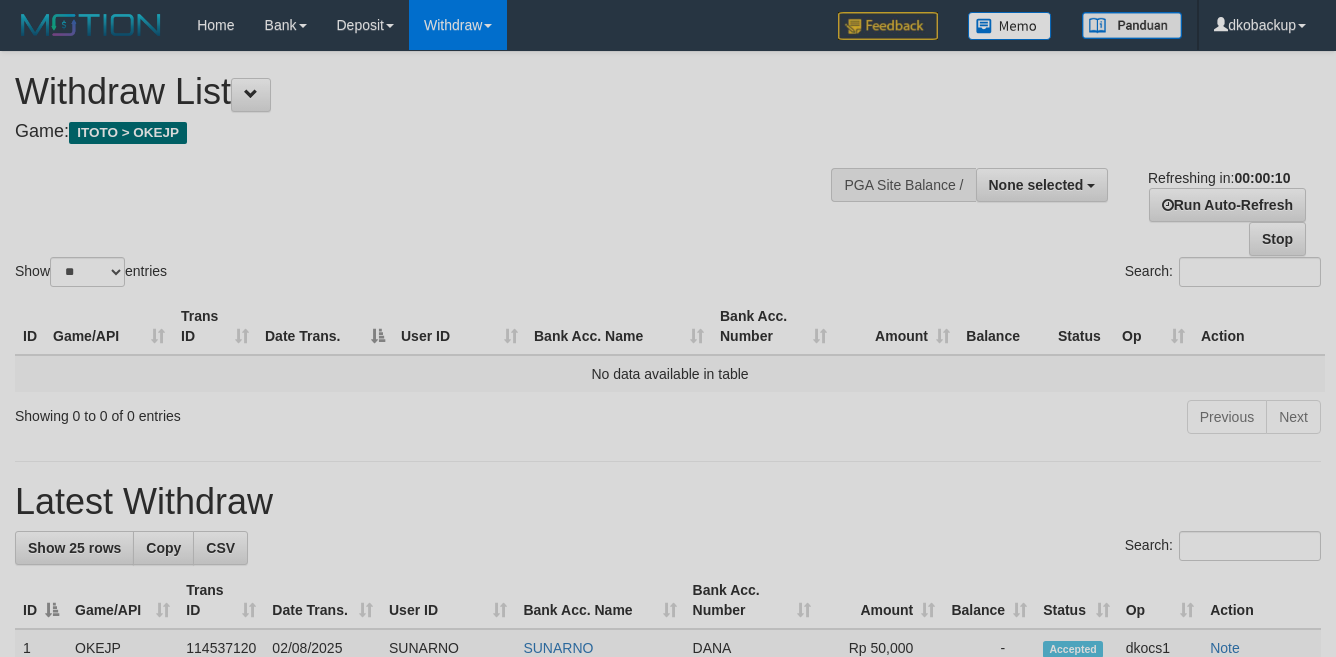 select 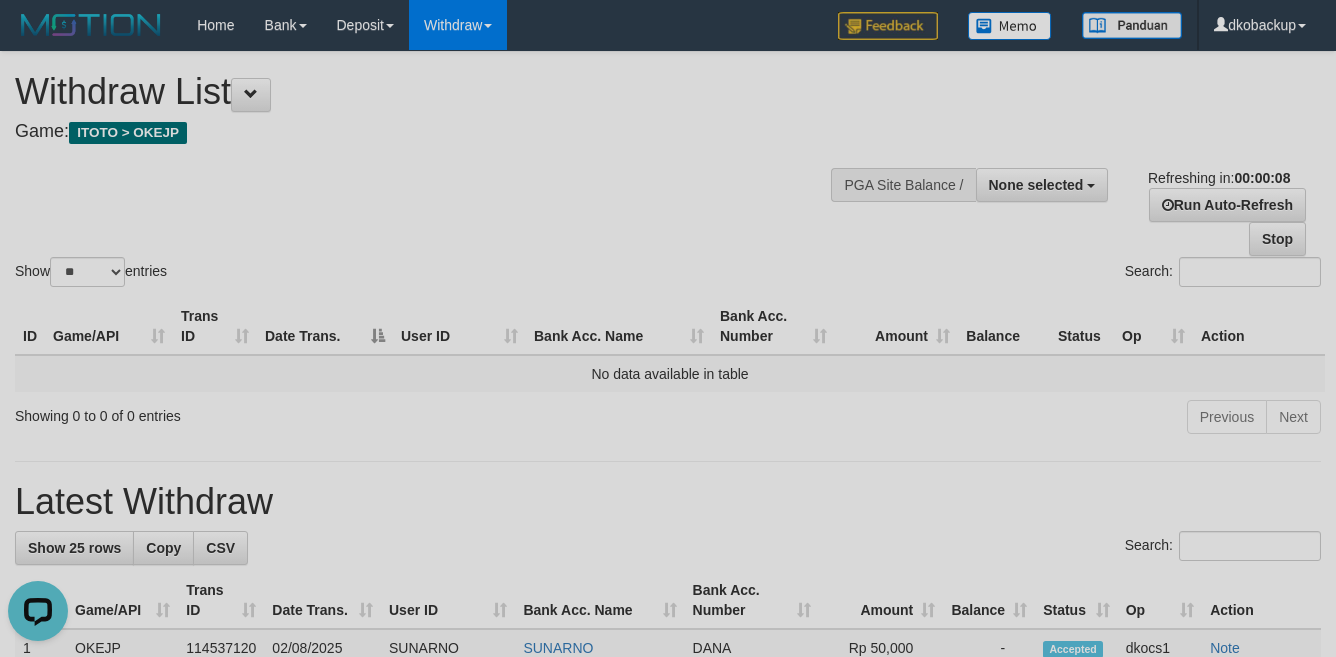 scroll, scrollTop: 0, scrollLeft: 0, axis: both 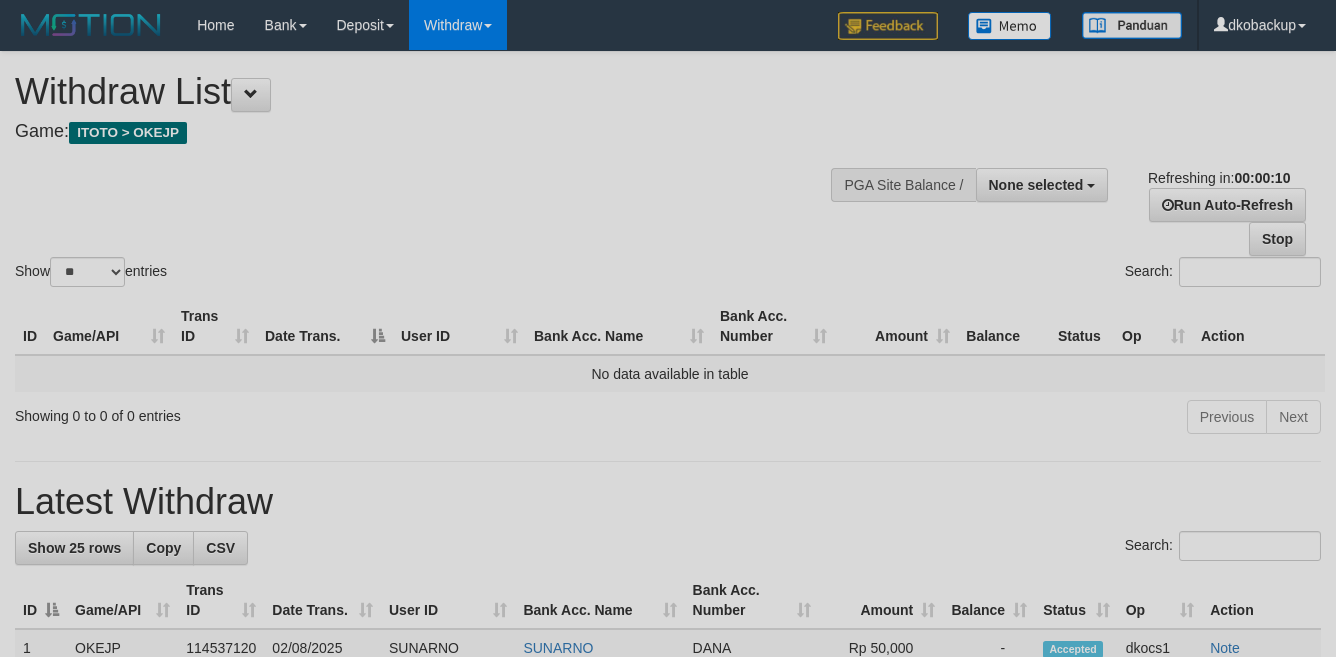 select 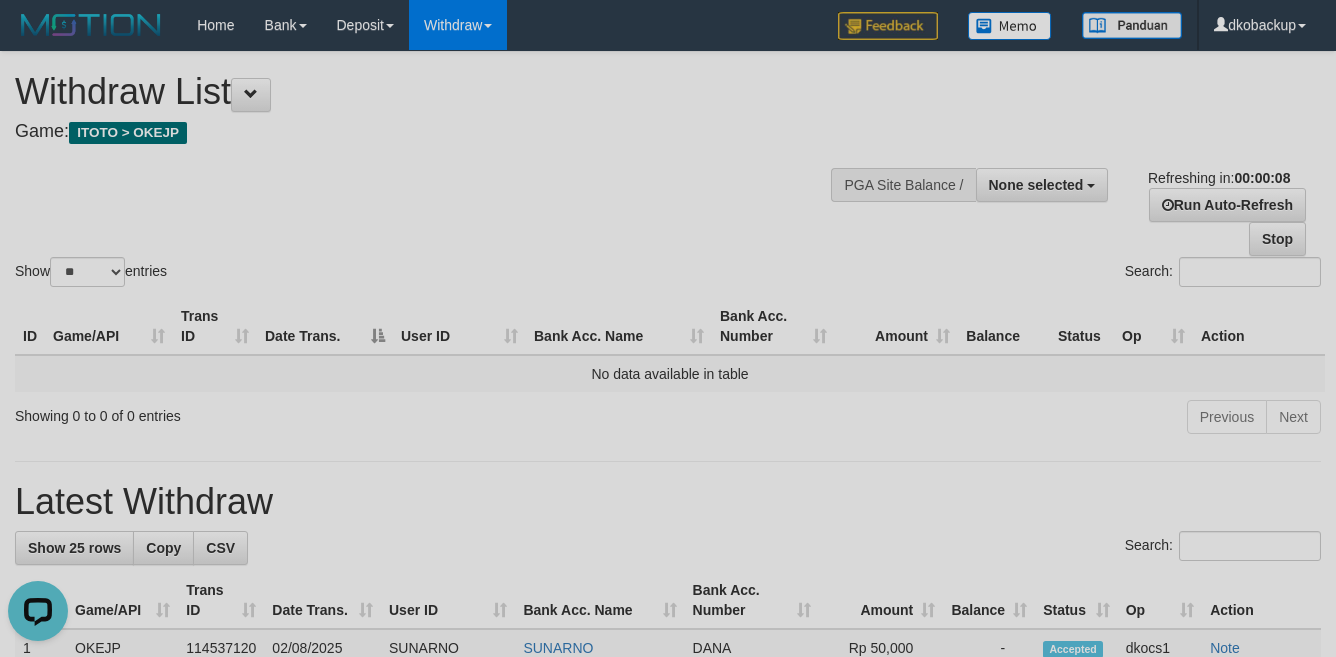 scroll, scrollTop: 0, scrollLeft: 0, axis: both 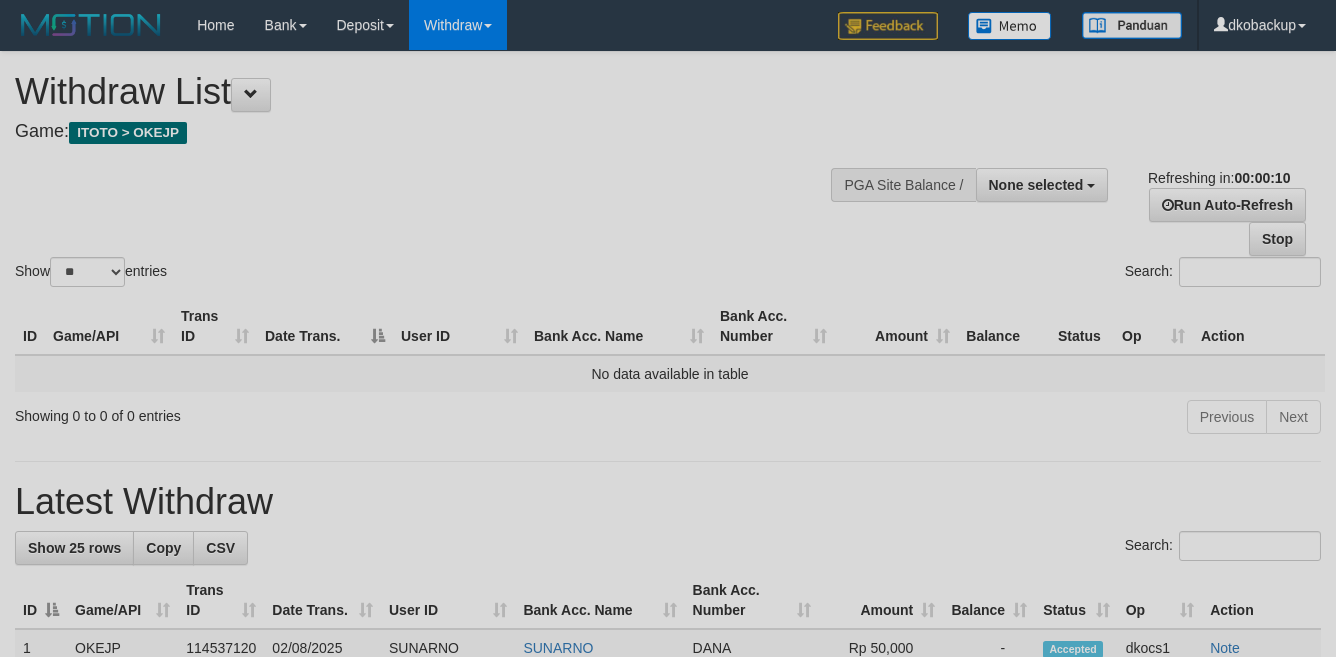 select 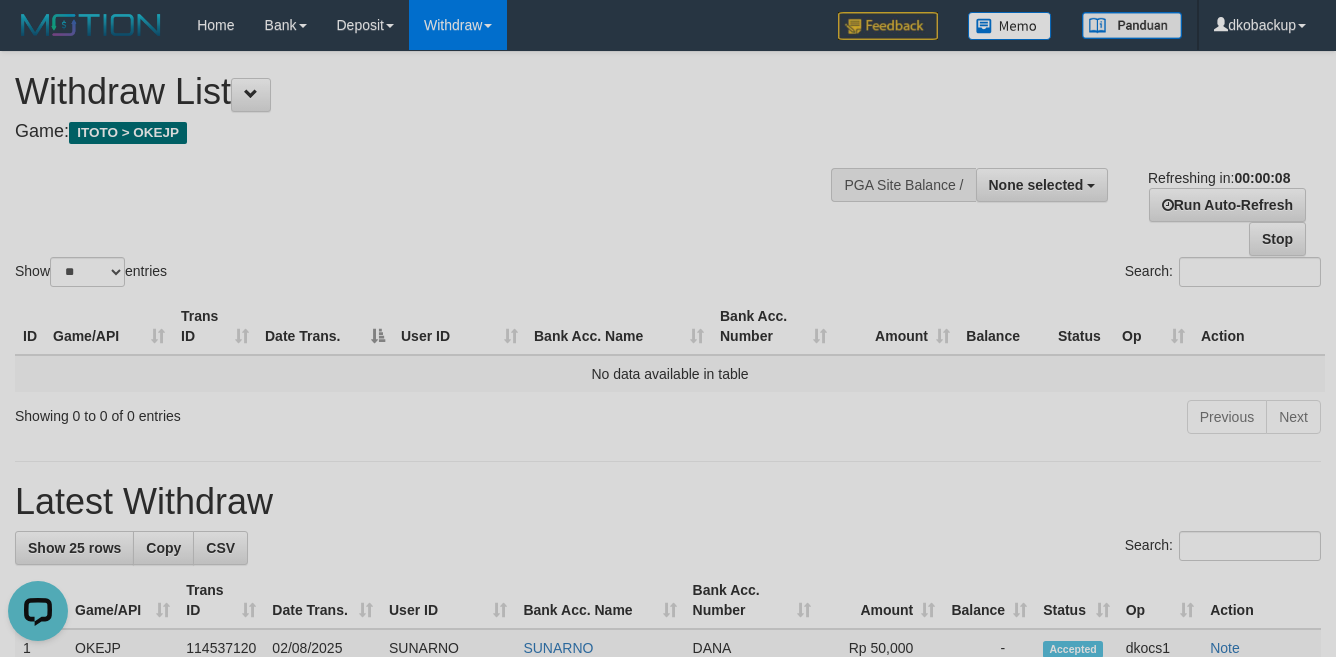 scroll, scrollTop: 0, scrollLeft: 0, axis: both 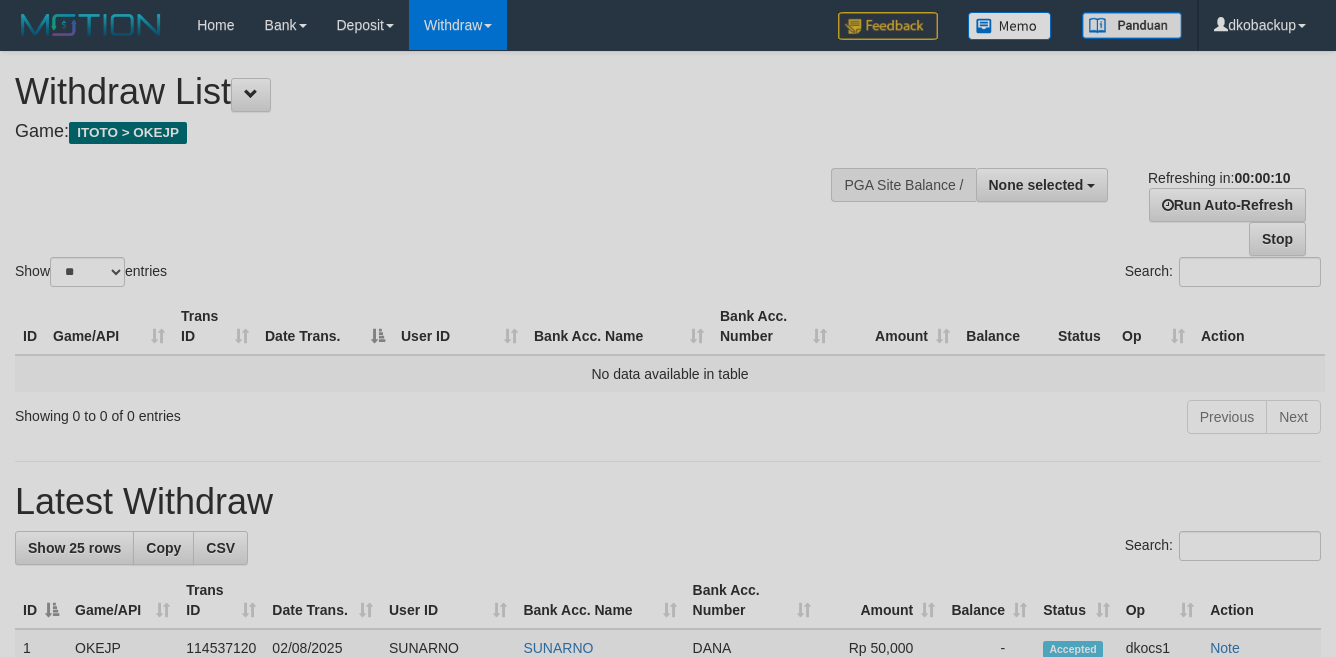 select 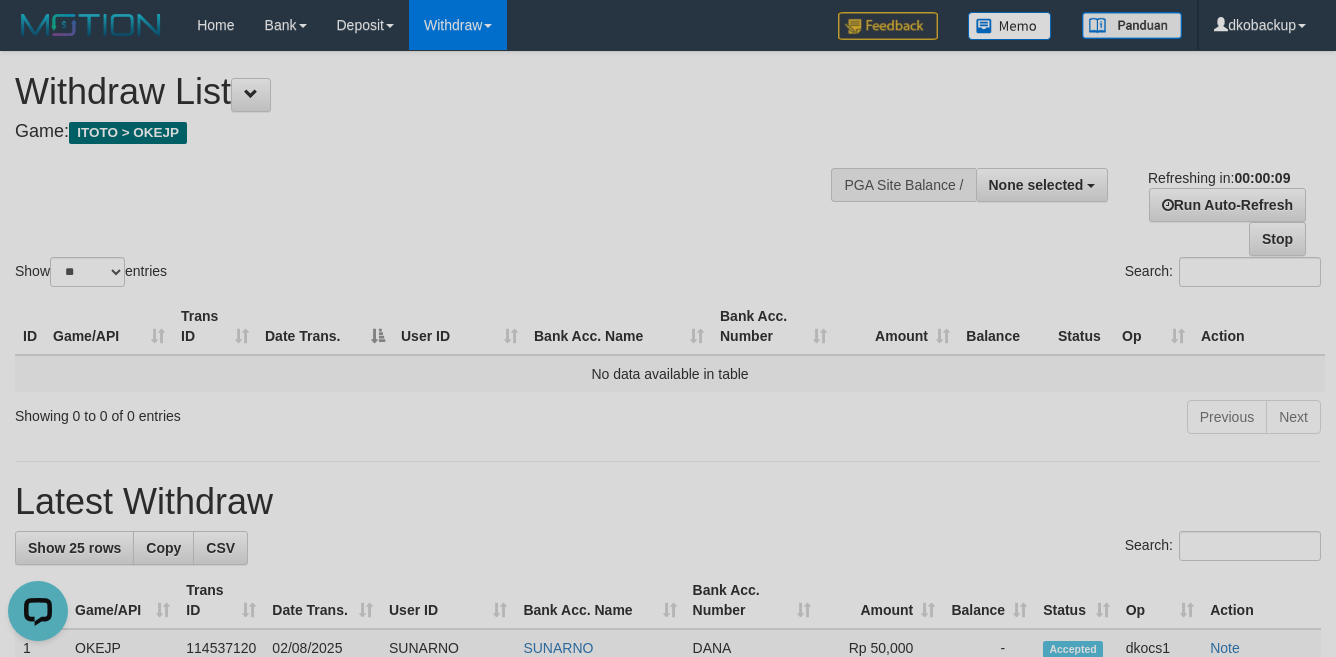 scroll, scrollTop: 0, scrollLeft: 0, axis: both 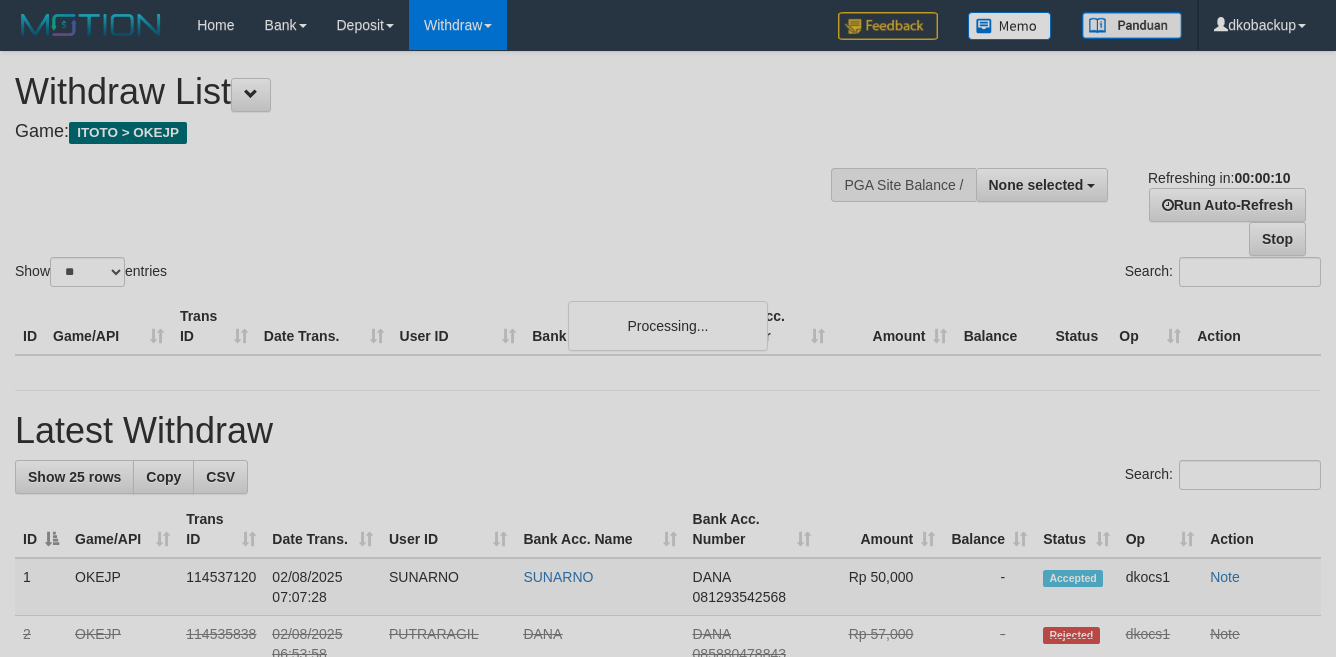 select 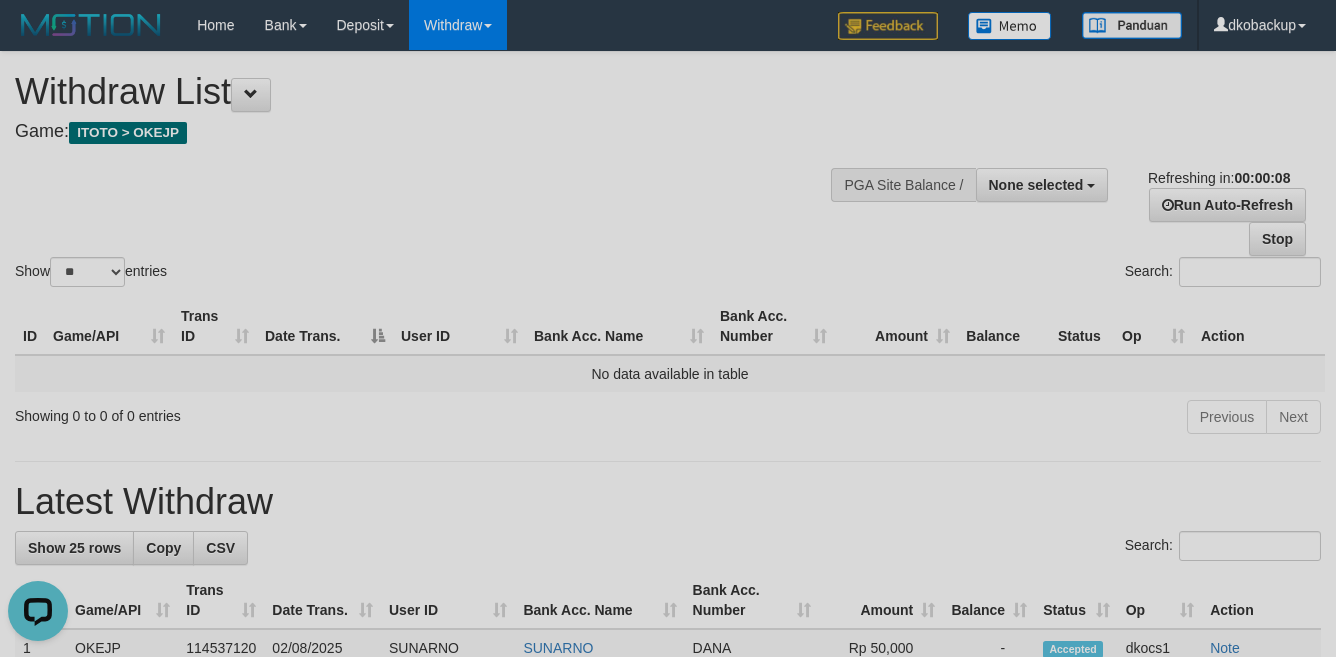 scroll, scrollTop: 0, scrollLeft: 0, axis: both 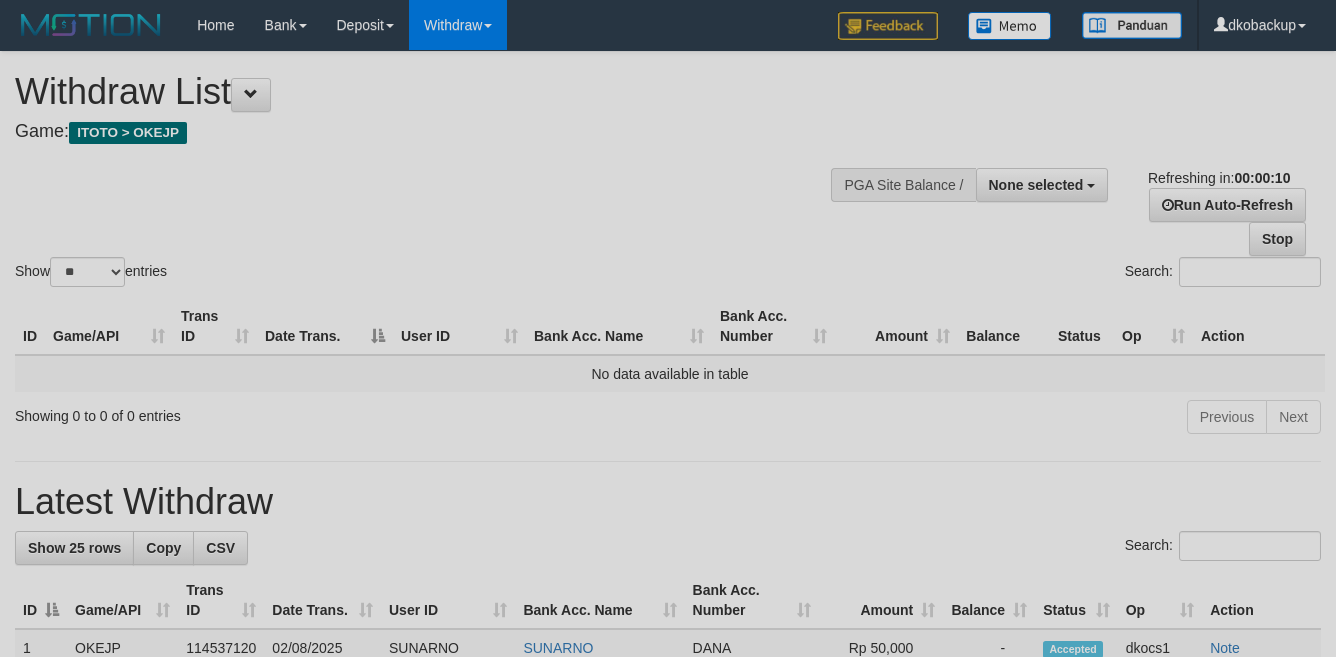 select 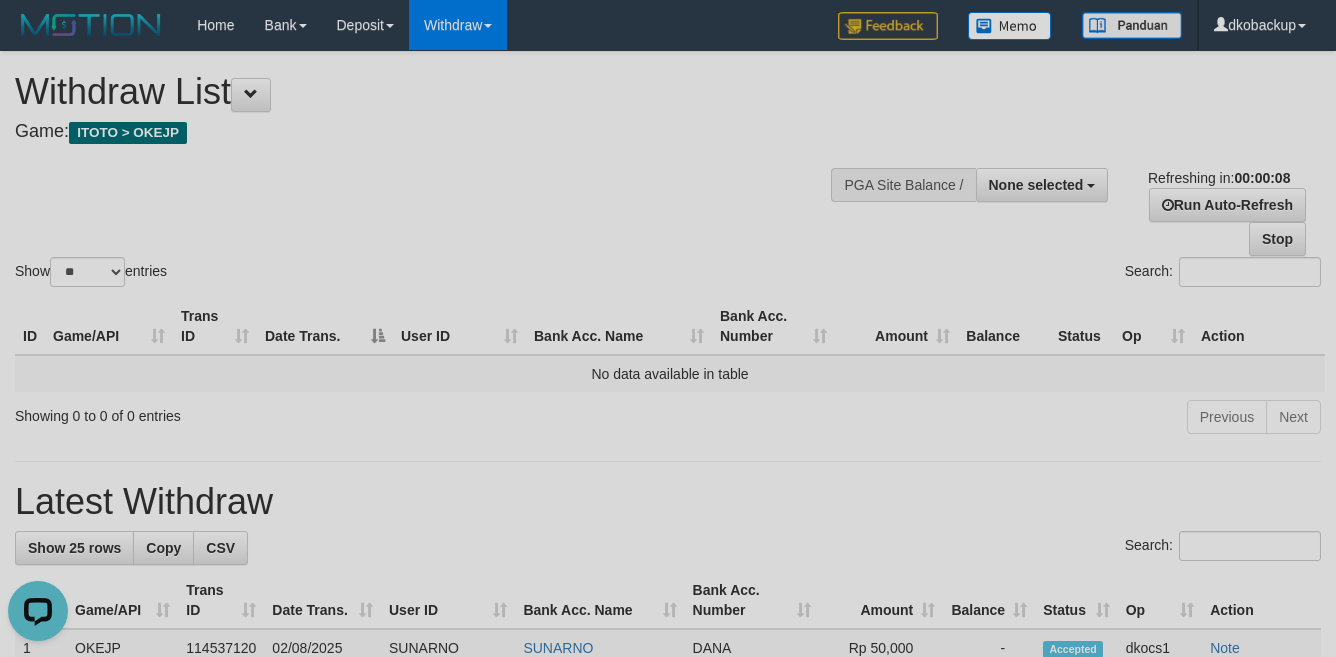 scroll, scrollTop: 0, scrollLeft: 0, axis: both 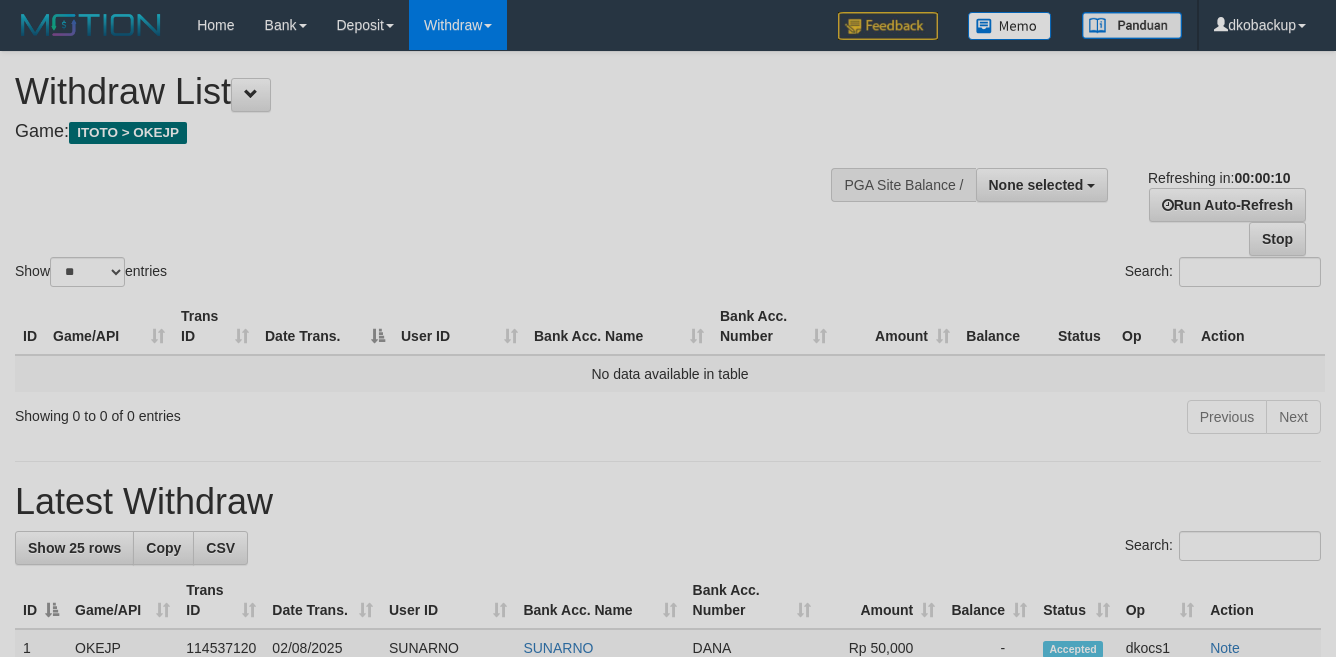 select 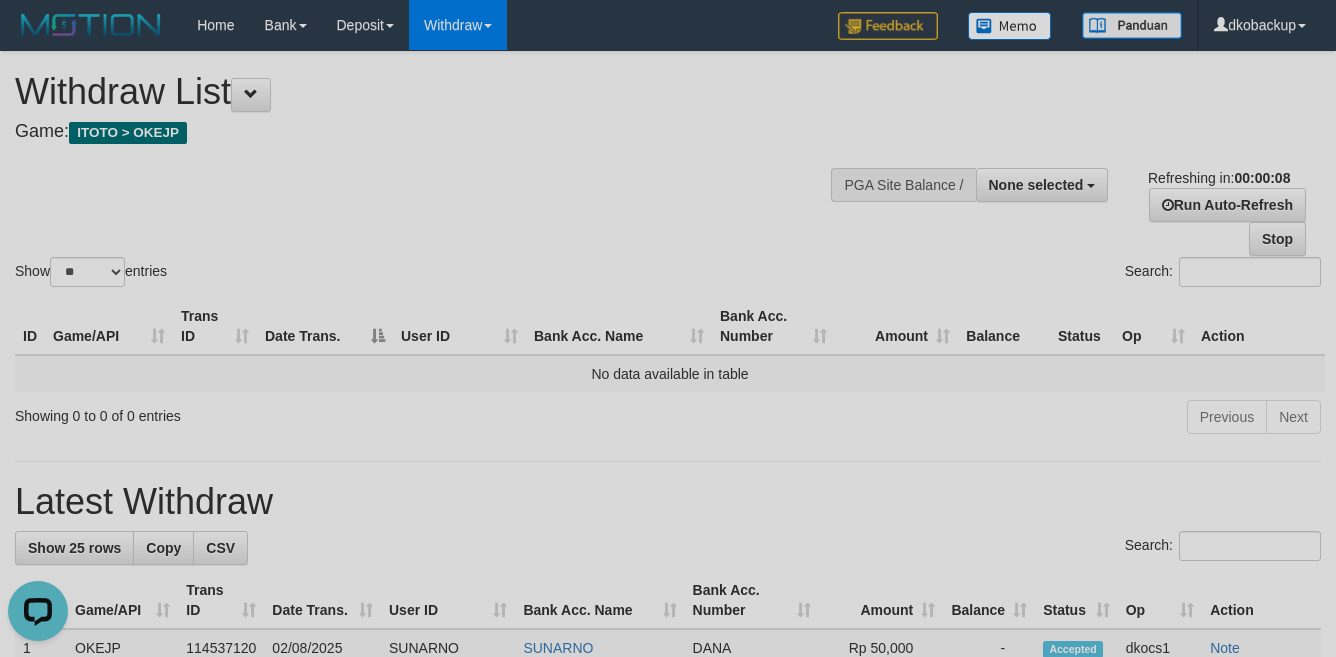 scroll, scrollTop: 0, scrollLeft: 0, axis: both 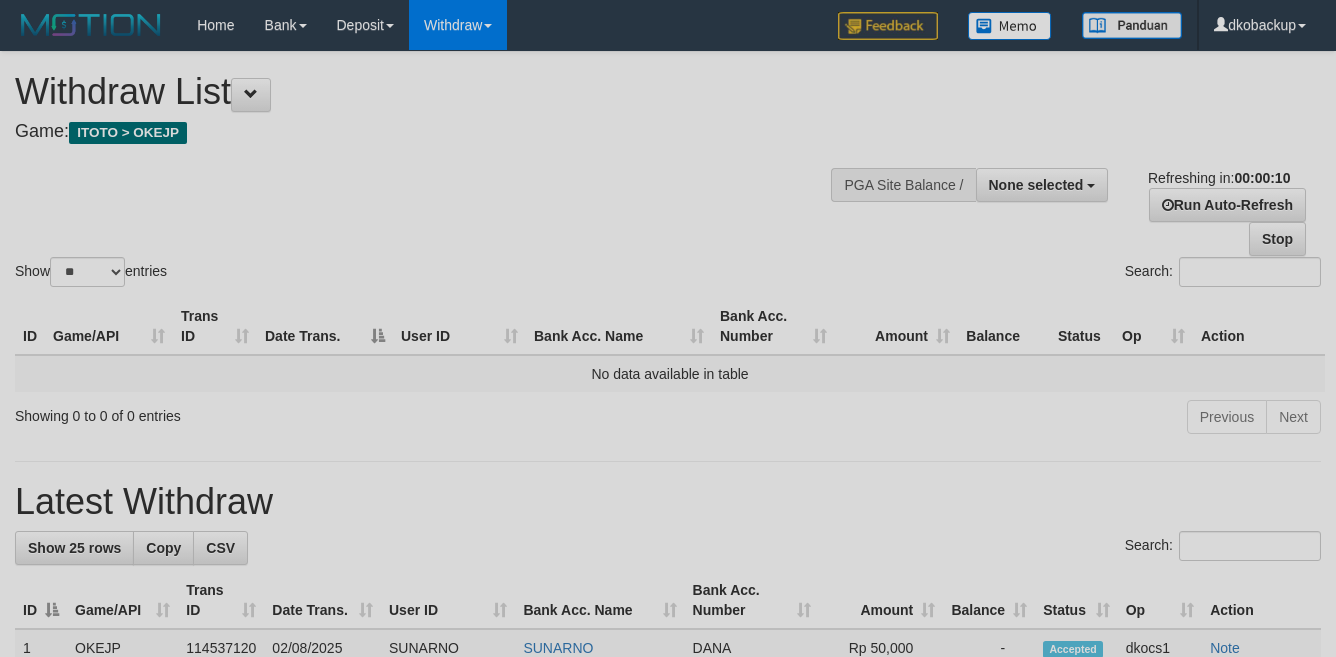 select 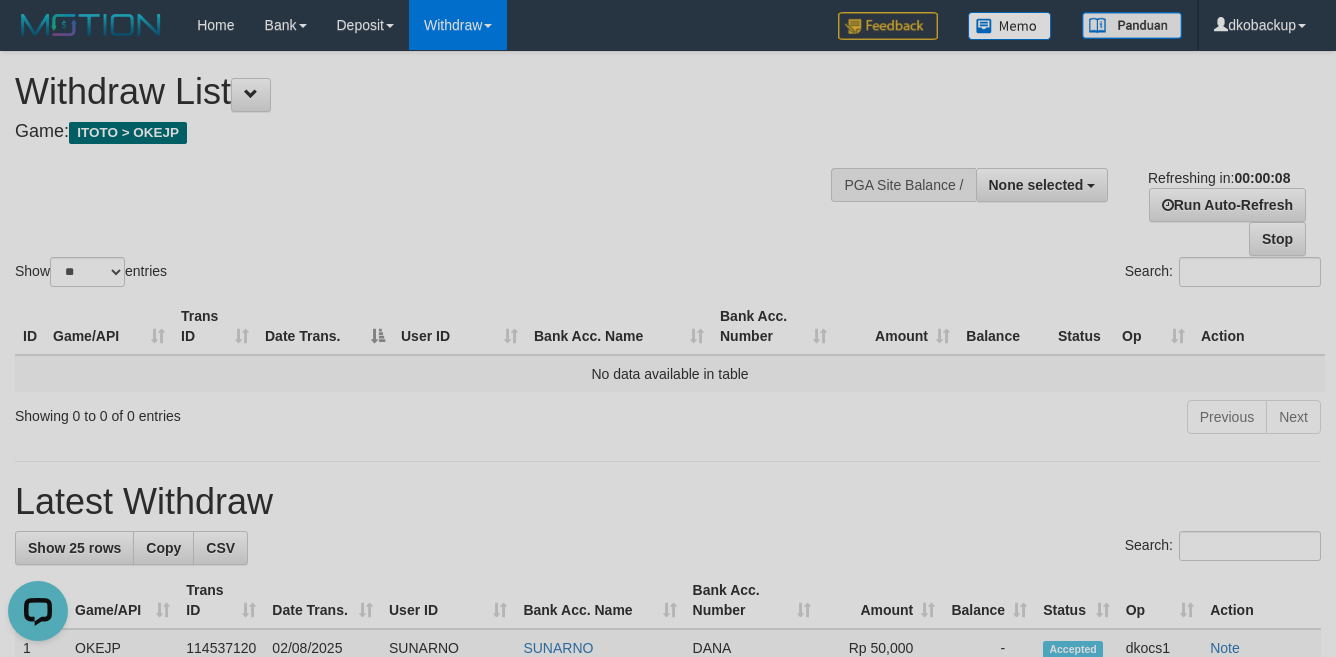 scroll, scrollTop: 0, scrollLeft: 0, axis: both 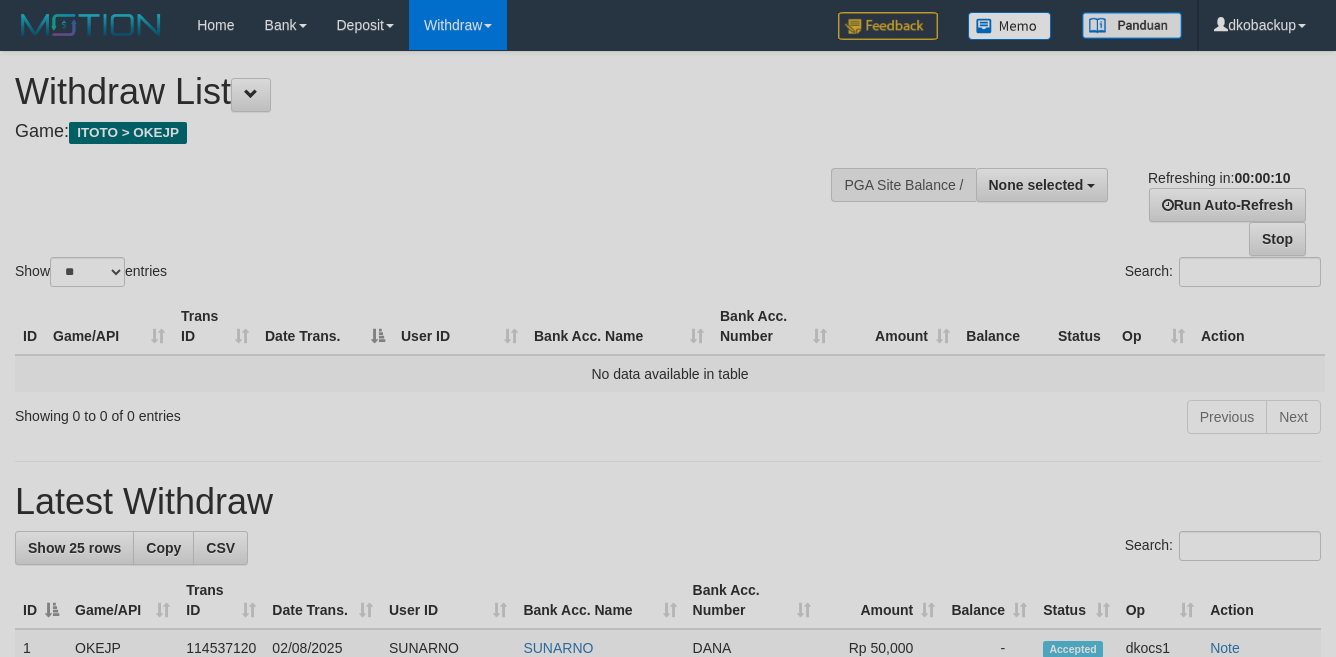 select 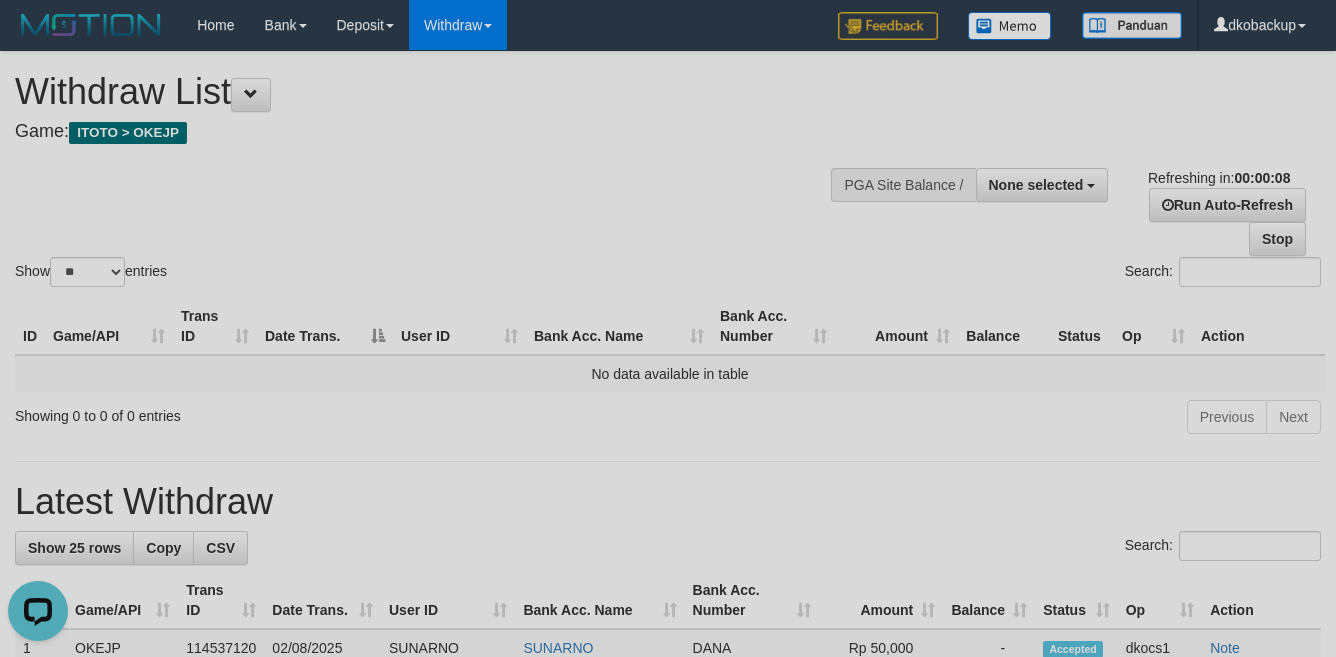 scroll, scrollTop: 0, scrollLeft: 0, axis: both 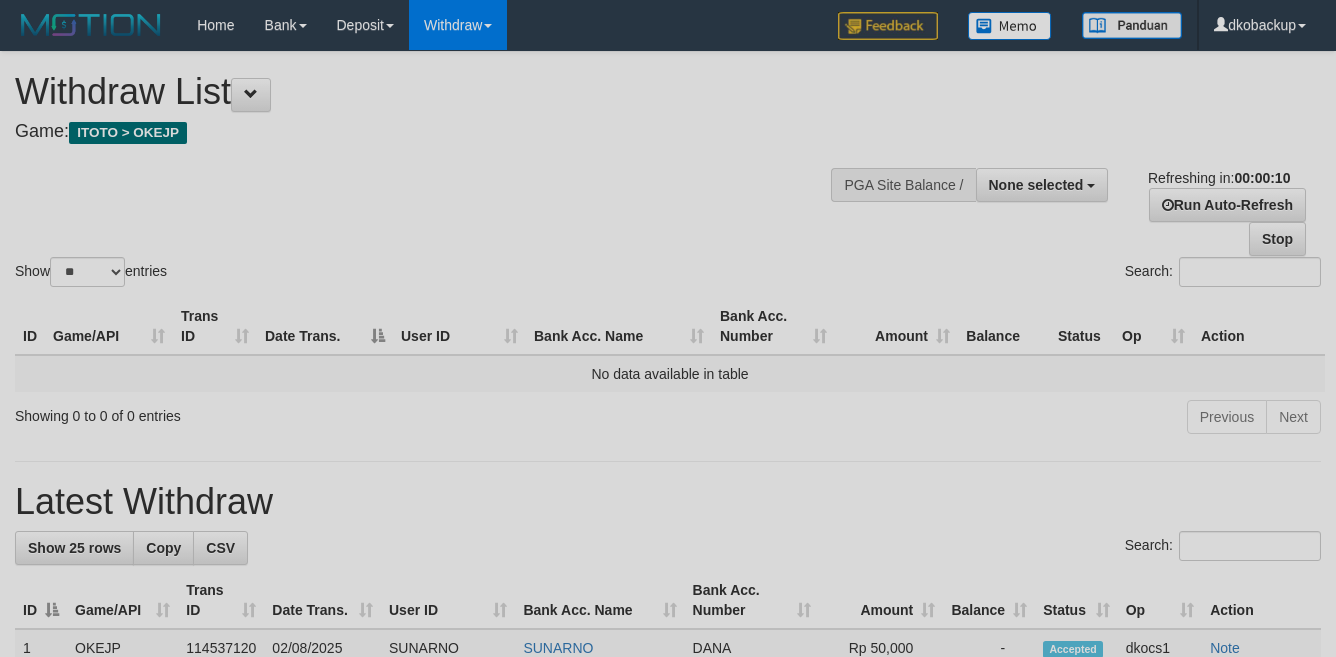 select 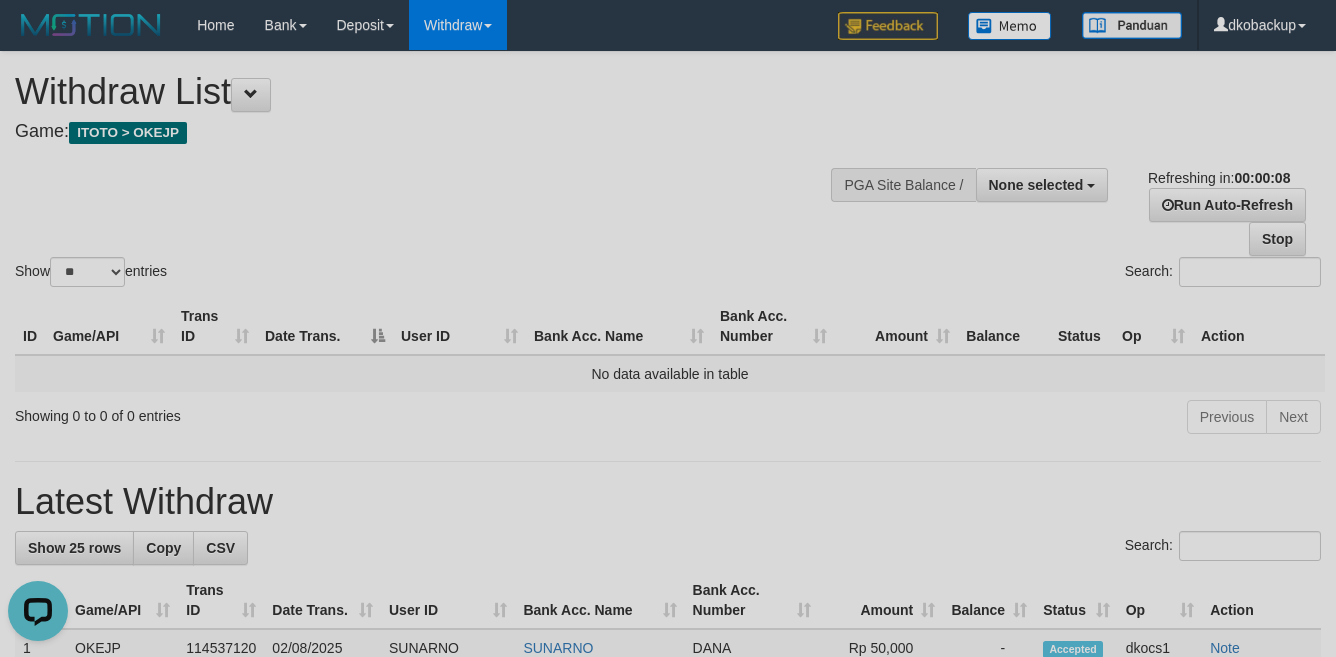 scroll, scrollTop: 0, scrollLeft: 0, axis: both 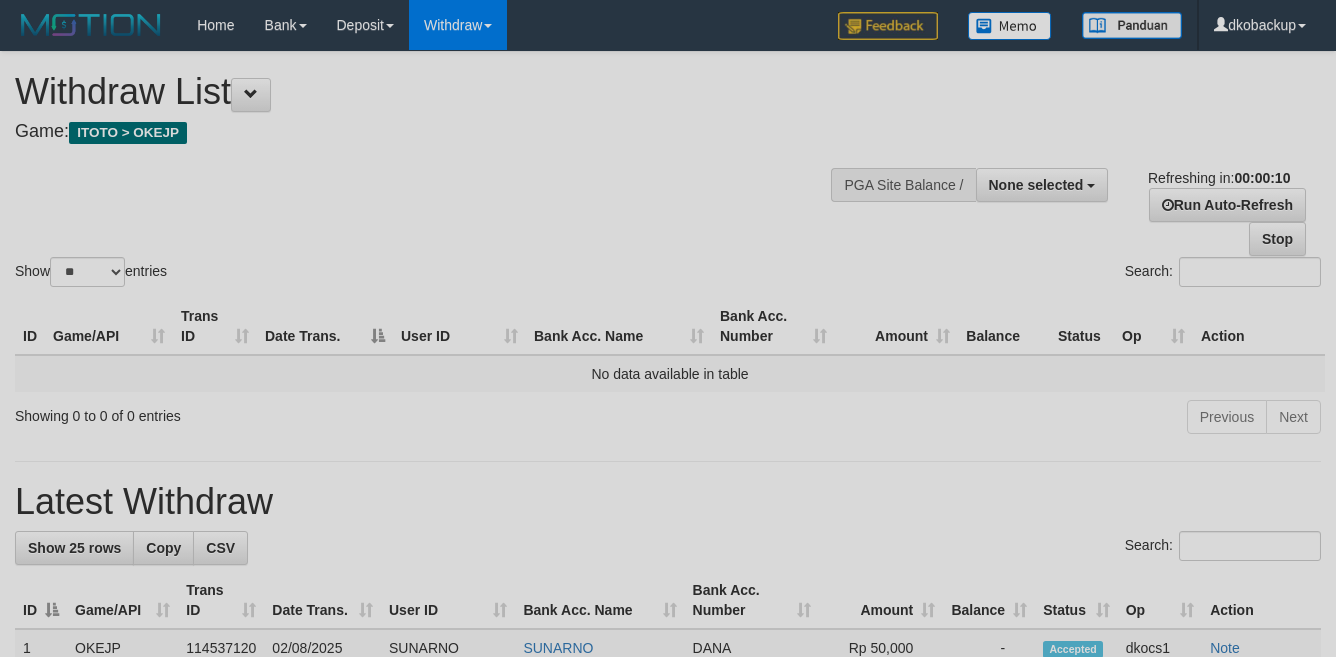 select 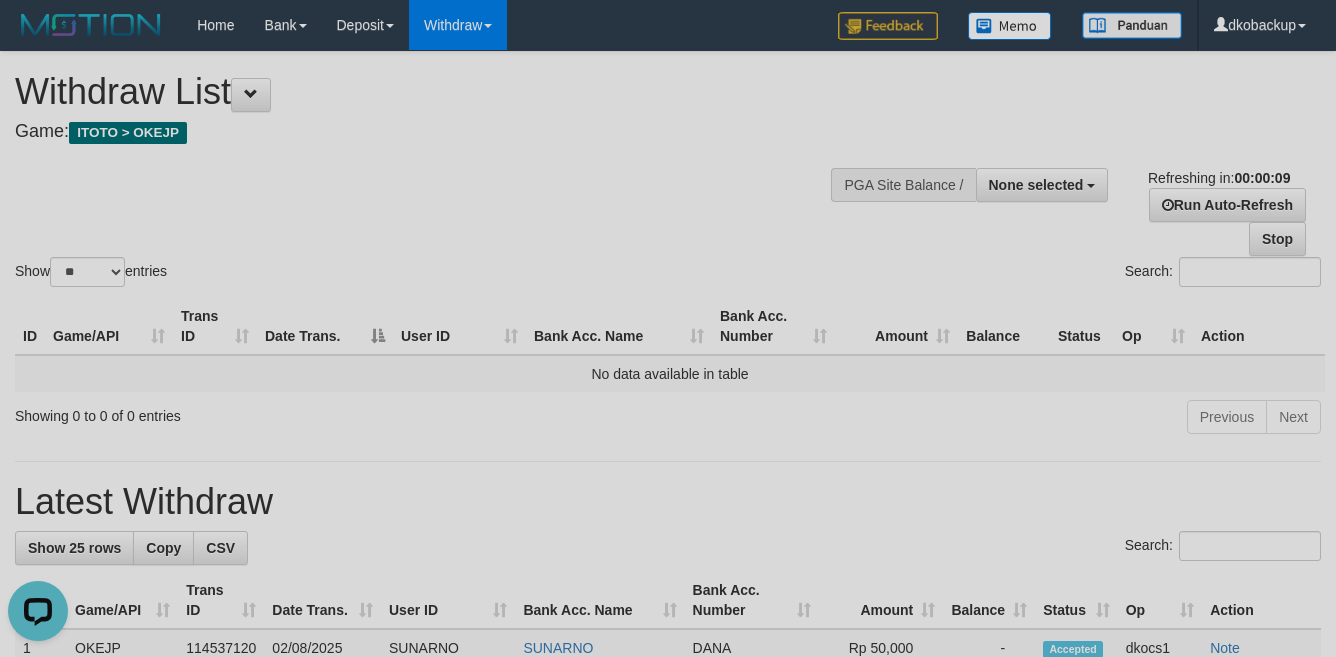 scroll, scrollTop: 0, scrollLeft: 0, axis: both 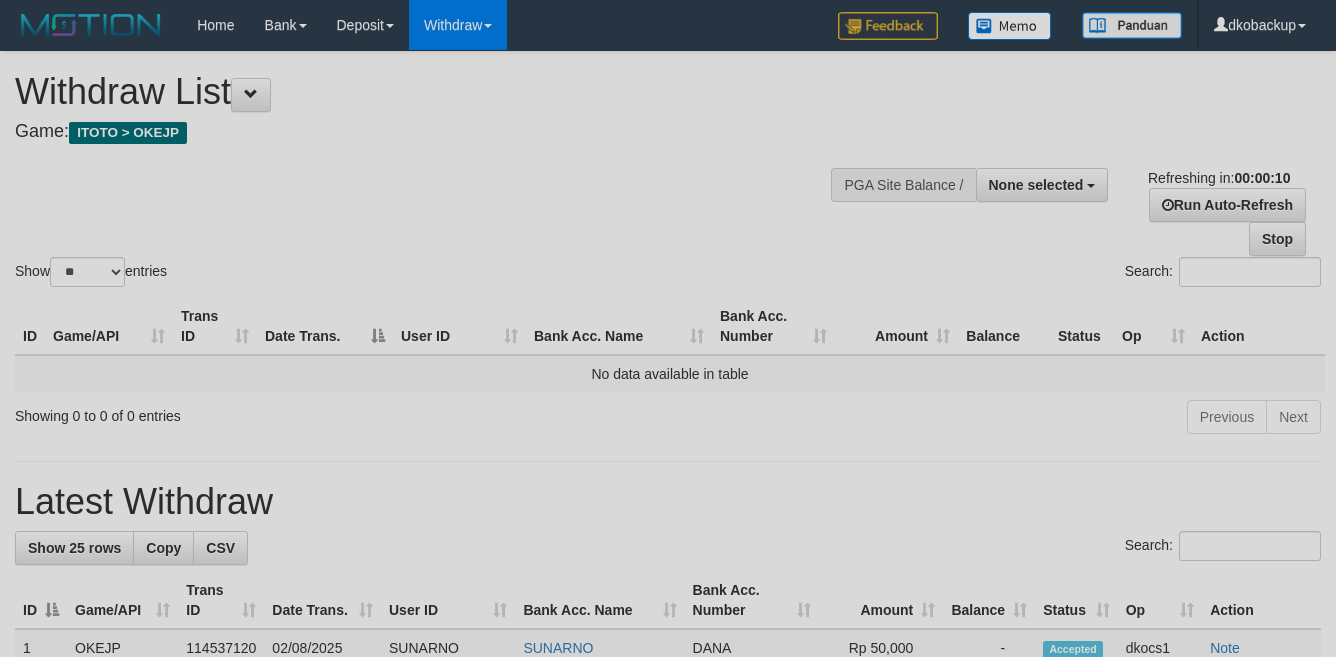 select 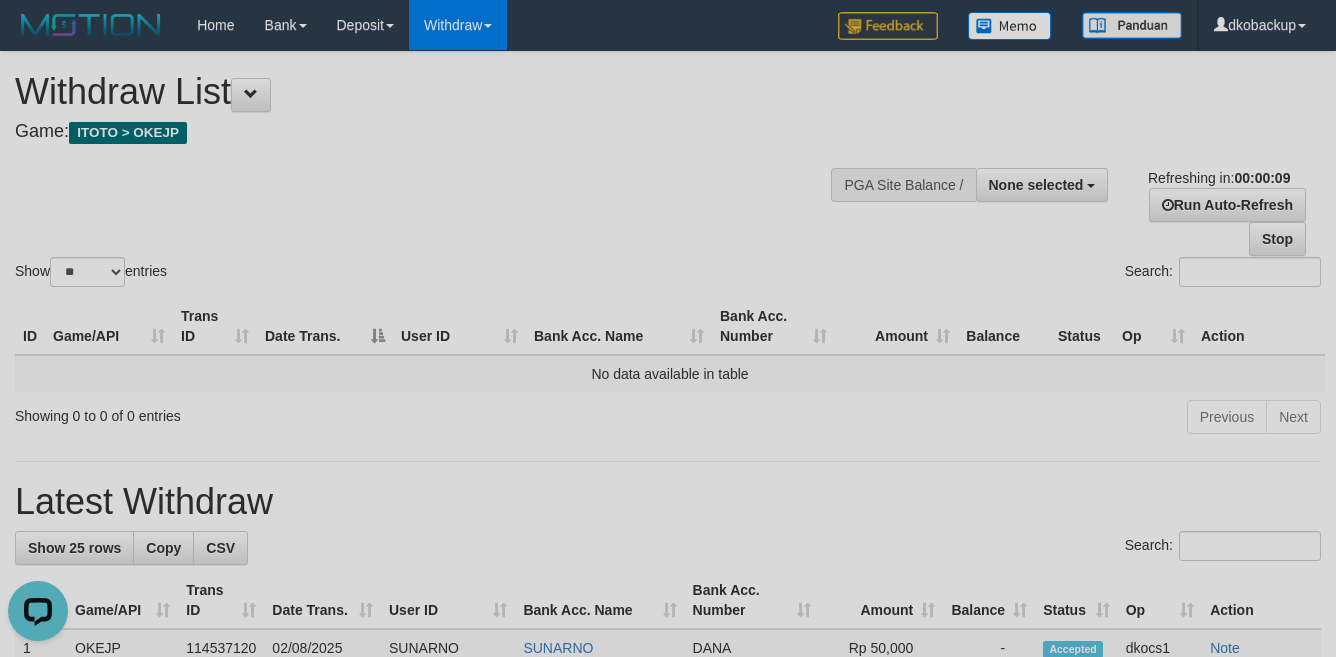 scroll, scrollTop: 0, scrollLeft: 0, axis: both 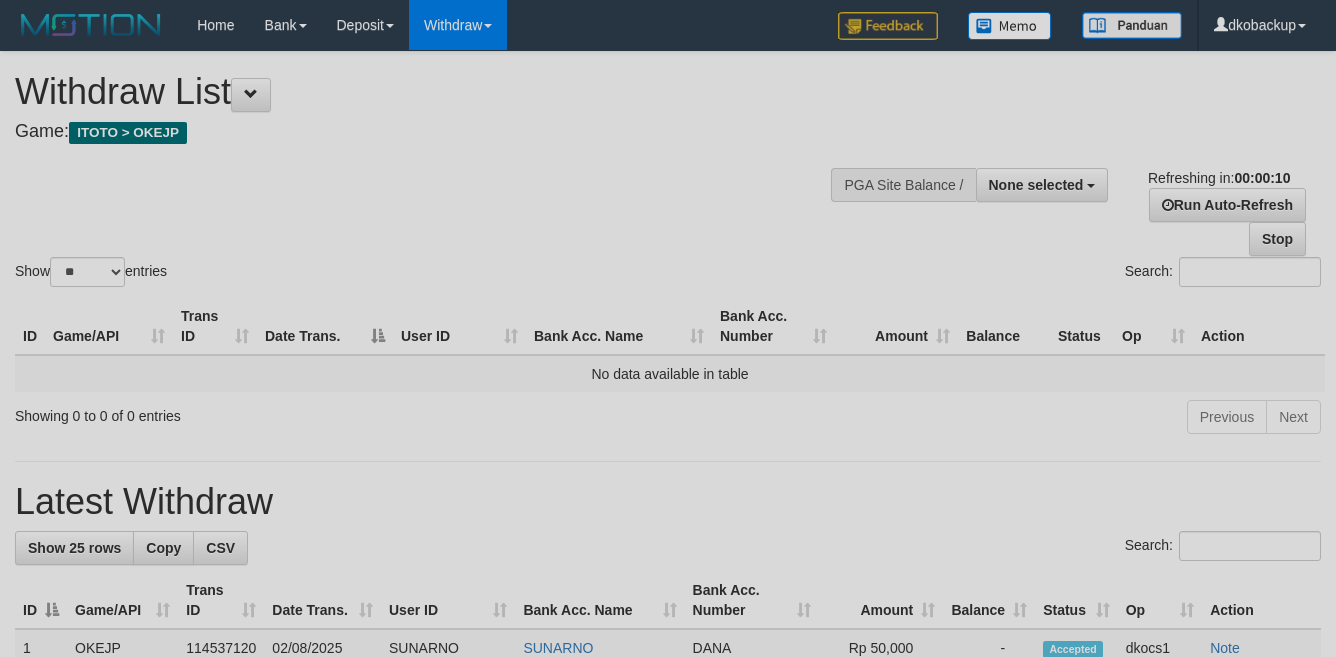 select 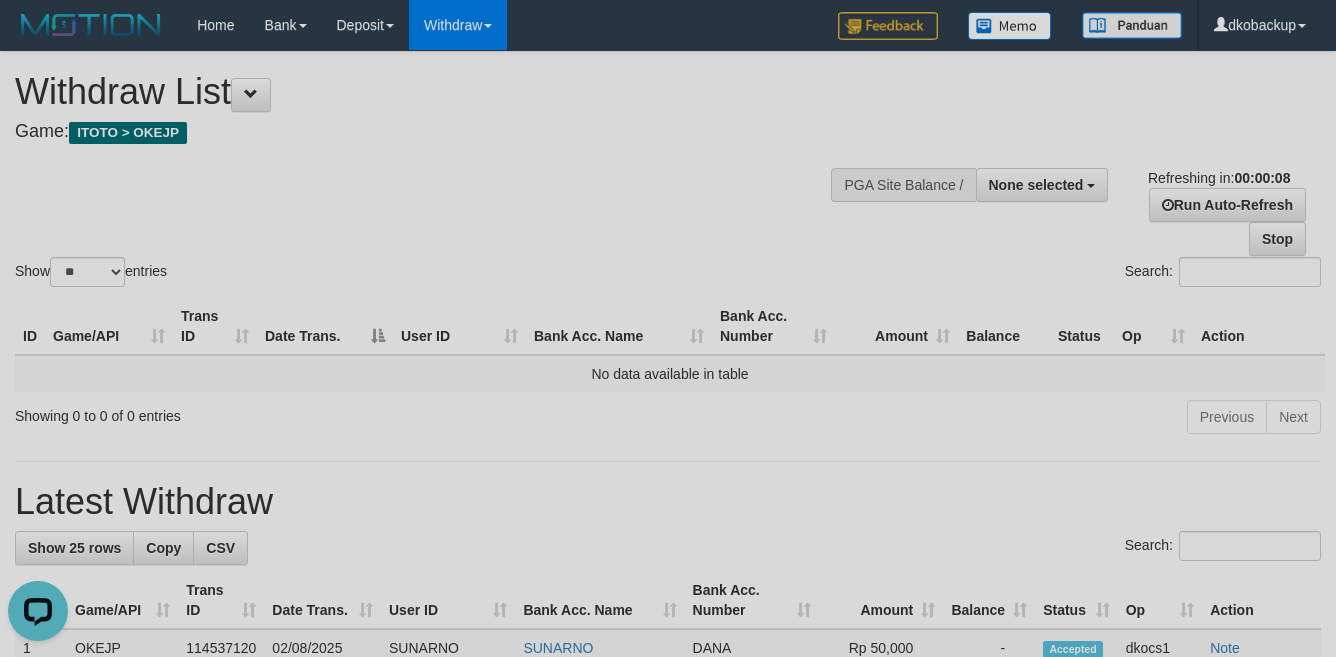 scroll, scrollTop: 0, scrollLeft: 0, axis: both 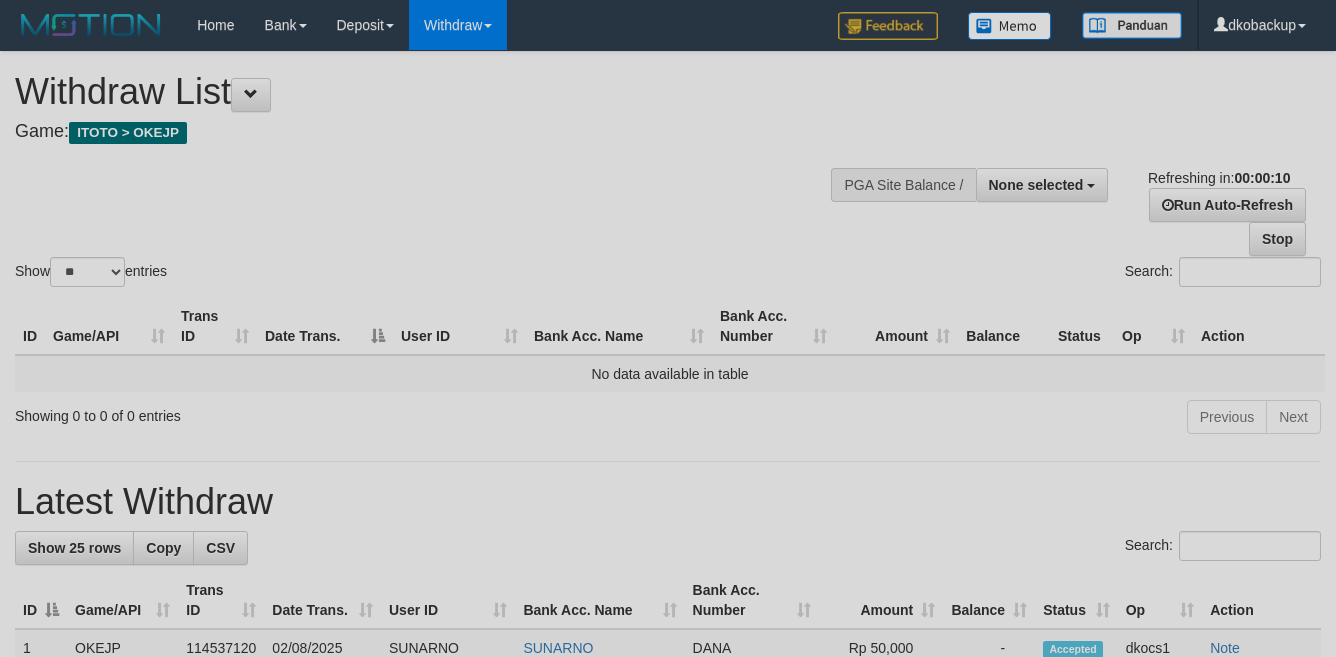 select 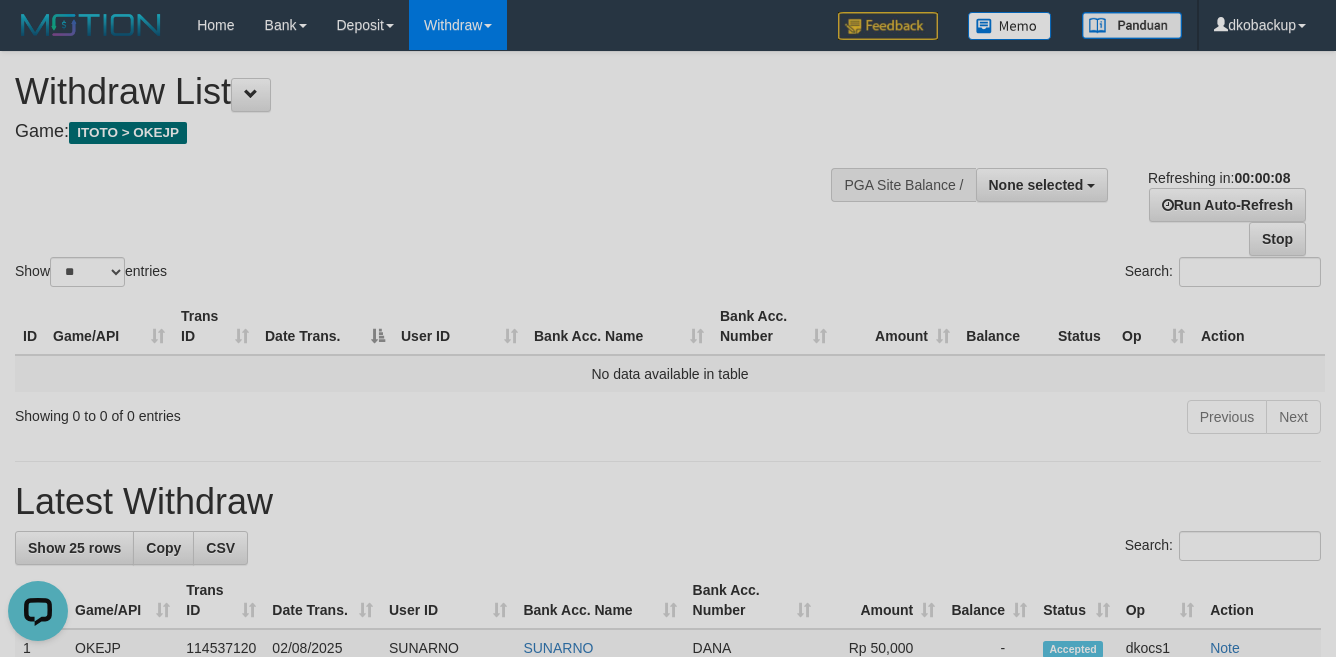 scroll, scrollTop: 0, scrollLeft: 0, axis: both 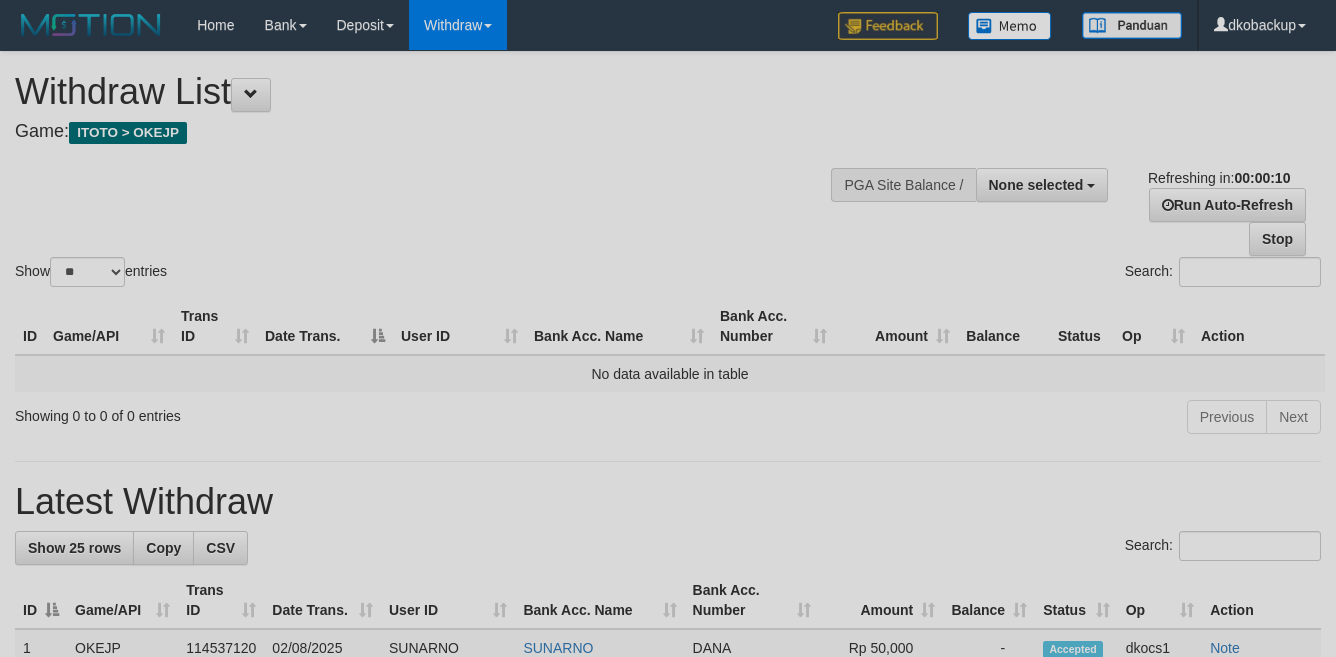select 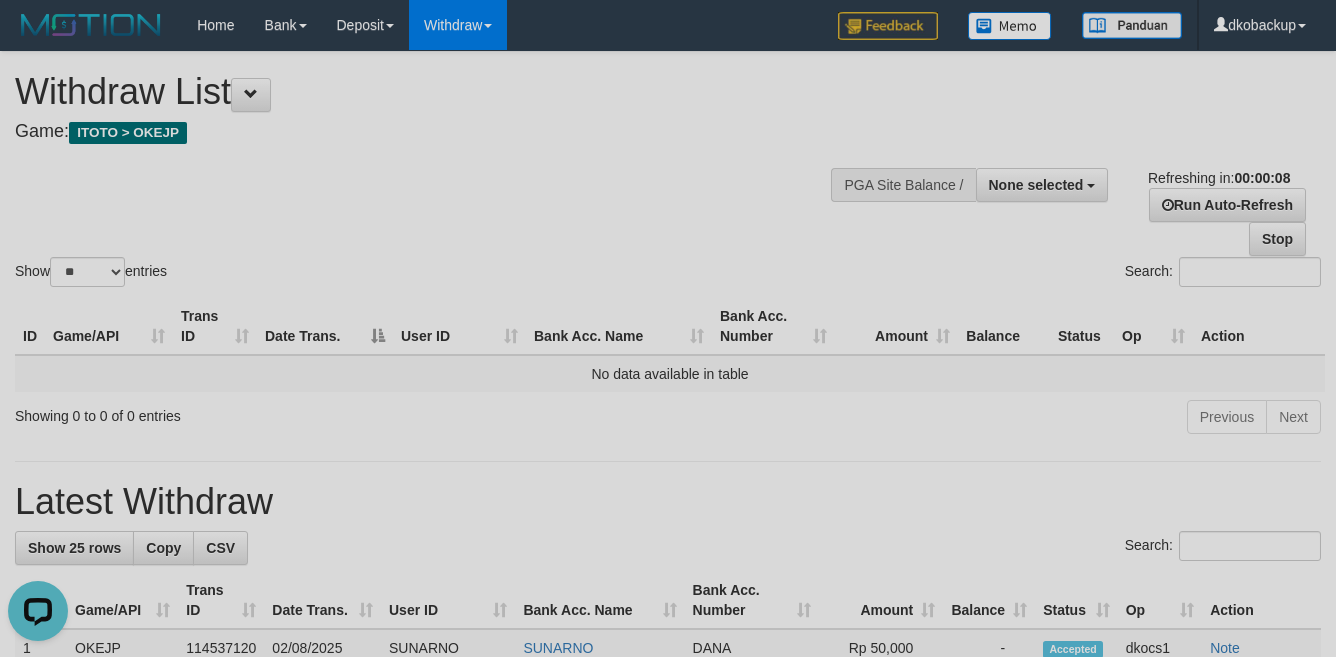 scroll, scrollTop: 0, scrollLeft: 0, axis: both 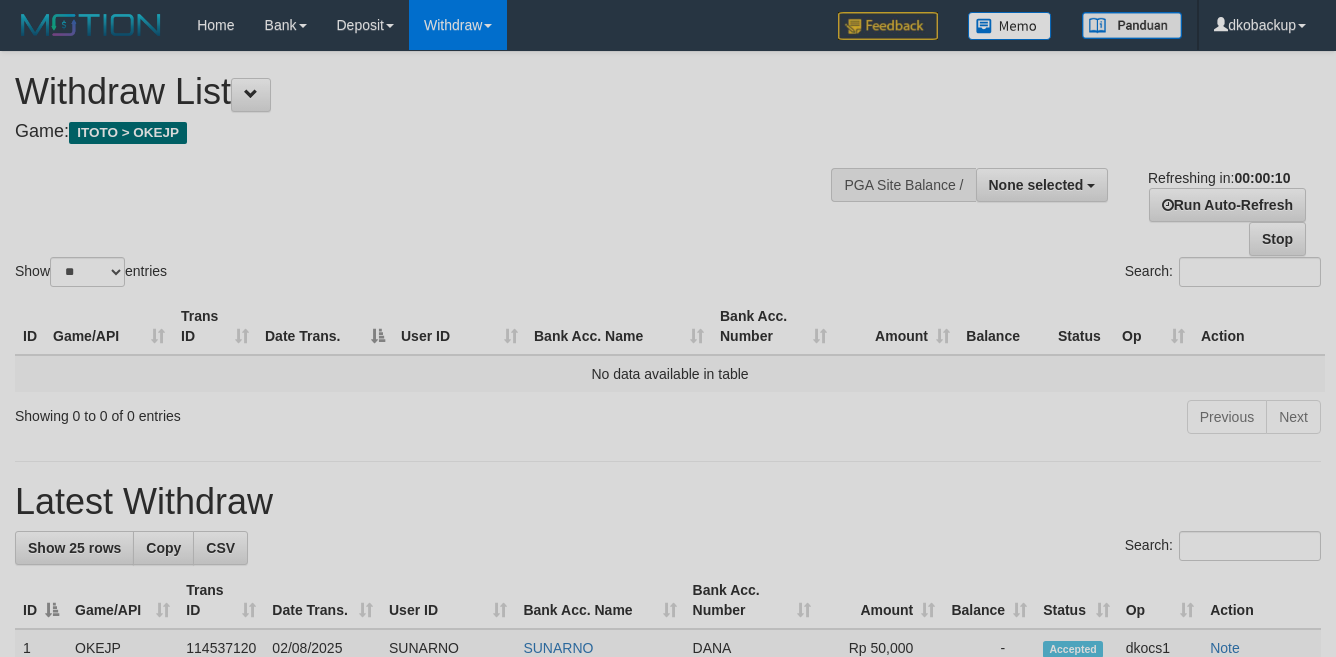 select 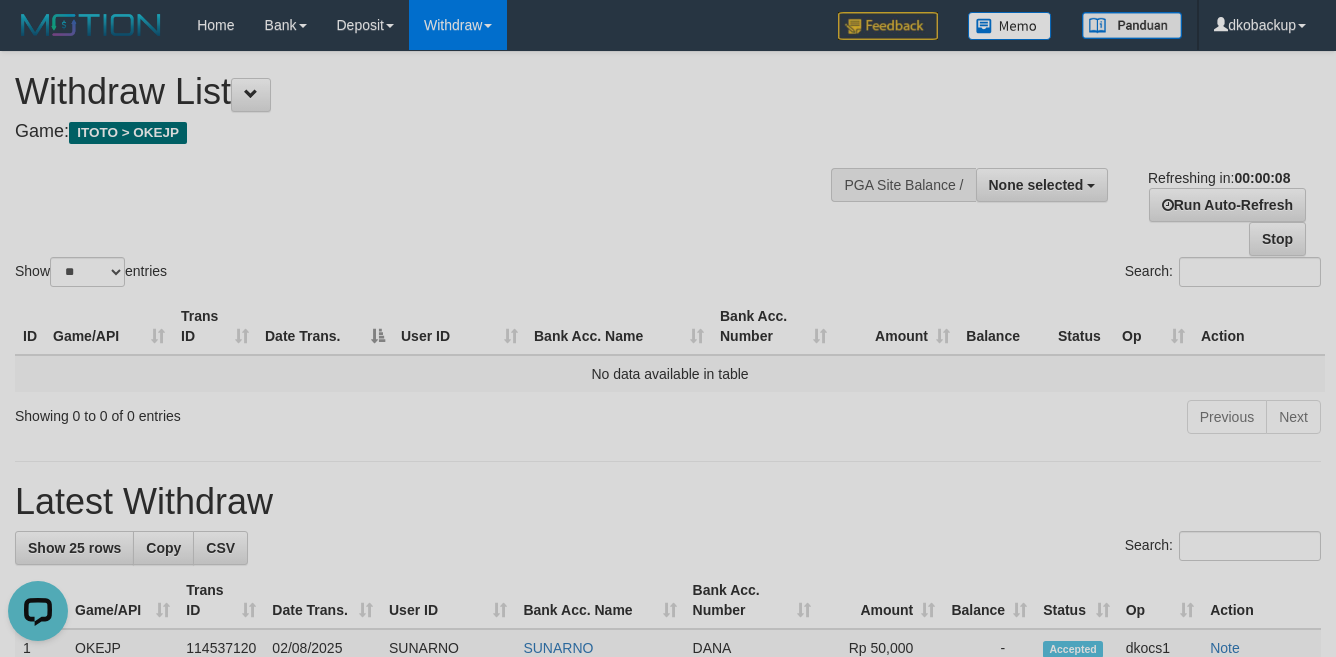 scroll, scrollTop: 0, scrollLeft: 0, axis: both 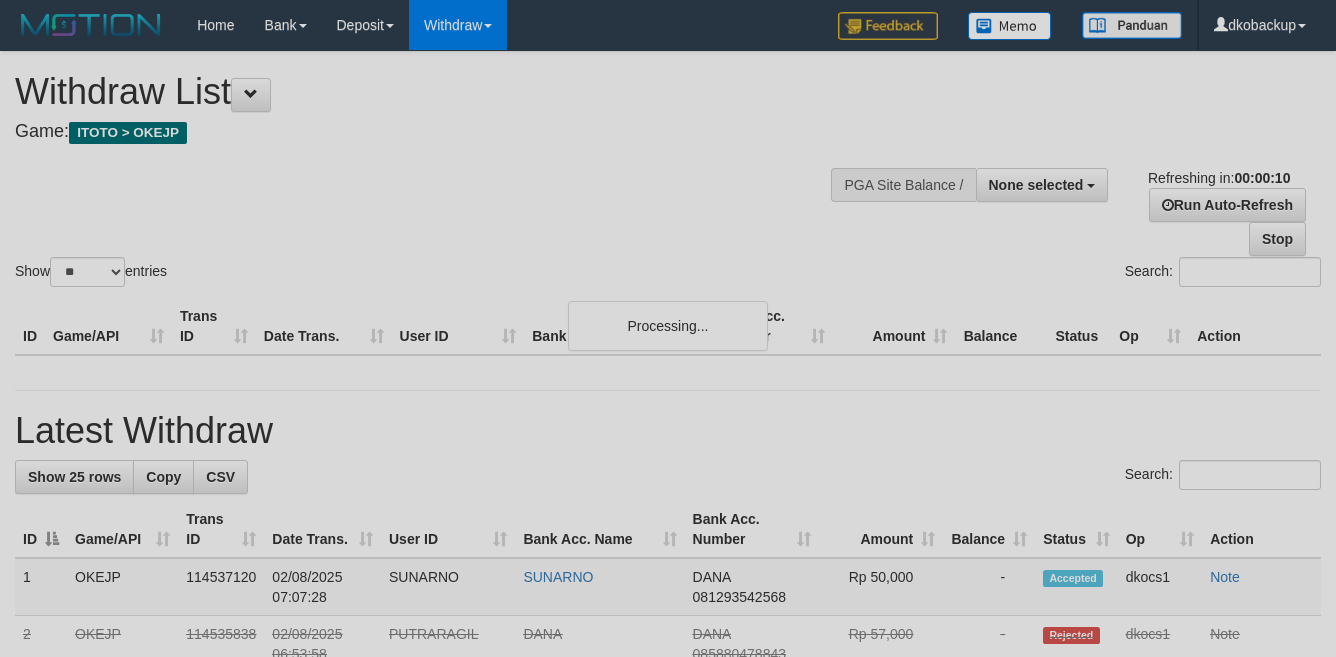 select 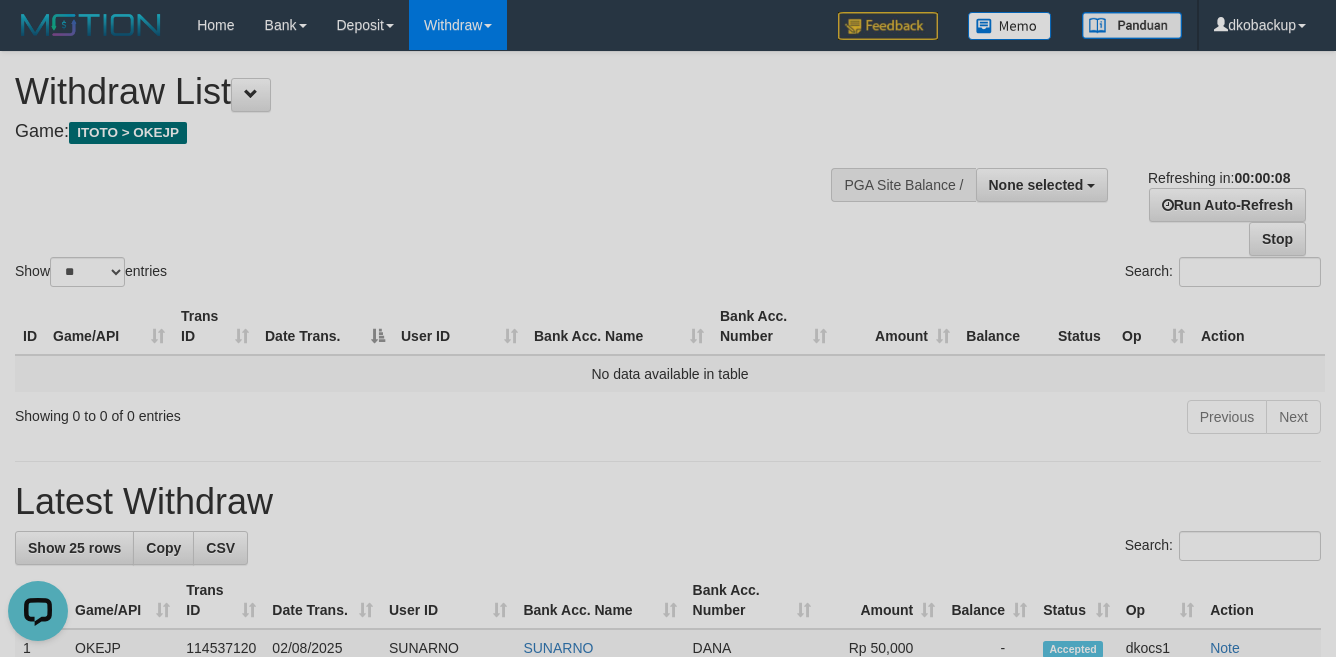 scroll, scrollTop: 0, scrollLeft: 0, axis: both 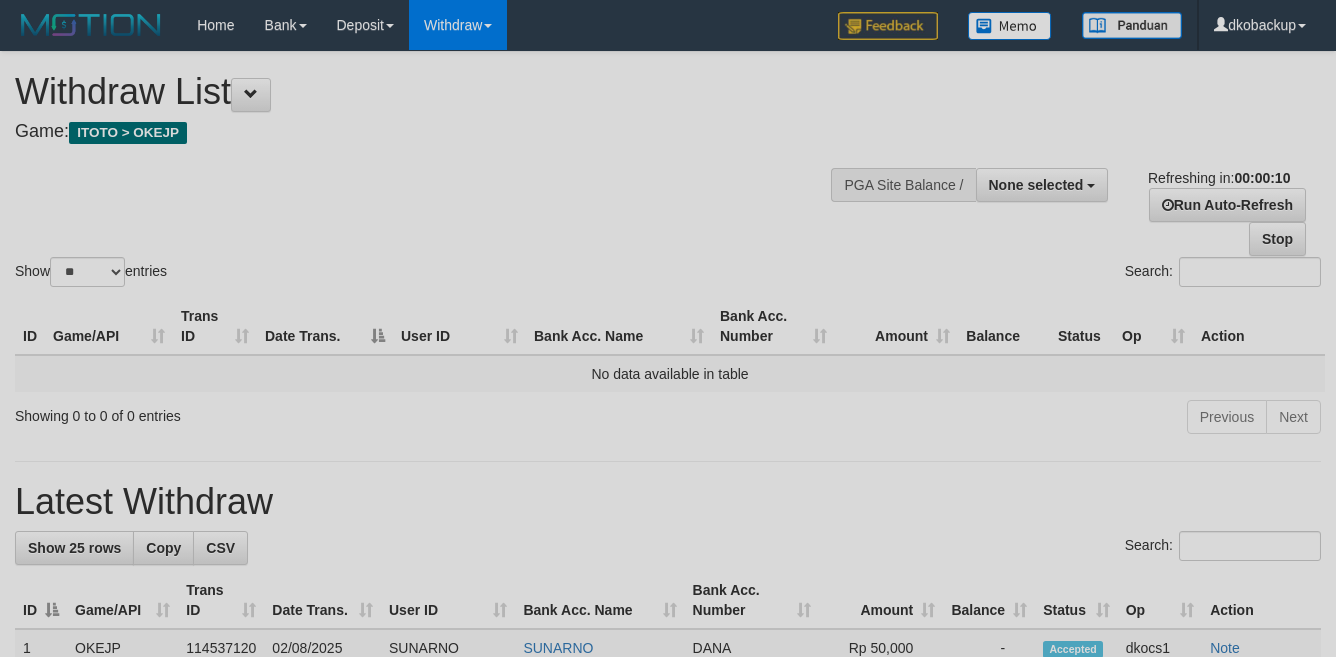 select 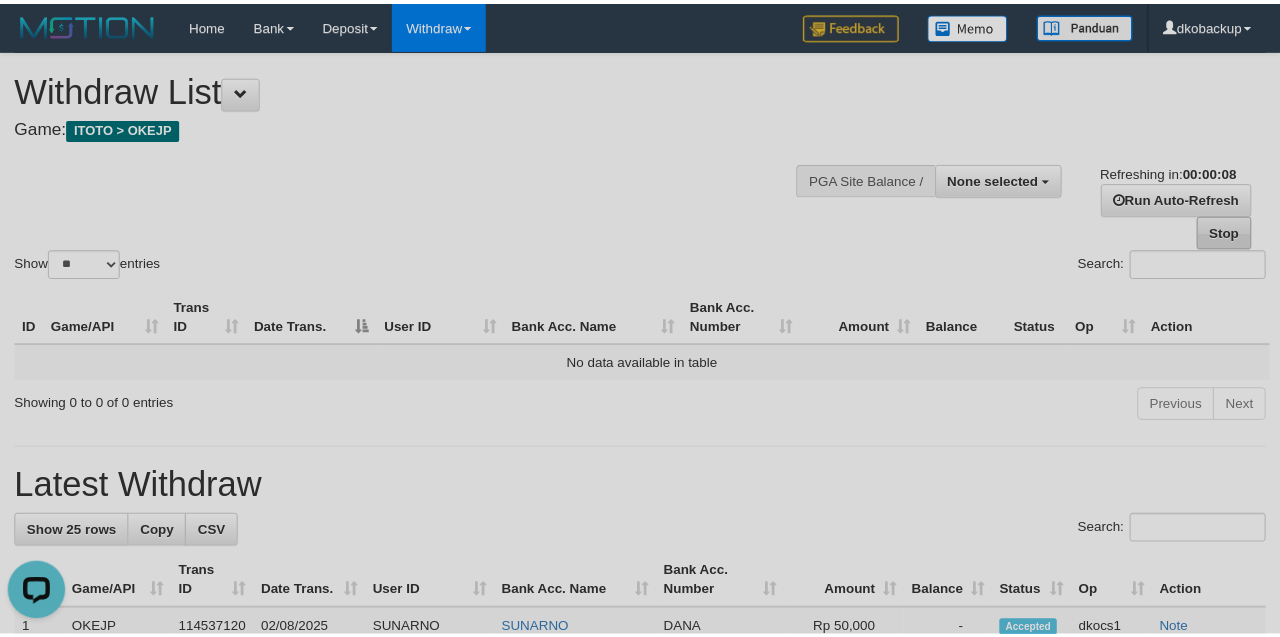 scroll, scrollTop: 0, scrollLeft: 0, axis: both 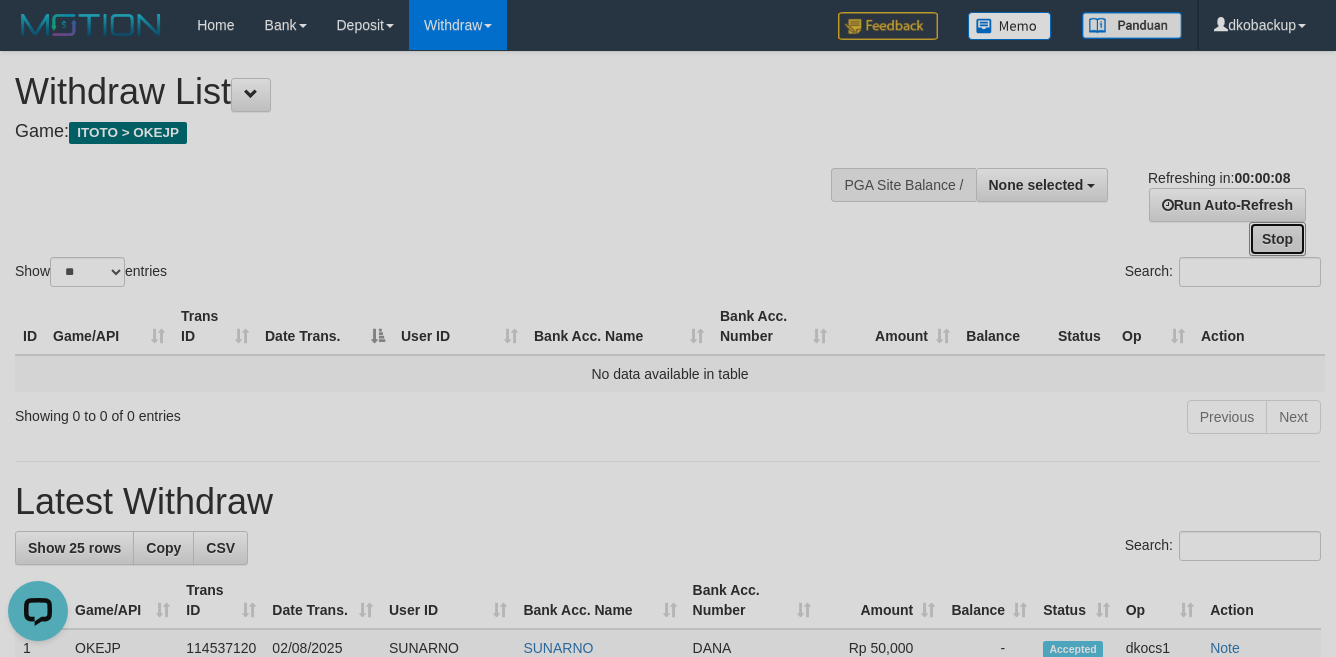 click on "Stop" at bounding box center (1277, 239) 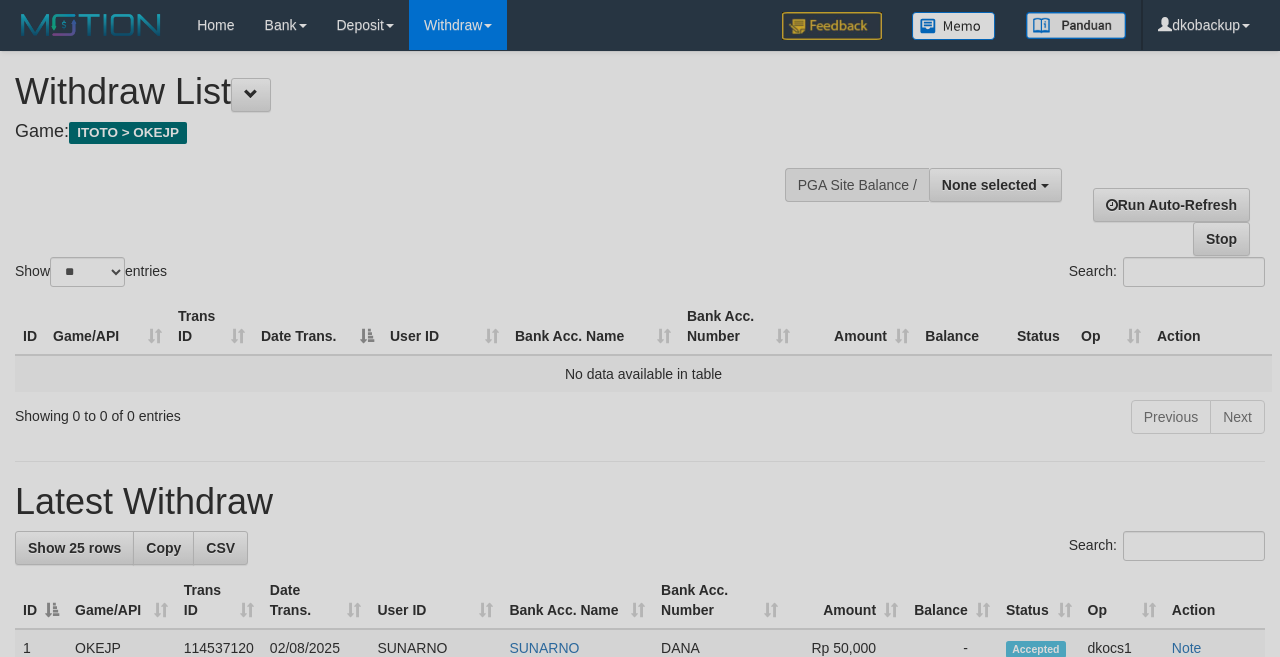 select 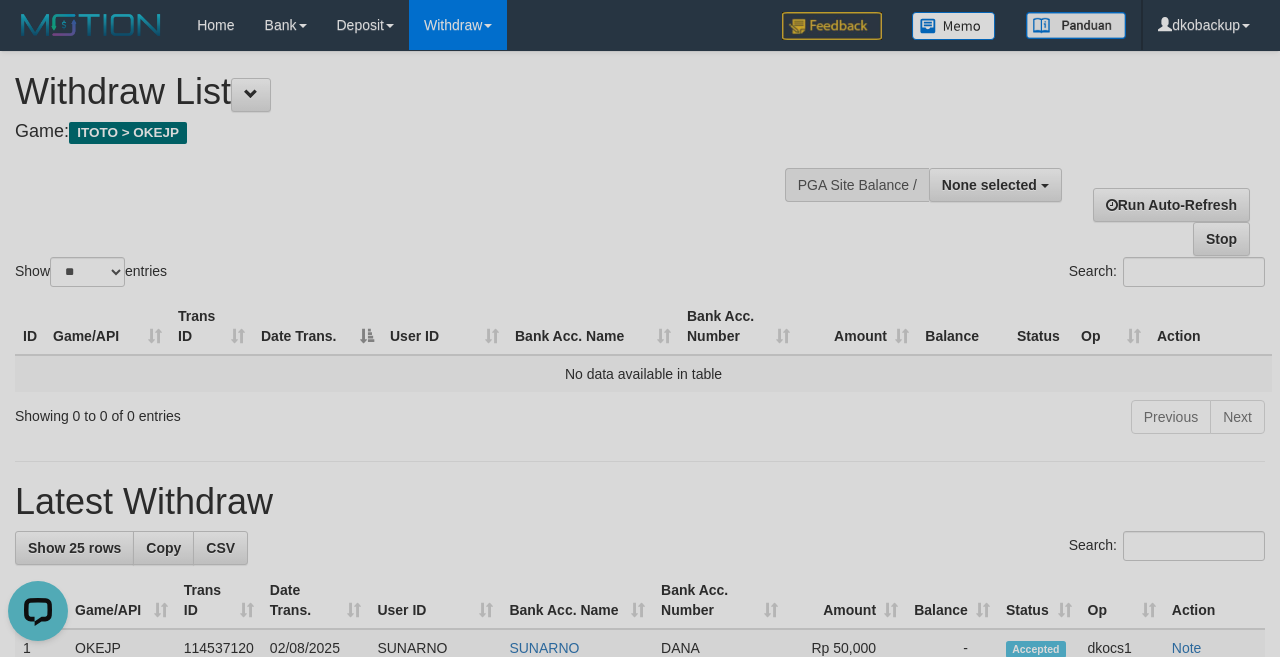 scroll, scrollTop: 0, scrollLeft: 0, axis: both 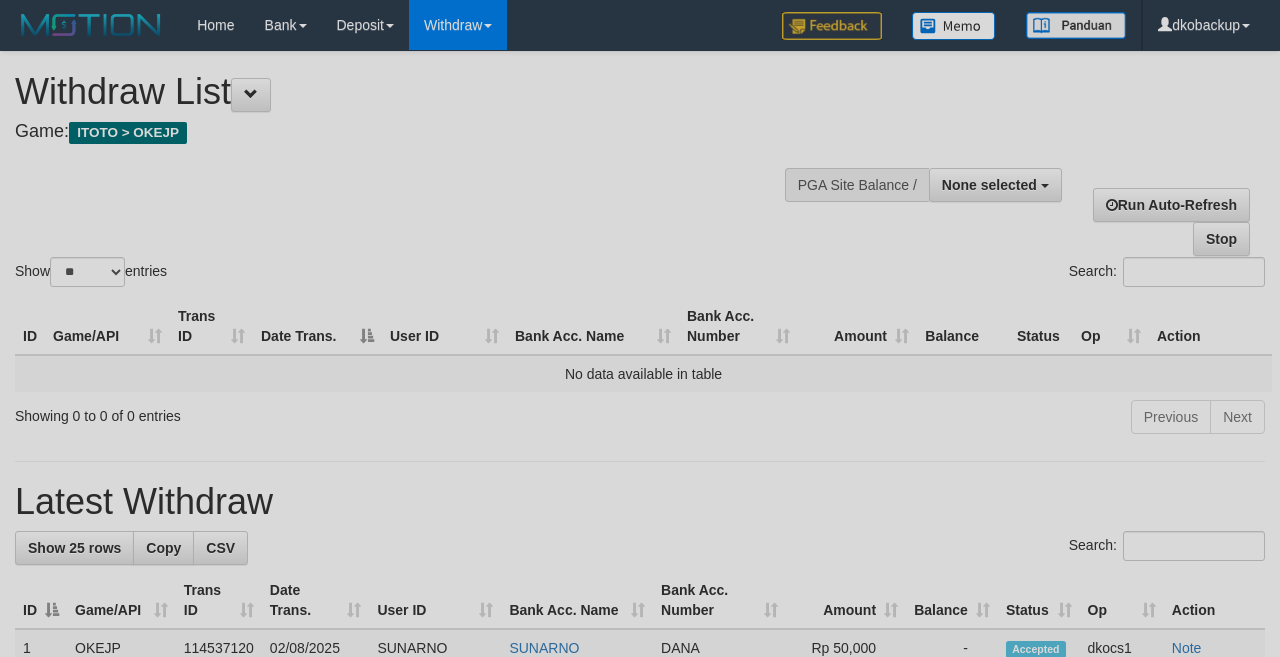 select 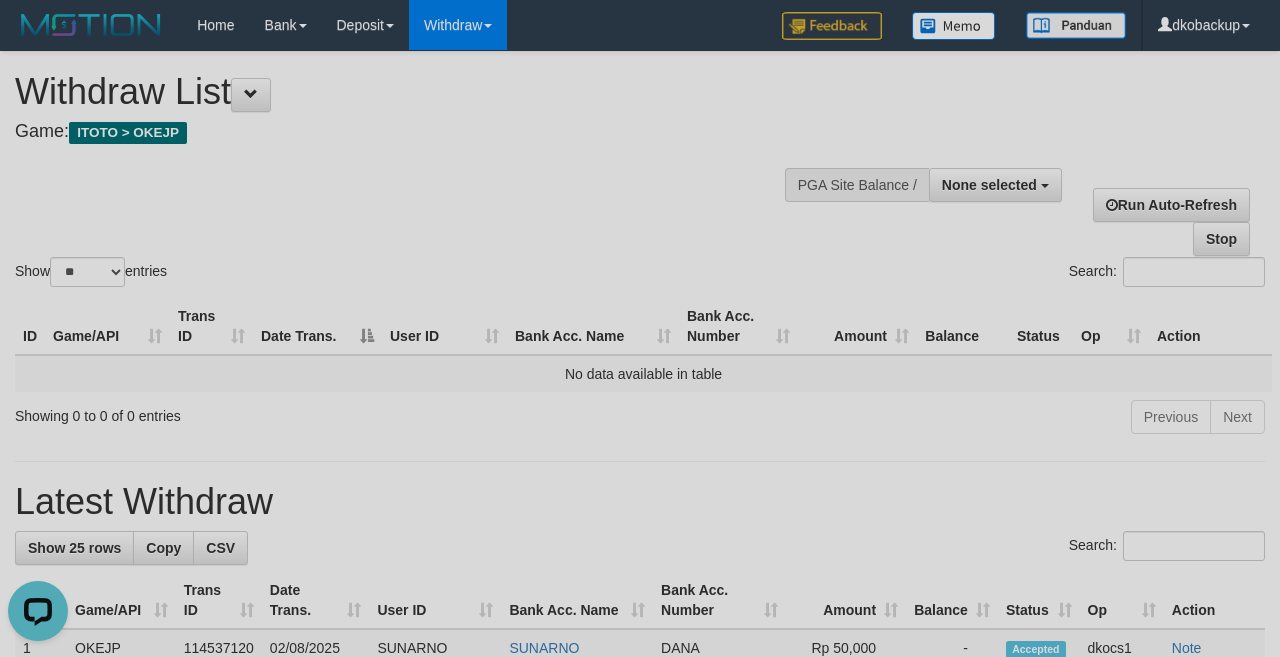 scroll, scrollTop: 0, scrollLeft: 0, axis: both 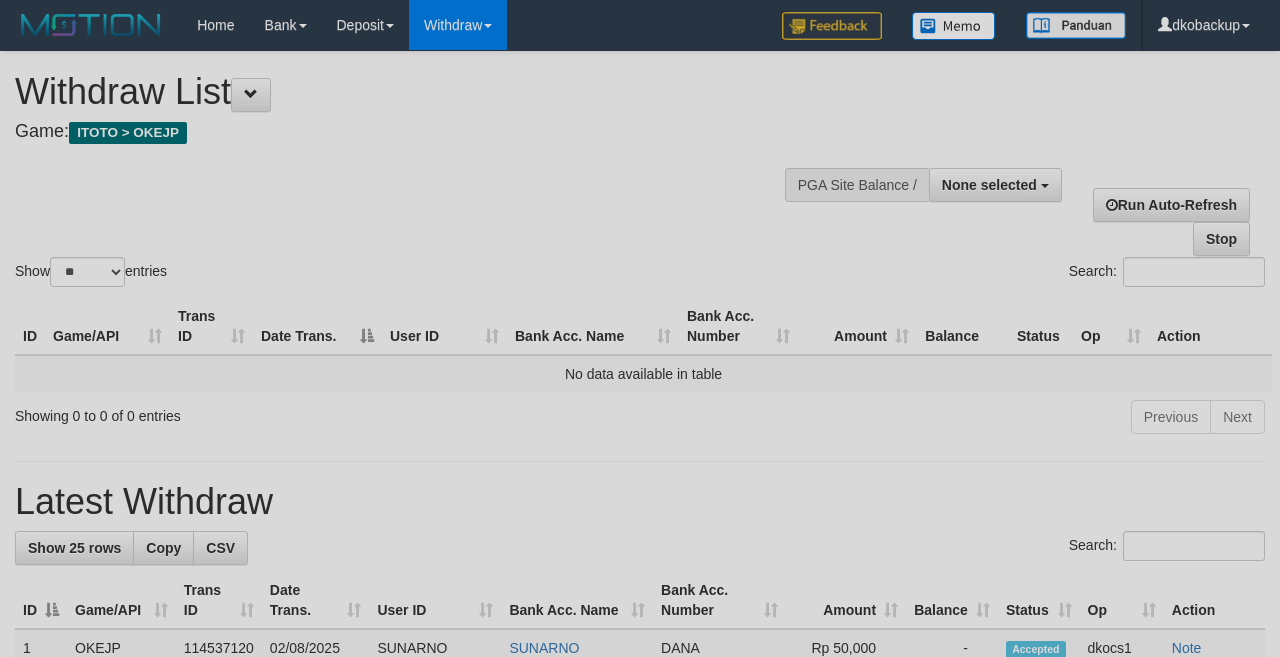 select 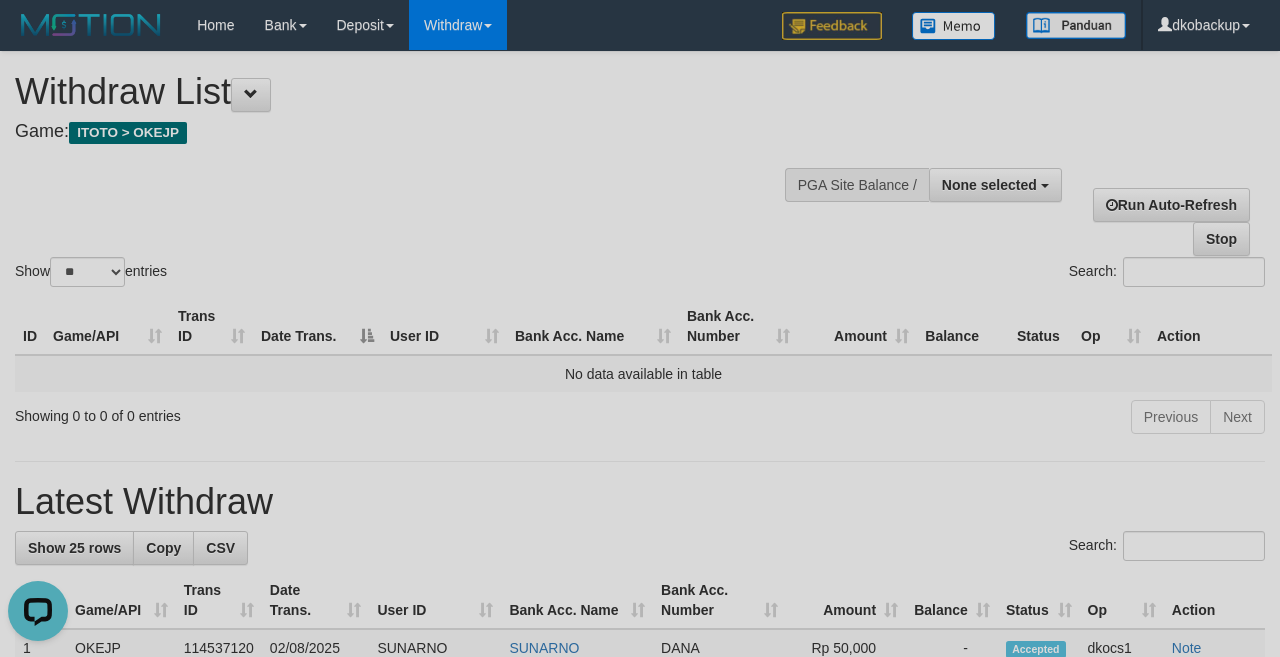 scroll, scrollTop: 0, scrollLeft: 0, axis: both 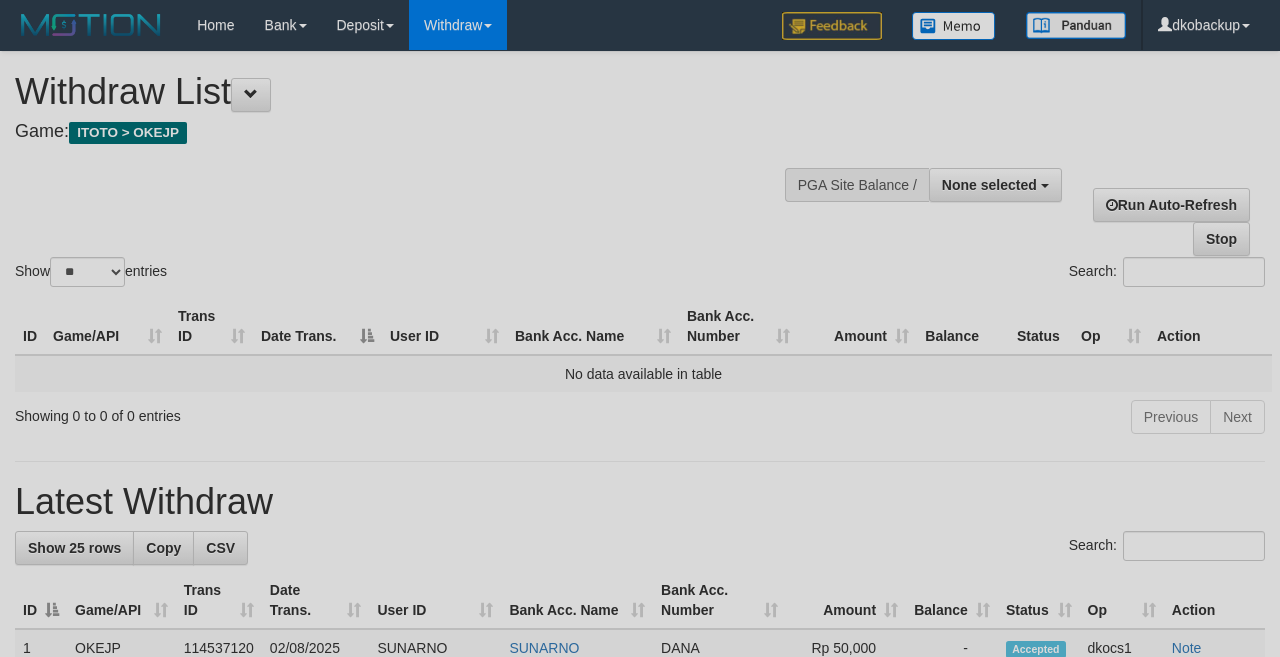select 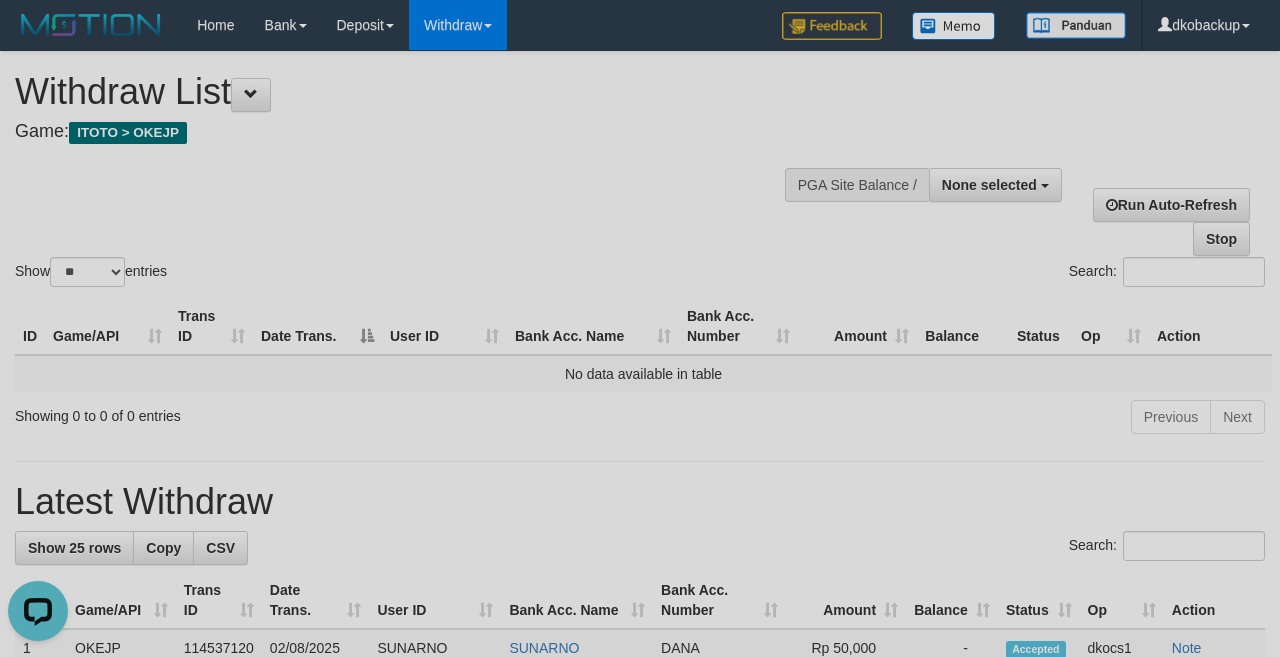 scroll, scrollTop: 0, scrollLeft: 0, axis: both 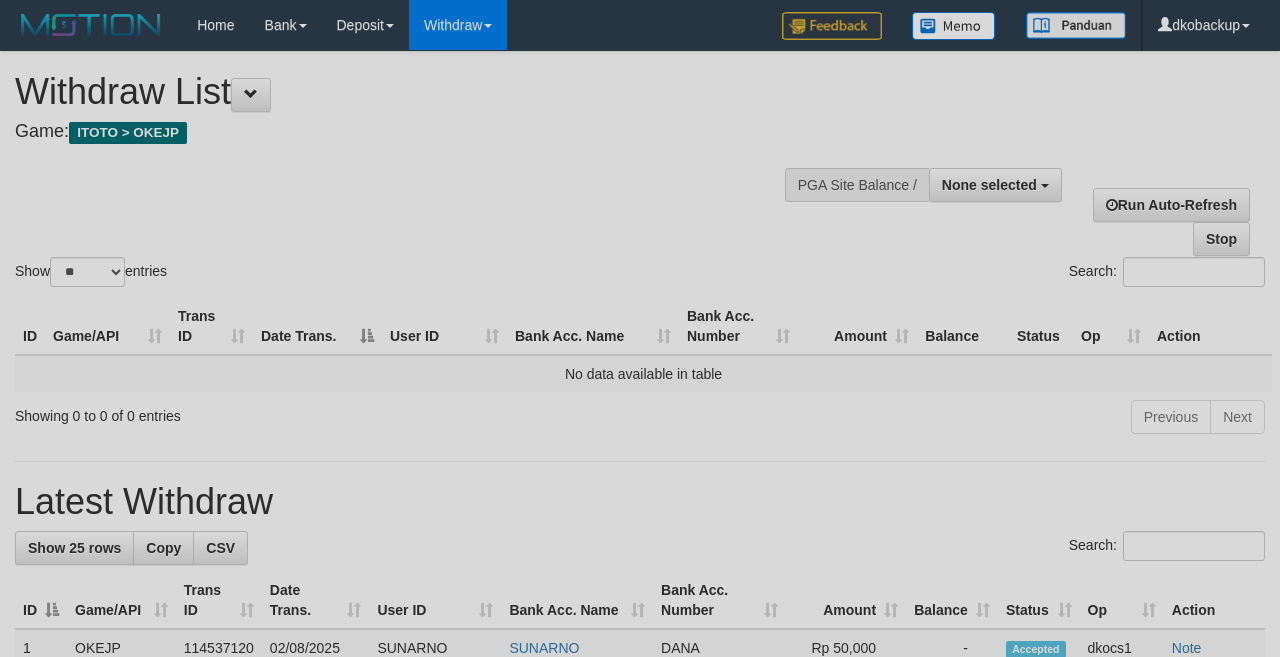 select 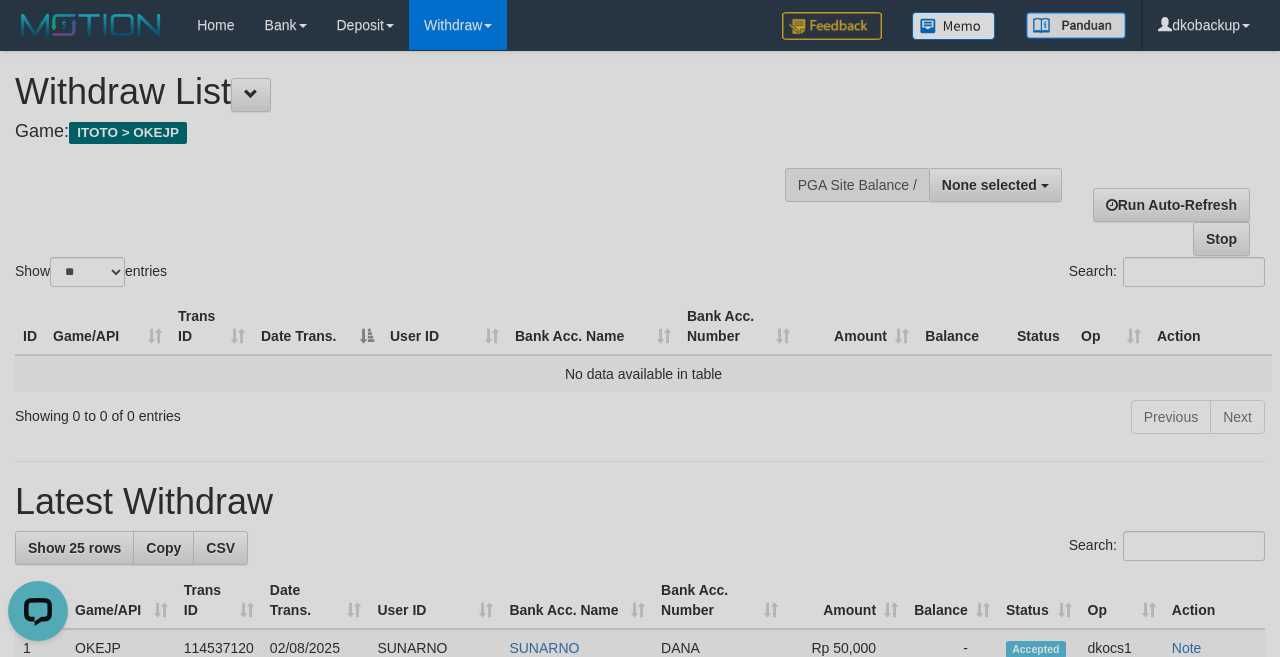 scroll, scrollTop: 0, scrollLeft: 0, axis: both 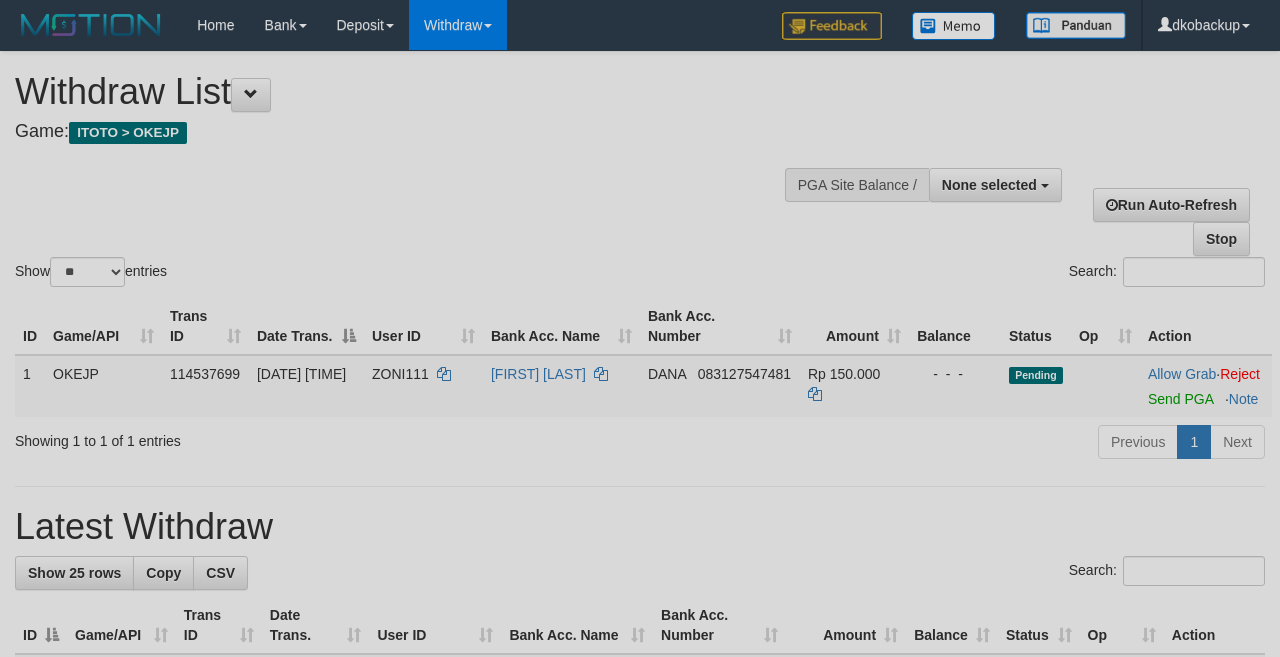 select 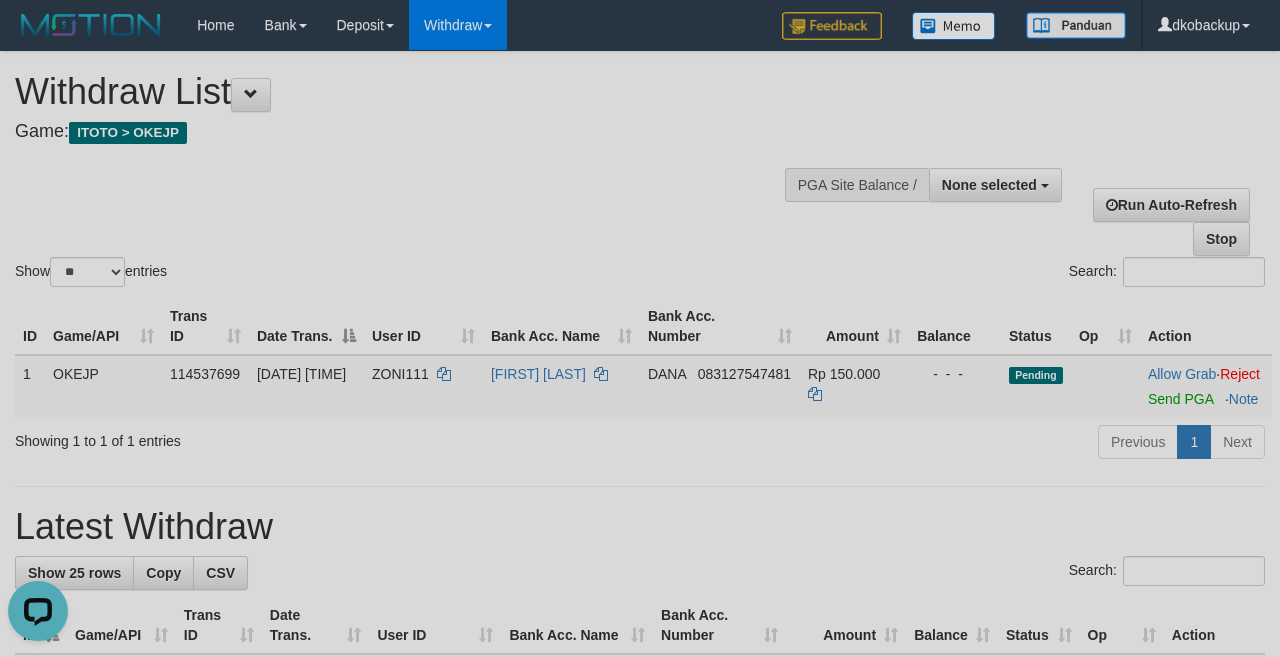 scroll, scrollTop: 0, scrollLeft: 0, axis: both 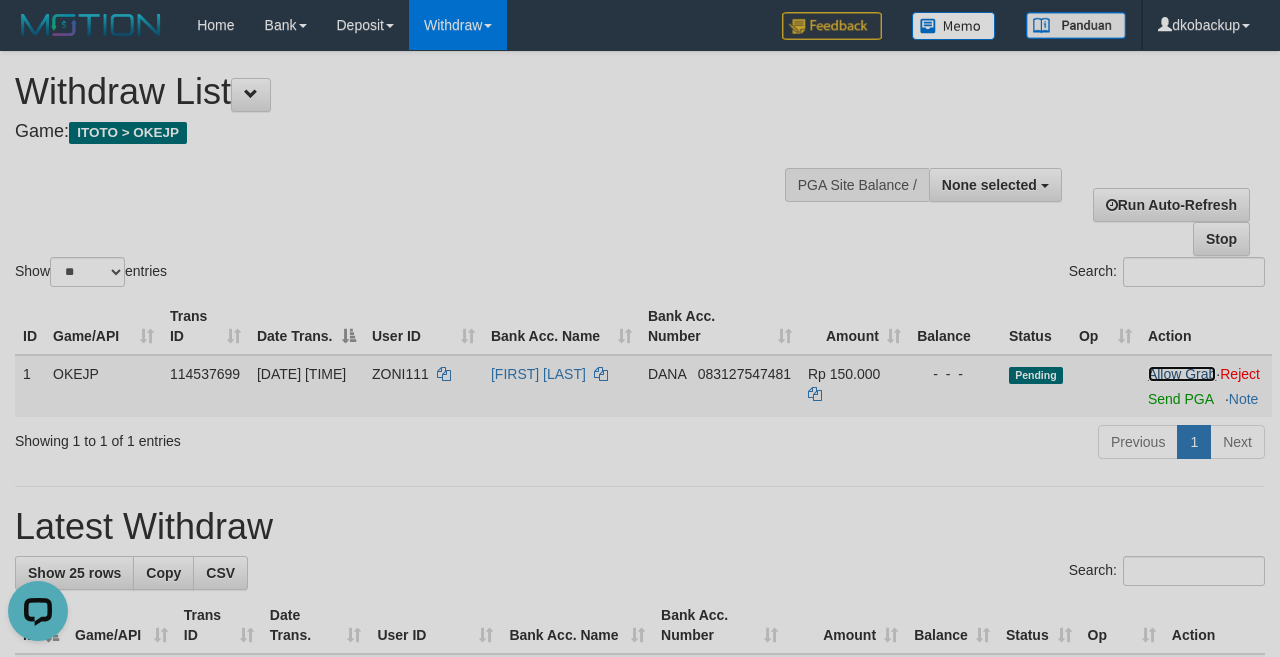 click on "Allow Grab" at bounding box center (1182, 374) 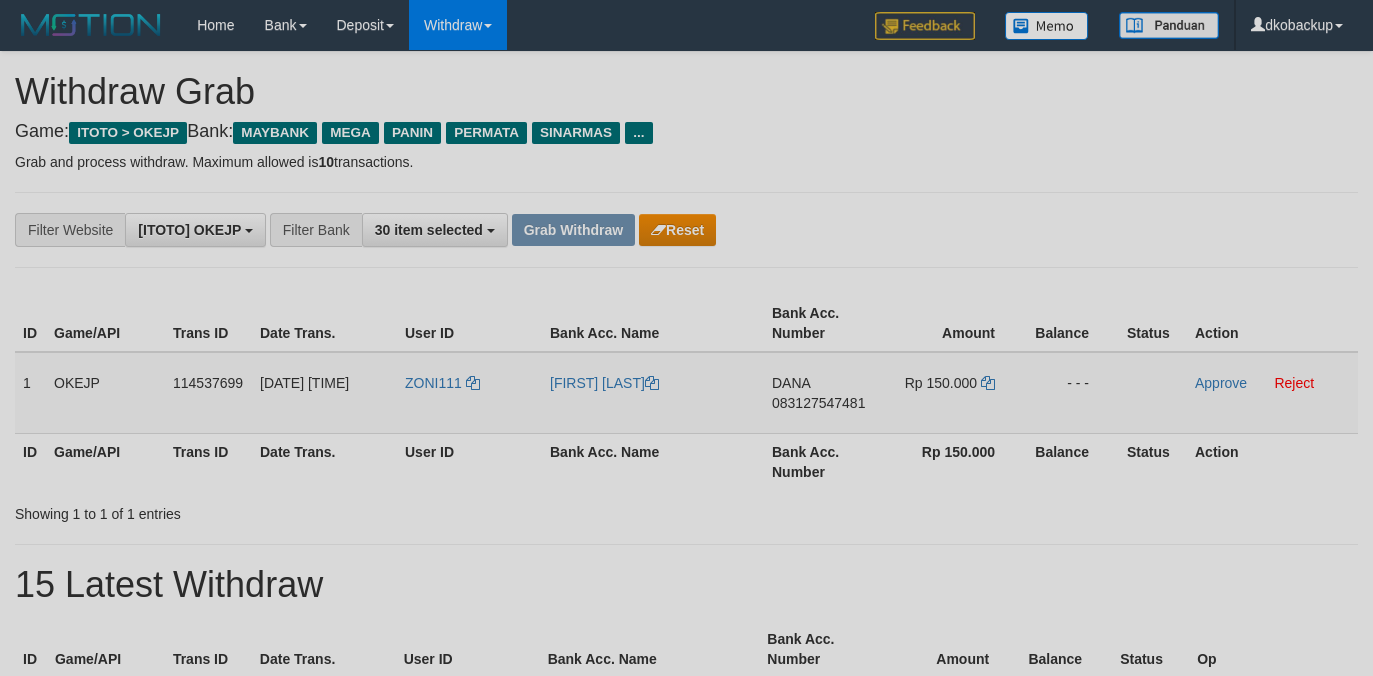 scroll, scrollTop: 0, scrollLeft: 0, axis: both 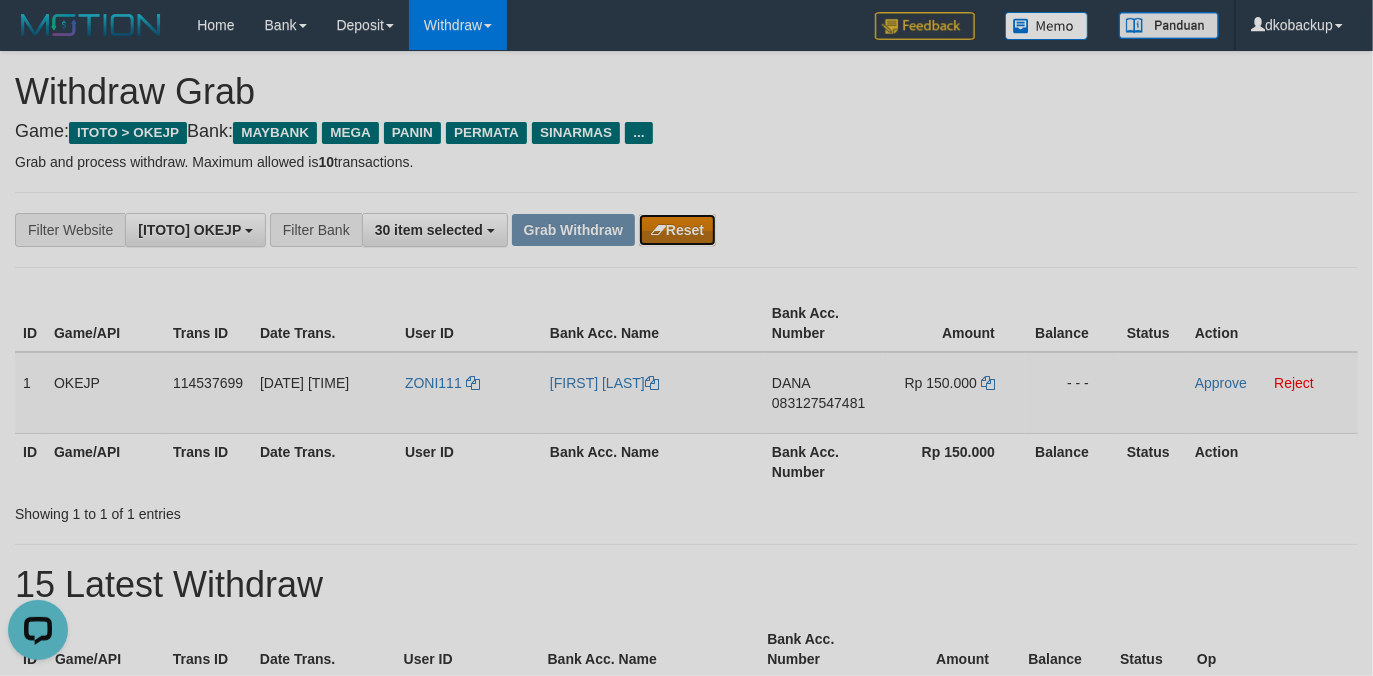 click on "Reset" at bounding box center [677, 230] 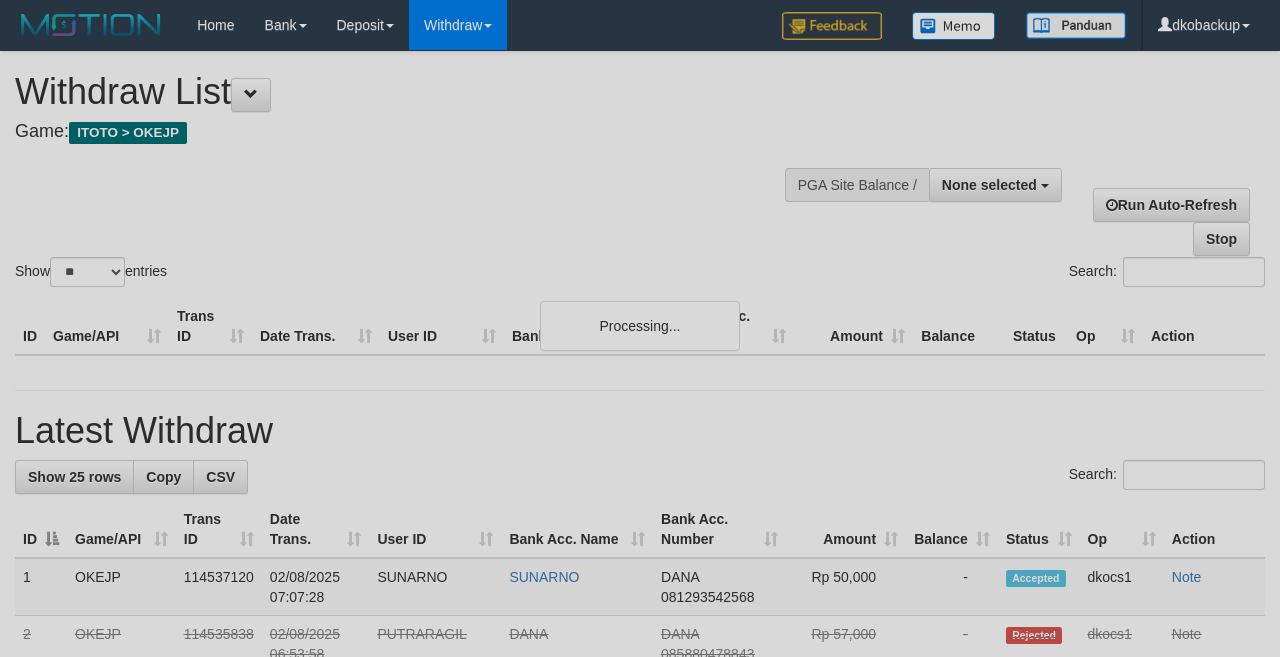 select 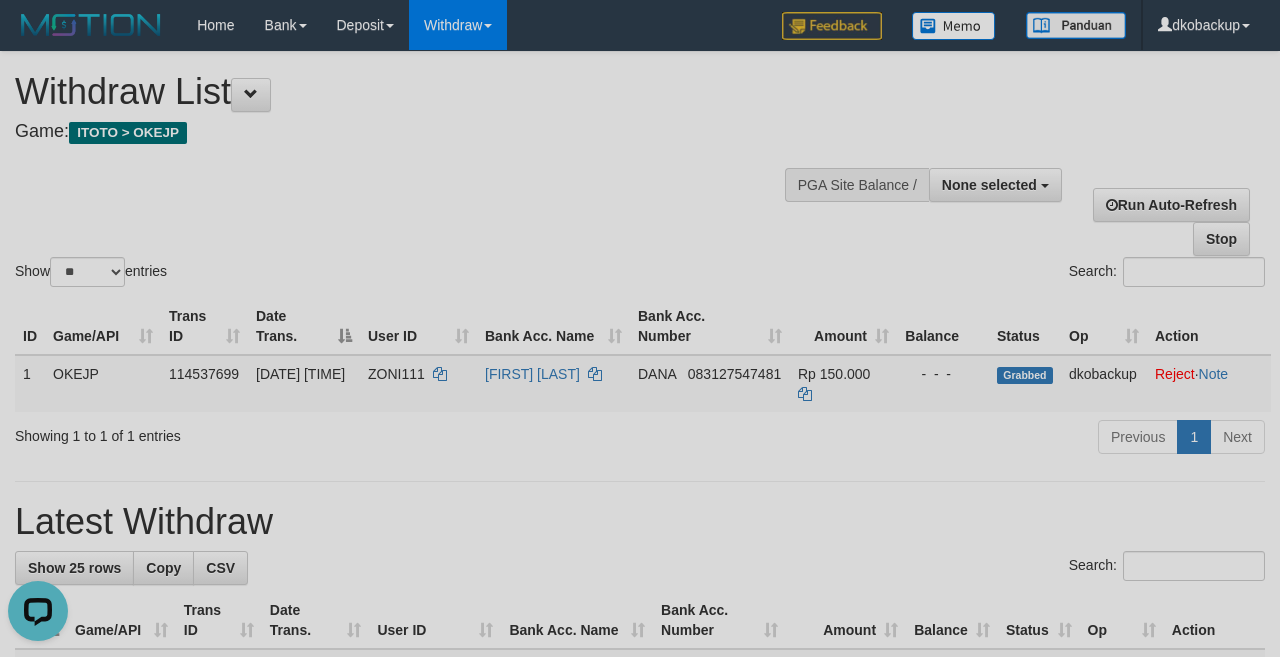 scroll, scrollTop: 0, scrollLeft: 0, axis: both 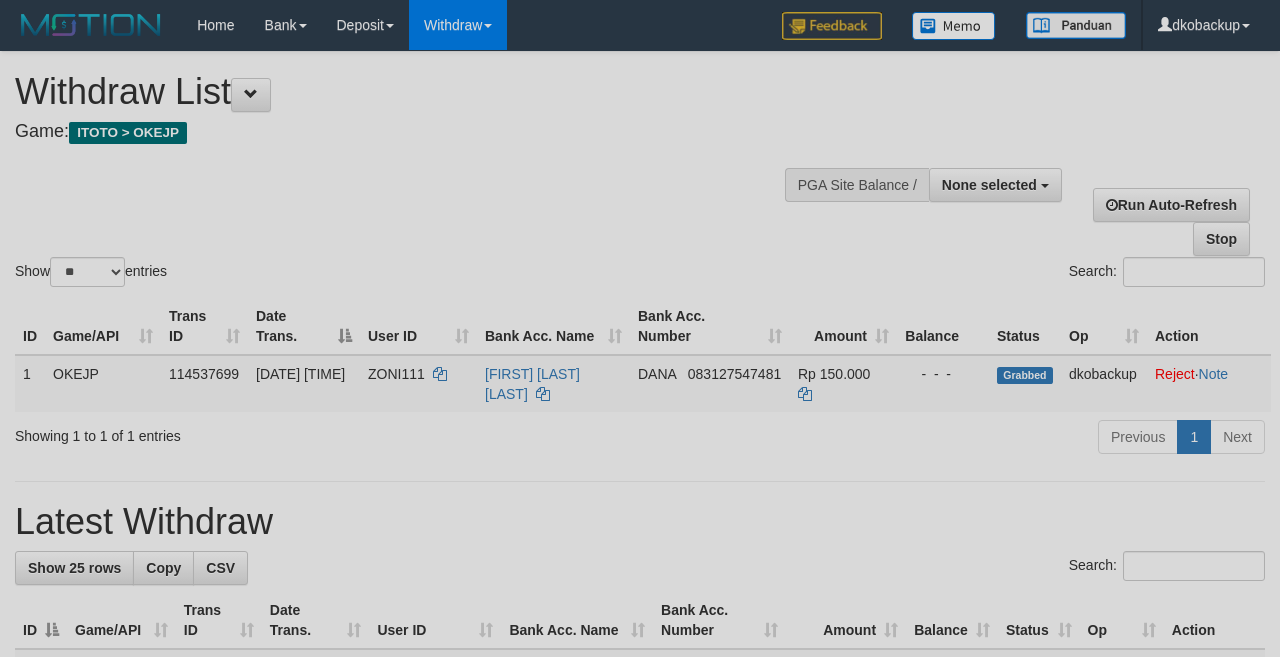 select 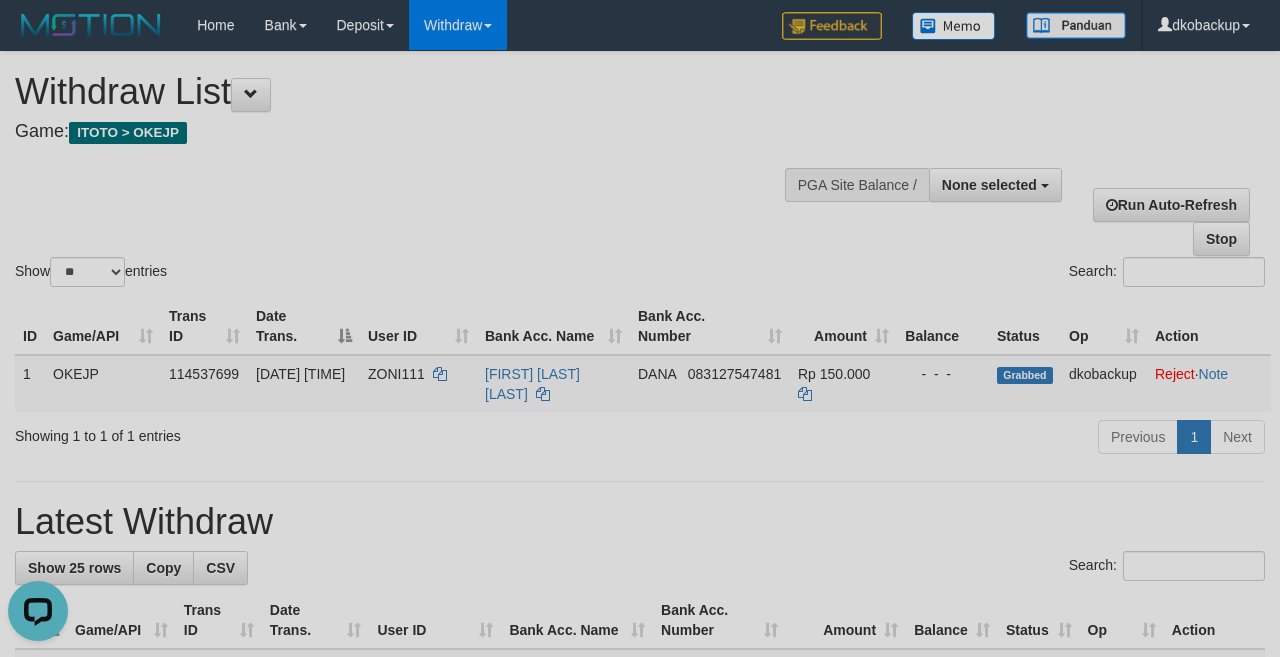 scroll, scrollTop: 0, scrollLeft: 0, axis: both 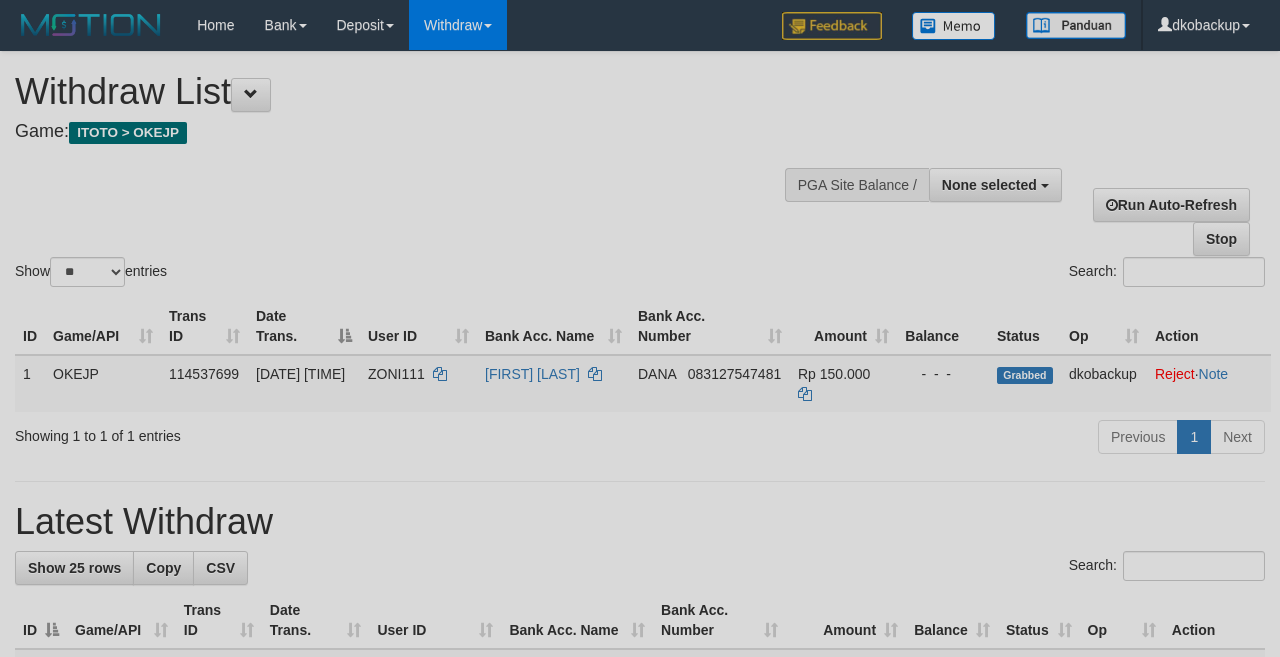select 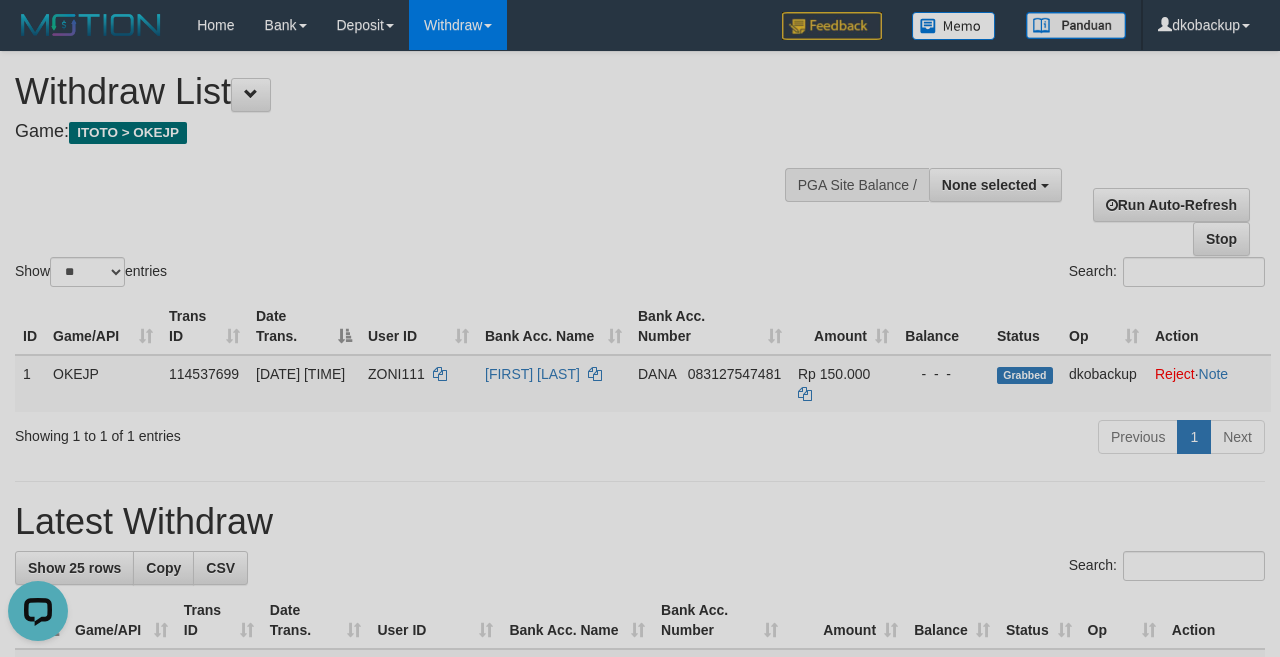 scroll, scrollTop: 0, scrollLeft: 0, axis: both 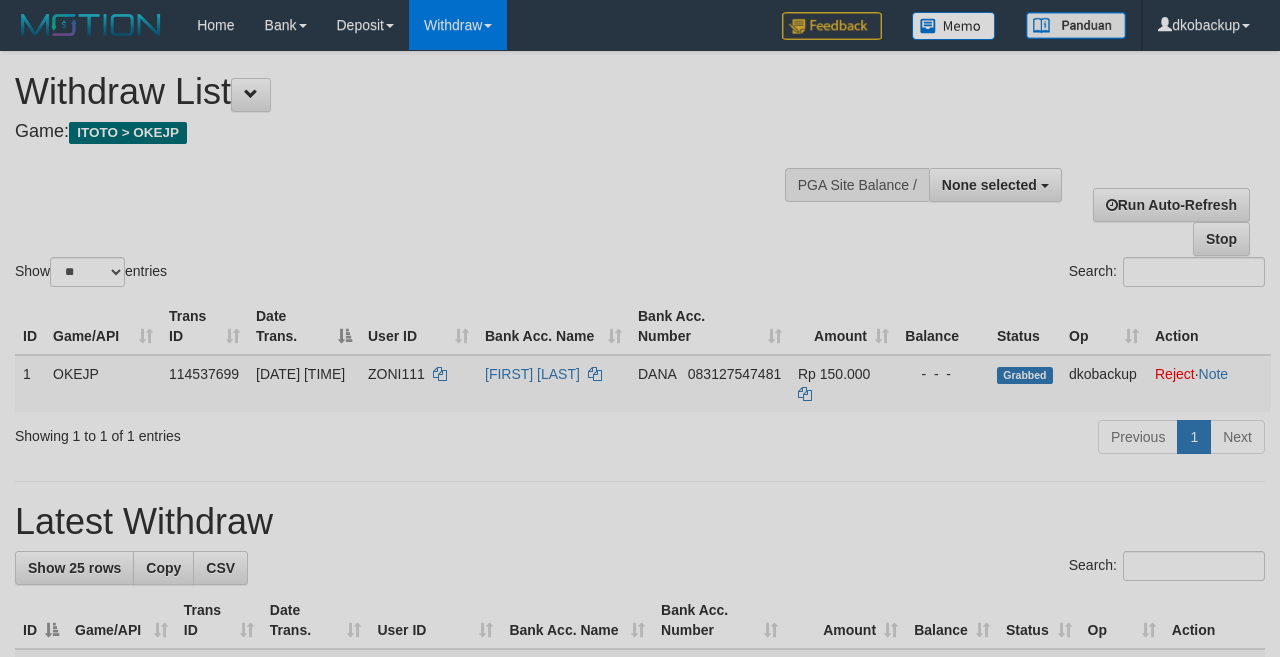 select 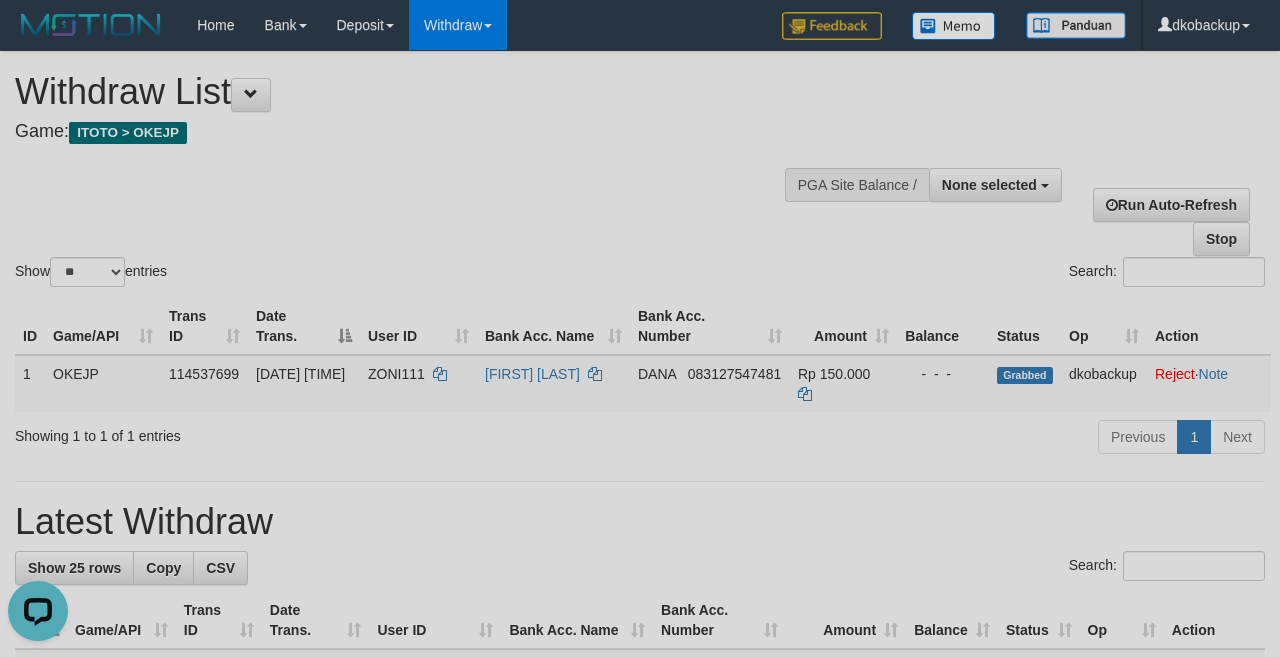 scroll, scrollTop: 0, scrollLeft: 0, axis: both 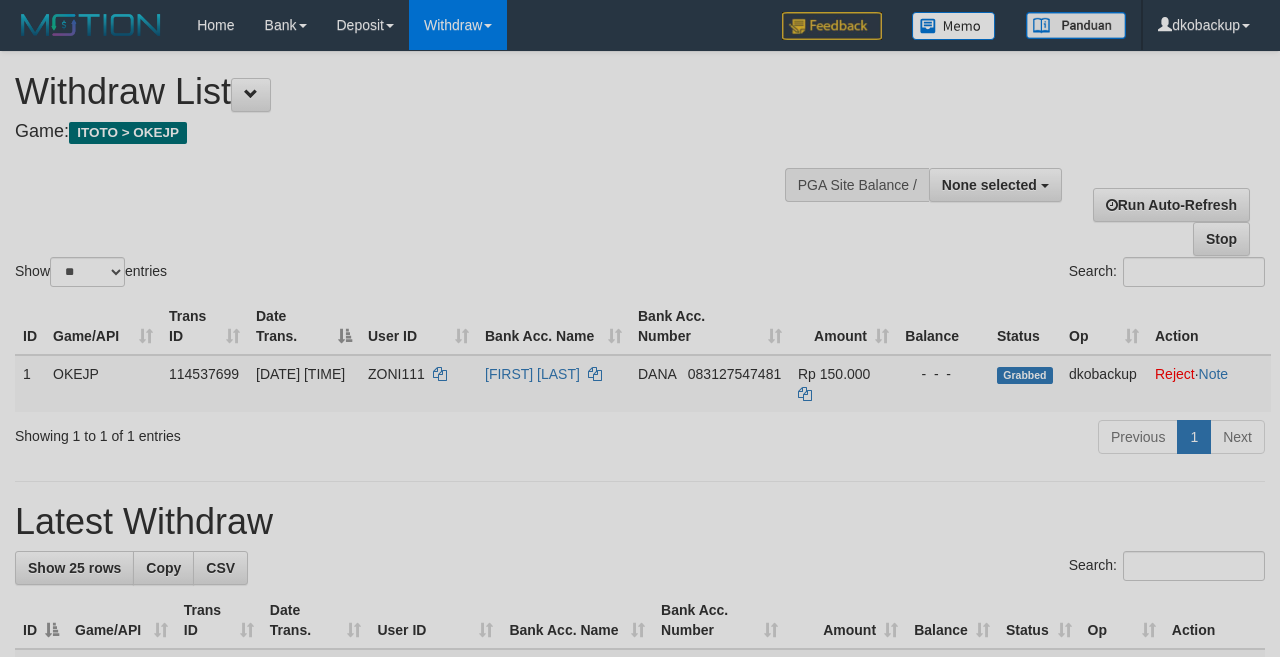 select 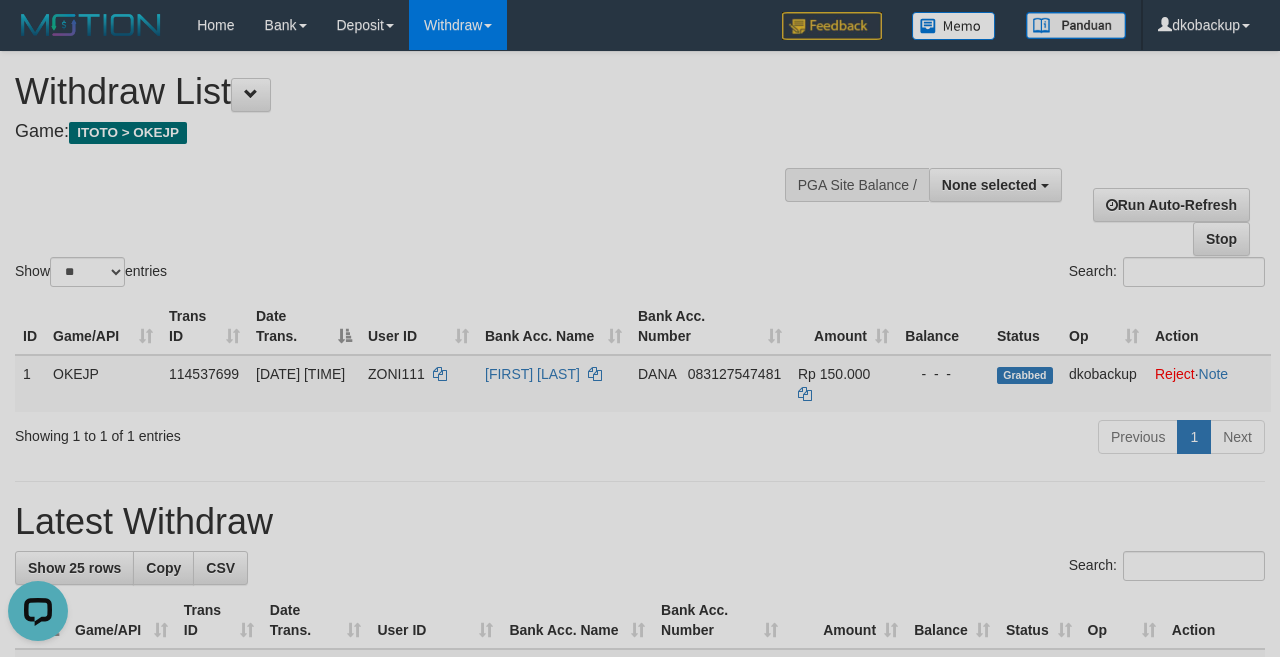 scroll, scrollTop: 0, scrollLeft: 0, axis: both 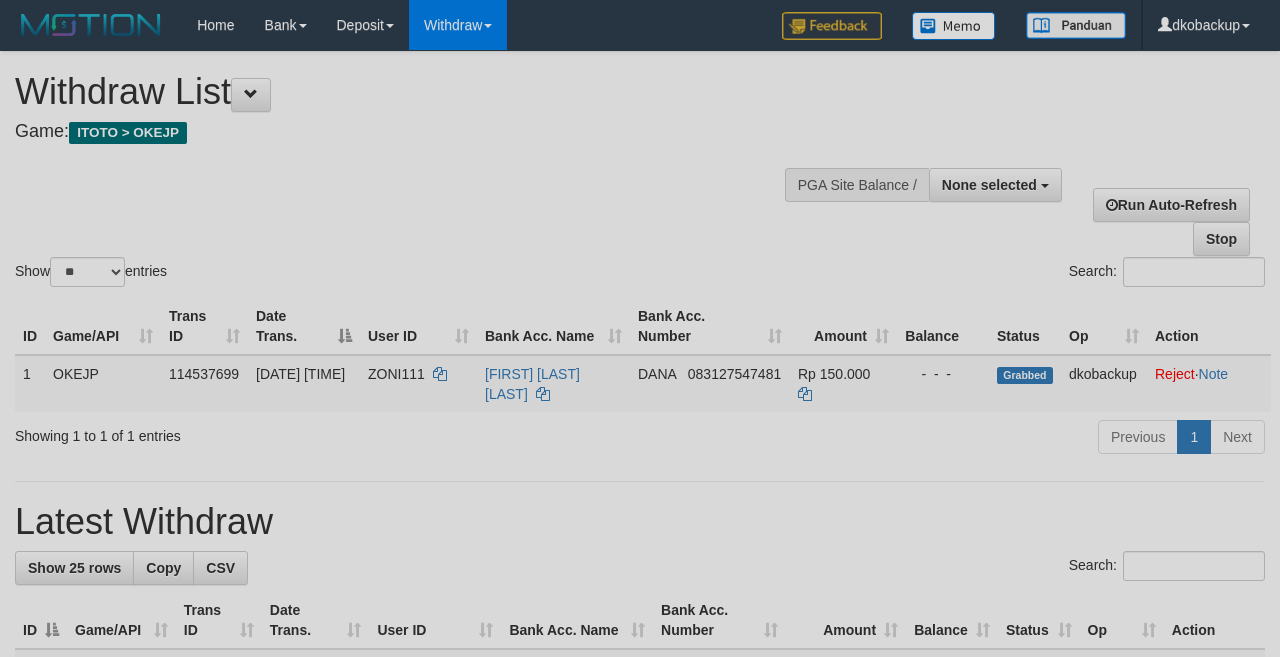 select 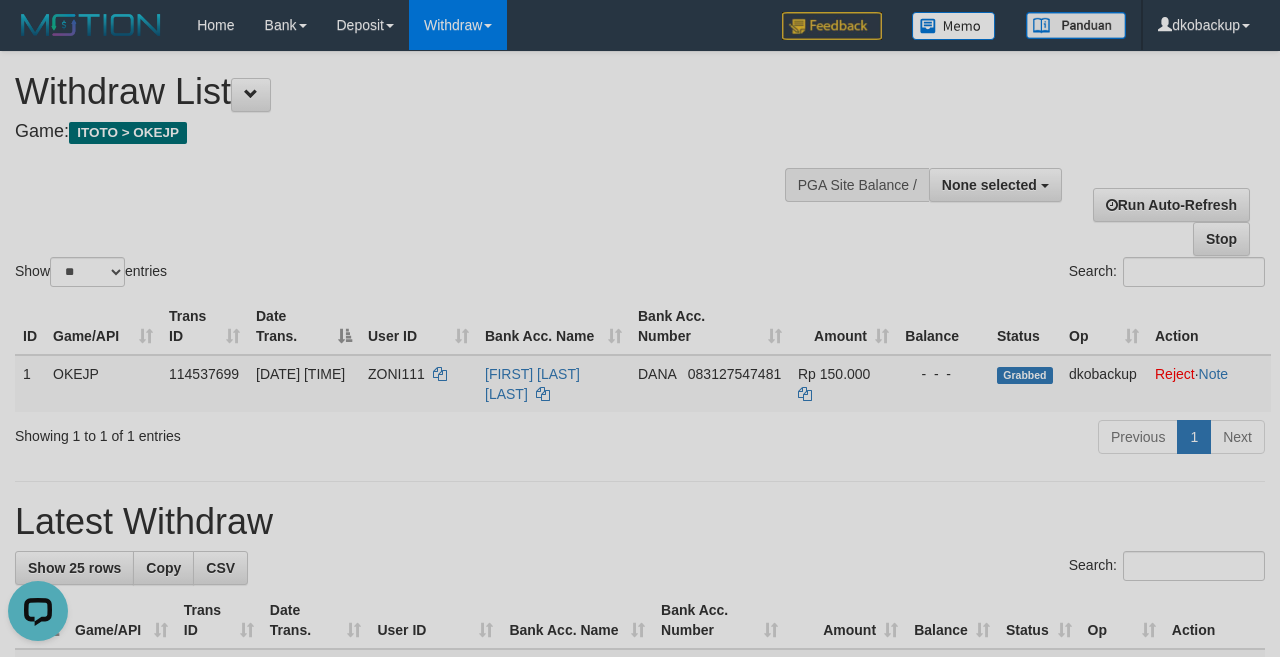 scroll, scrollTop: 0, scrollLeft: 0, axis: both 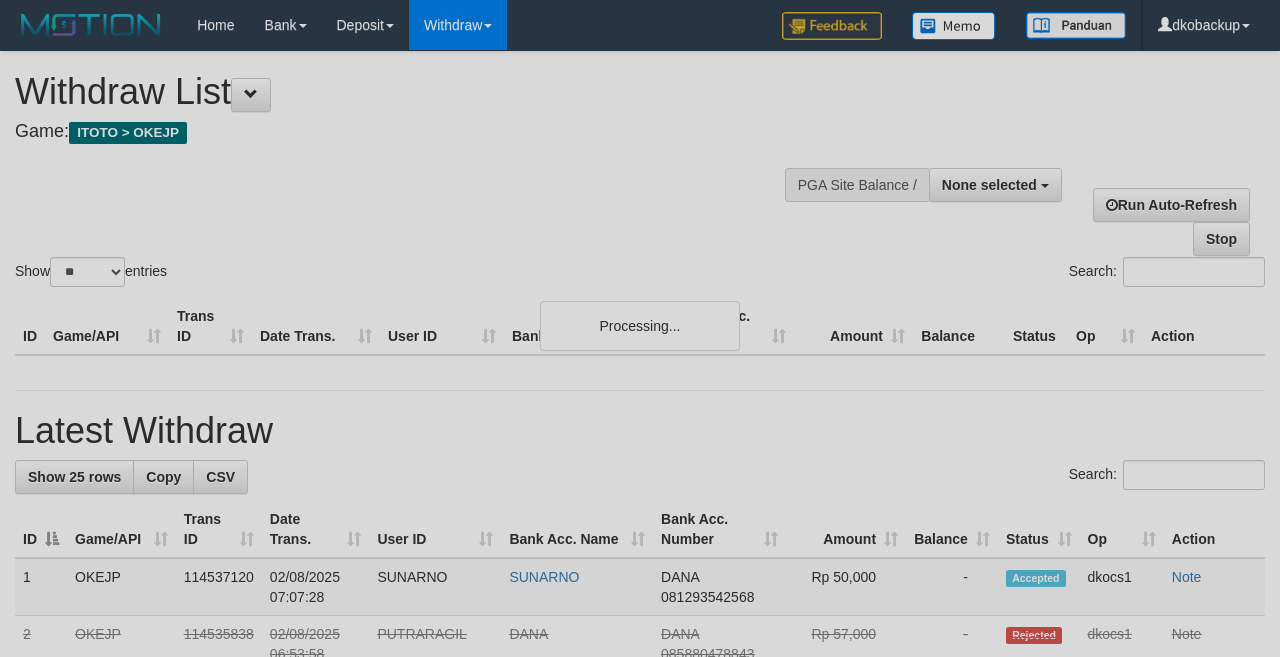 select 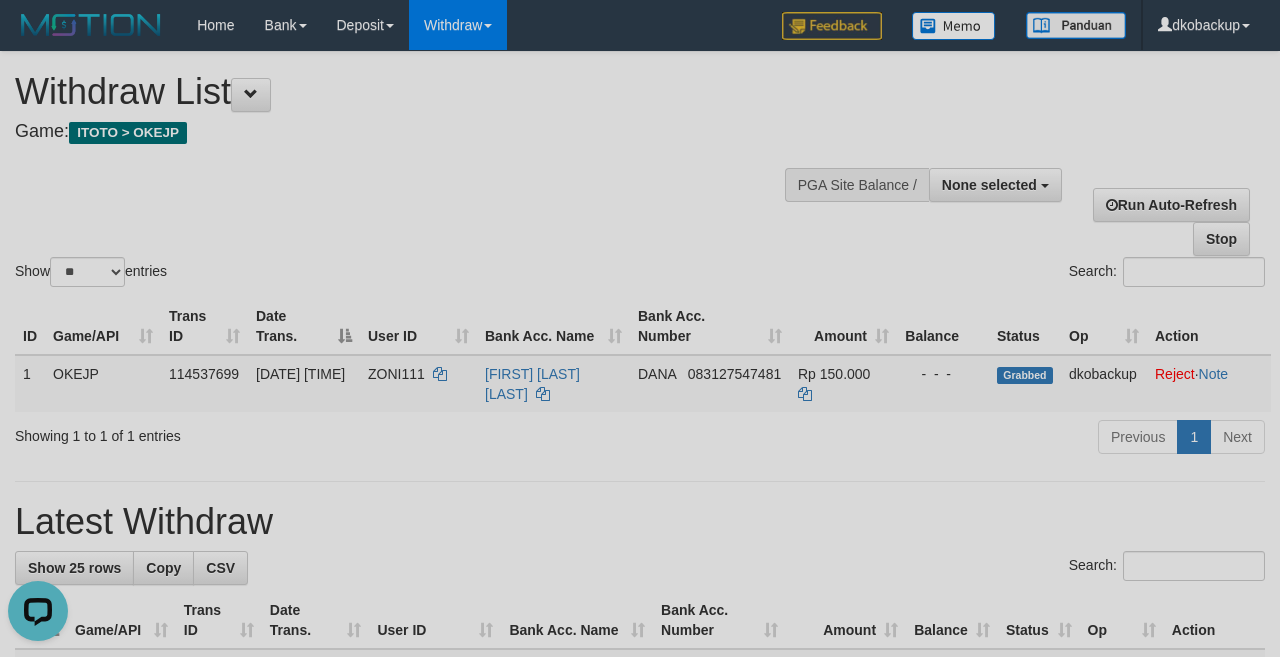 scroll, scrollTop: 0, scrollLeft: 0, axis: both 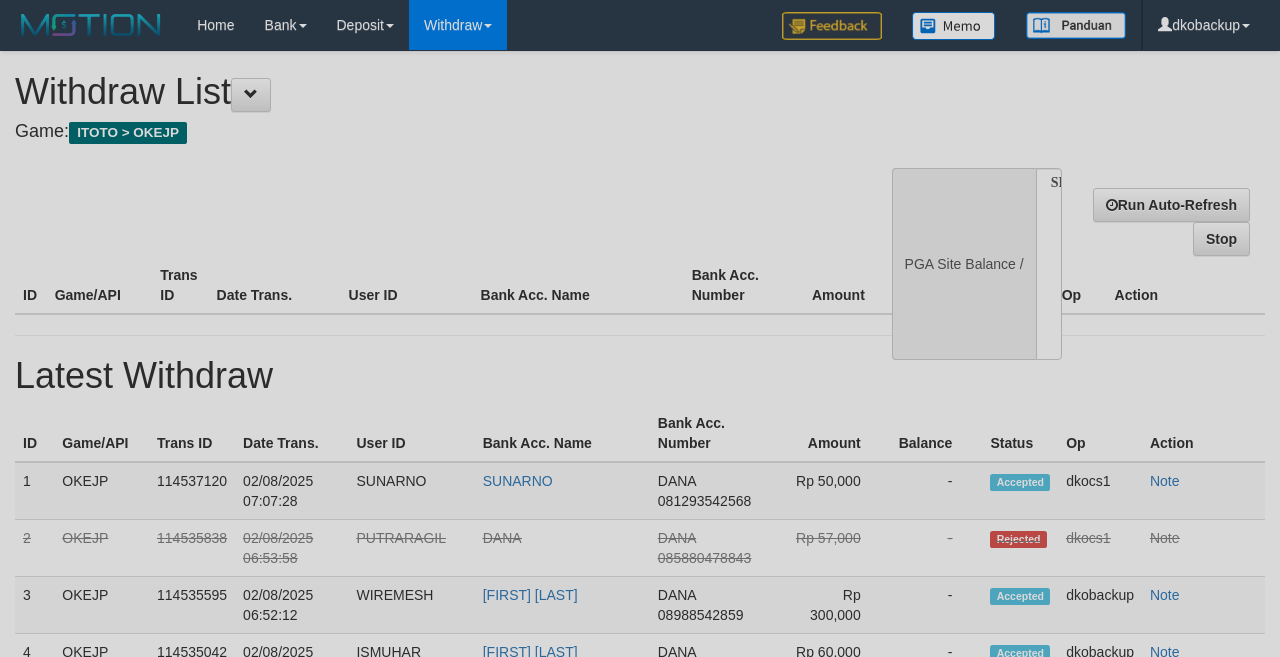 select 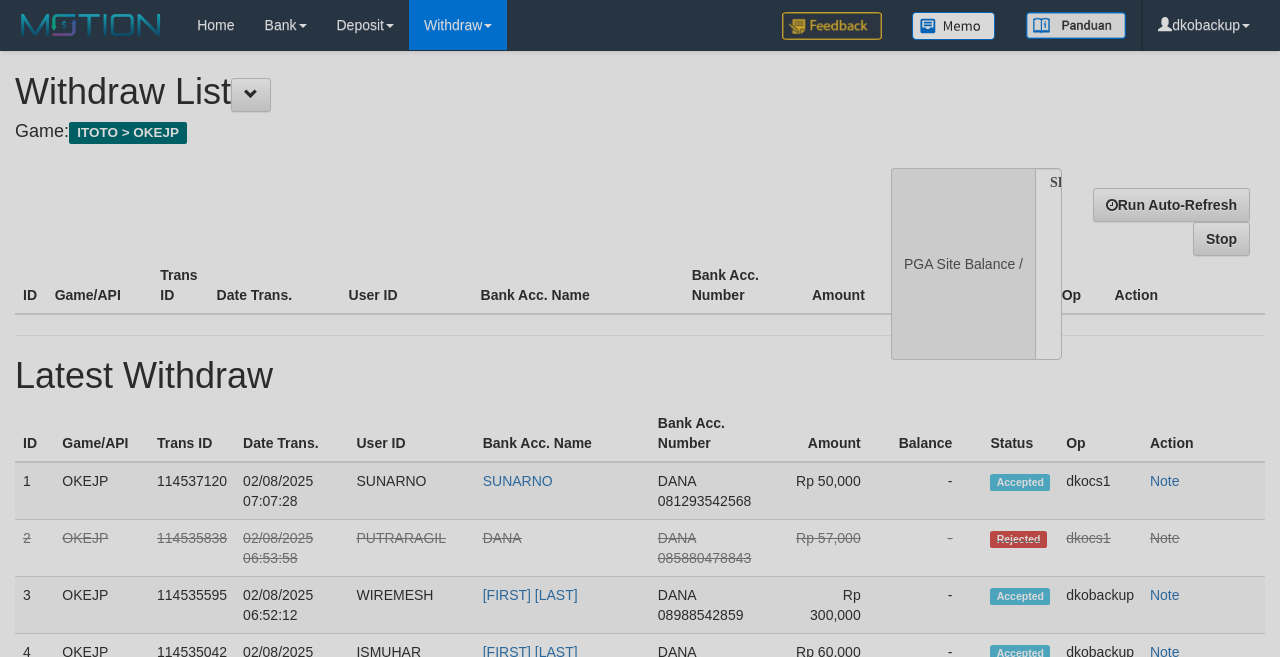 scroll, scrollTop: 0, scrollLeft: 0, axis: both 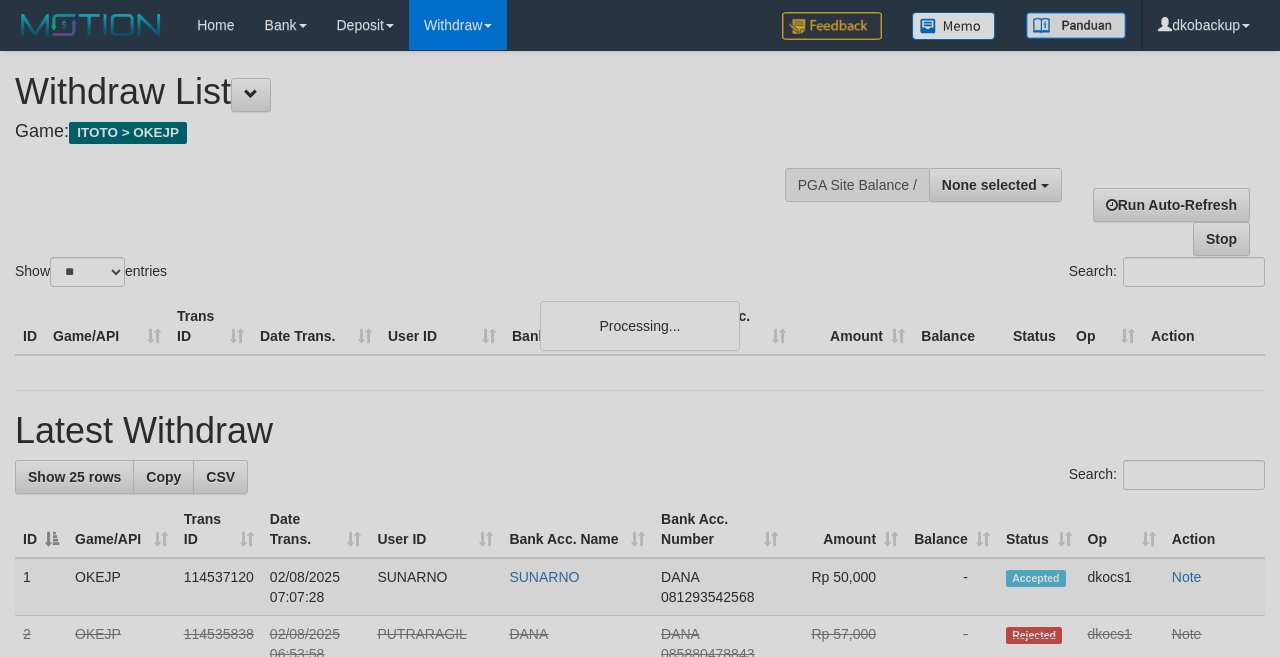 select 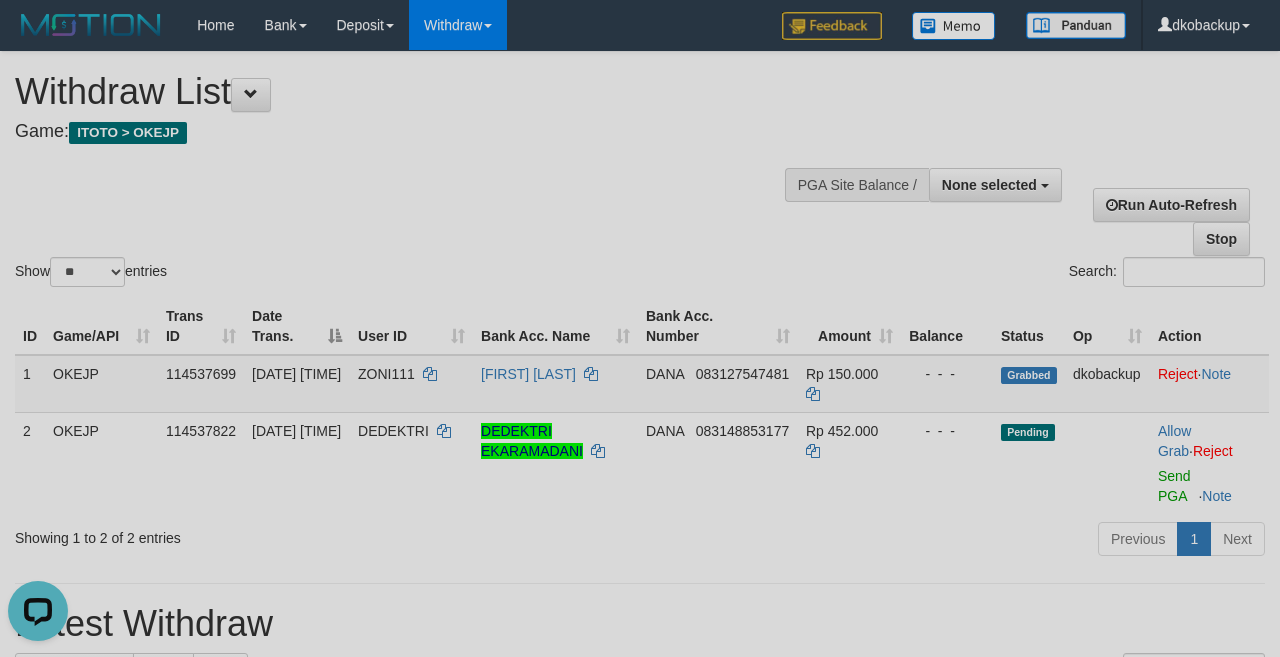 scroll, scrollTop: 0, scrollLeft: 0, axis: both 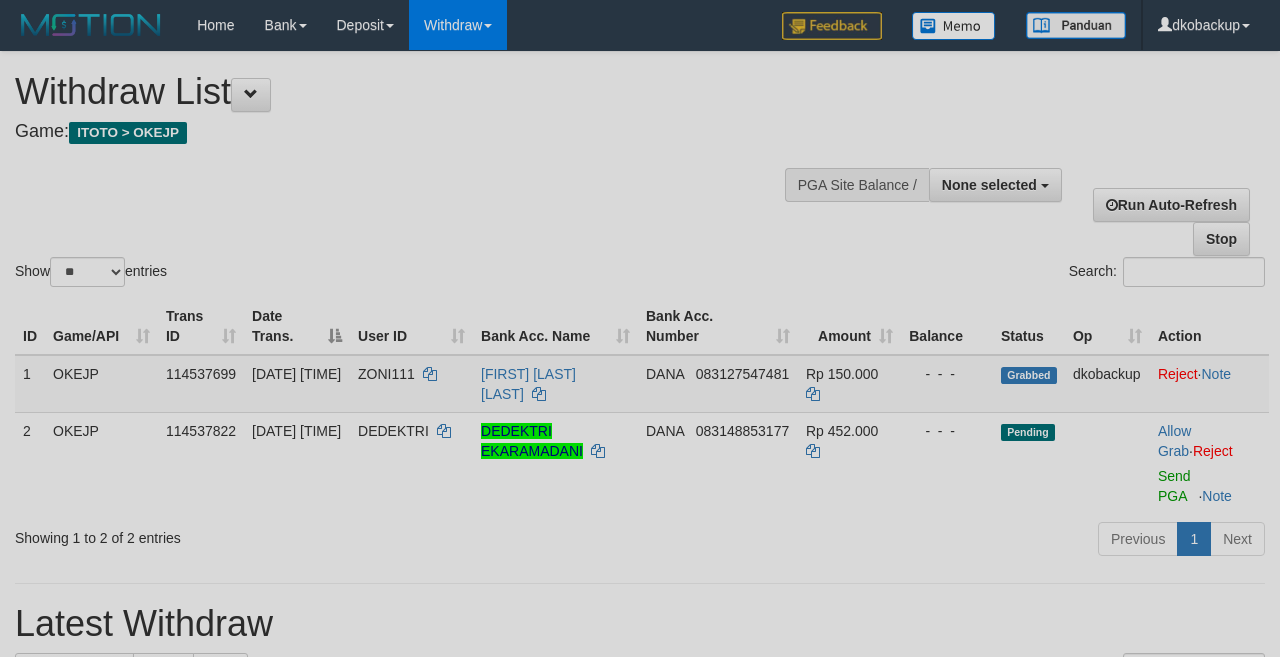 select 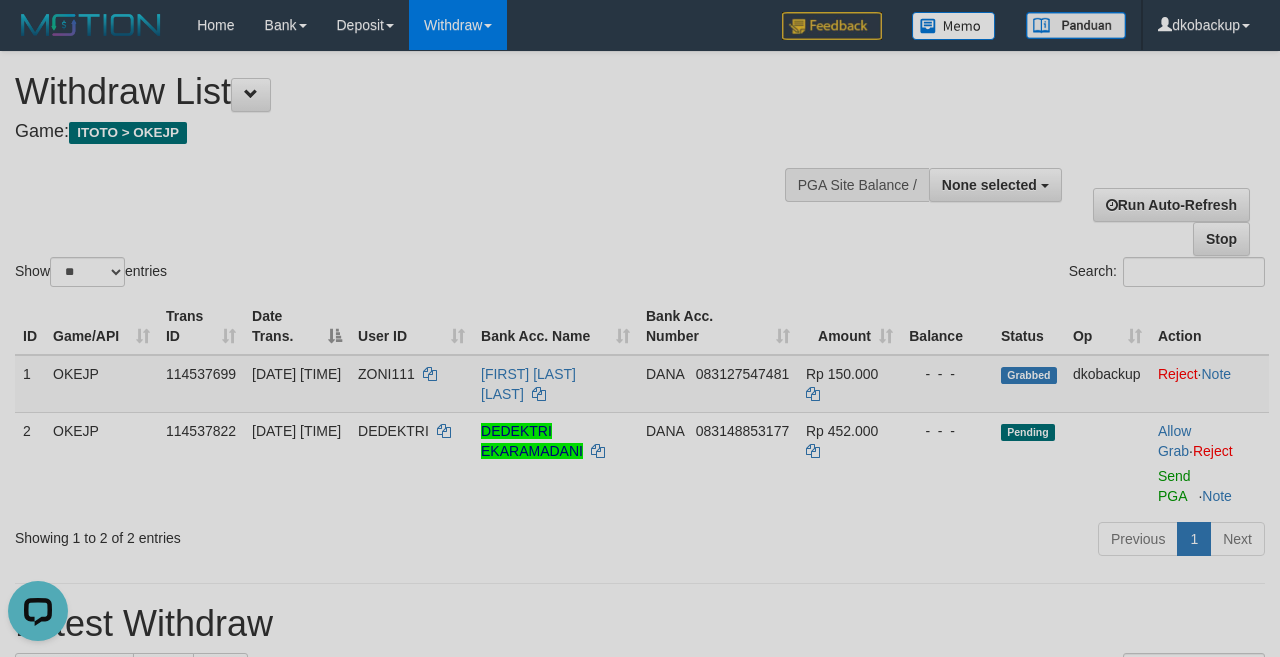 scroll, scrollTop: 0, scrollLeft: 0, axis: both 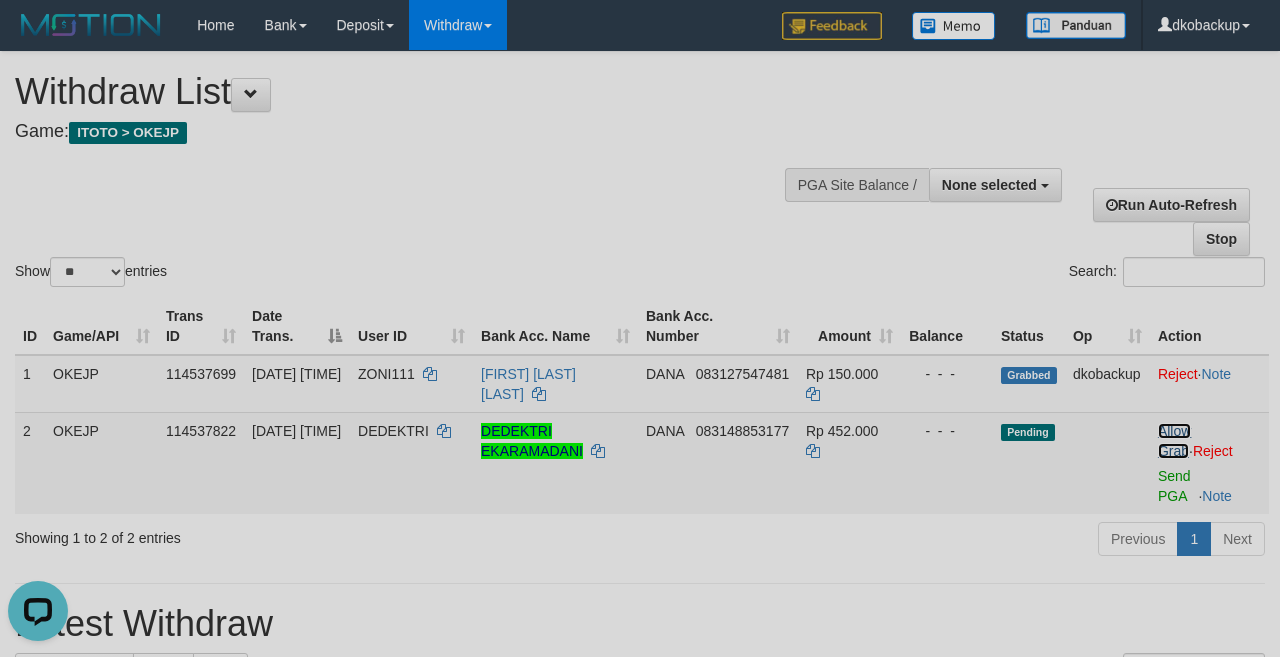 click on "Allow Grab" at bounding box center (1174, 441) 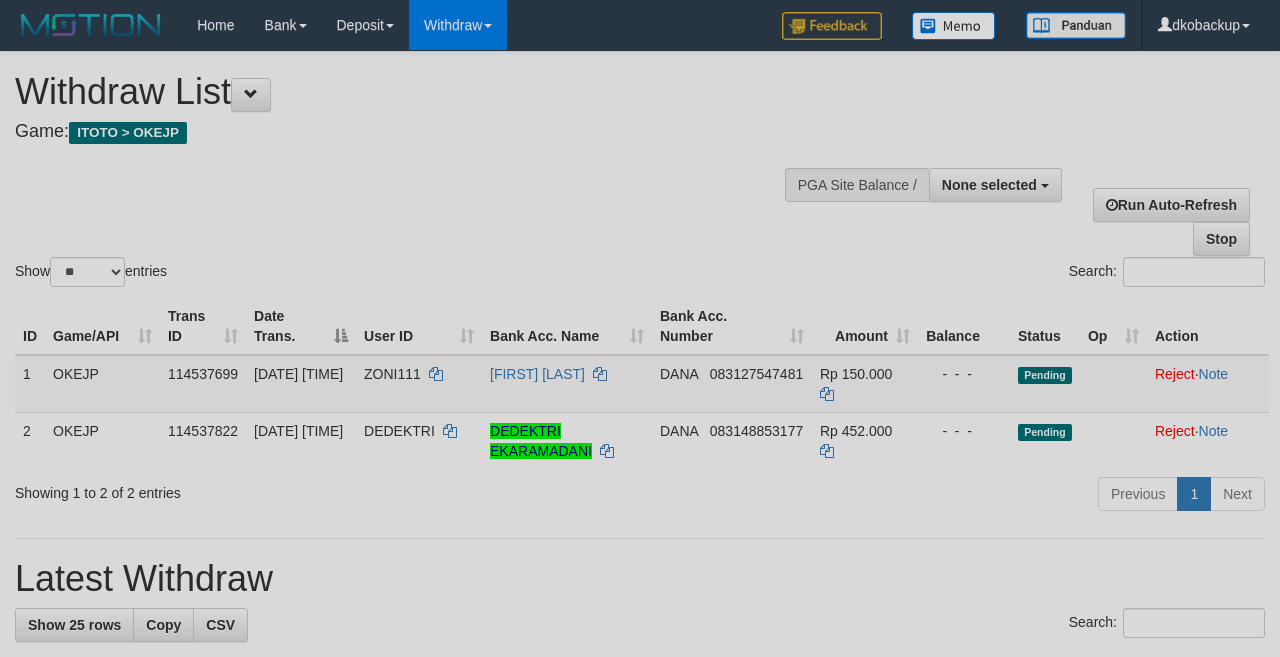 select 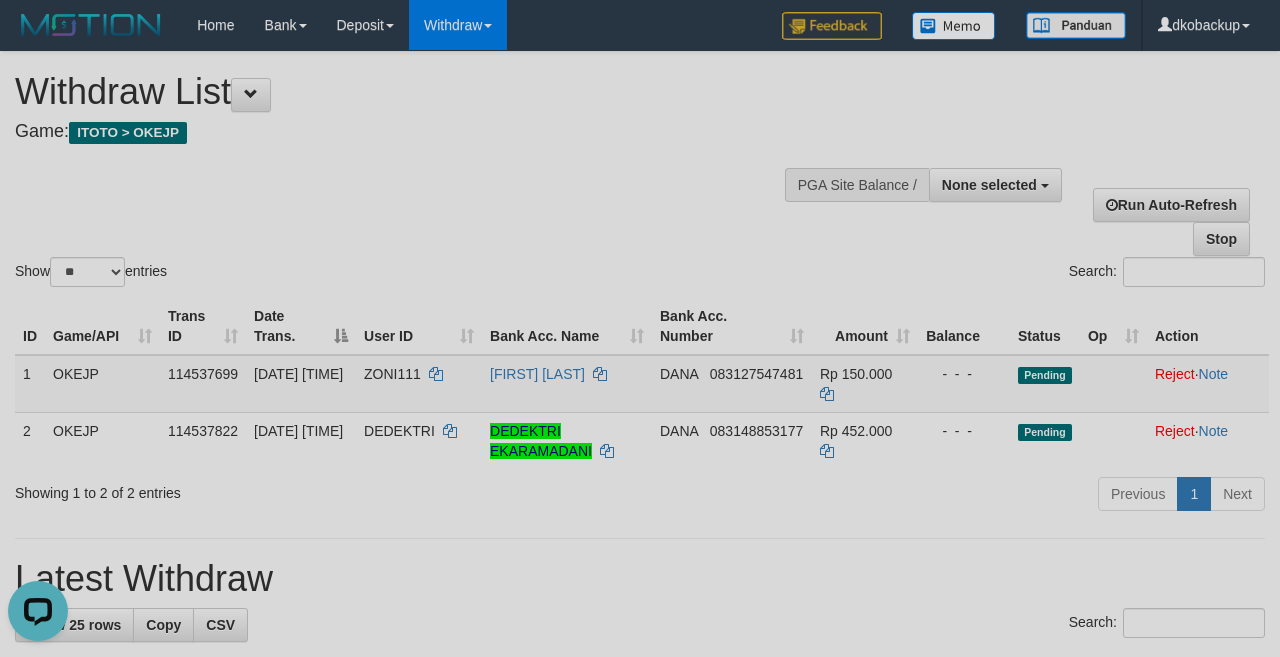 scroll, scrollTop: 0, scrollLeft: 0, axis: both 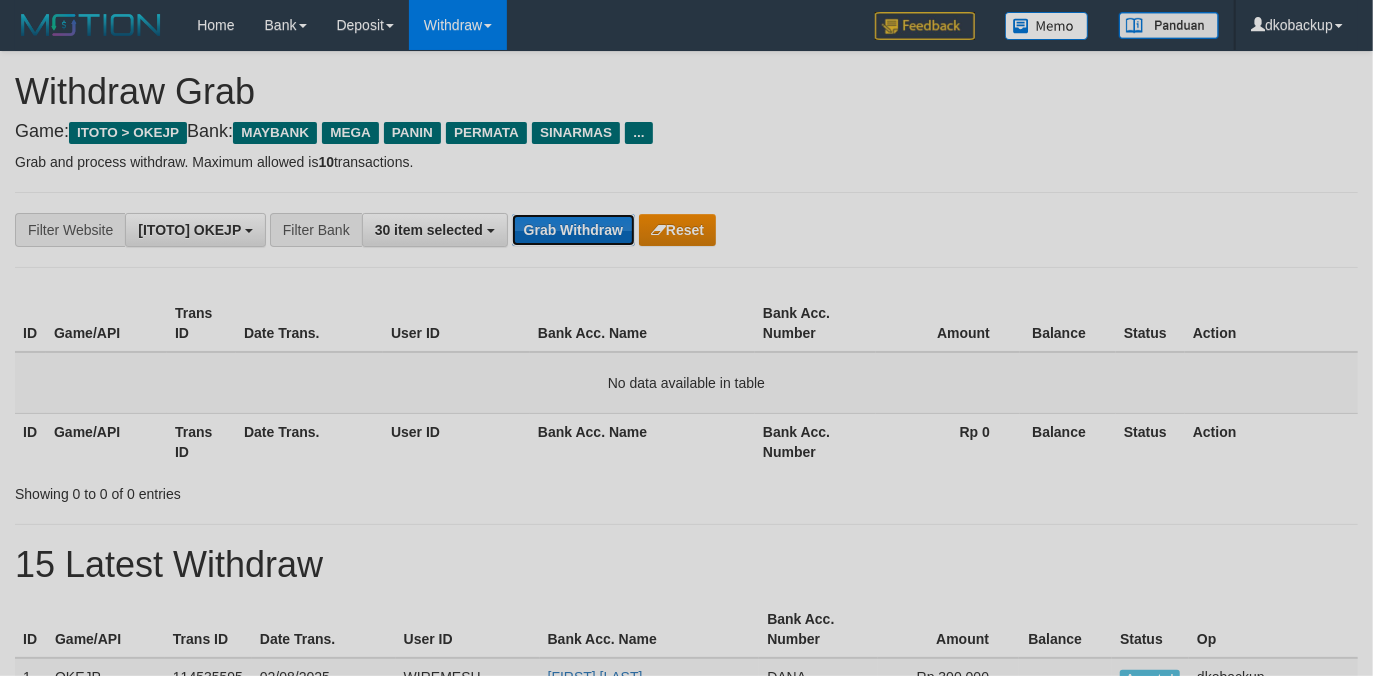 click on "Grab Withdraw" at bounding box center [573, 230] 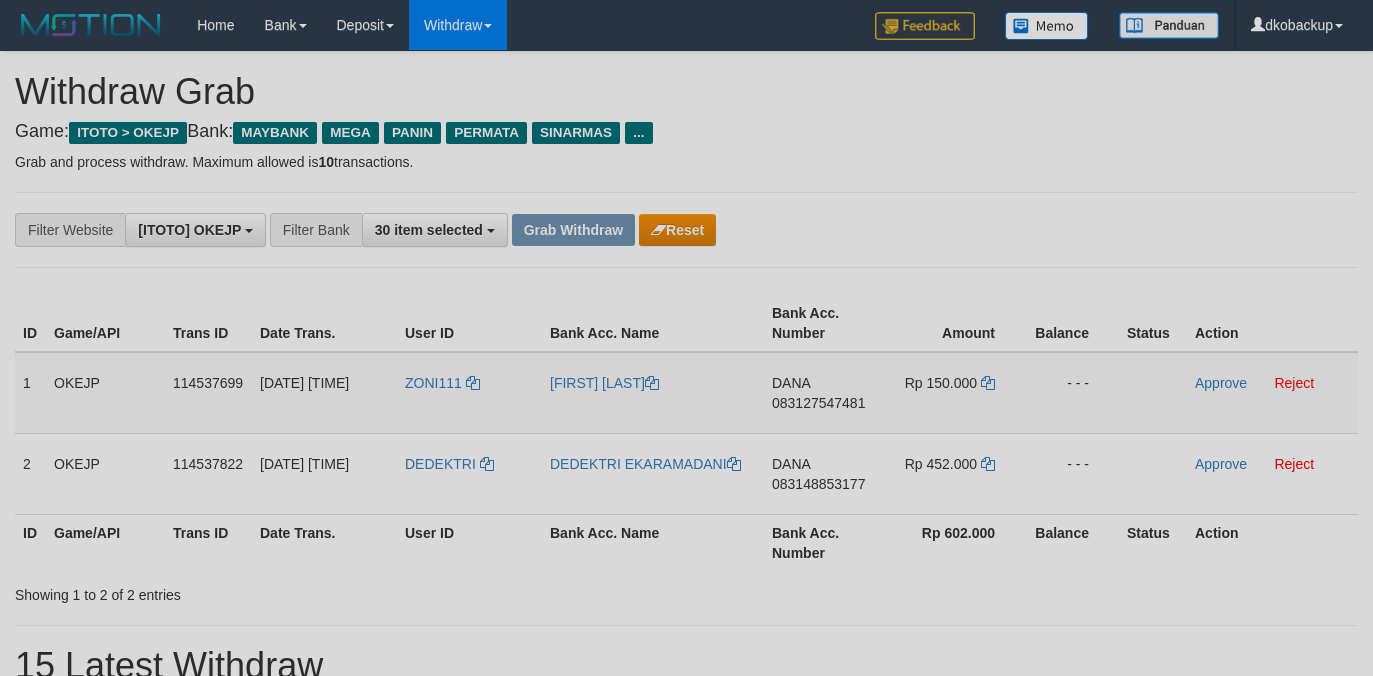 scroll, scrollTop: 0, scrollLeft: 0, axis: both 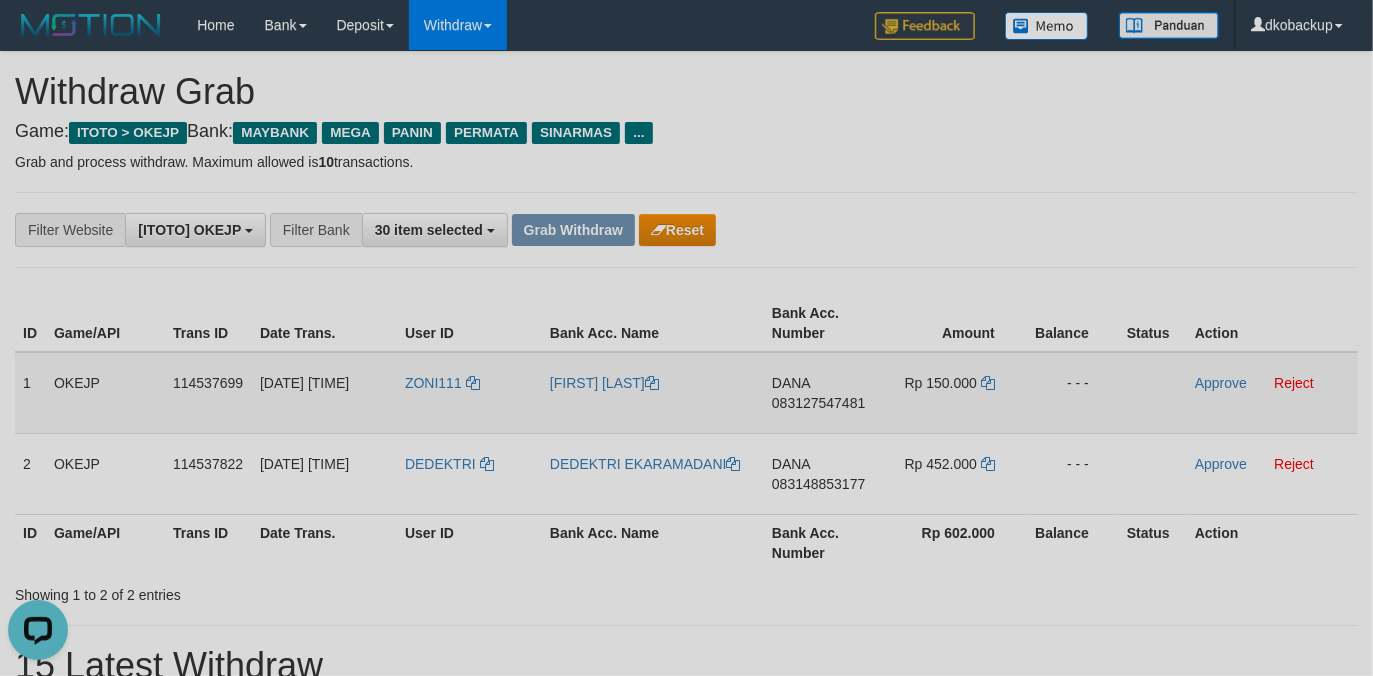 click on "ZONI111" at bounding box center [469, 393] 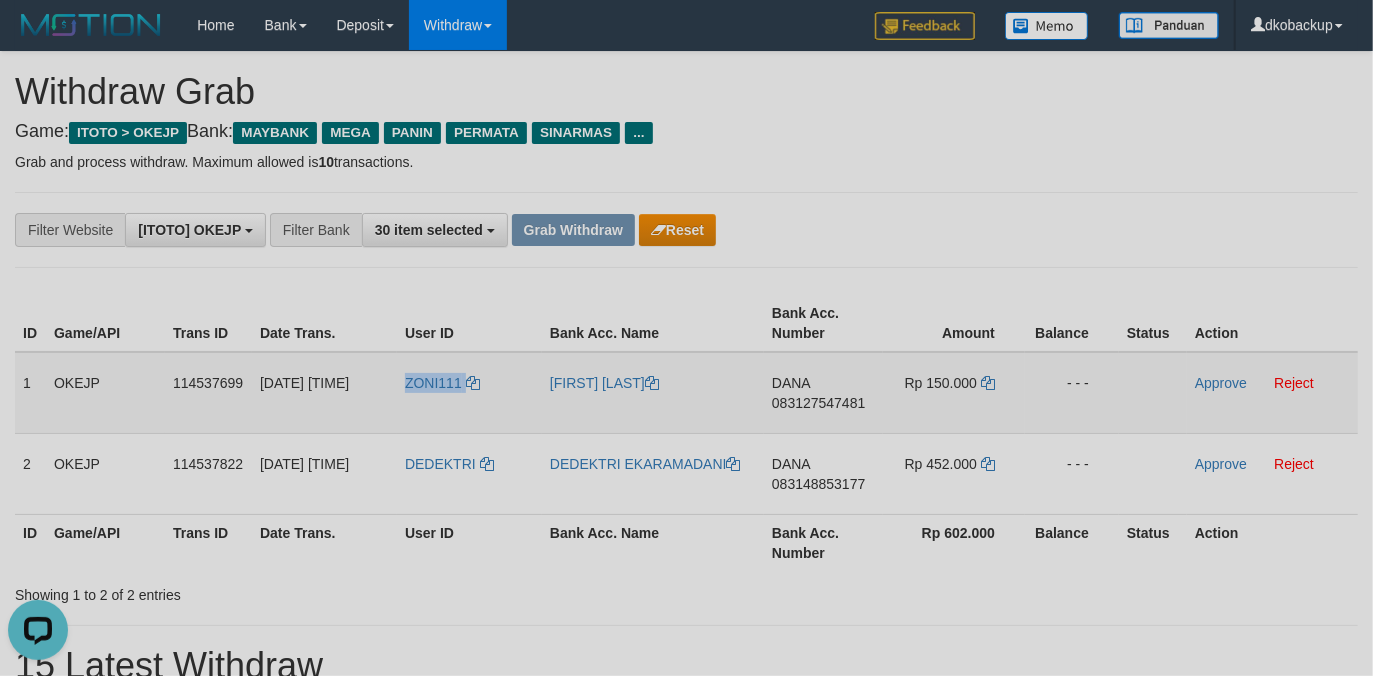 click on "ZONI111" at bounding box center [469, 393] 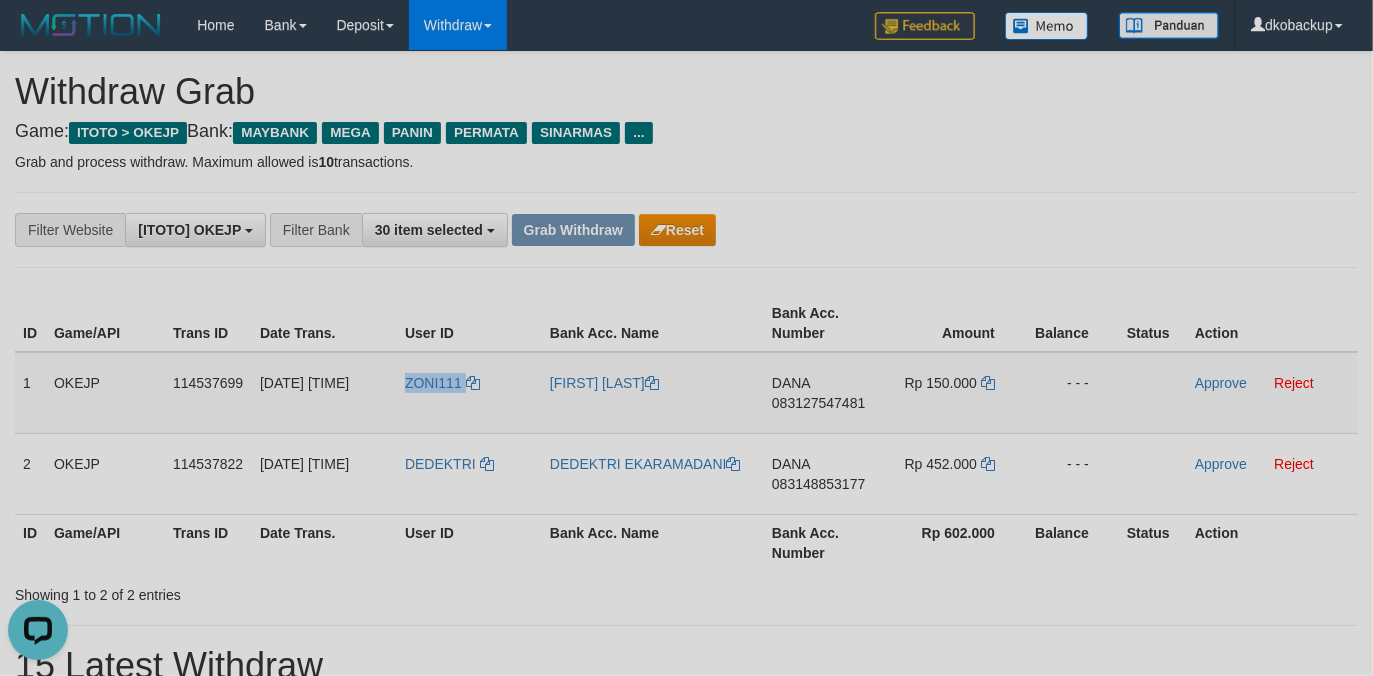 copy on "ZONI111" 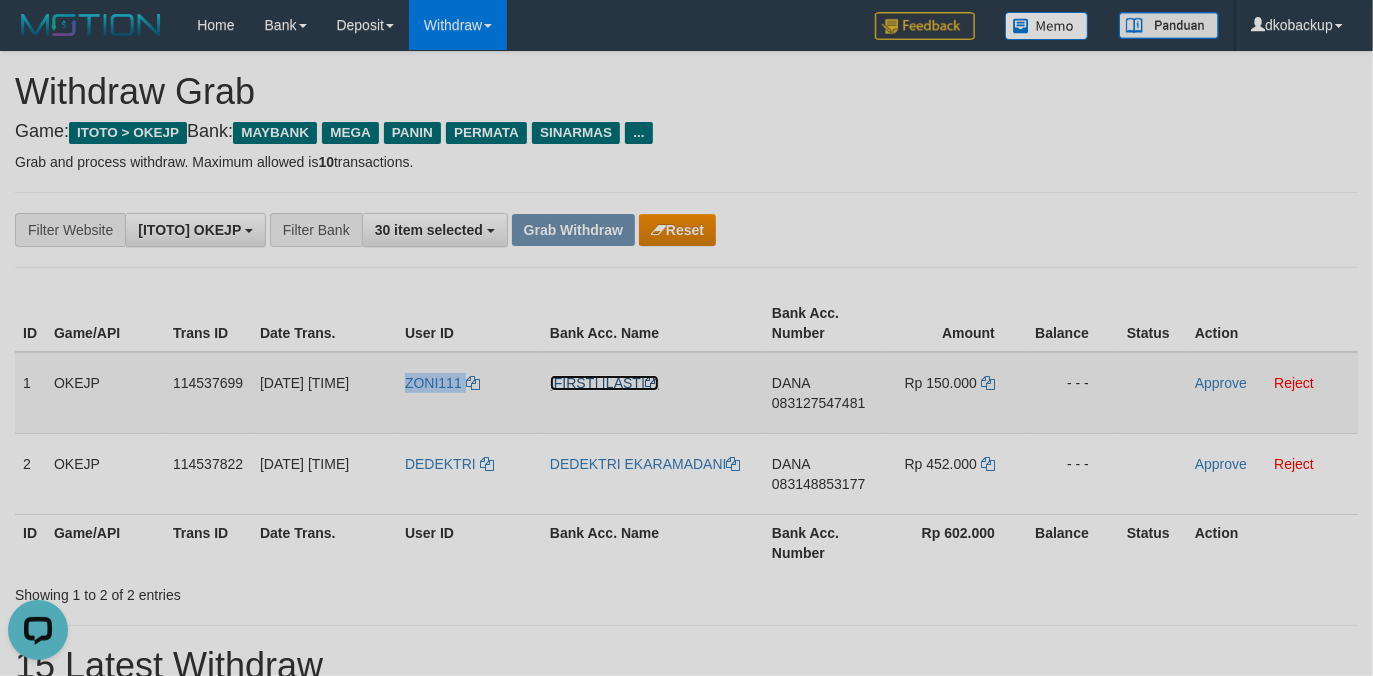 click on "[FIRST] [LAST] [LAST]" at bounding box center (604, 383) 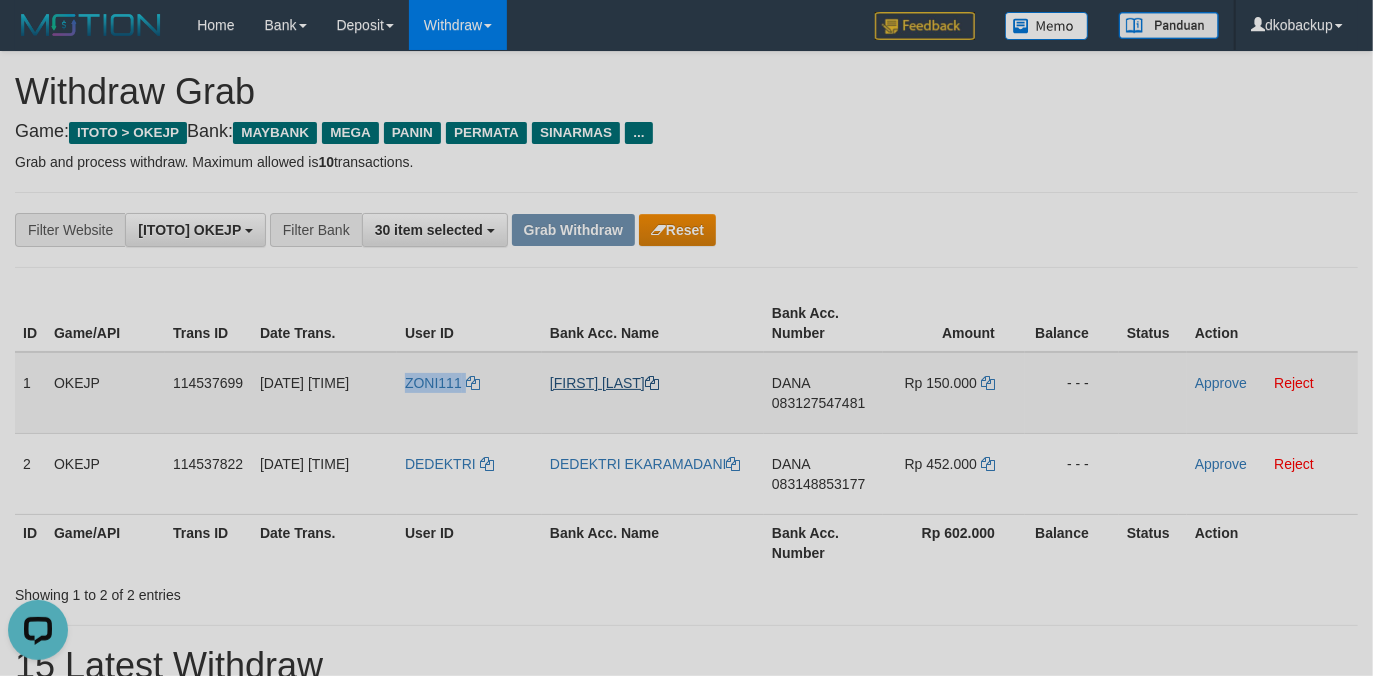 copy on "ZONI111" 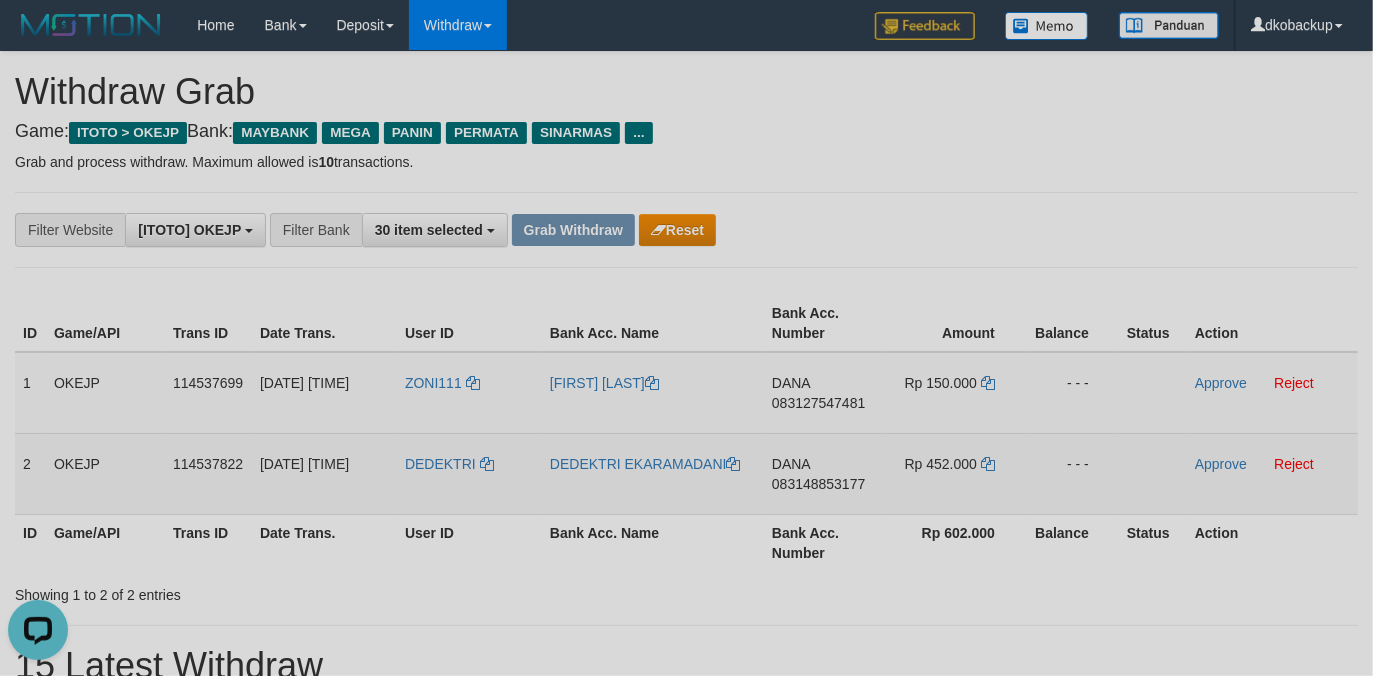 click on "DEDEKTRI" at bounding box center (469, 473) 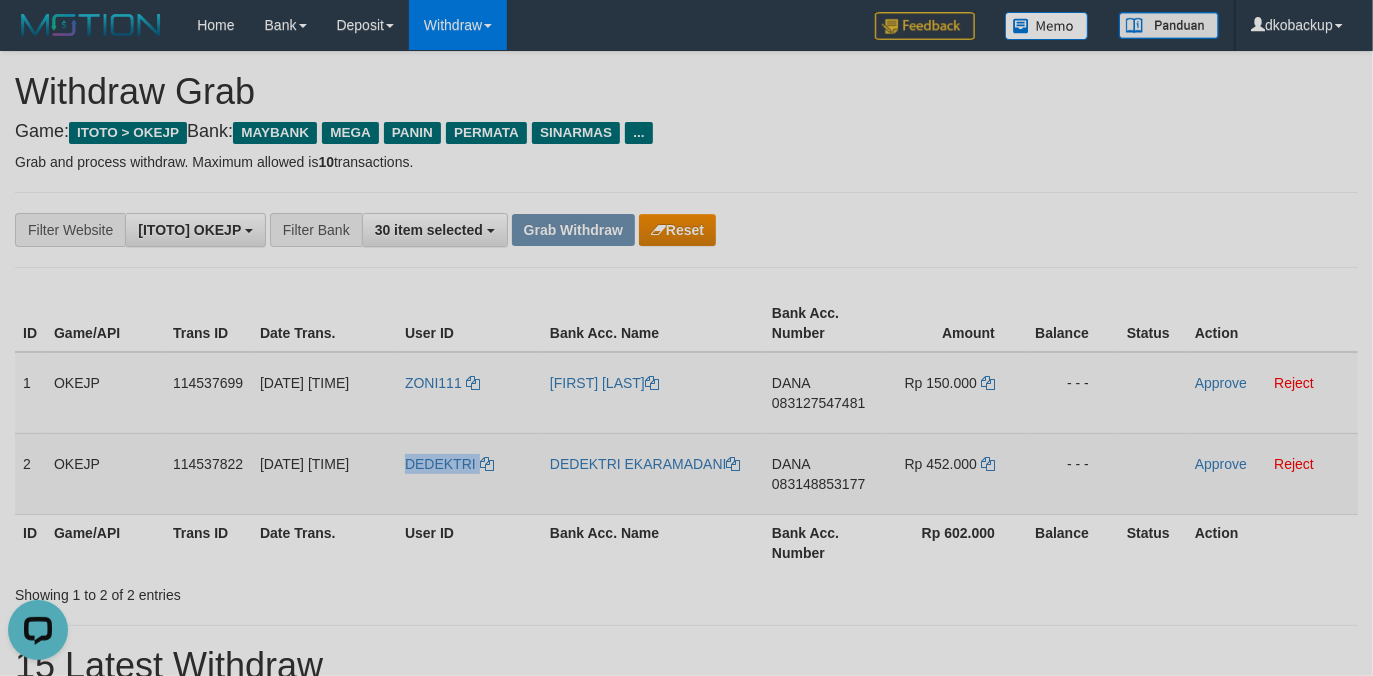 click on "DEDEKTRI" at bounding box center (469, 473) 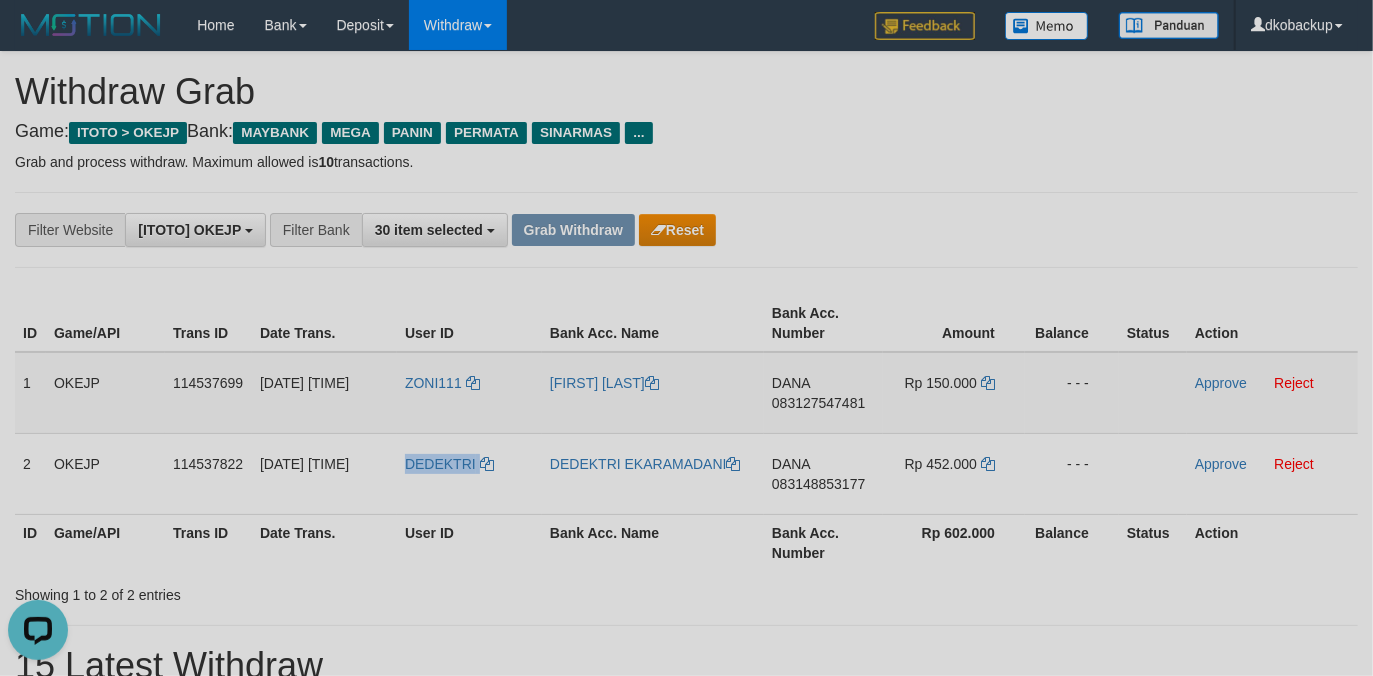 copy on "DEDEKTRI" 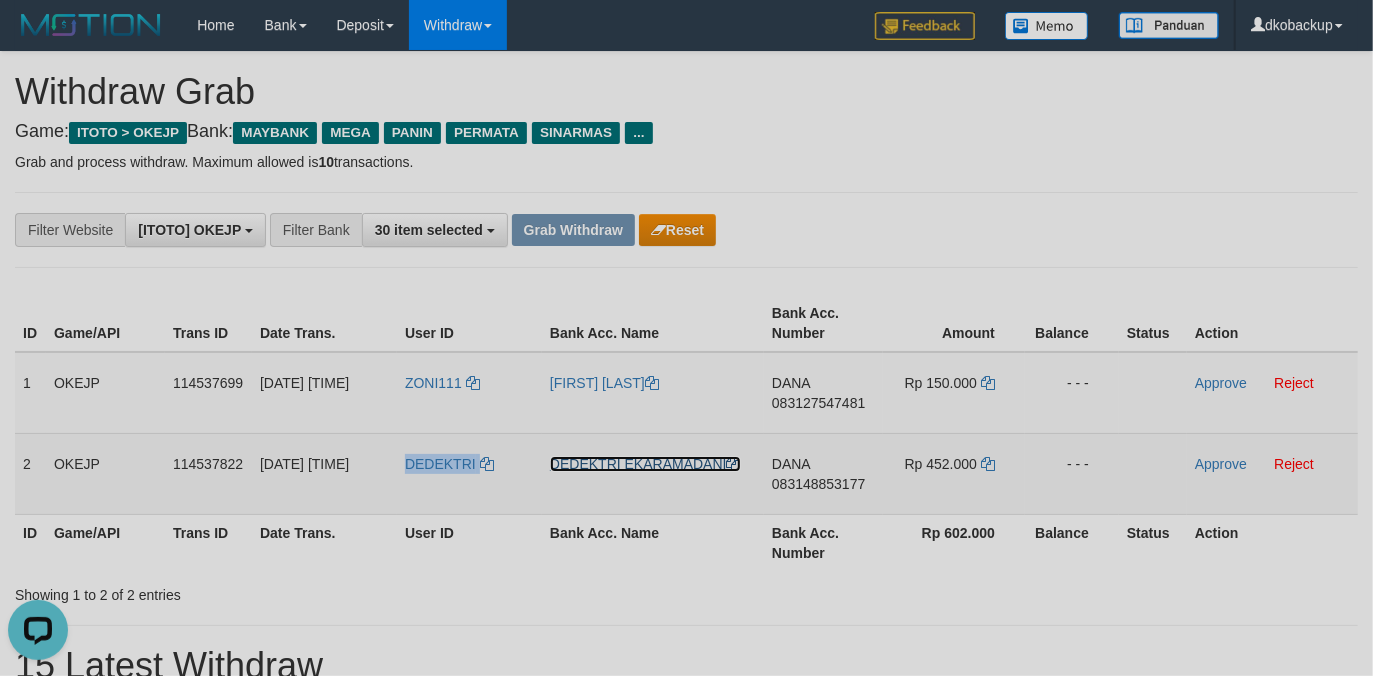 click on "DEDEKTRI EKARAMADANI" at bounding box center (645, 464) 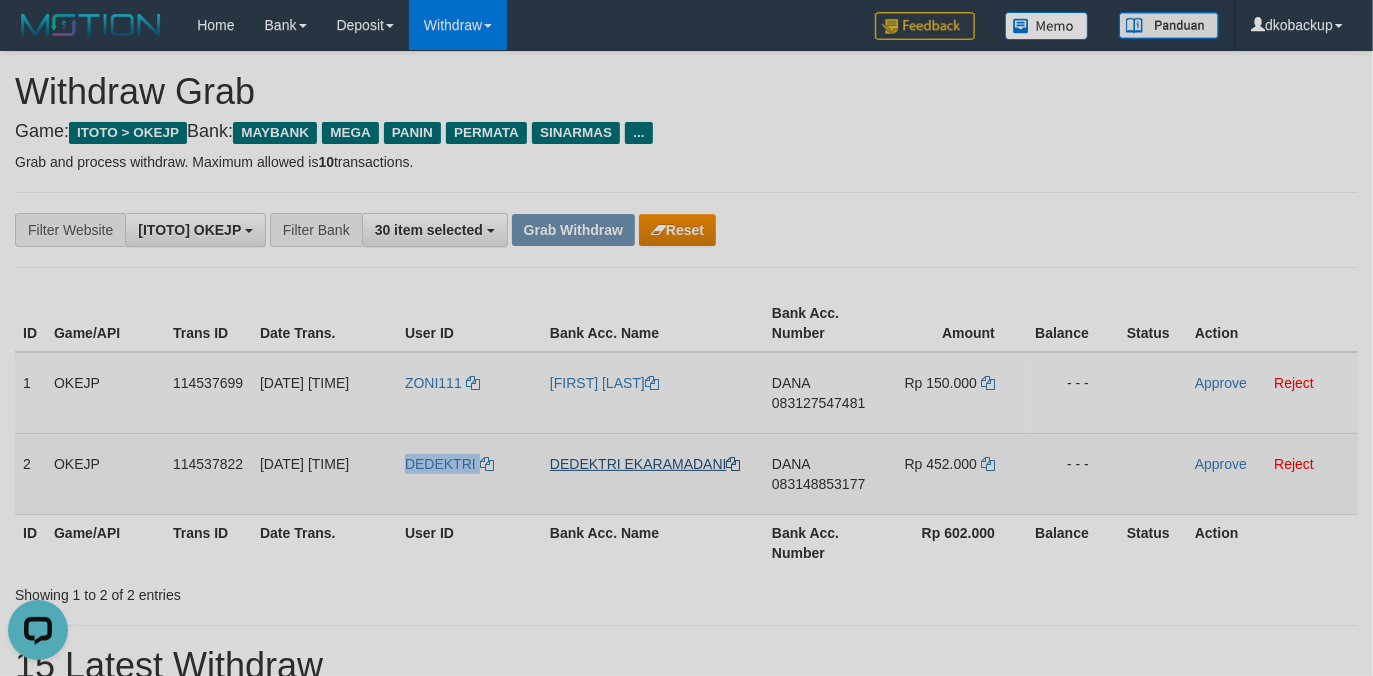 copy on "DEDEKTRI" 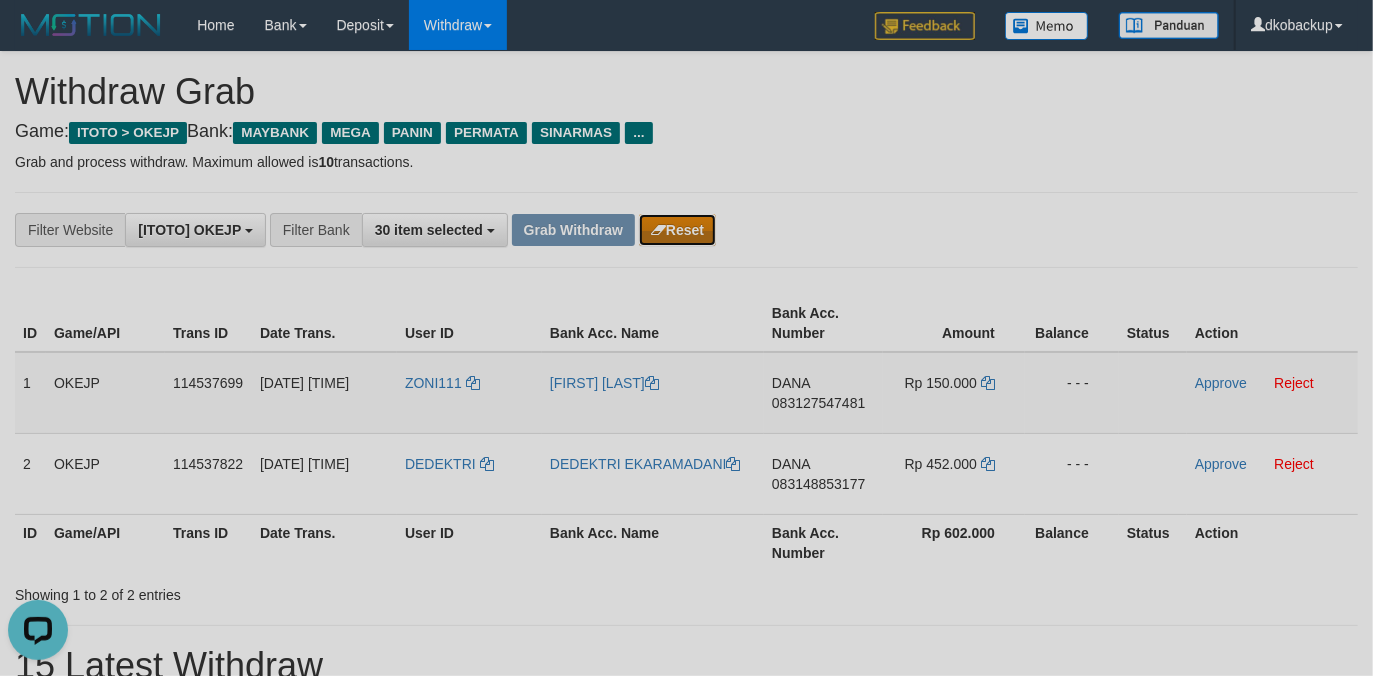 drag, startPoint x: 689, startPoint y: 222, endPoint x: 641, endPoint y: 232, distance: 49.0306 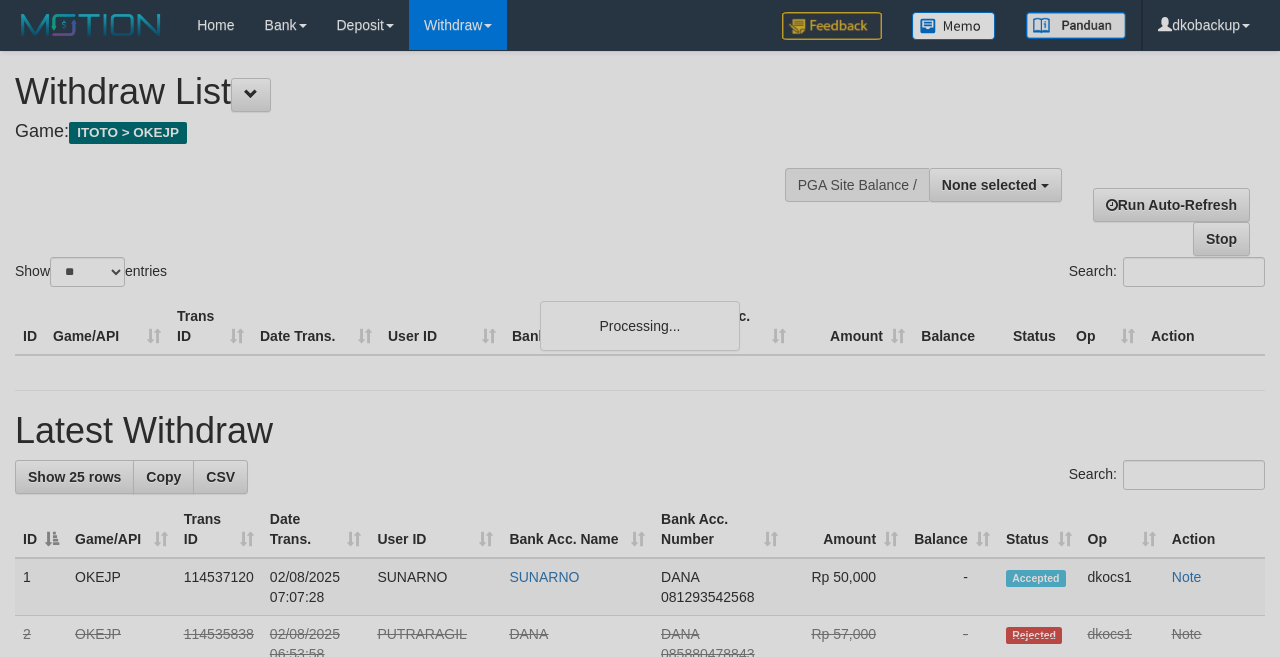 select 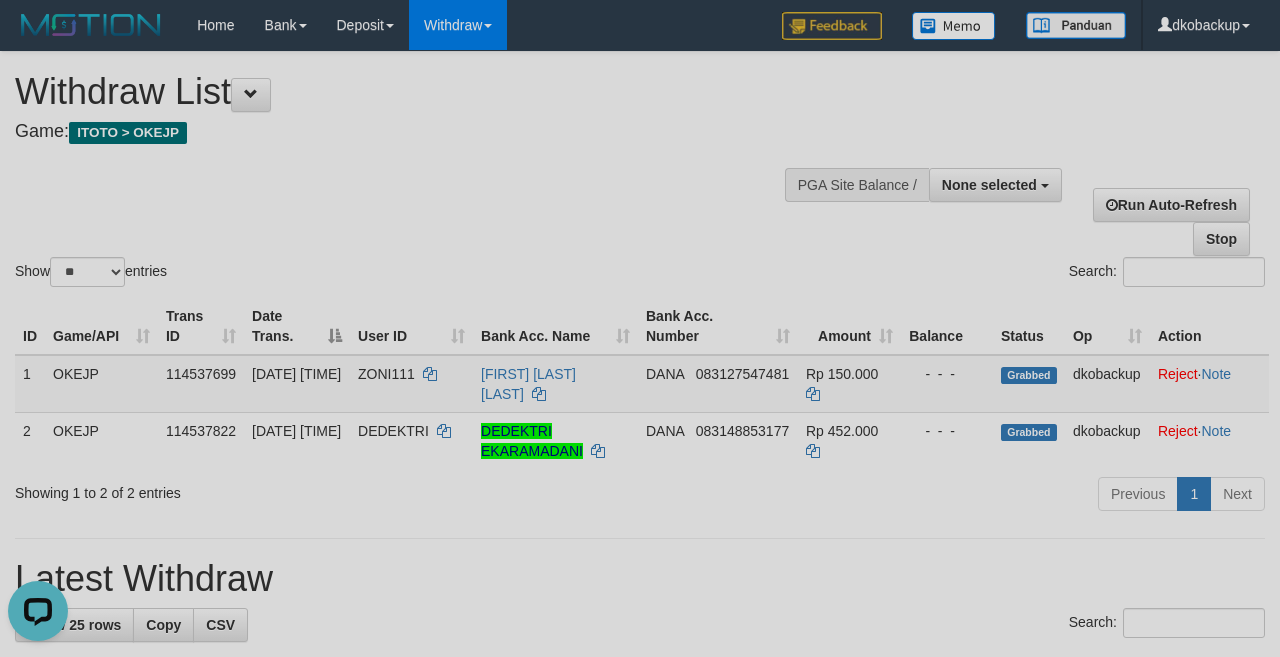 scroll, scrollTop: 0, scrollLeft: 0, axis: both 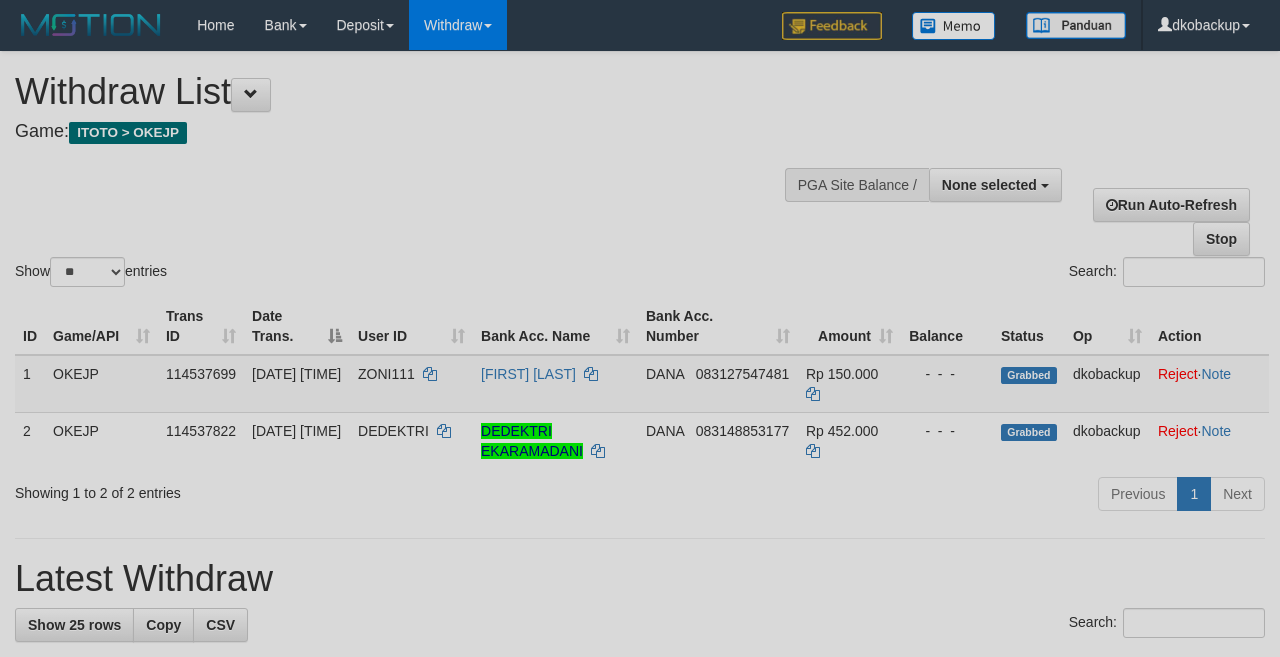 select 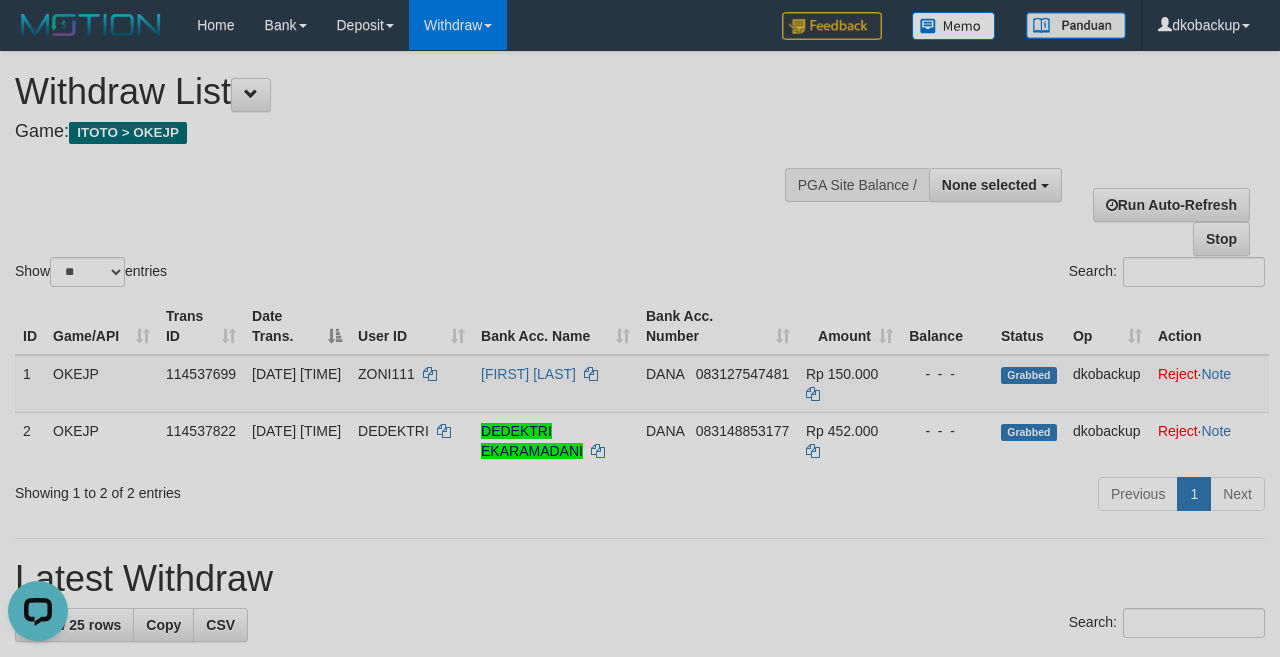 scroll, scrollTop: 0, scrollLeft: 0, axis: both 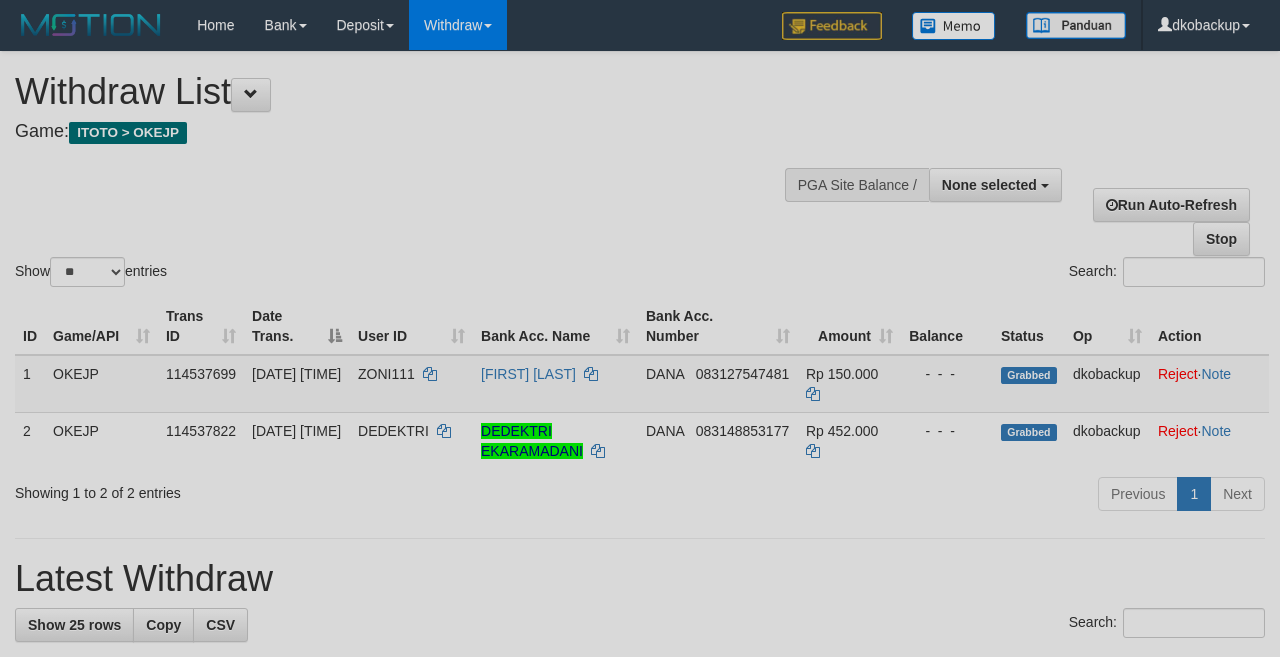 select 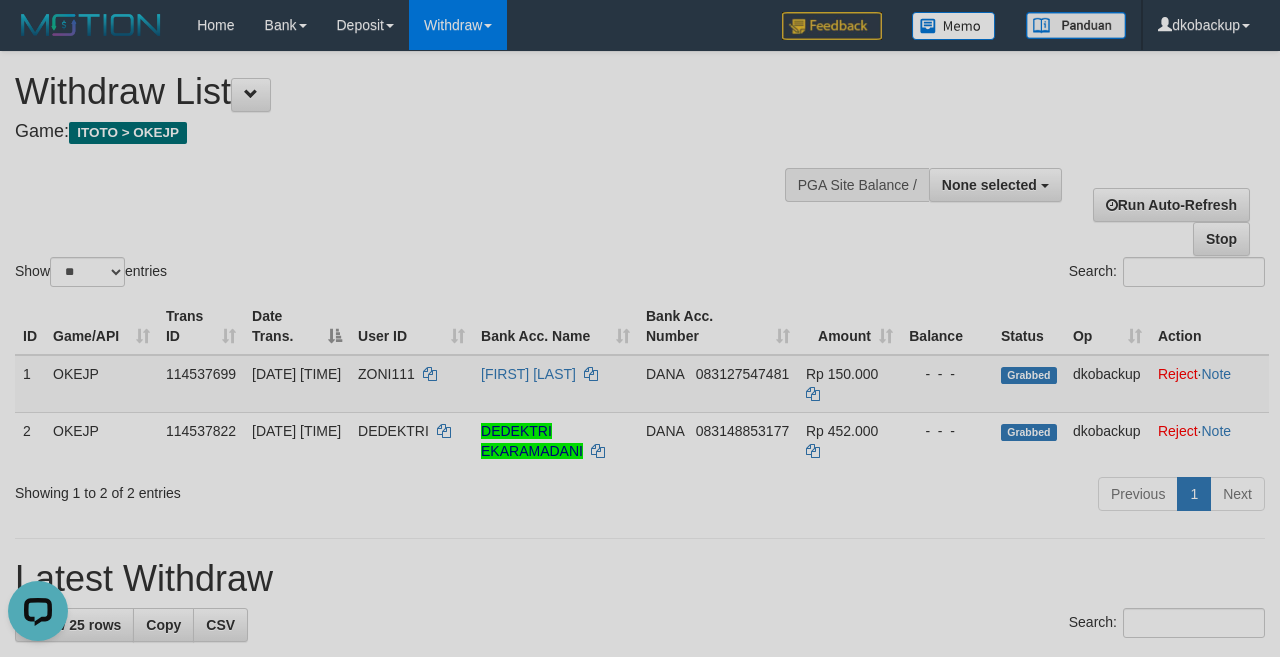 scroll, scrollTop: 0, scrollLeft: 0, axis: both 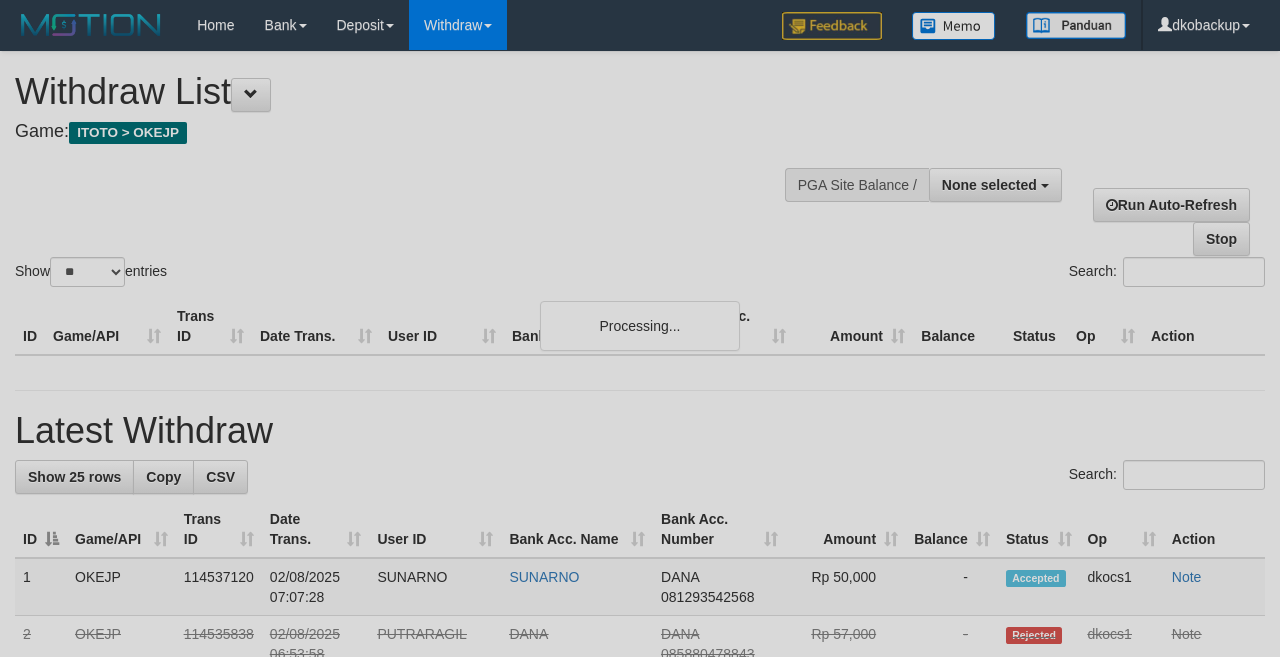 select 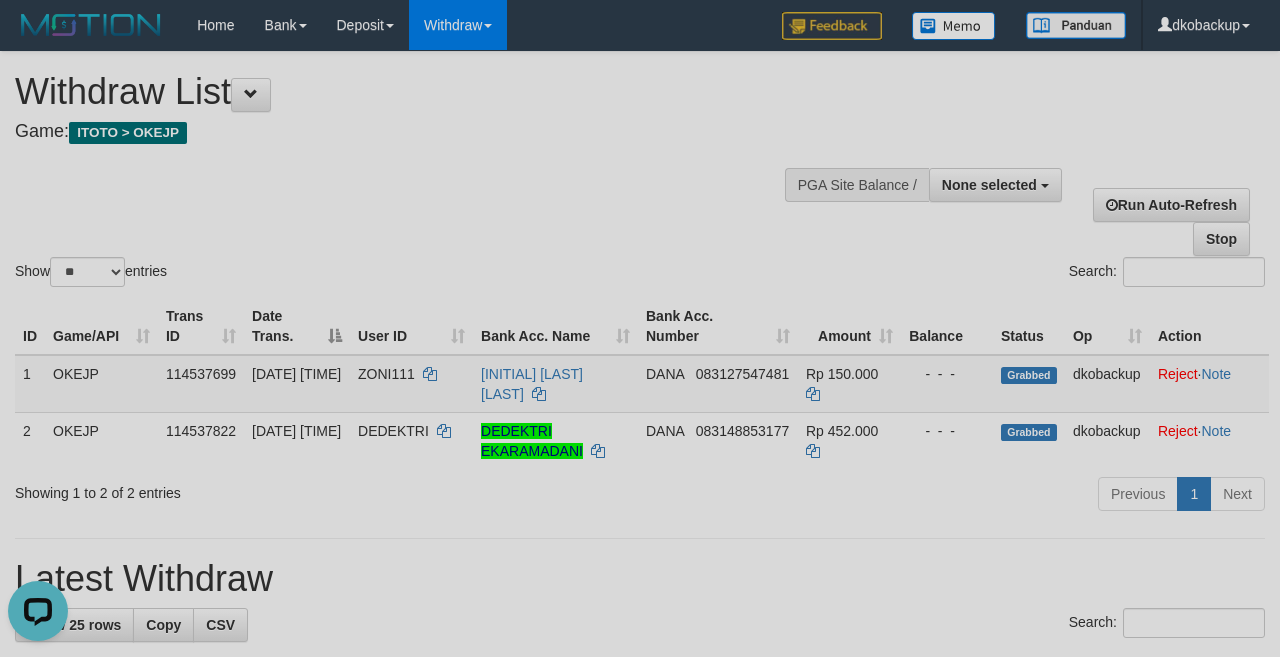scroll, scrollTop: 0, scrollLeft: 0, axis: both 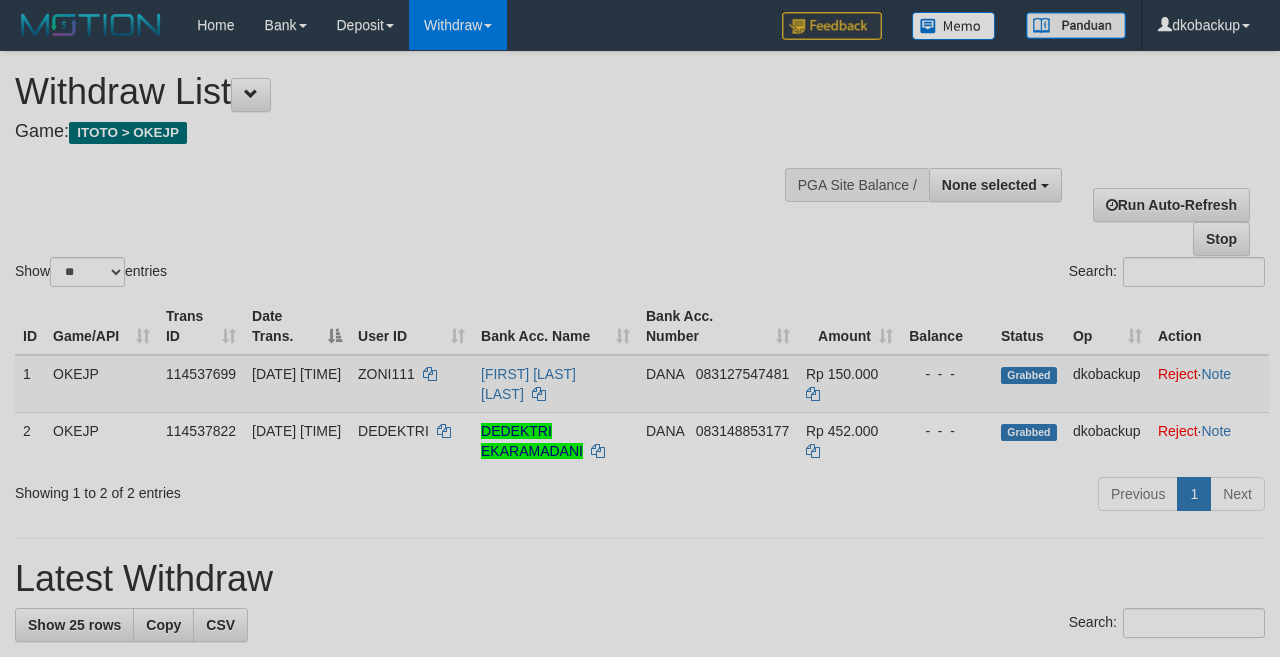 select 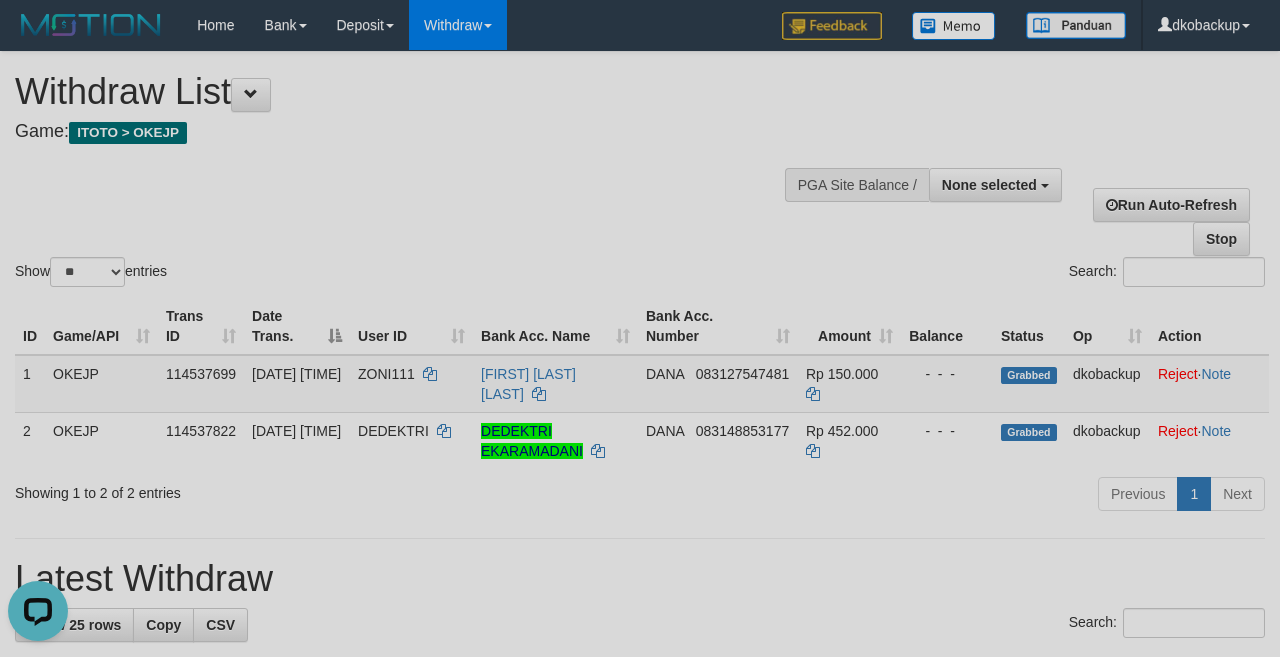 scroll, scrollTop: 0, scrollLeft: 0, axis: both 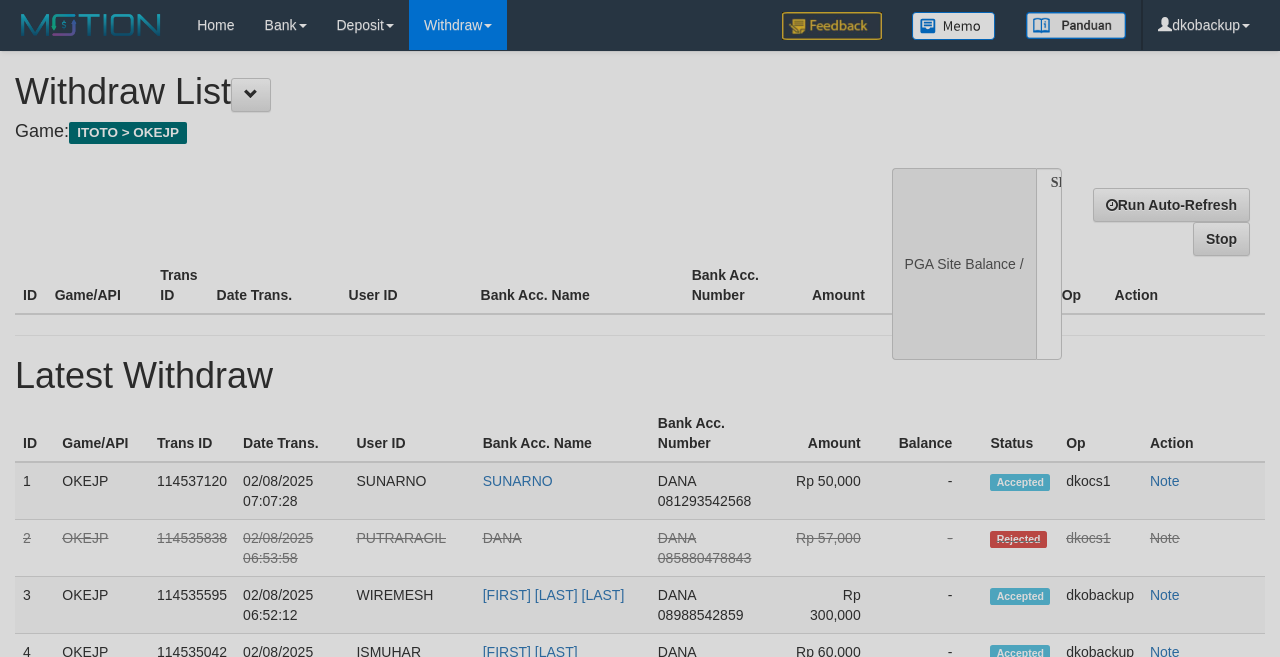 select 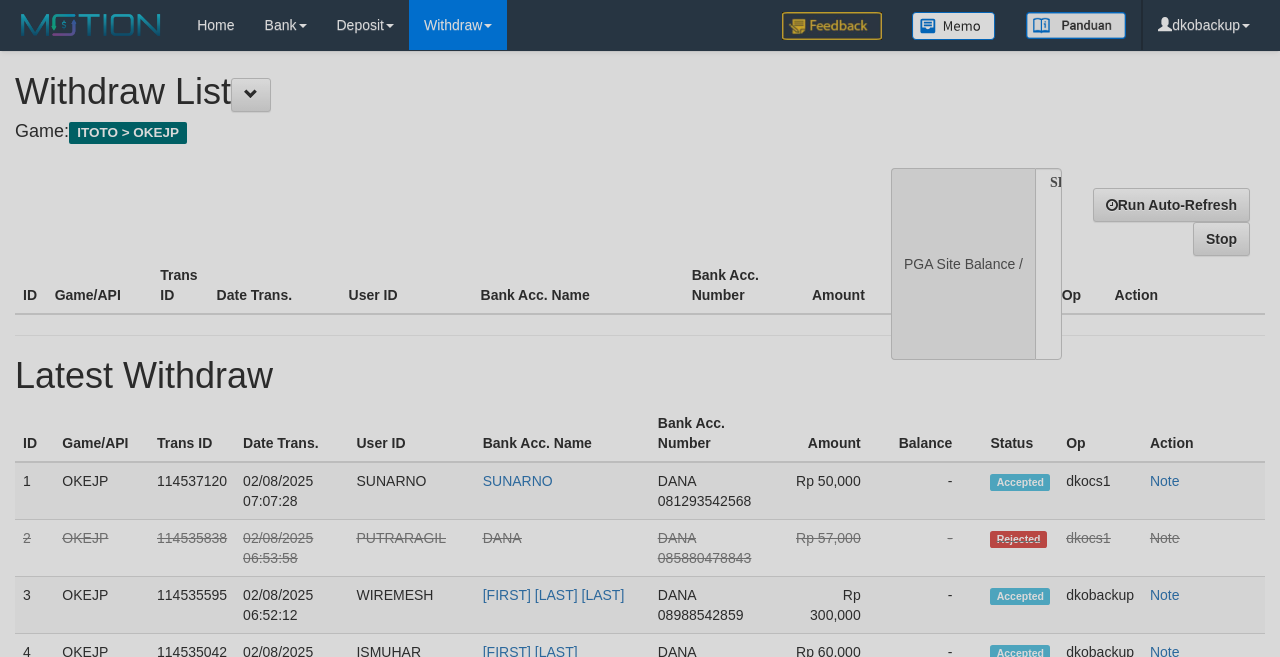 scroll, scrollTop: 0, scrollLeft: 0, axis: both 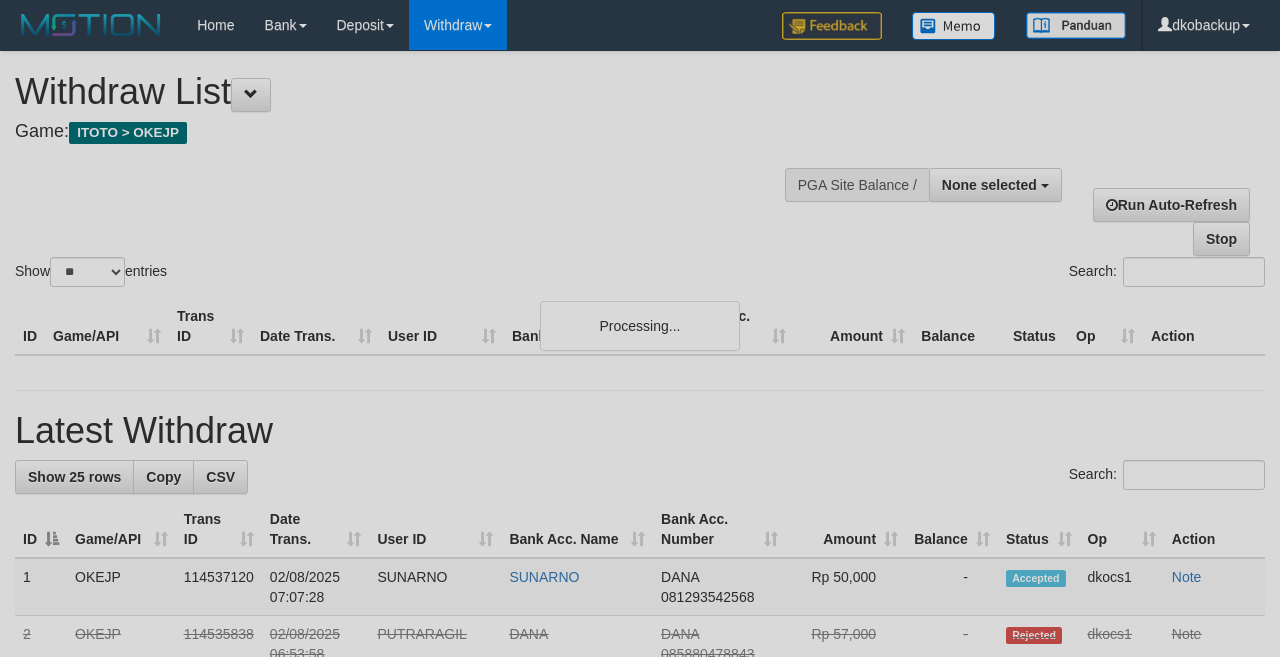 select 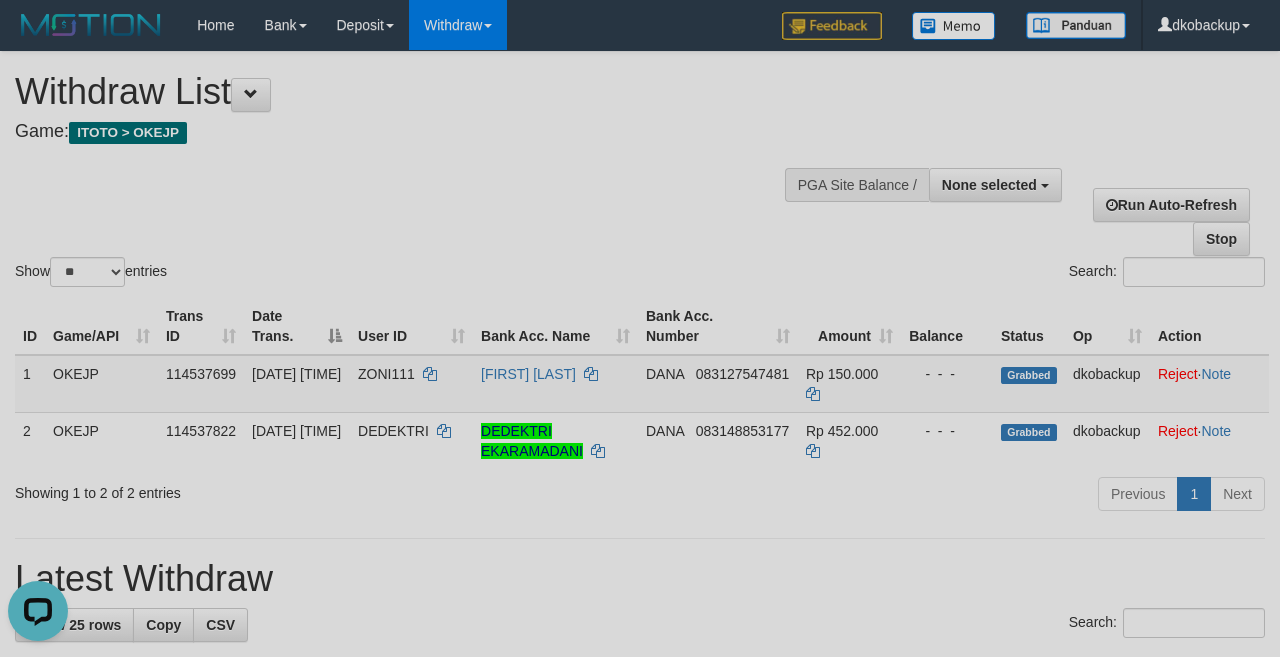 scroll, scrollTop: 0, scrollLeft: 0, axis: both 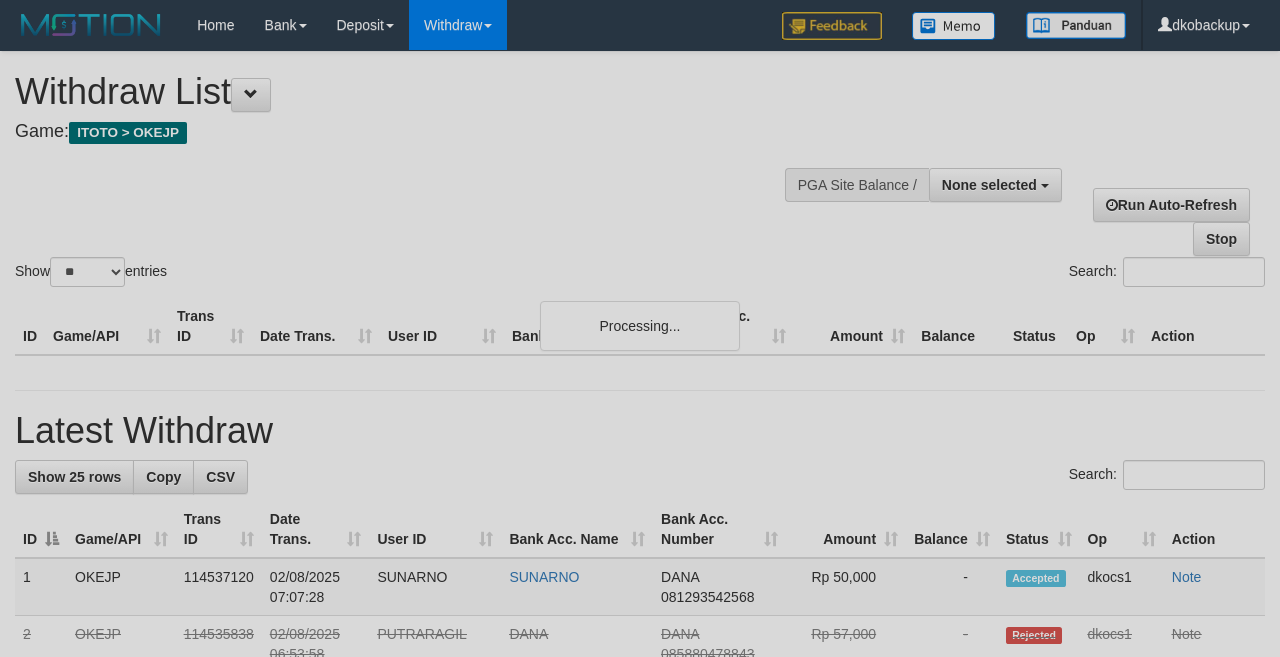 select 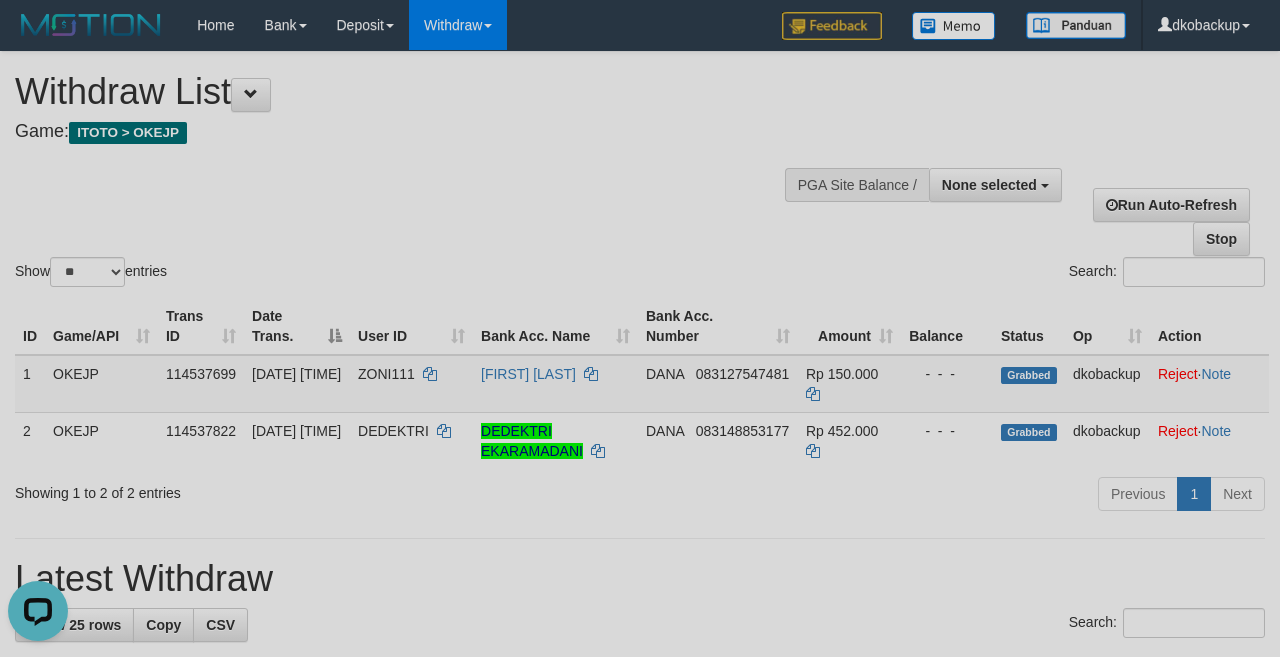 scroll, scrollTop: 0, scrollLeft: 0, axis: both 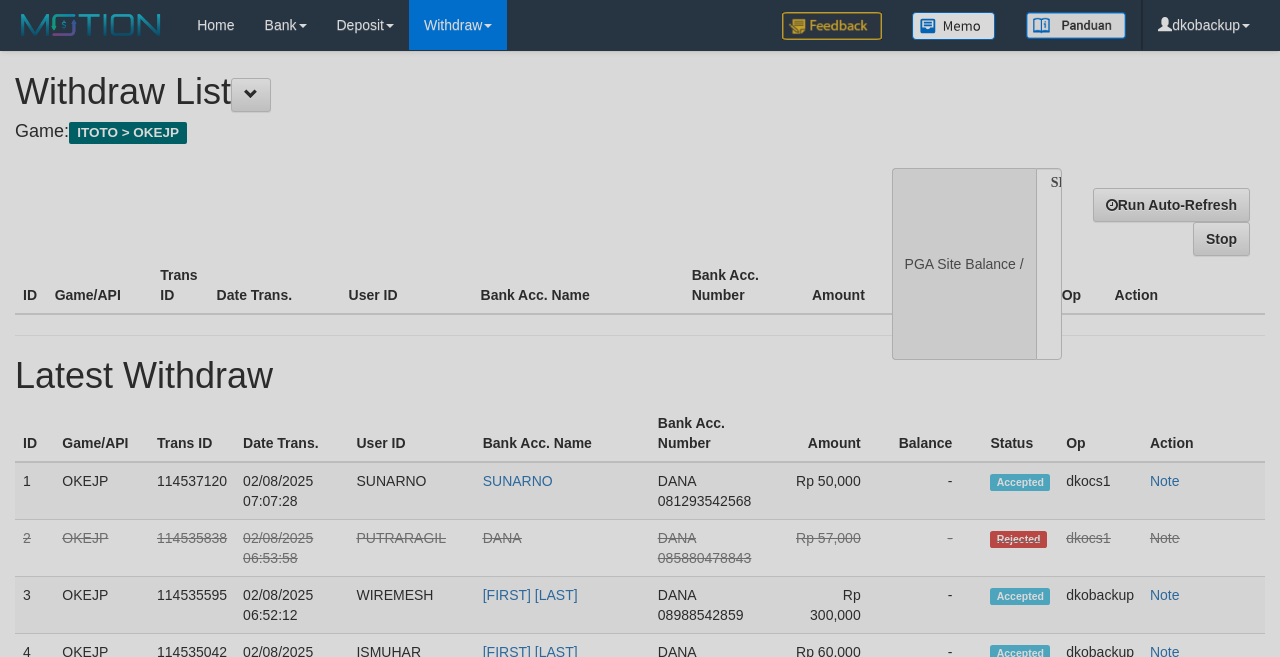 select 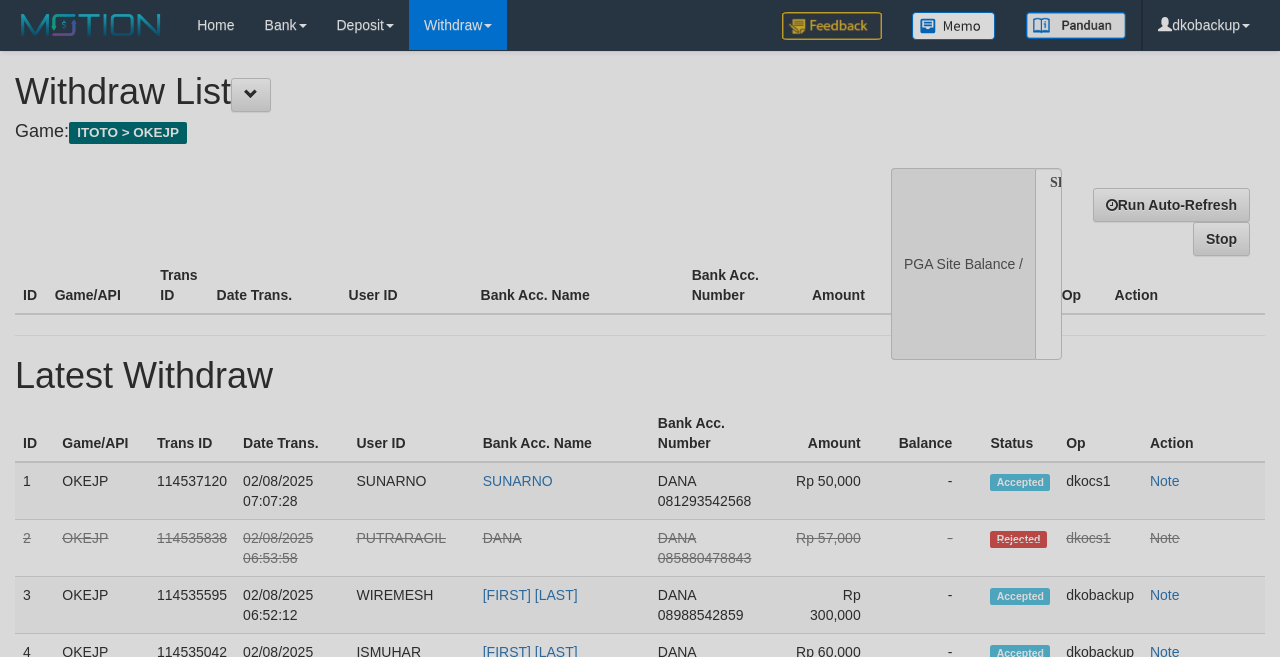 scroll, scrollTop: 0, scrollLeft: 0, axis: both 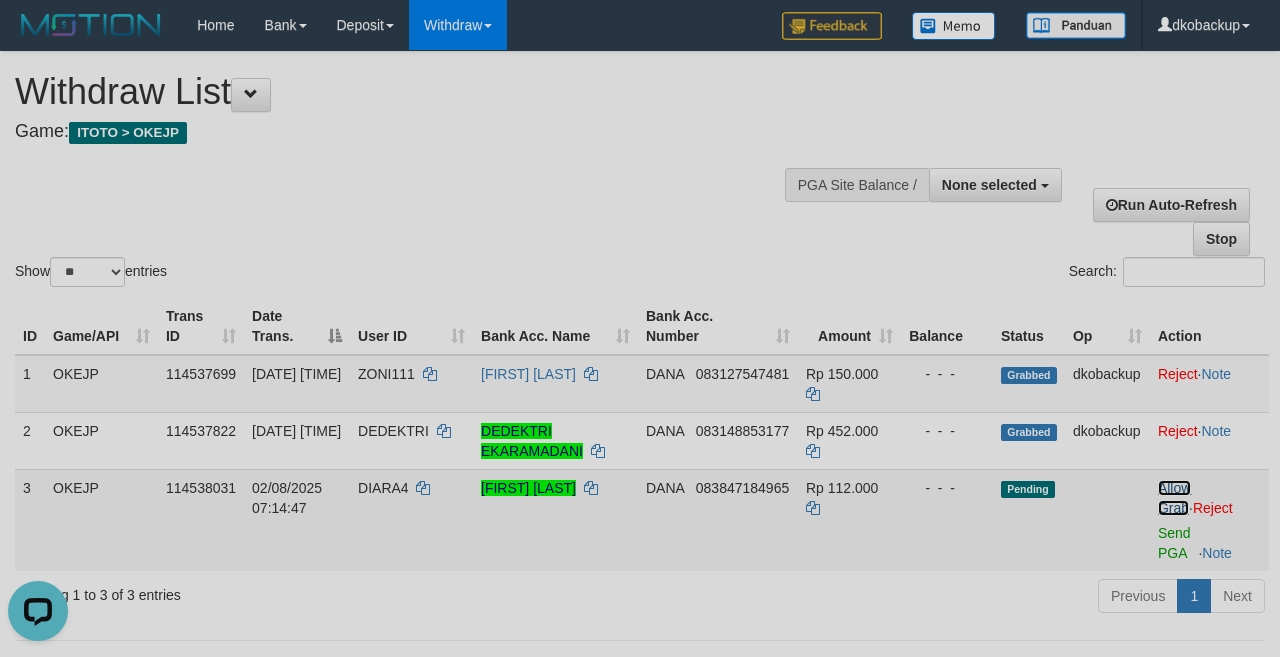 click on "Allow Grab" at bounding box center (1174, 498) 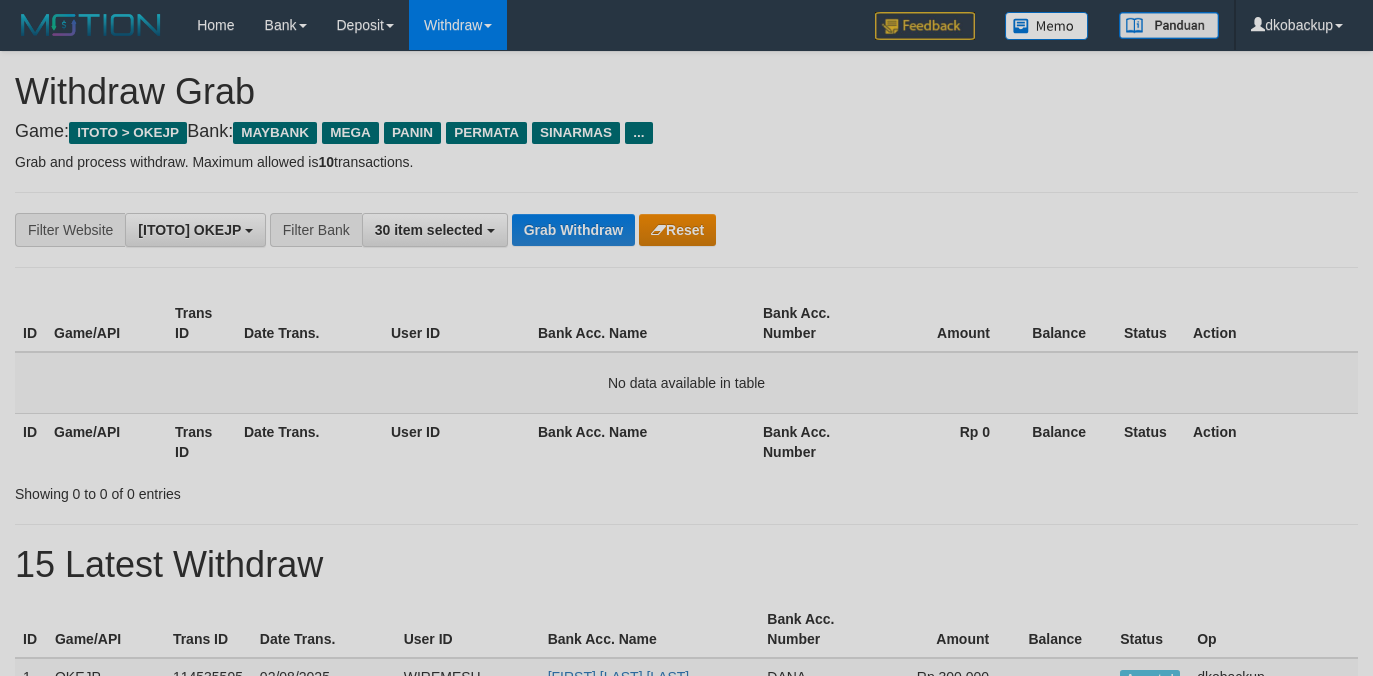 scroll, scrollTop: 0, scrollLeft: 0, axis: both 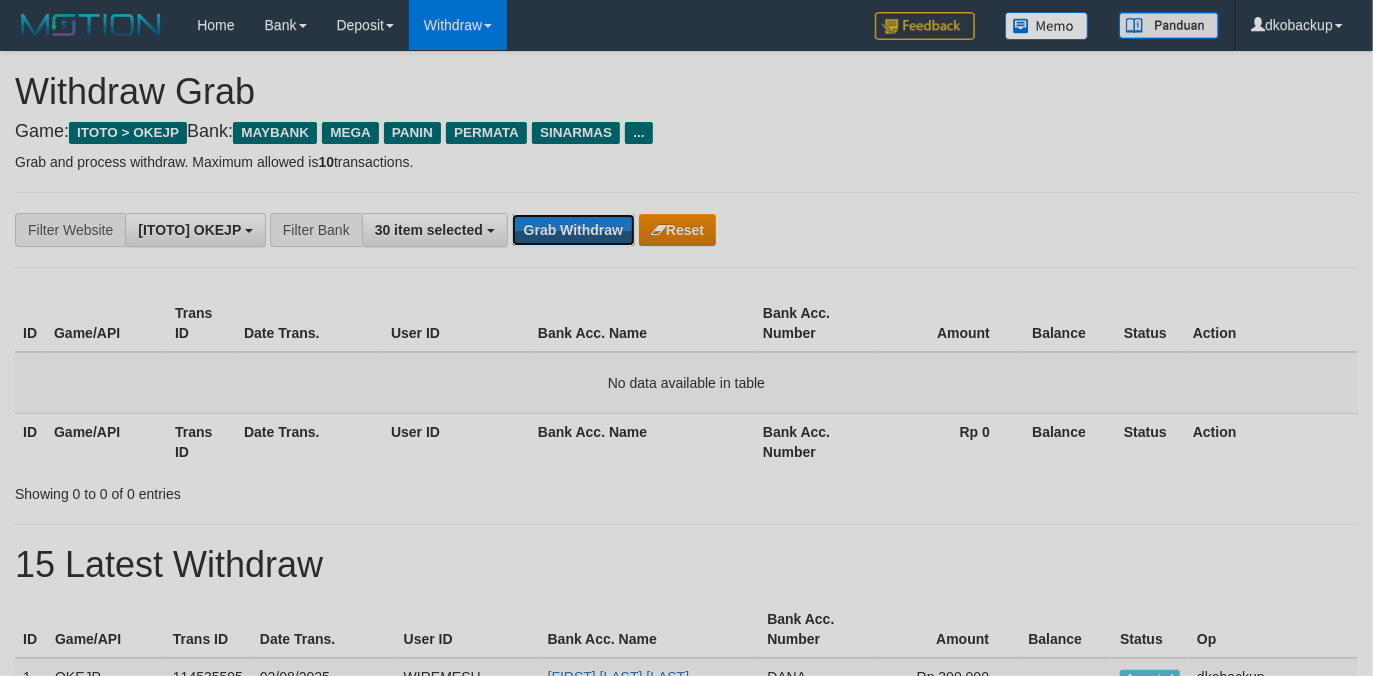 click on "Grab Withdraw" at bounding box center [573, 230] 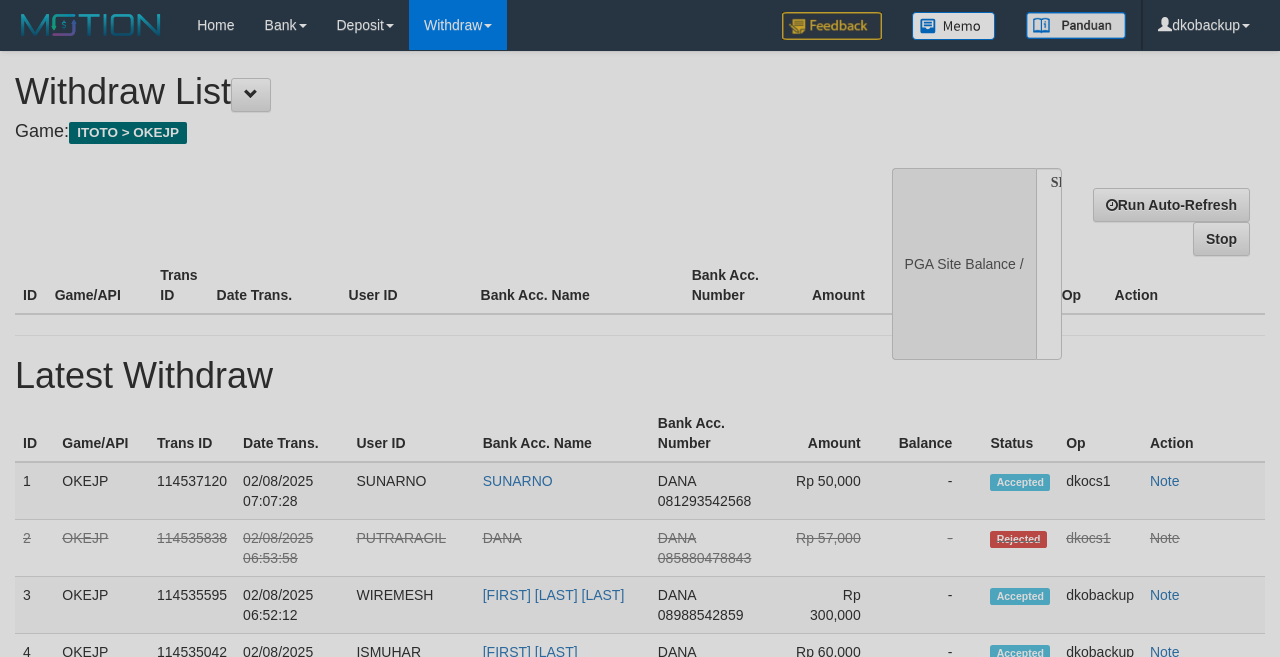 select 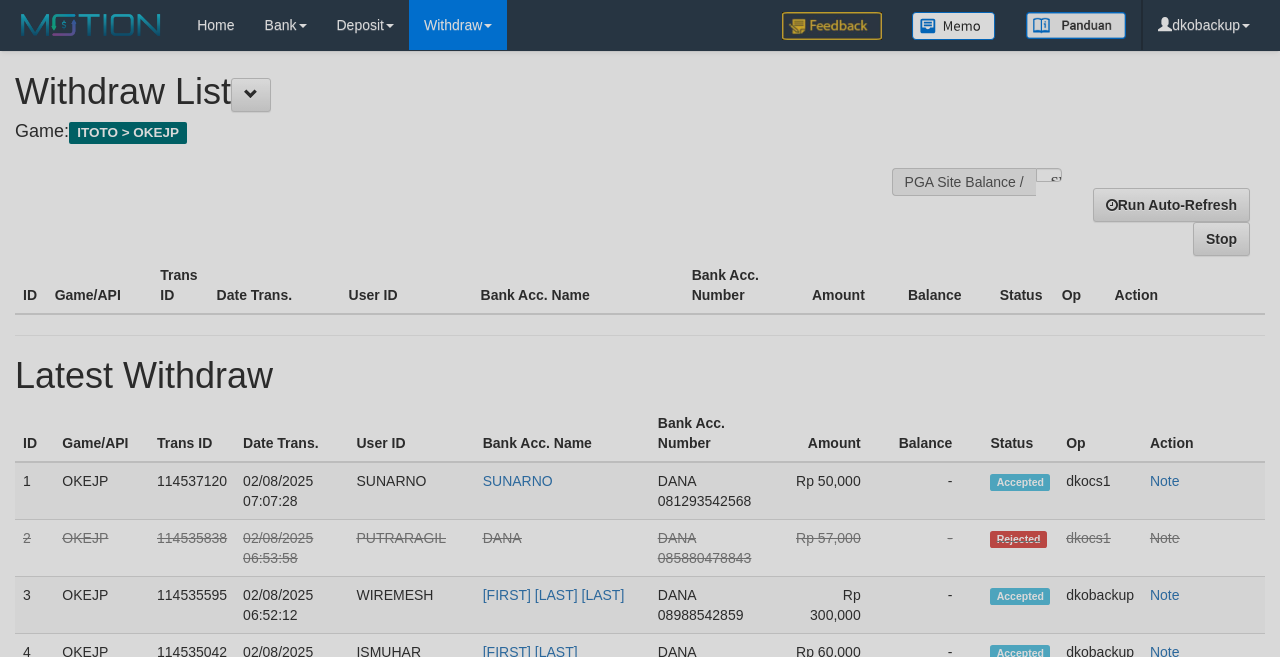 select on "**" 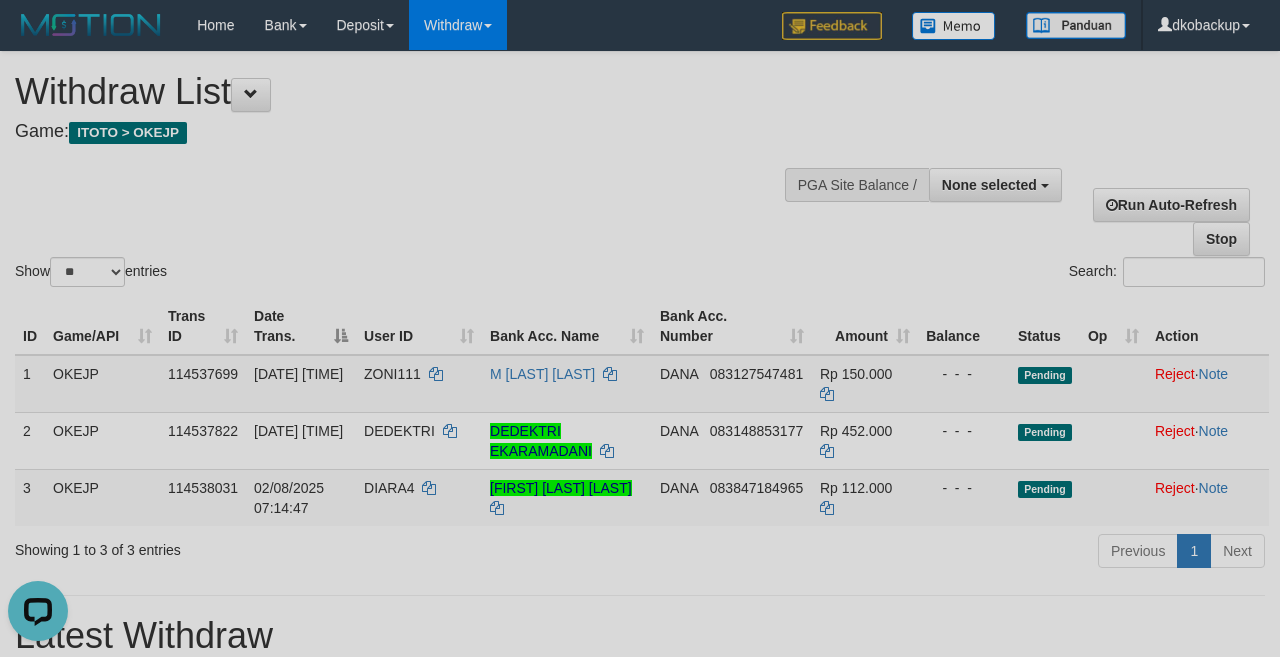 scroll, scrollTop: 0, scrollLeft: 0, axis: both 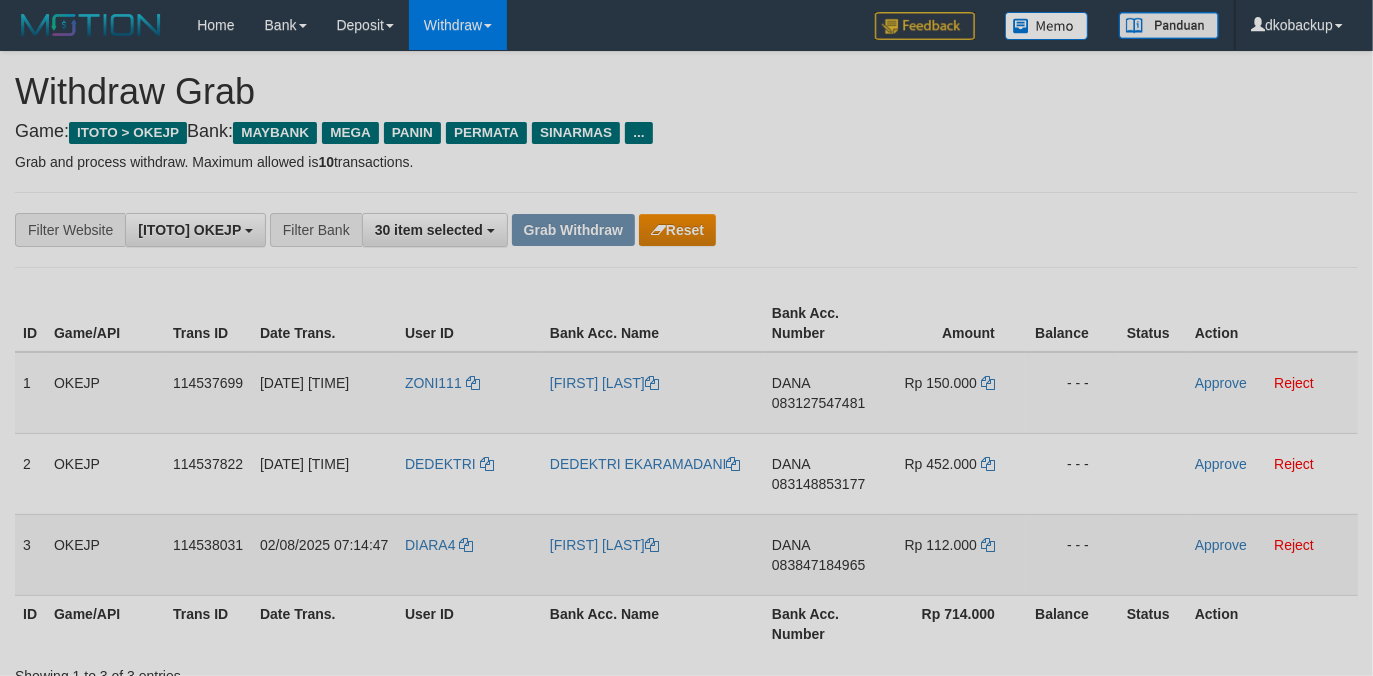click on "DIARA4" at bounding box center [469, 554] 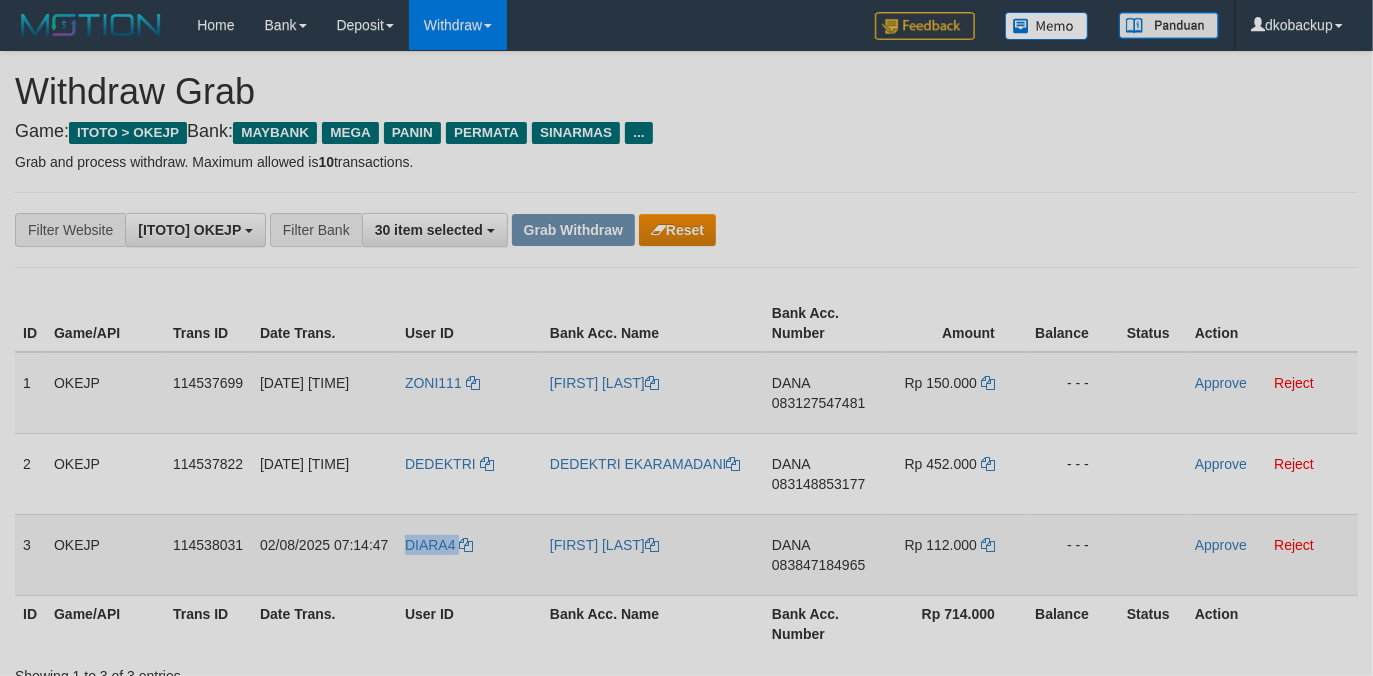 click on "DIARA4" at bounding box center [469, 554] 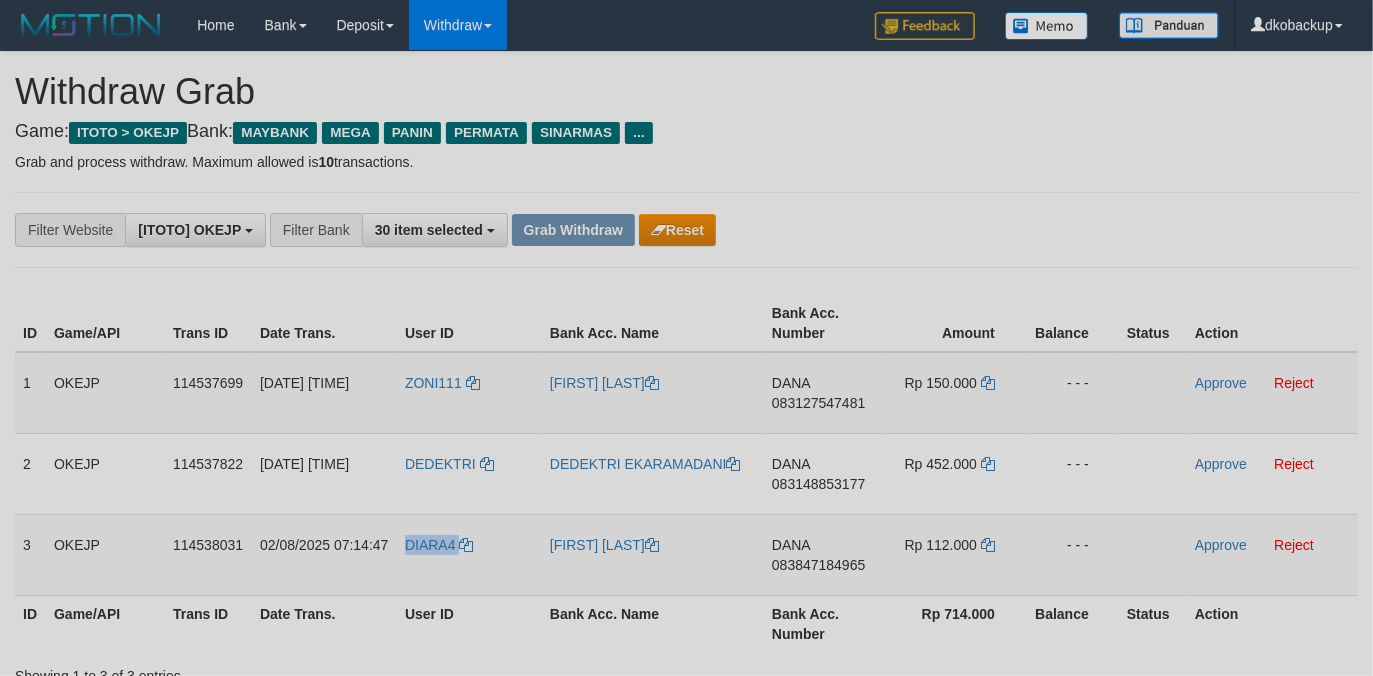 copy on "DIARA4" 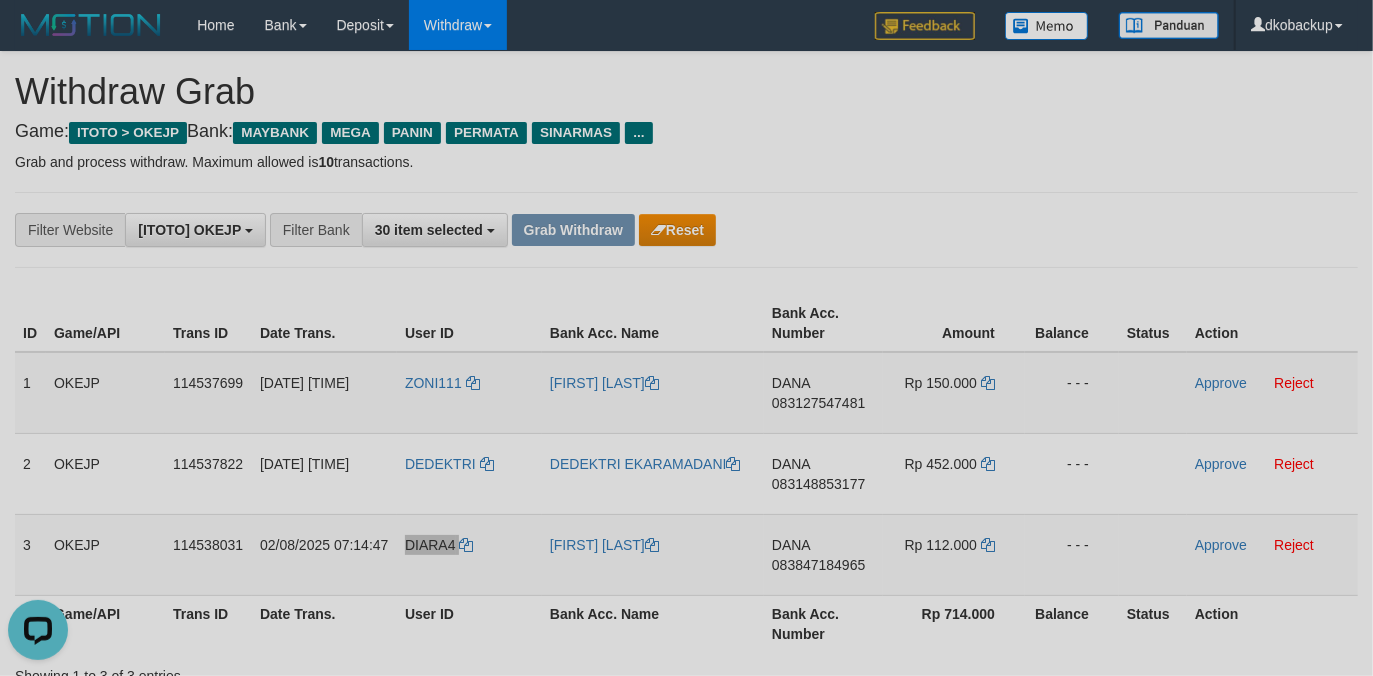 scroll, scrollTop: 0, scrollLeft: 0, axis: both 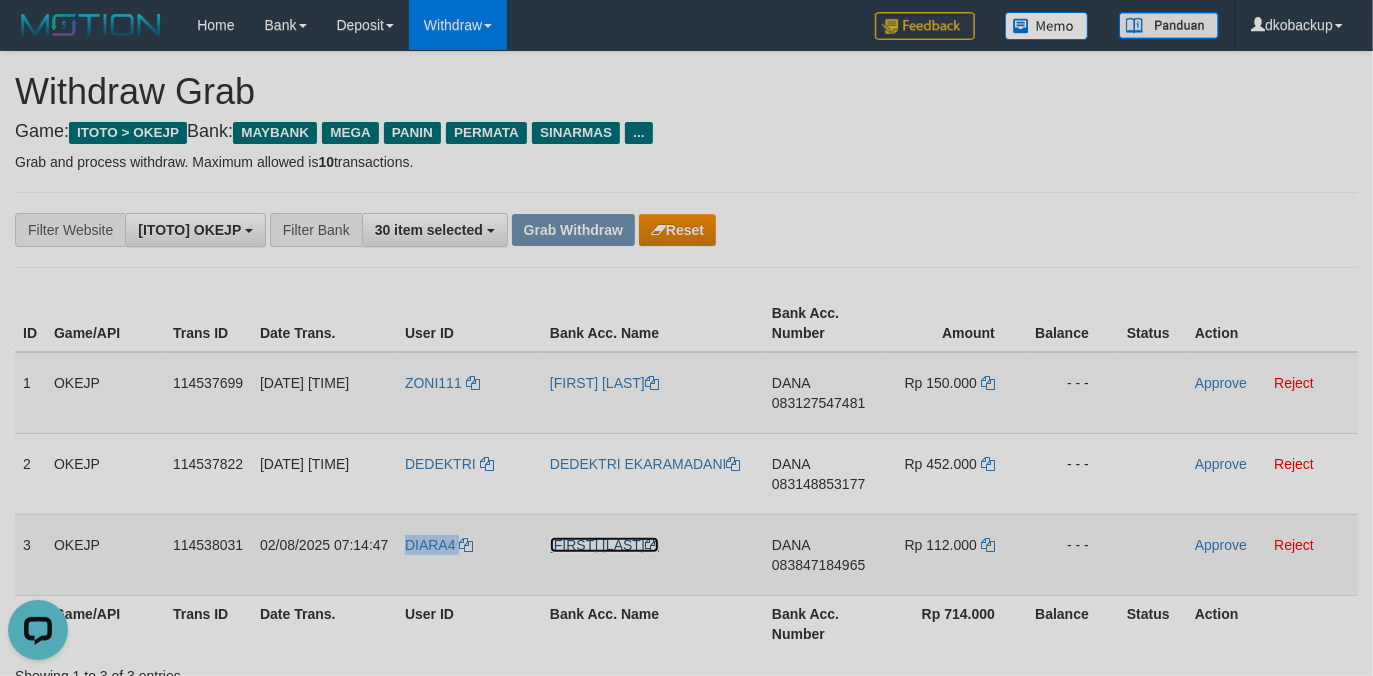 drag, startPoint x: 589, startPoint y: 545, endPoint x: 572, endPoint y: 540, distance: 17.720045 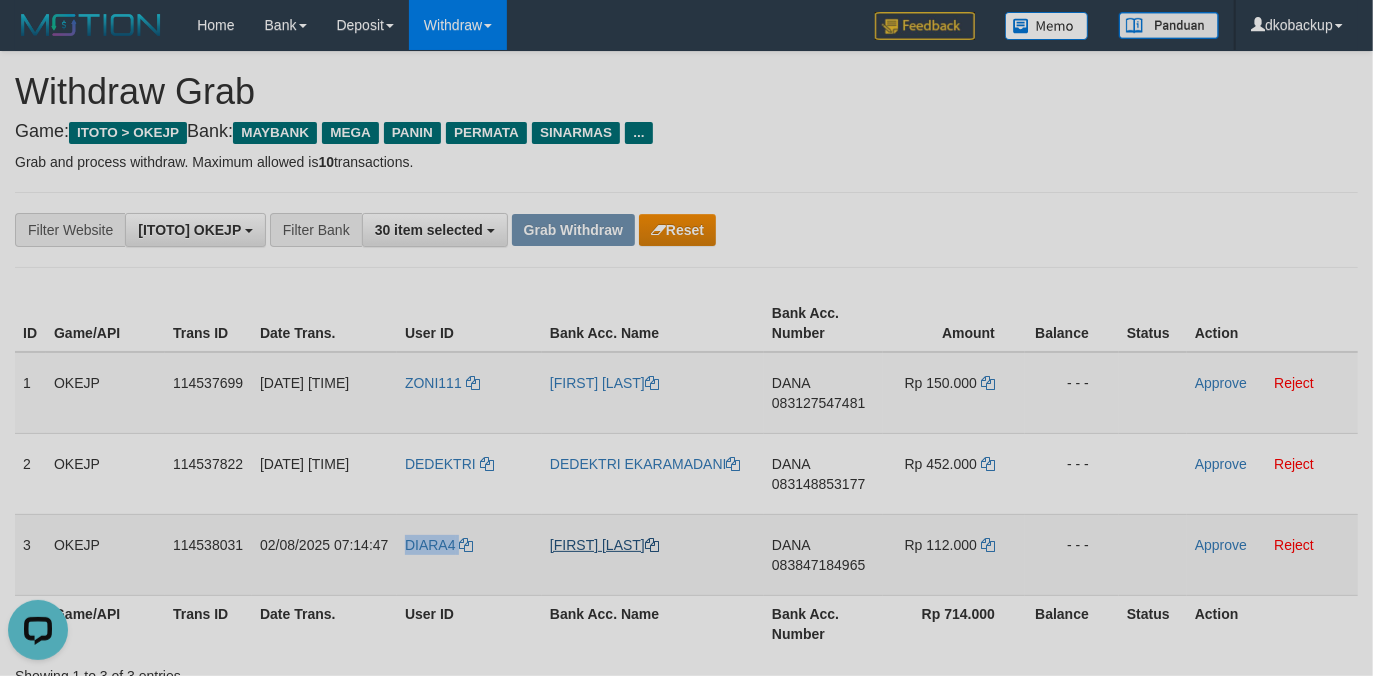 copy on "DIARA4" 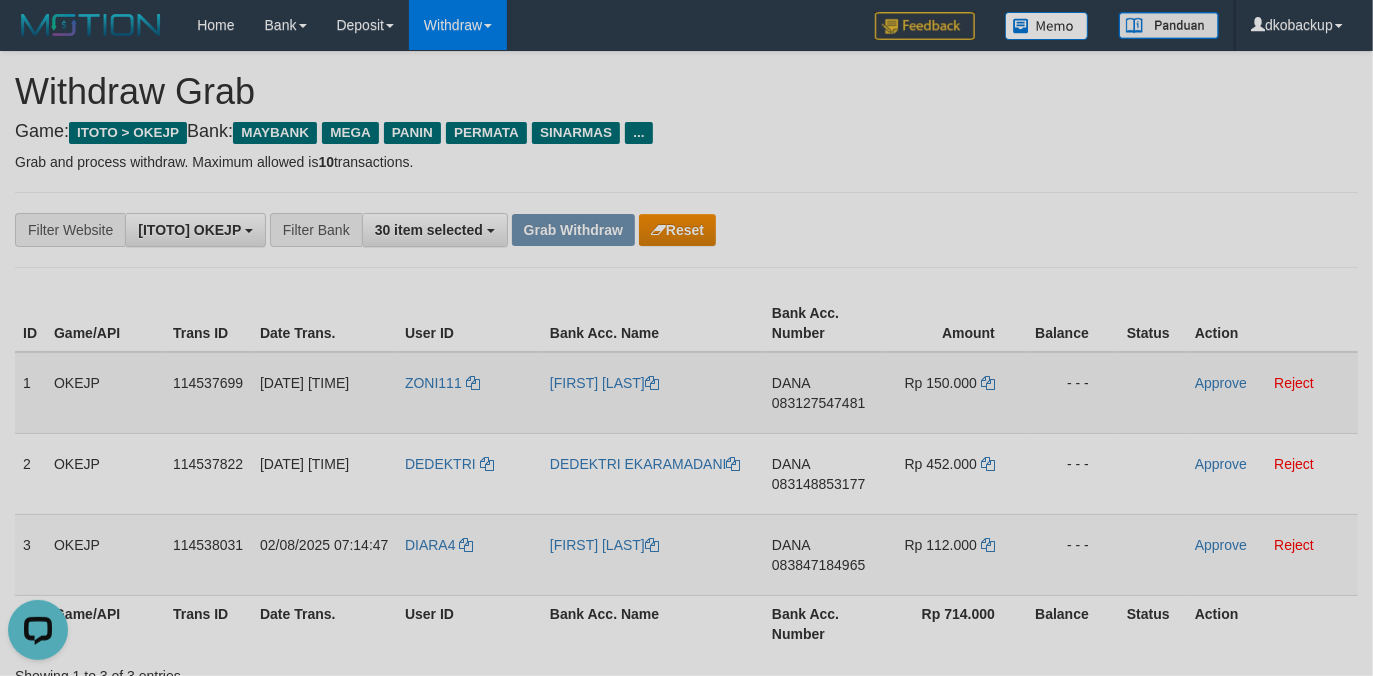 click on "083127547481" at bounding box center (818, 403) 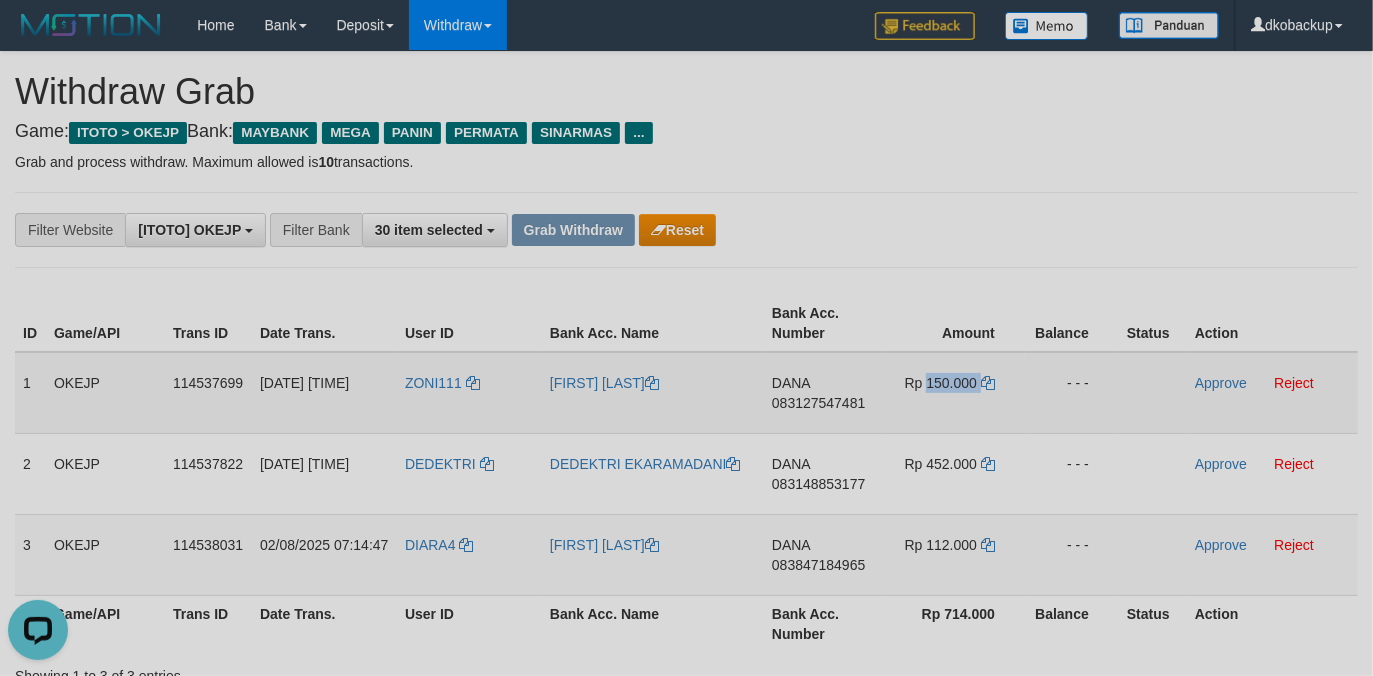 click on "Rp 150.000" at bounding box center (954, 393) 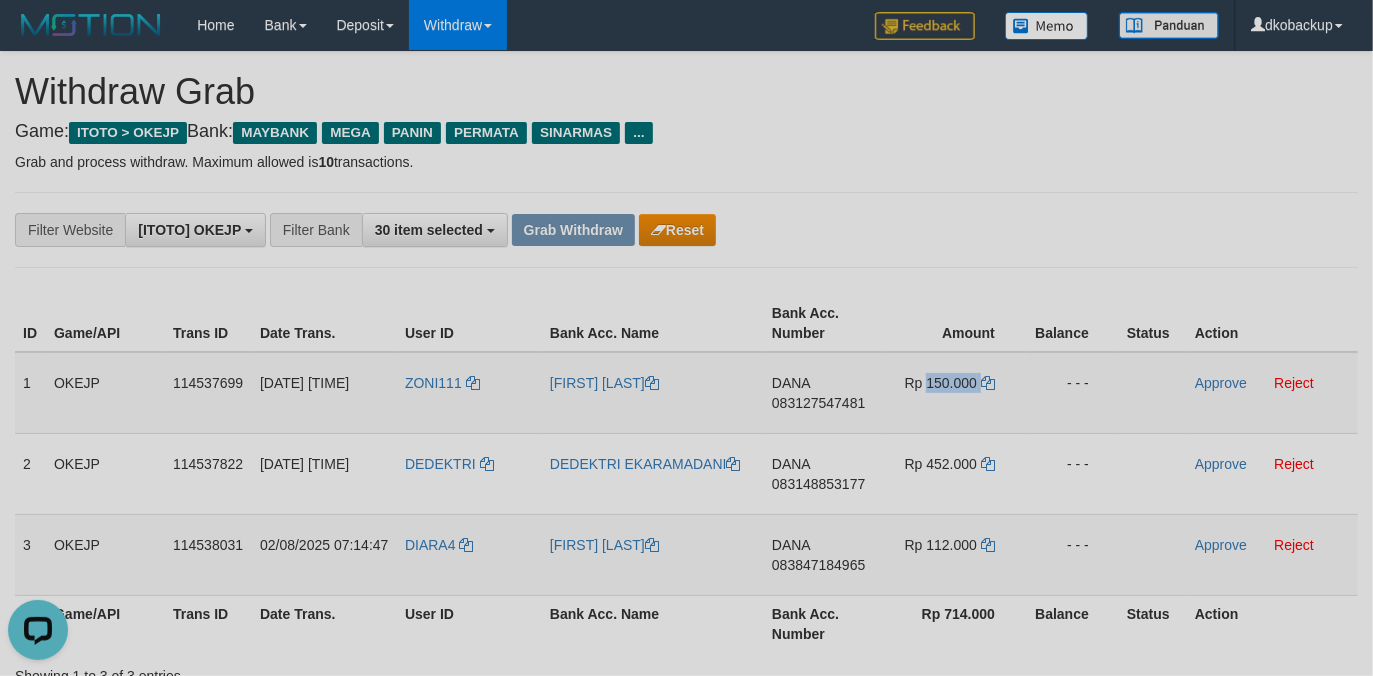 copy on "150.000" 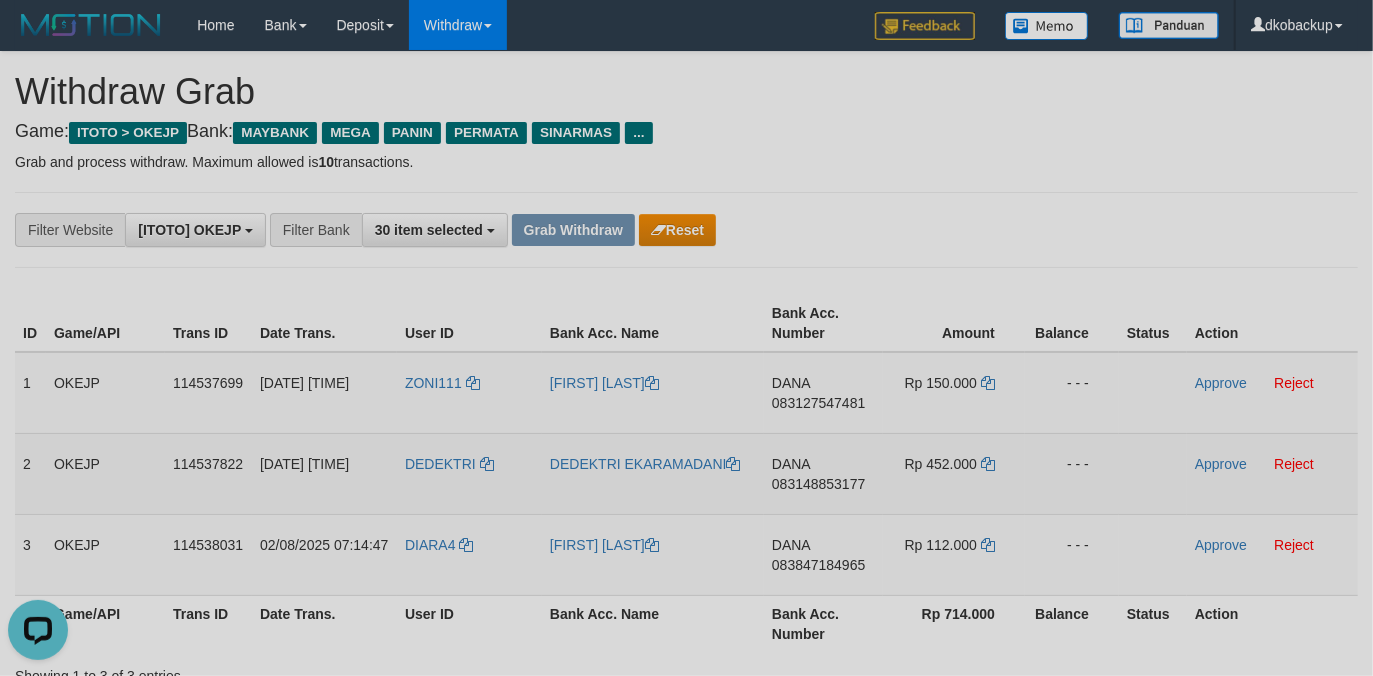 click on "083148853177" at bounding box center (818, 484) 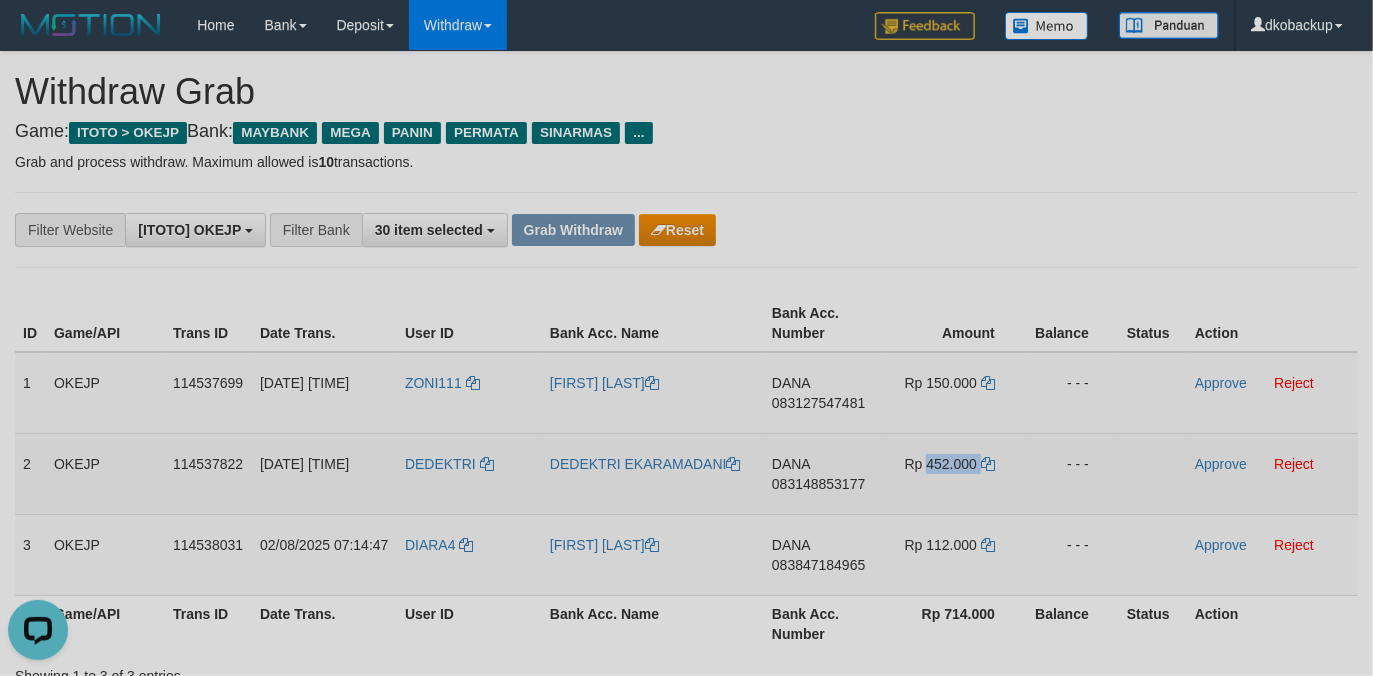 click on "Rp 452.000" at bounding box center (954, 473) 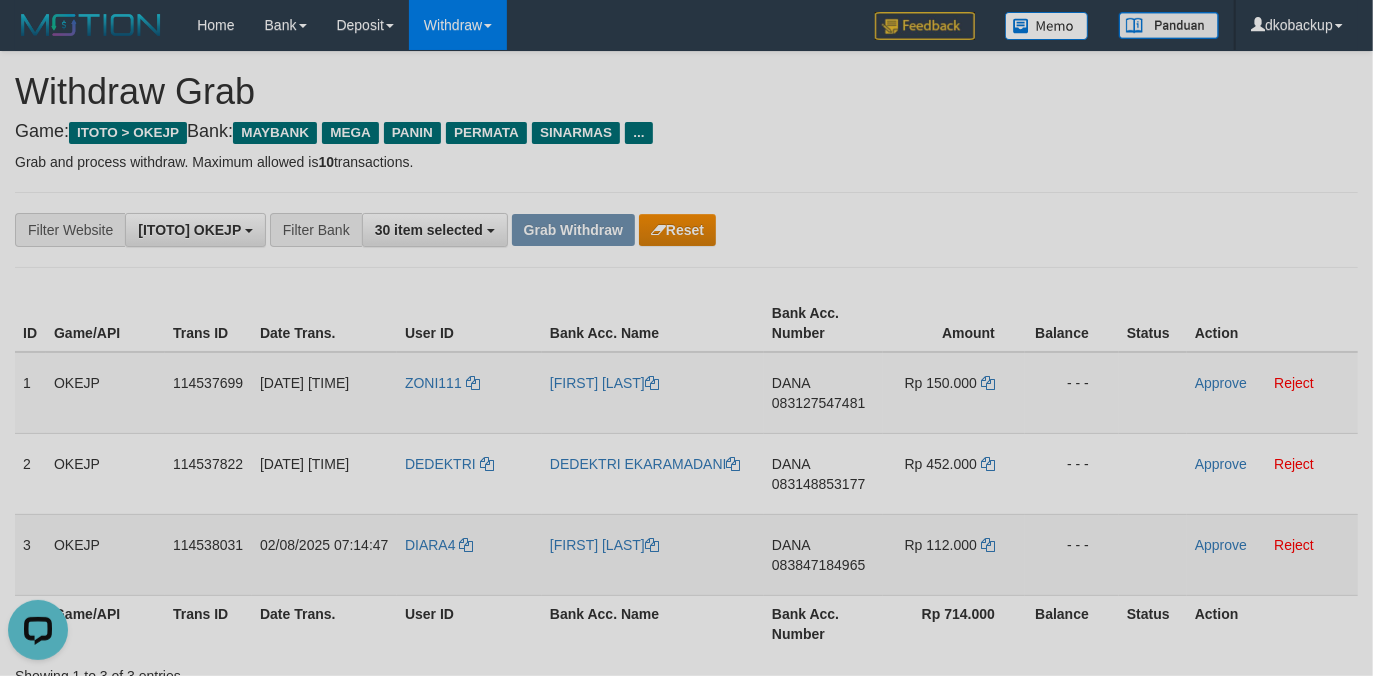 click on "083847184965" at bounding box center [818, 565] 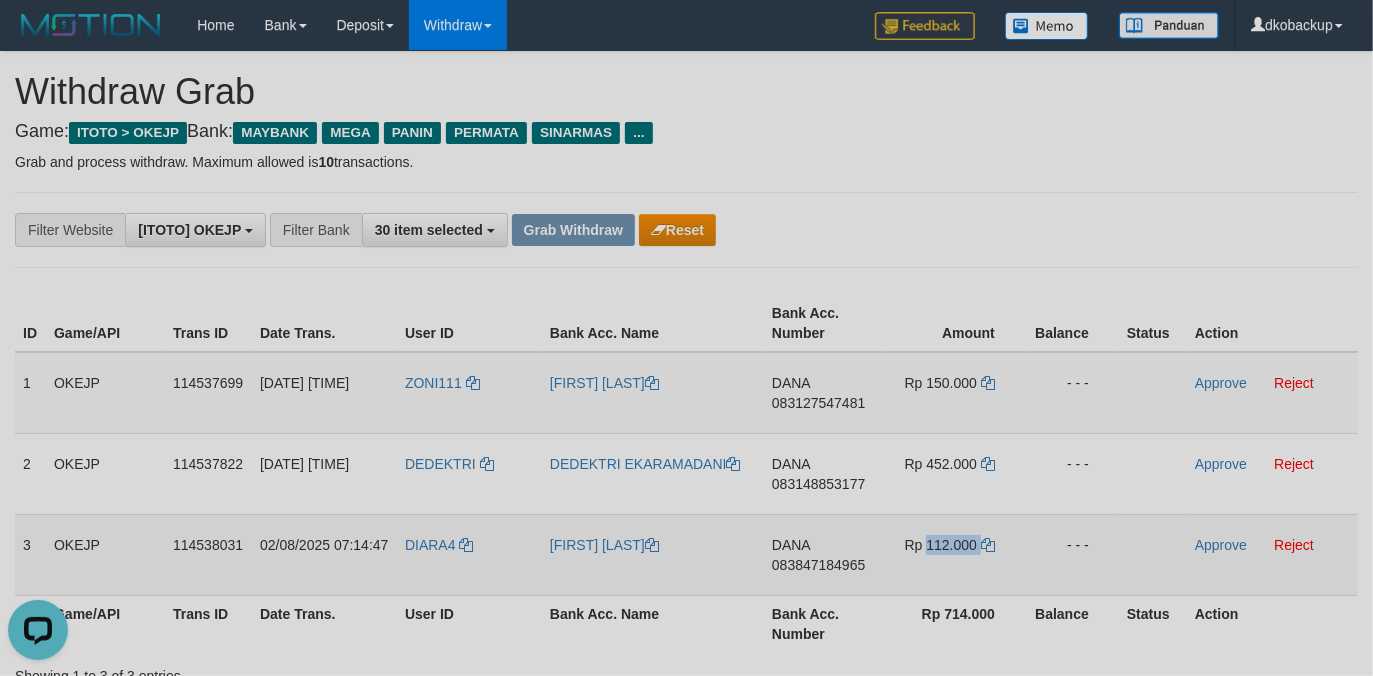 click on "Rp 112.000" at bounding box center [941, 545] 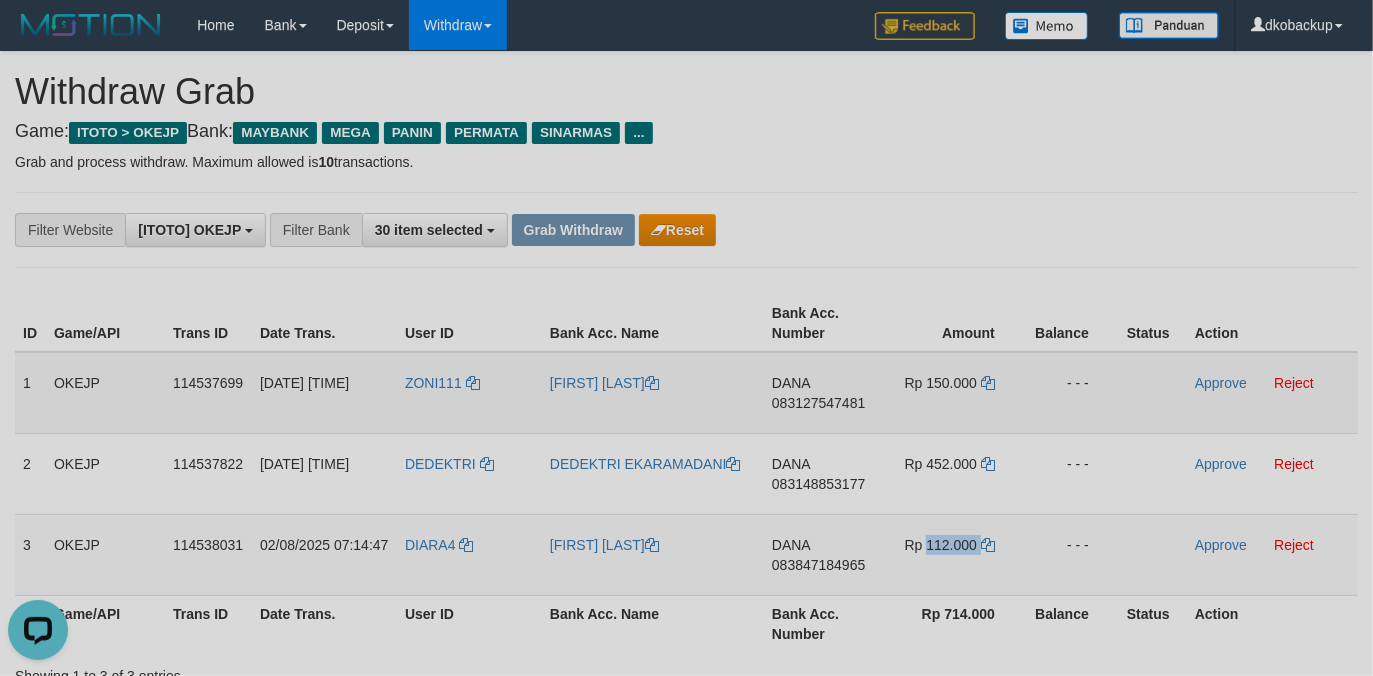 copy on "112.000" 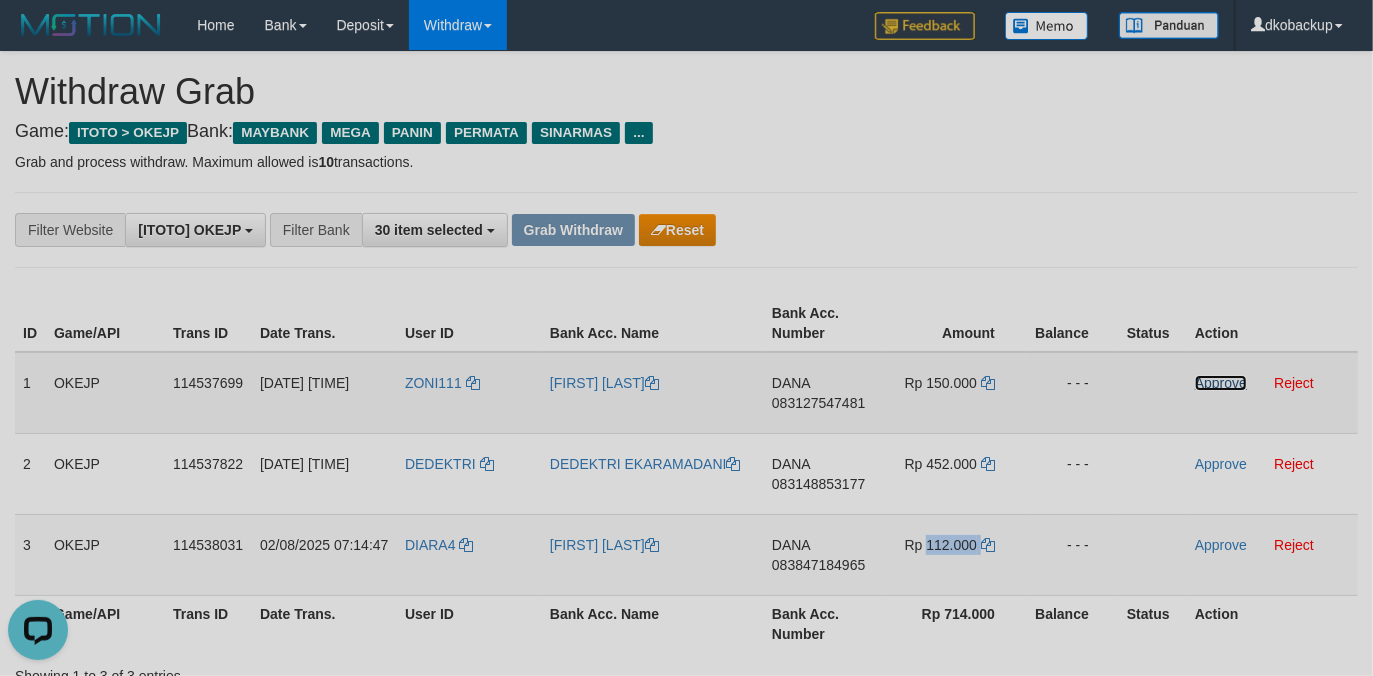 click on "Approve" at bounding box center (1221, 383) 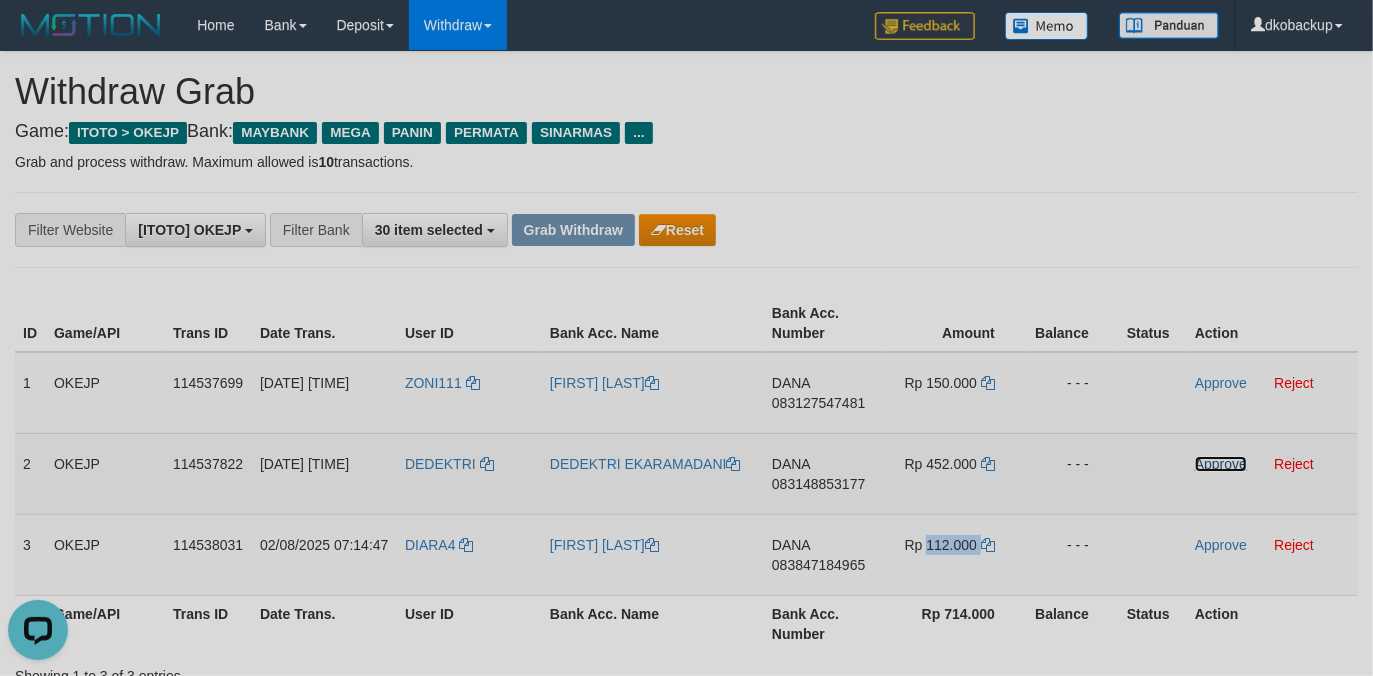 click on "Approve" at bounding box center [1221, 464] 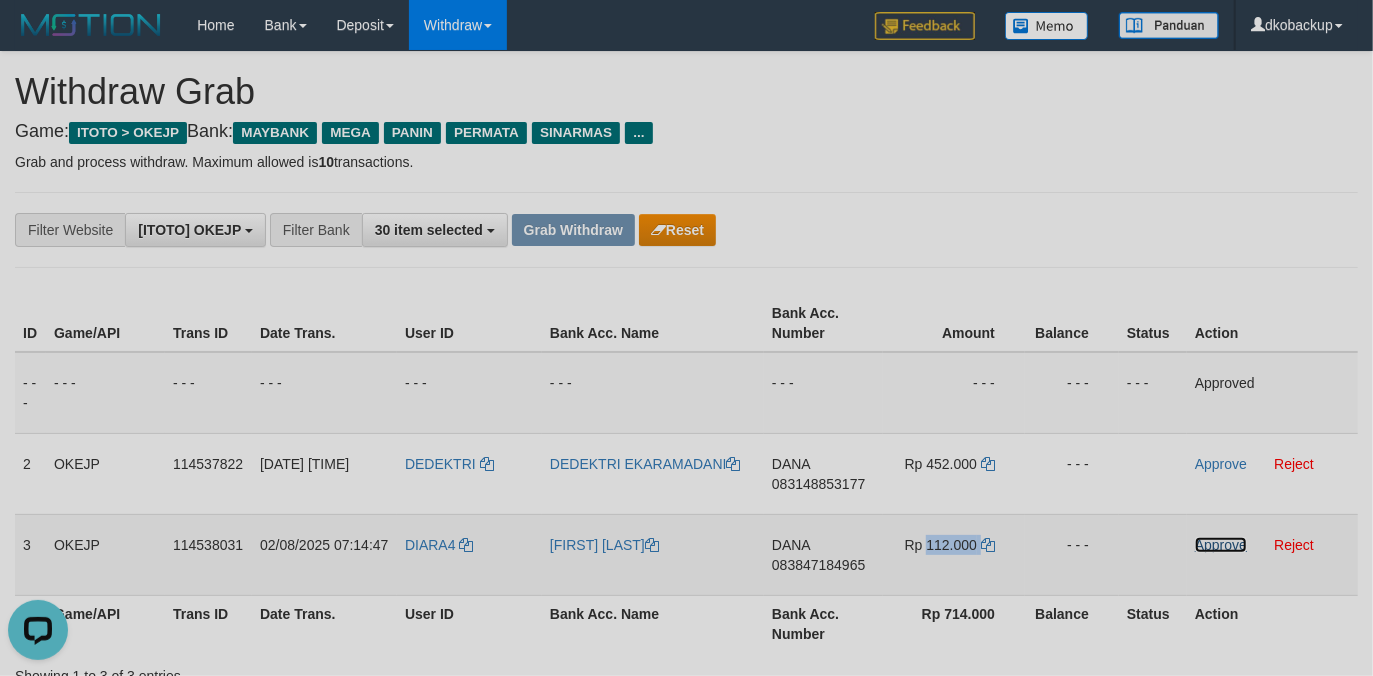 click on "Approve" at bounding box center [1221, 545] 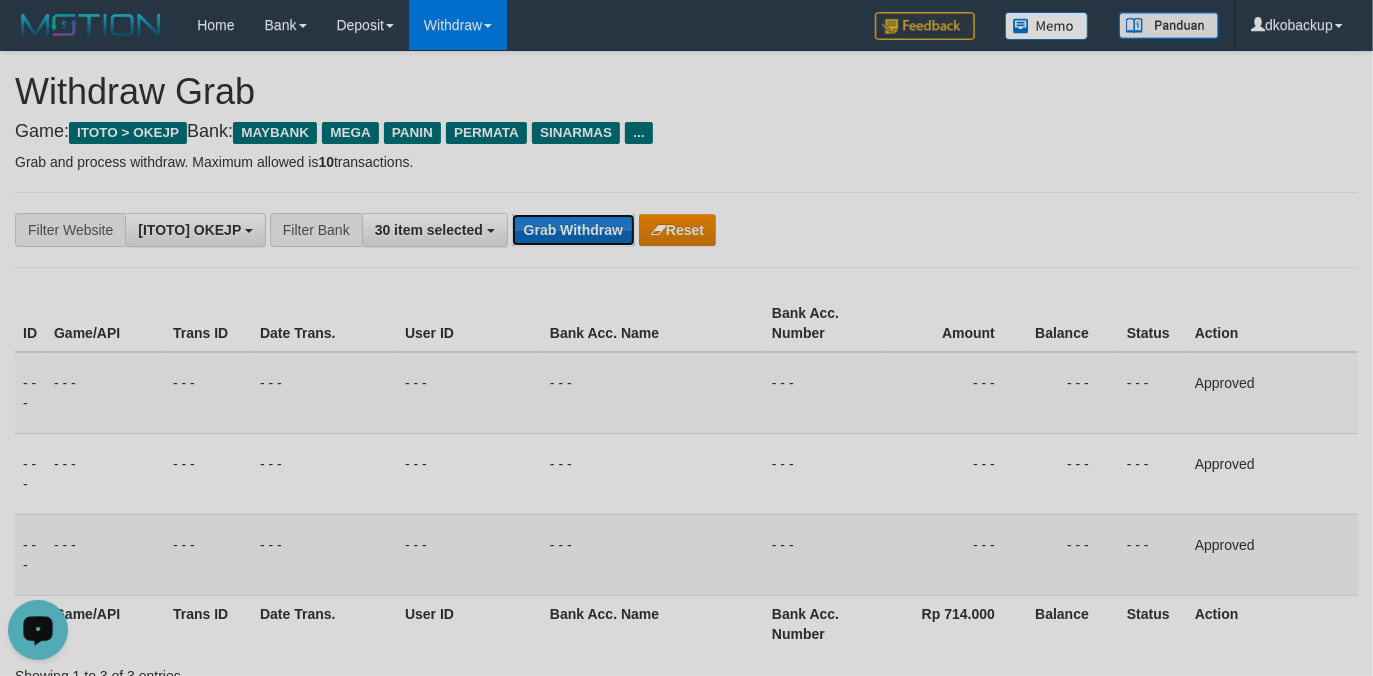 click on "Grab Withdraw" at bounding box center [573, 230] 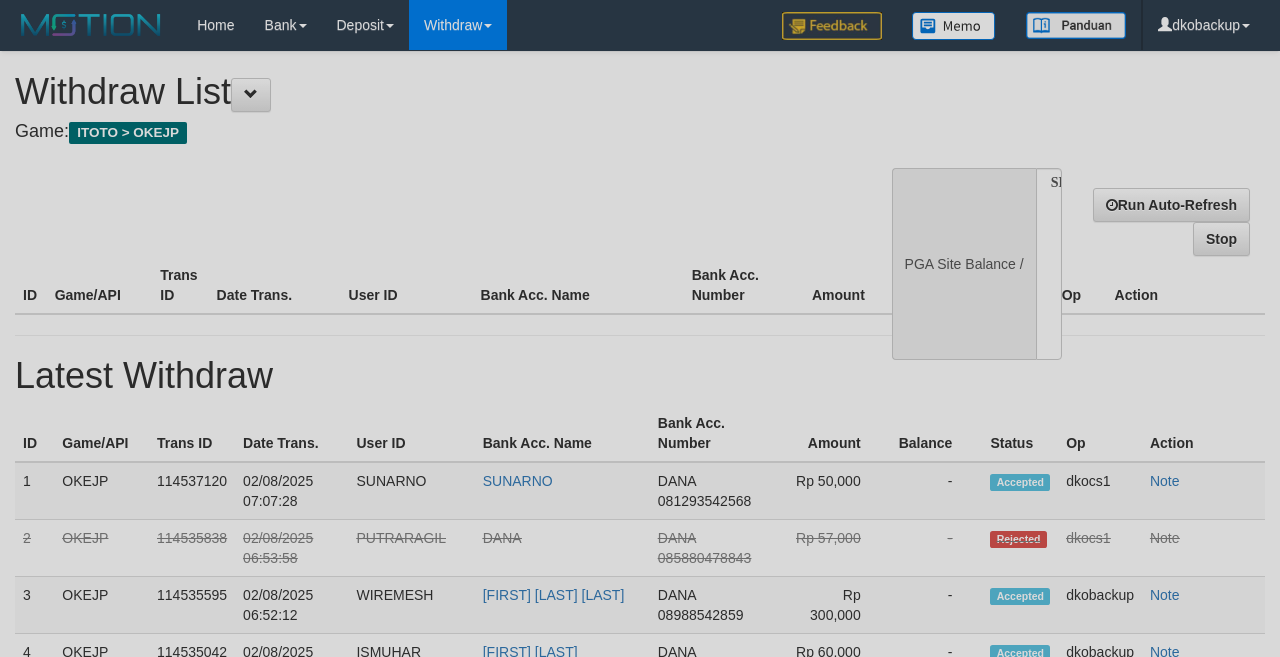 select 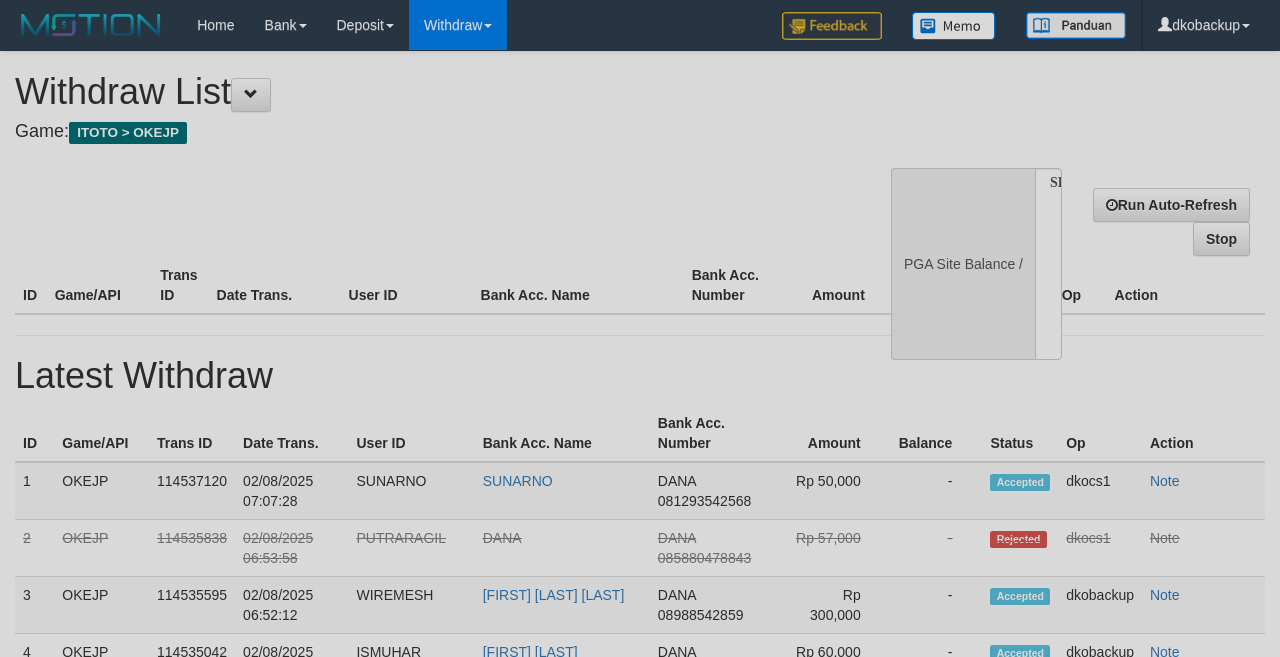 scroll, scrollTop: 0, scrollLeft: 0, axis: both 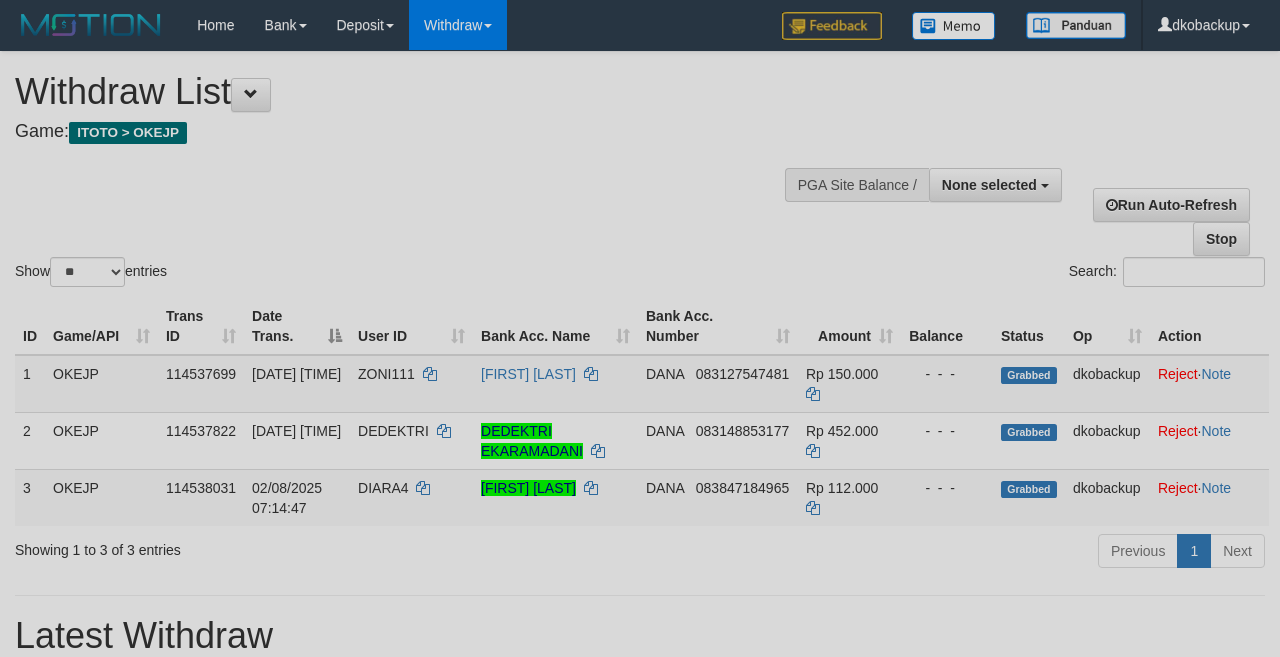 select 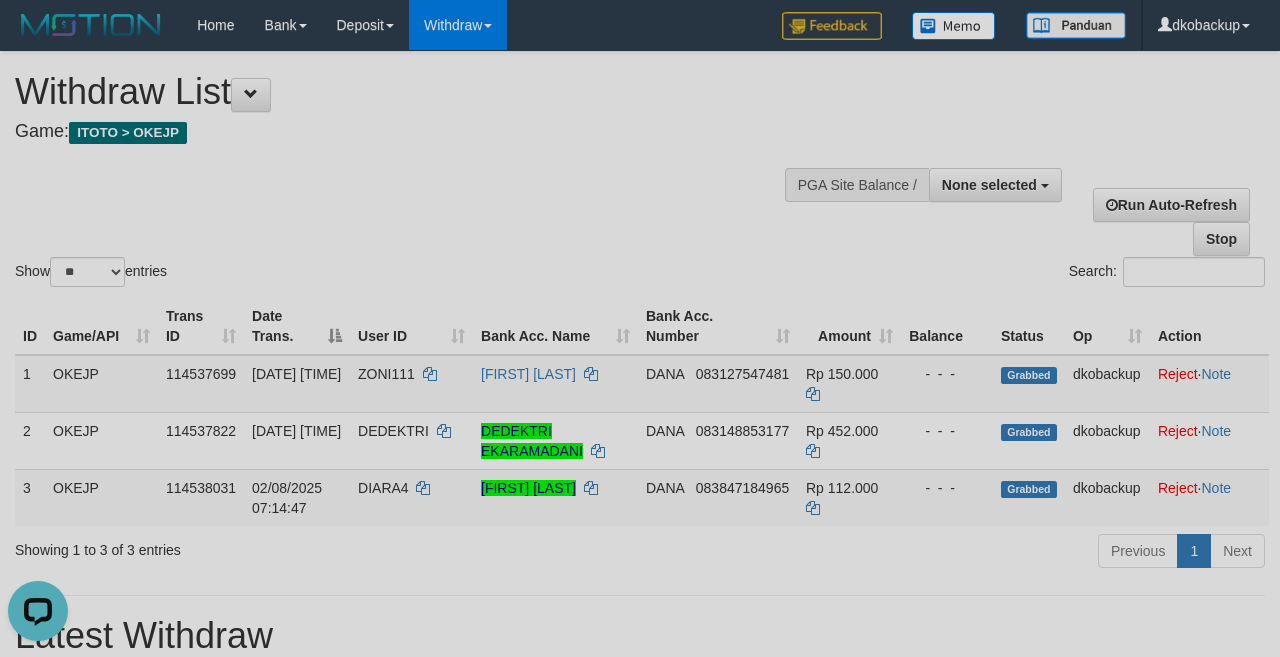 scroll, scrollTop: 0, scrollLeft: 0, axis: both 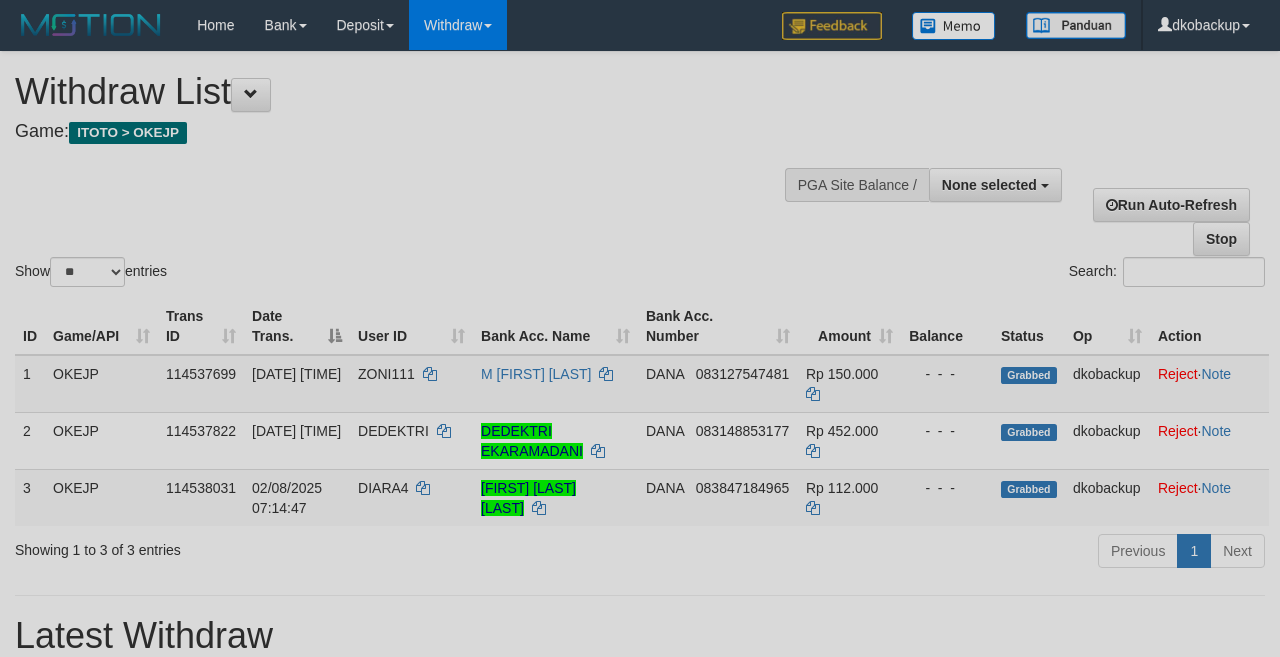 select 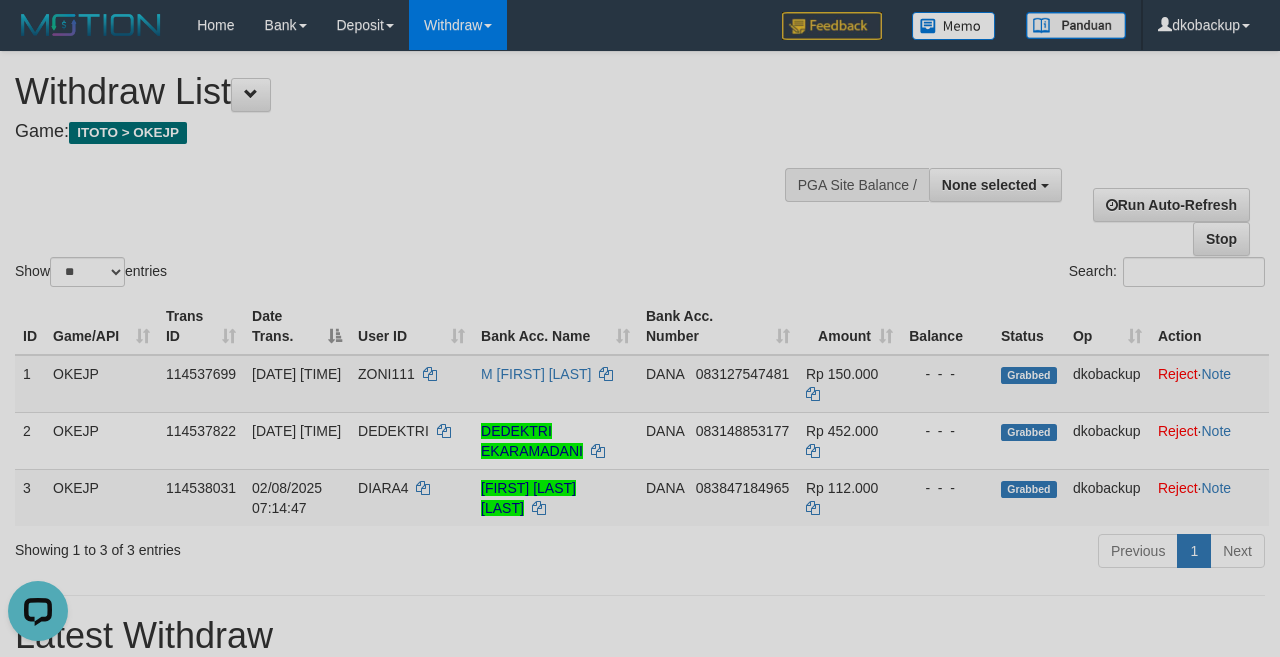 scroll, scrollTop: 0, scrollLeft: 0, axis: both 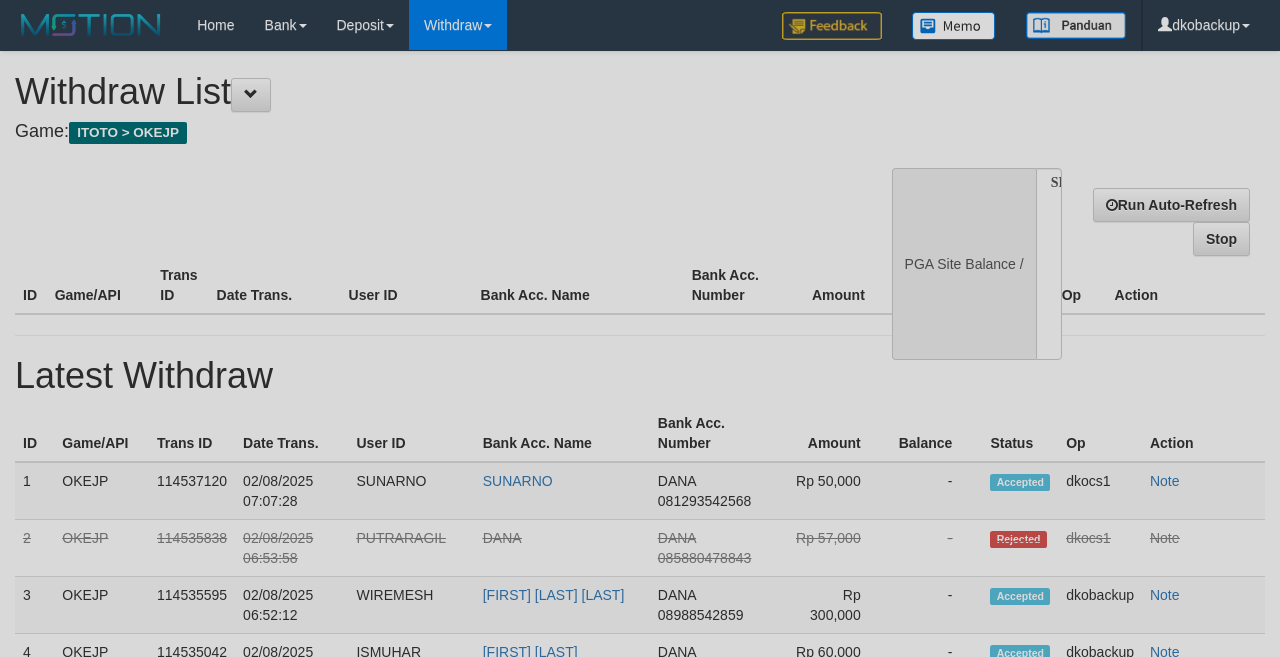 select 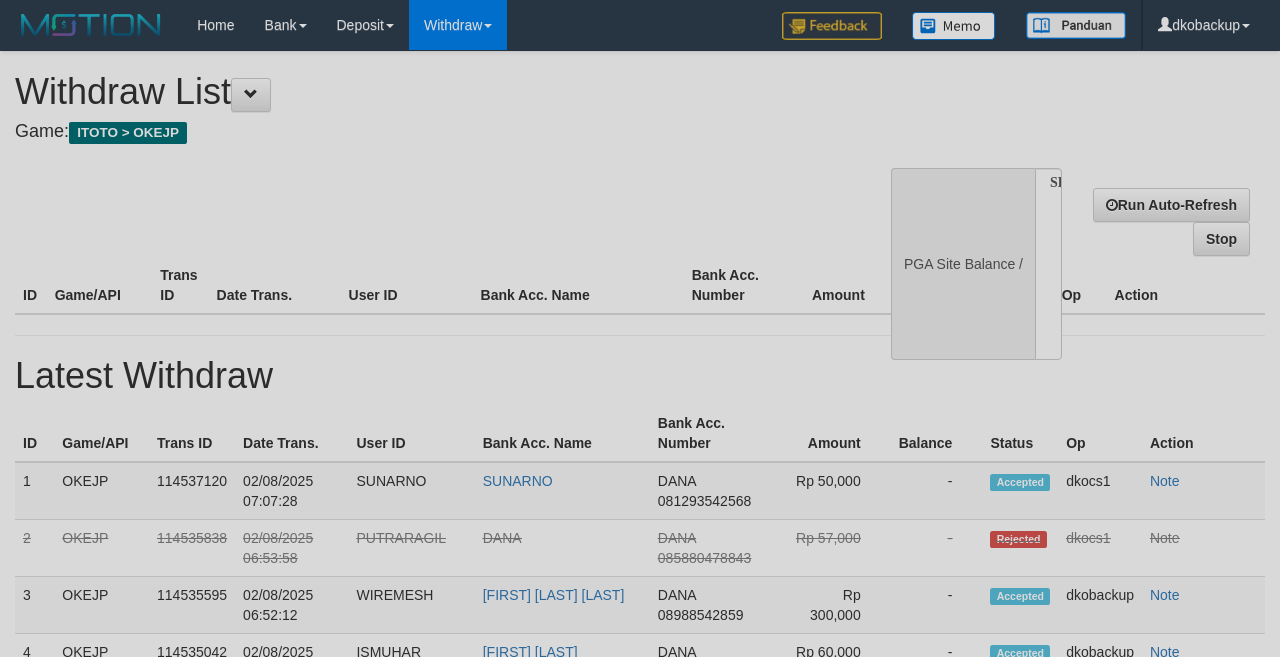 scroll, scrollTop: 0, scrollLeft: 0, axis: both 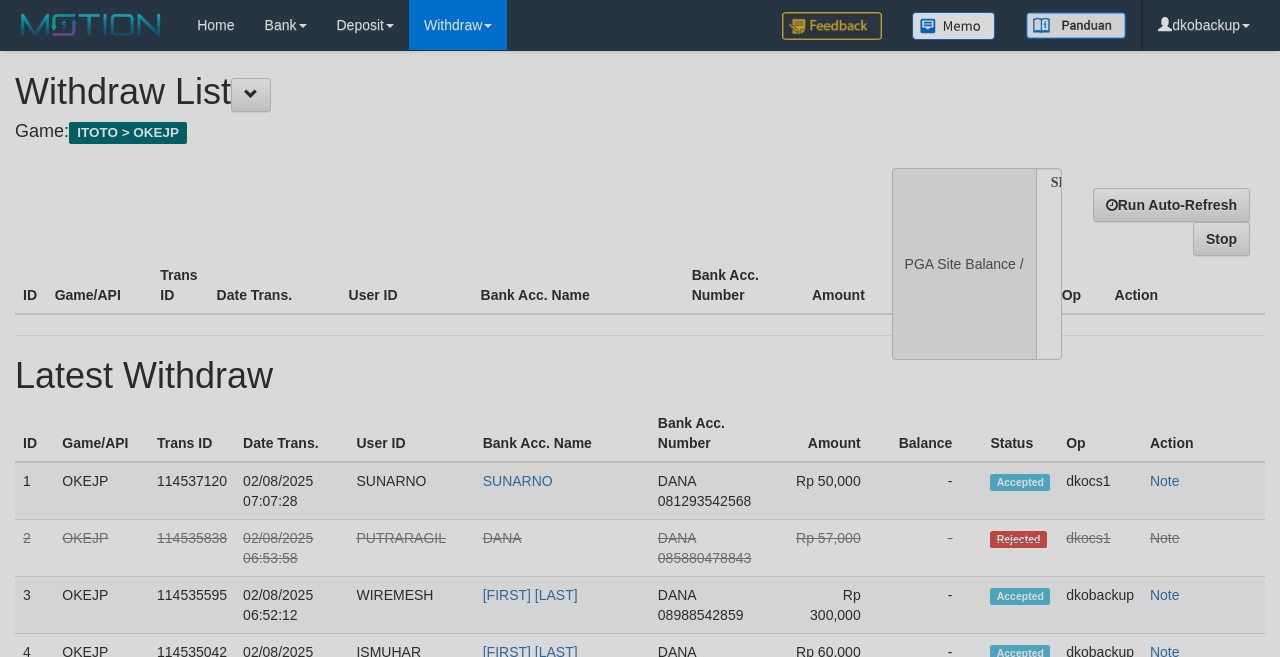select 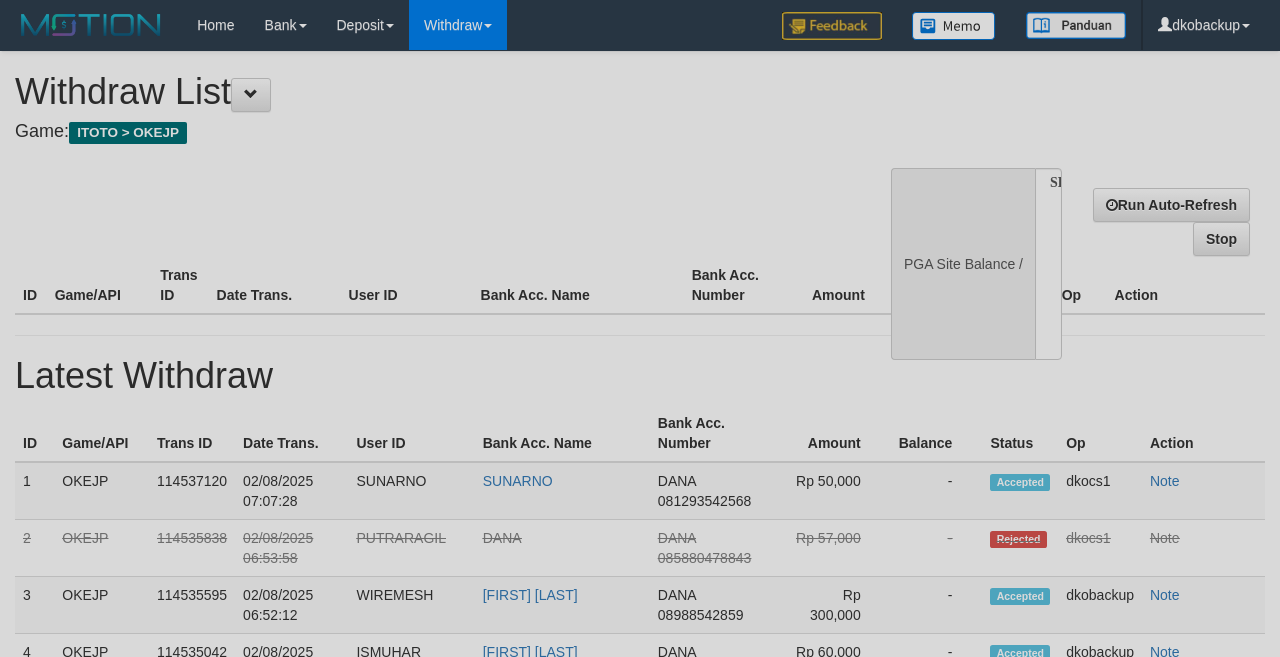 scroll, scrollTop: 0, scrollLeft: 0, axis: both 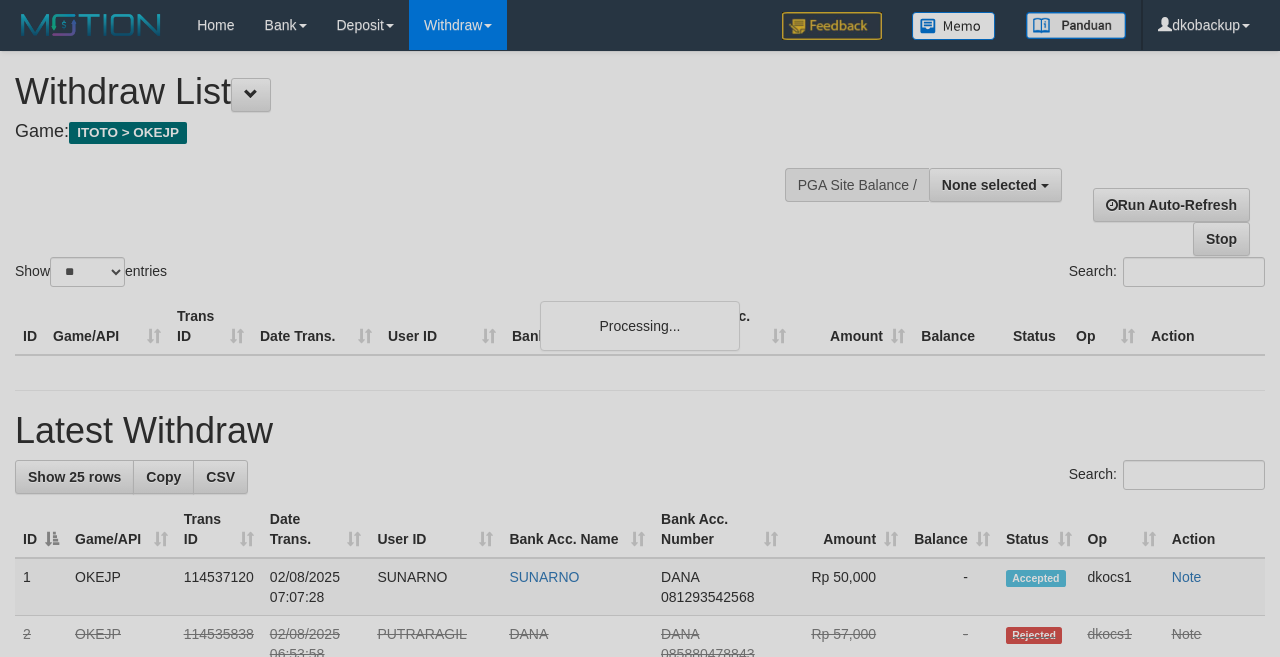select 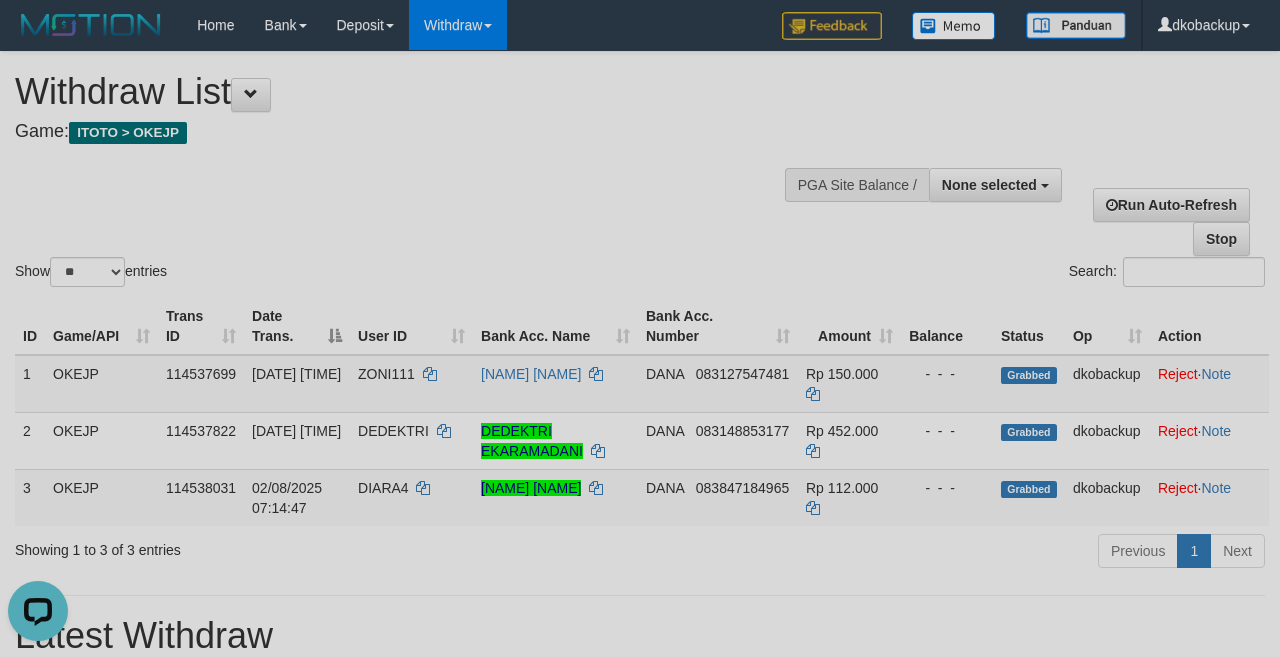 scroll, scrollTop: 0, scrollLeft: 0, axis: both 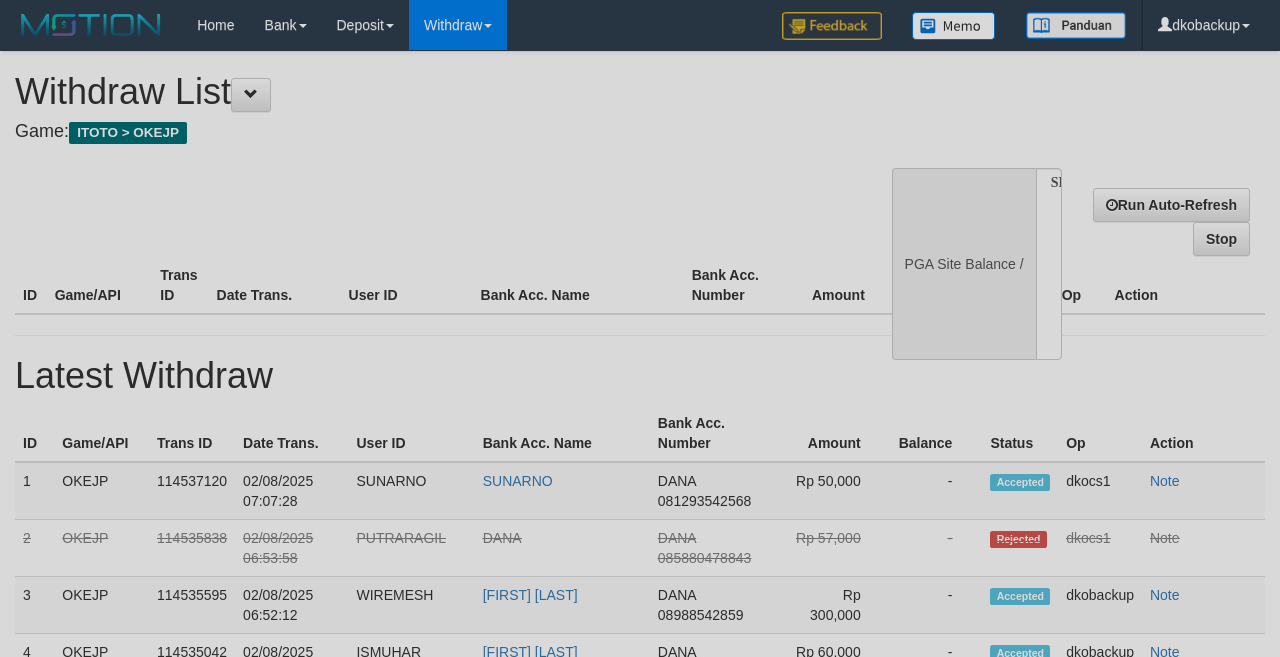 select 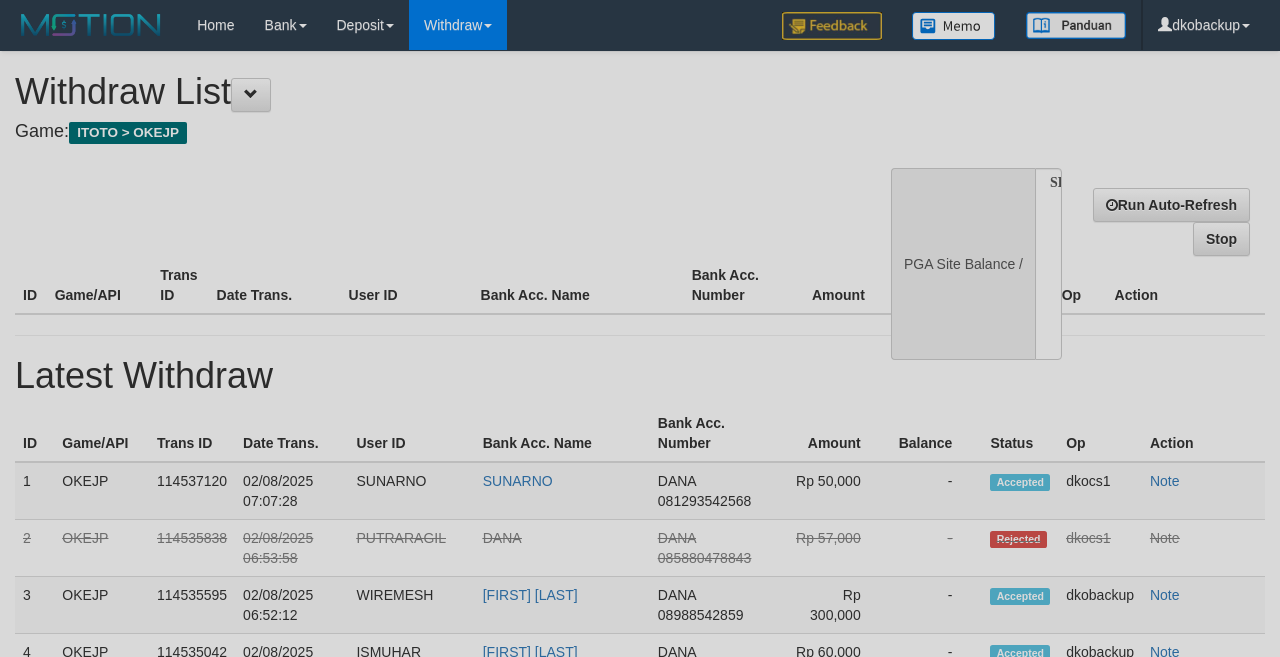 scroll, scrollTop: 0, scrollLeft: 0, axis: both 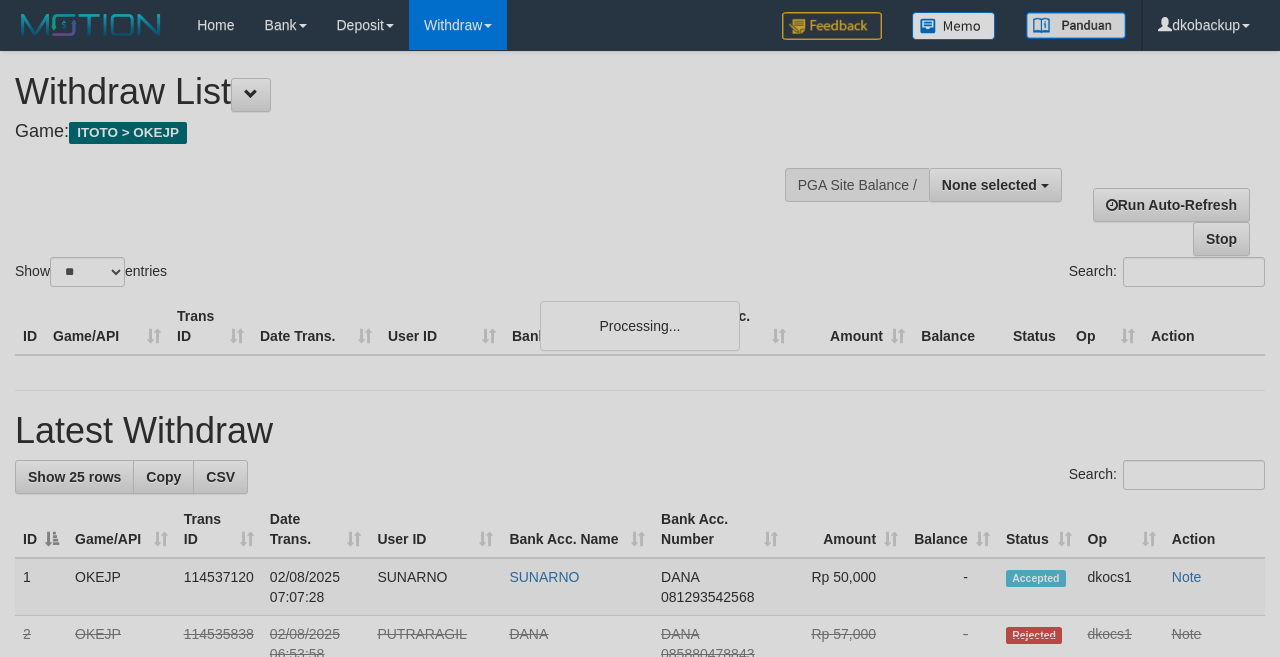 select 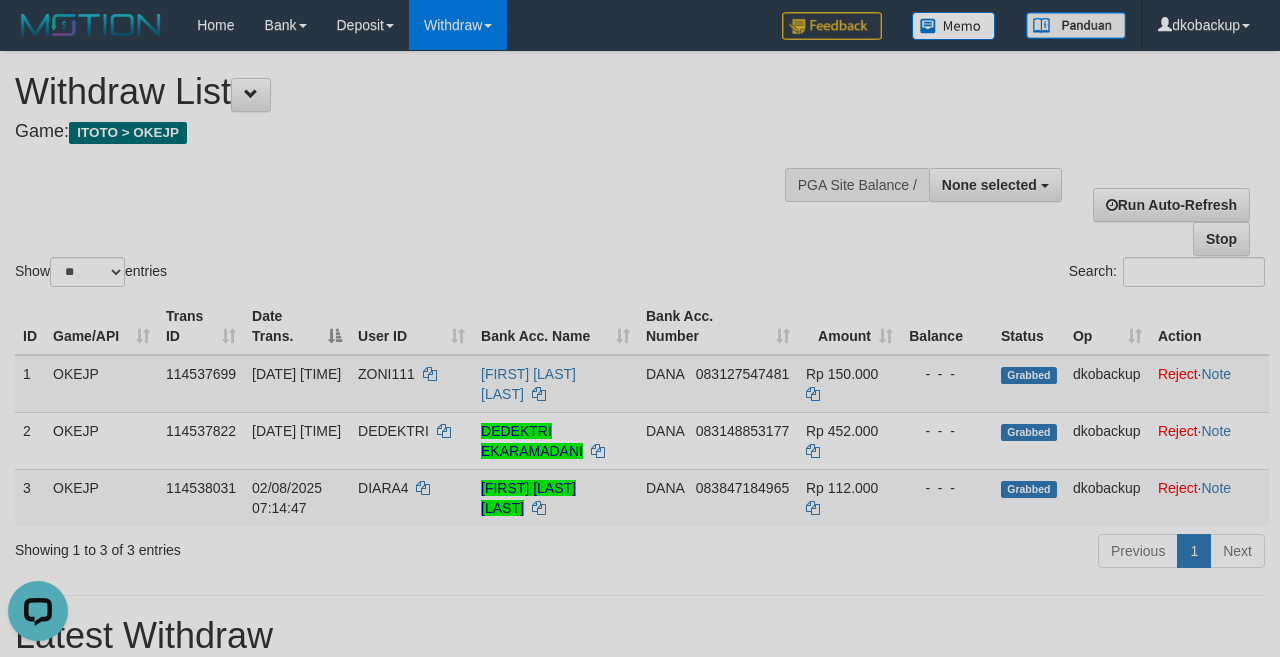 scroll, scrollTop: 0, scrollLeft: 0, axis: both 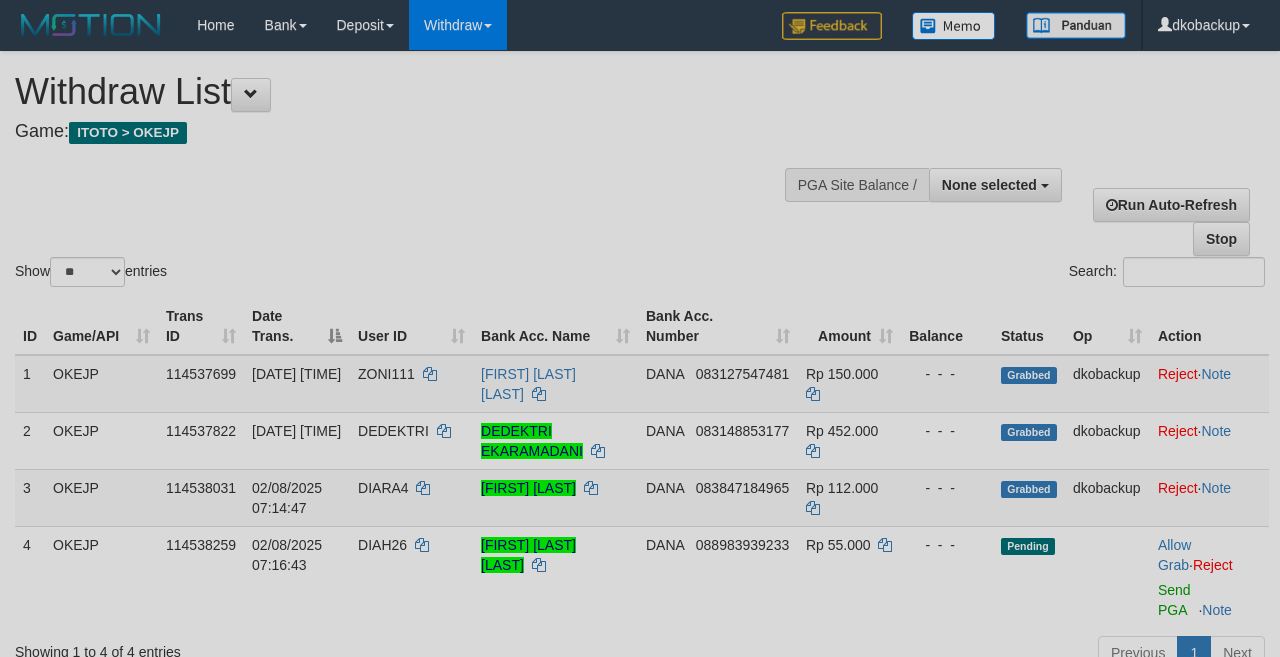 select 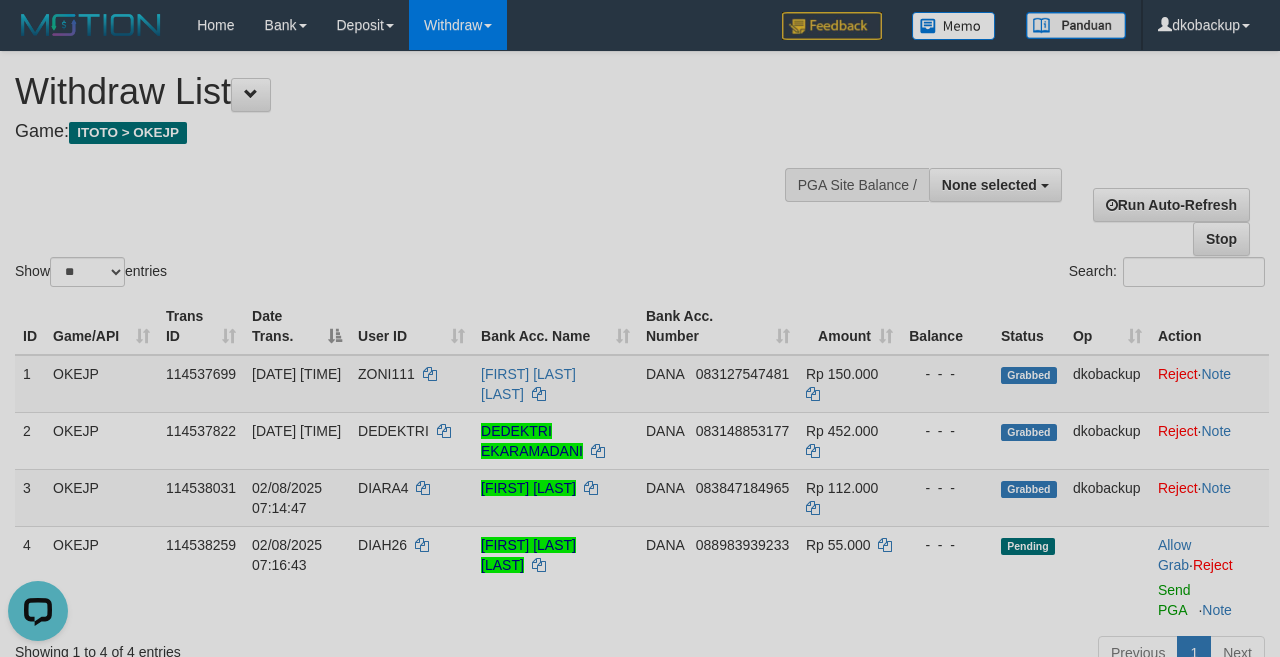 scroll, scrollTop: 0, scrollLeft: 0, axis: both 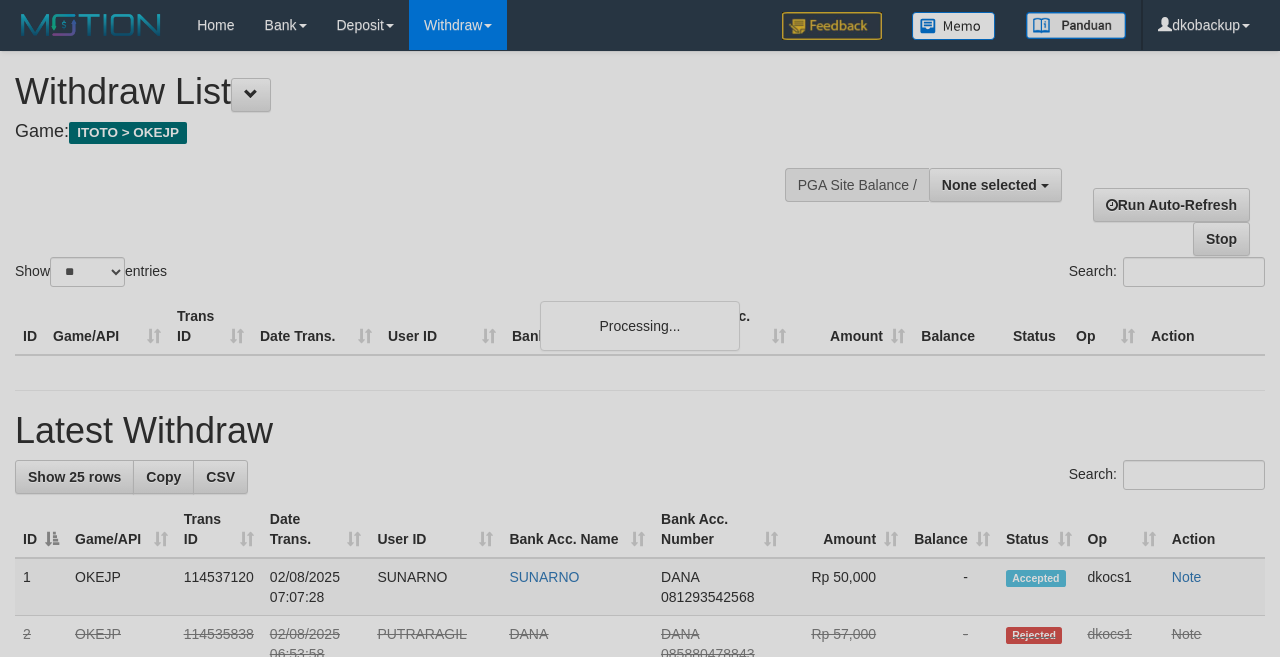 select 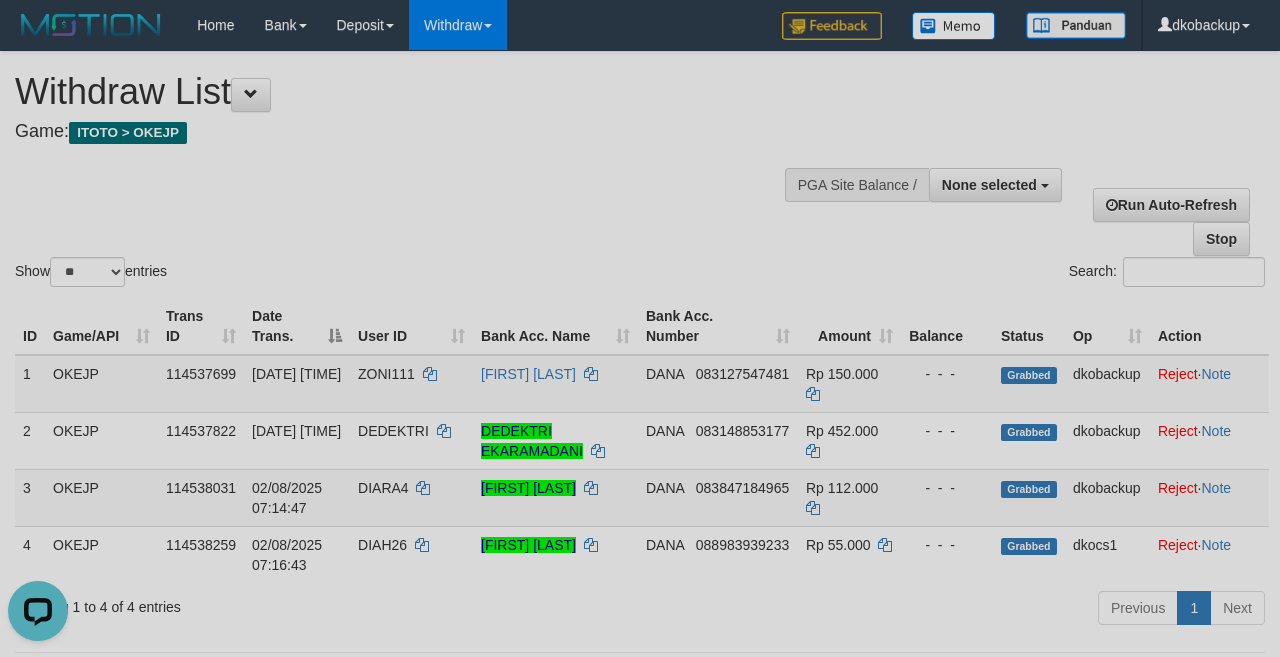 scroll, scrollTop: 0, scrollLeft: 0, axis: both 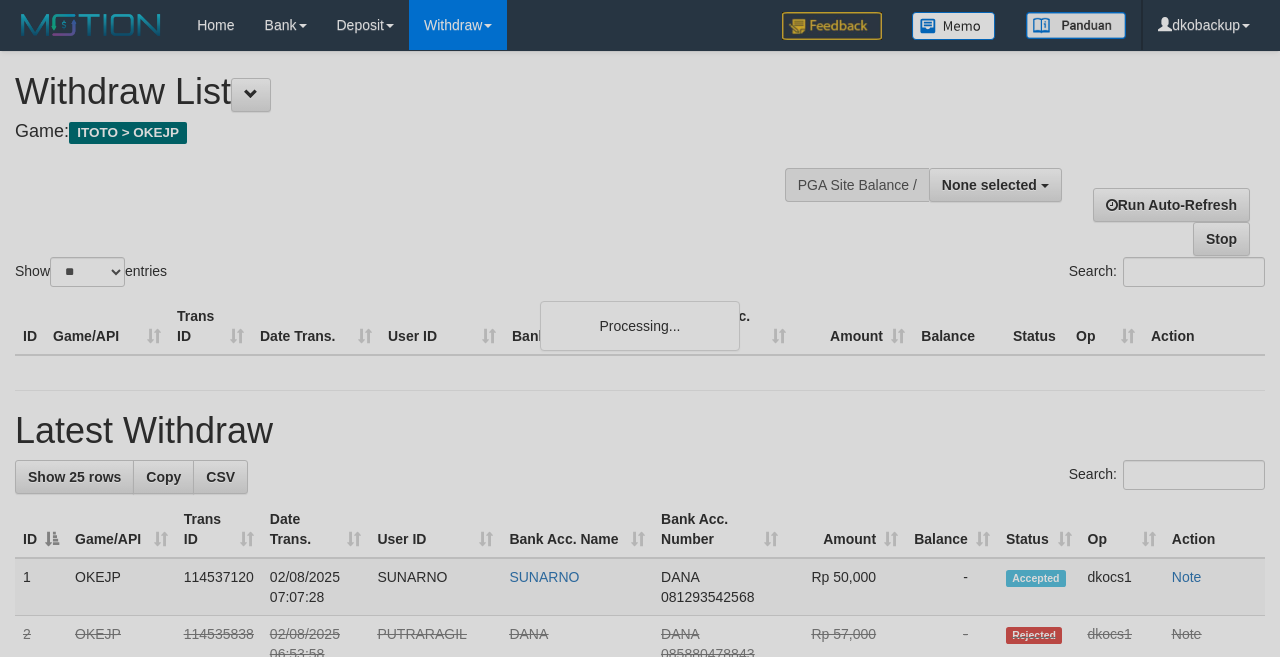 select 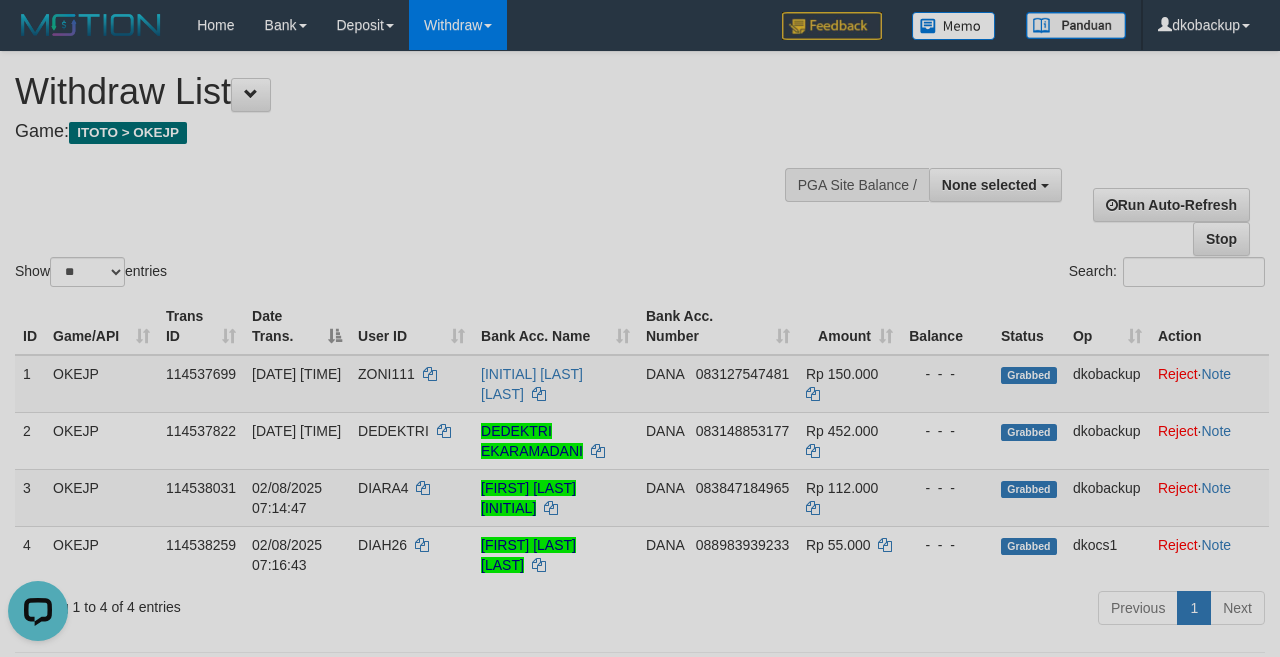scroll, scrollTop: 0, scrollLeft: 0, axis: both 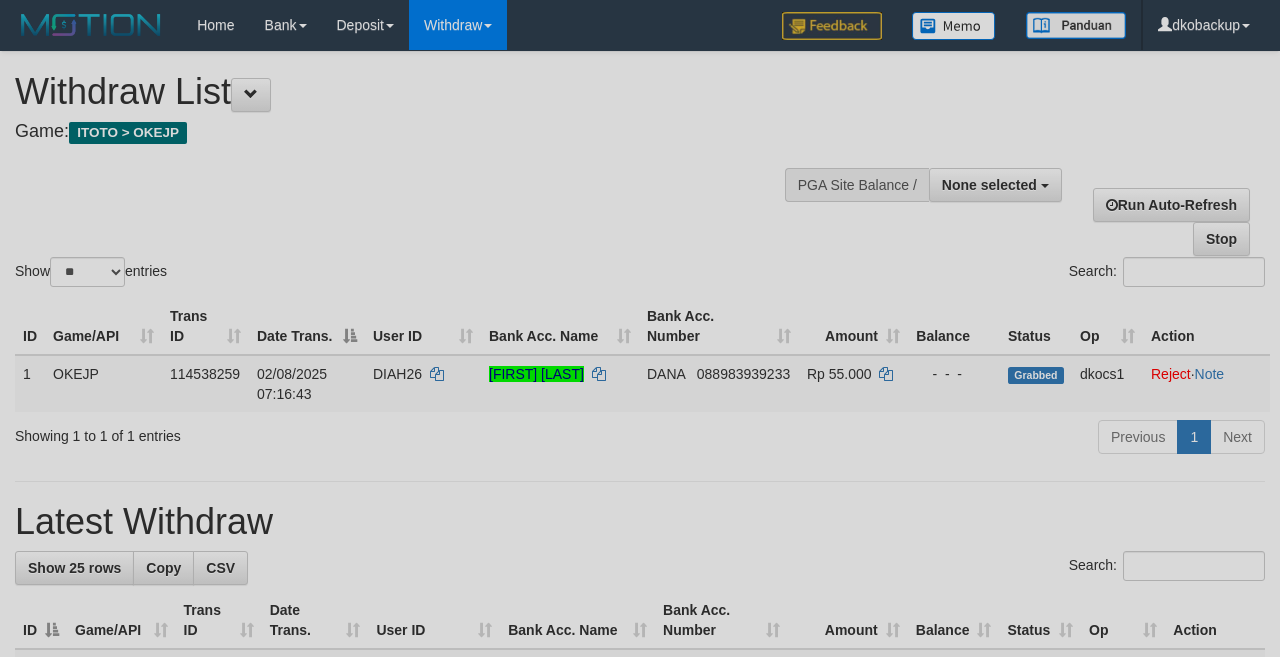 select 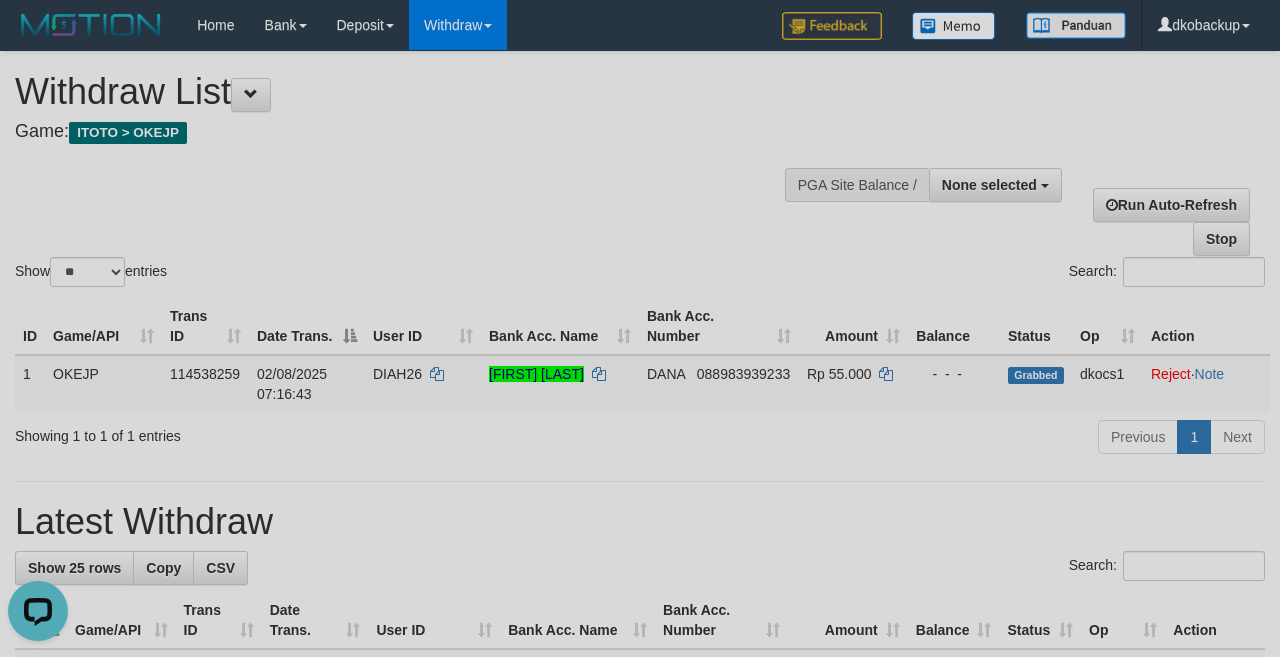 scroll, scrollTop: 0, scrollLeft: 0, axis: both 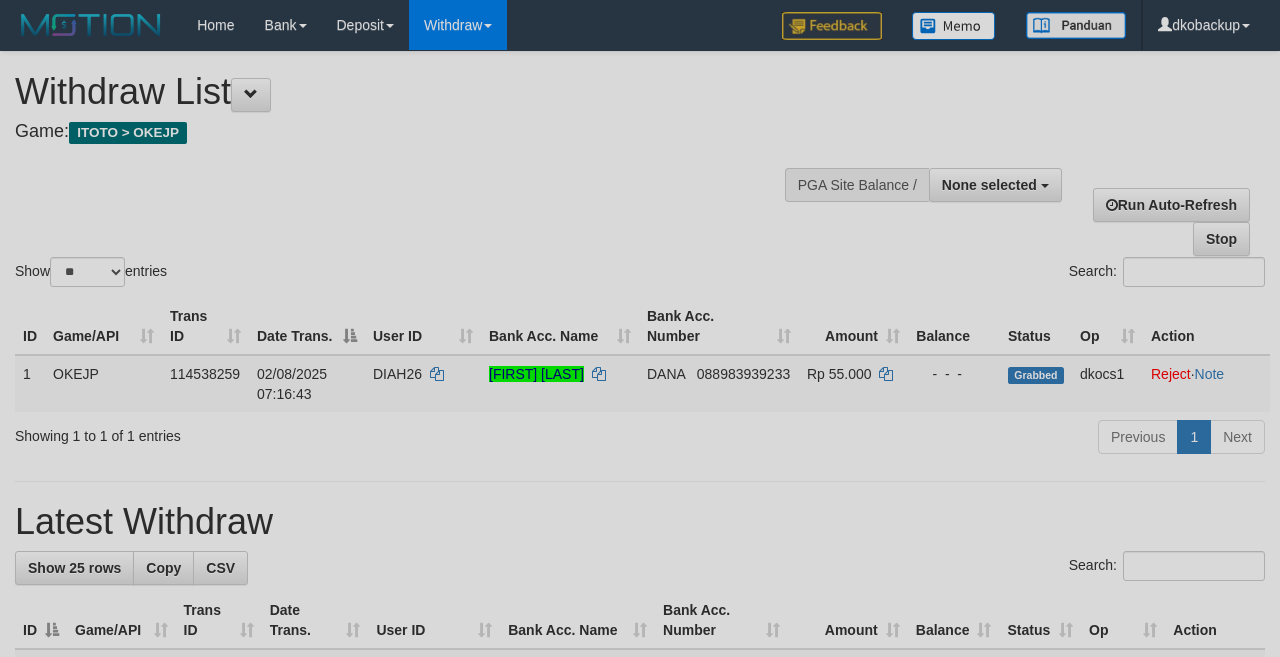 select 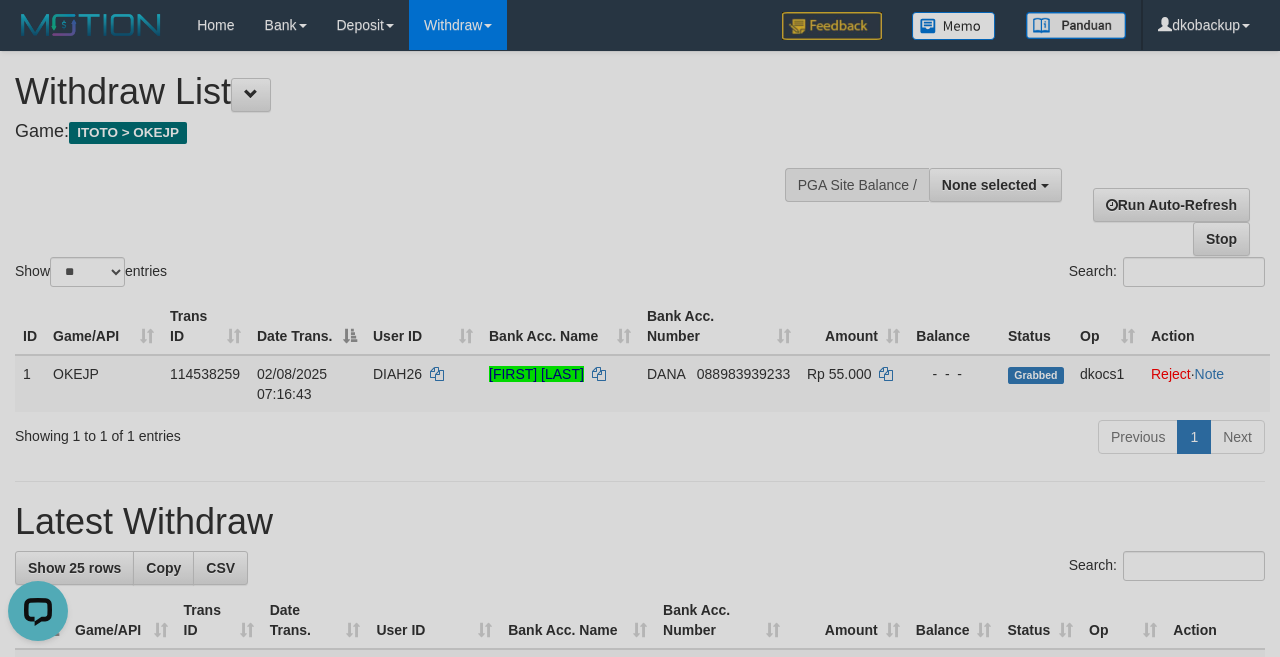 scroll, scrollTop: 0, scrollLeft: 0, axis: both 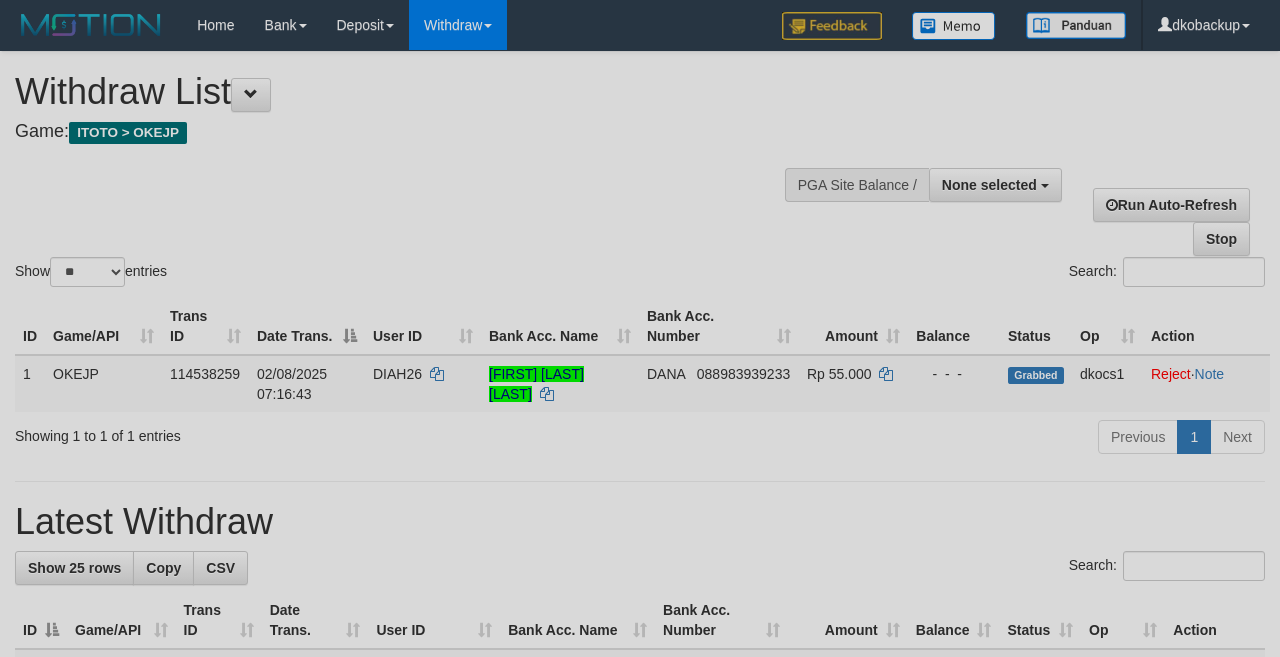 select 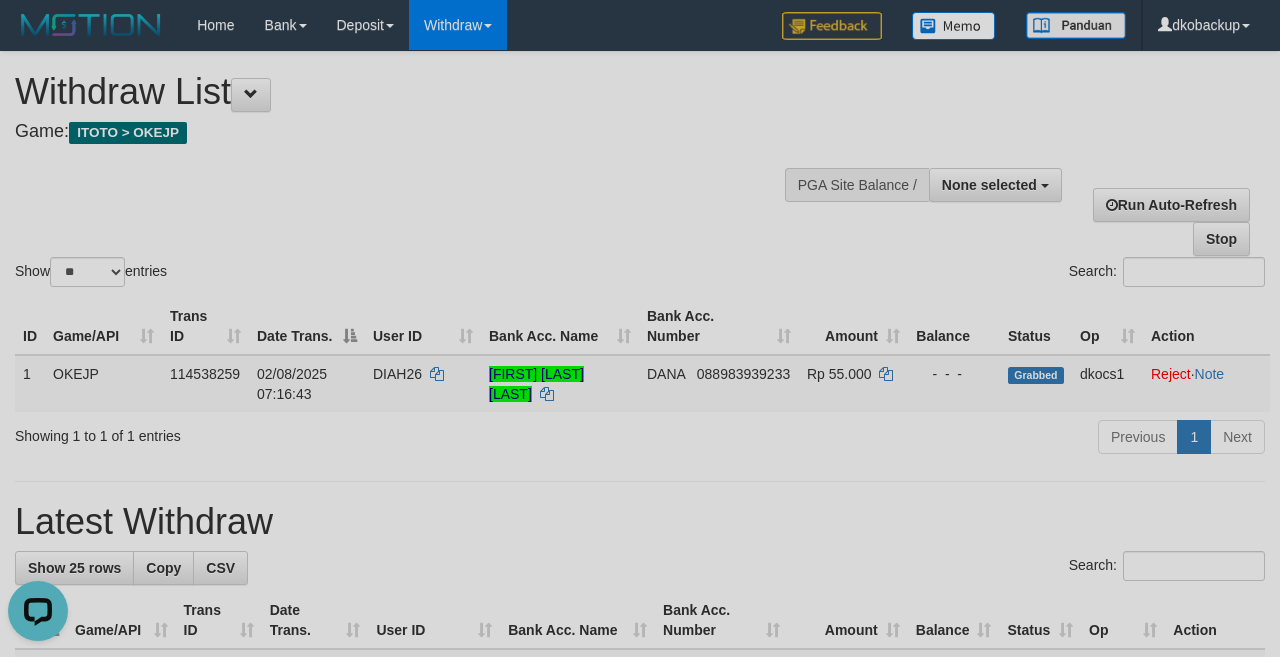 scroll, scrollTop: 0, scrollLeft: 0, axis: both 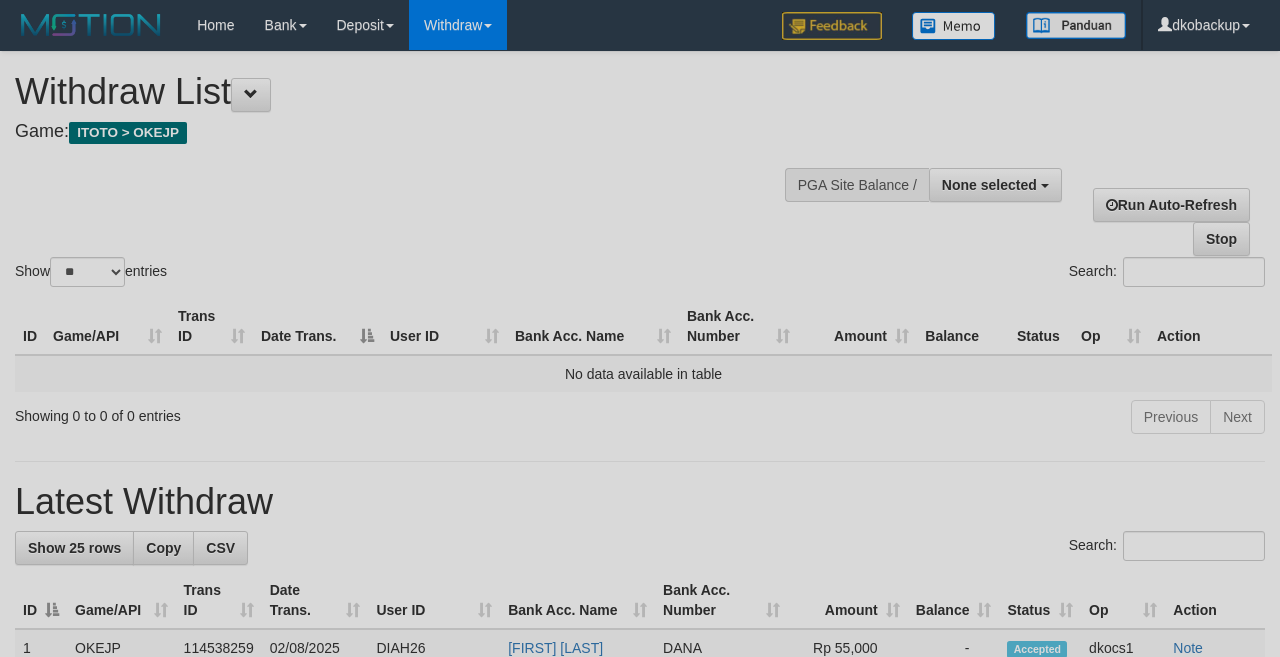 select 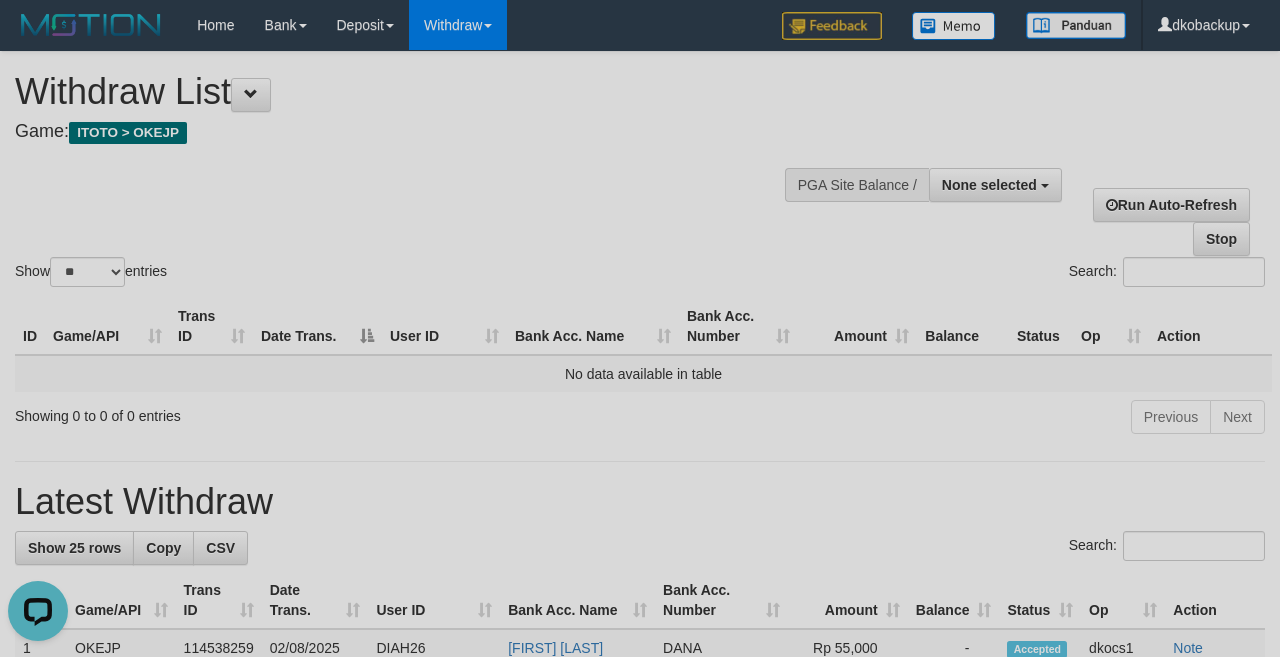 scroll, scrollTop: 0, scrollLeft: 0, axis: both 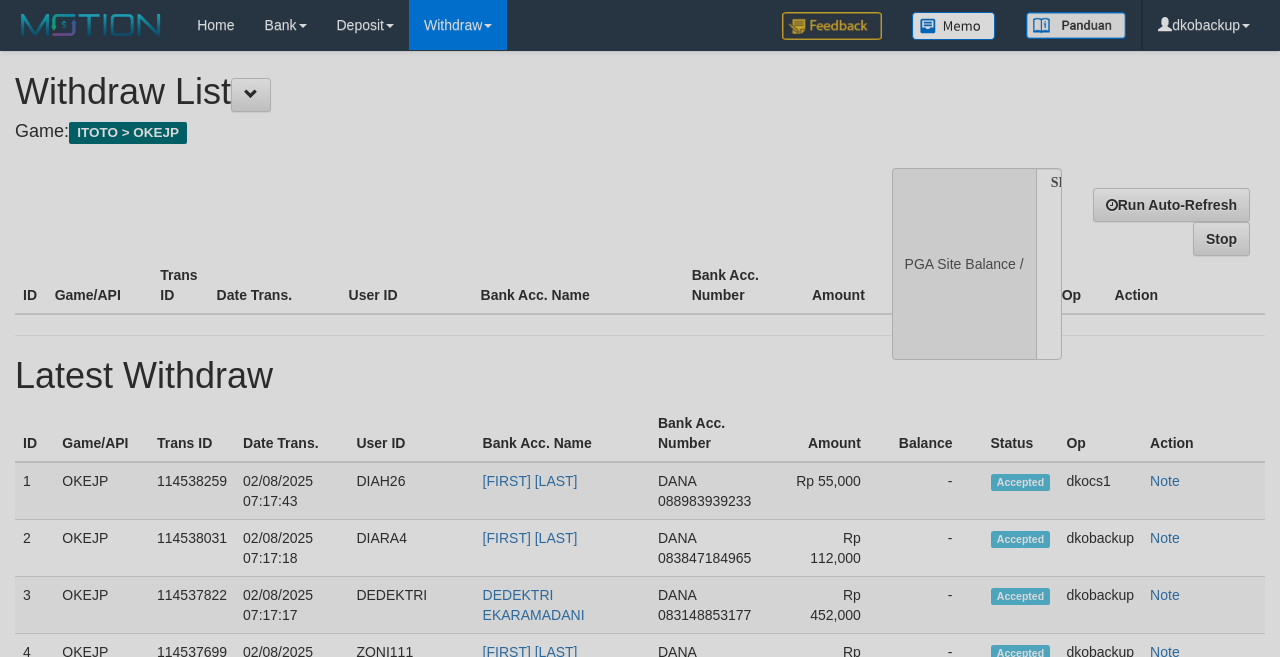 select 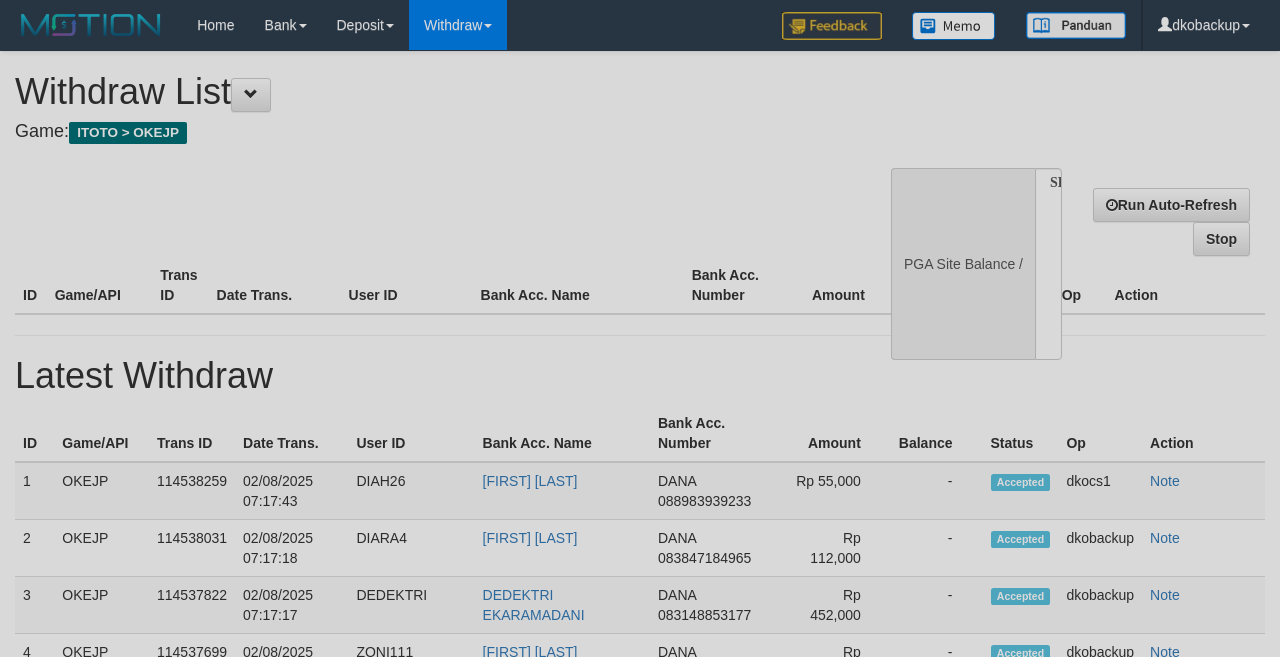 scroll, scrollTop: 0, scrollLeft: 0, axis: both 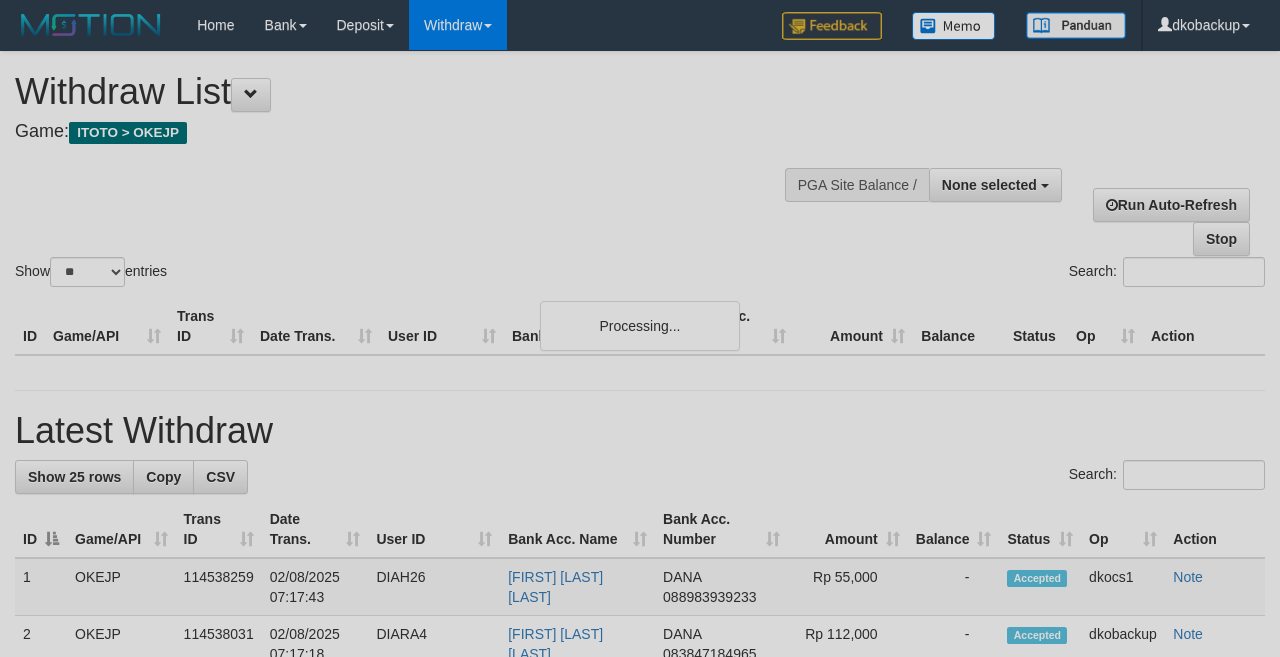select 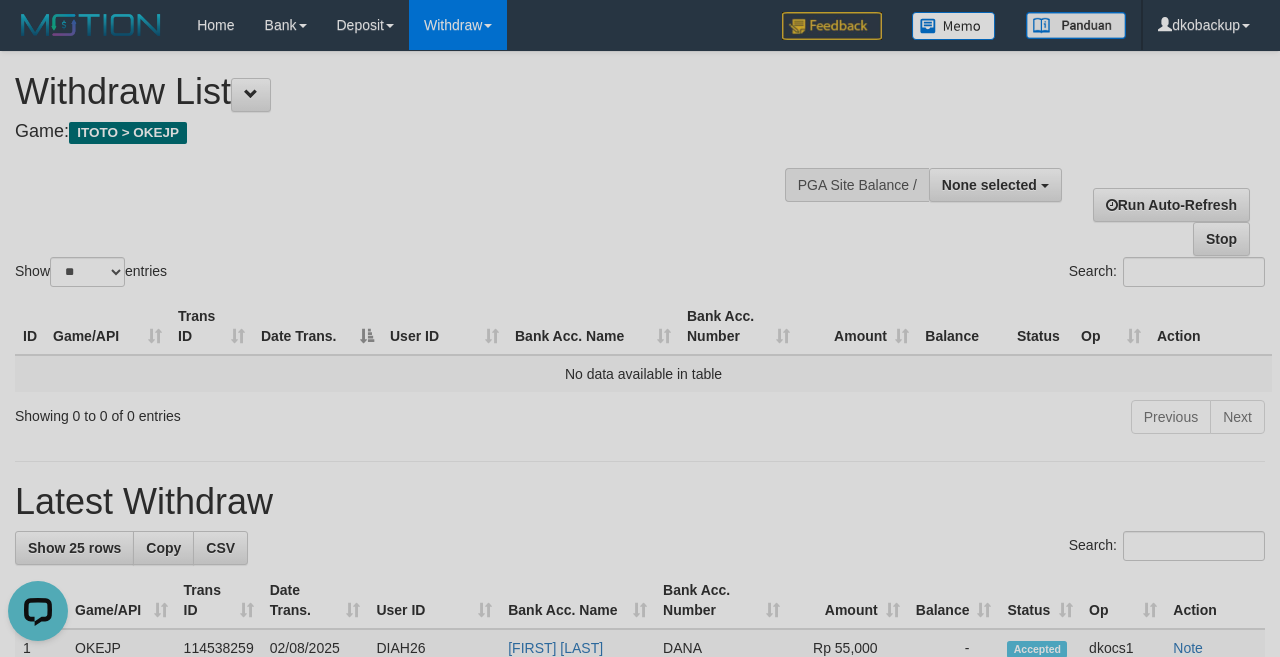 scroll, scrollTop: 0, scrollLeft: 0, axis: both 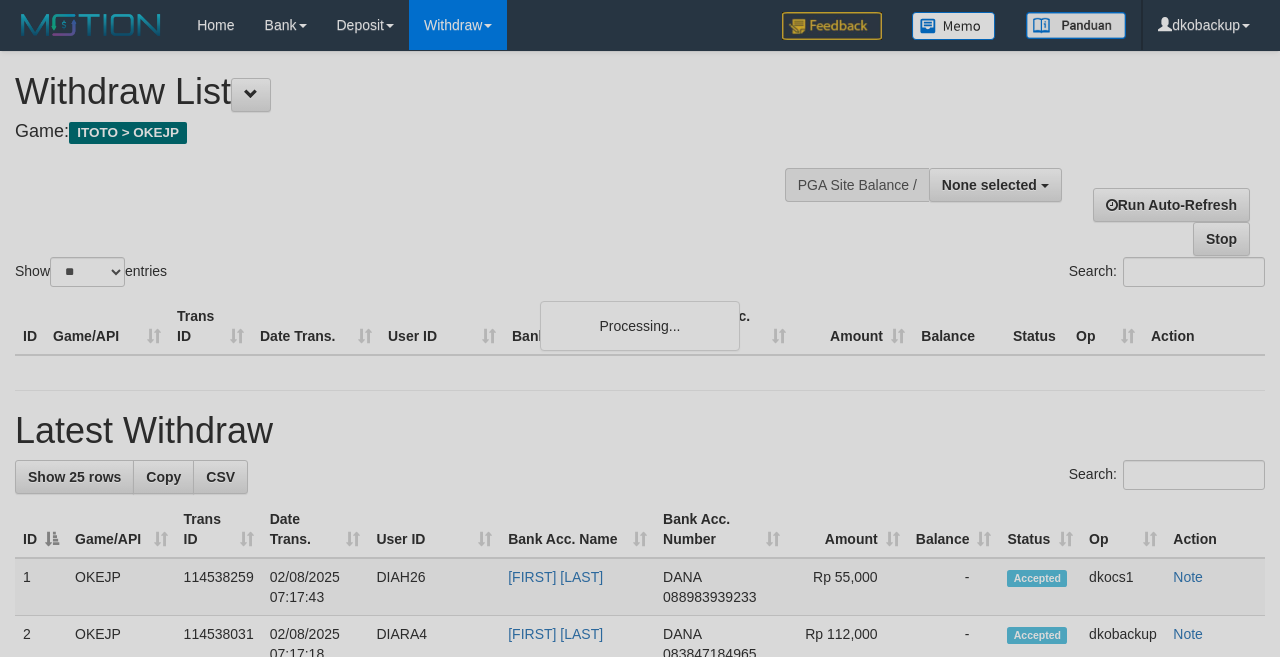 select 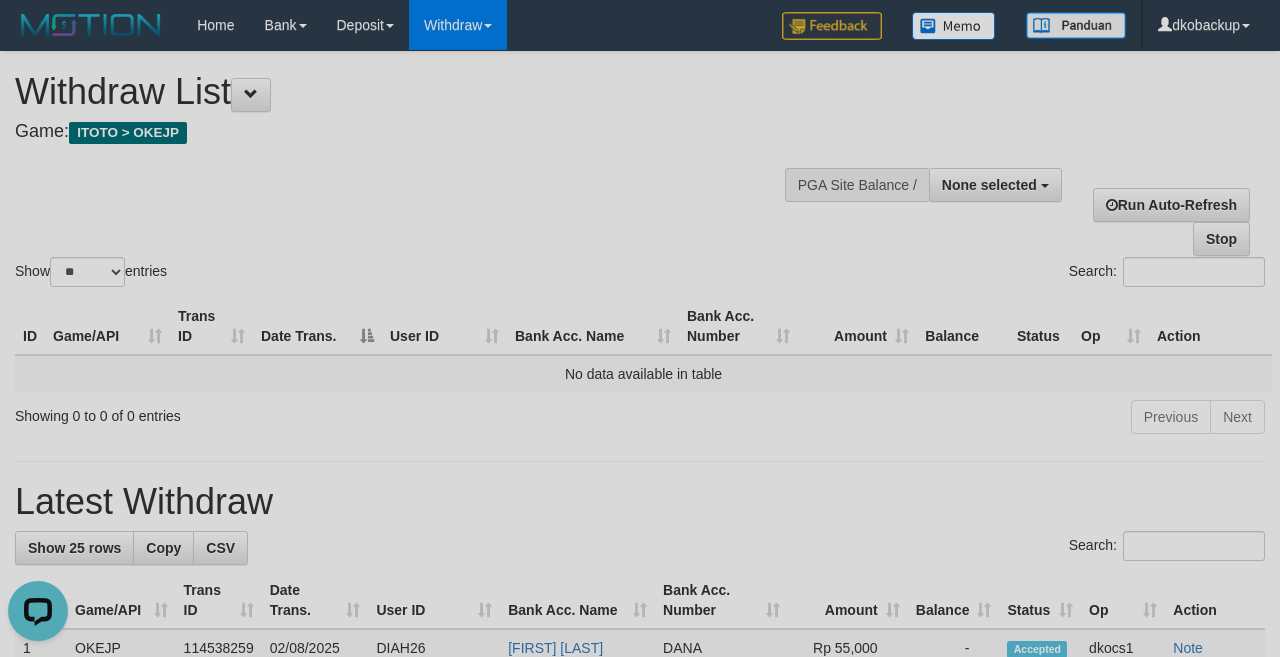 scroll, scrollTop: 0, scrollLeft: 0, axis: both 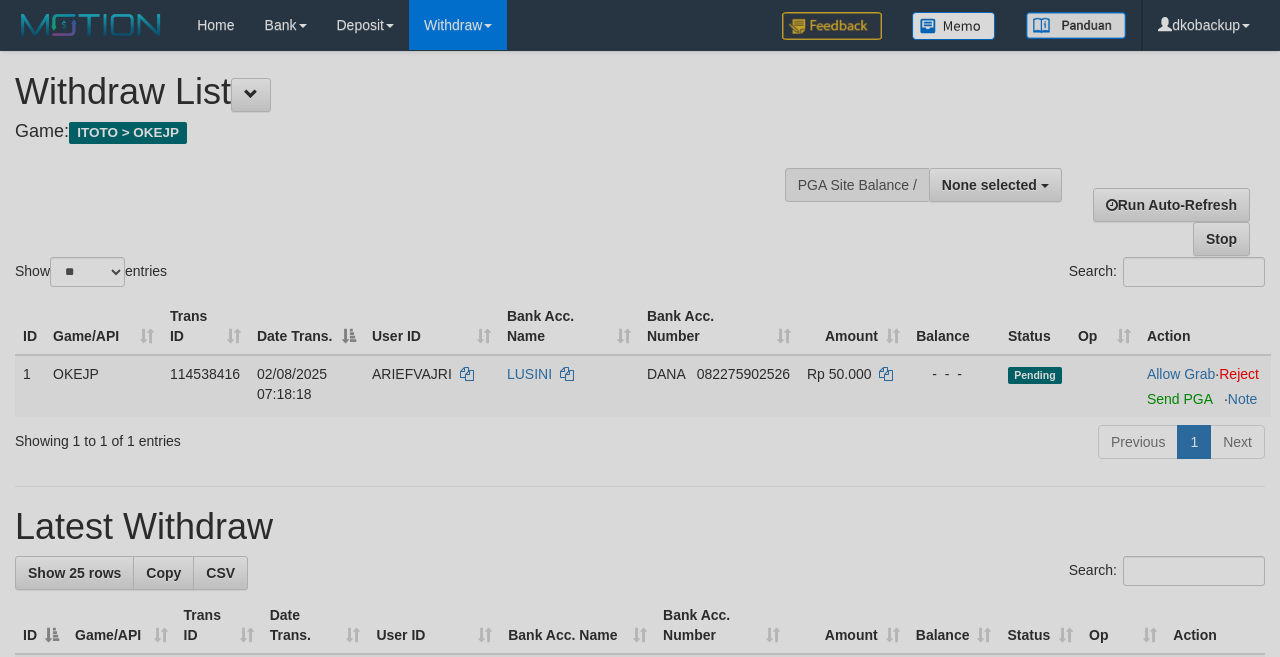 select 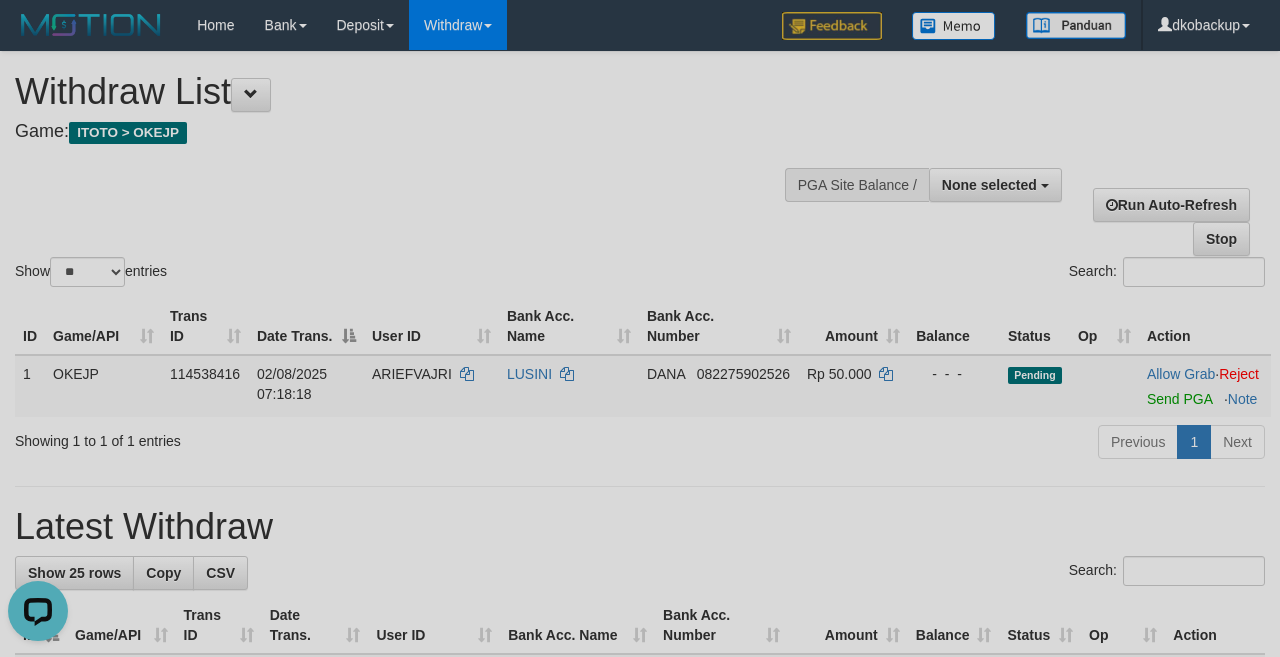 scroll, scrollTop: 0, scrollLeft: 0, axis: both 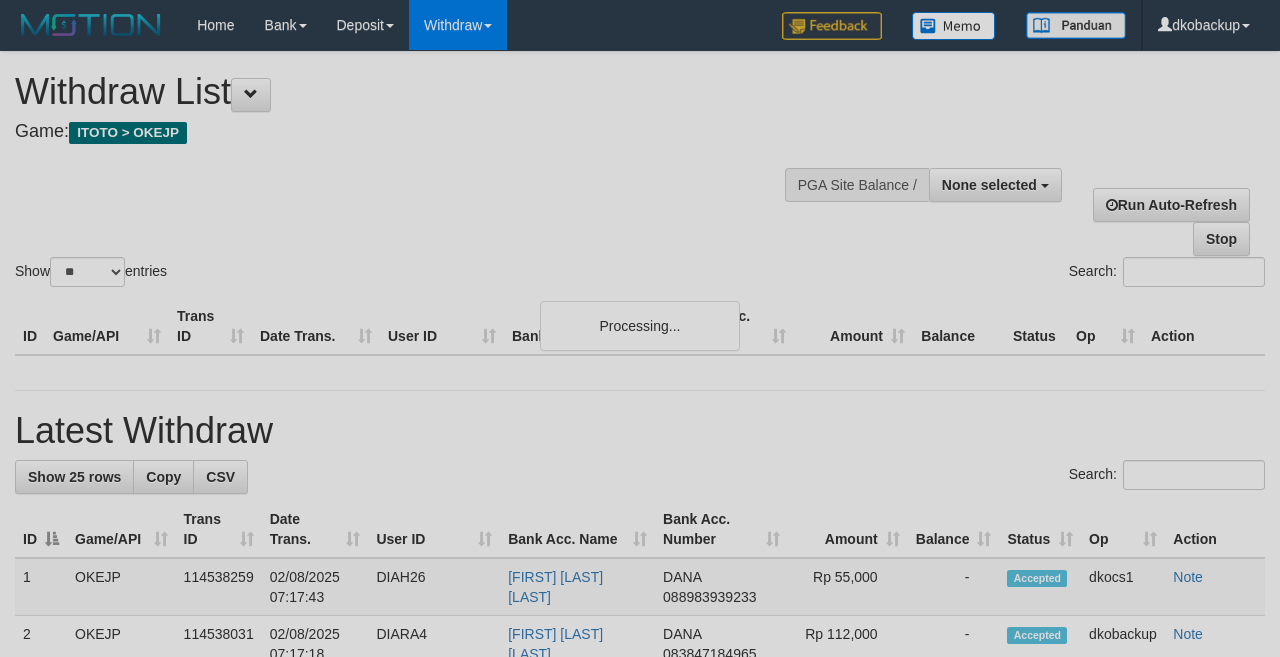 select 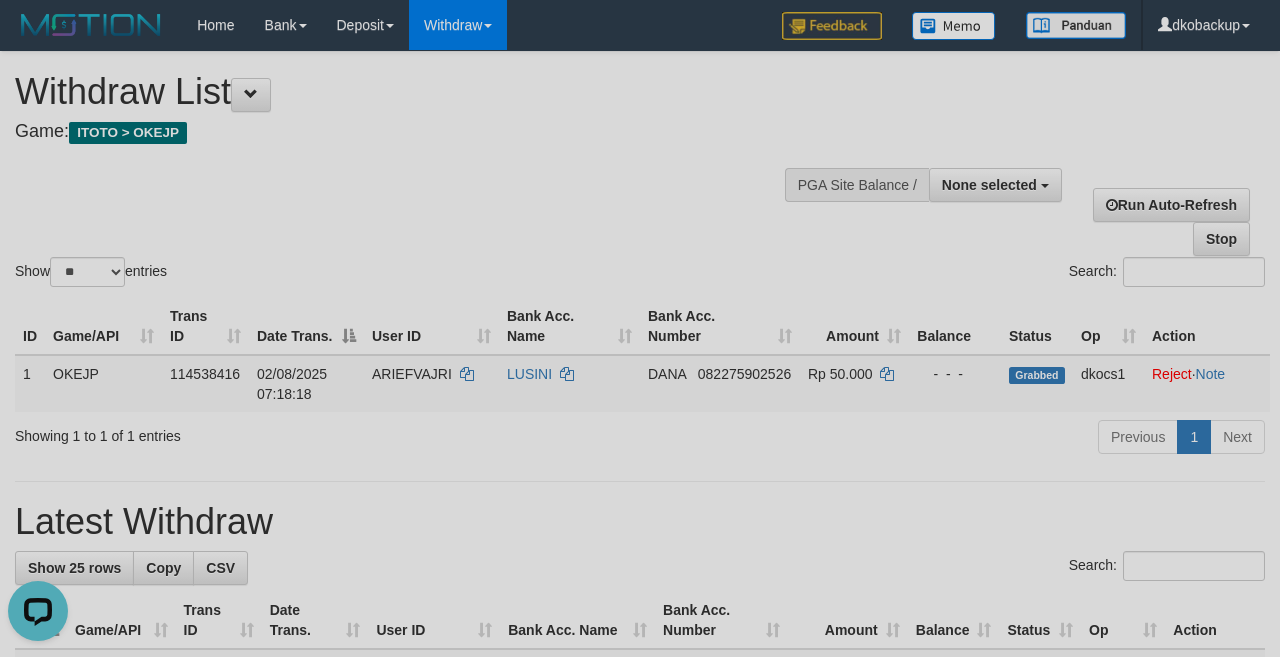 scroll, scrollTop: 0, scrollLeft: 0, axis: both 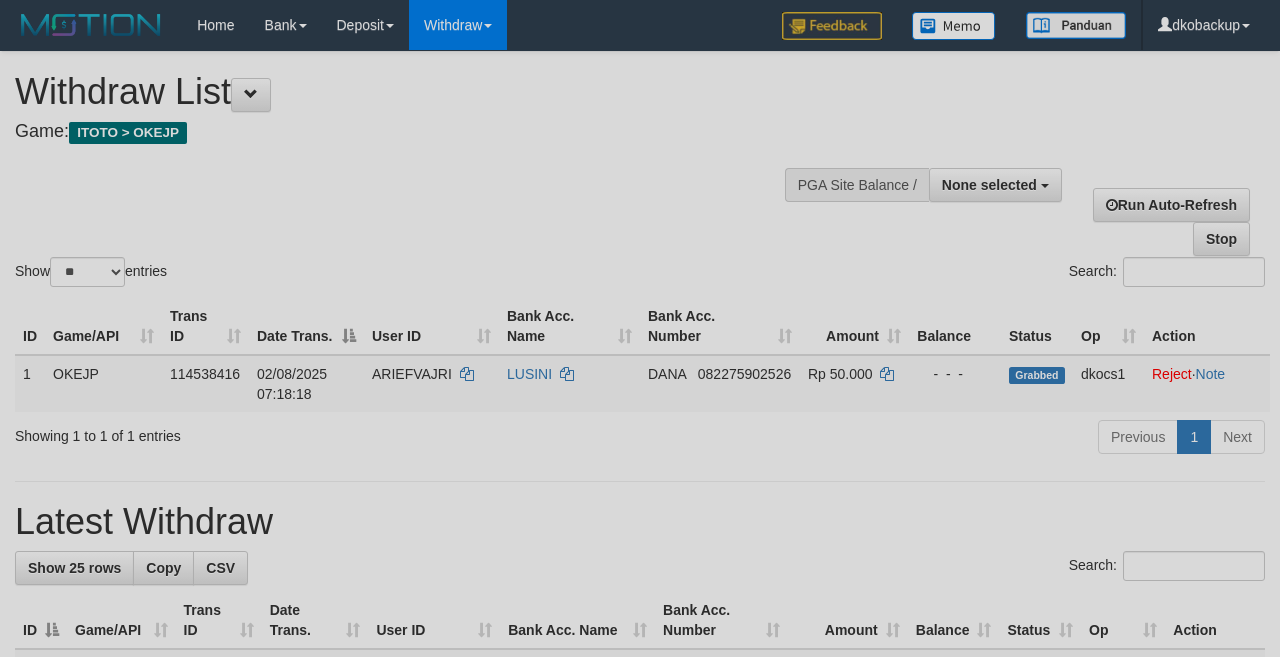select 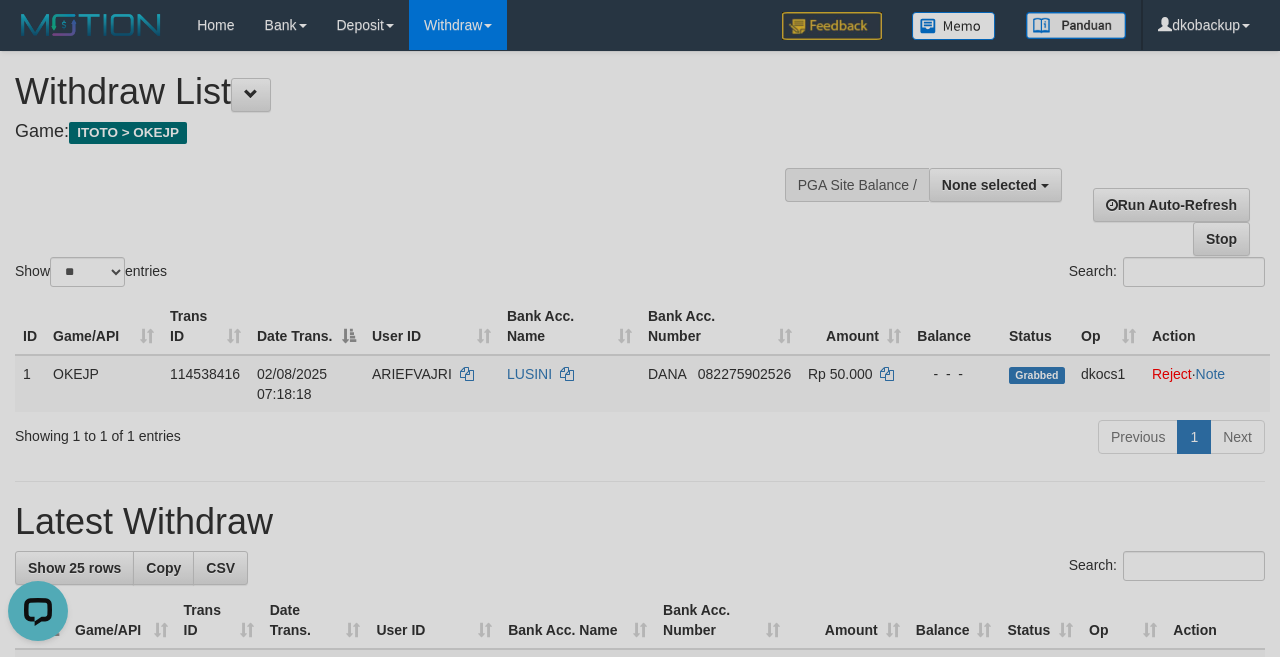 scroll, scrollTop: 0, scrollLeft: 0, axis: both 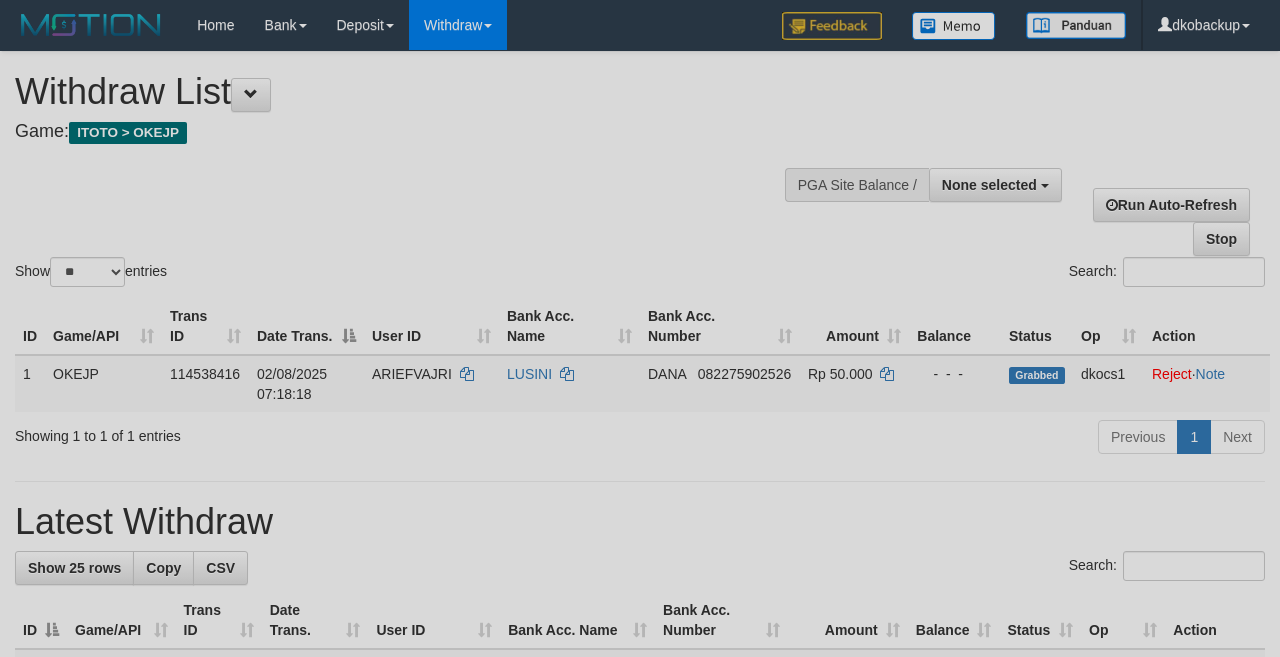 select 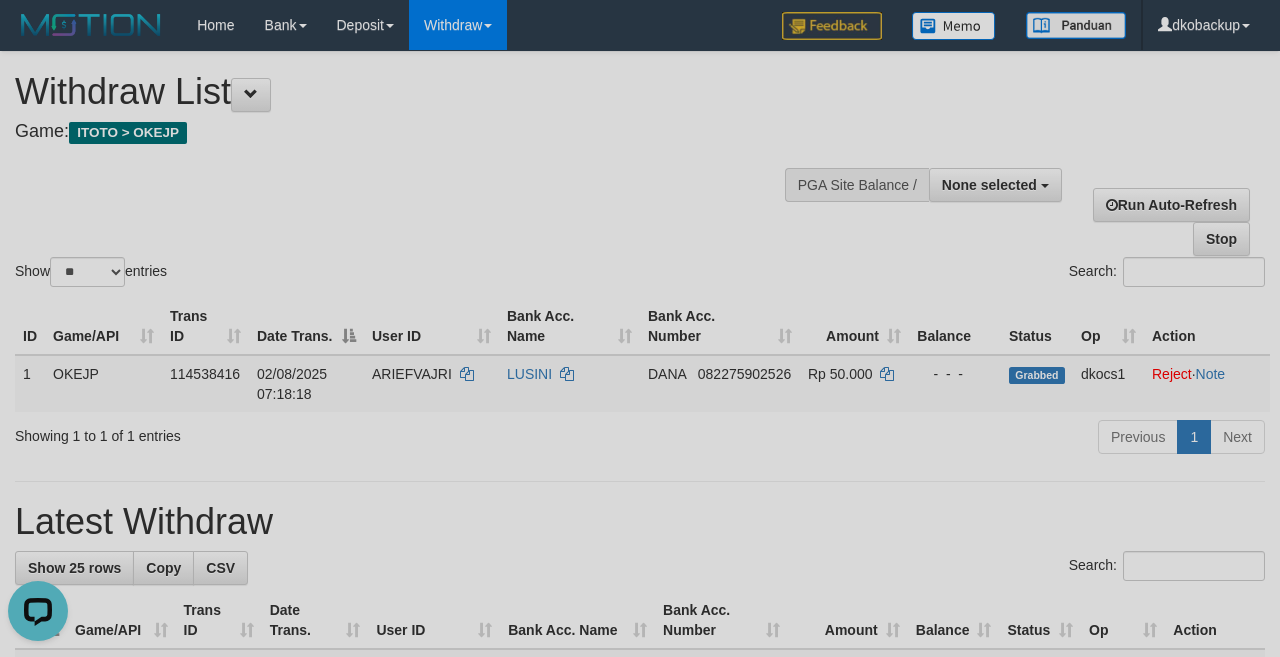 scroll, scrollTop: 0, scrollLeft: 0, axis: both 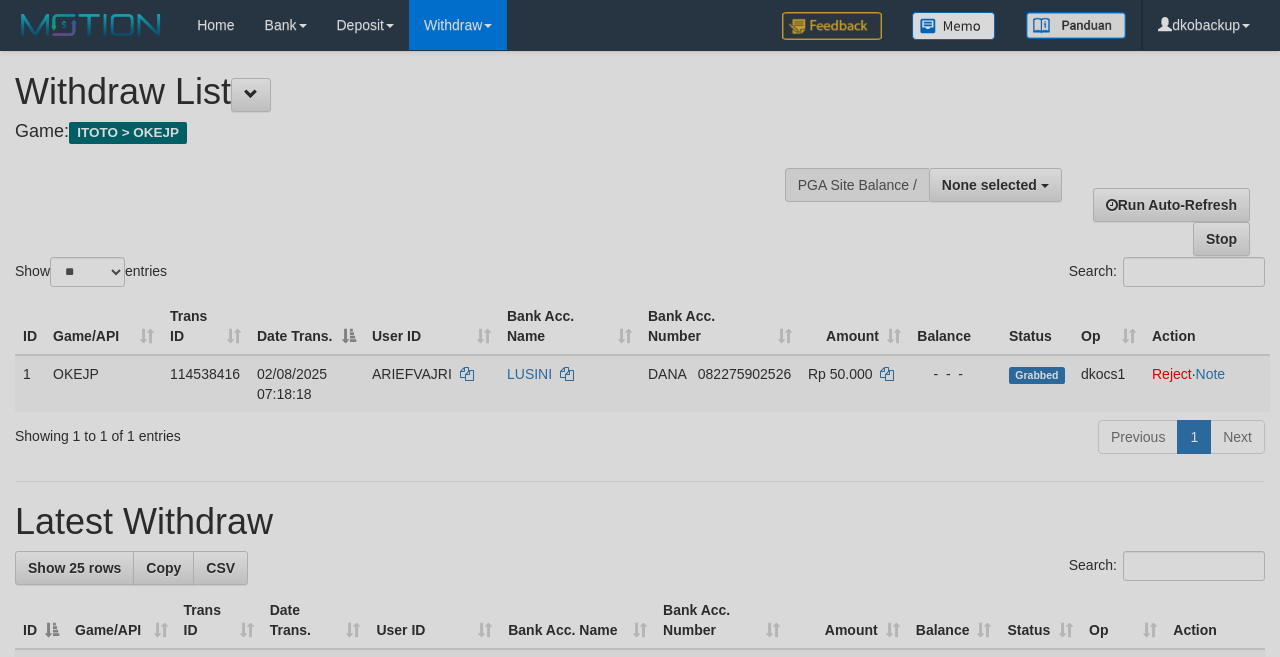 select 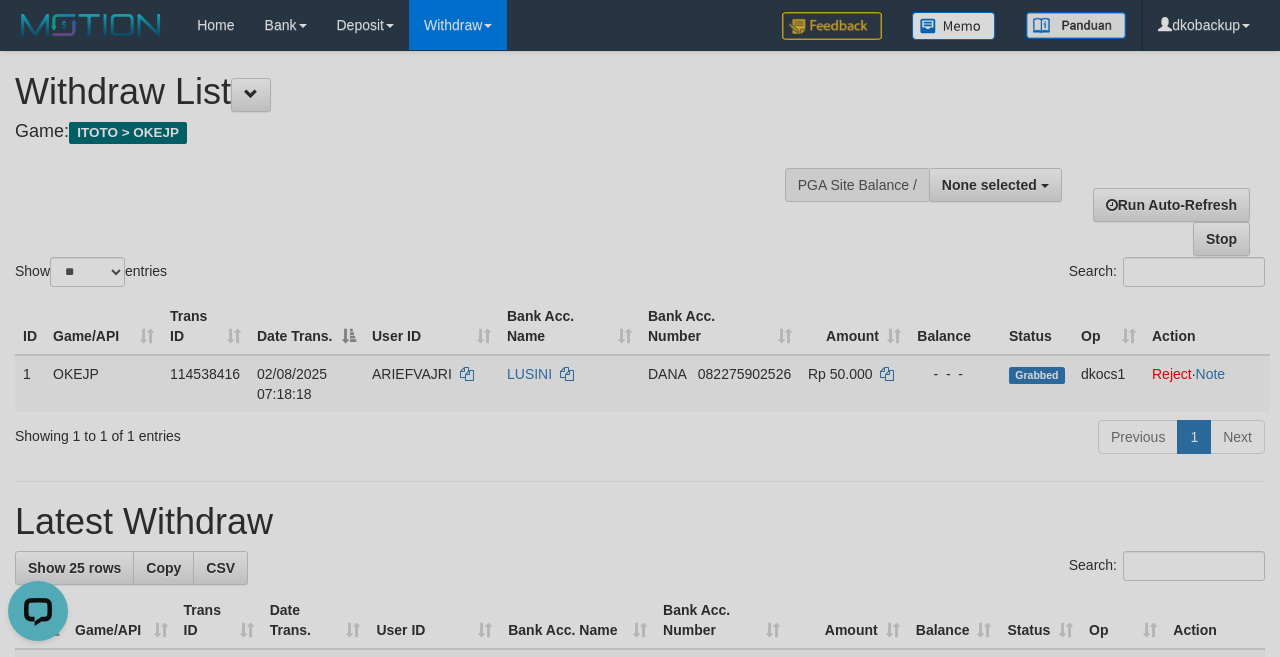 scroll, scrollTop: 0, scrollLeft: 0, axis: both 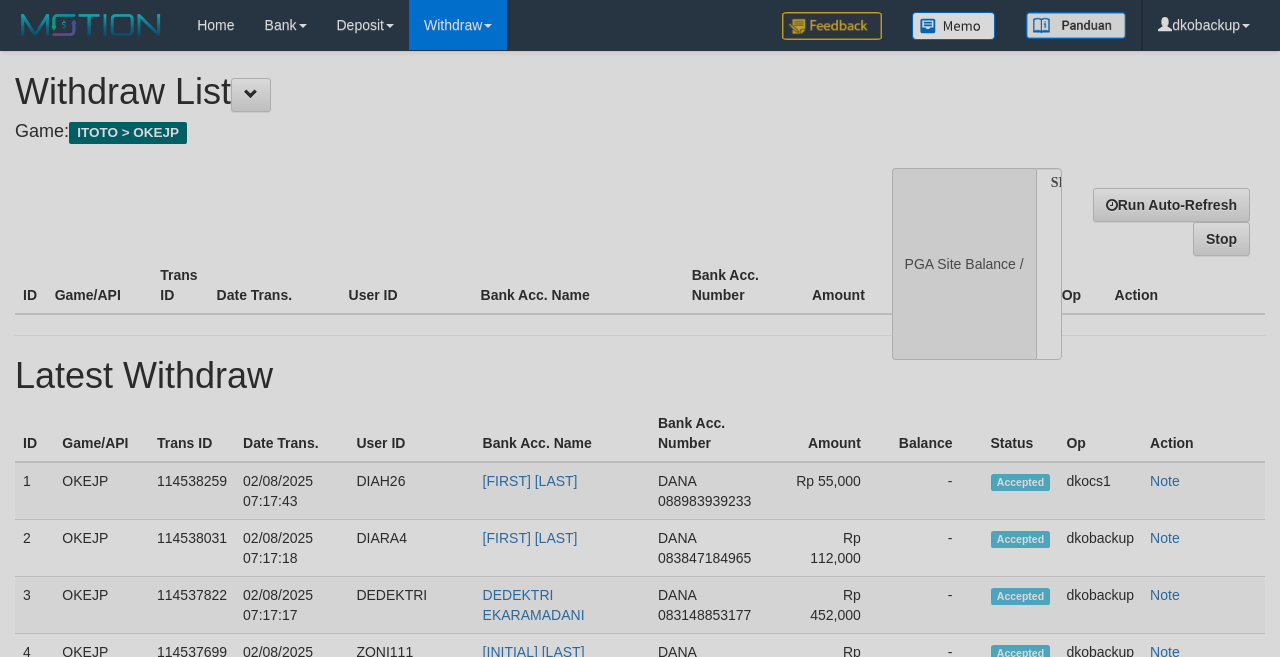 select 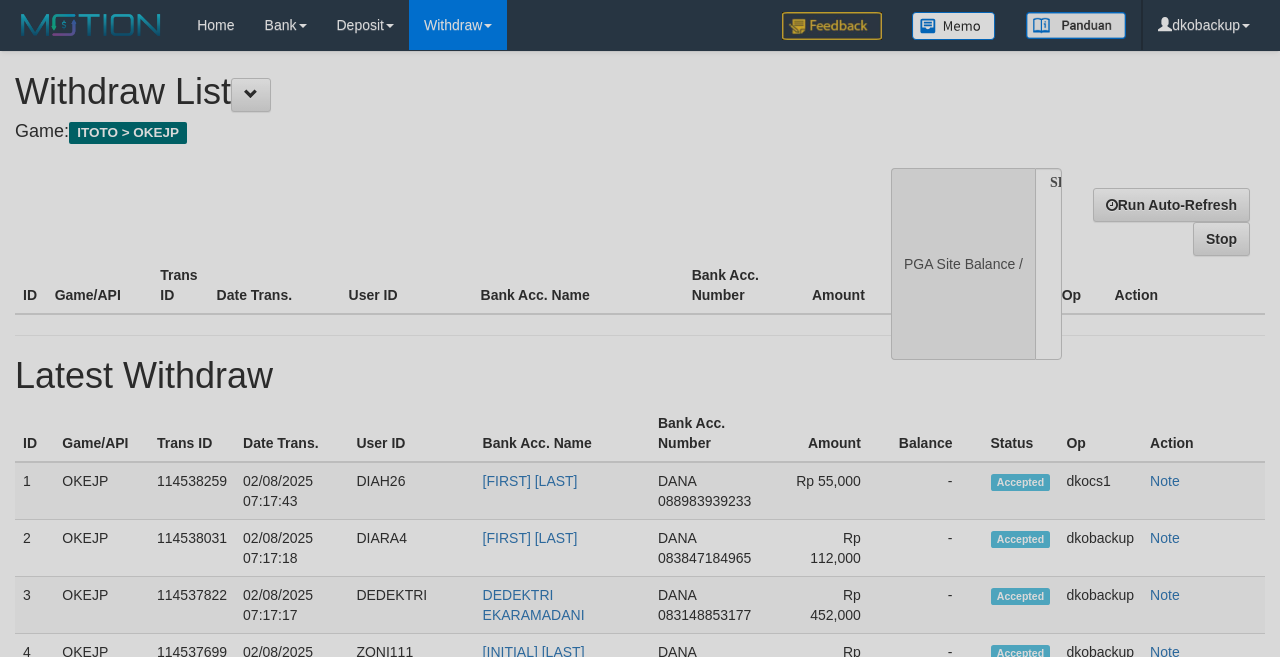 select on "**" 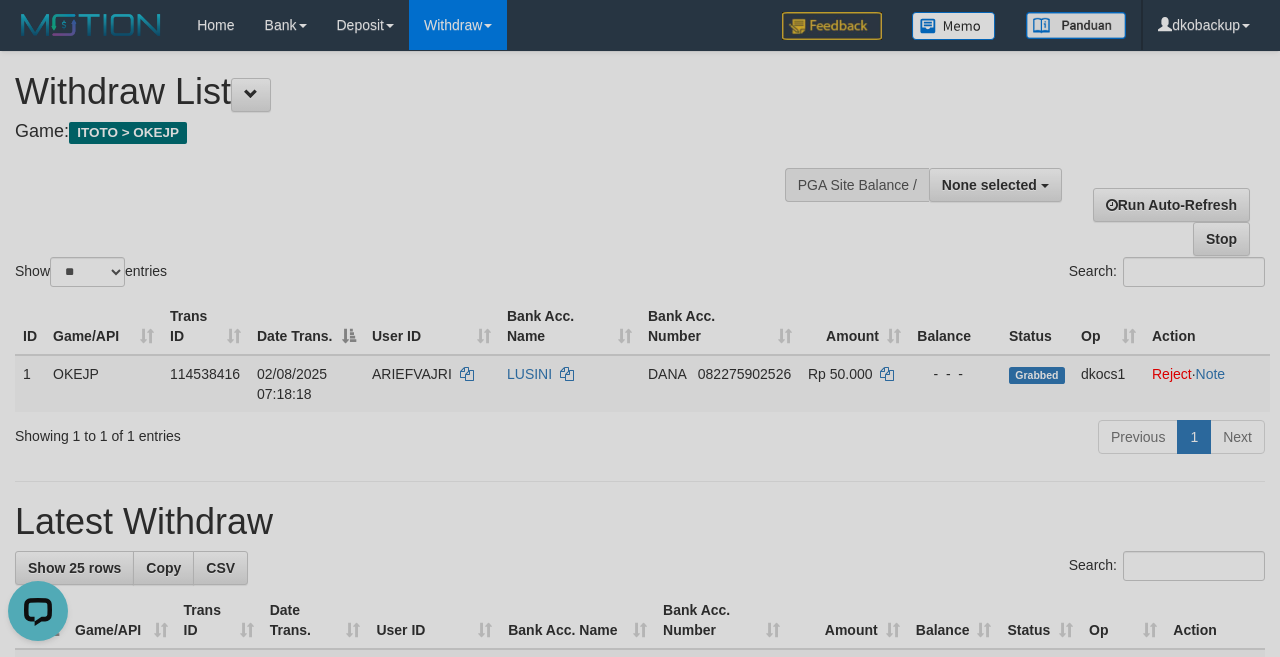 scroll, scrollTop: 0, scrollLeft: 0, axis: both 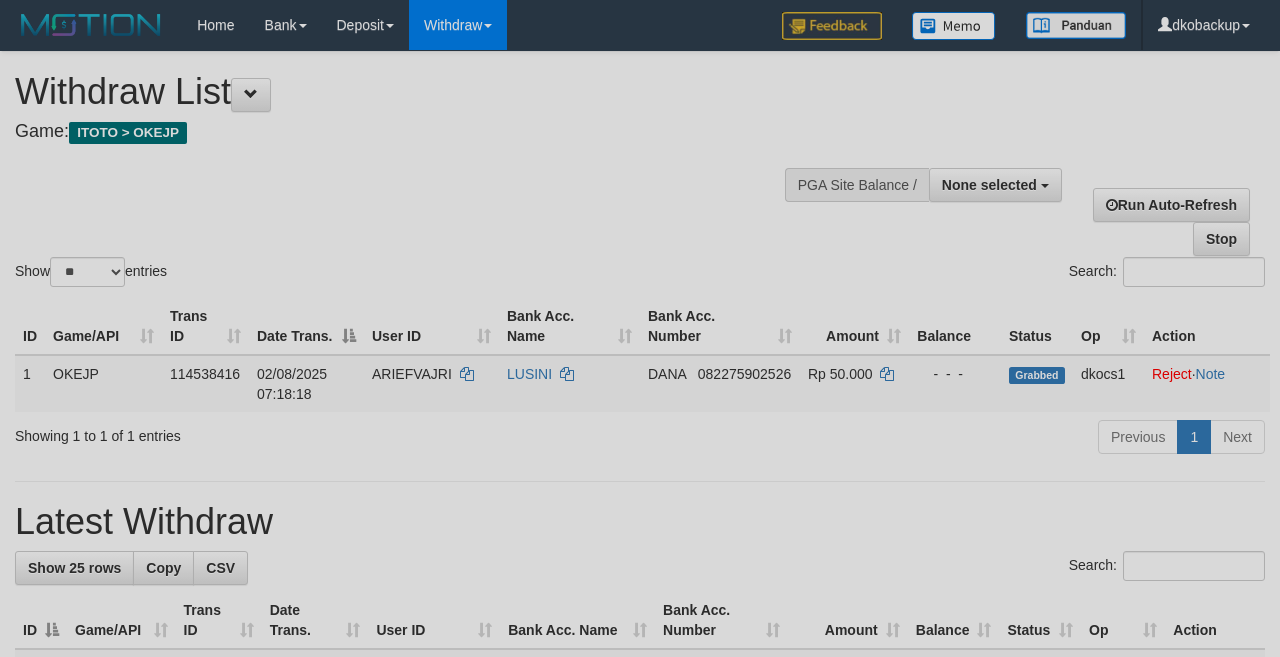 select 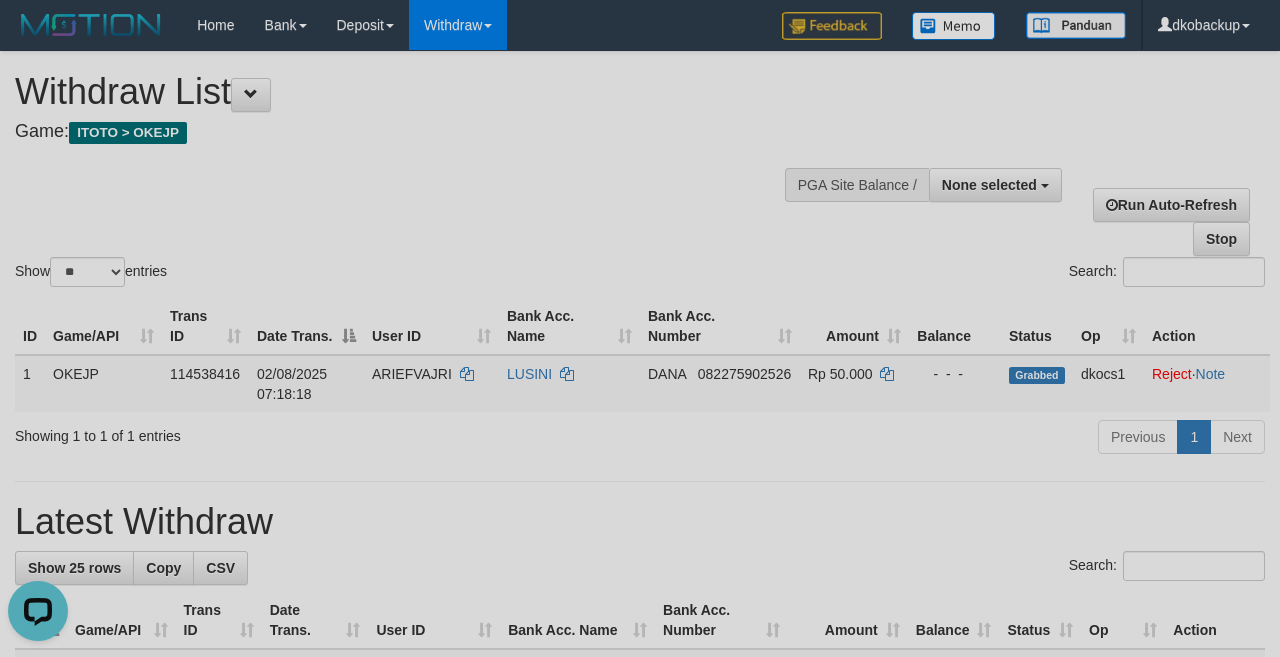 scroll, scrollTop: 0, scrollLeft: 0, axis: both 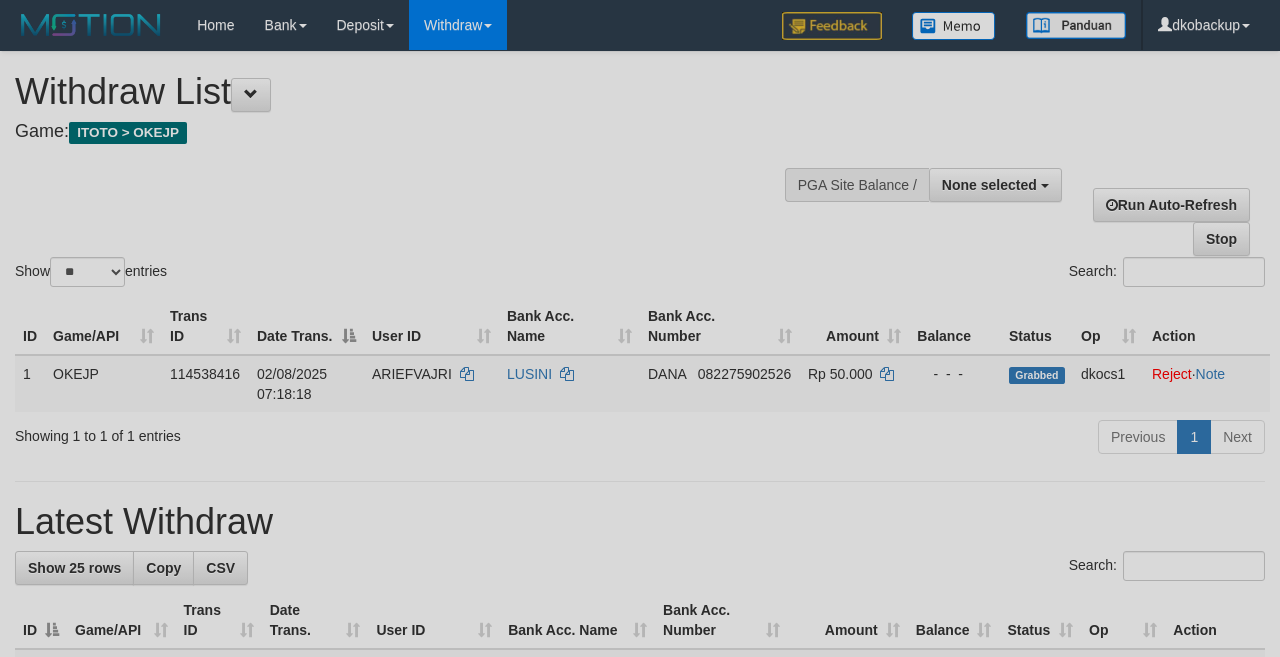 select 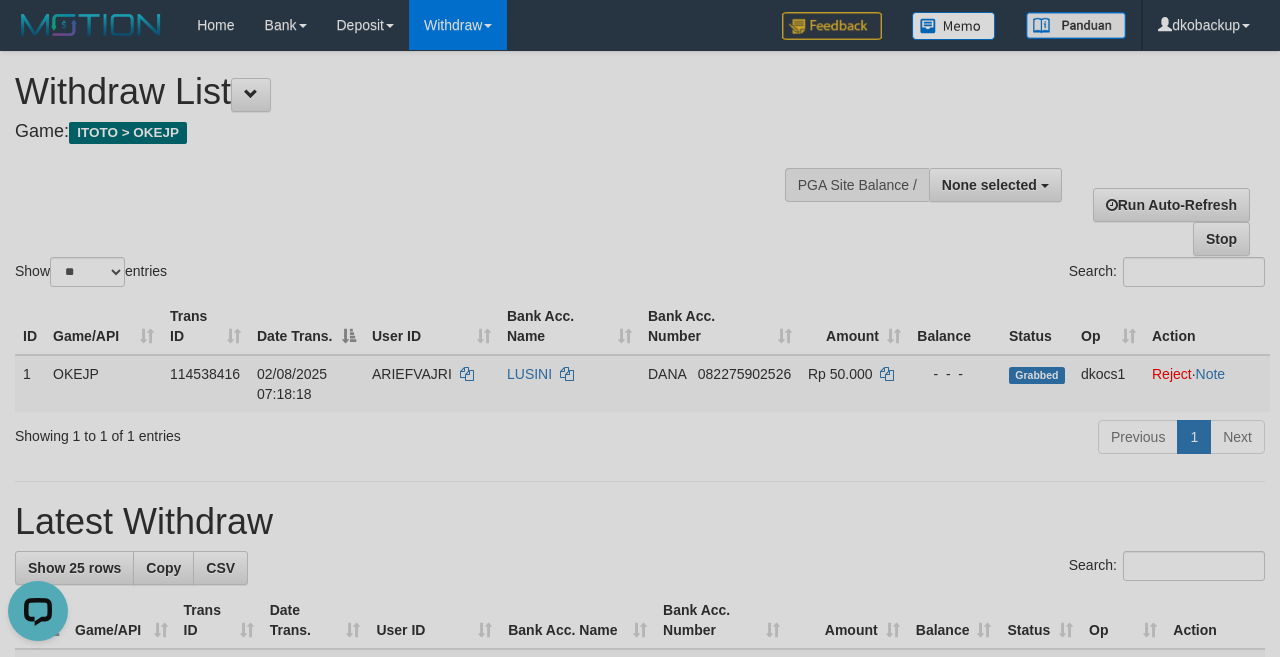 scroll, scrollTop: 0, scrollLeft: 0, axis: both 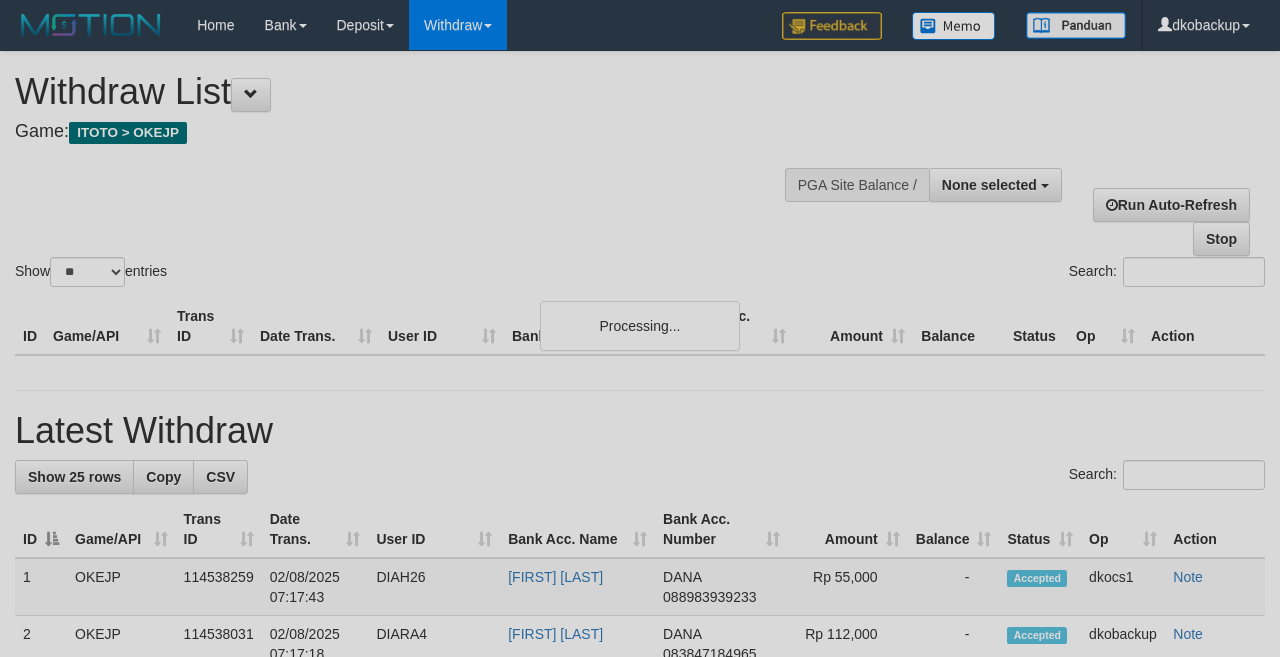 select 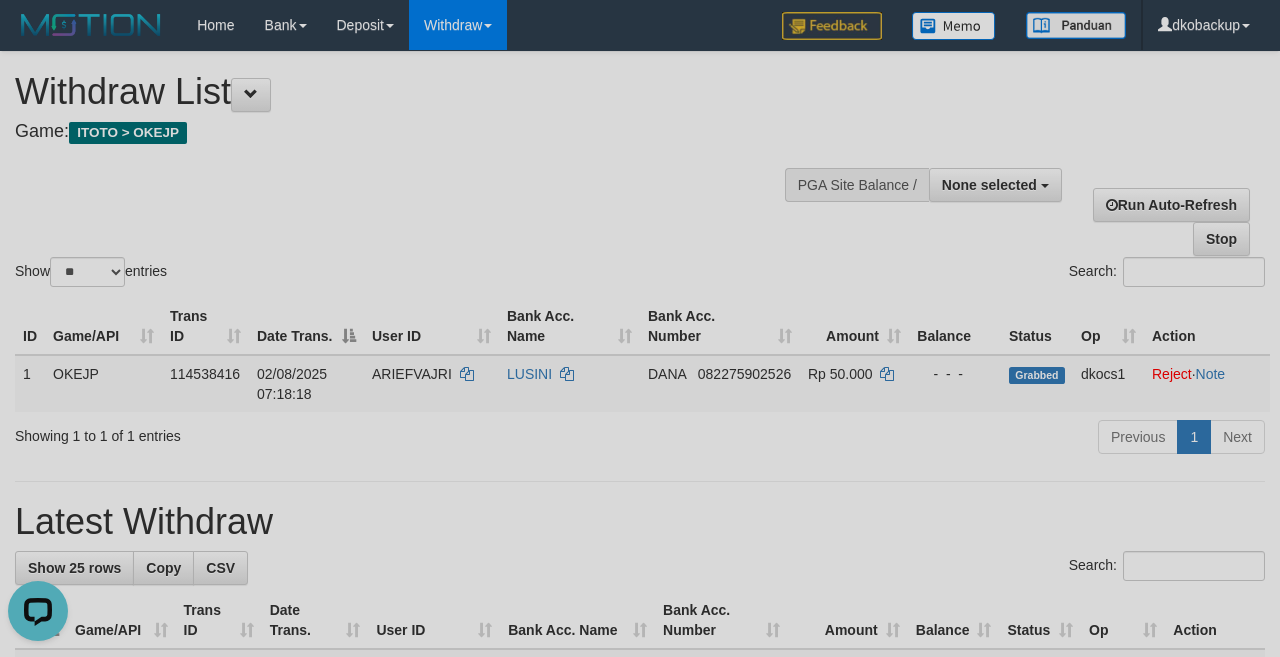 scroll, scrollTop: 0, scrollLeft: 0, axis: both 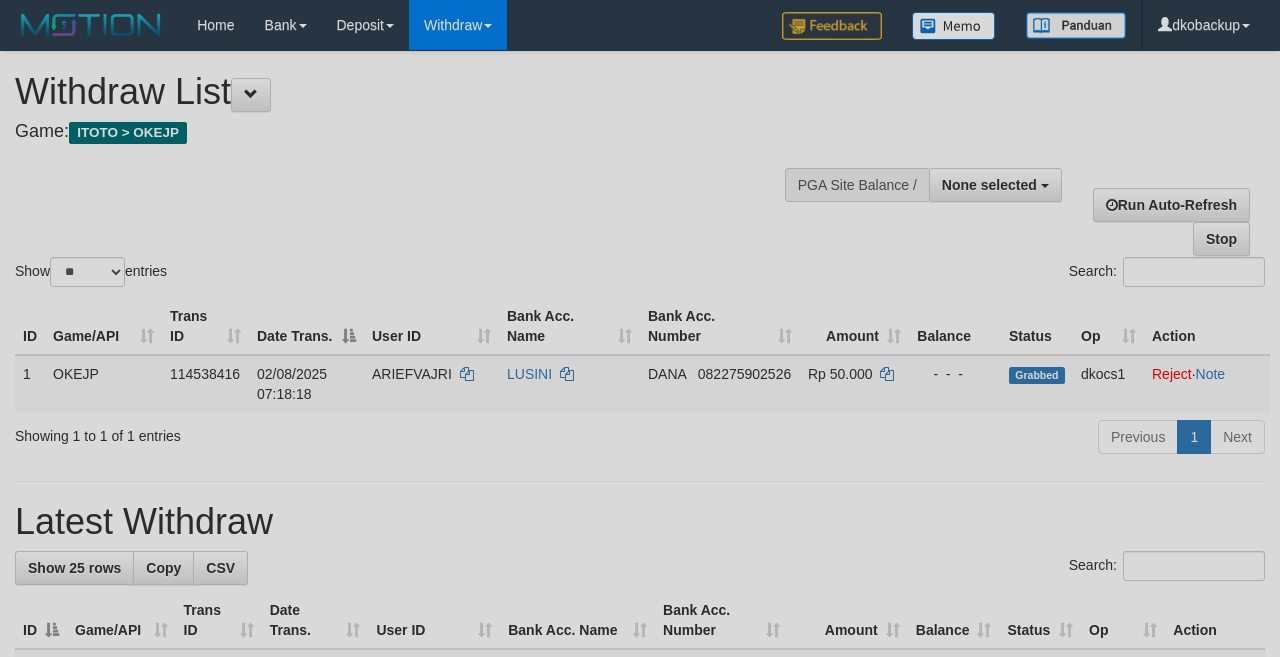 select 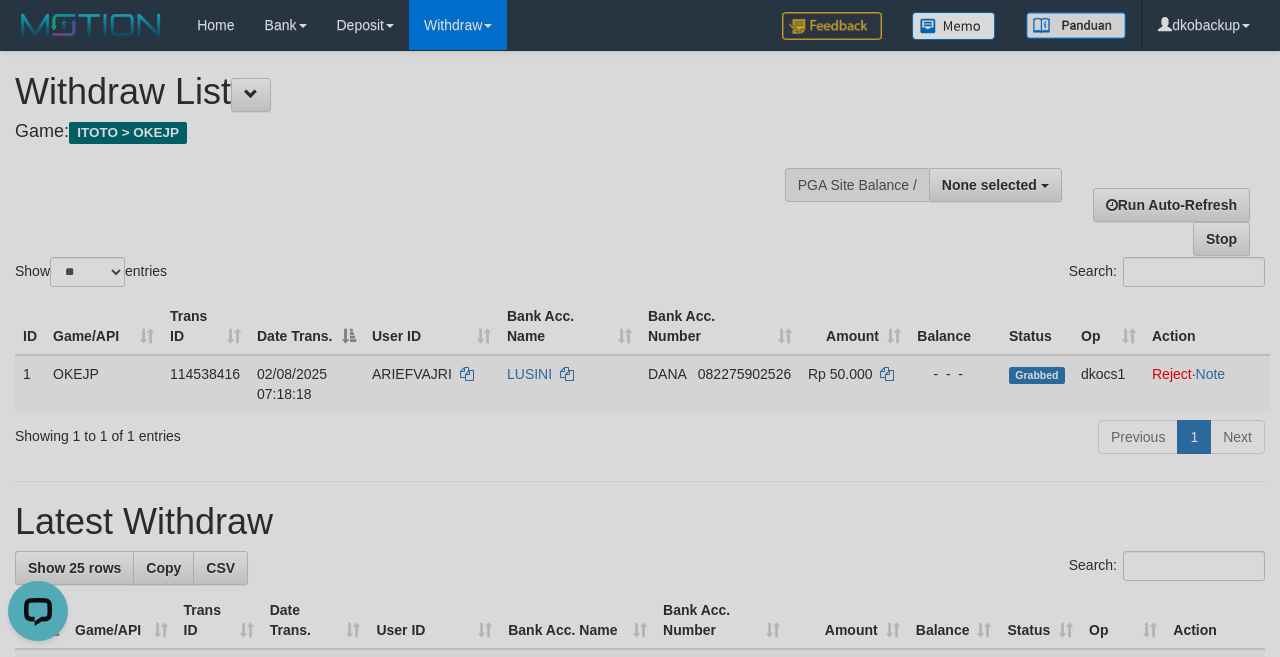 scroll, scrollTop: 0, scrollLeft: 0, axis: both 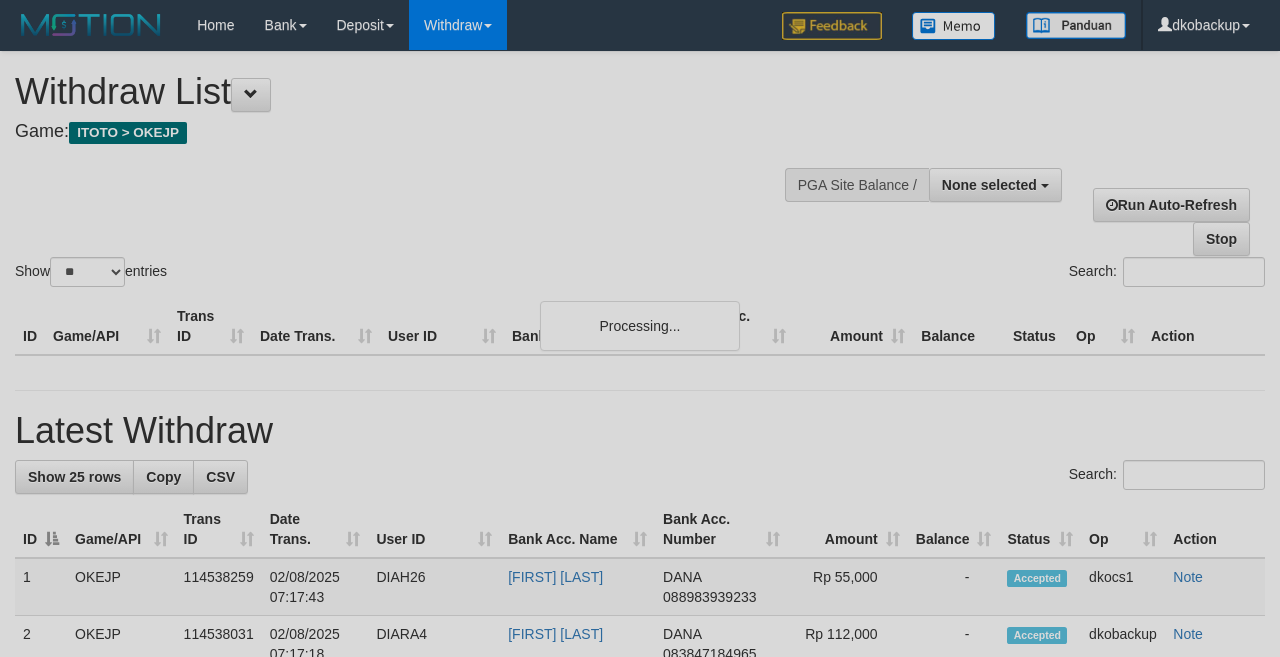 select 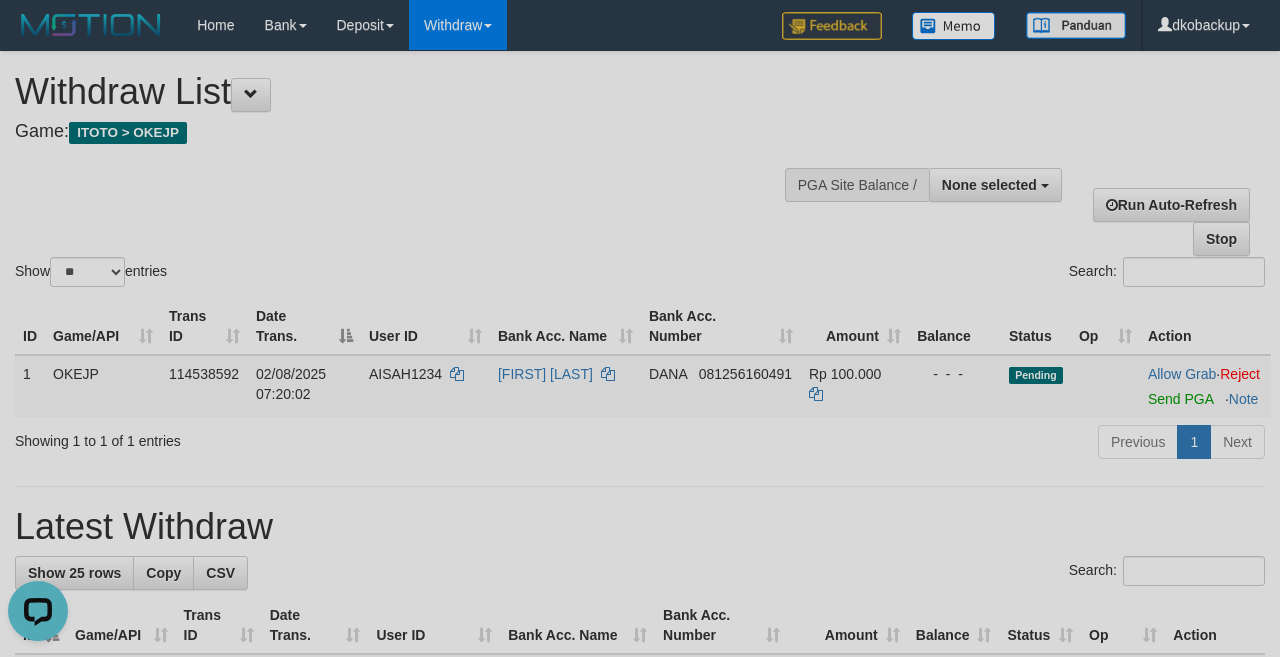 scroll, scrollTop: 0, scrollLeft: 0, axis: both 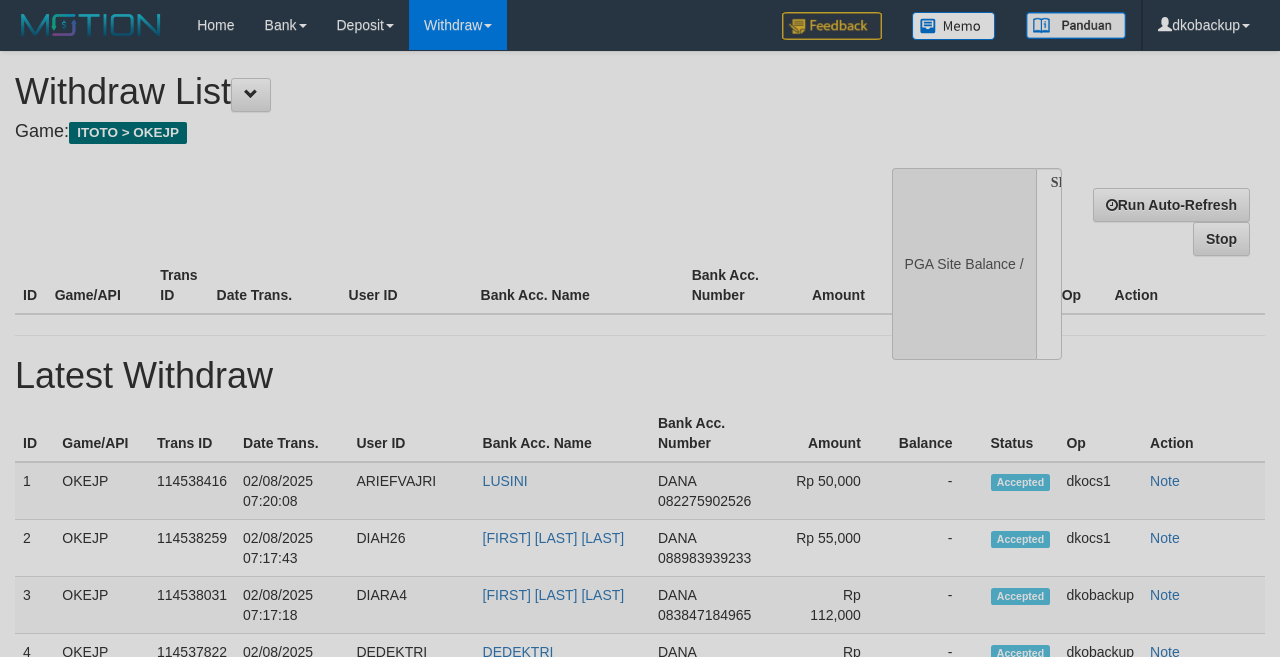 select 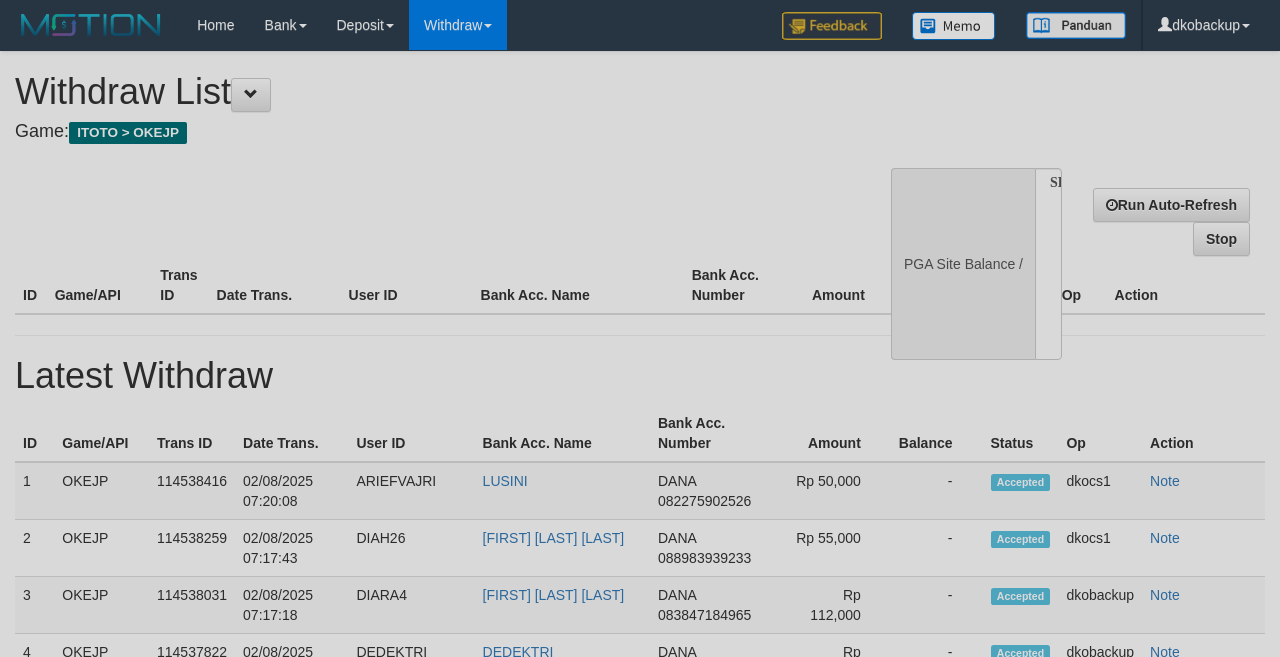 select on "**" 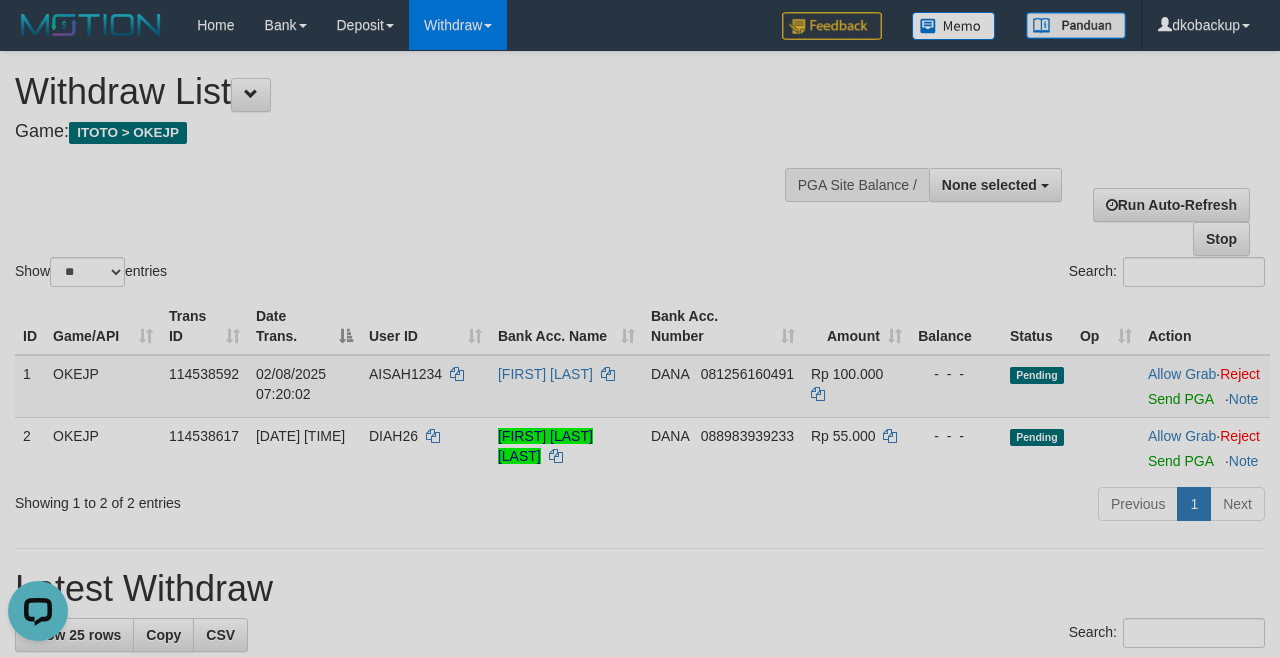 scroll, scrollTop: 0, scrollLeft: 0, axis: both 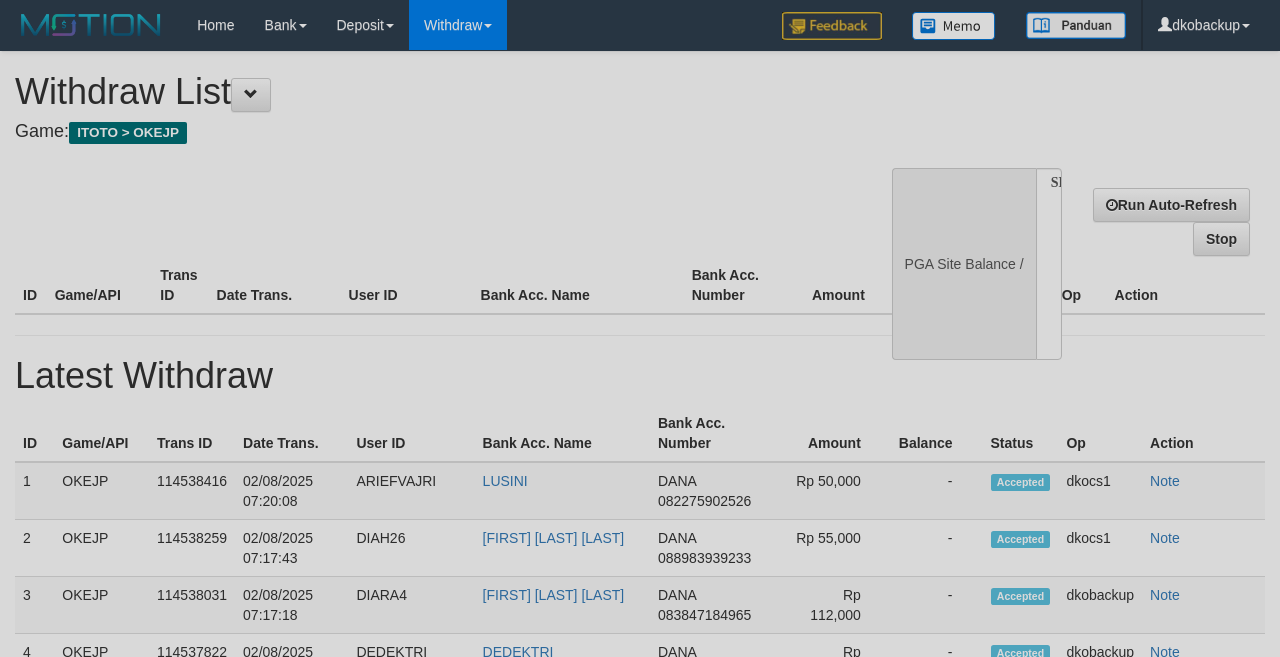 select 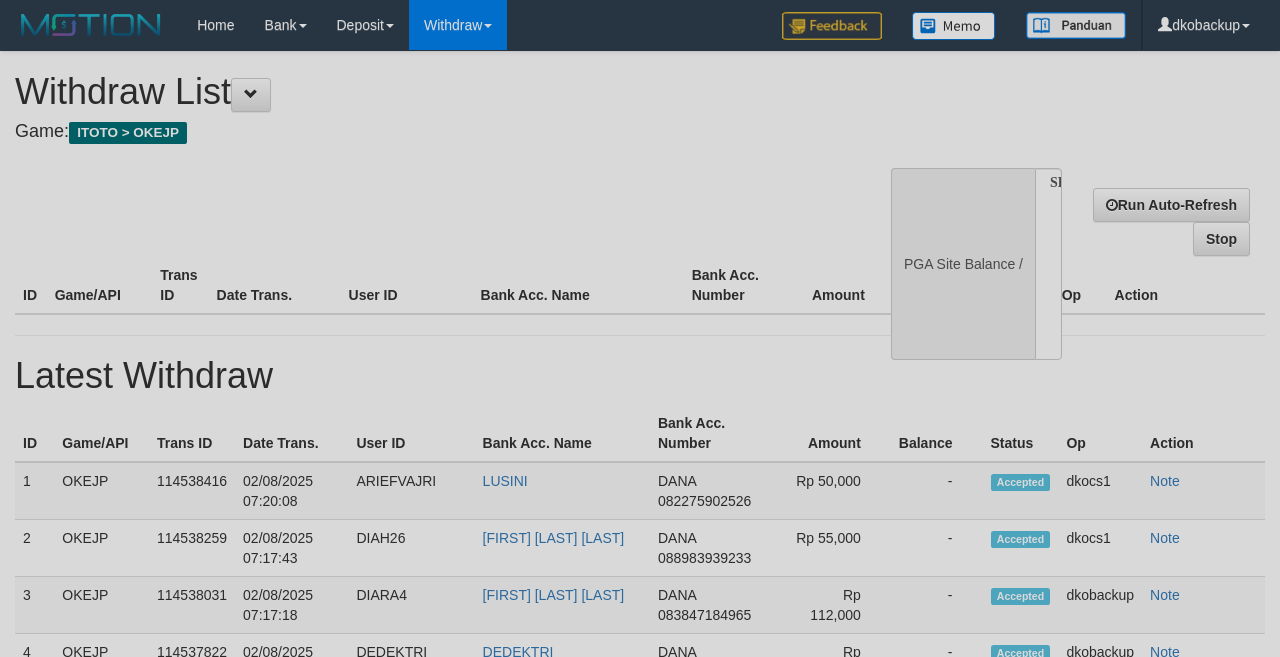 scroll, scrollTop: 0, scrollLeft: 0, axis: both 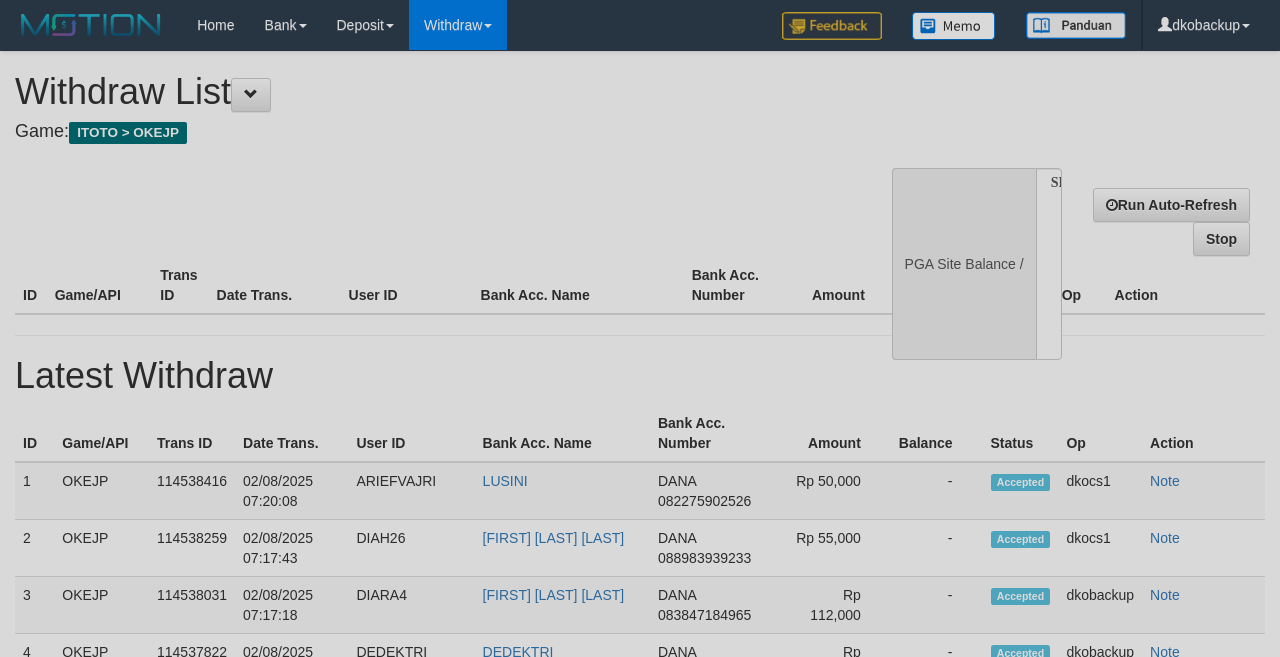 select 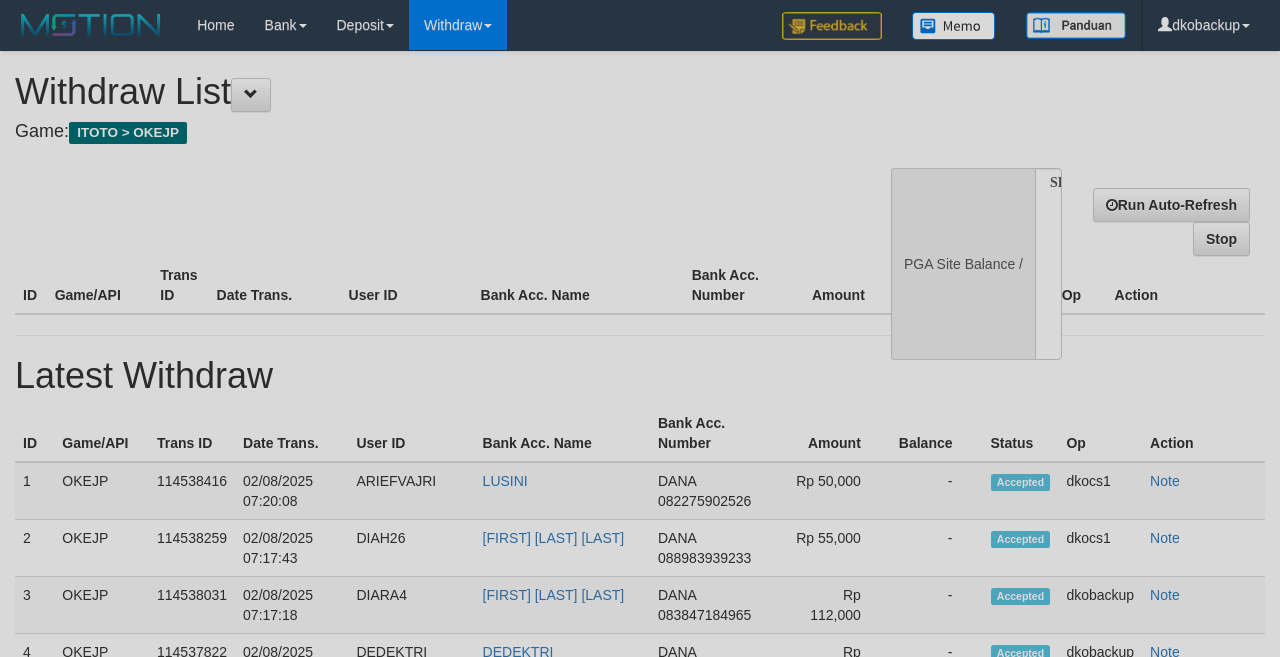 scroll, scrollTop: 0, scrollLeft: 0, axis: both 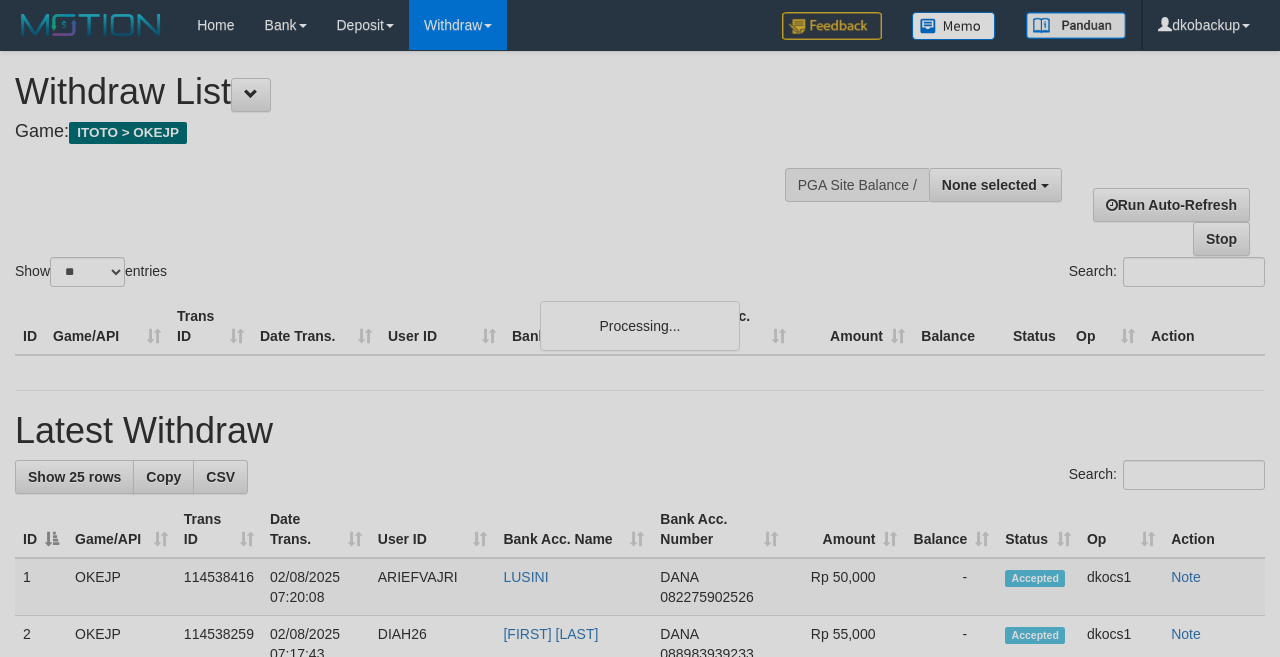 select 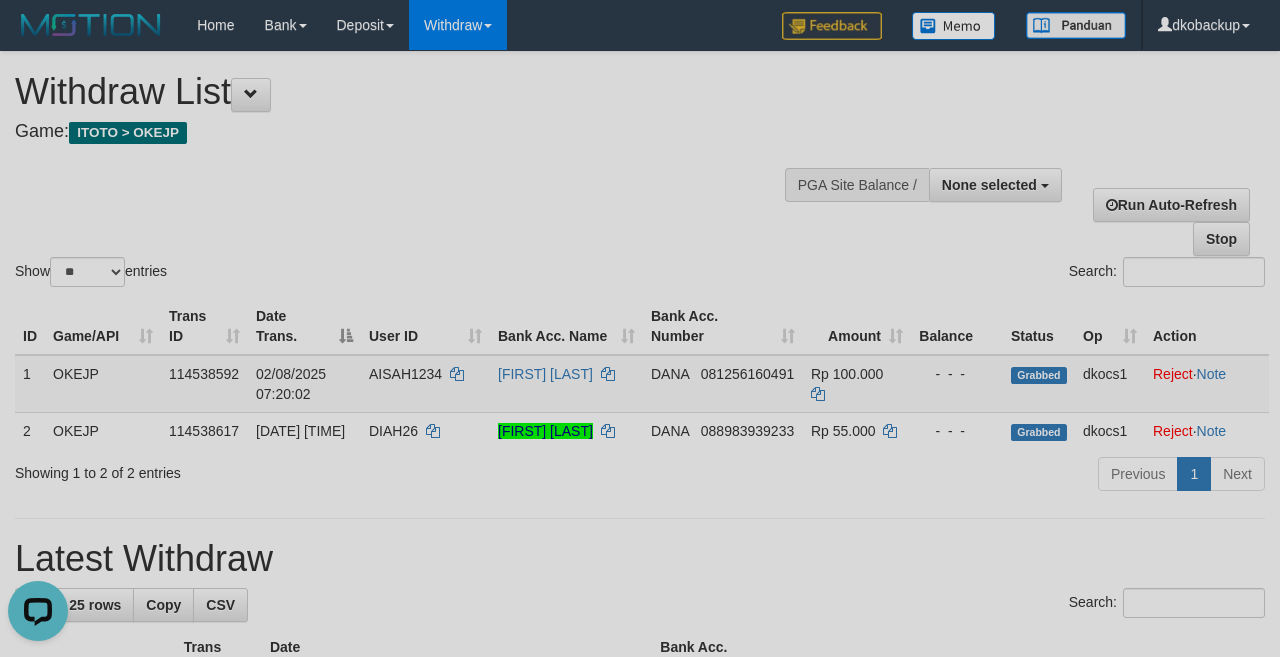 scroll, scrollTop: 0, scrollLeft: 0, axis: both 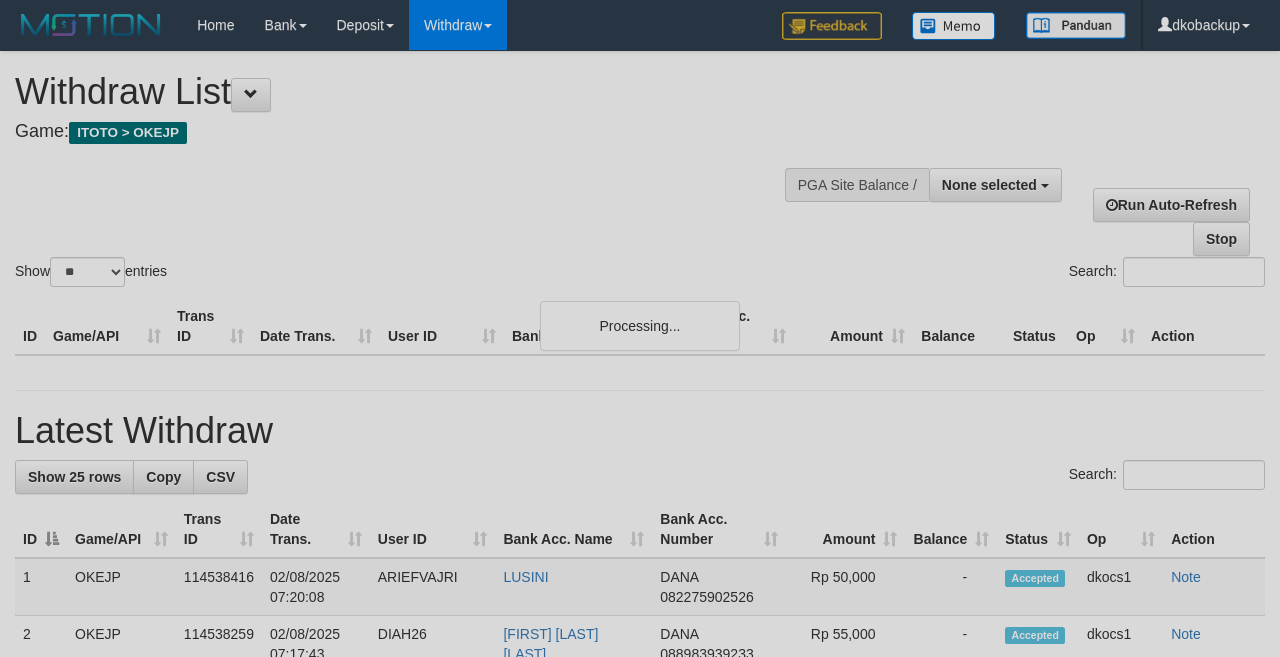 select 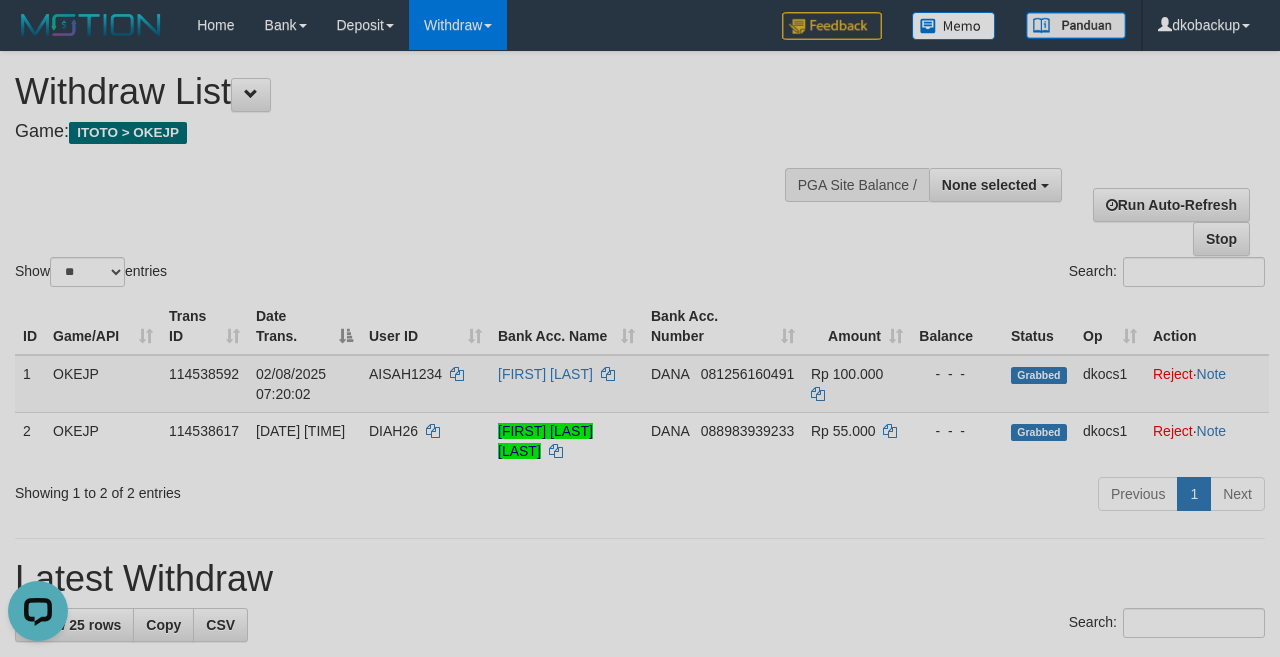 scroll, scrollTop: 0, scrollLeft: 0, axis: both 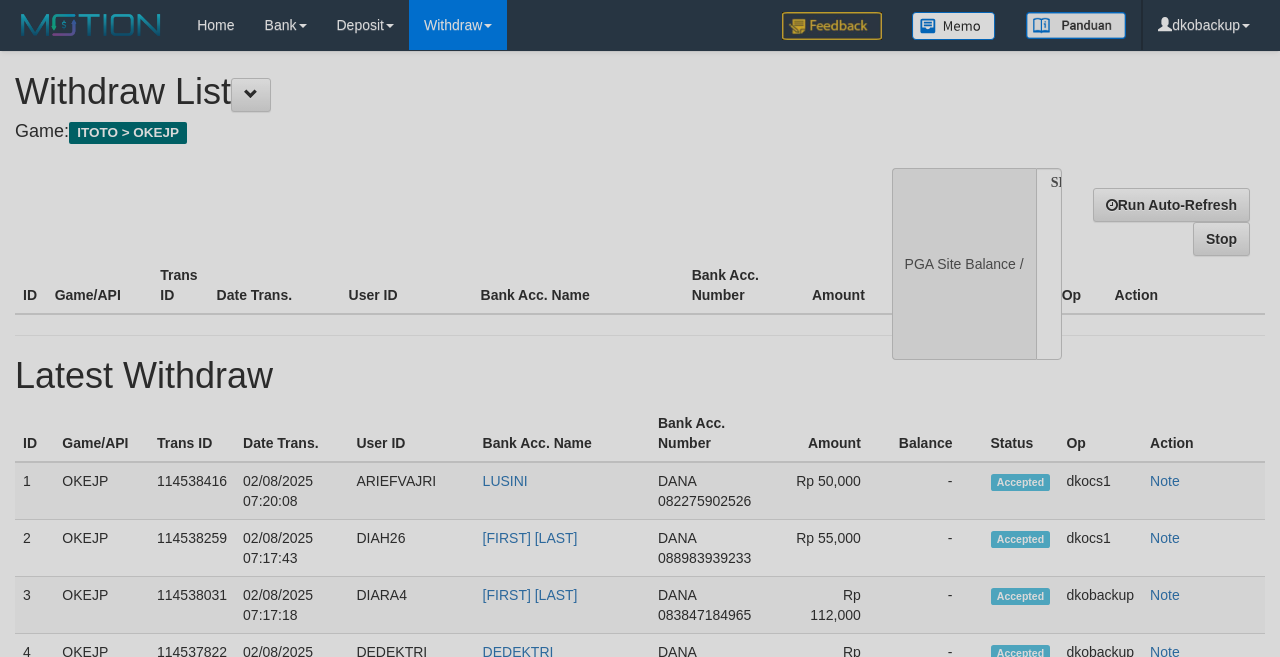 select 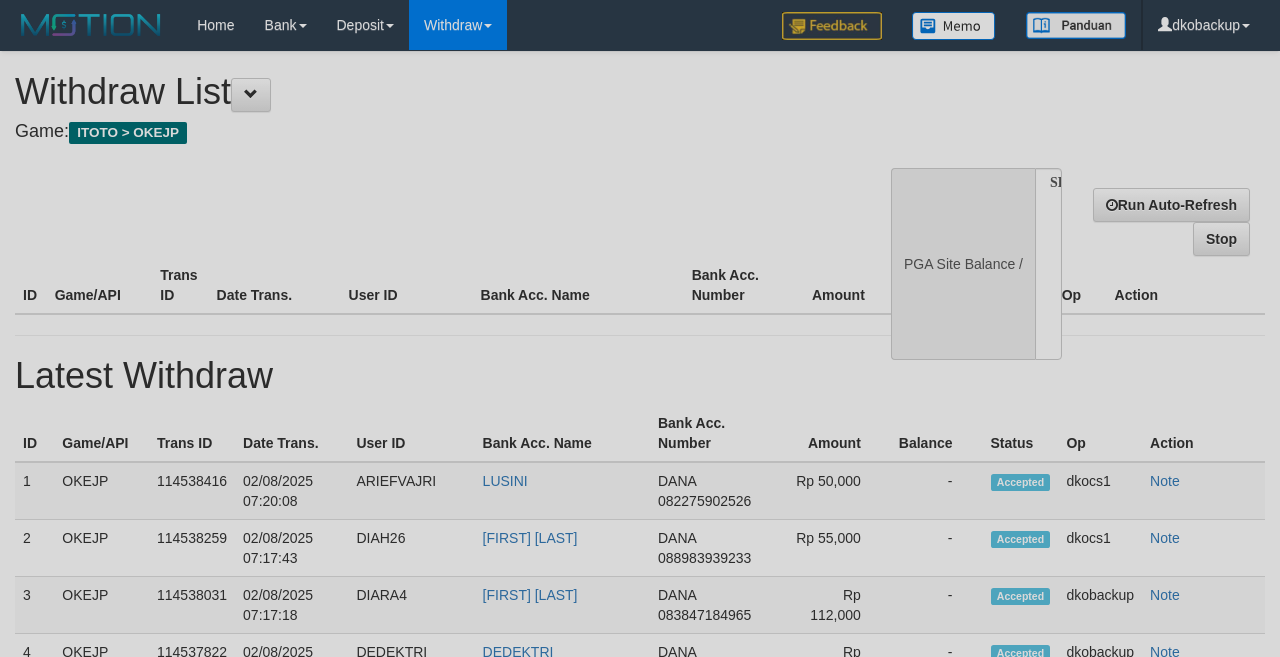scroll, scrollTop: 0, scrollLeft: 0, axis: both 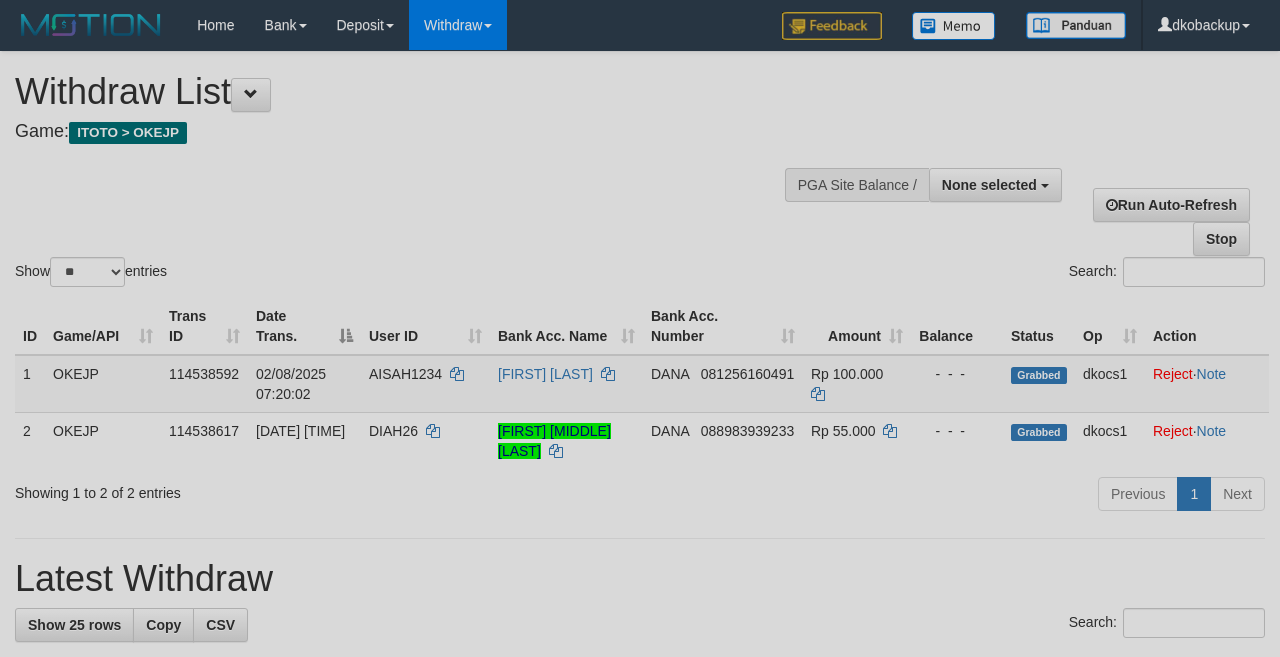 select 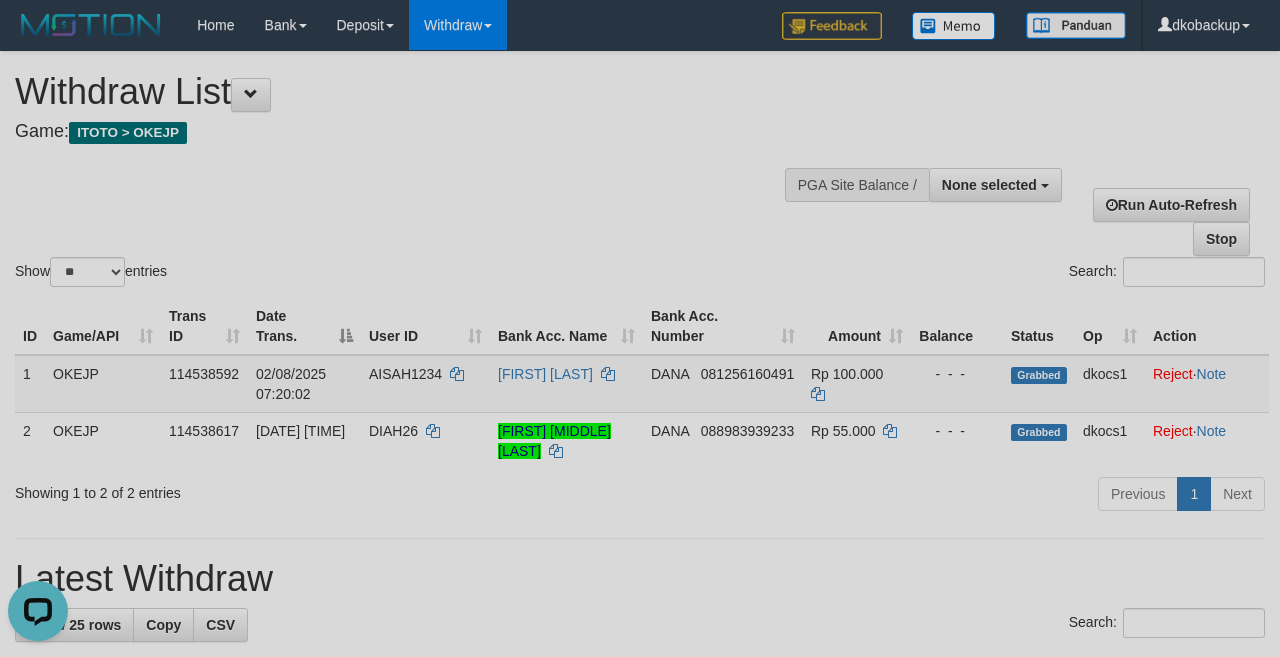 scroll, scrollTop: 0, scrollLeft: 0, axis: both 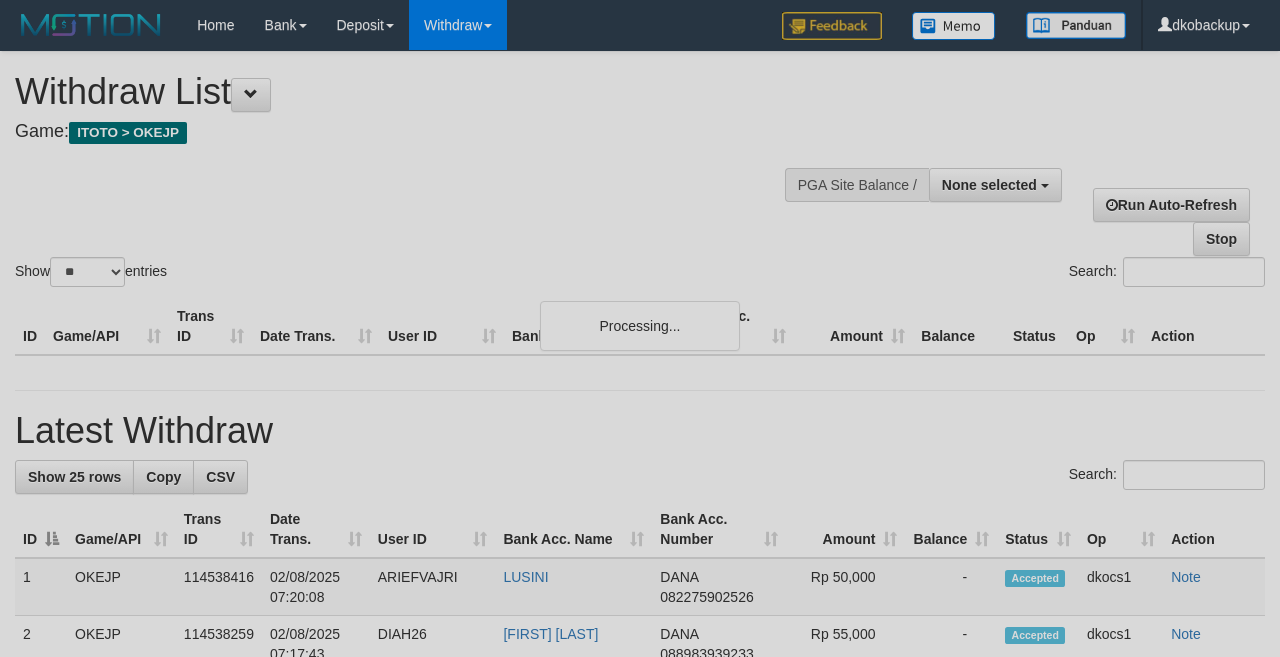 select 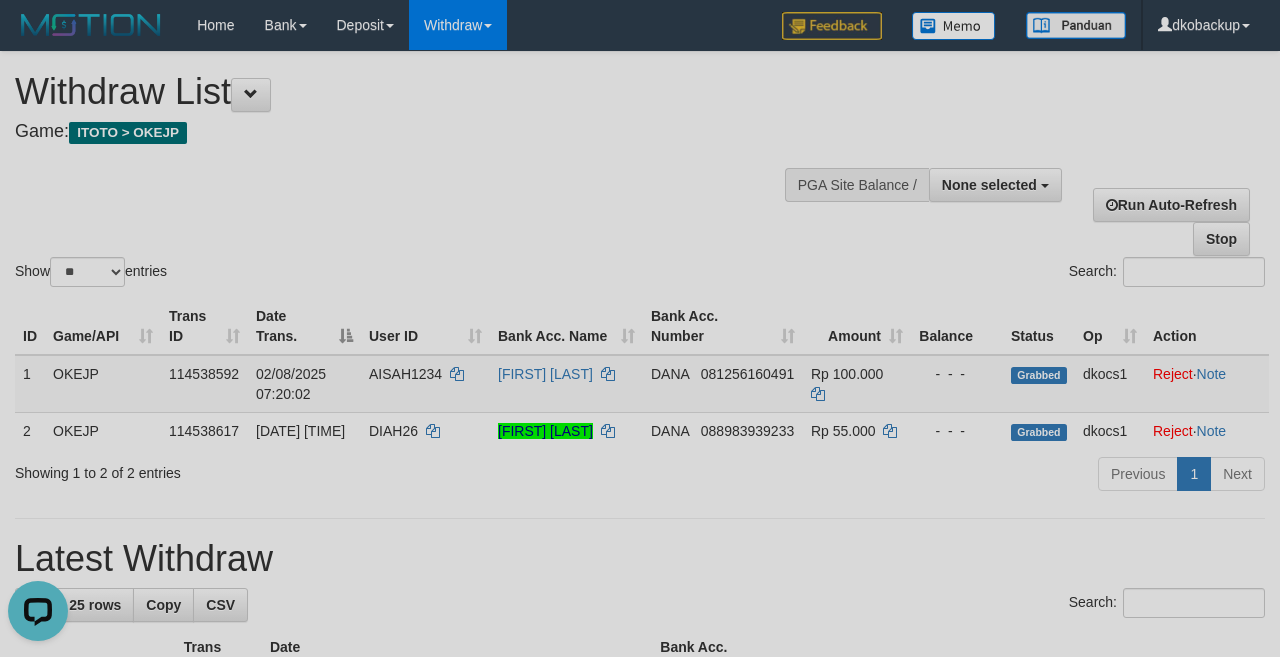 scroll, scrollTop: 0, scrollLeft: 0, axis: both 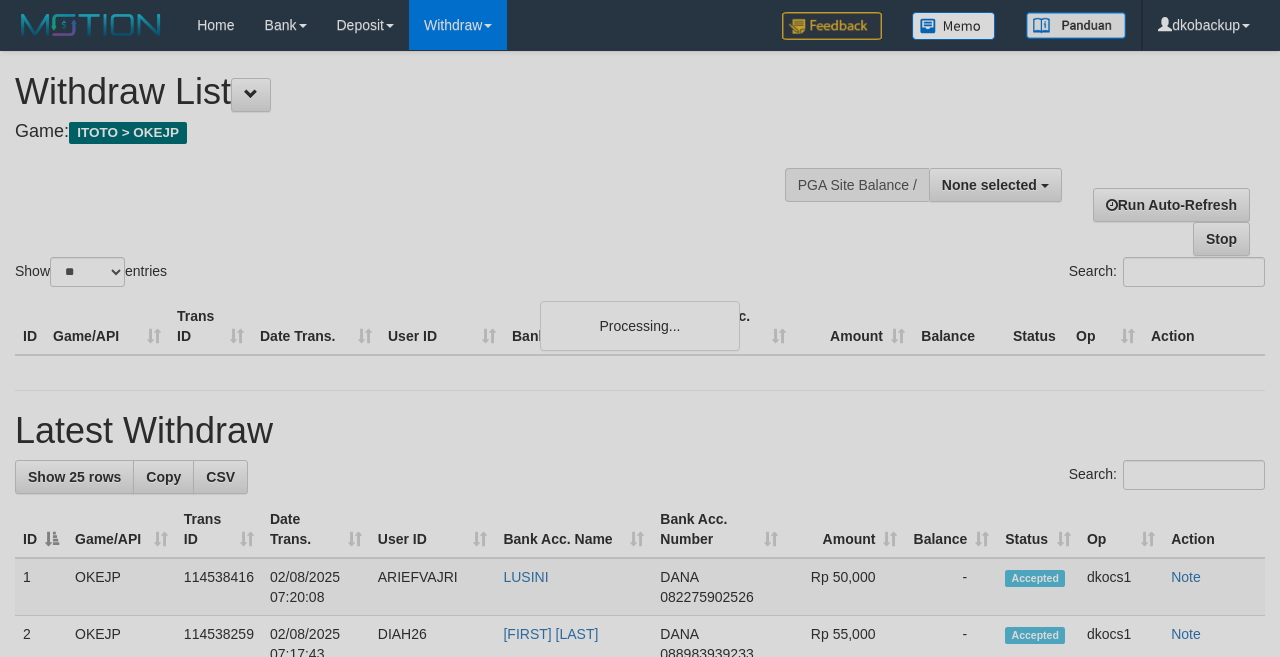 select 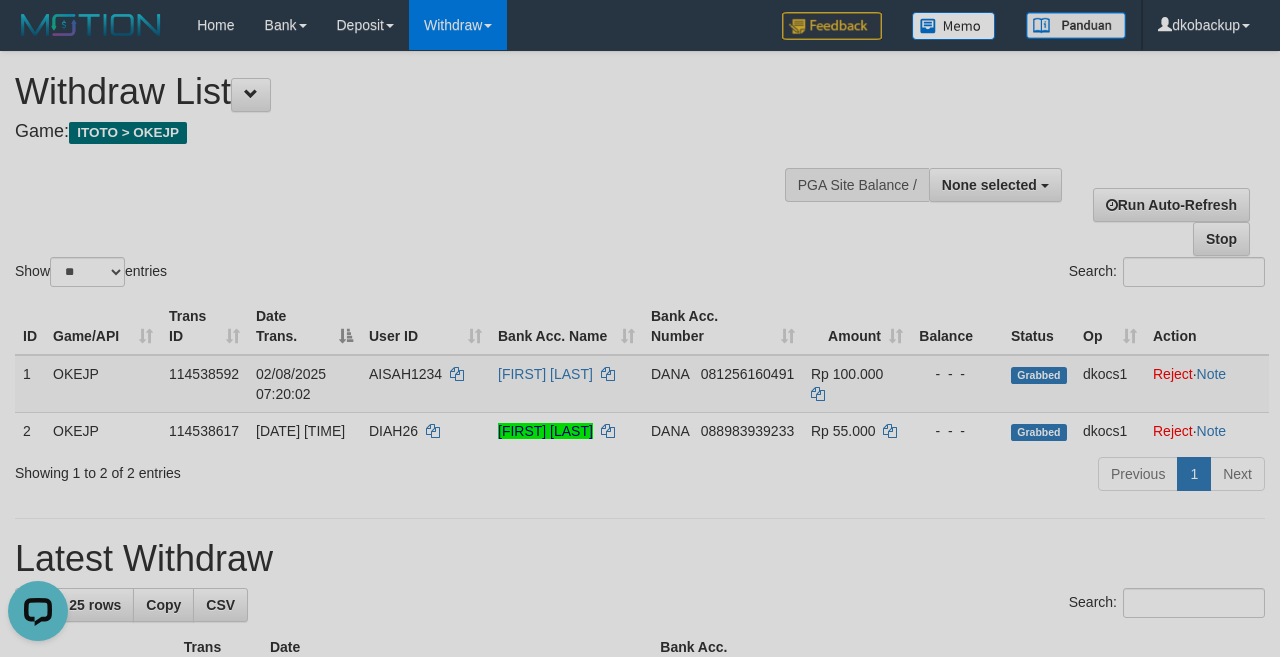 scroll, scrollTop: 0, scrollLeft: 0, axis: both 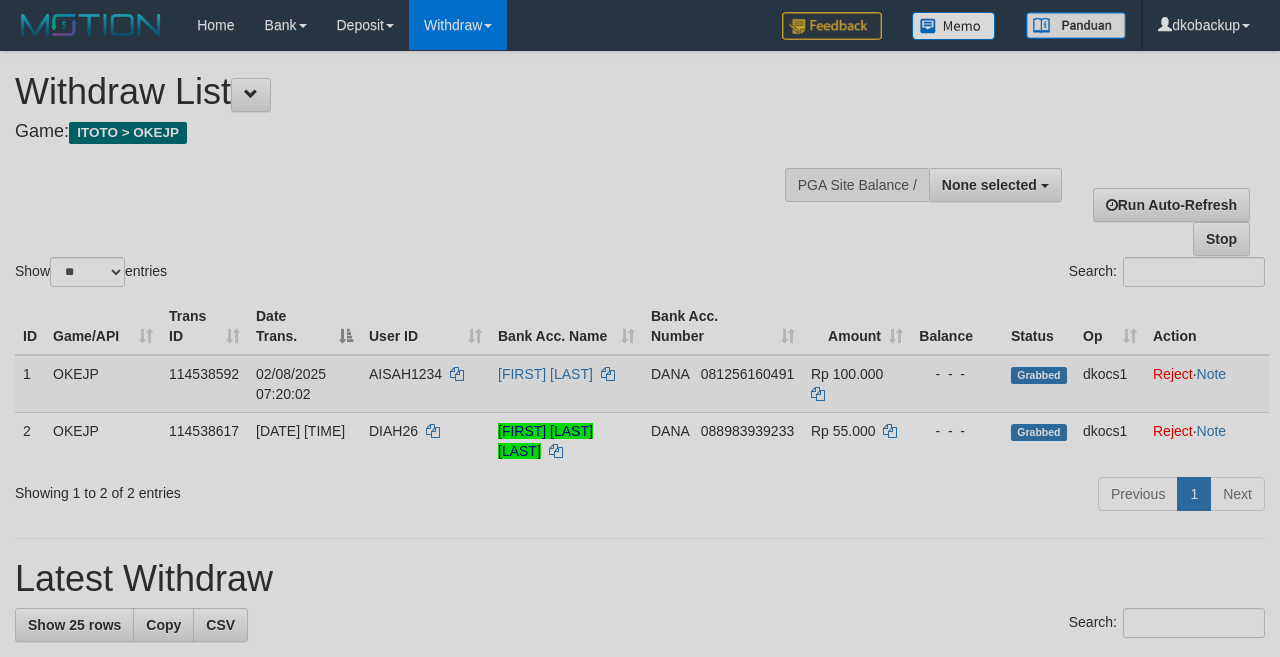select 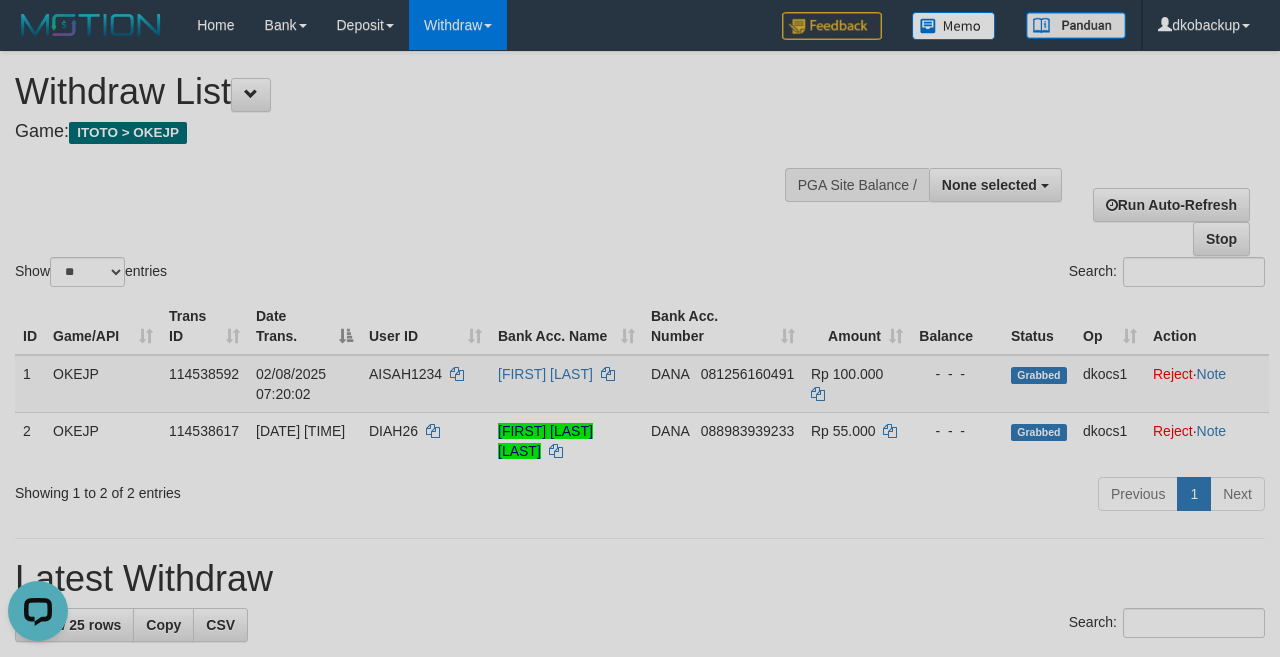 scroll, scrollTop: 0, scrollLeft: 0, axis: both 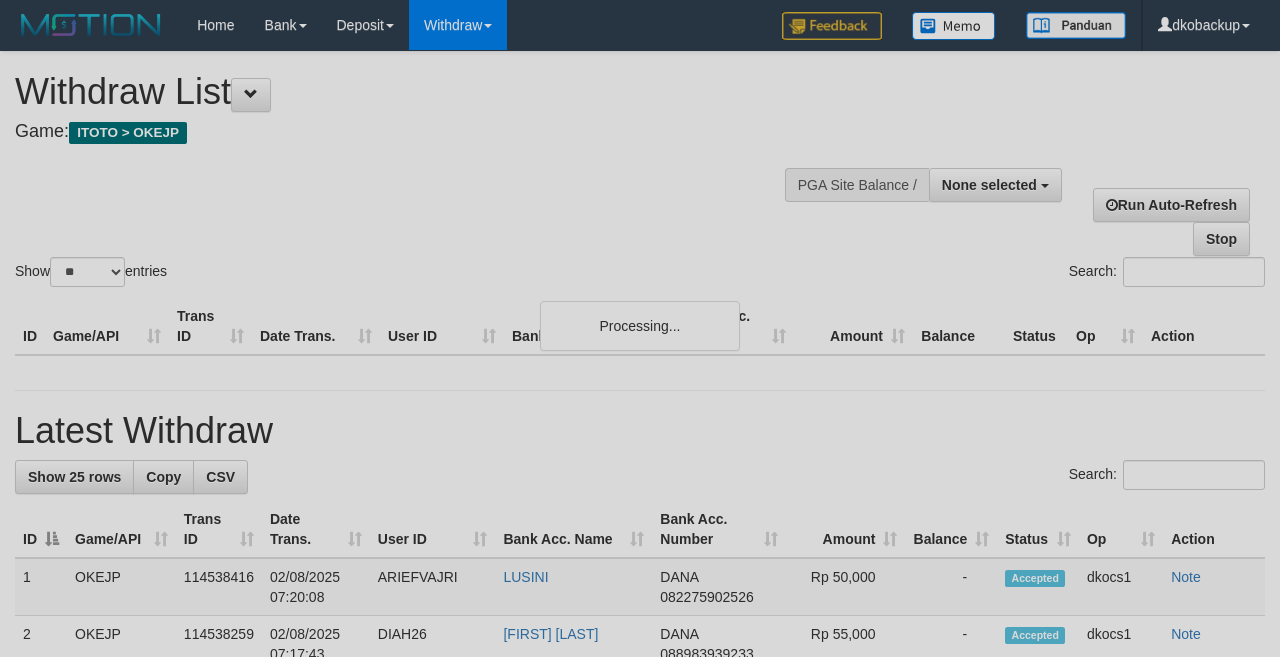select 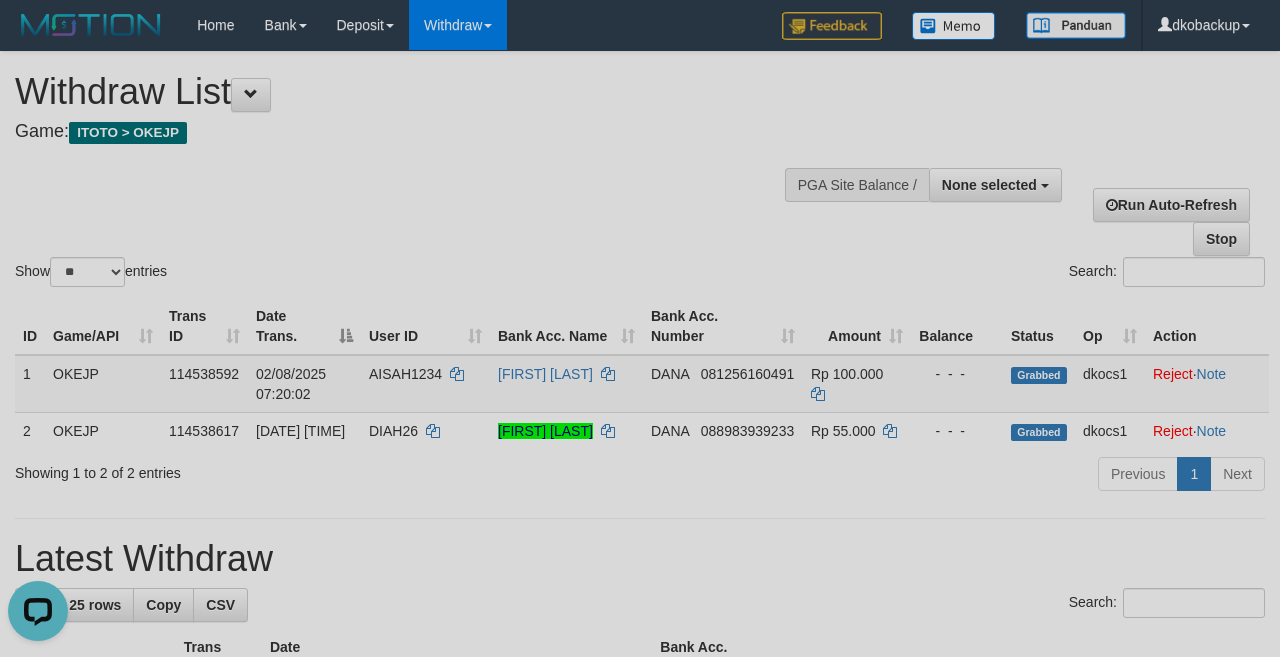 scroll, scrollTop: 0, scrollLeft: 0, axis: both 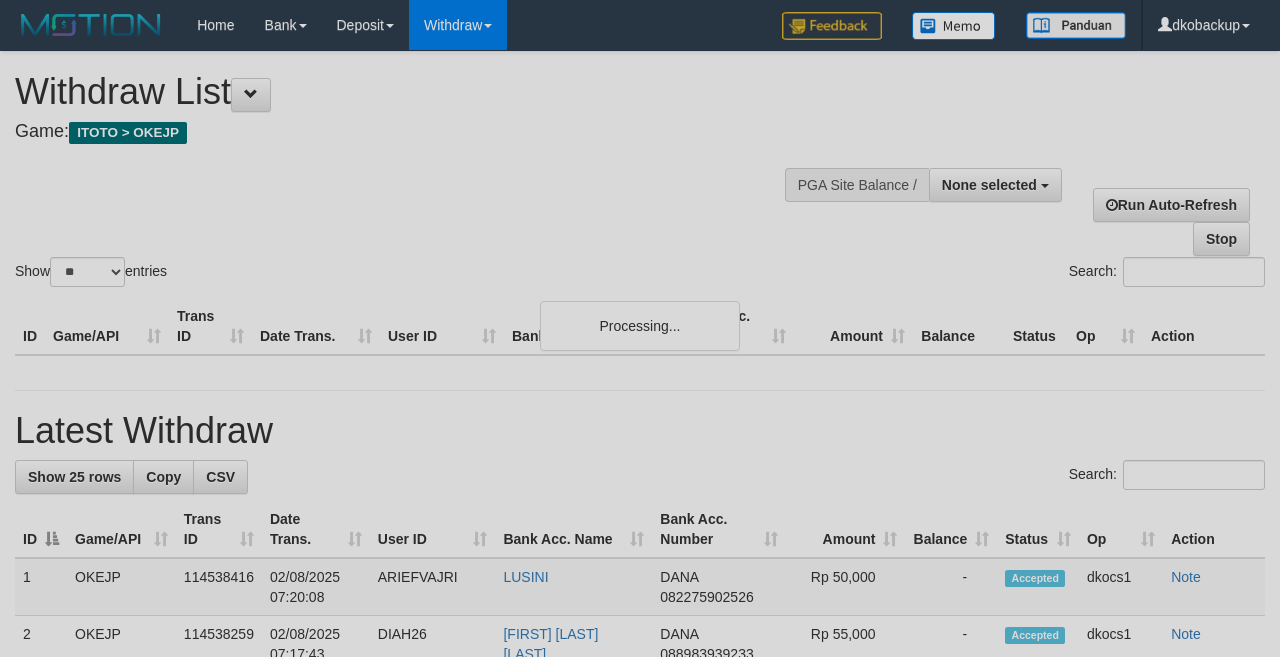select 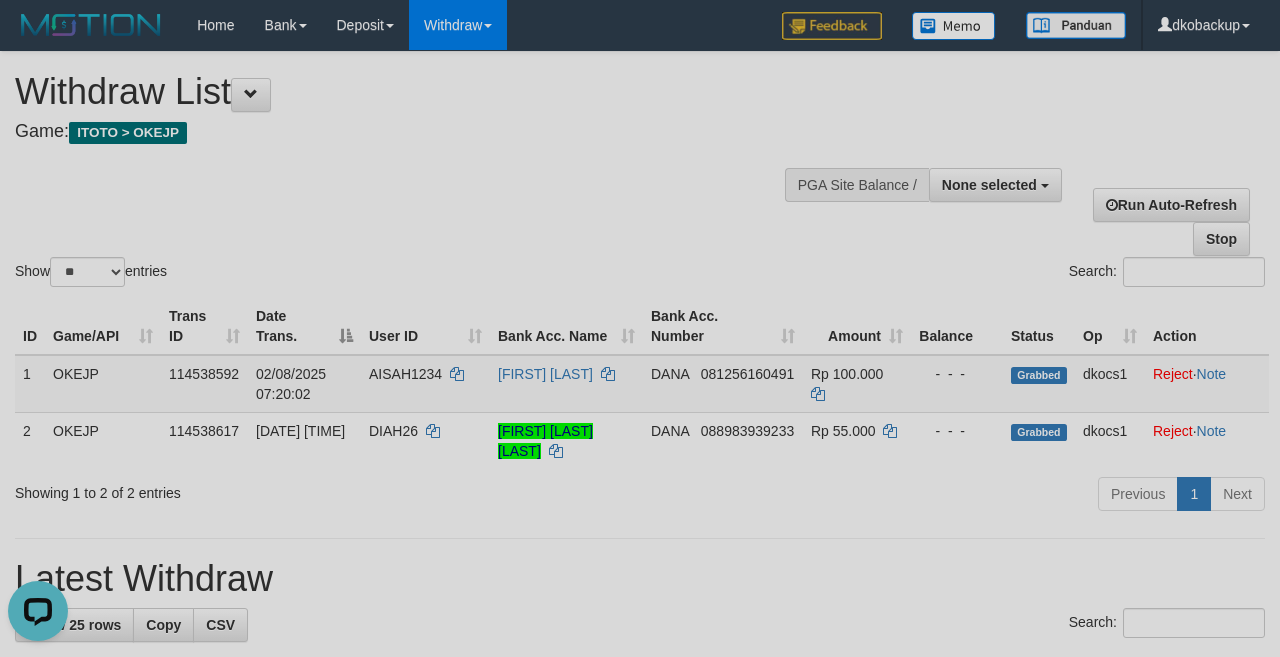 scroll, scrollTop: 0, scrollLeft: 0, axis: both 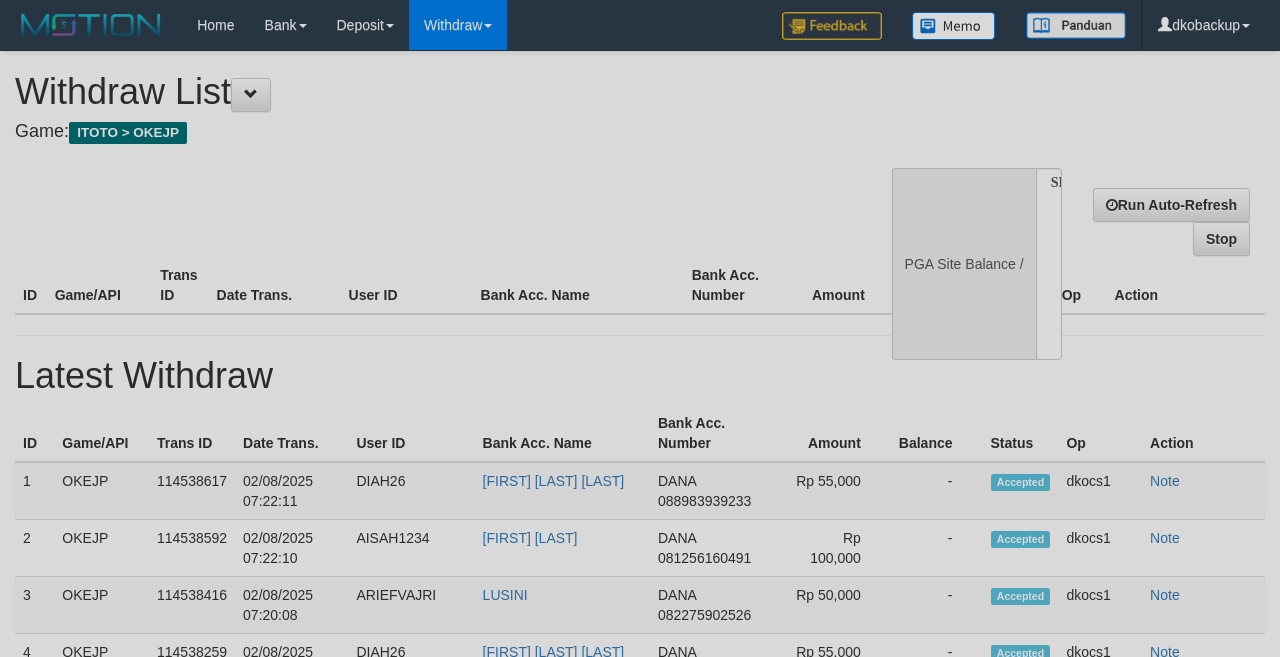 select 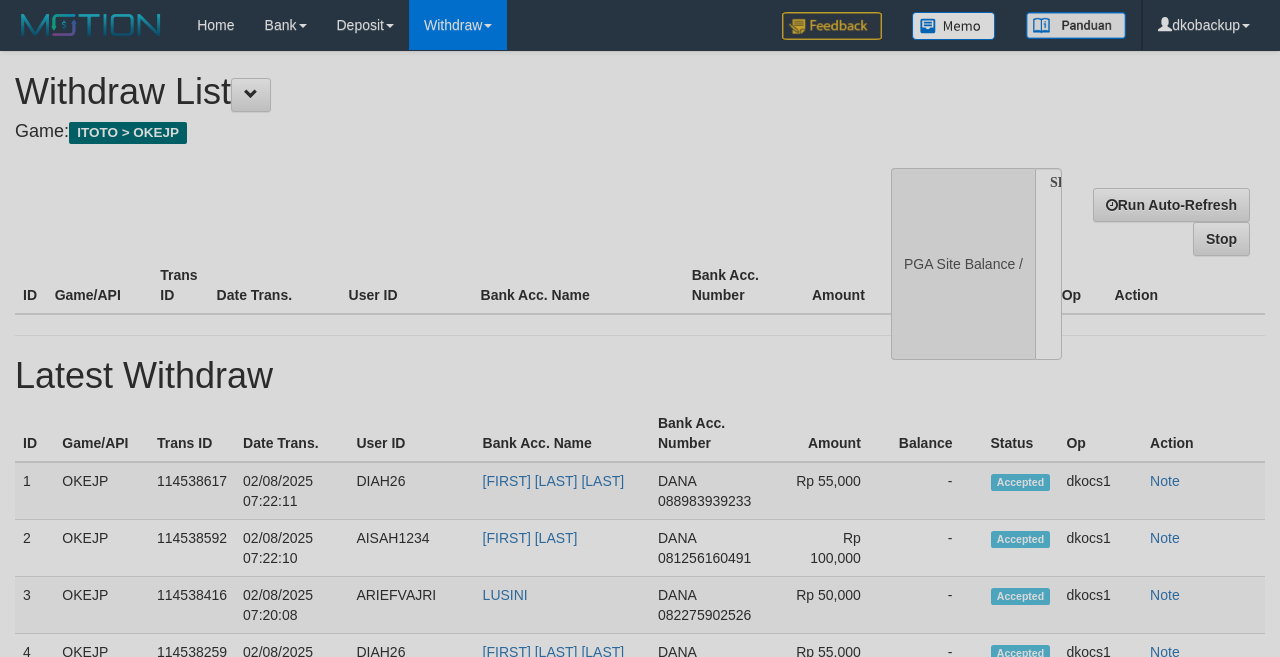 scroll, scrollTop: 0, scrollLeft: 0, axis: both 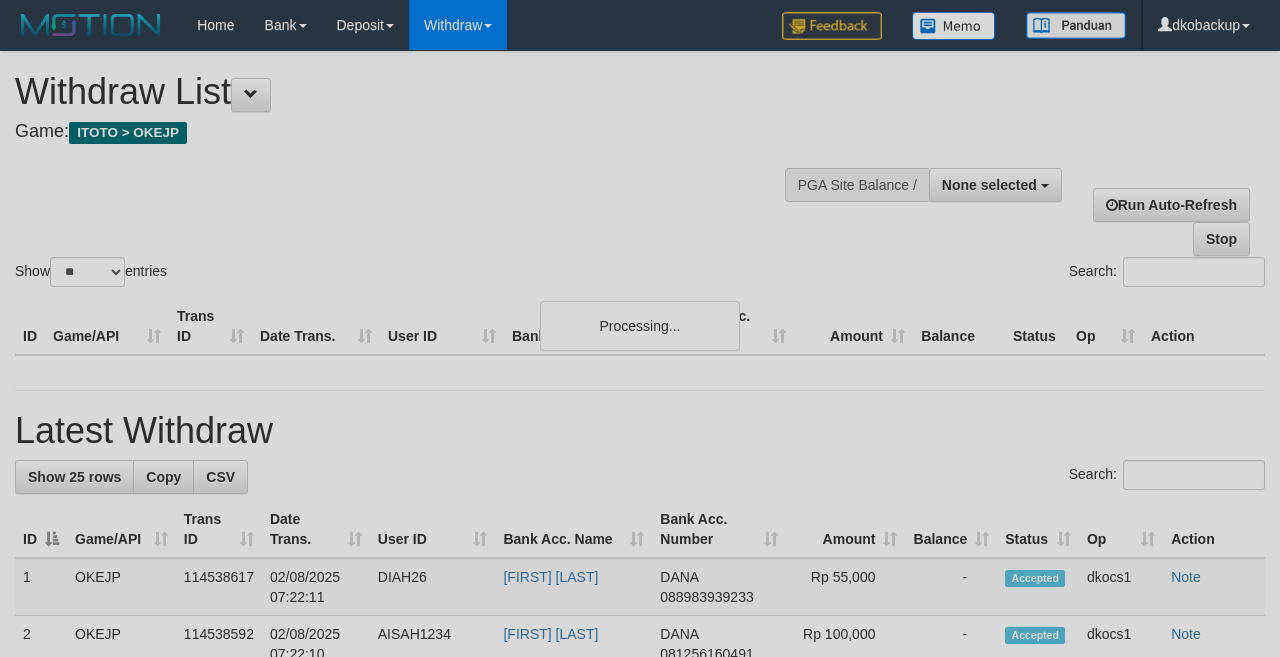 select 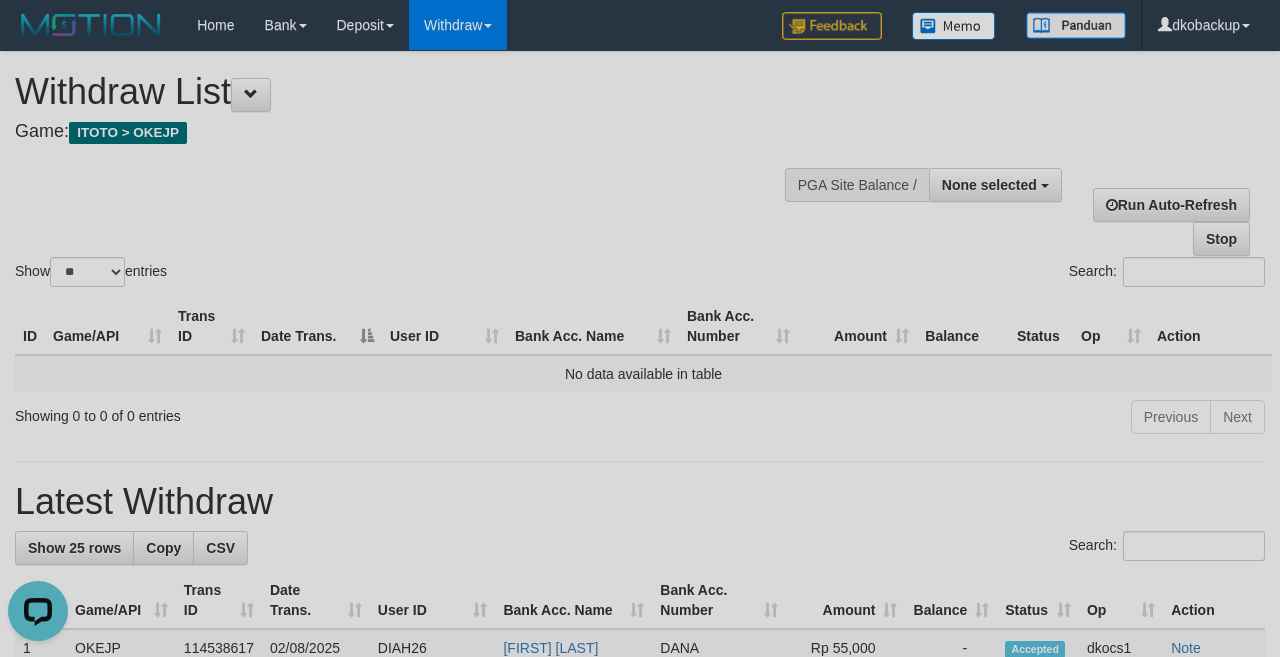 scroll, scrollTop: 0, scrollLeft: 0, axis: both 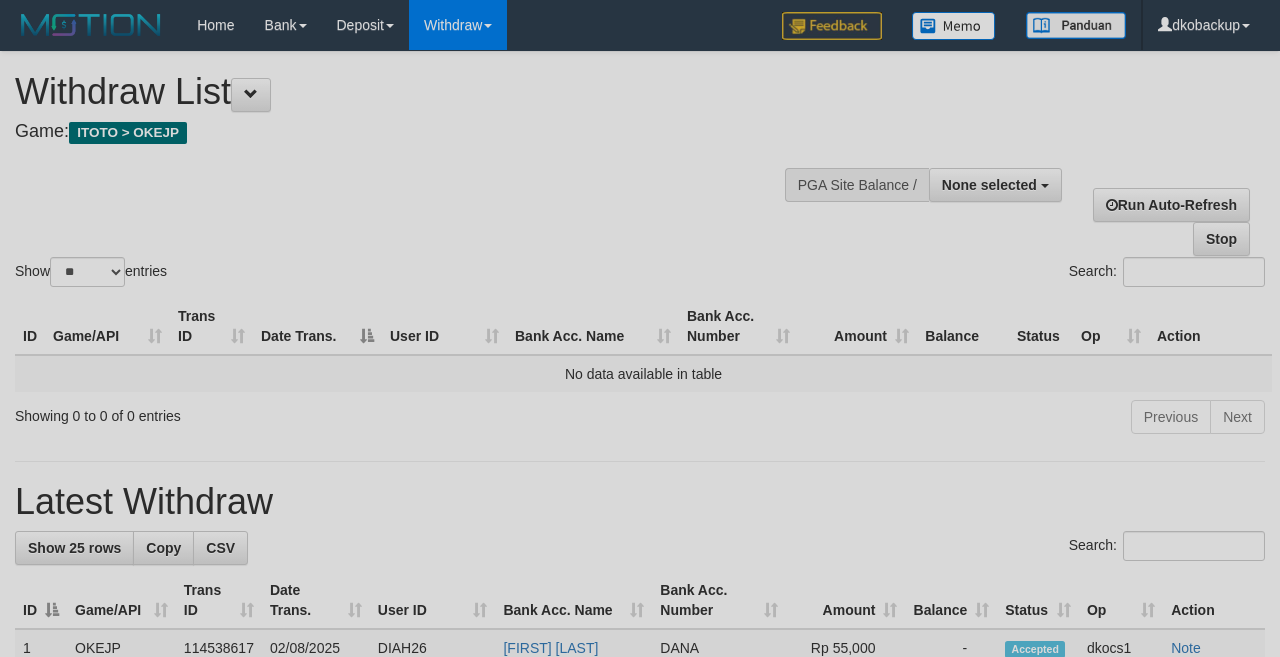 select 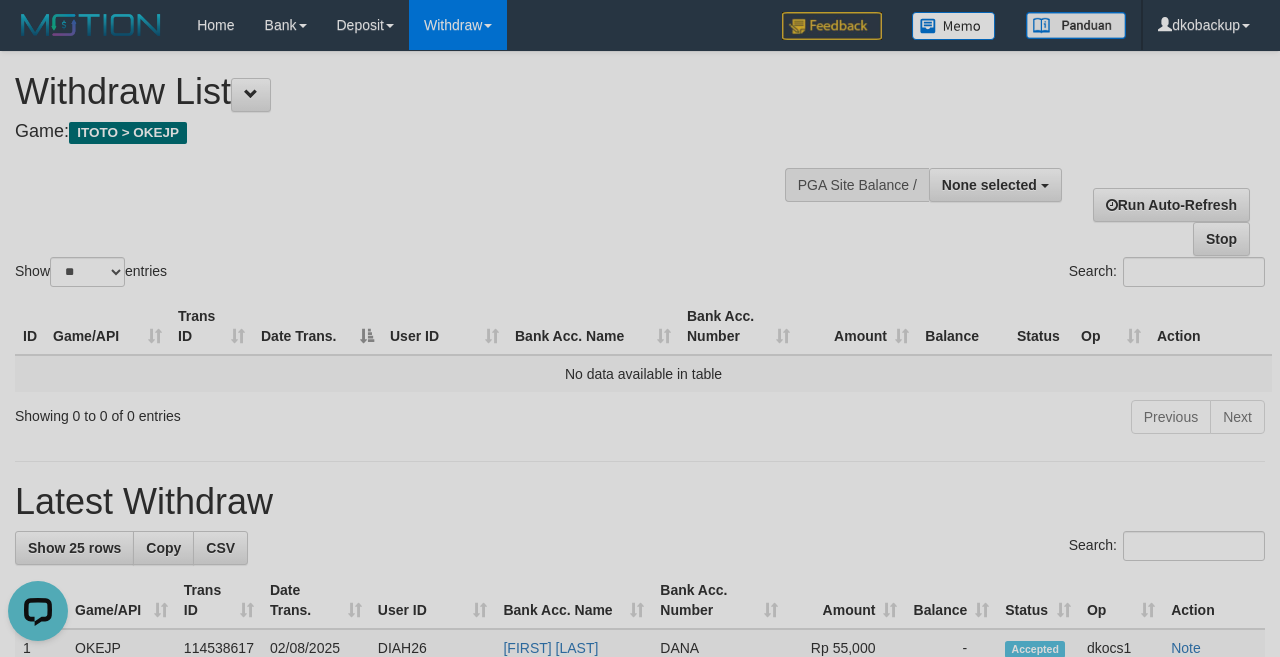 scroll, scrollTop: 0, scrollLeft: 0, axis: both 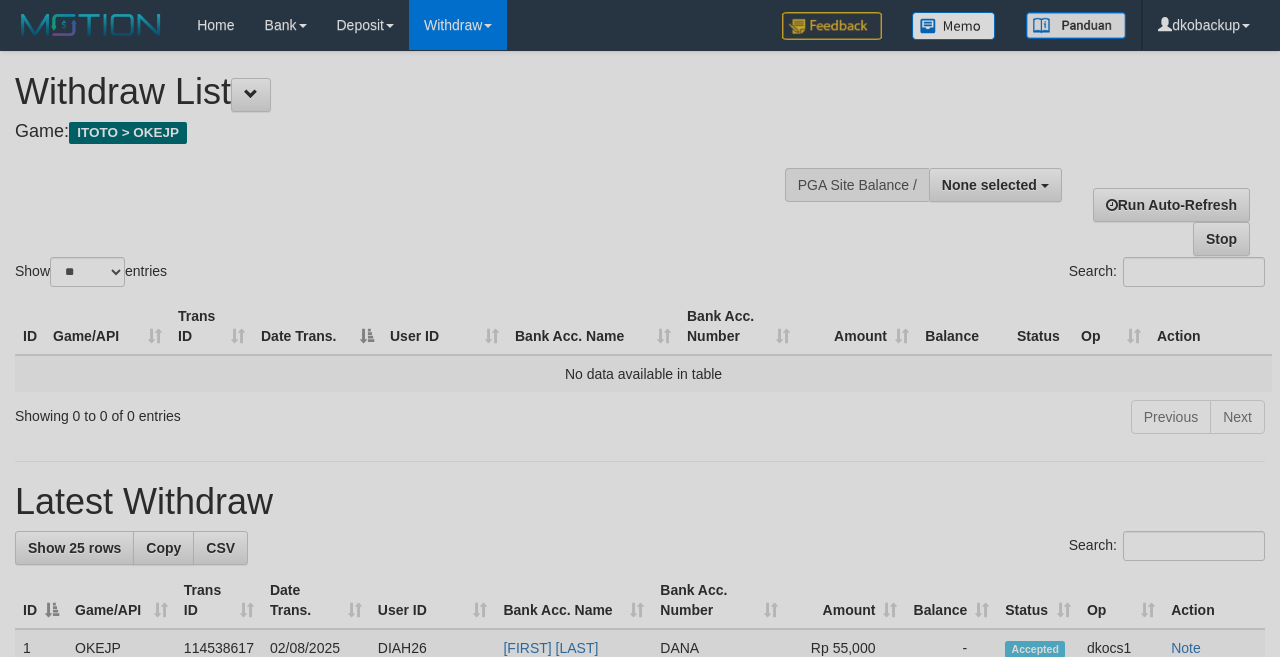 select 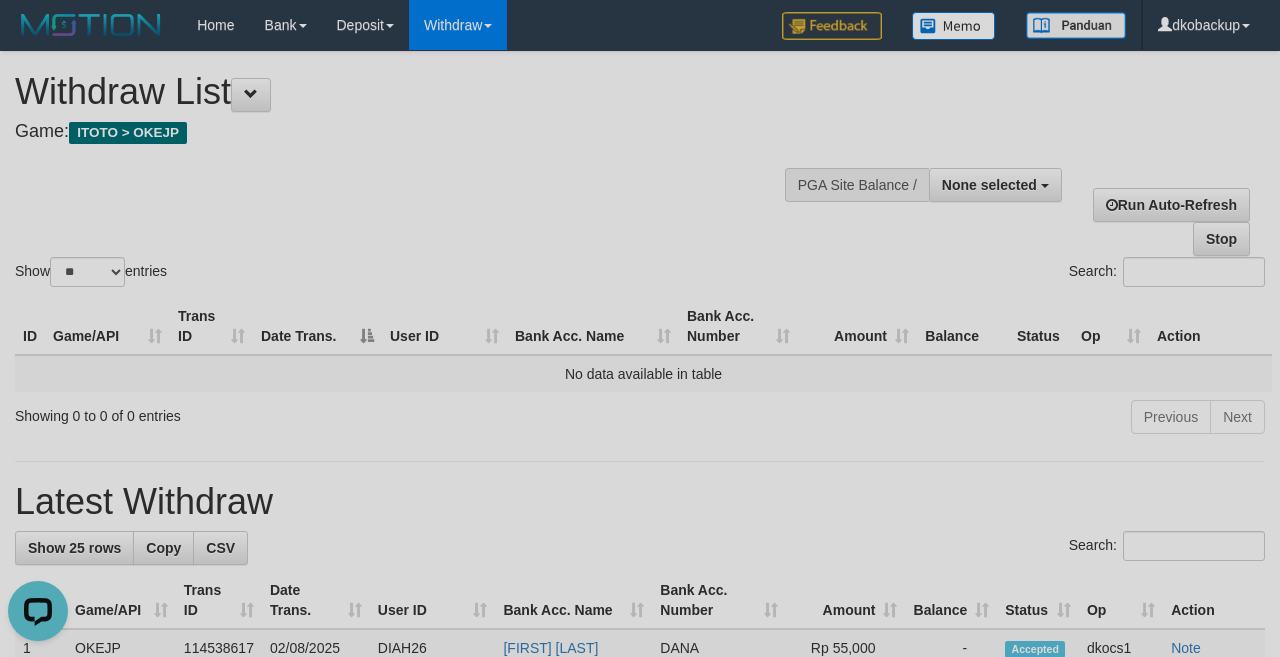 scroll, scrollTop: 0, scrollLeft: 0, axis: both 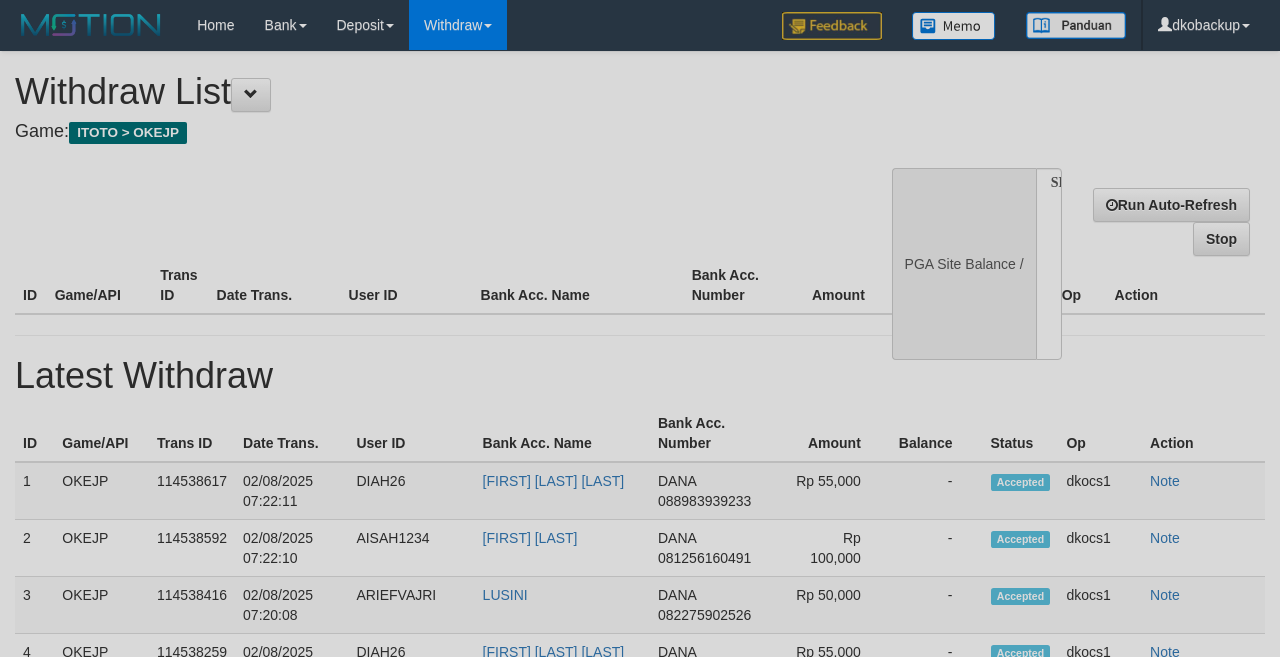 select 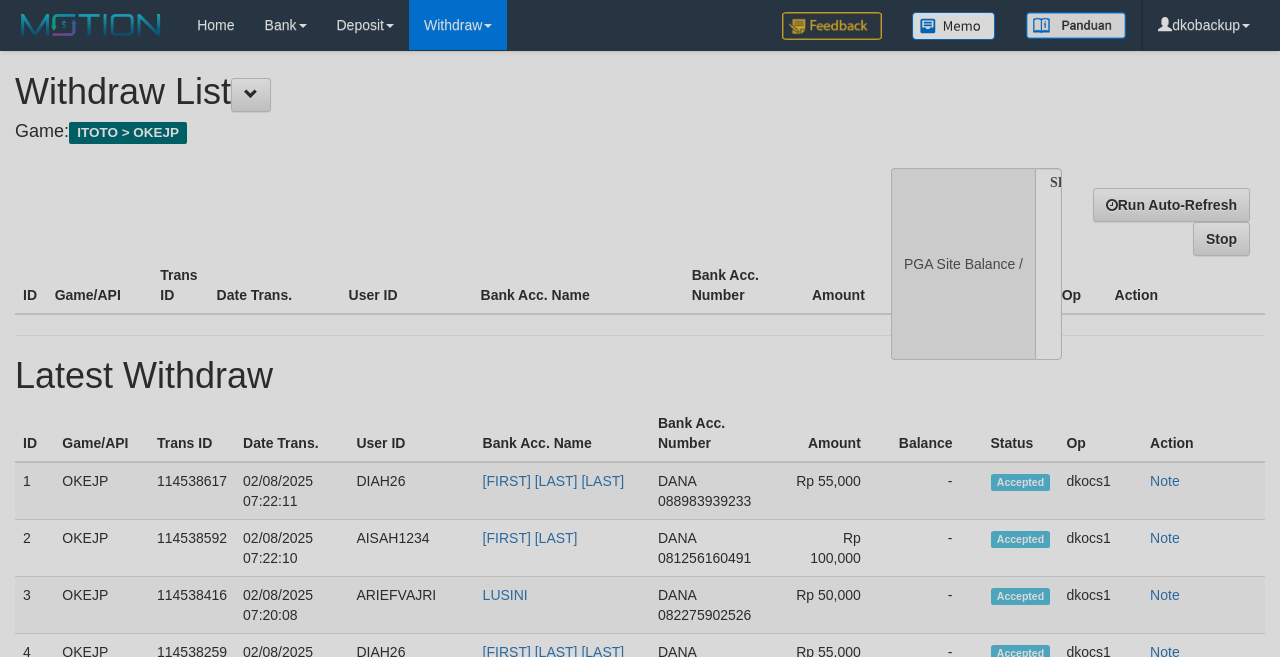 scroll, scrollTop: 0, scrollLeft: 0, axis: both 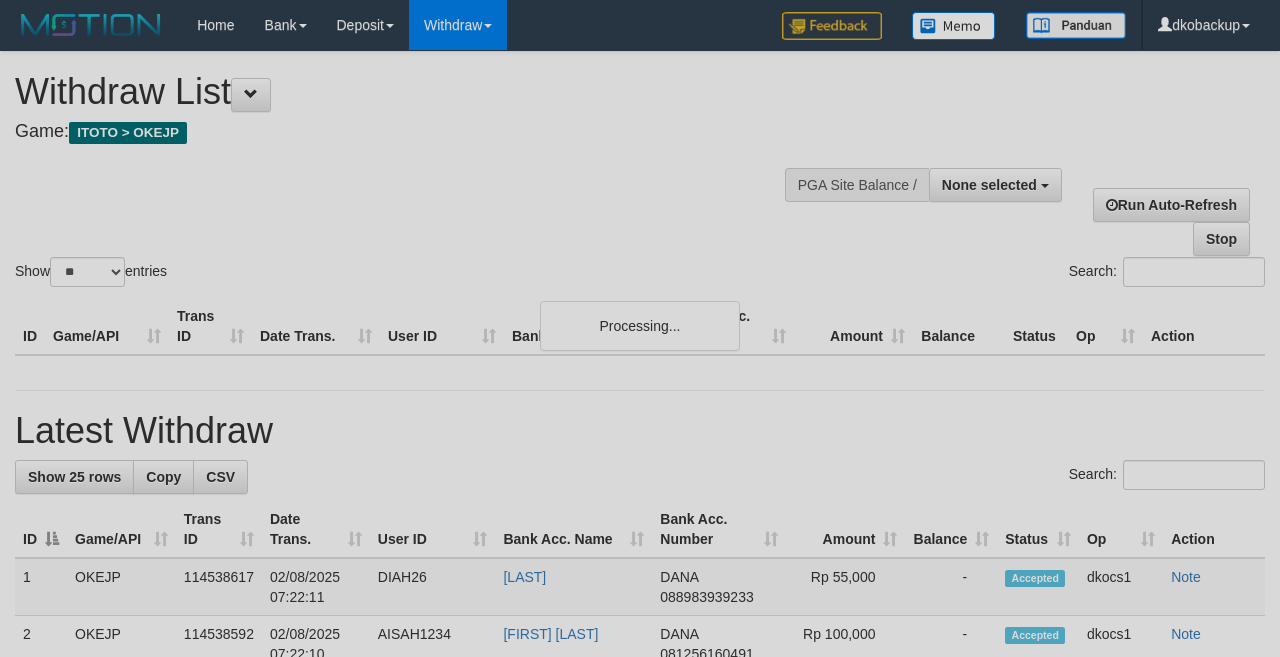 select 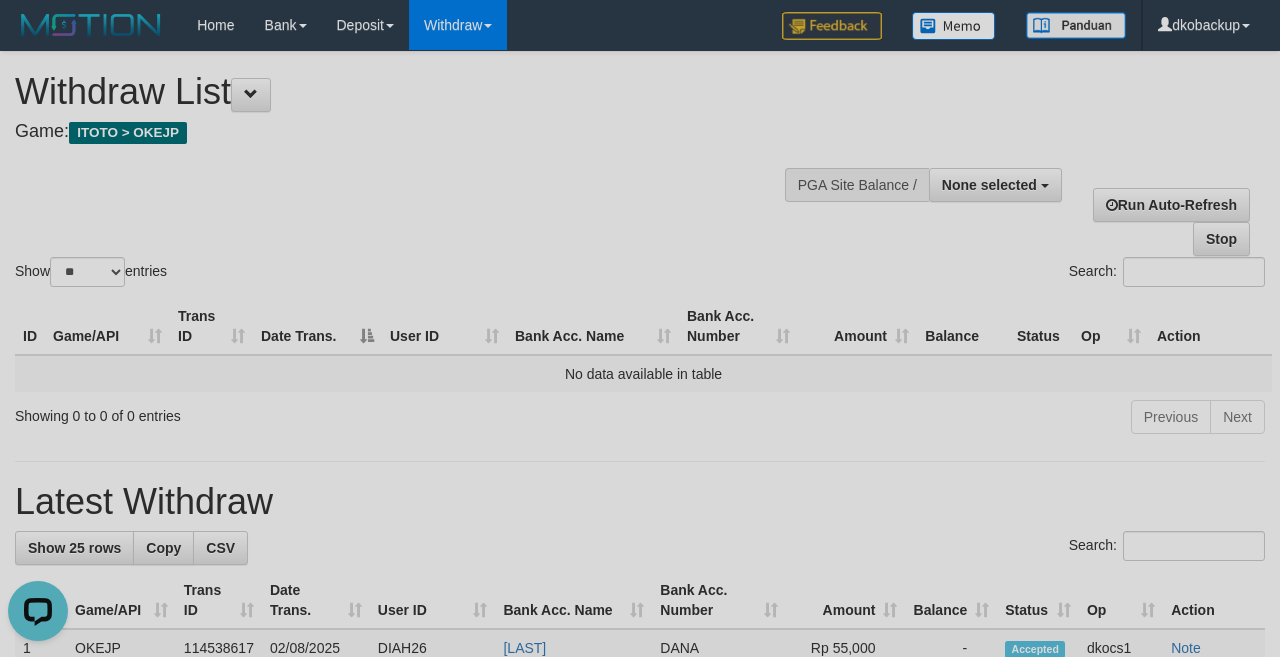 scroll, scrollTop: 0, scrollLeft: 0, axis: both 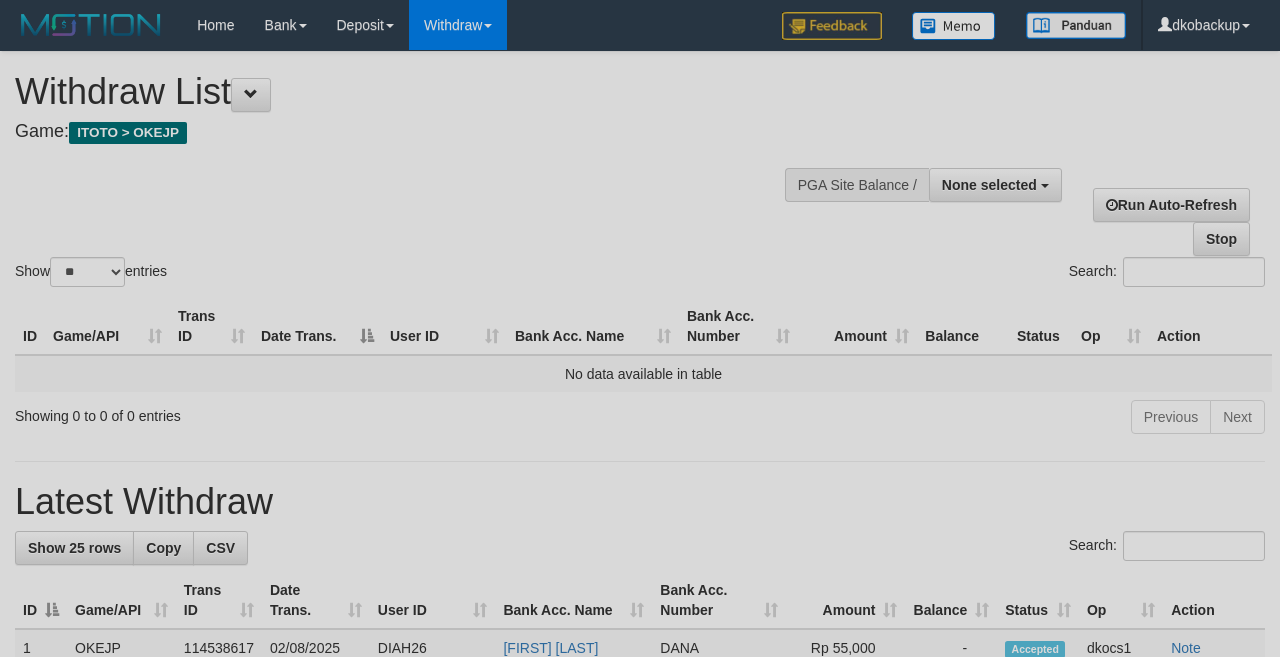 select 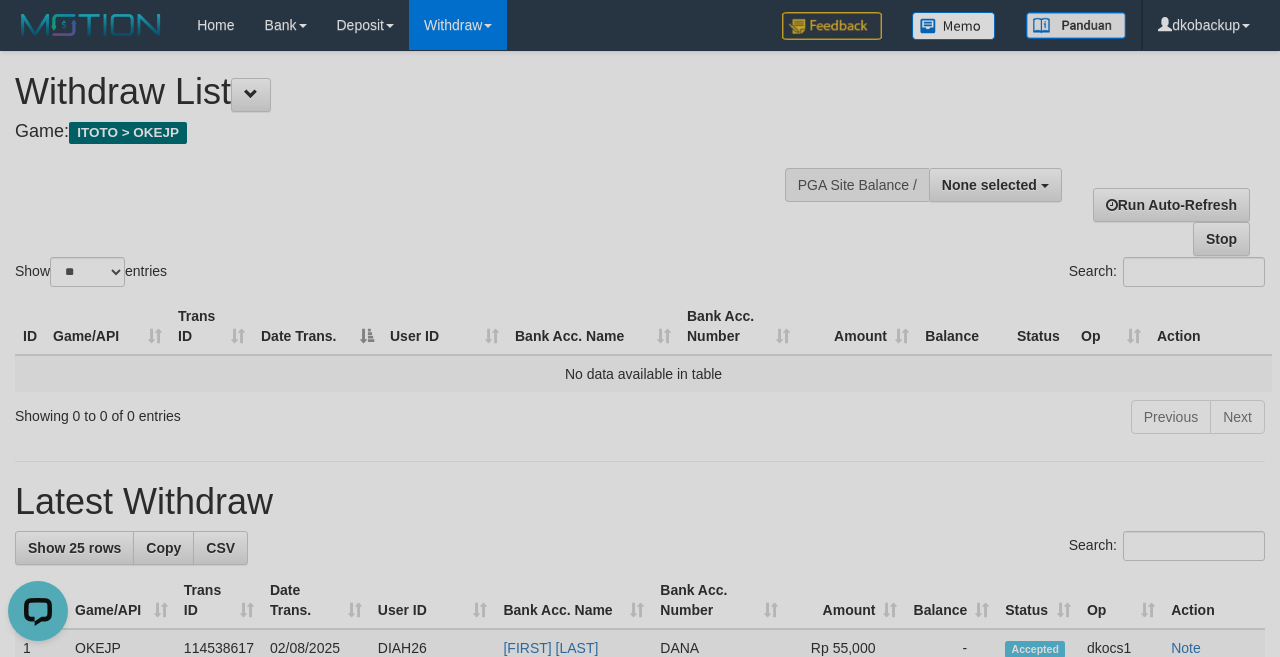 scroll, scrollTop: 0, scrollLeft: 0, axis: both 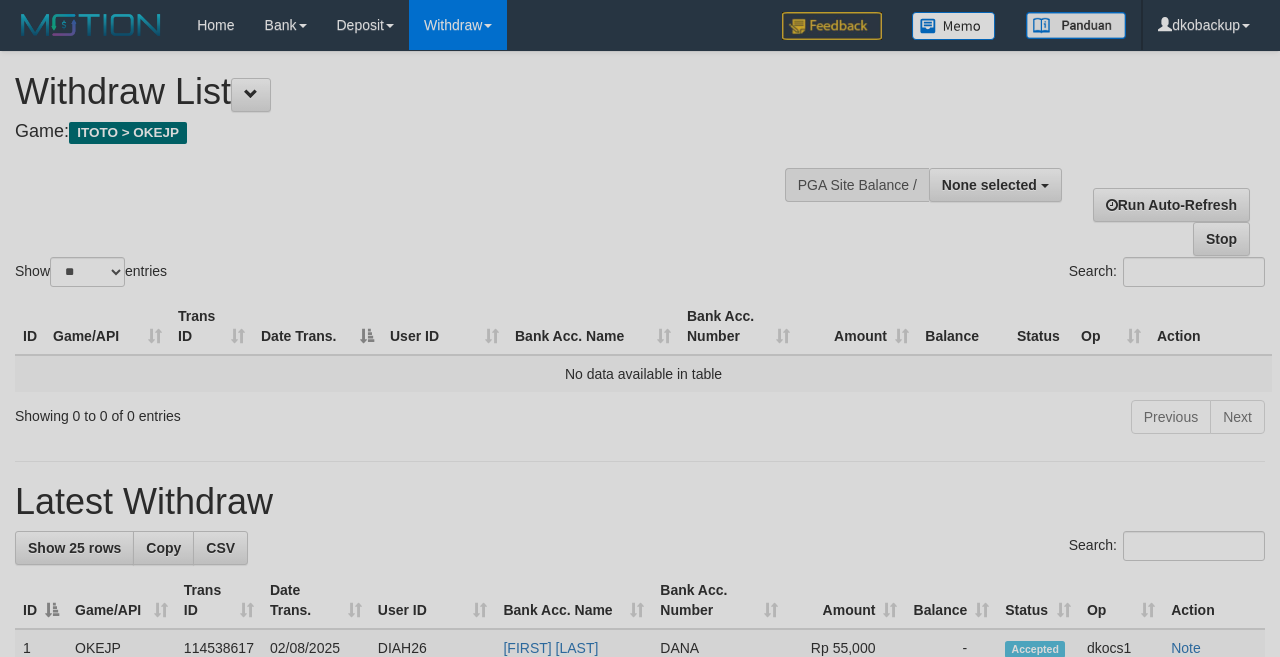 select 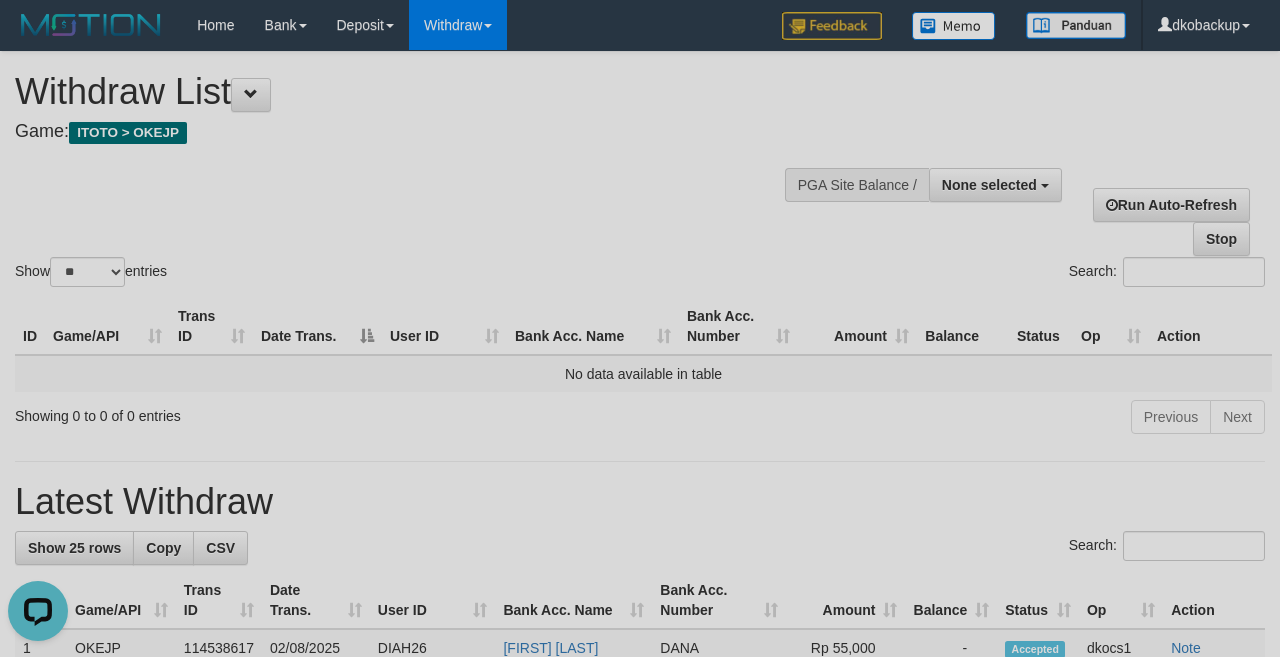 scroll, scrollTop: 0, scrollLeft: 0, axis: both 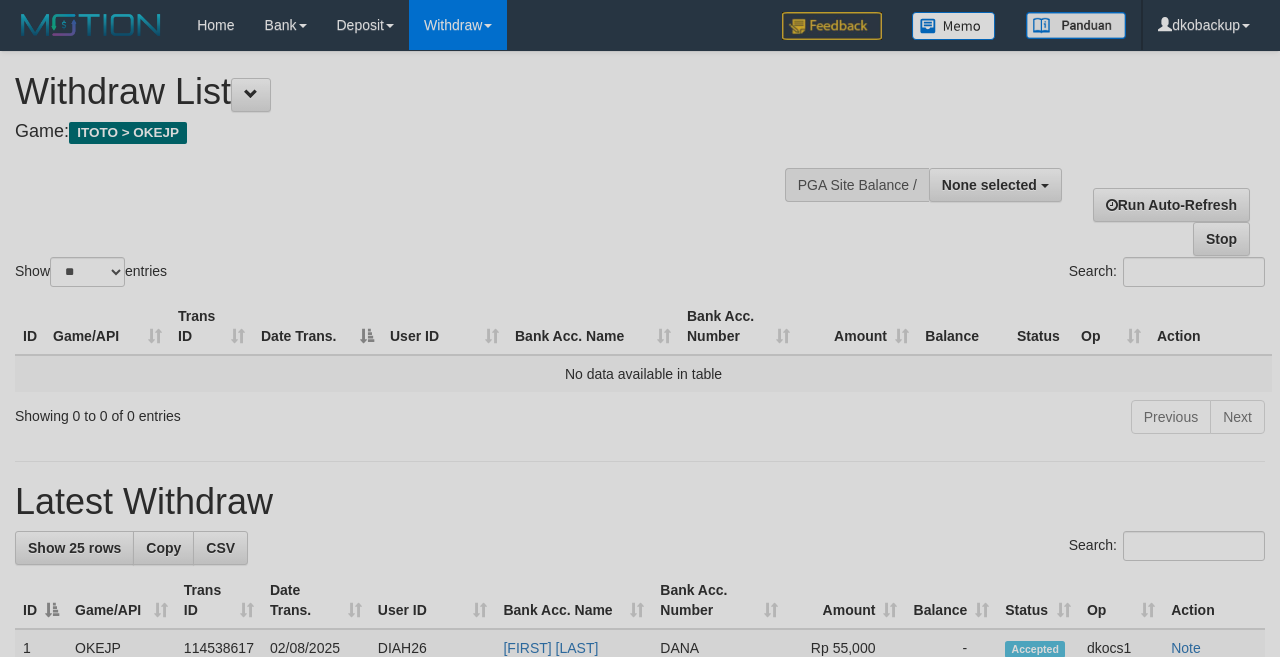 select 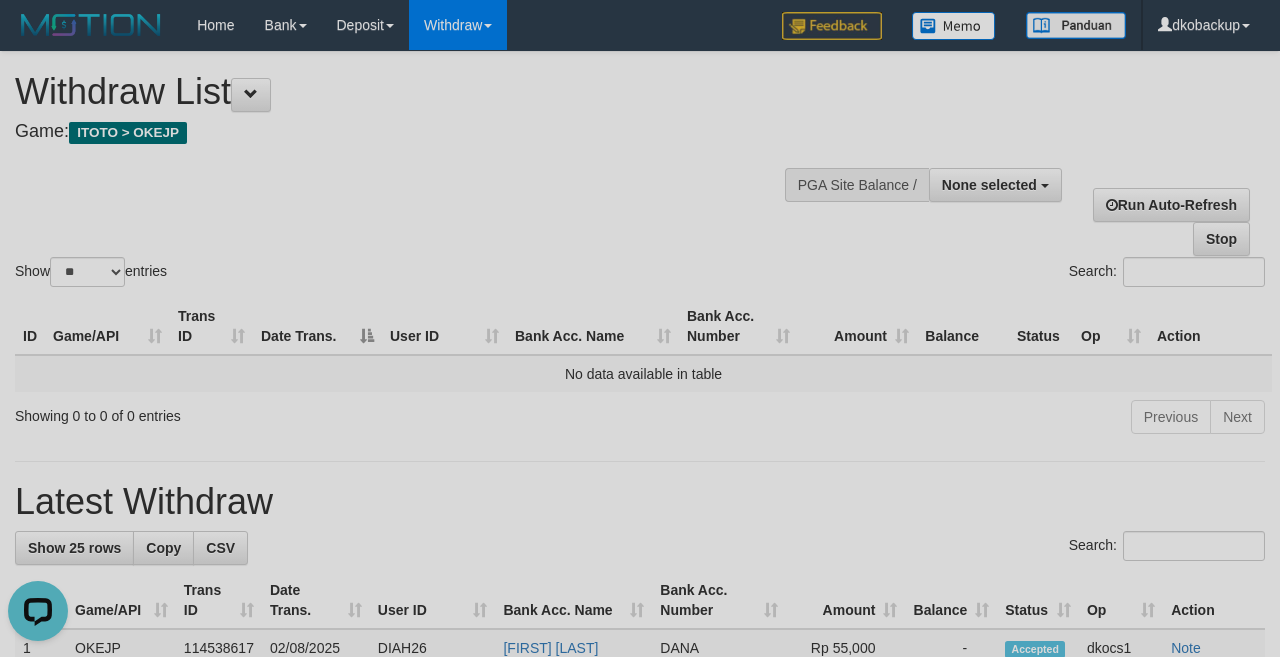 scroll, scrollTop: 0, scrollLeft: 0, axis: both 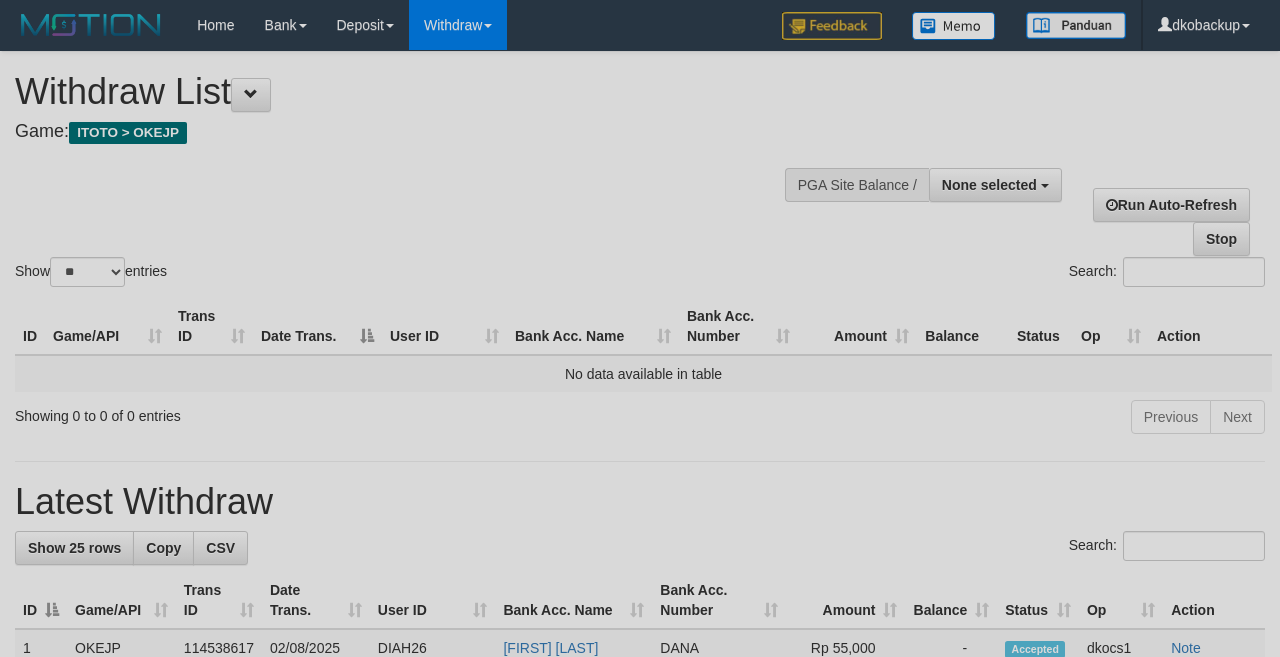 select 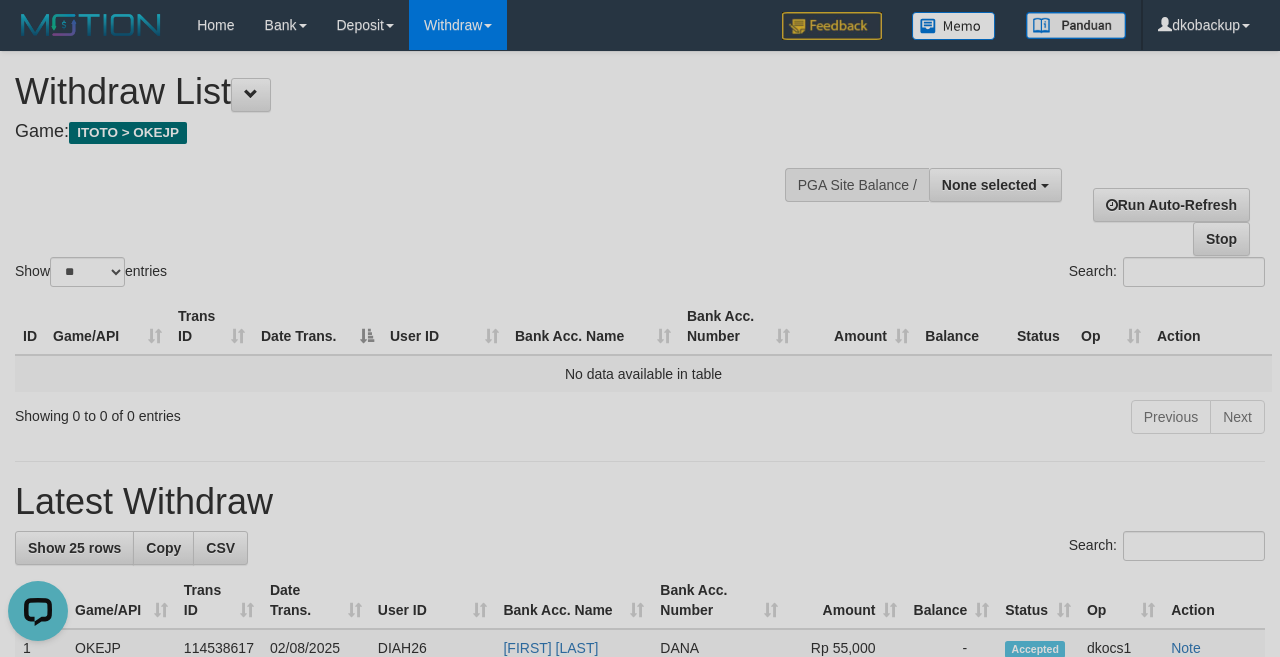 scroll, scrollTop: 0, scrollLeft: 0, axis: both 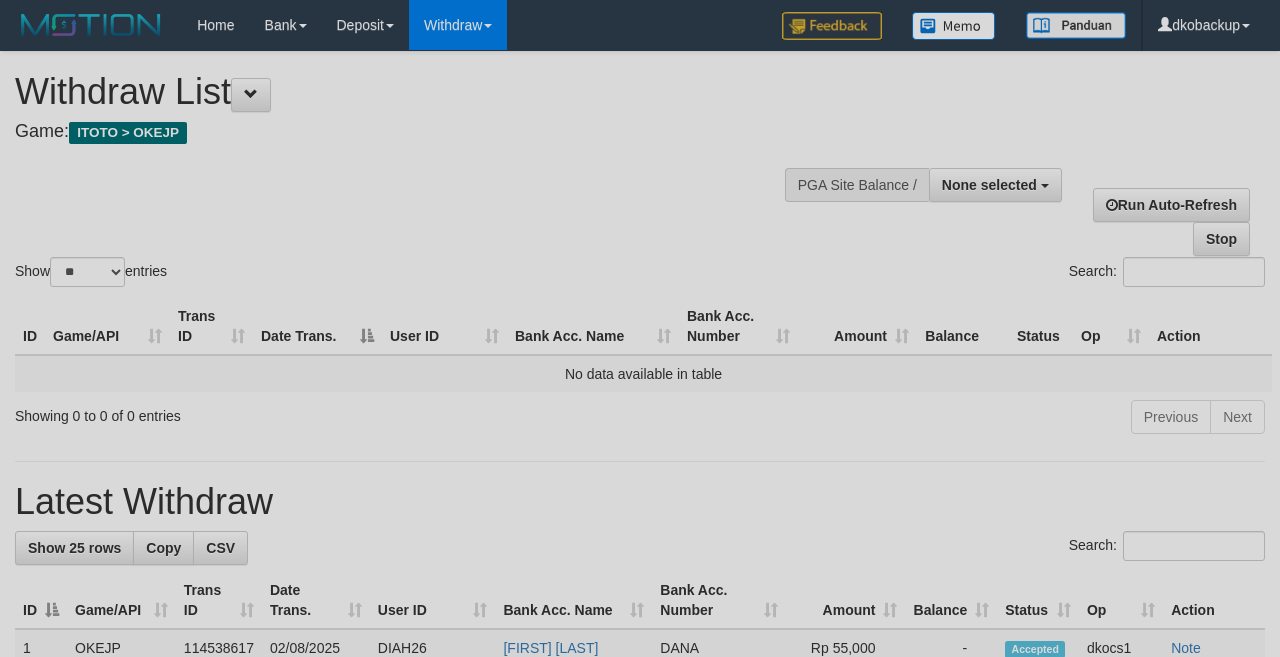 select 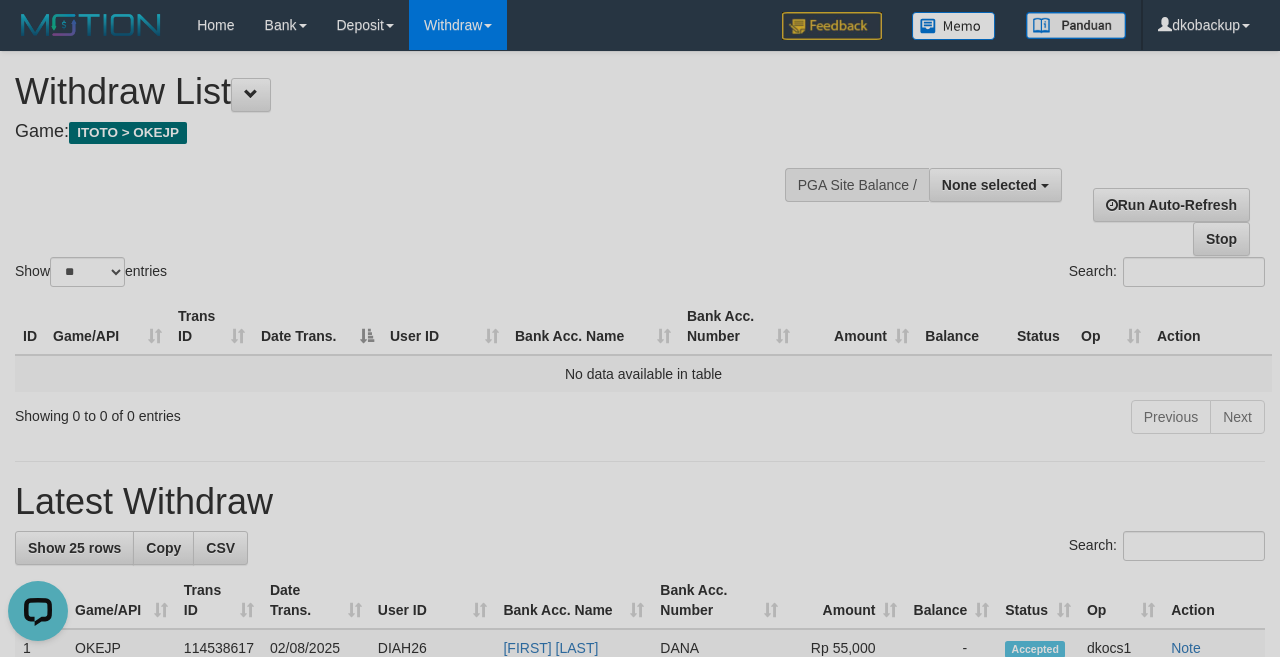 scroll, scrollTop: 0, scrollLeft: 0, axis: both 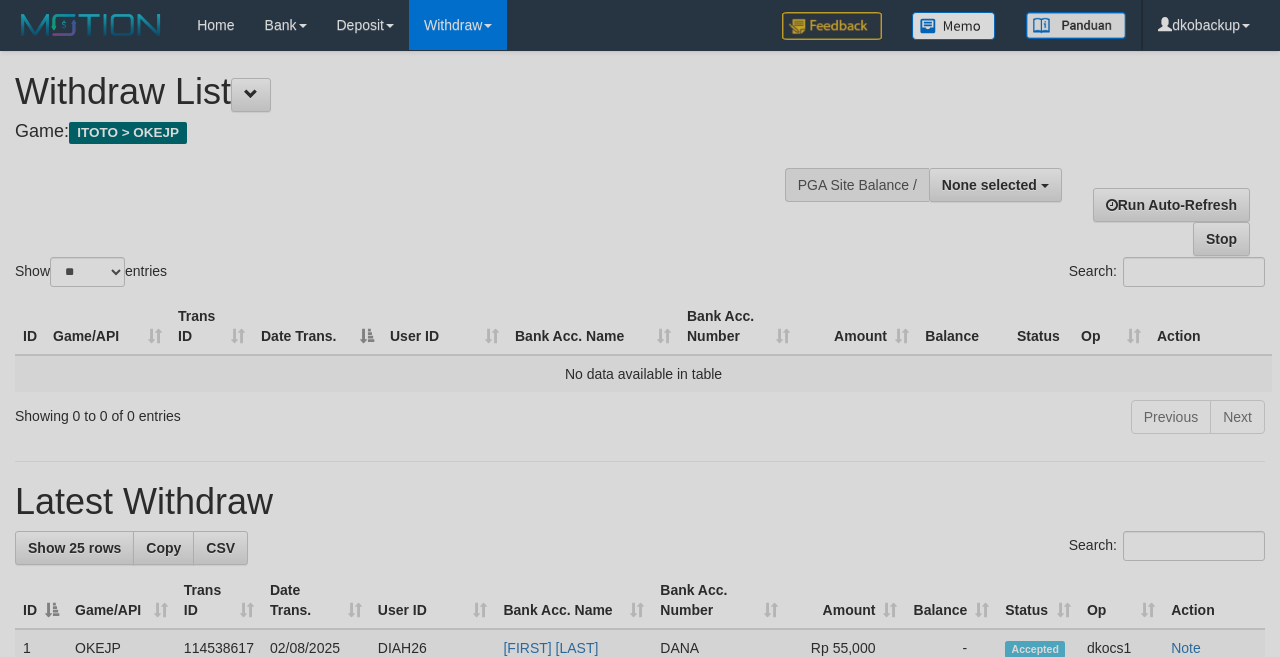 select 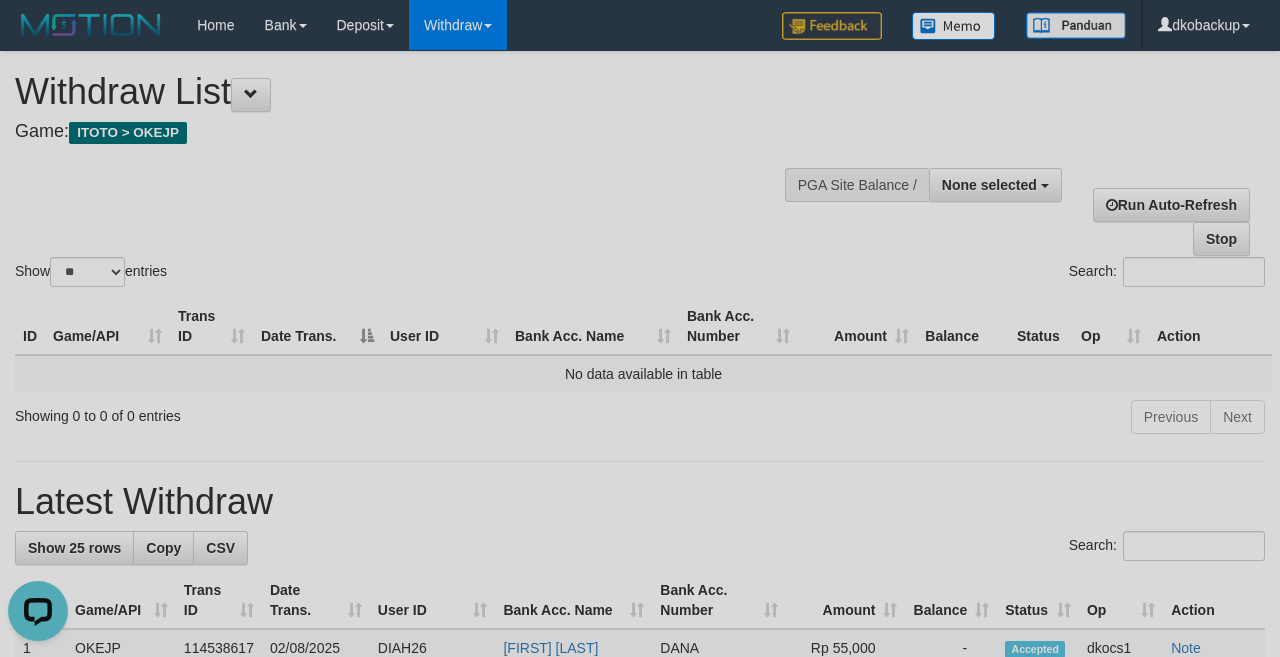 scroll, scrollTop: 0, scrollLeft: 0, axis: both 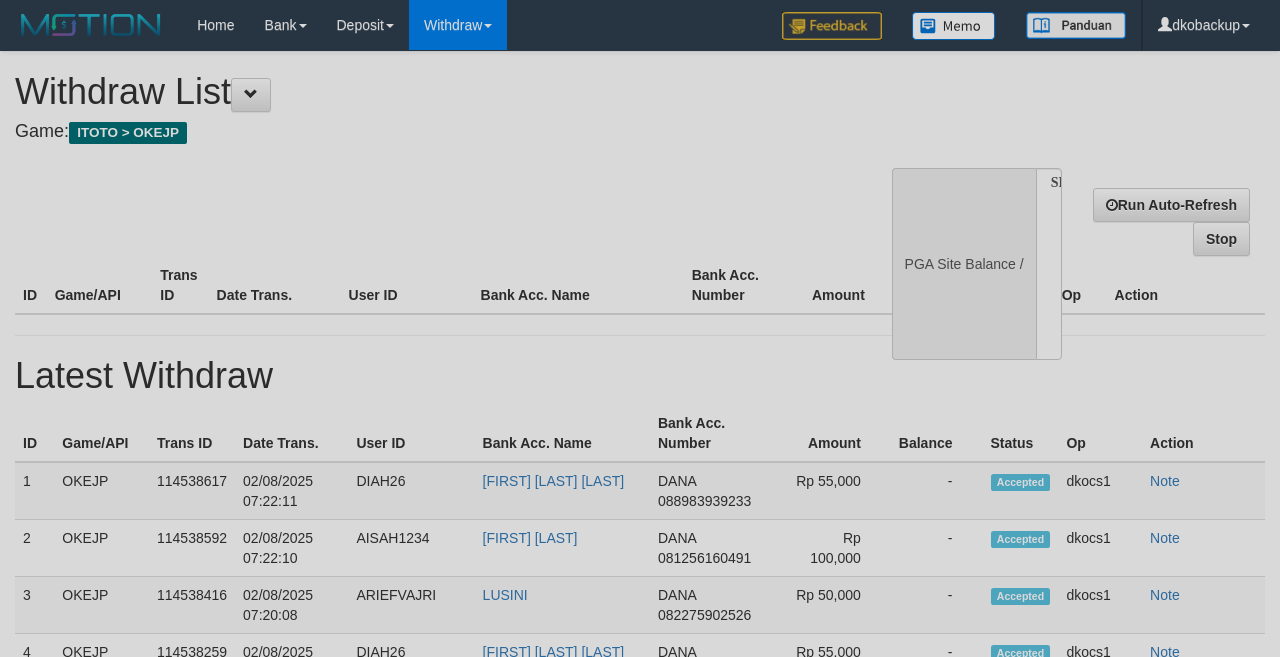 select 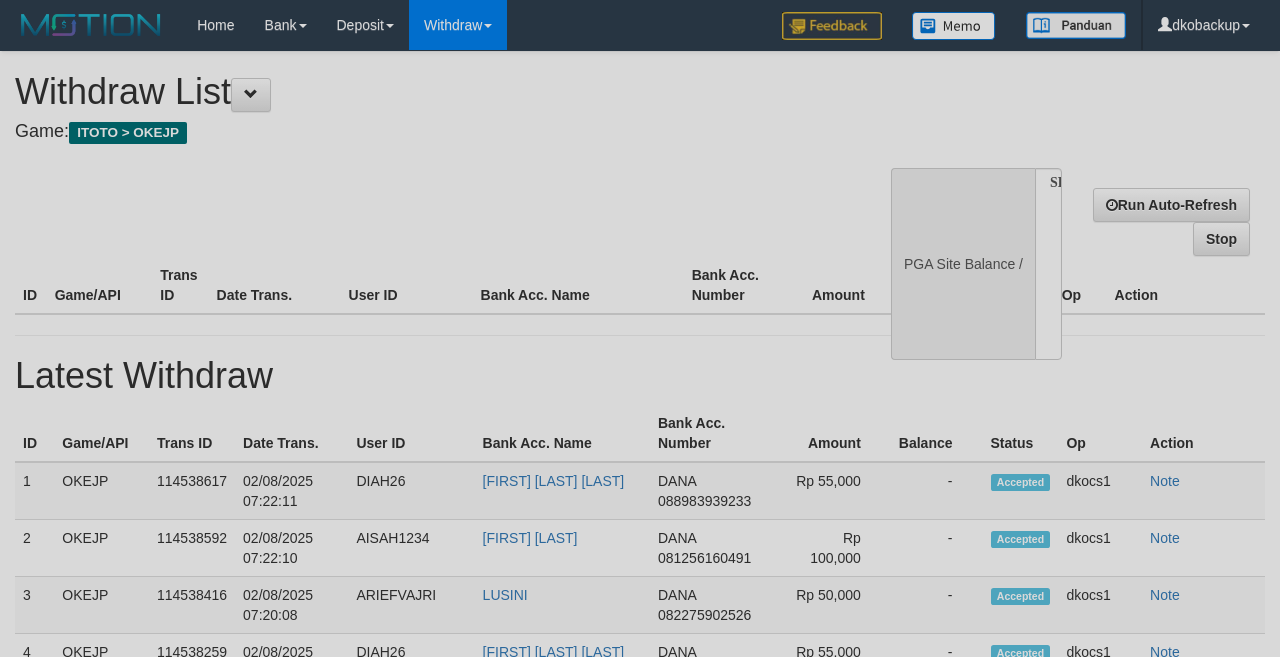scroll, scrollTop: 0, scrollLeft: 0, axis: both 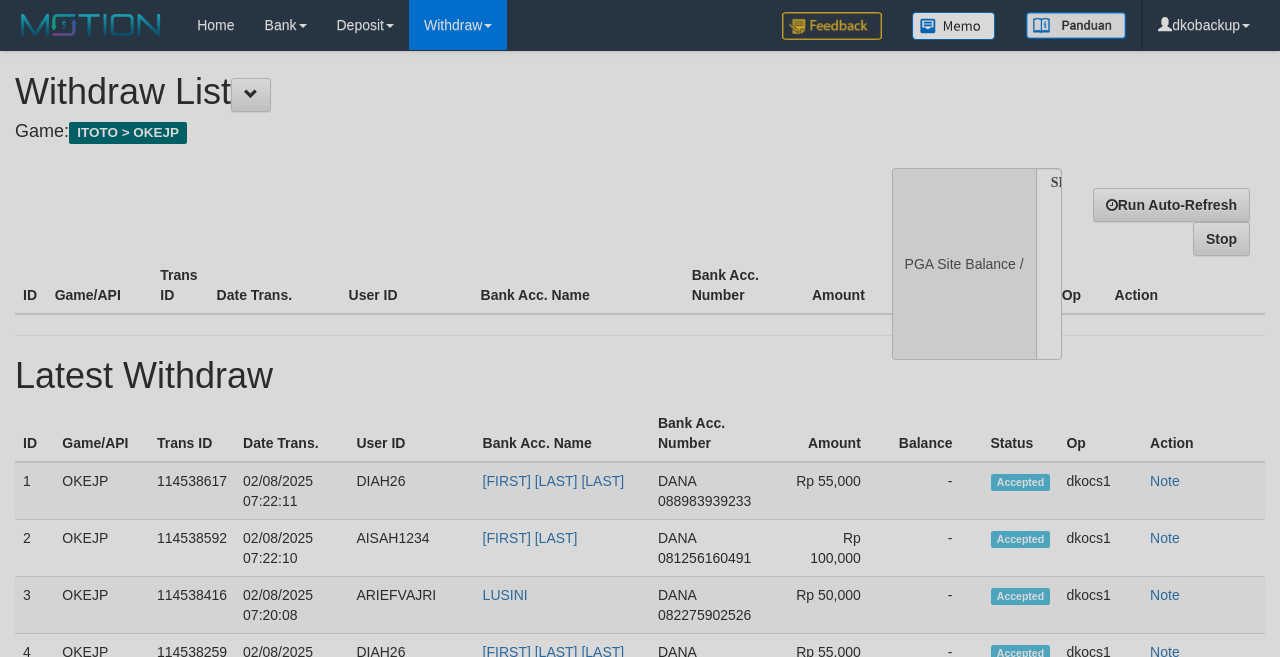 select 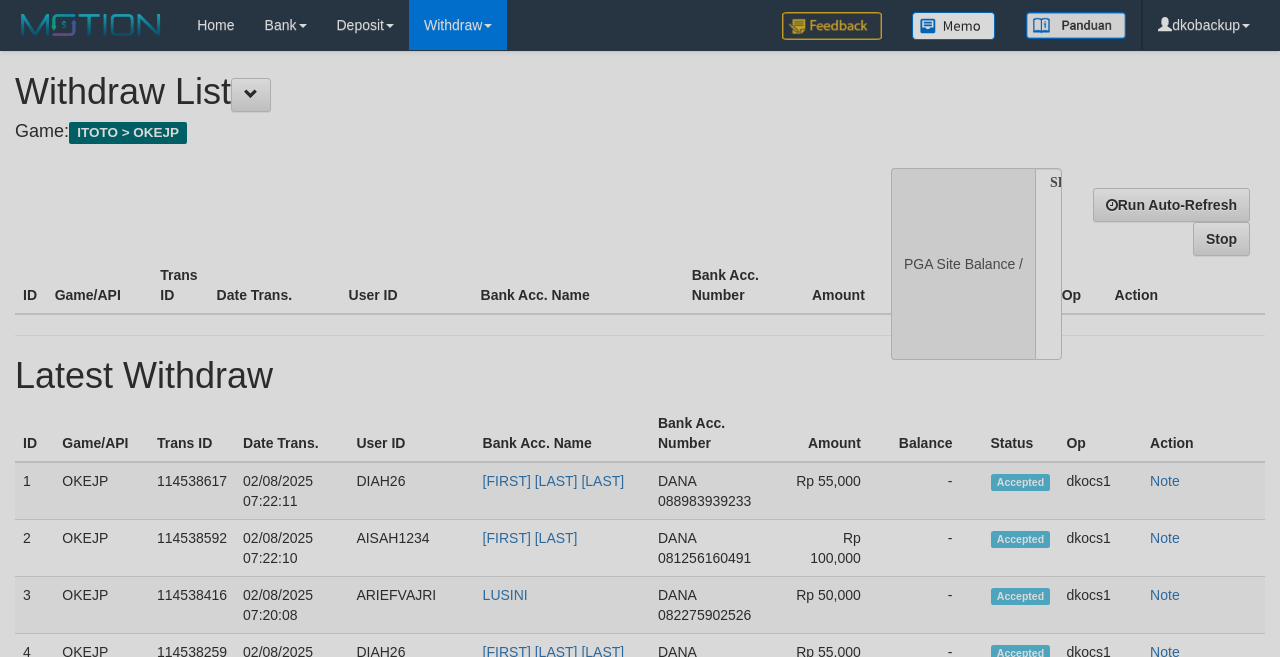 select on "**" 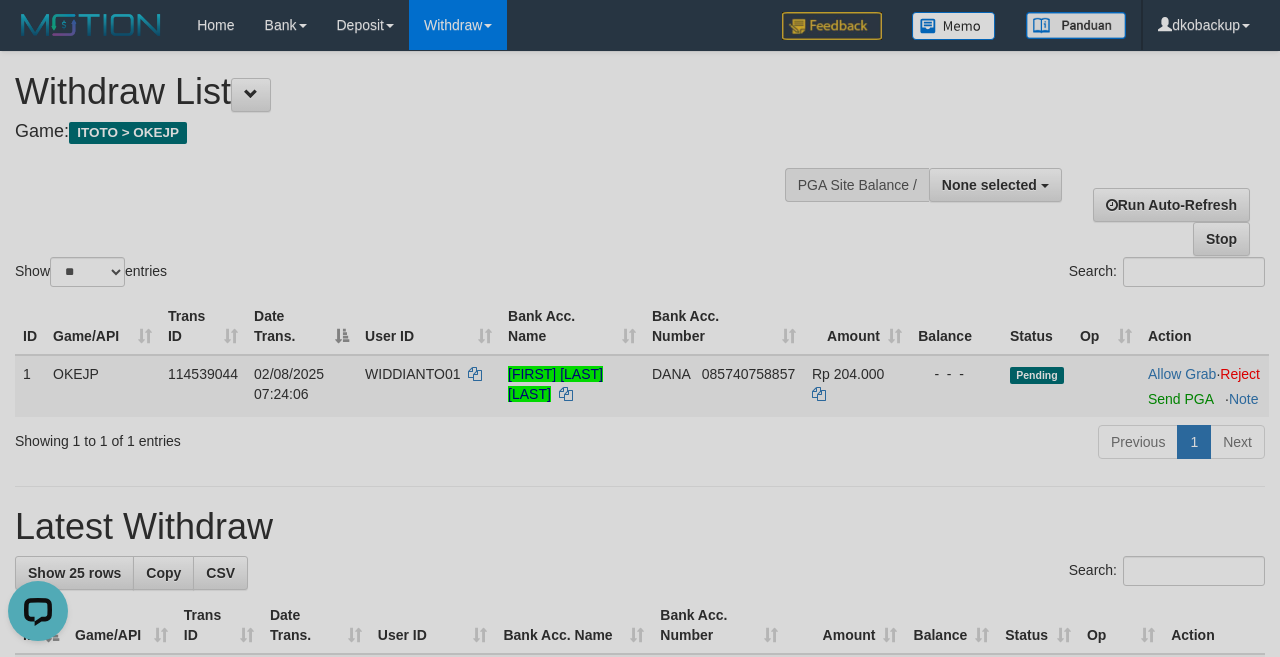 scroll, scrollTop: 0, scrollLeft: 0, axis: both 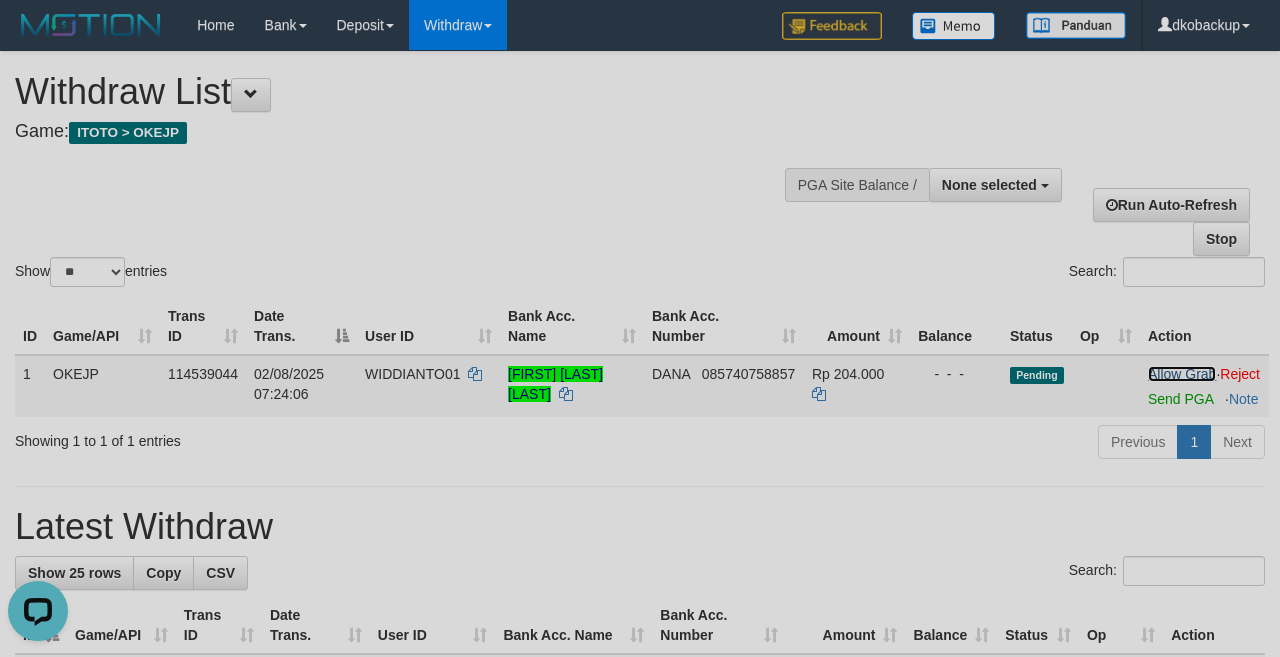 click on "Allow Grab" at bounding box center [1182, 374] 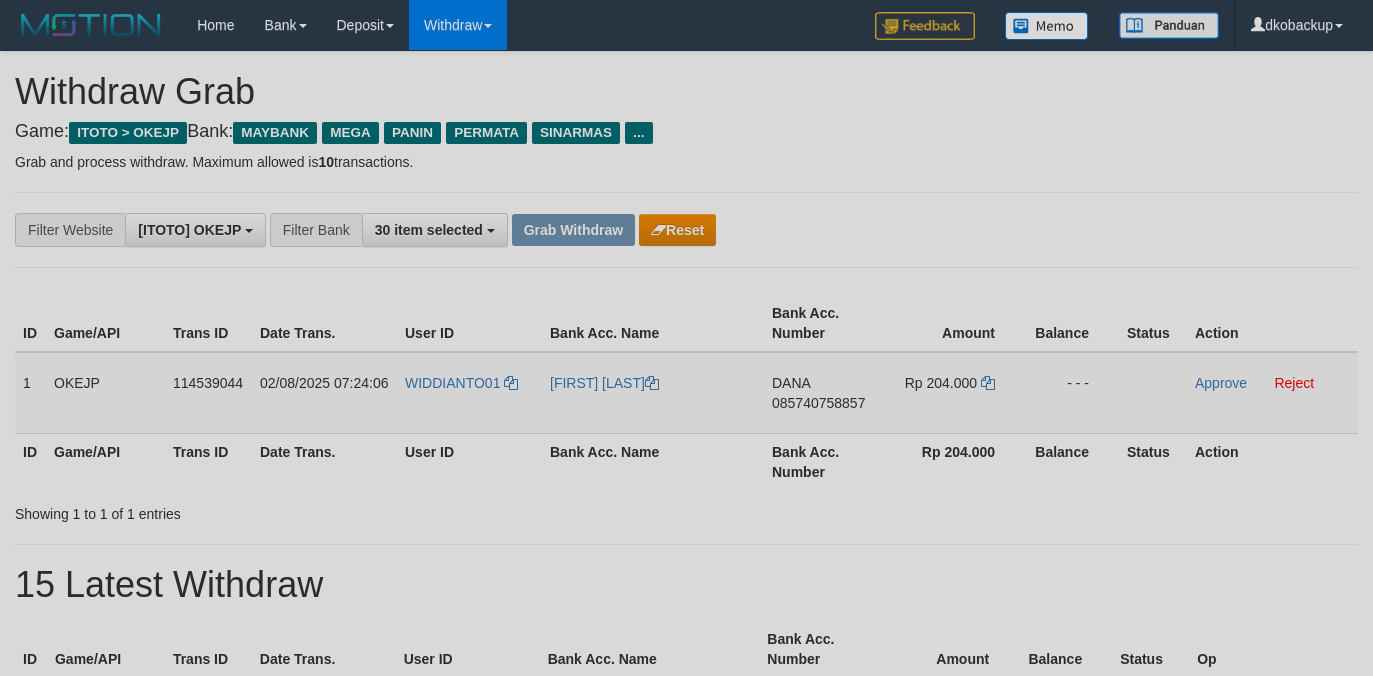 scroll, scrollTop: 0, scrollLeft: 0, axis: both 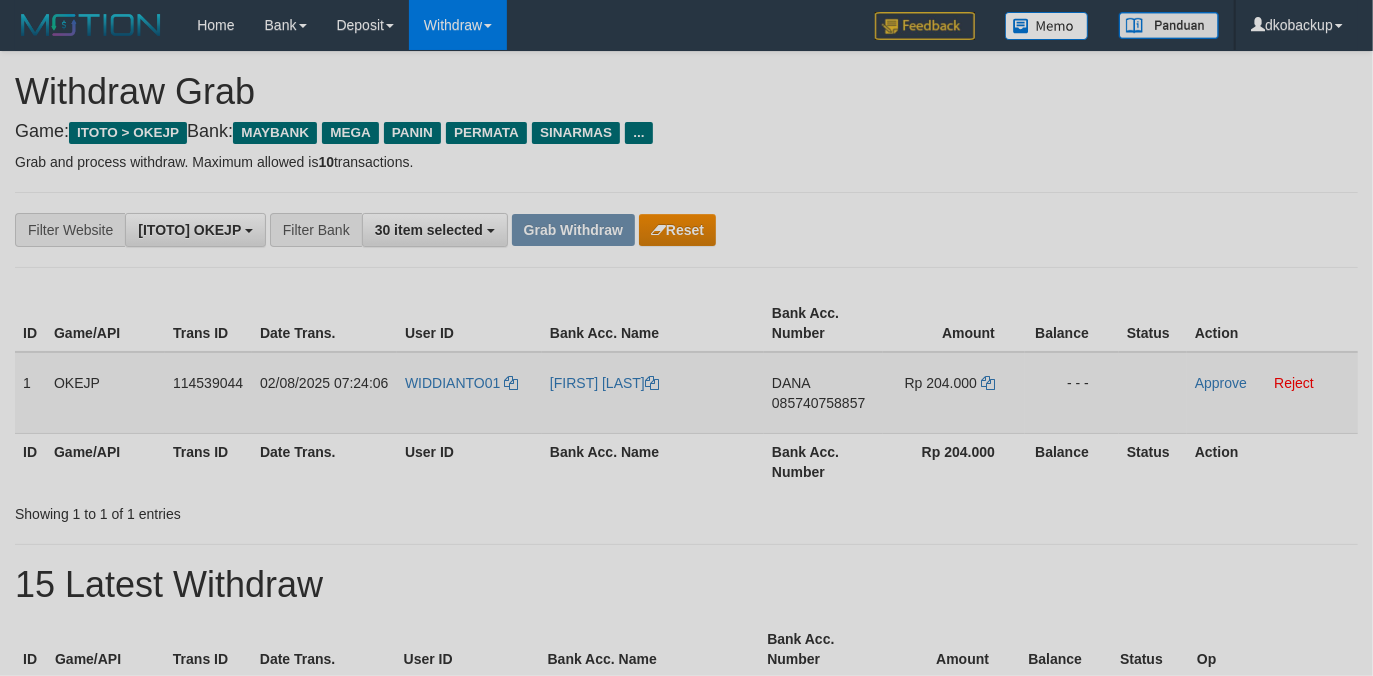 click on "WIDDIANTO01" at bounding box center (469, 393) 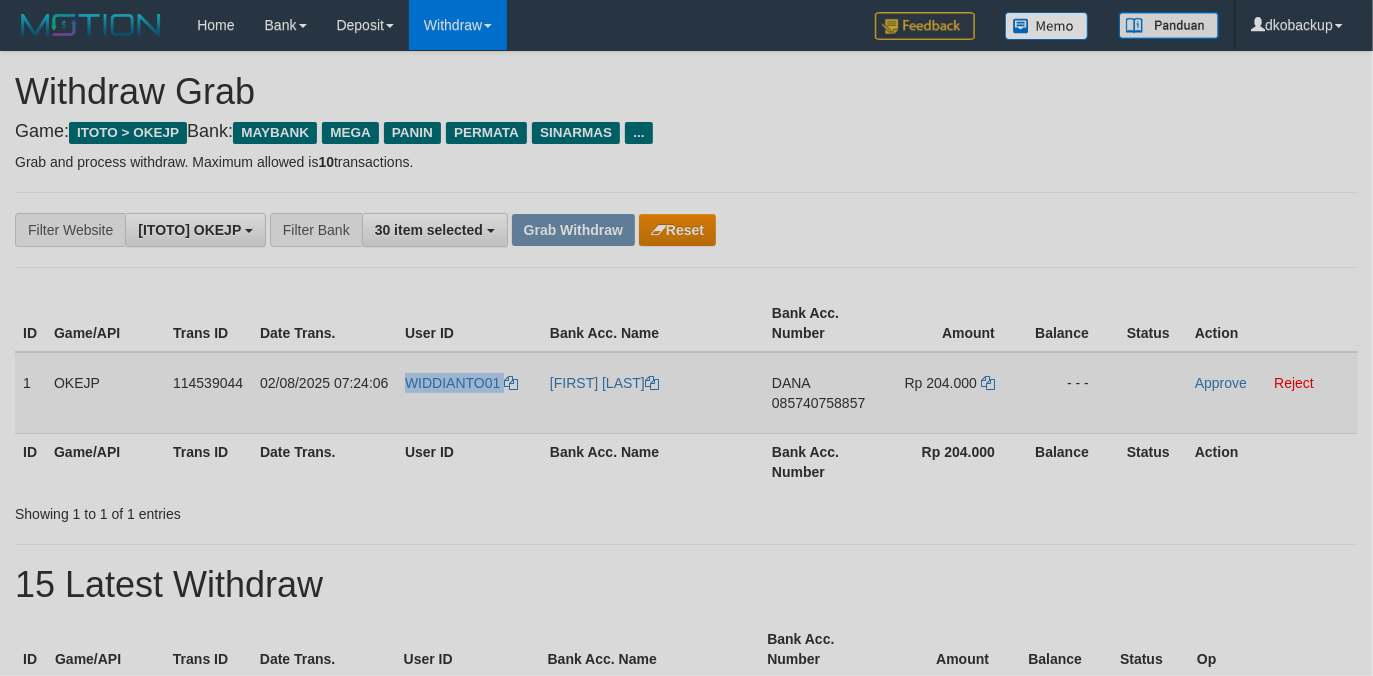 click on "WIDDIANTO01" at bounding box center (469, 393) 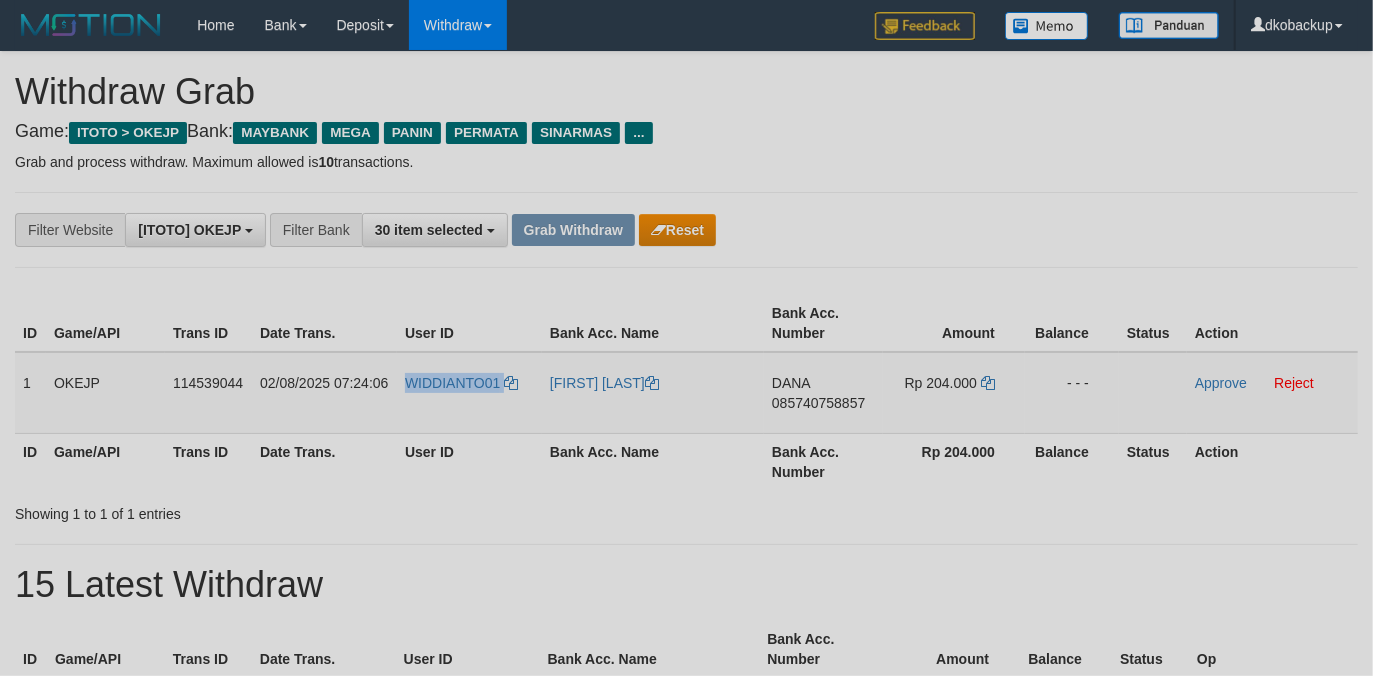 copy on "WIDDIANTO01" 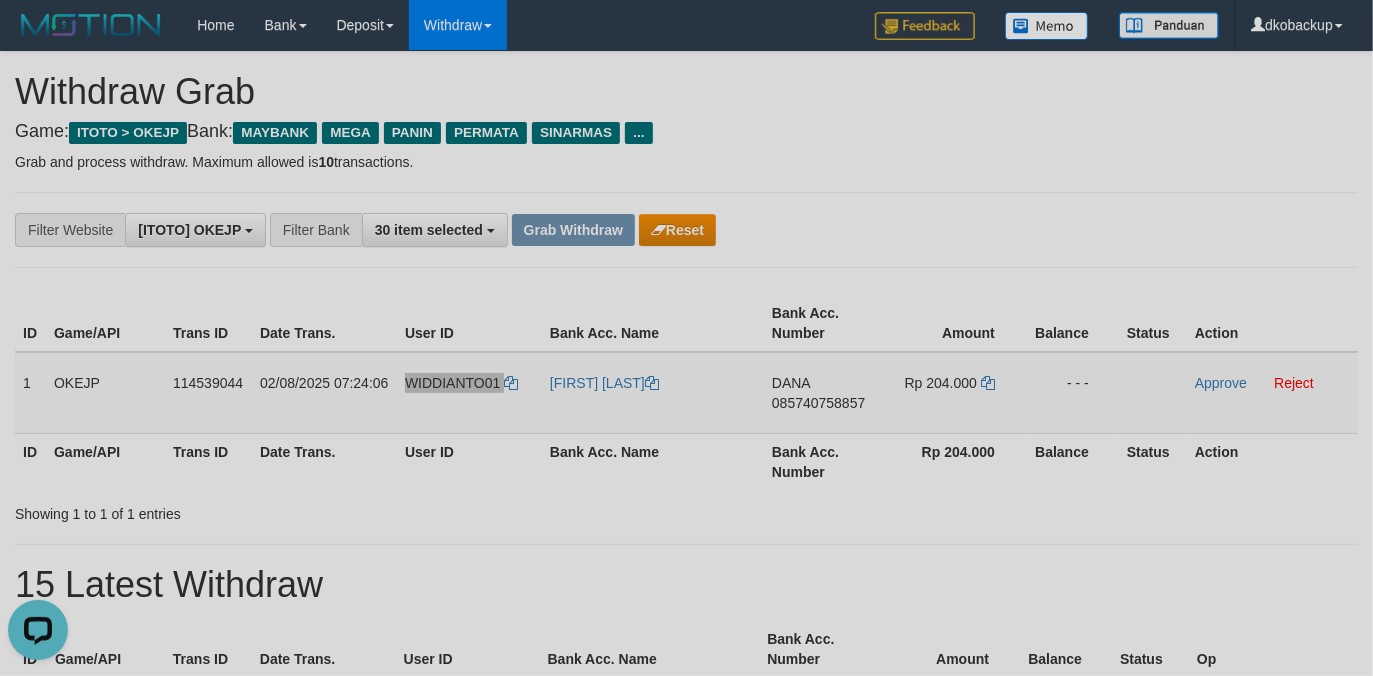 scroll, scrollTop: 0, scrollLeft: 0, axis: both 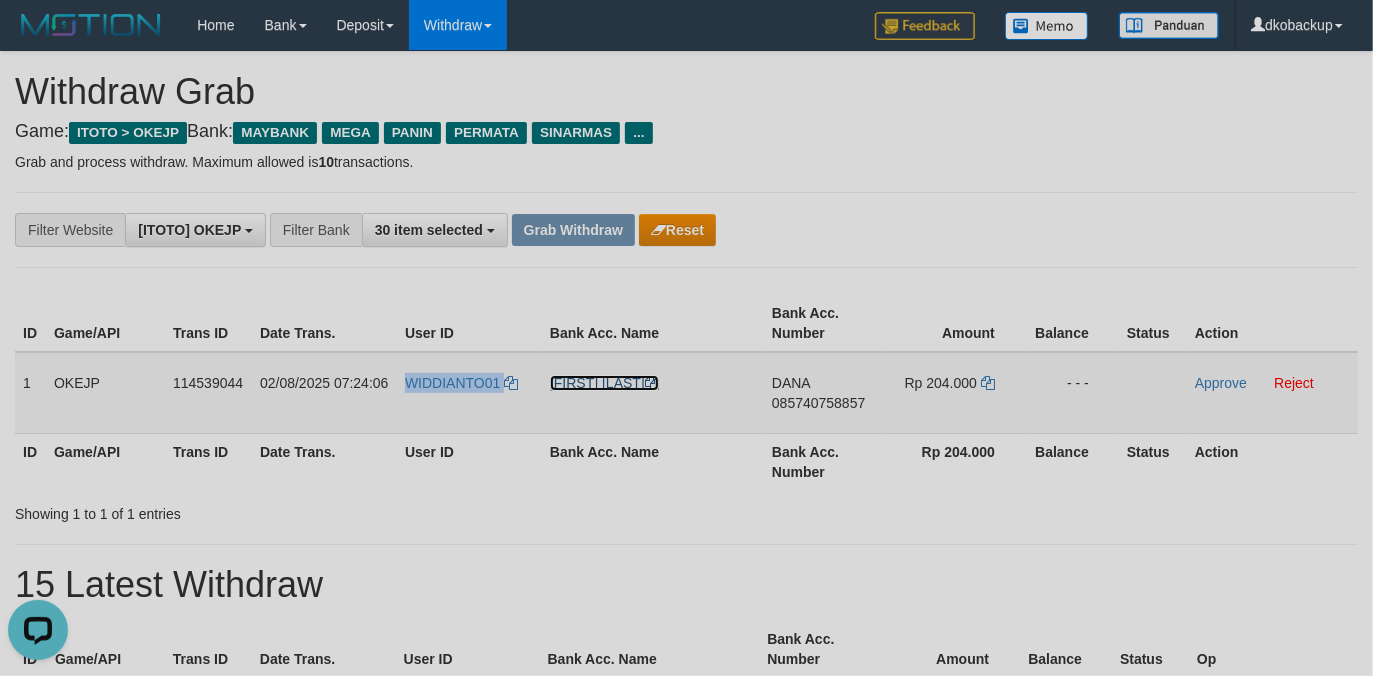 drag, startPoint x: 593, startPoint y: 382, endPoint x: 1173, endPoint y: 374, distance: 580.0552 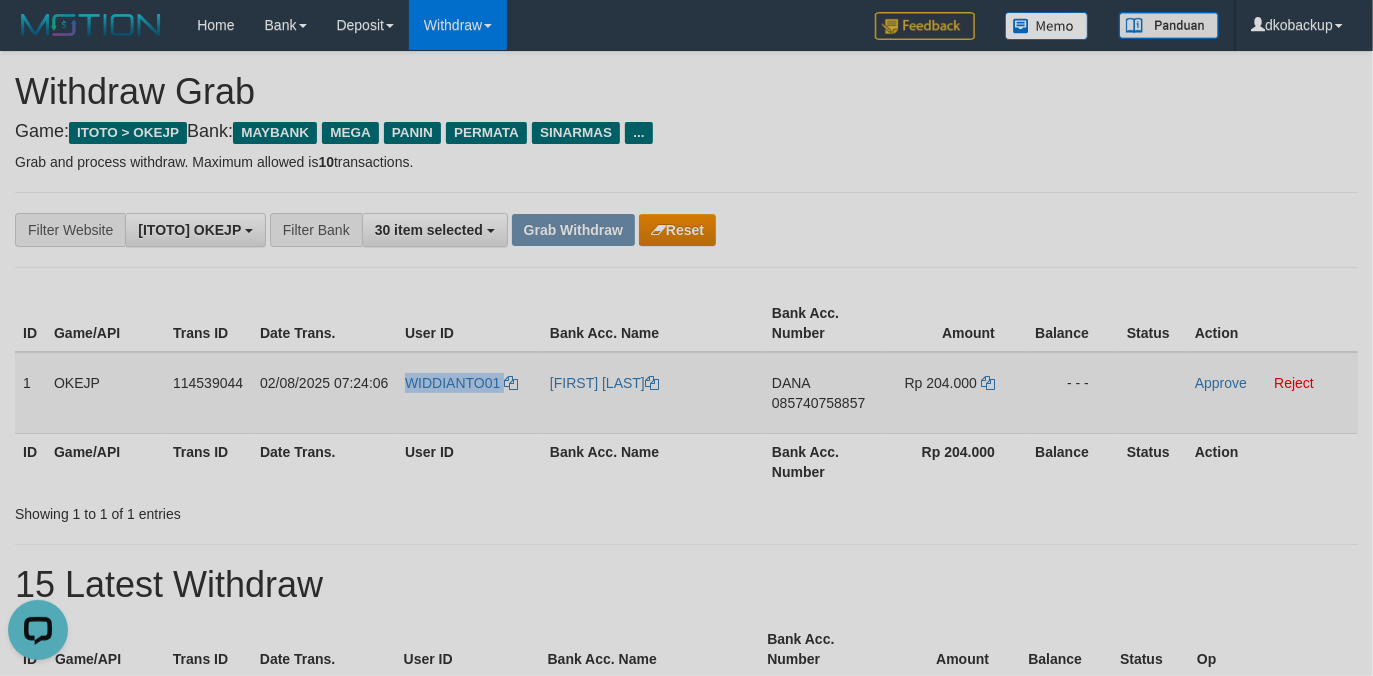 copy on "WIDDIANTO01" 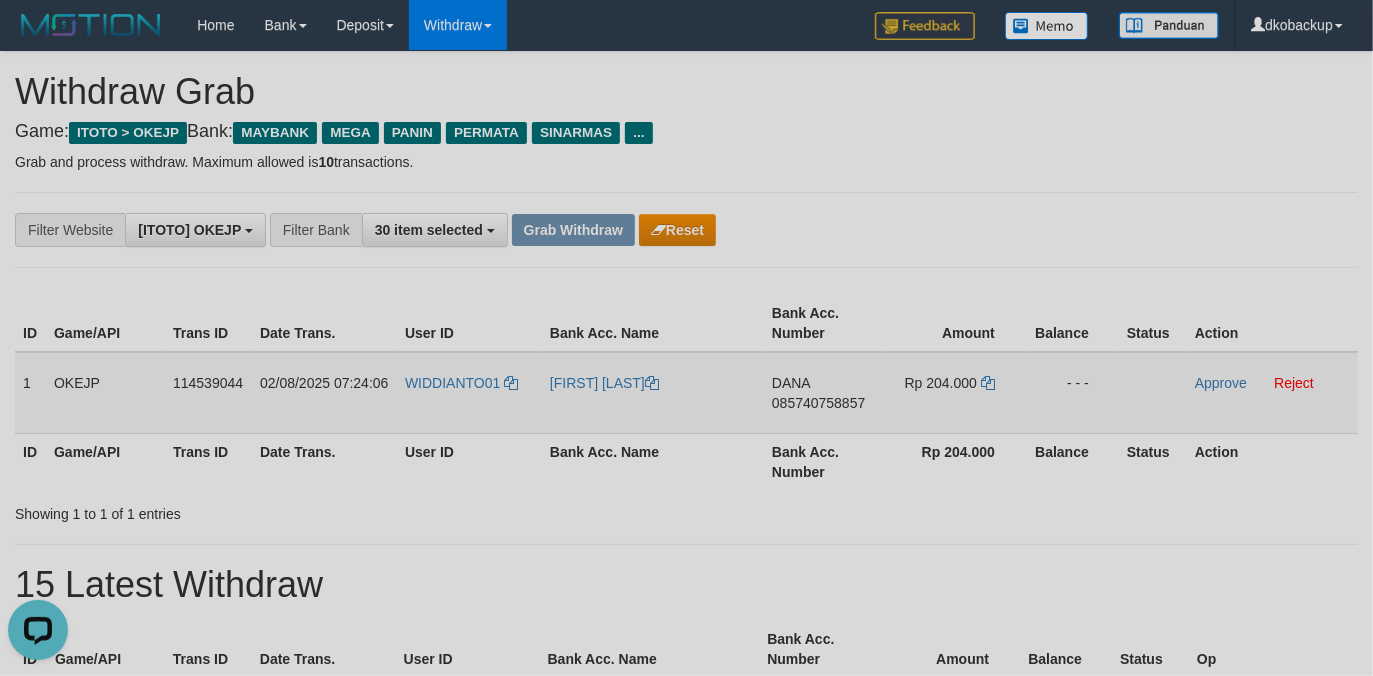 click on "085740758857" at bounding box center (818, 403) 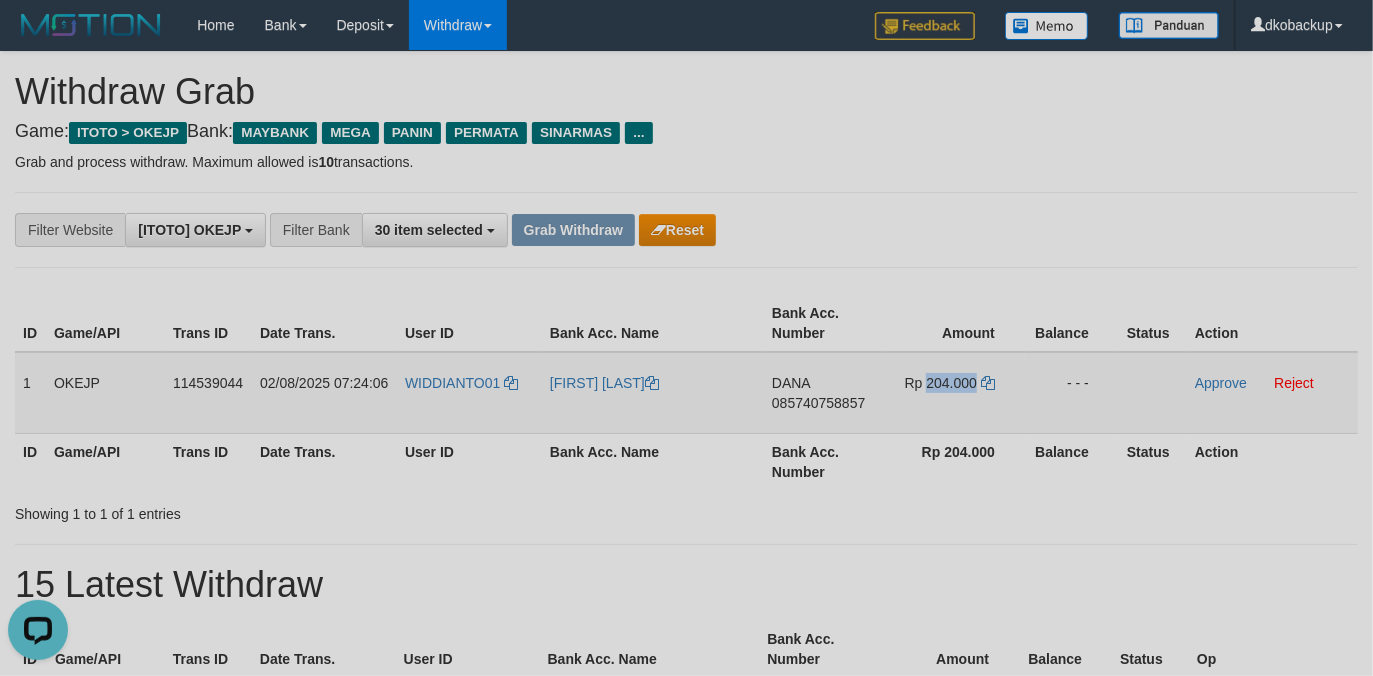 click on "Rp 204.000" at bounding box center [941, 383] 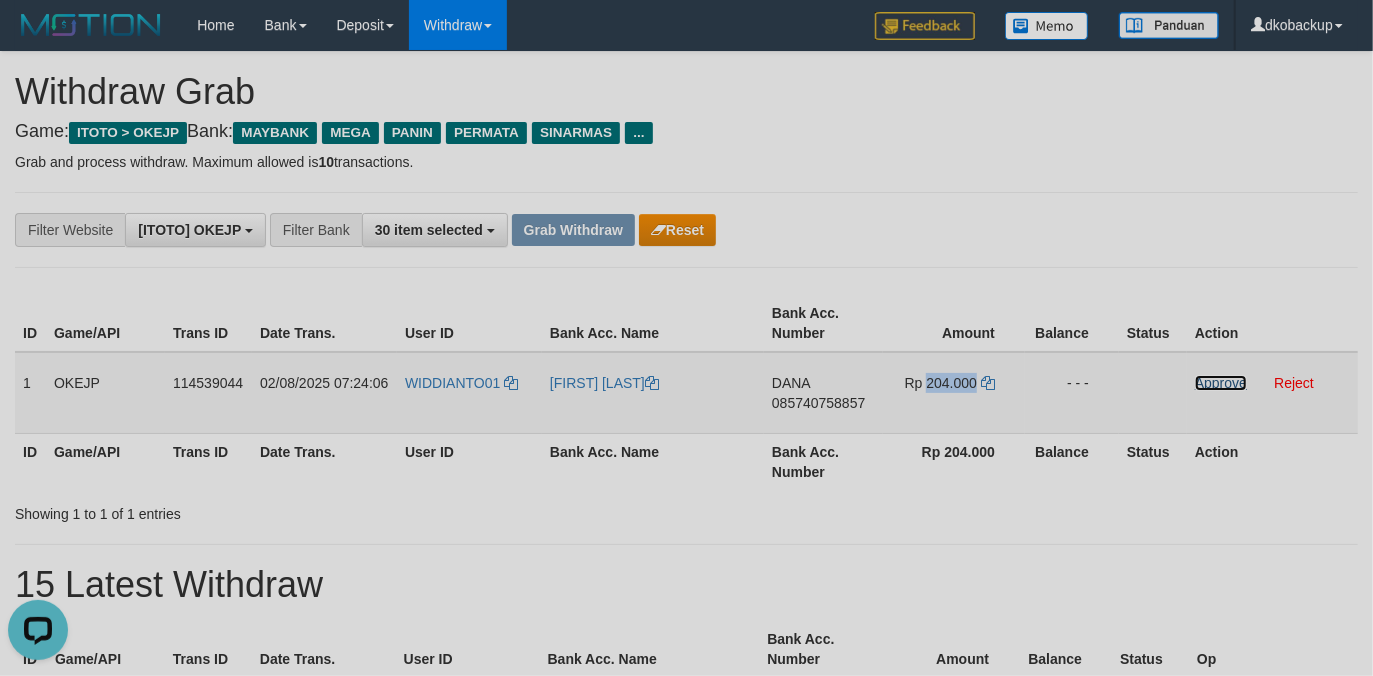 click on "Approve" at bounding box center [1221, 383] 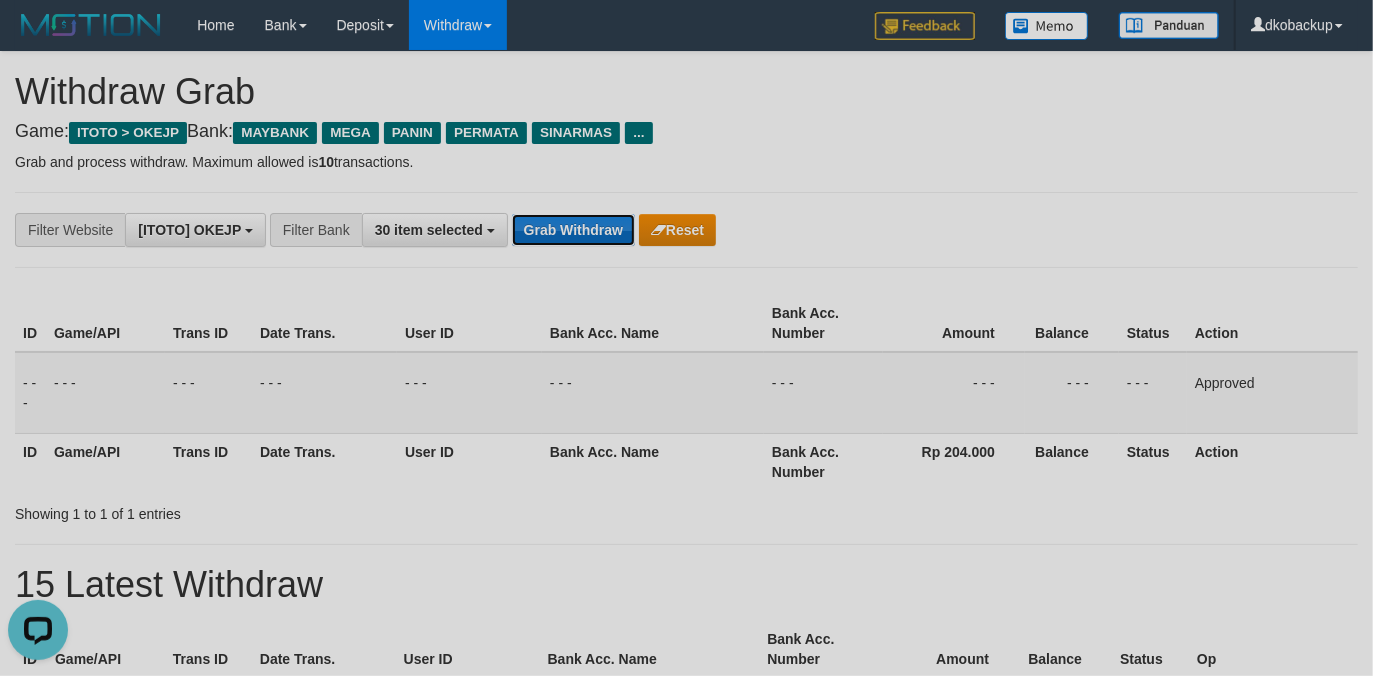 click on "Grab Withdraw" at bounding box center (573, 230) 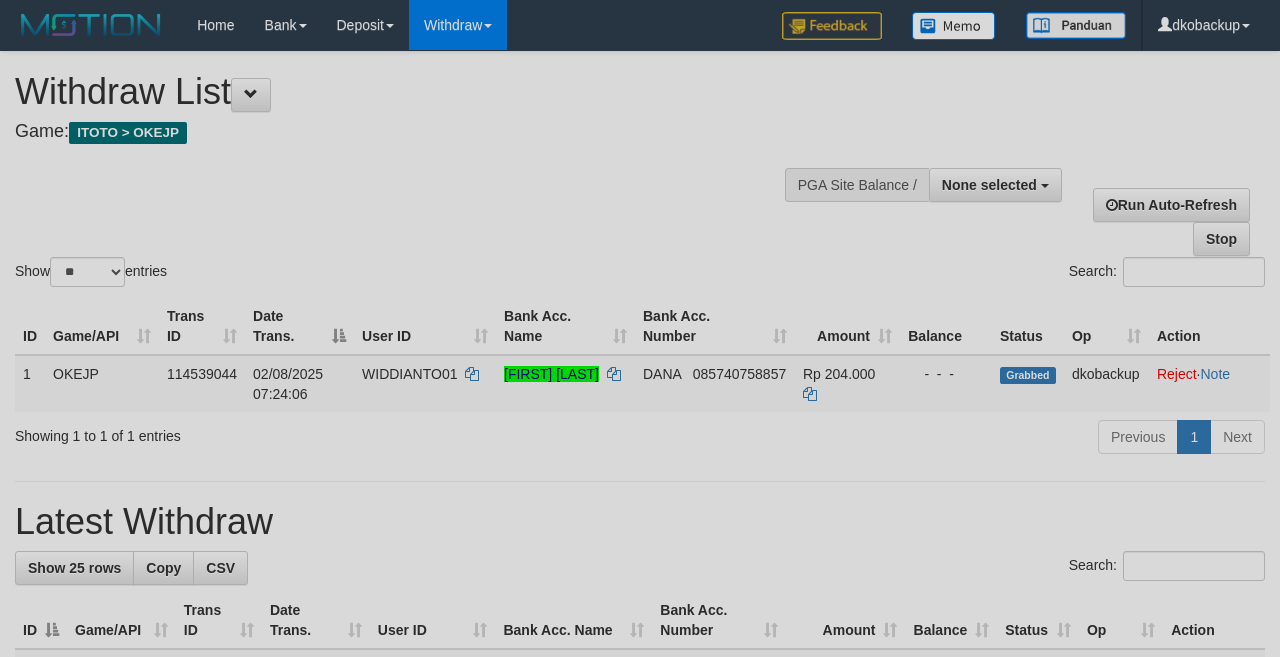 select 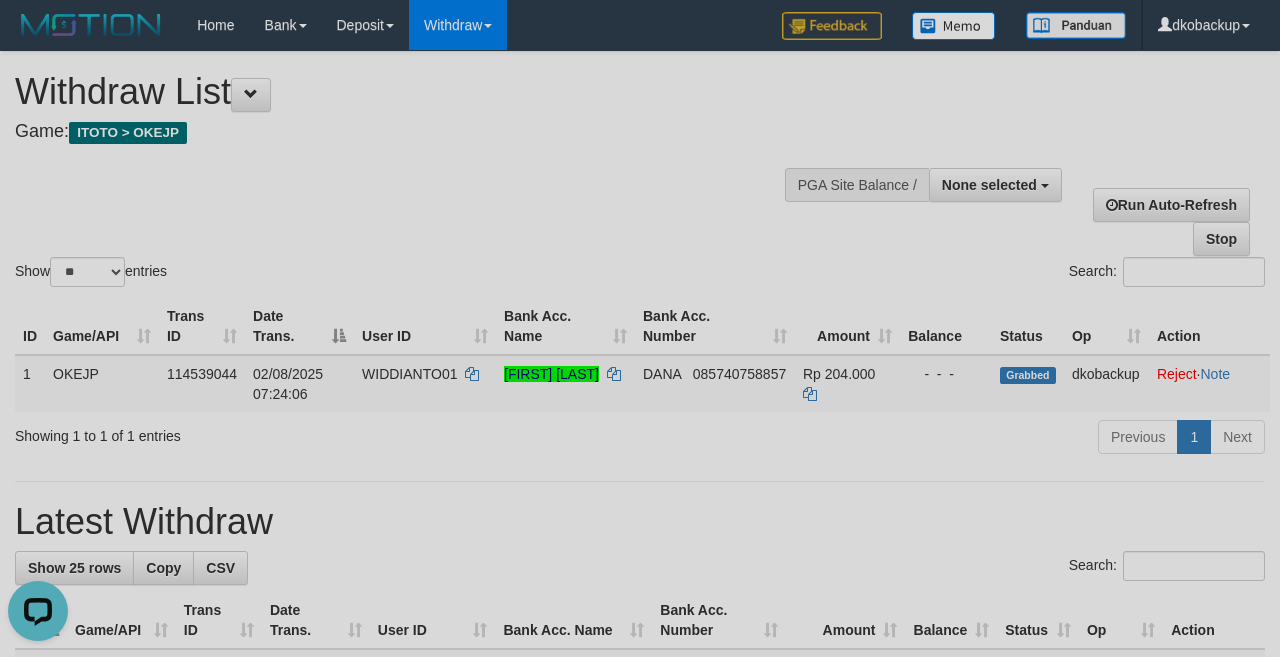 scroll, scrollTop: 0, scrollLeft: 0, axis: both 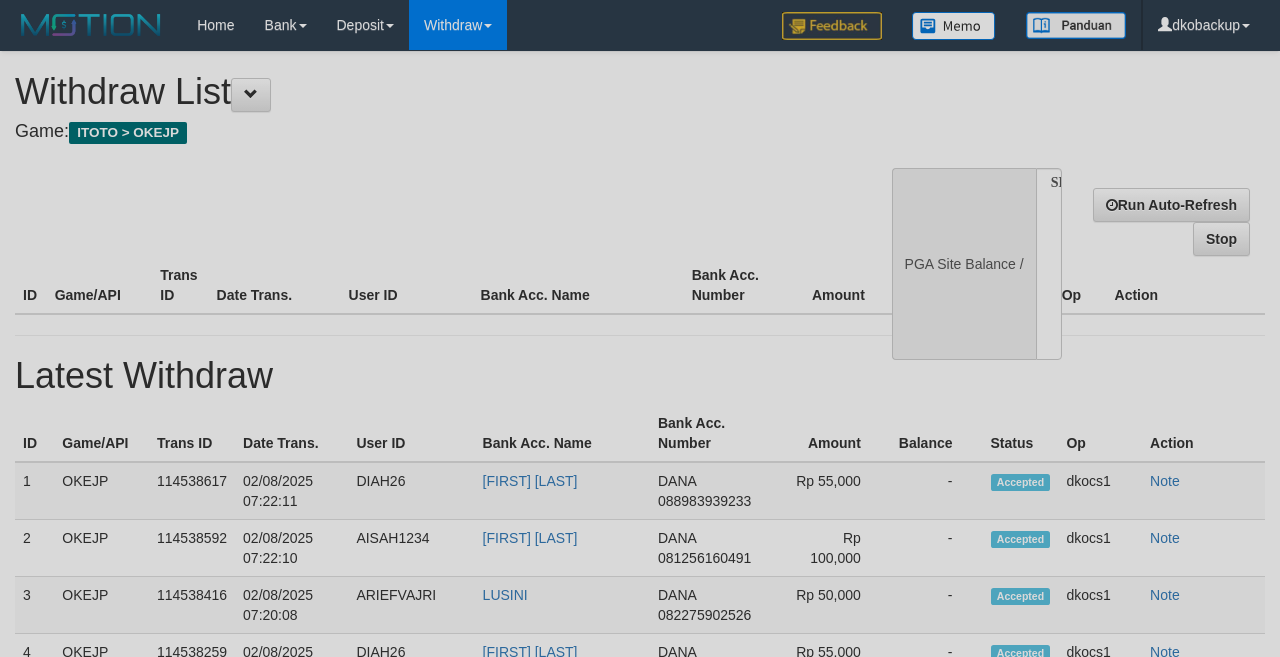 select 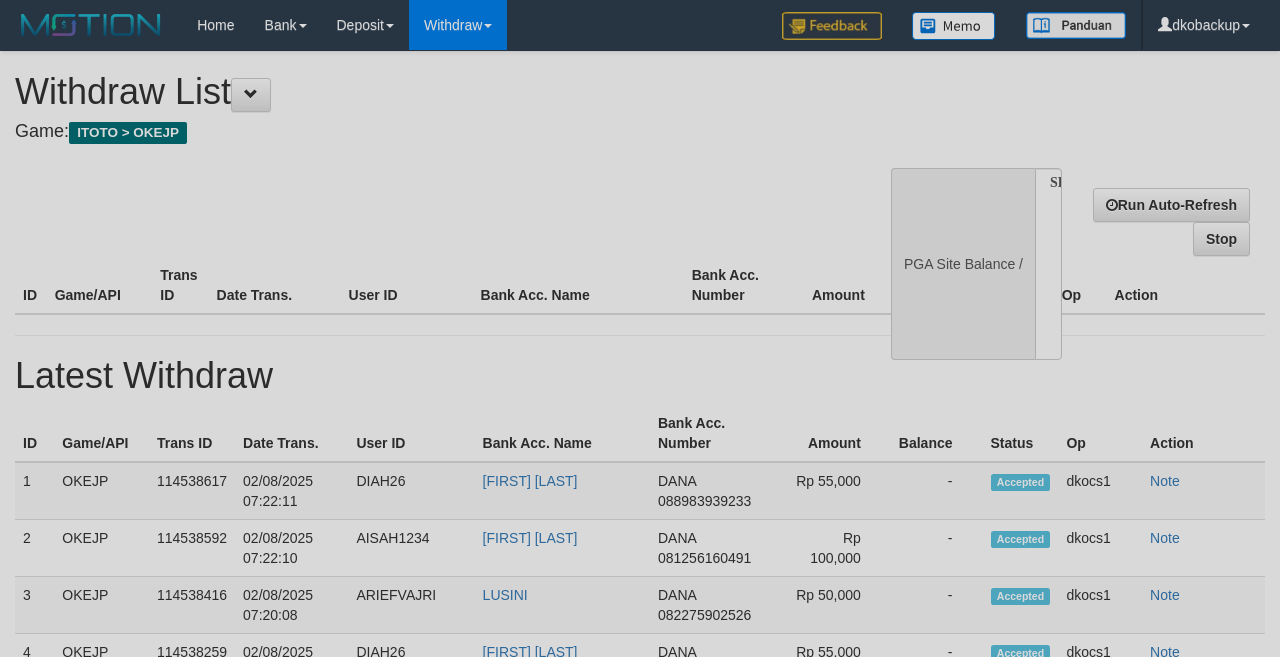 scroll, scrollTop: 0, scrollLeft: 0, axis: both 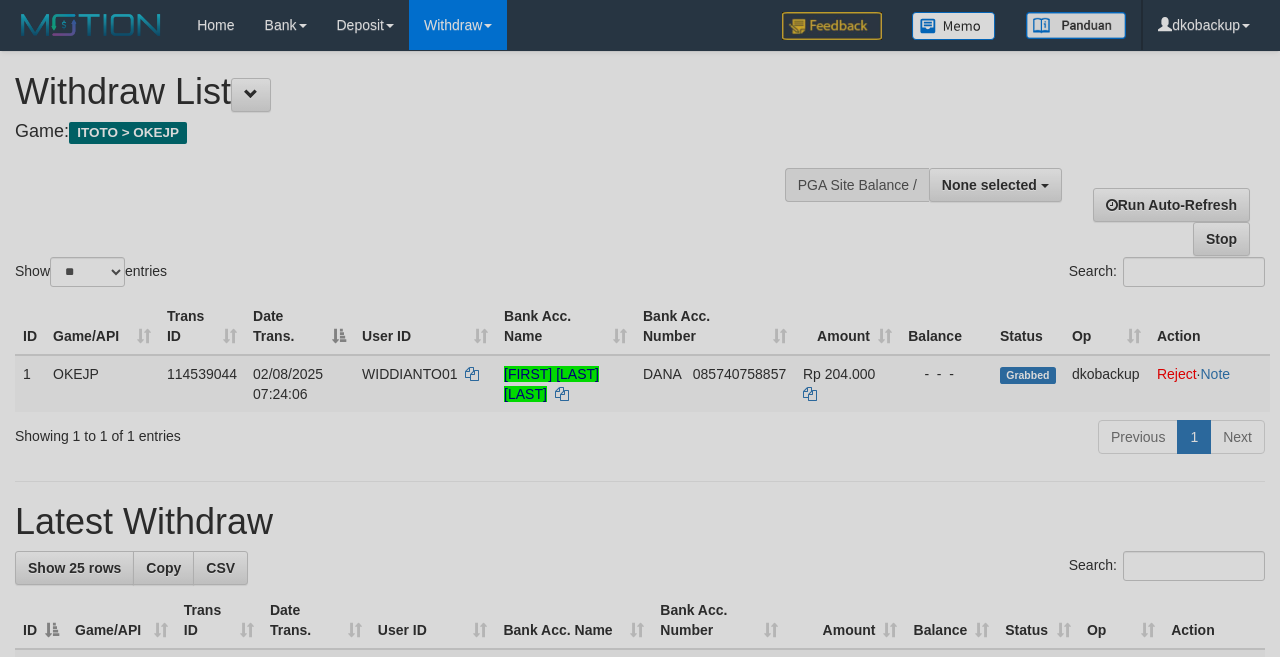 select 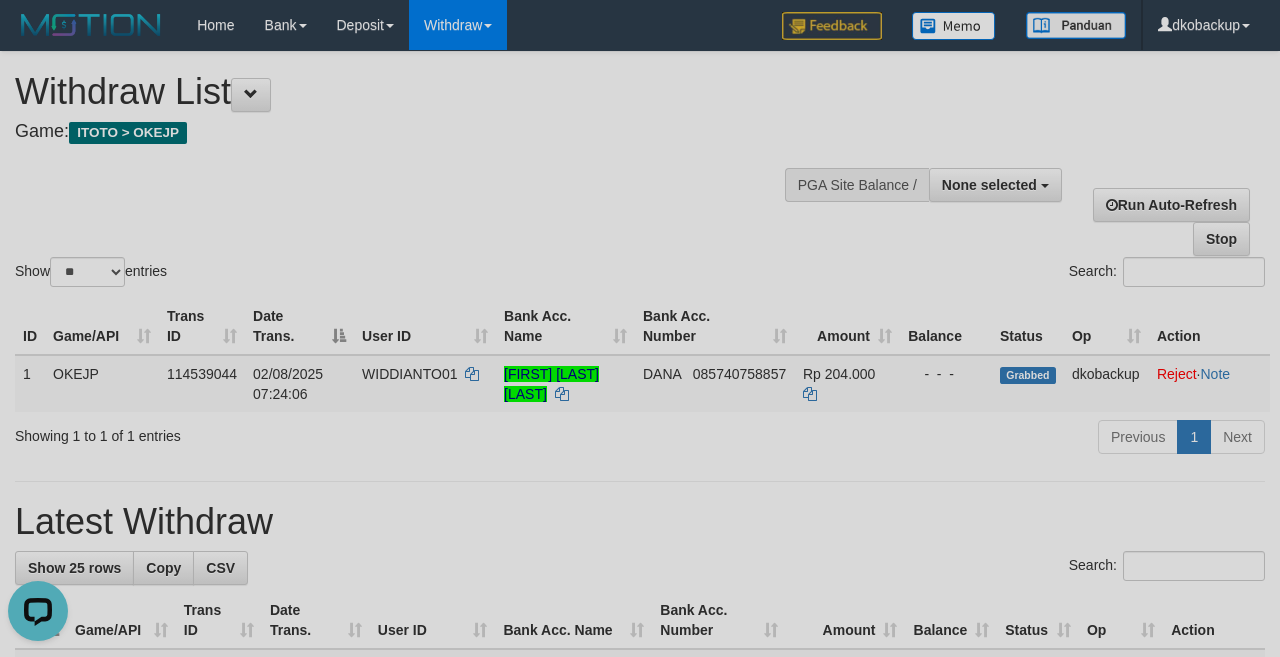 scroll, scrollTop: 0, scrollLeft: 0, axis: both 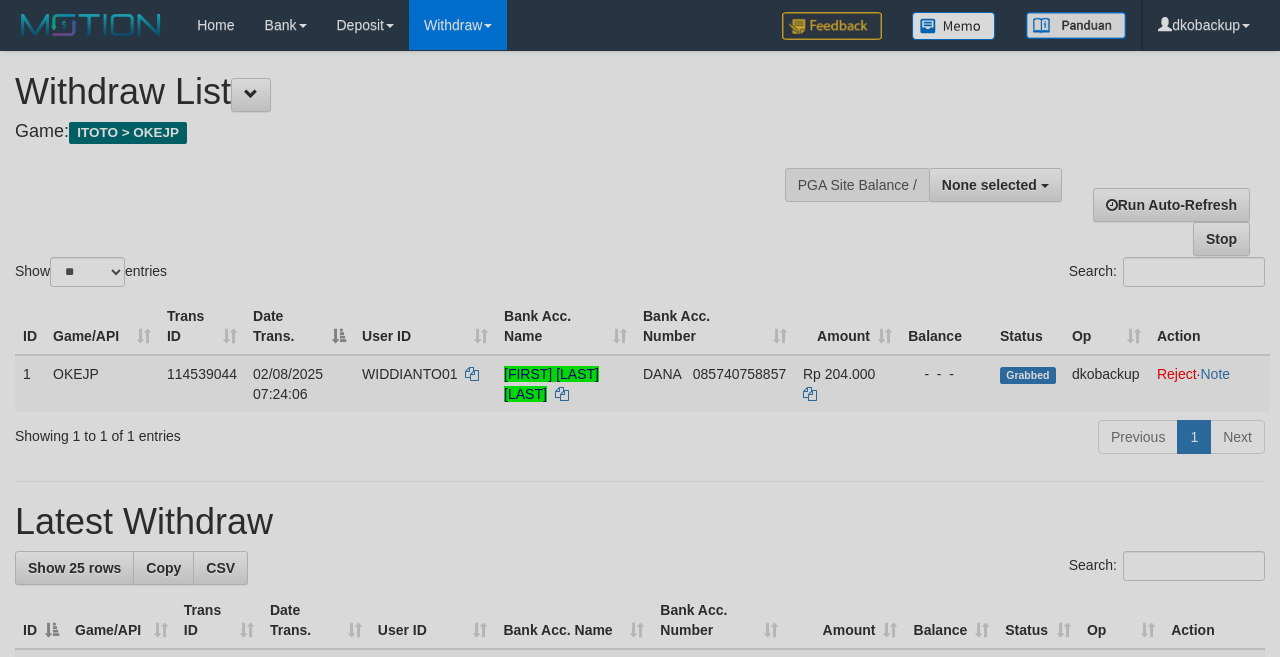 select 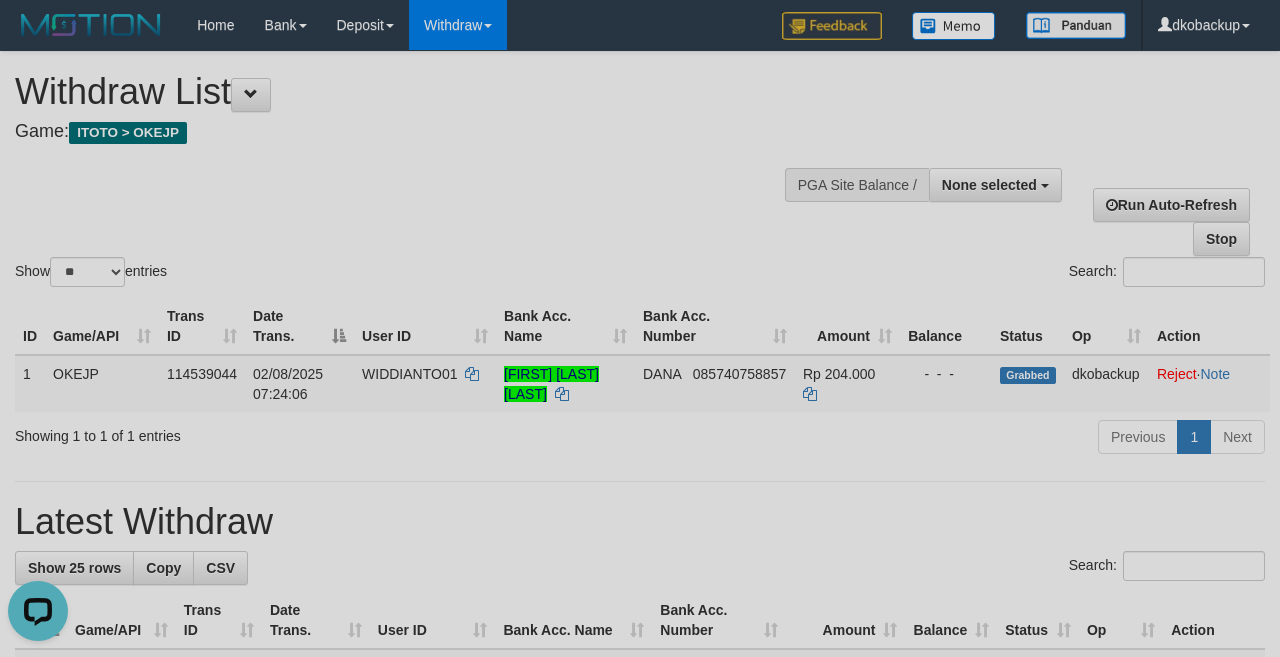 scroll, scrollTop: 0, scrollLeft: 0, axis: both 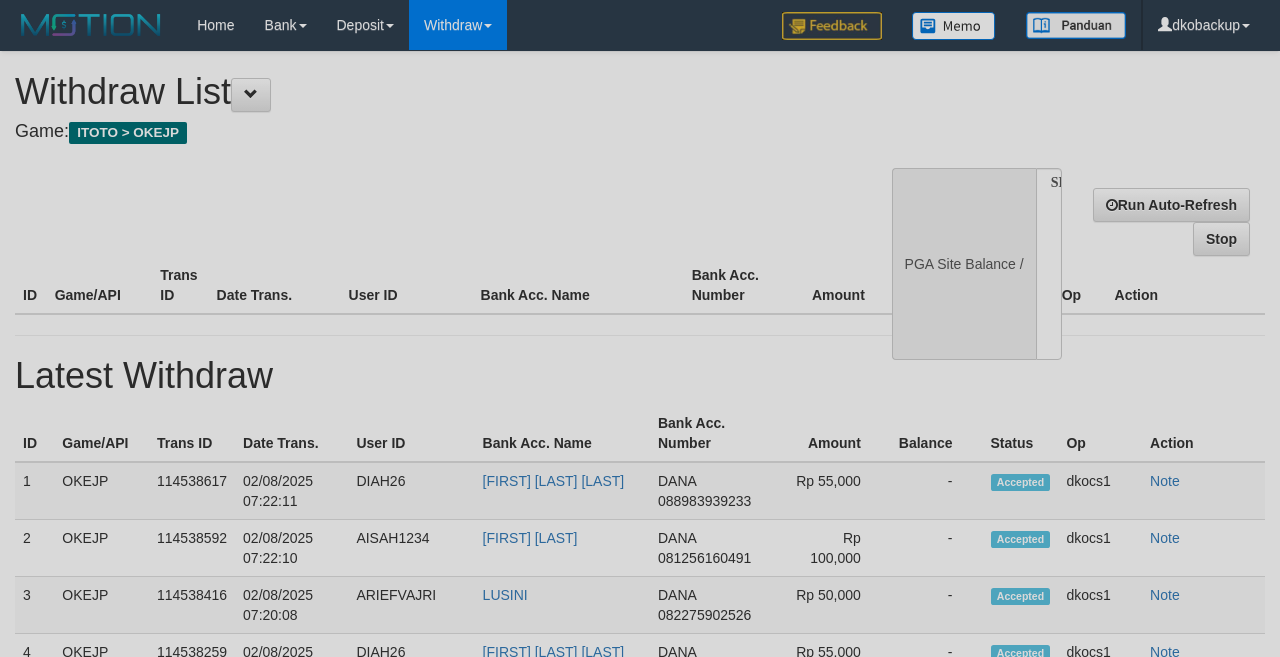 select 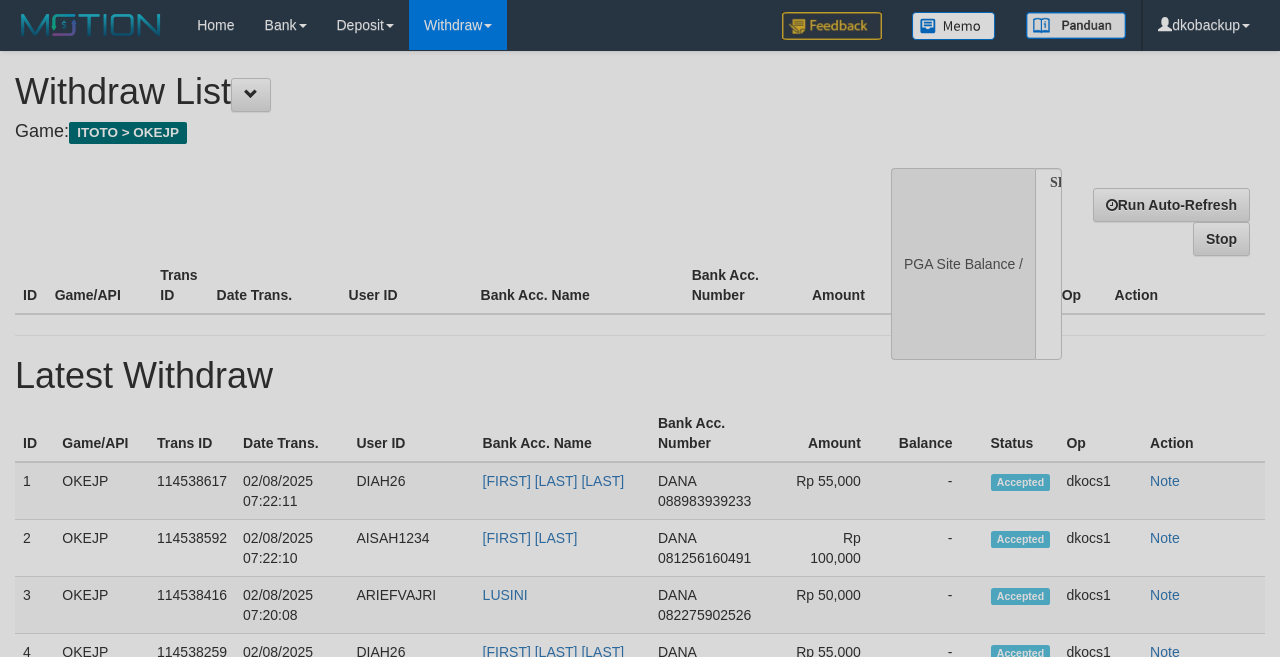scroll, scrollTop: 0, scrollLeft: 0, axis: both 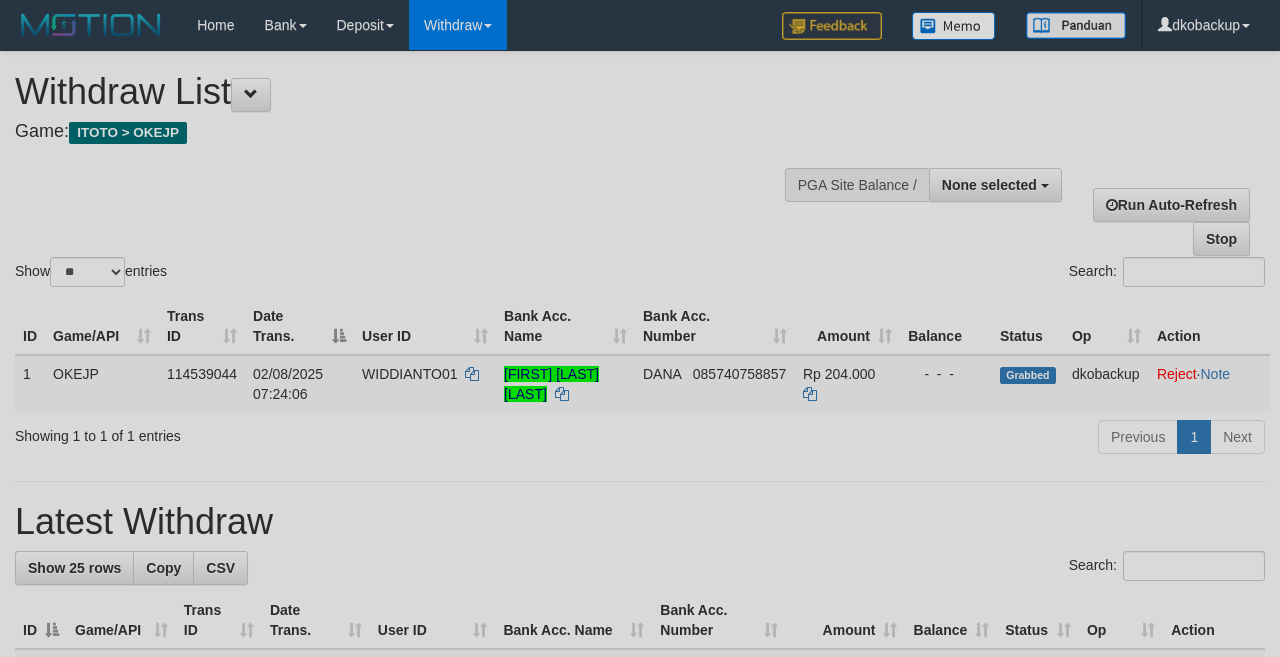 select 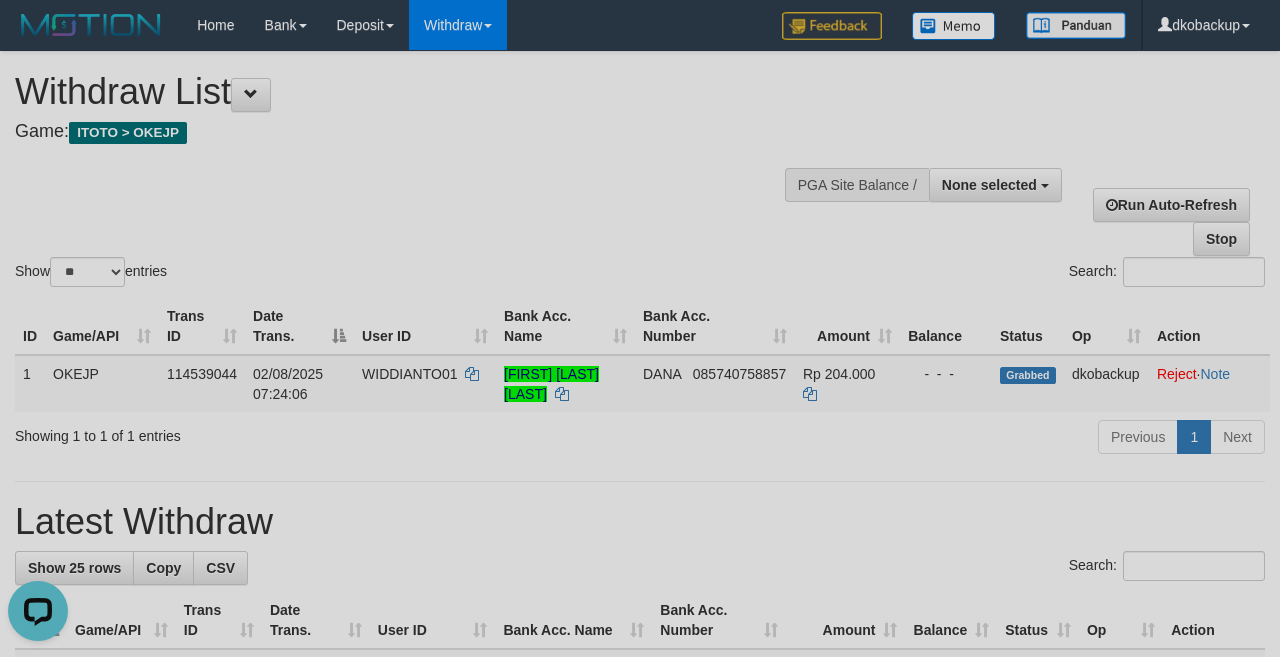 scroll, scrollTop: 0, scrollLeft: 0, axis: both 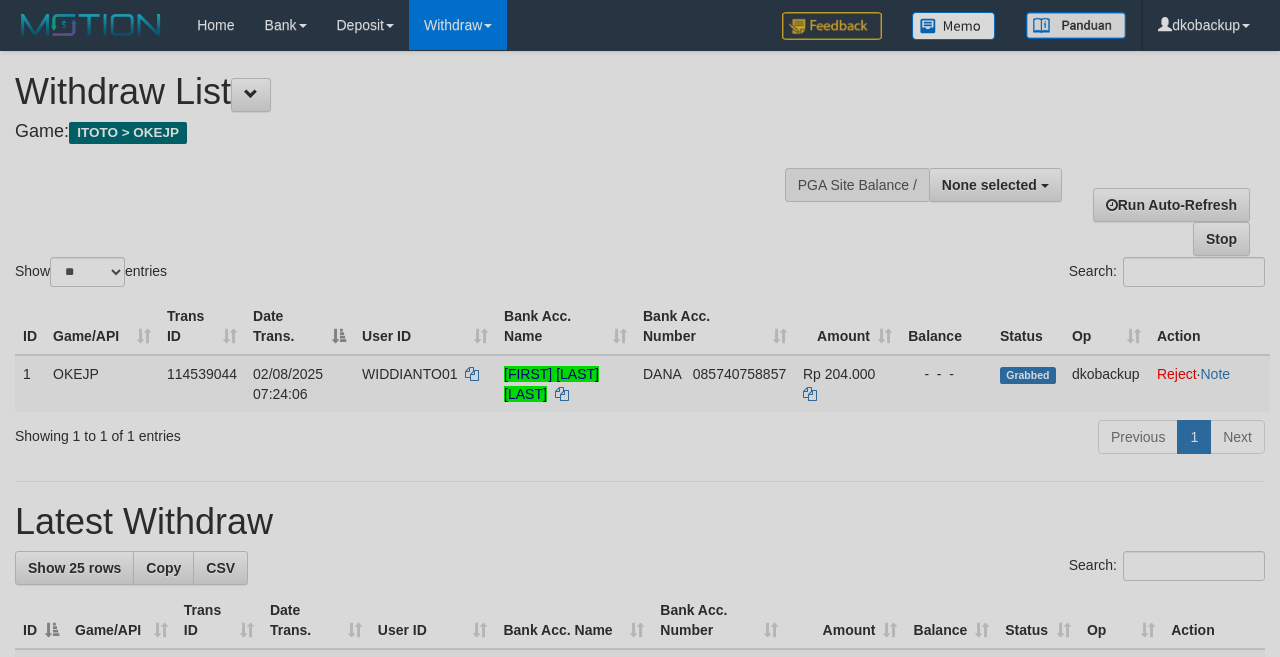 select 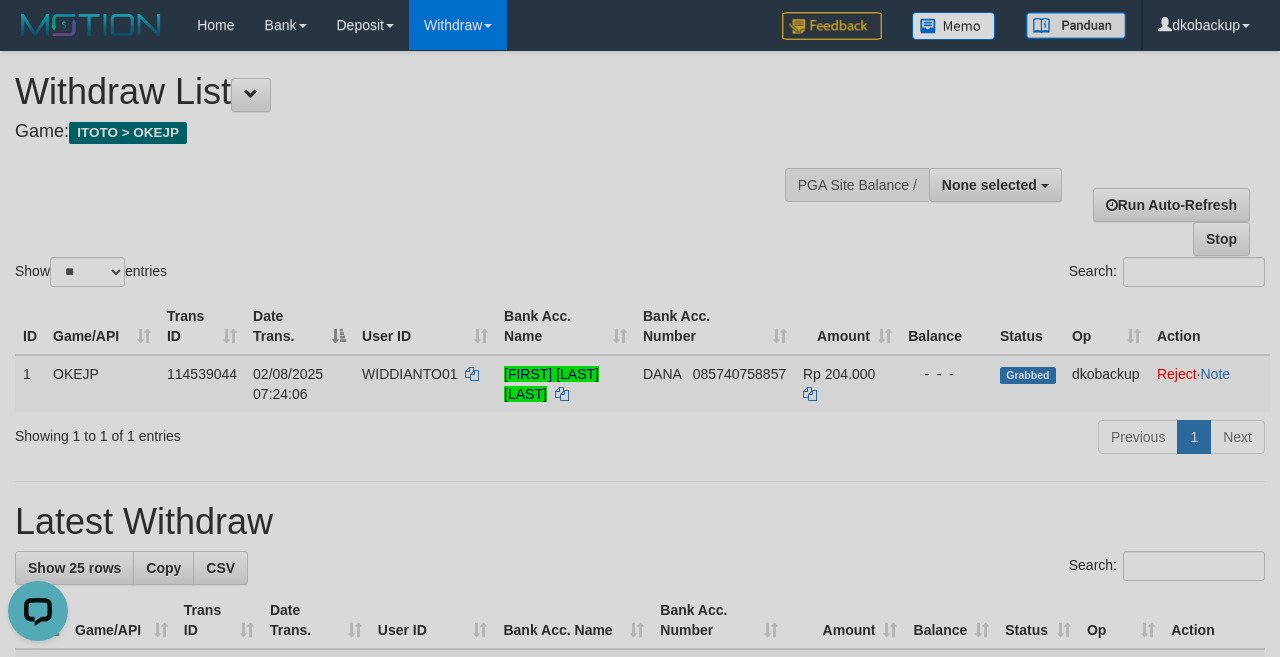 scroll, scrollTop: 0, scrollLeft: 0, axis: both 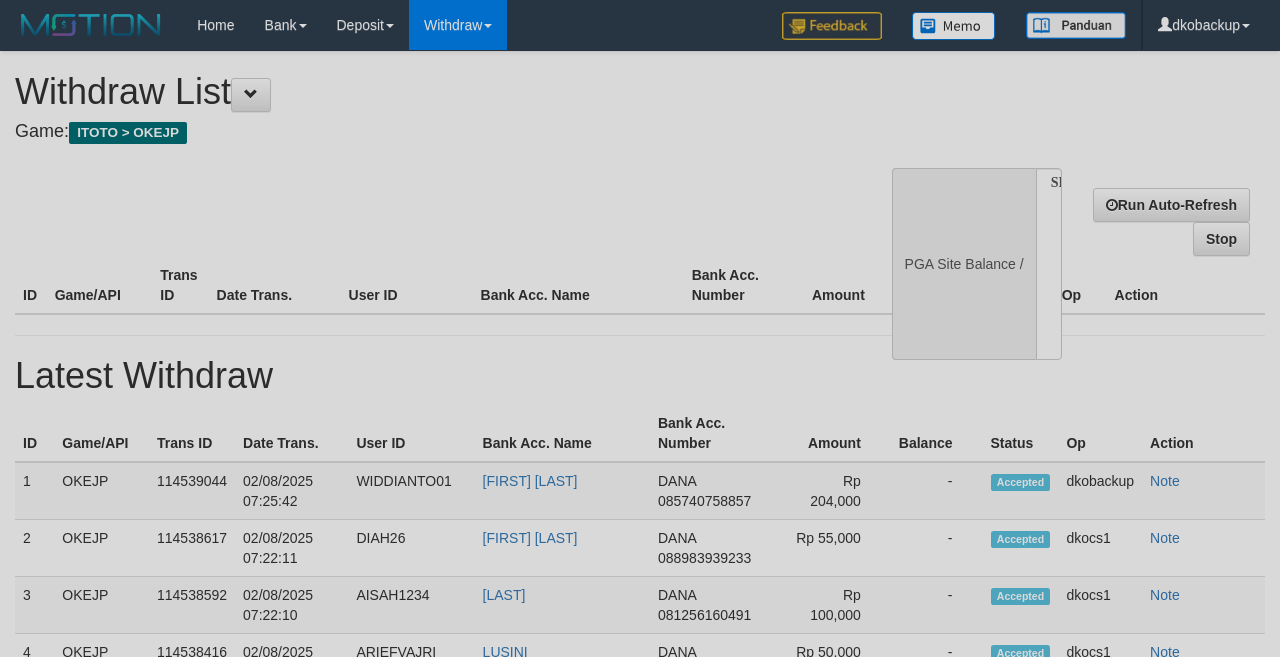 select 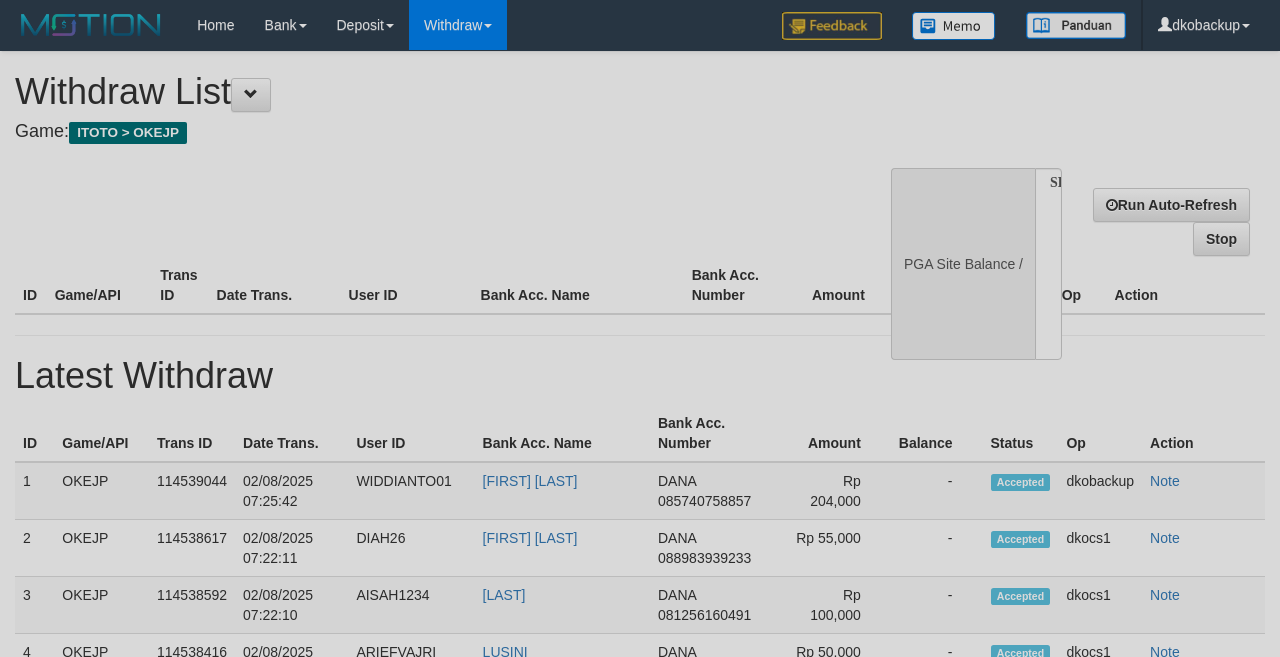 scroll, scrollTop: 0, scrollLeft: 0, axis: both 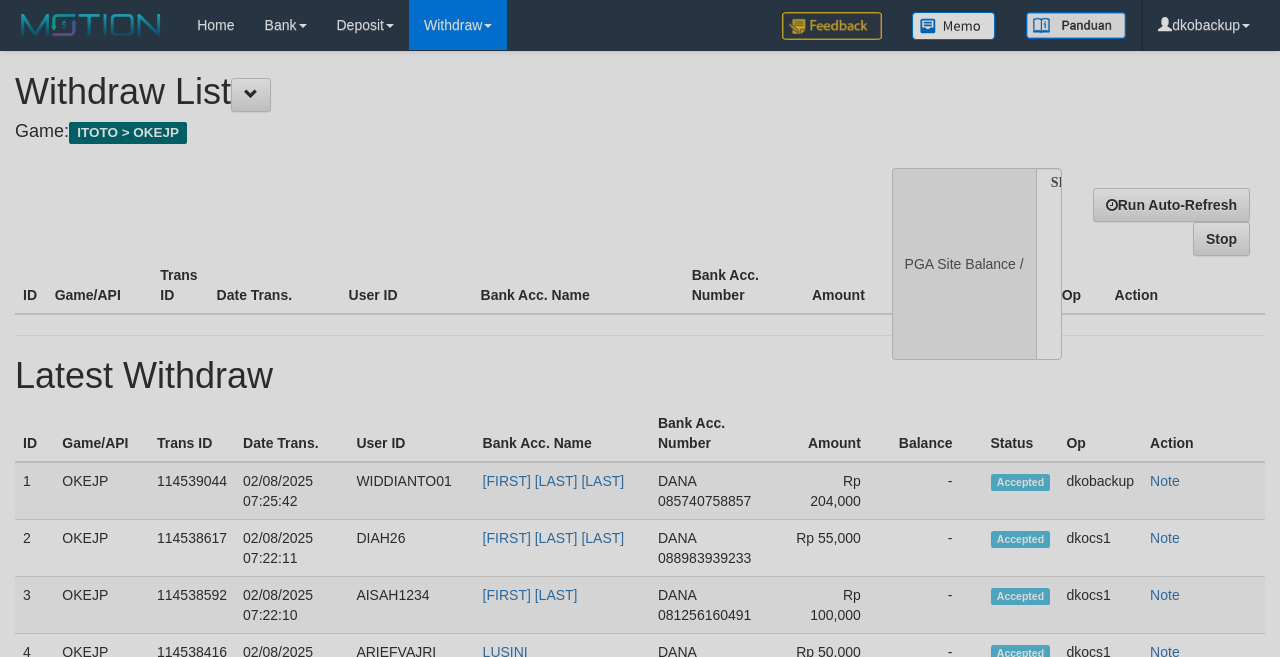 select 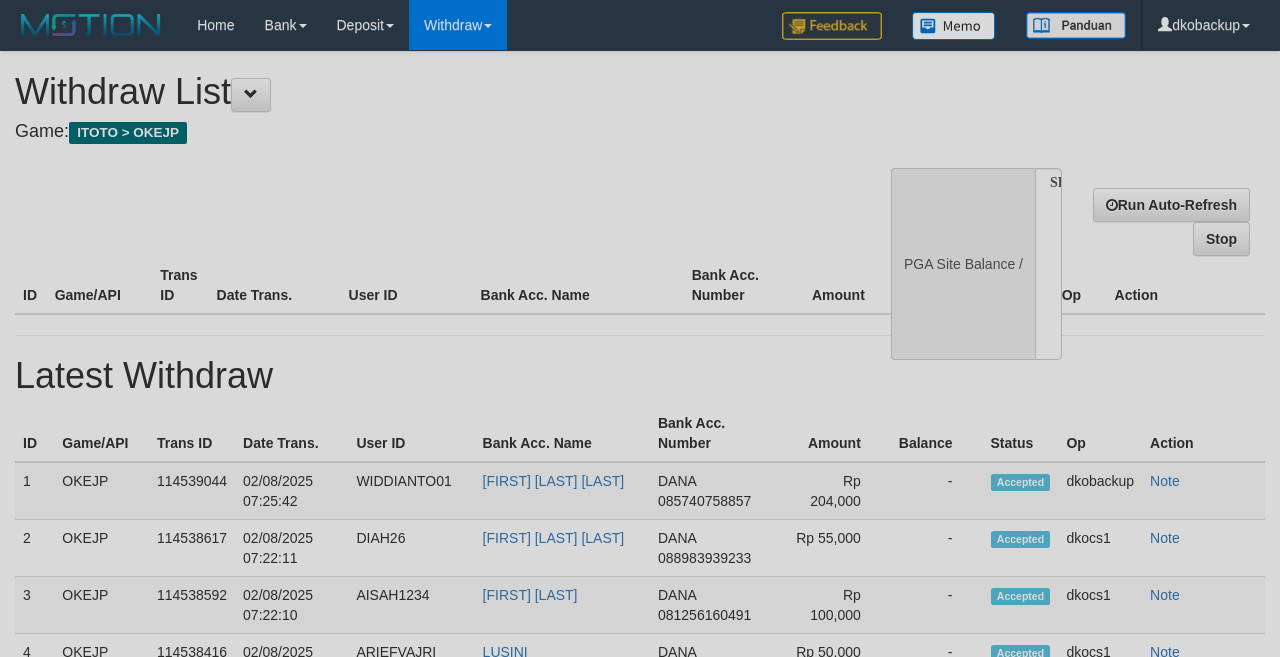 scroll, scrollTop: 0, scrollLeft: 0, axis: both 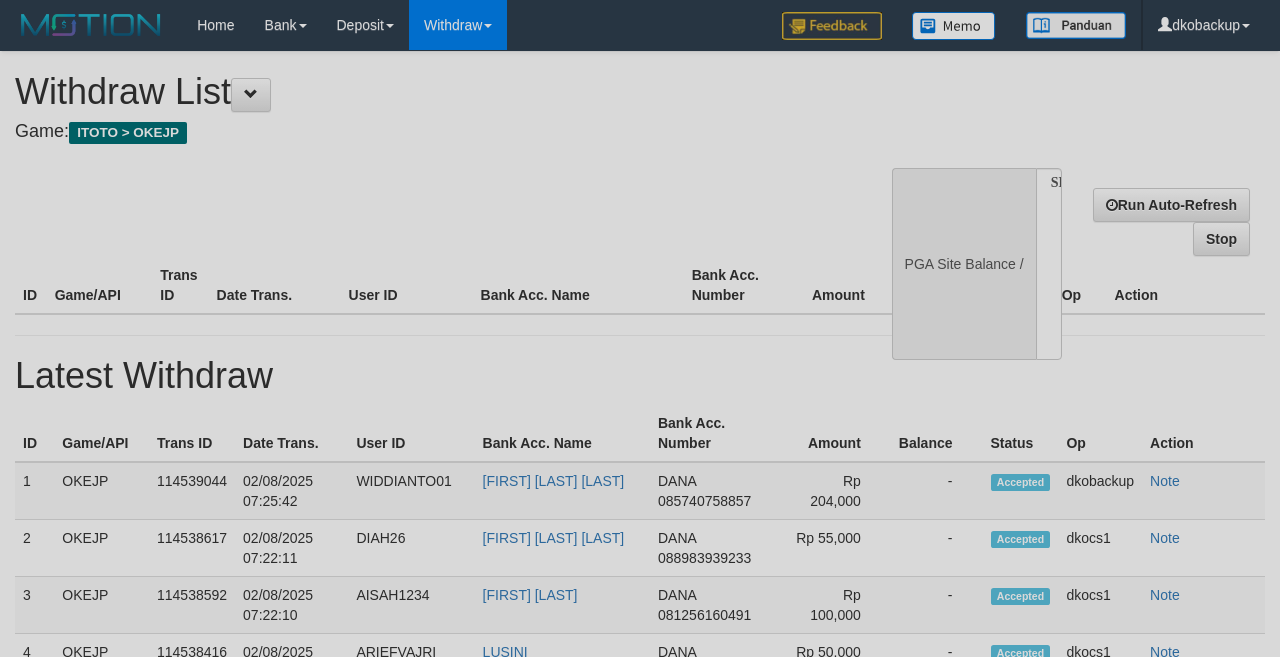 select 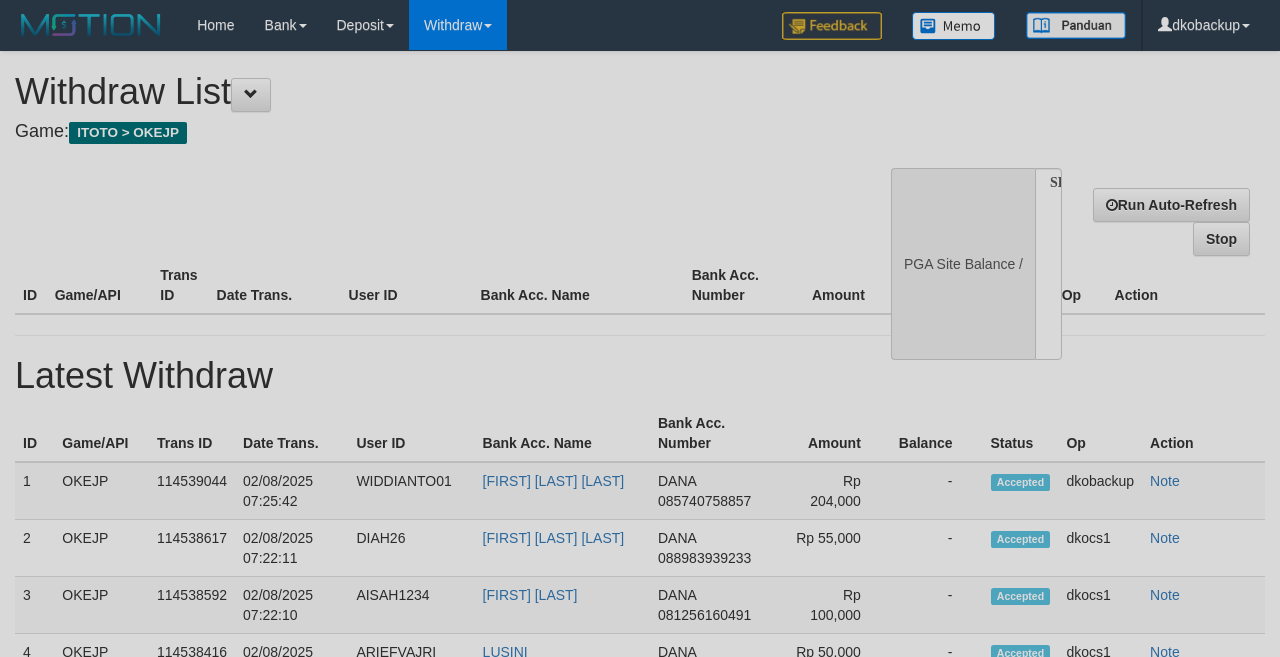 scroll, scrollTop: 0, scrollLeft: 0, axis: both 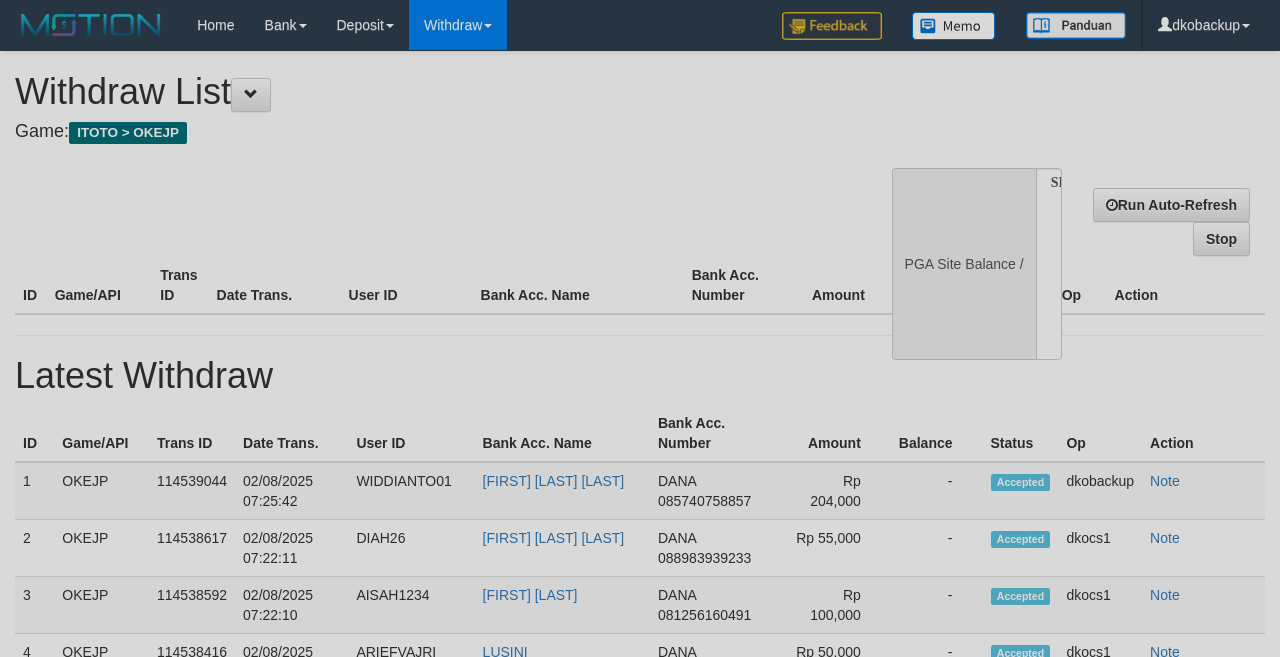 select 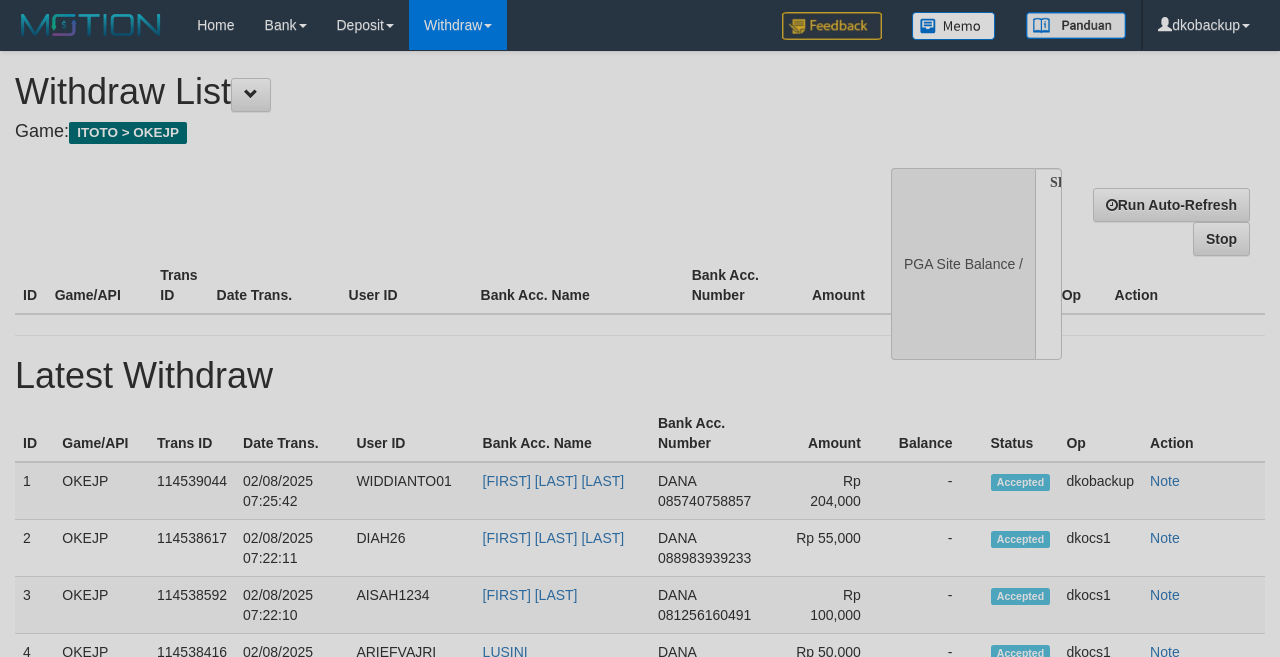 scroll, scrollTop: 0, scrollLeft: 0, axis: both 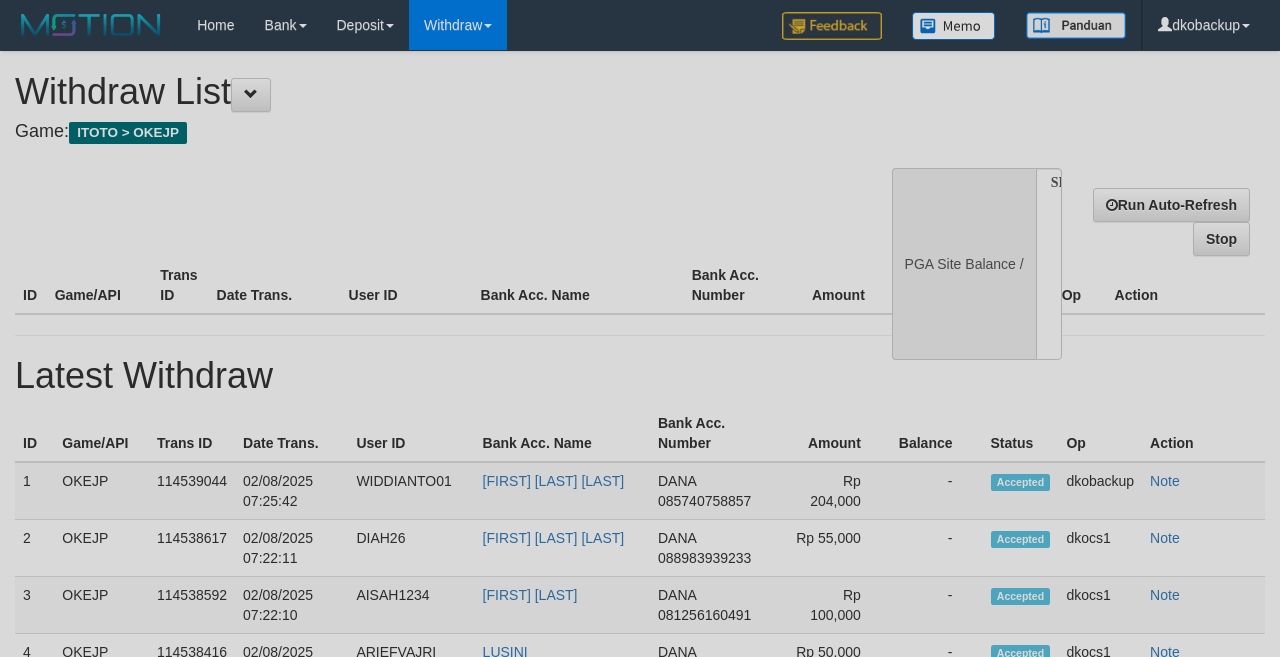 select 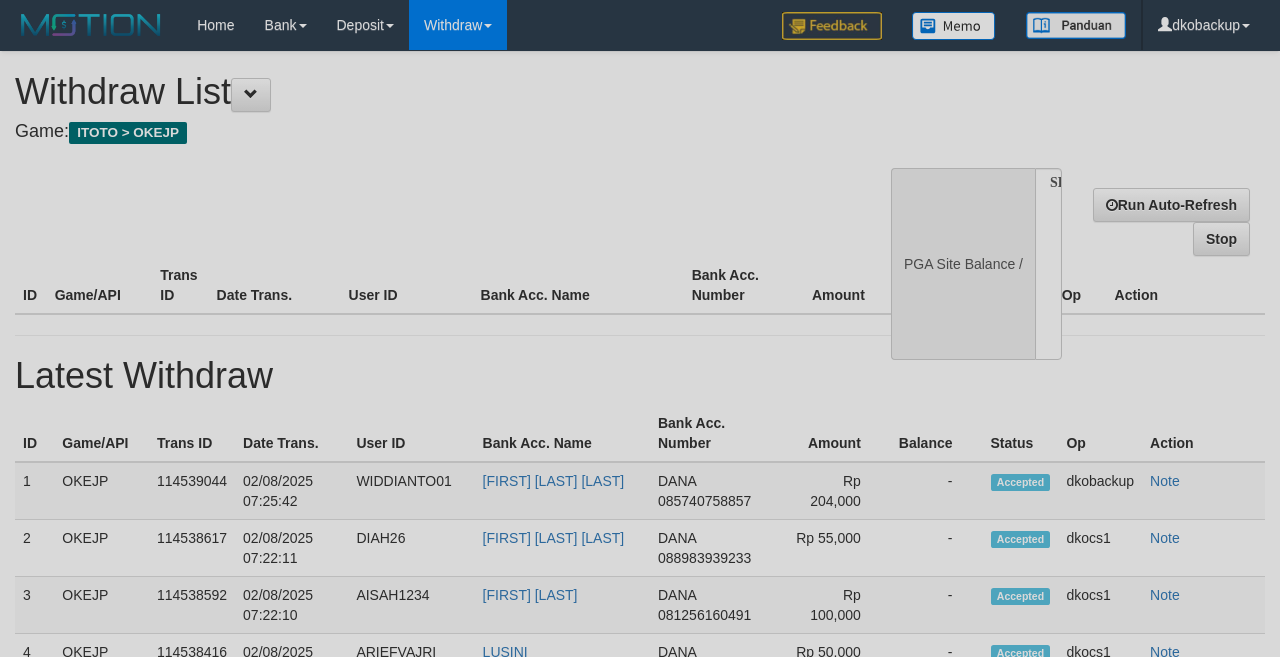 scroll, scrollTop: 0, scrollLeft: 0, axis: both 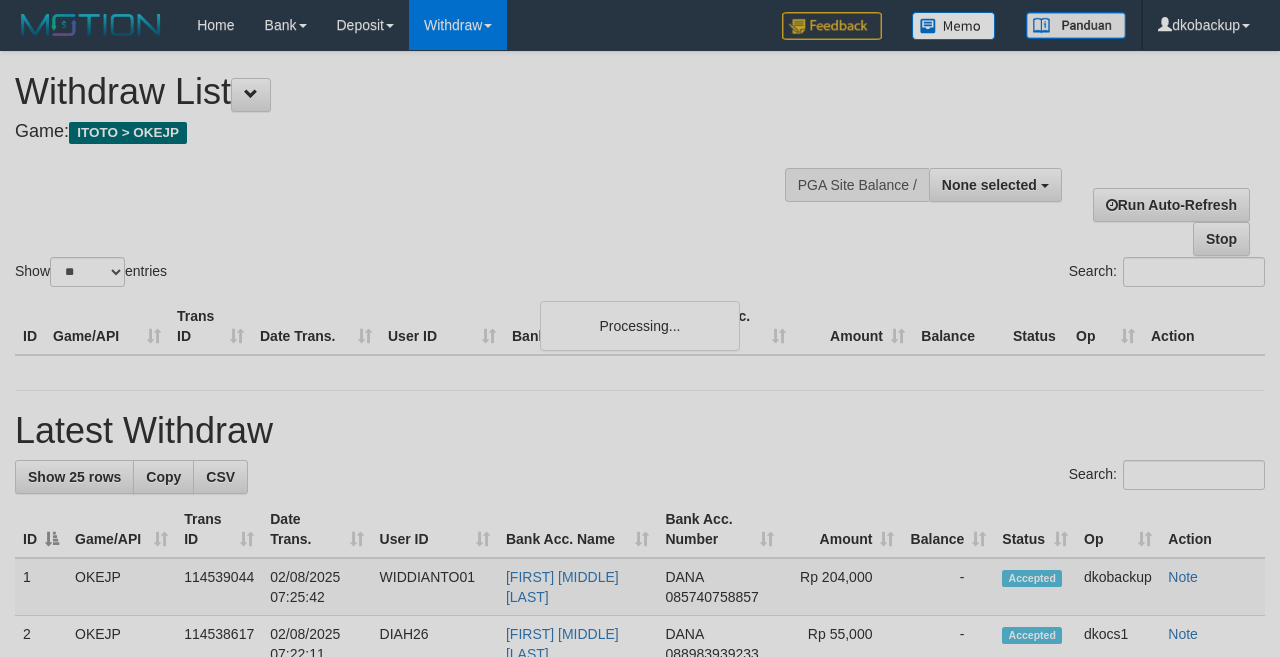 select 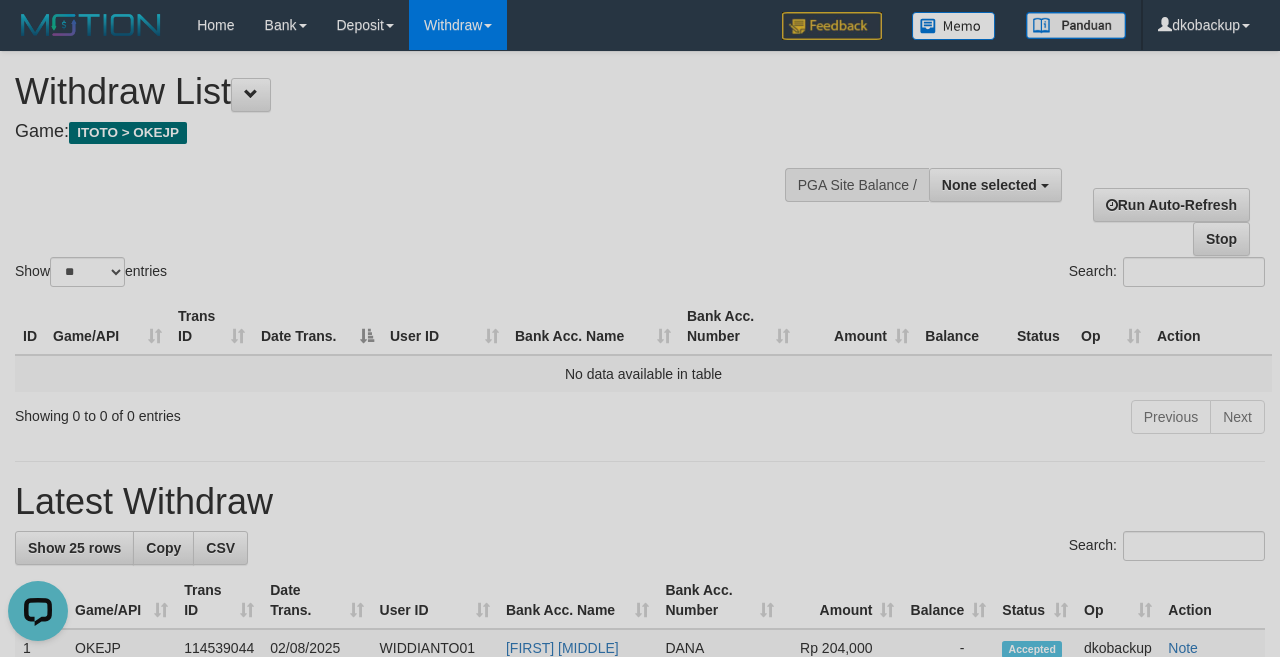 scroll, scrollTop: 0, scrollLeft: 0, axis: both 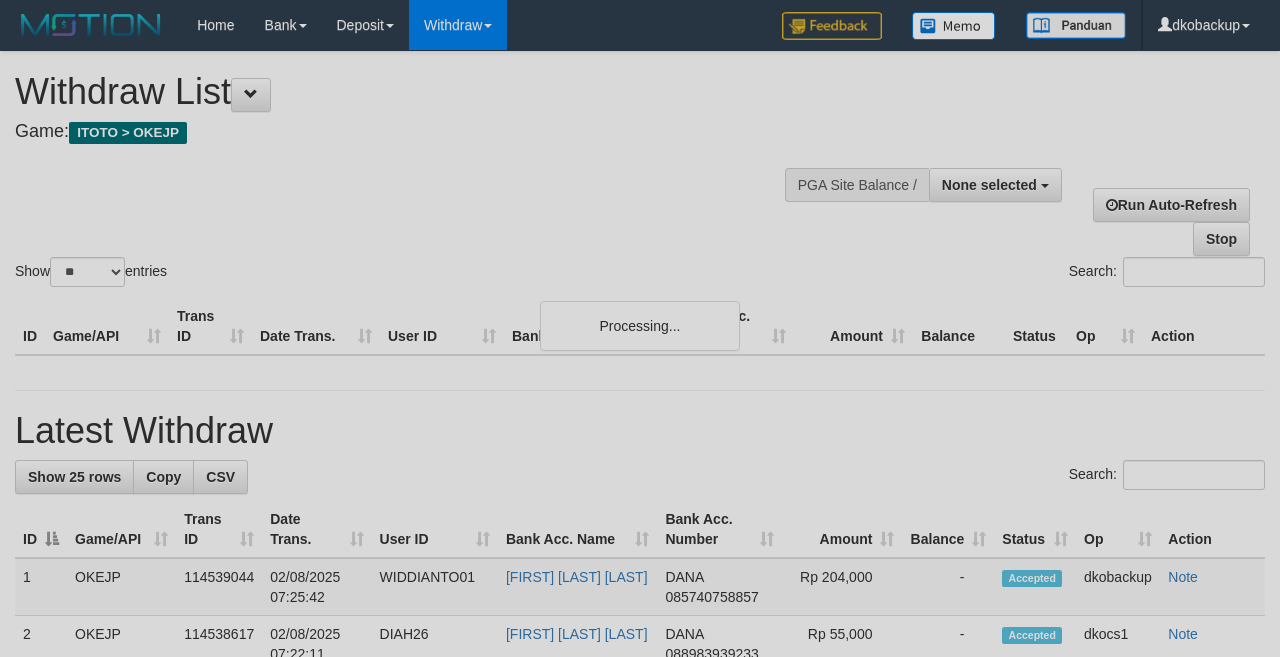 select 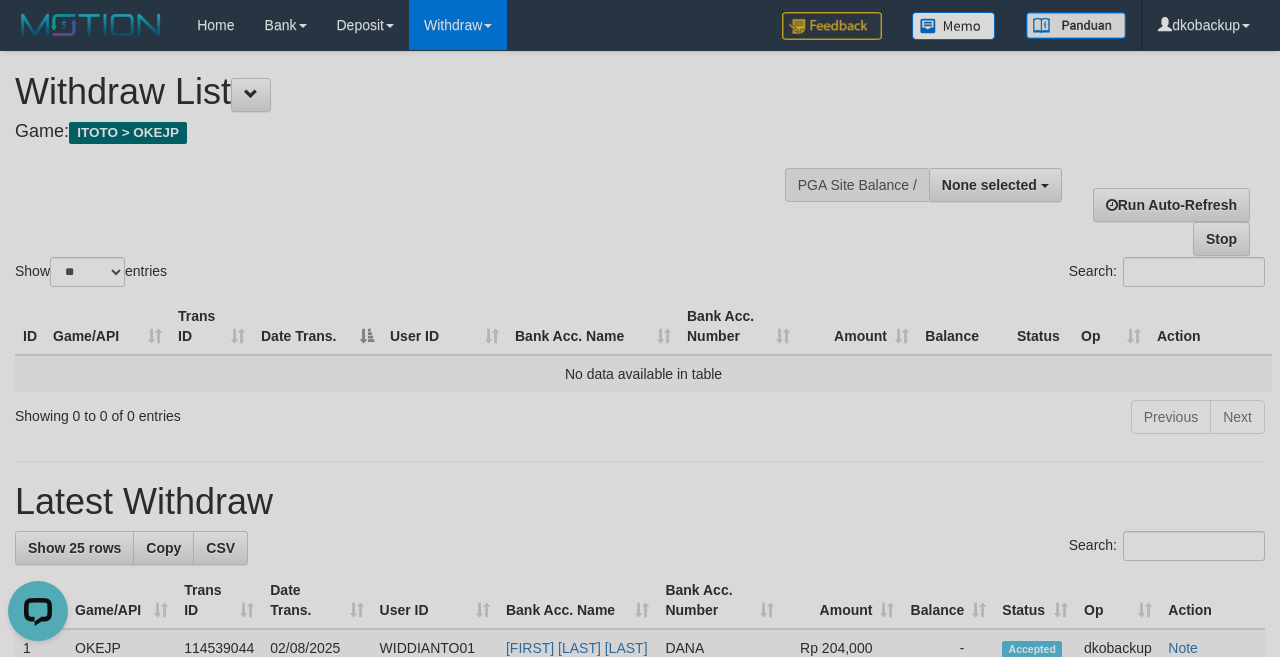 scroll, scrollTop: 0, scrollLeft: 0, axis: both 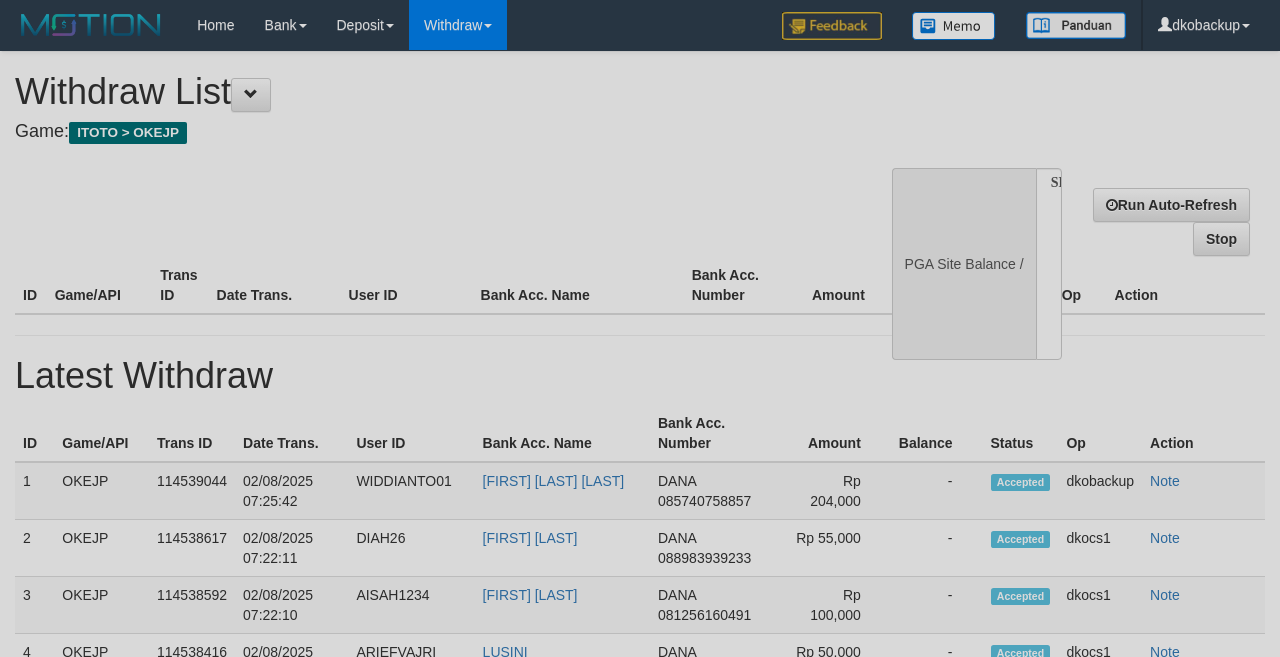 select 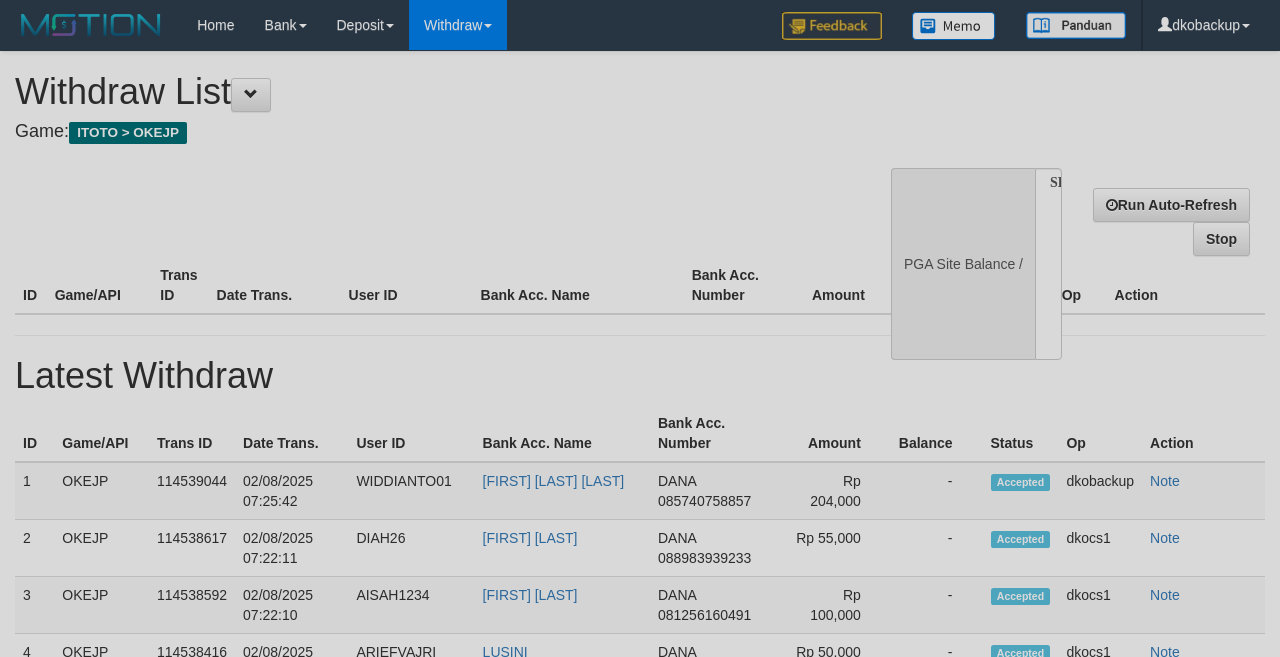 select on "**" 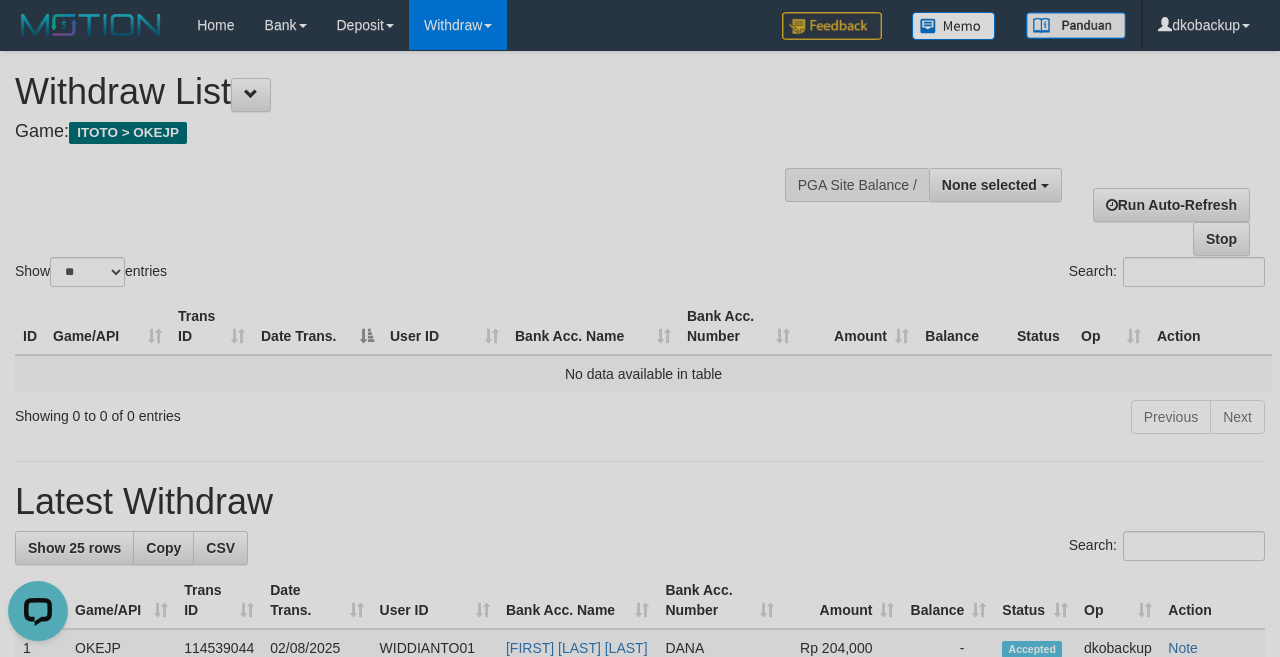 scroll, scrollTop: 0, scrollLeft: 0, axis: both 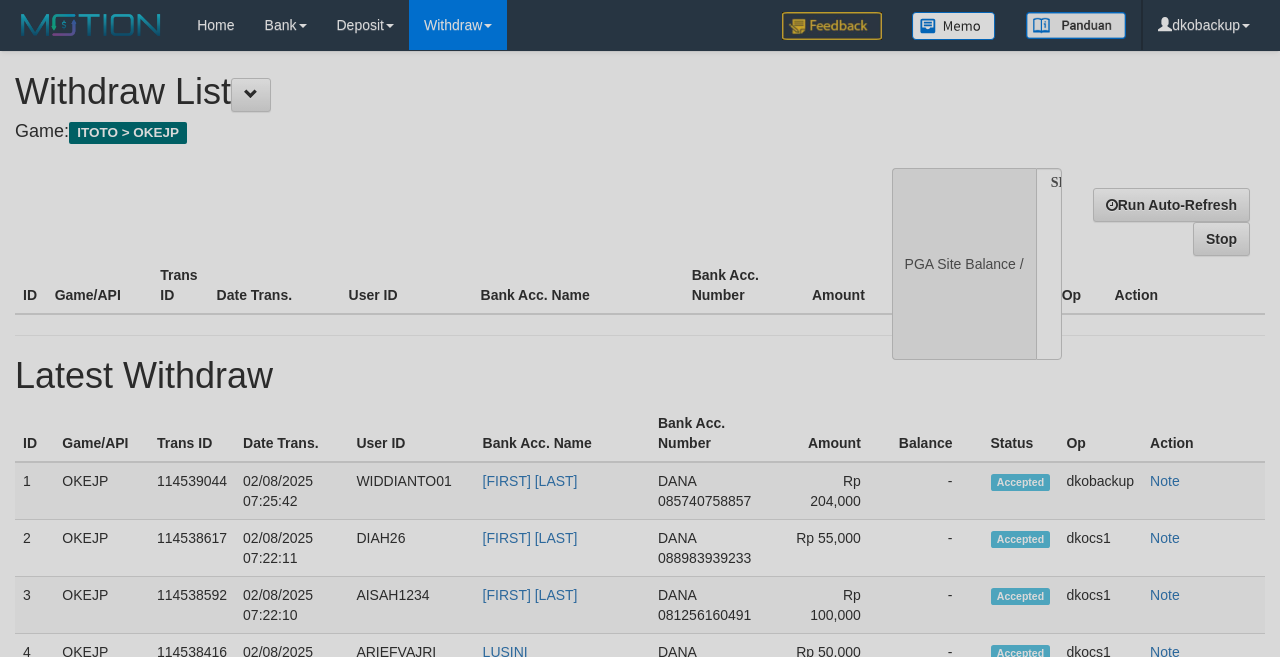 select 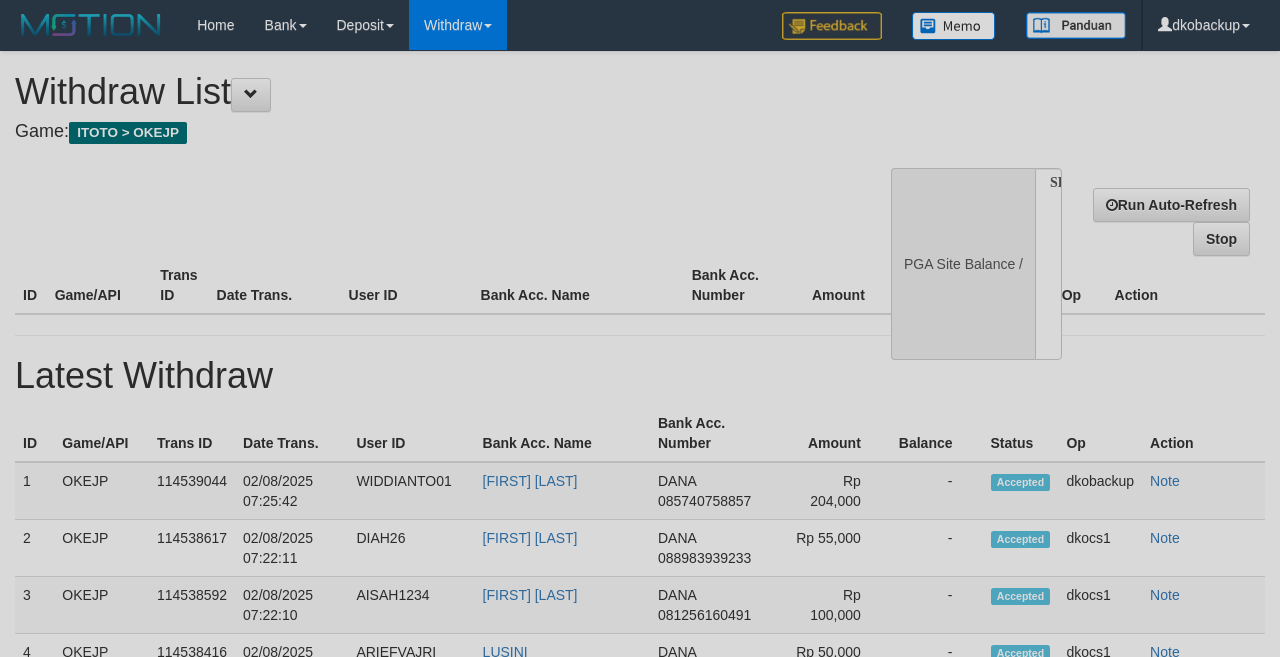 scroll, scrollTop: 0, scrollLeft: 0, axis: both 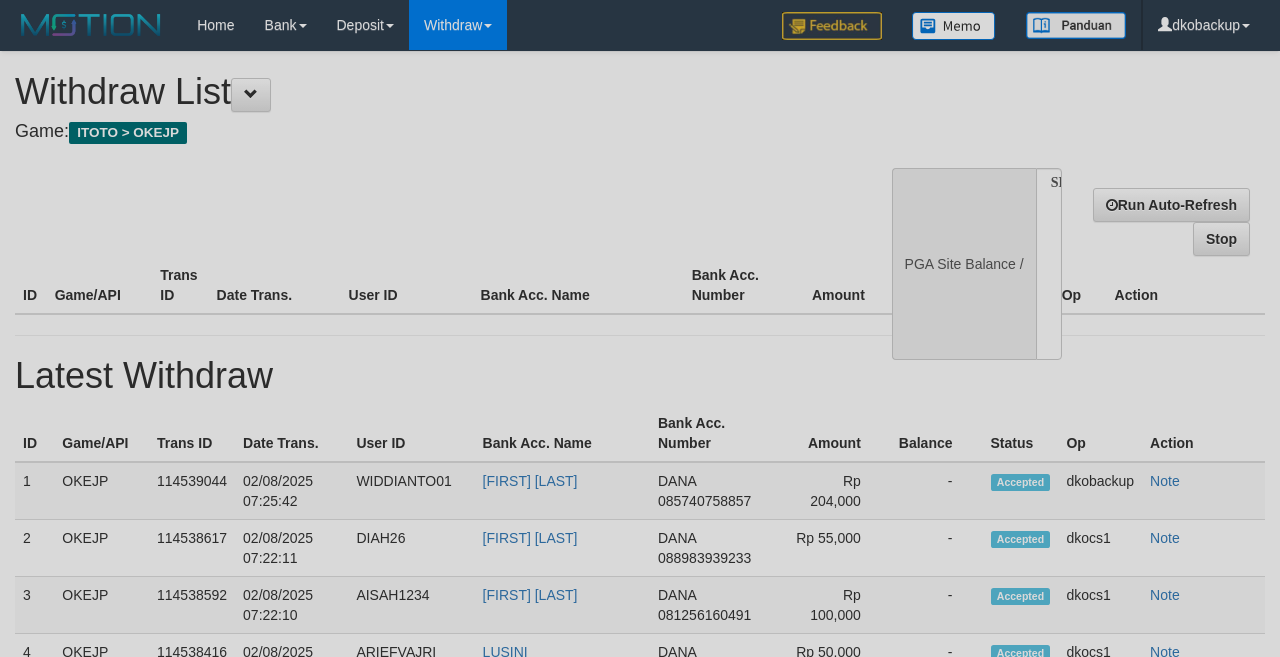 select 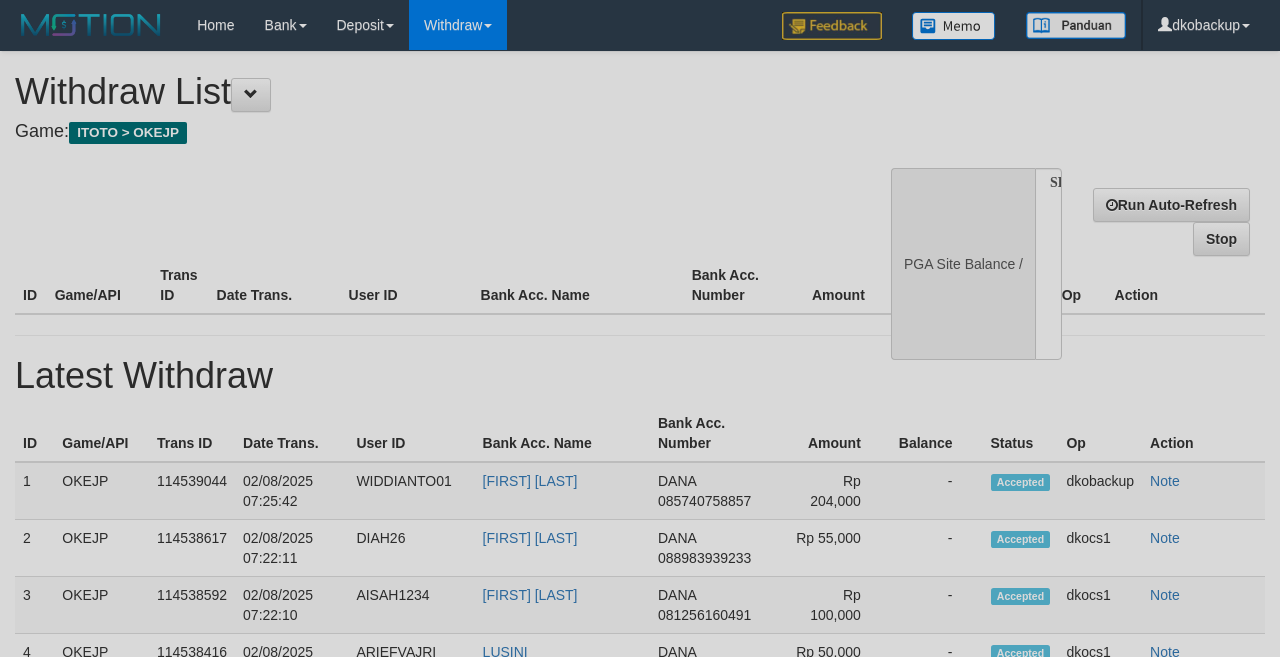 scroll, scrollTop: 0, scrollLeft: 0, axis: both 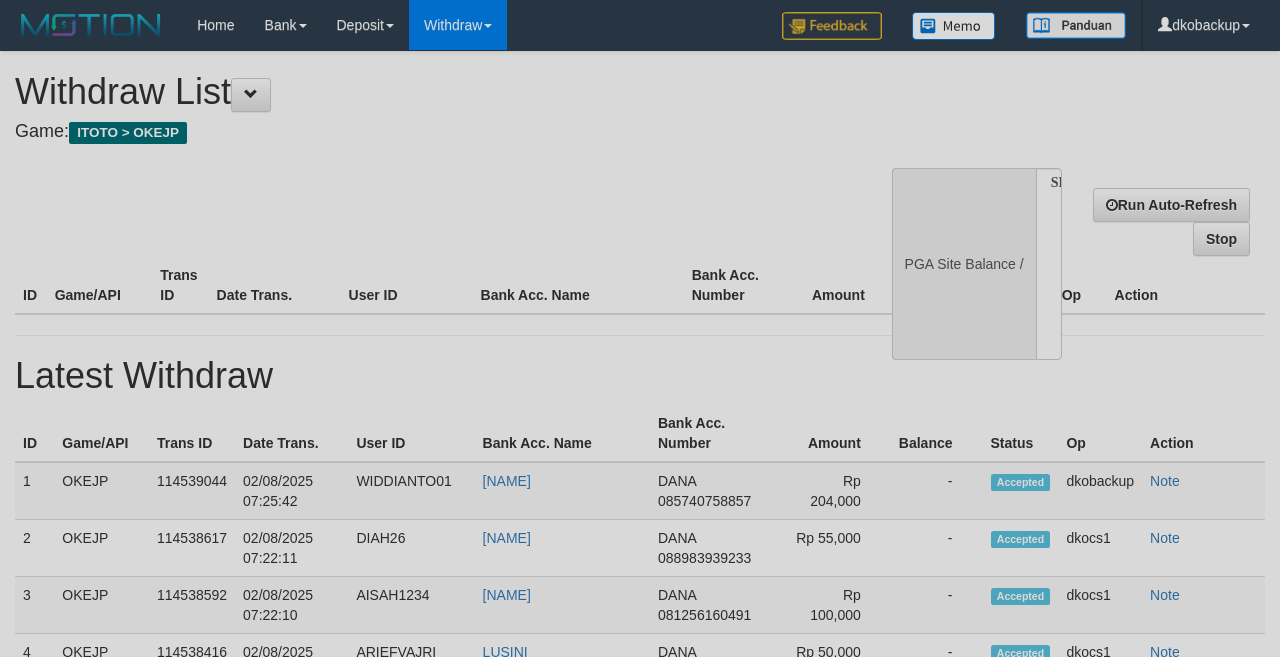 select 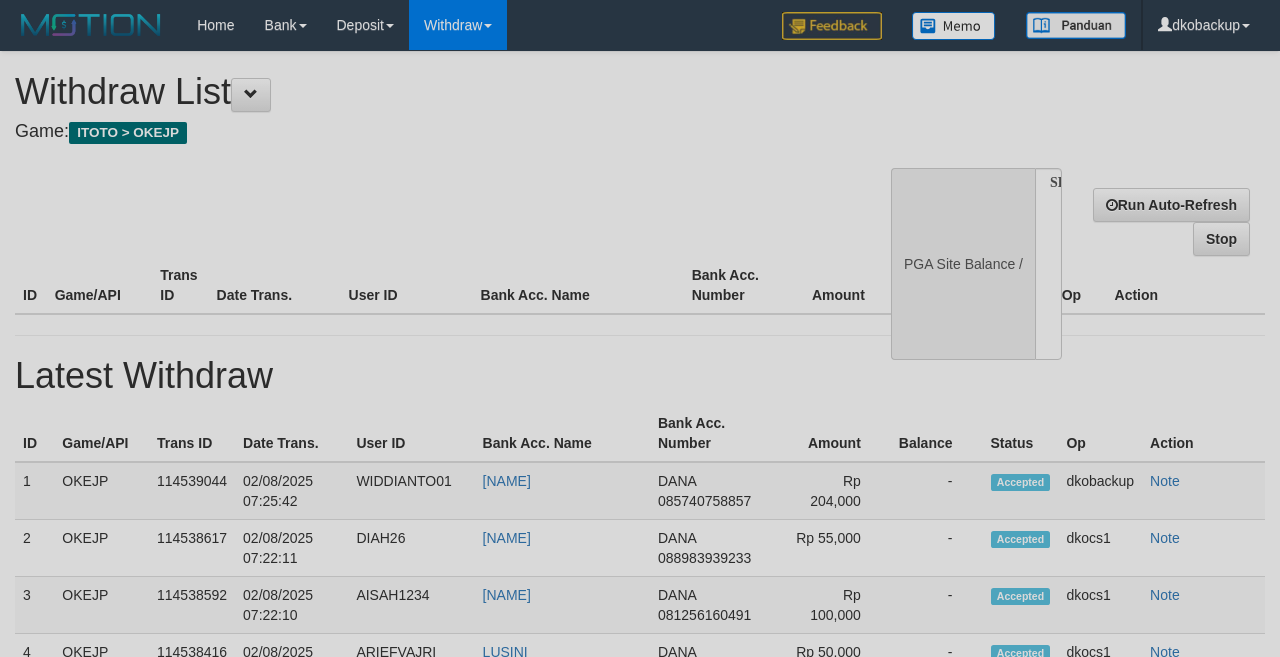 scroll, scrollTop: 0, scrollLeft: 0, axis: both 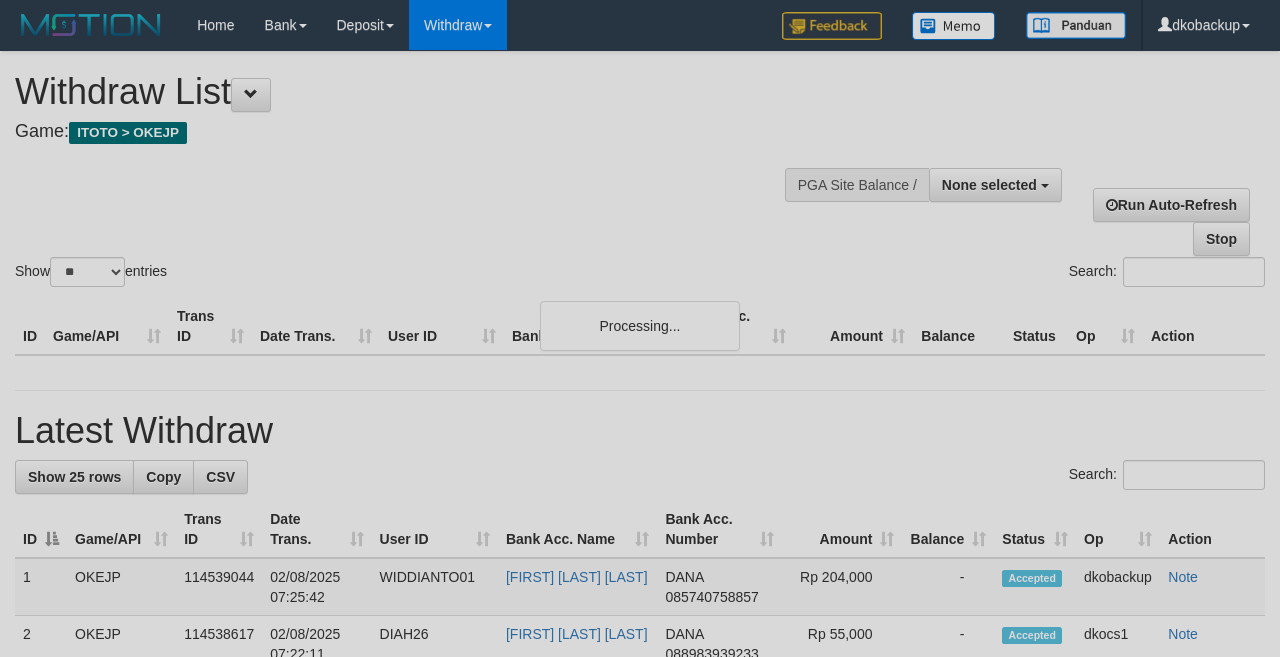 select 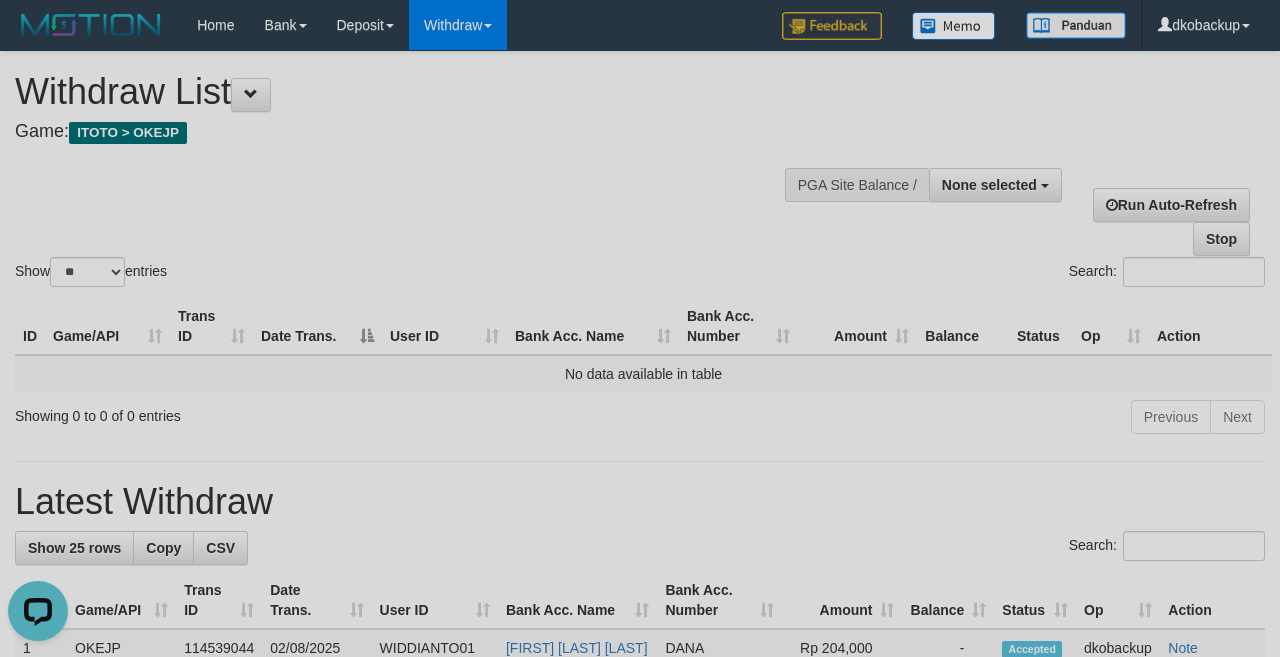 scroll, scrollTop: 0, scrollLeft: 0, axis: both 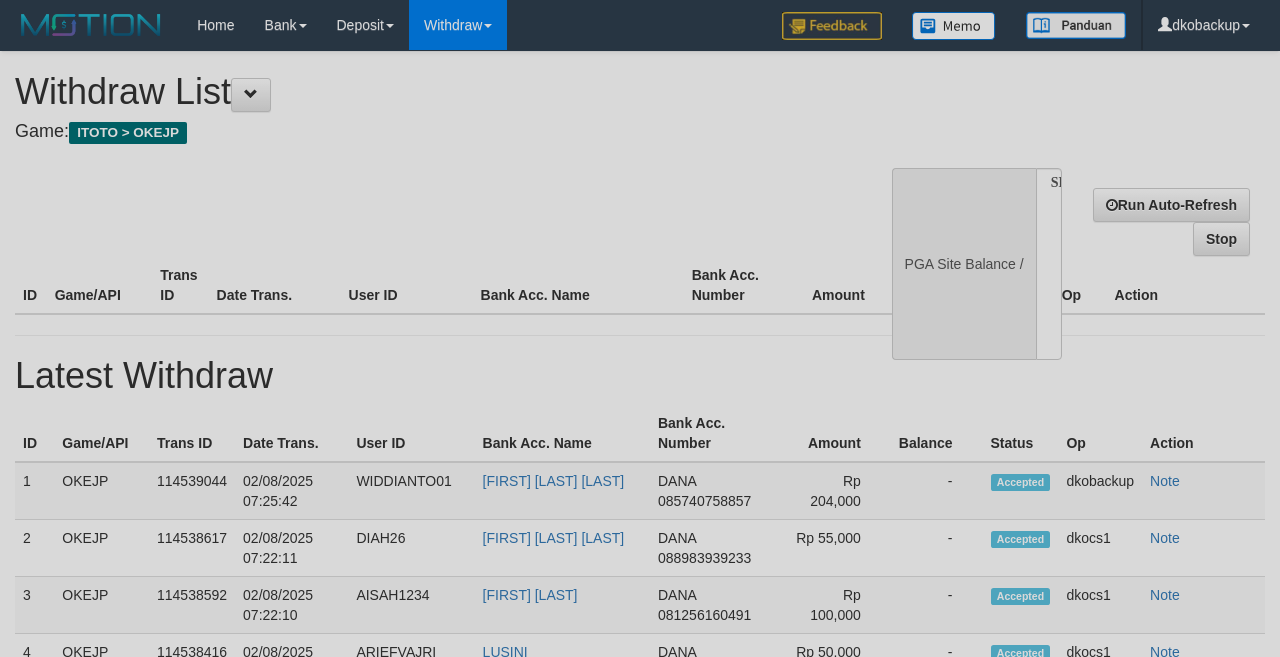select 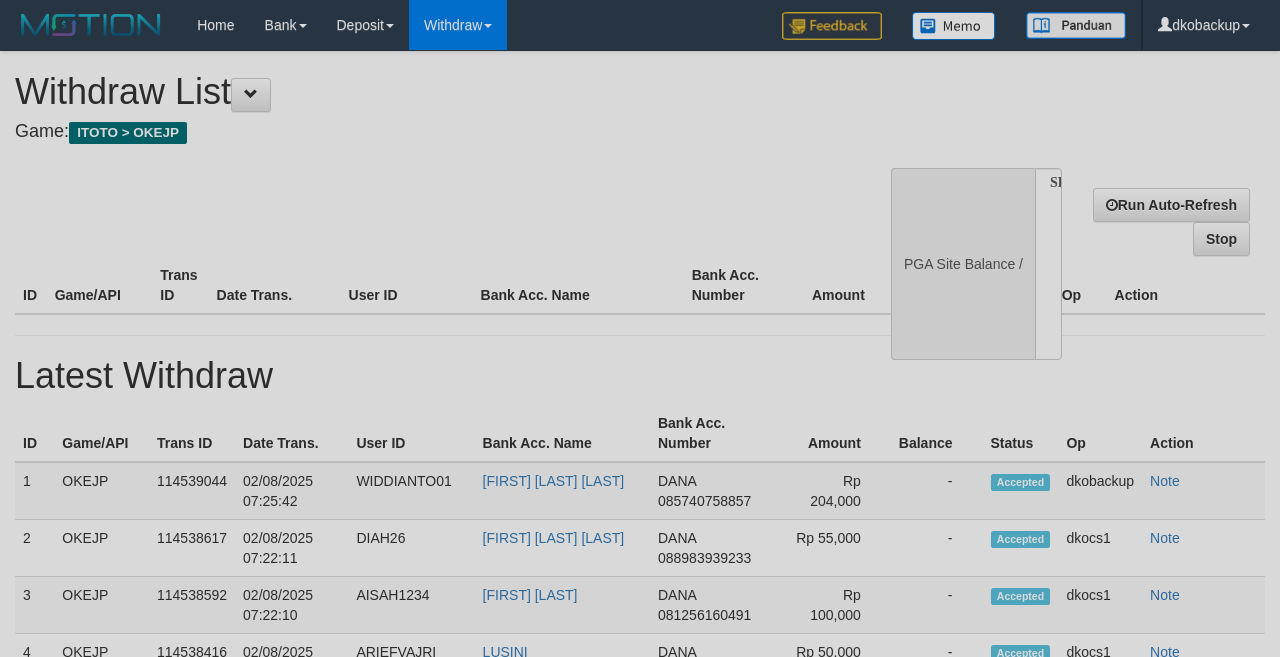 scroll, scrollTop: 0, scrollLeft: 0, axis: both 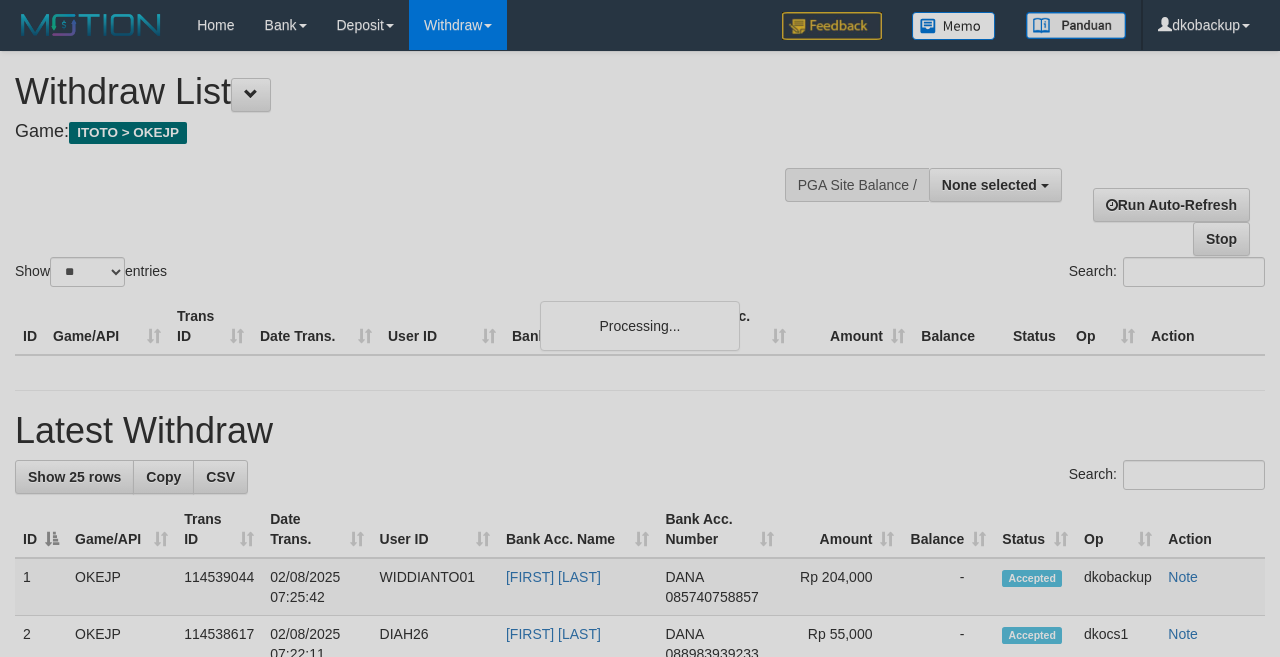 select 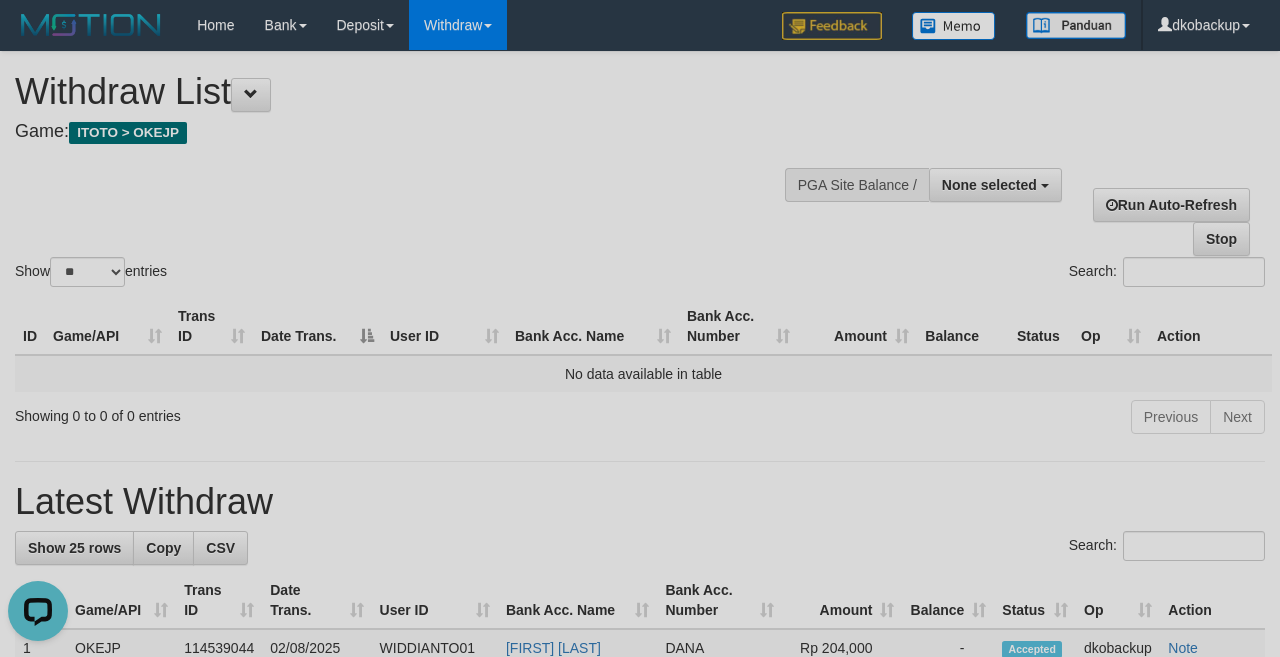 scroll, scrollTop: 0, scrollLeft: 0, axis: both 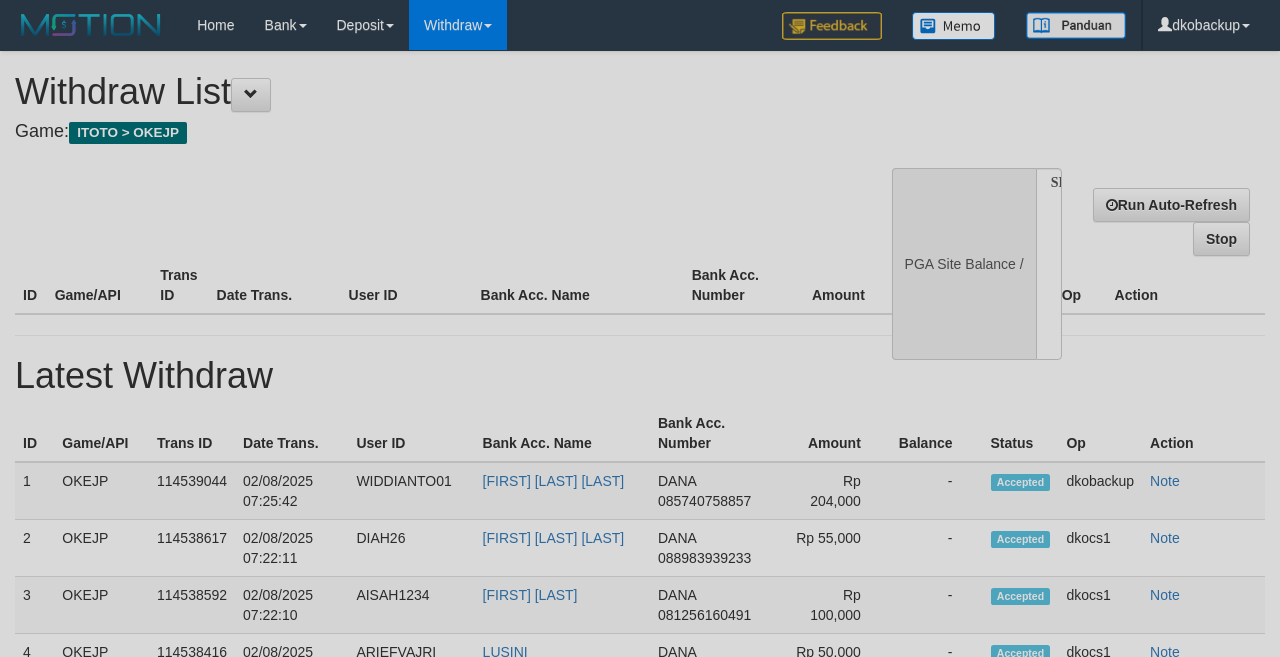 select 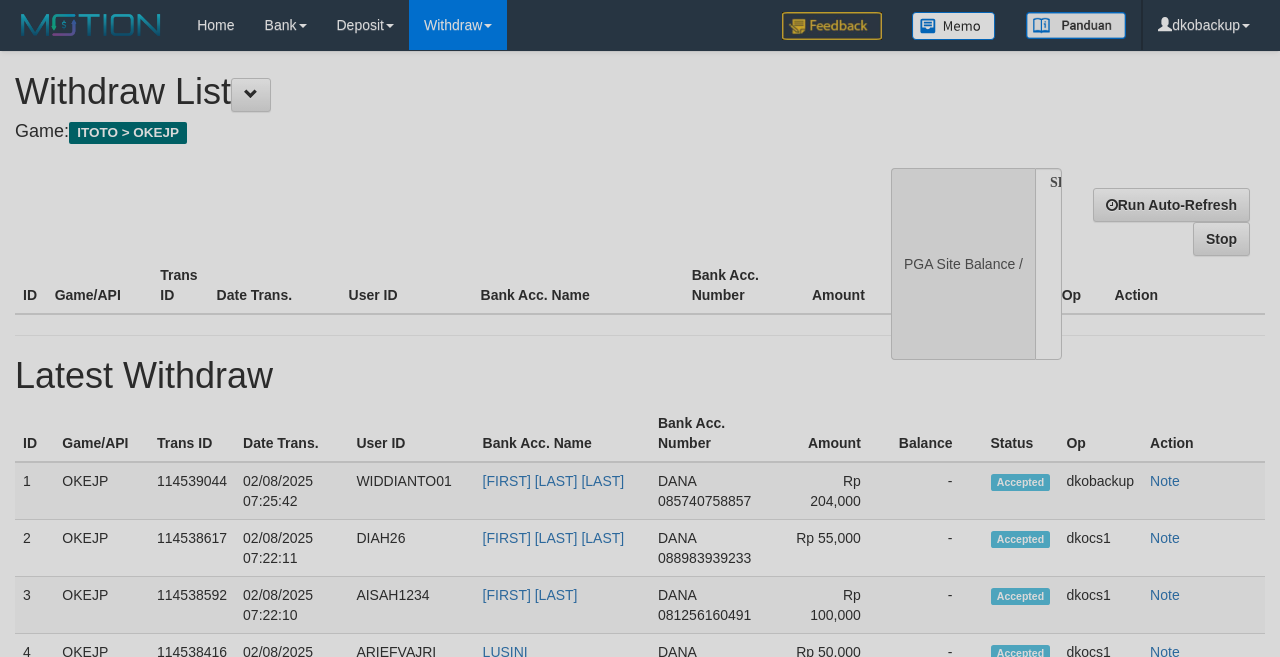 scroll, scrollTop: 0, scrollLeft: 0, axis: both 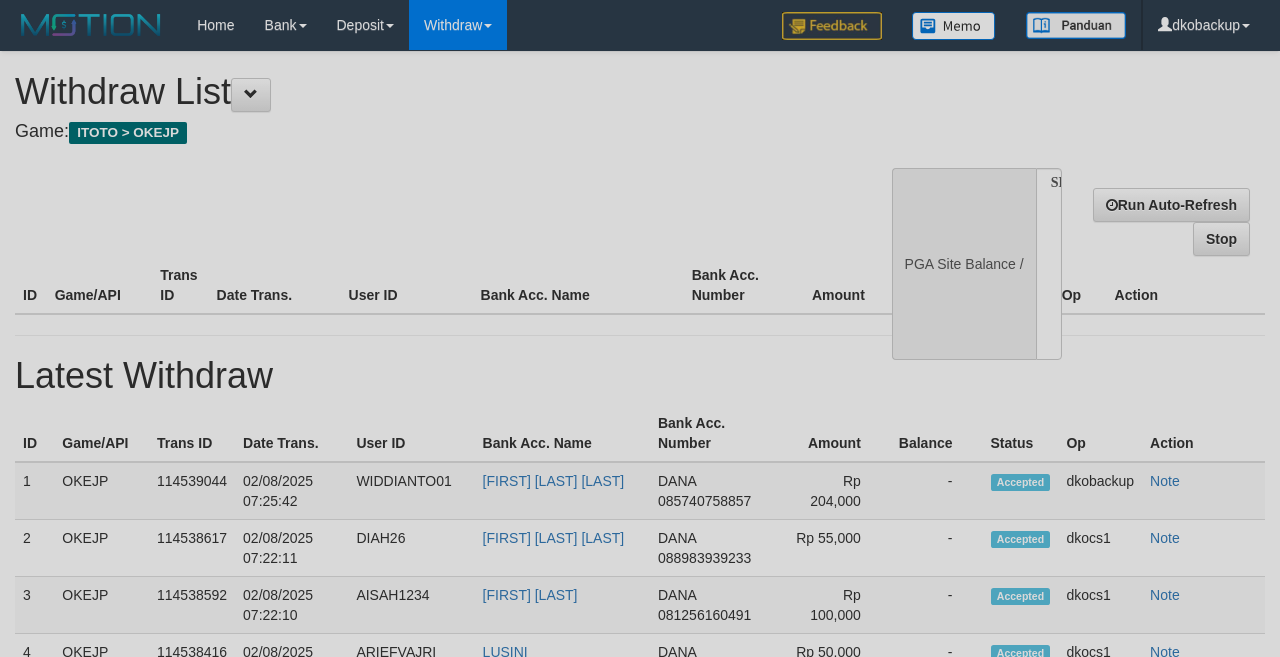 select 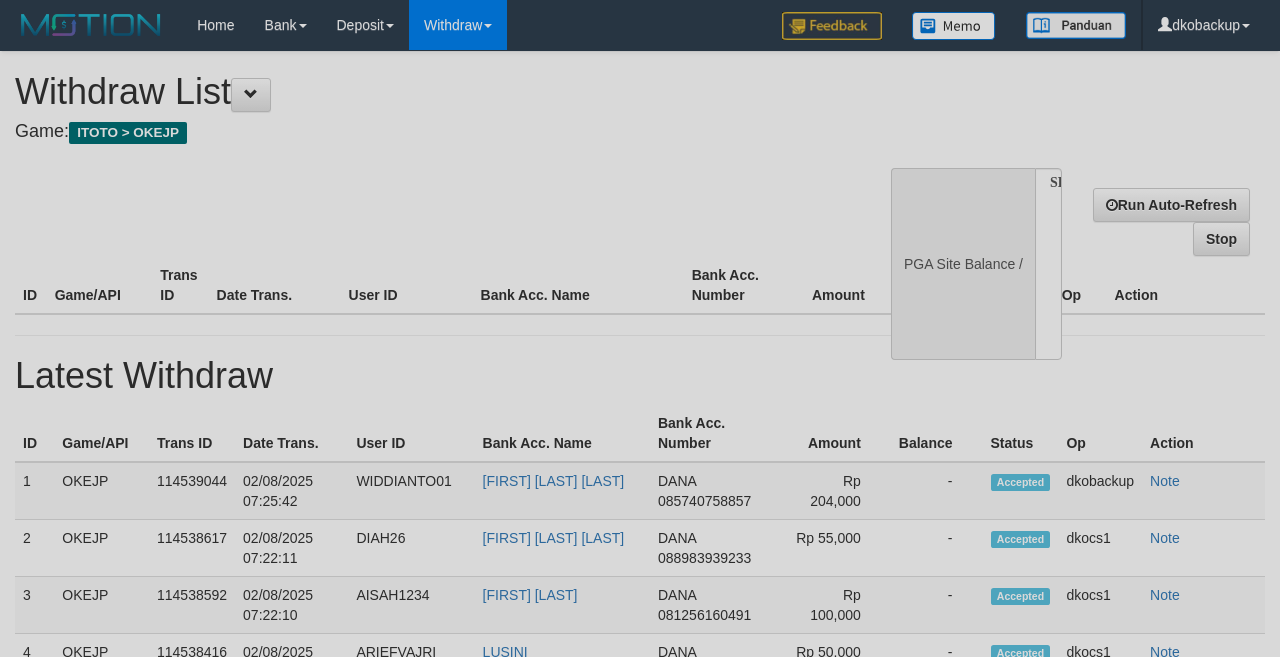 scroll, scrollTop: 0, scrollLeft: 0, axis: both 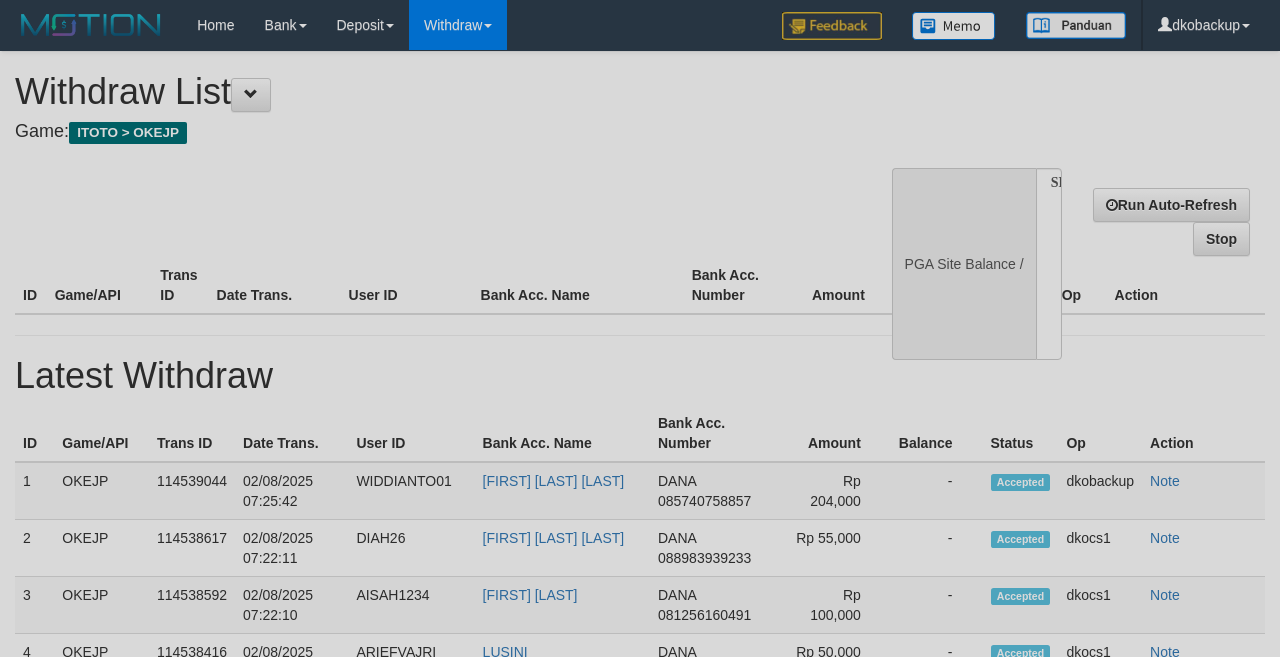 select 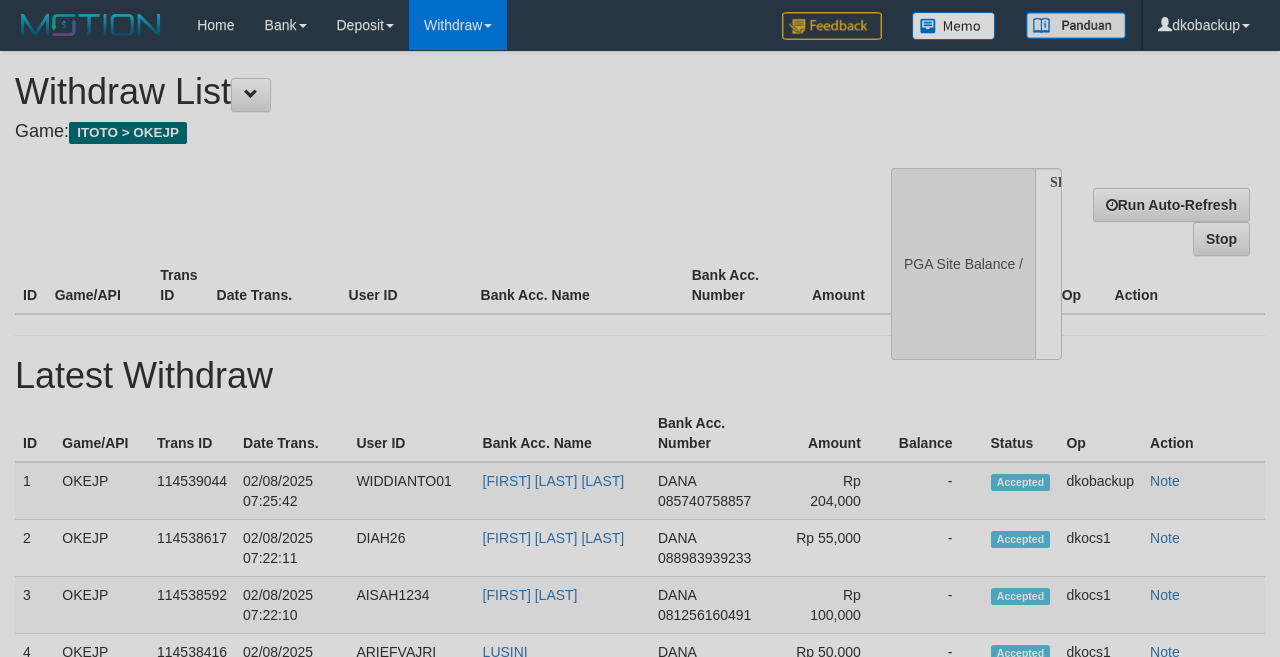 scroll, scrollTop: 0, scrollLeft: 0, axis: both 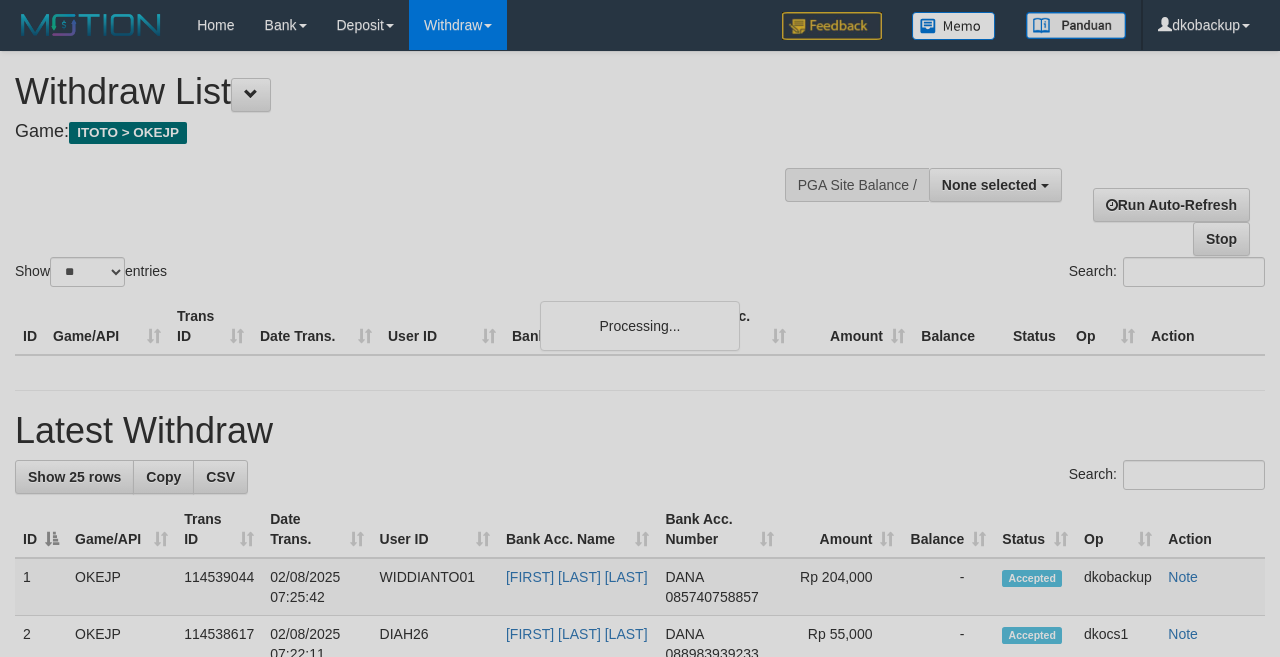 select 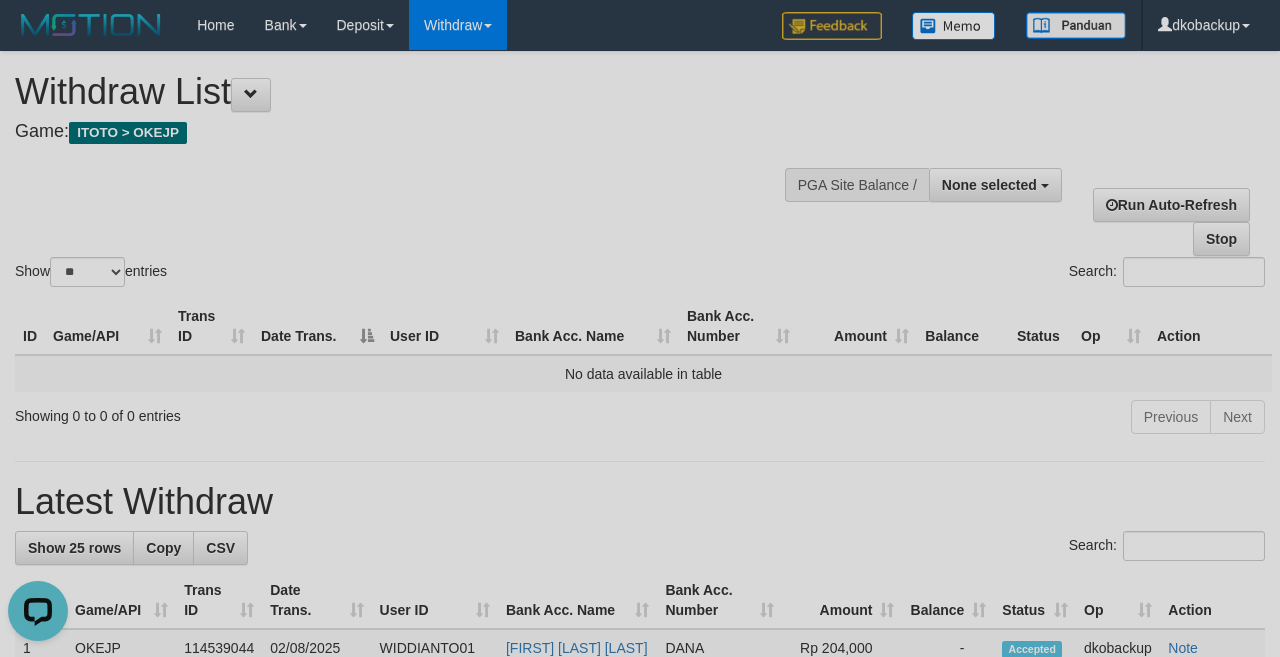 scroll, scrollTop: 0, scrollLeft: 0, axis: both 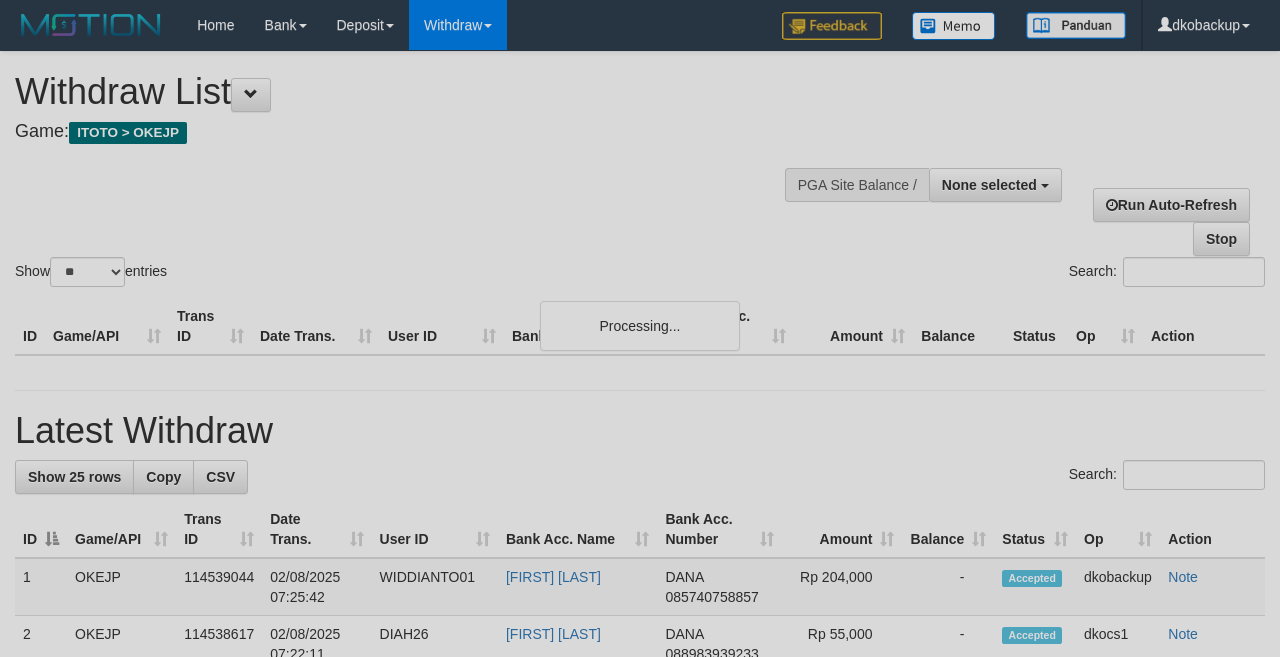 select 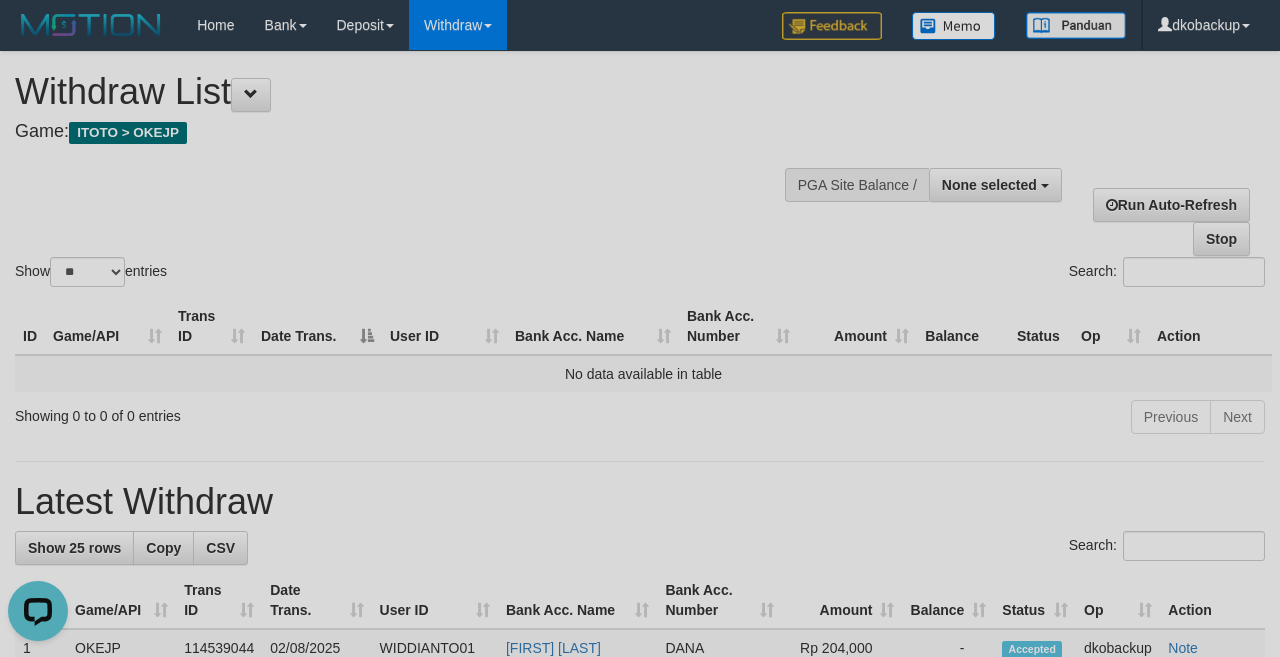scroll, scrollTop: 0, scrollLeft: 0, axis: both 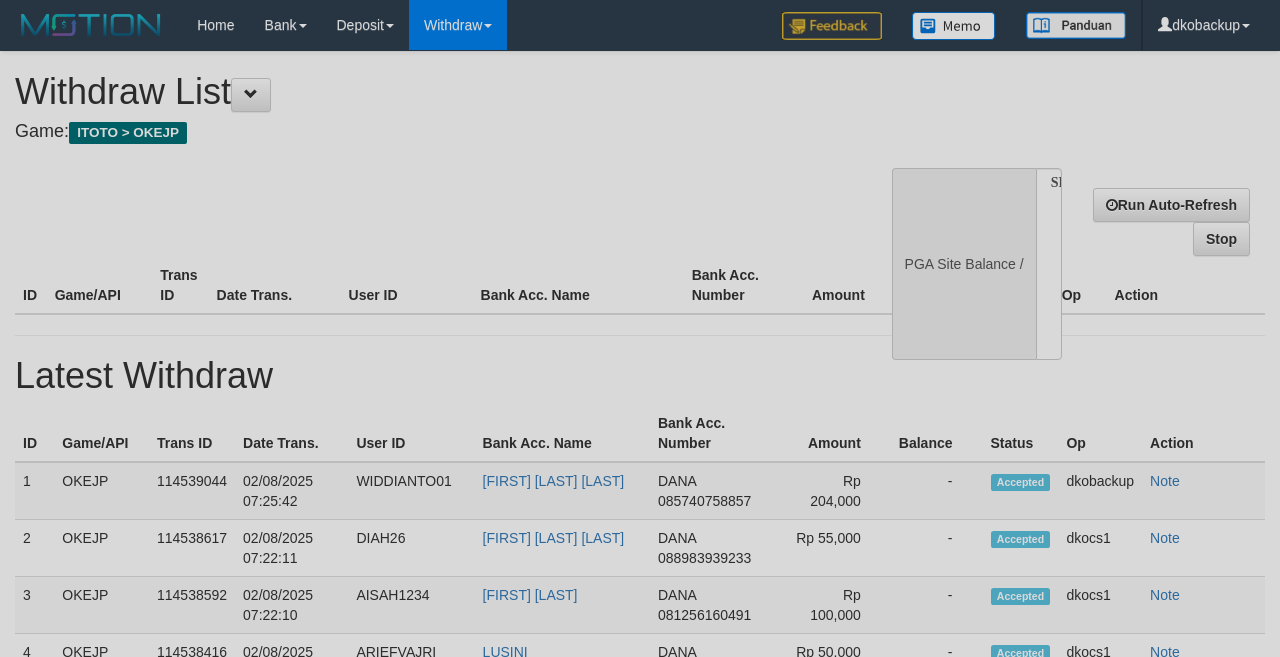 select 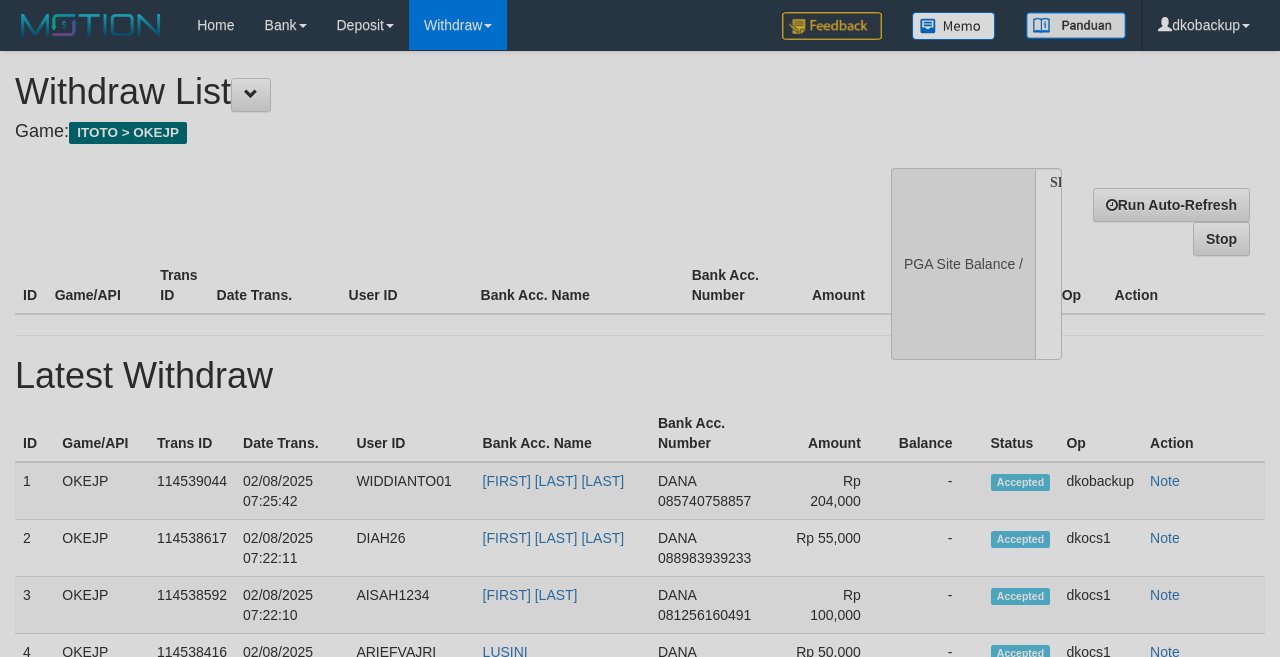 scroll, scrollTop: 0, scrollLeft: 0, axis: both 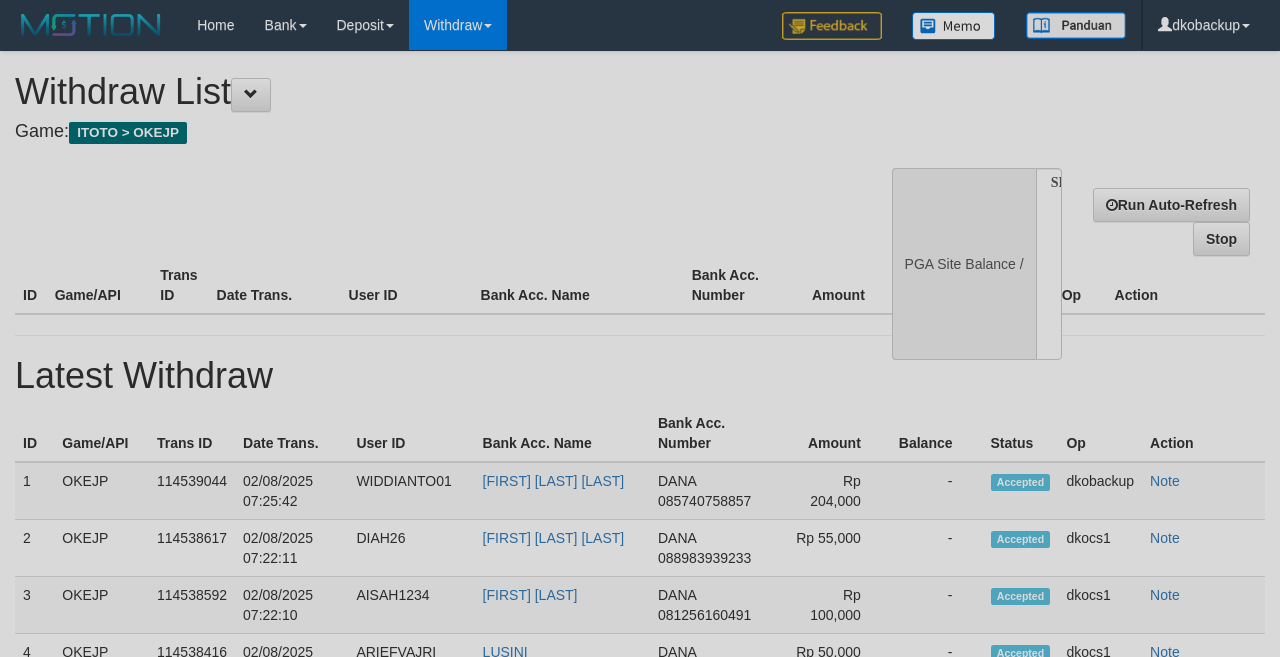select 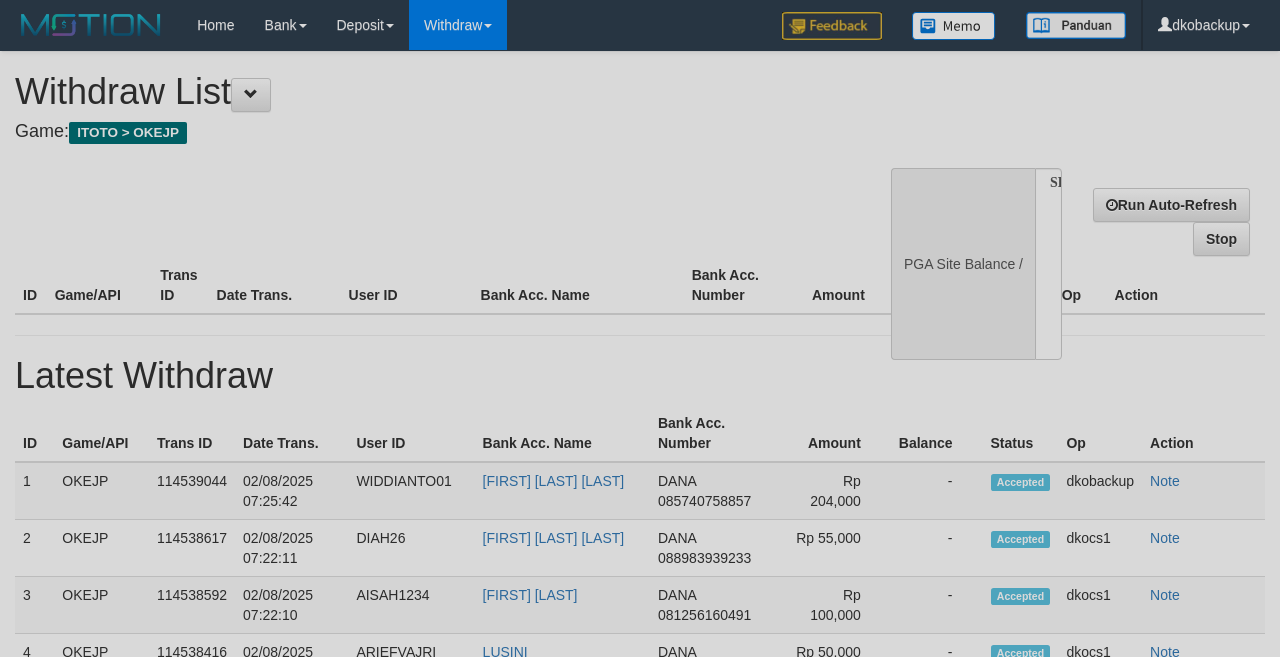 scroll, scrollTop: 0, scrollLeft: 0, axis: both 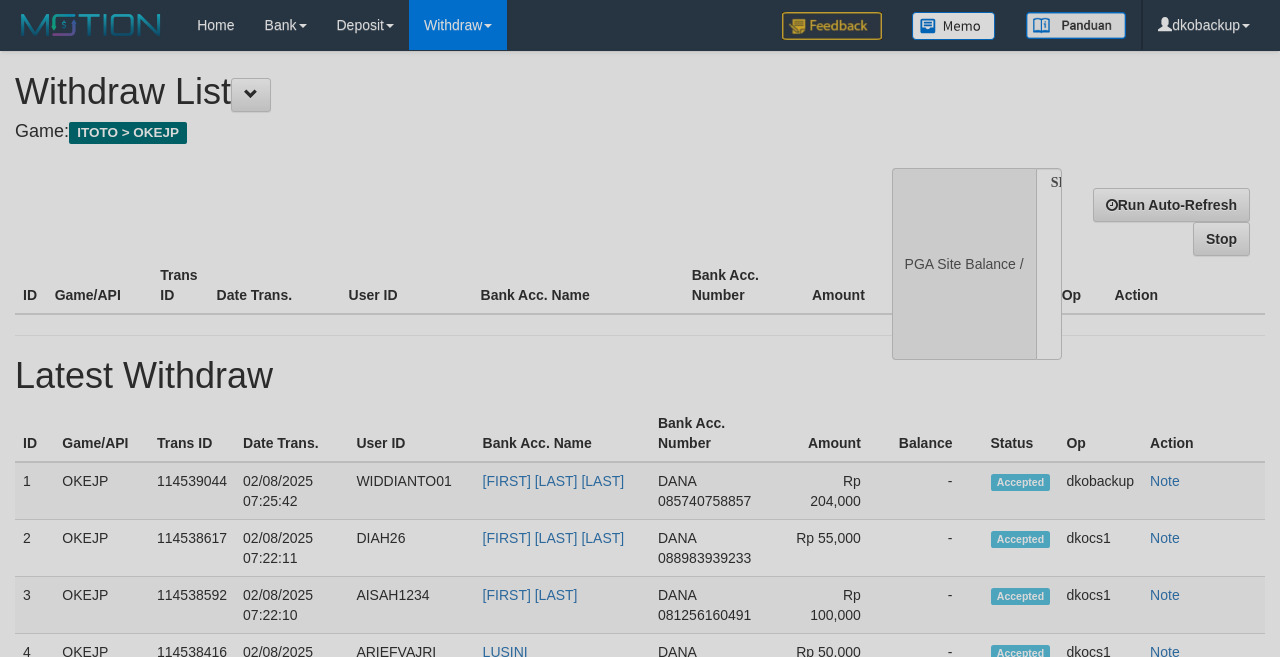 select 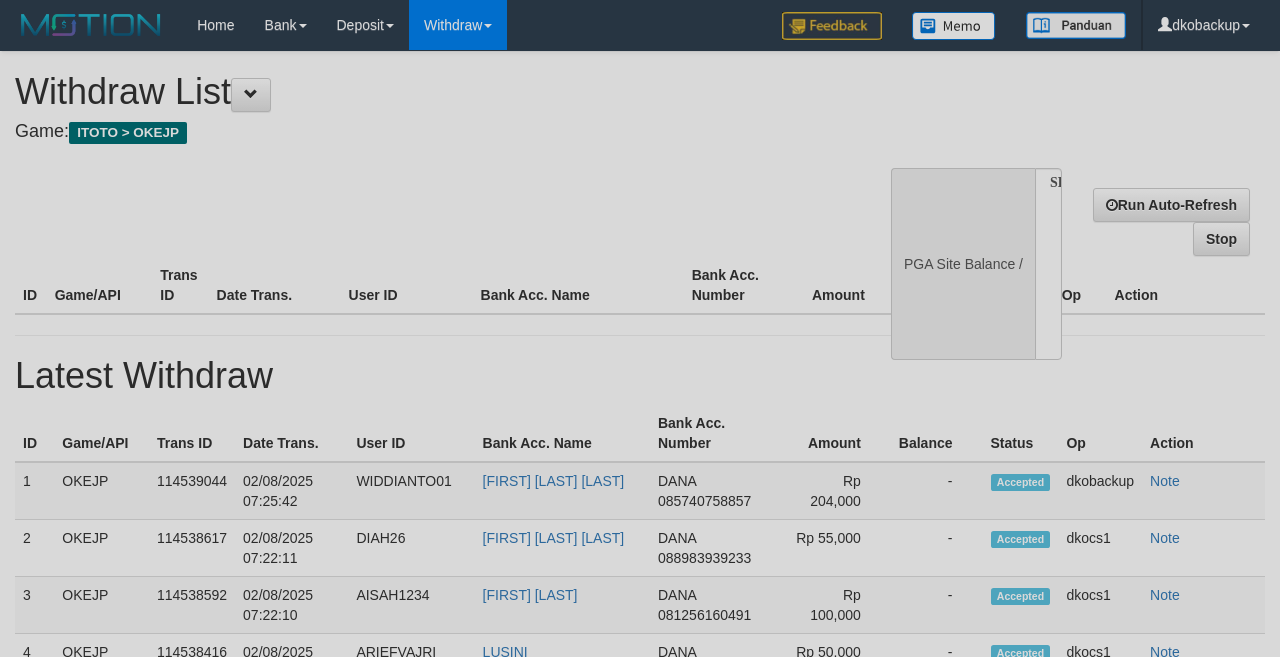 scroll, scrollTop: 0, scrollLeft: 0, axis: both 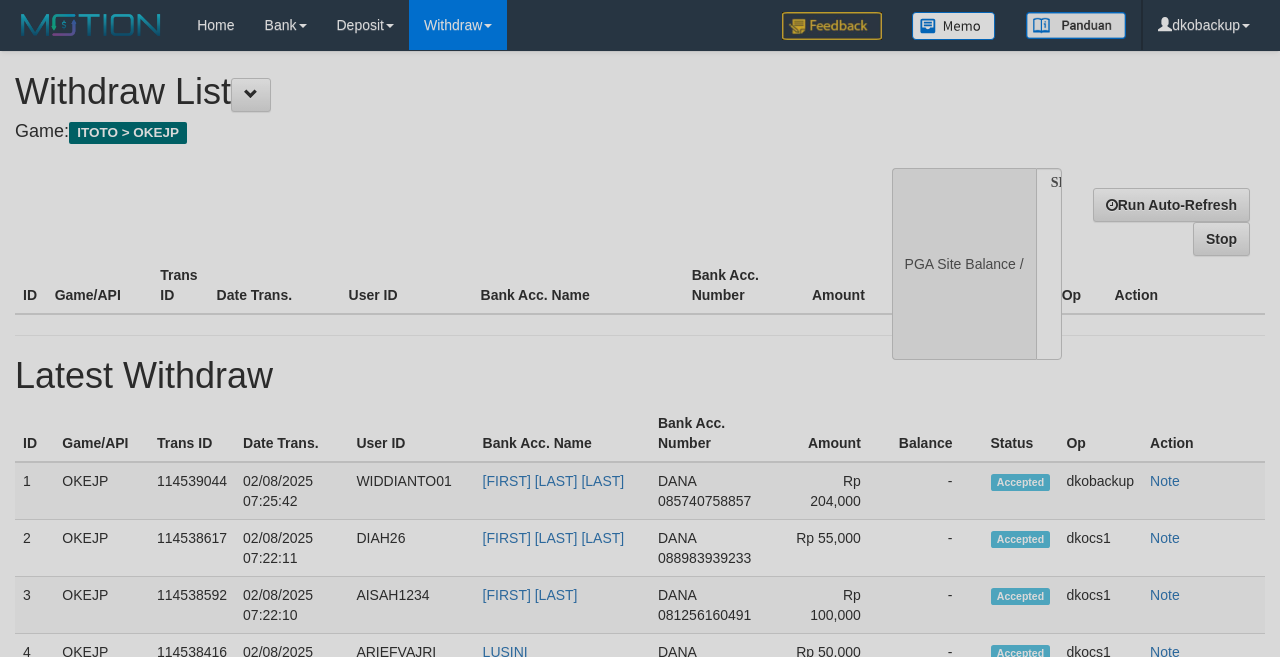 select 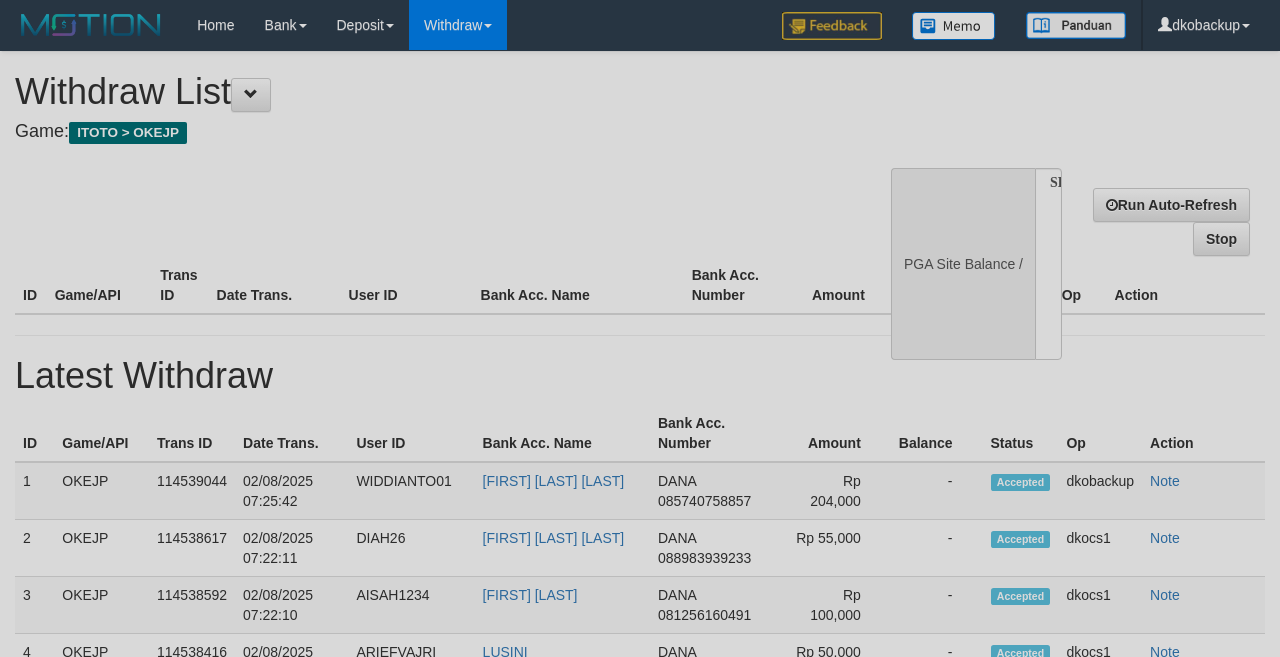 select on "**" 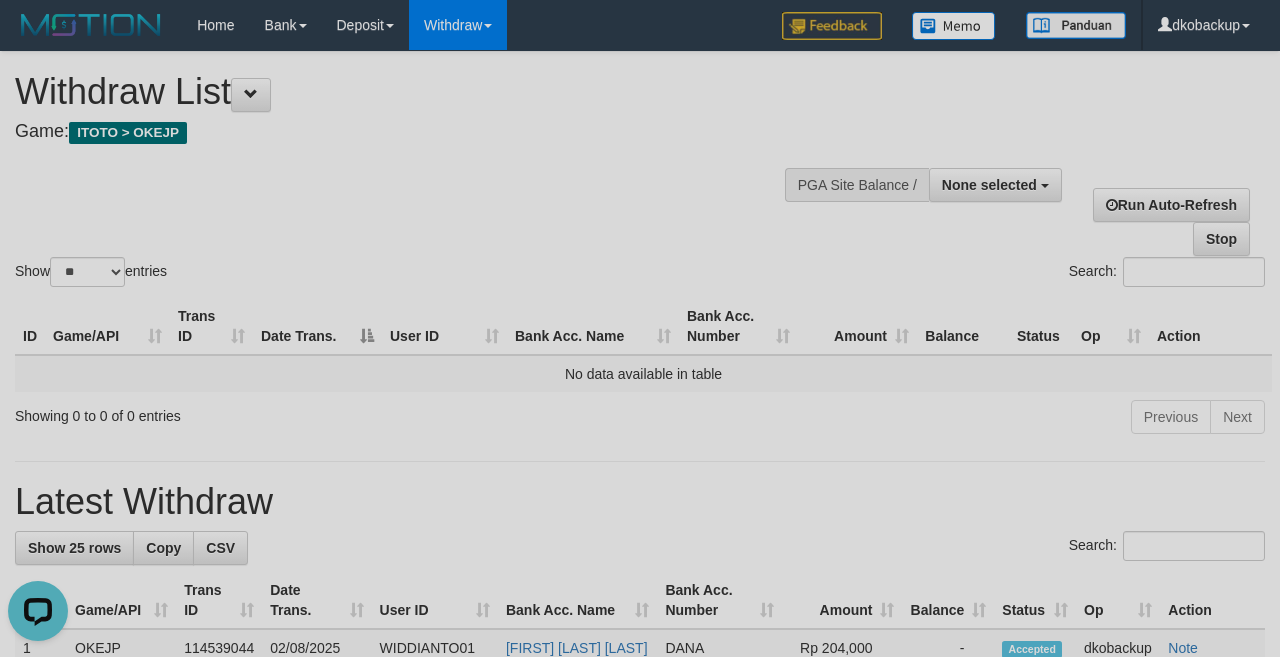 scroll, scrollTop: 0, scrollLeft: 0, axis: both 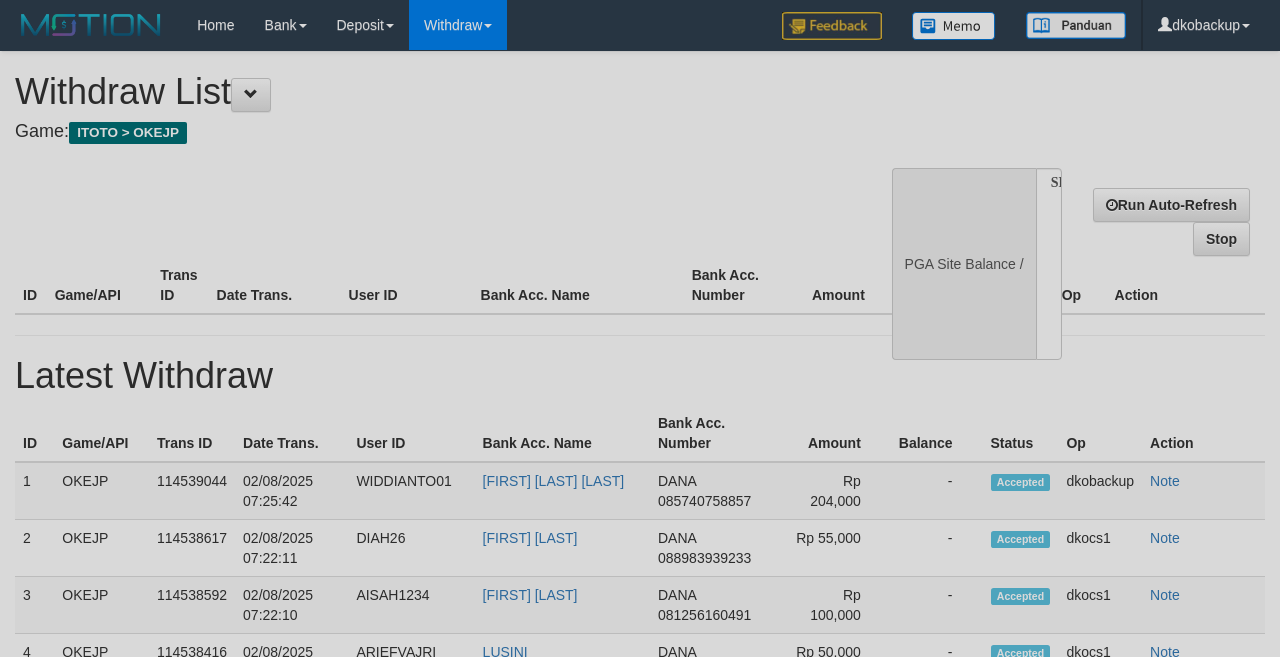 select 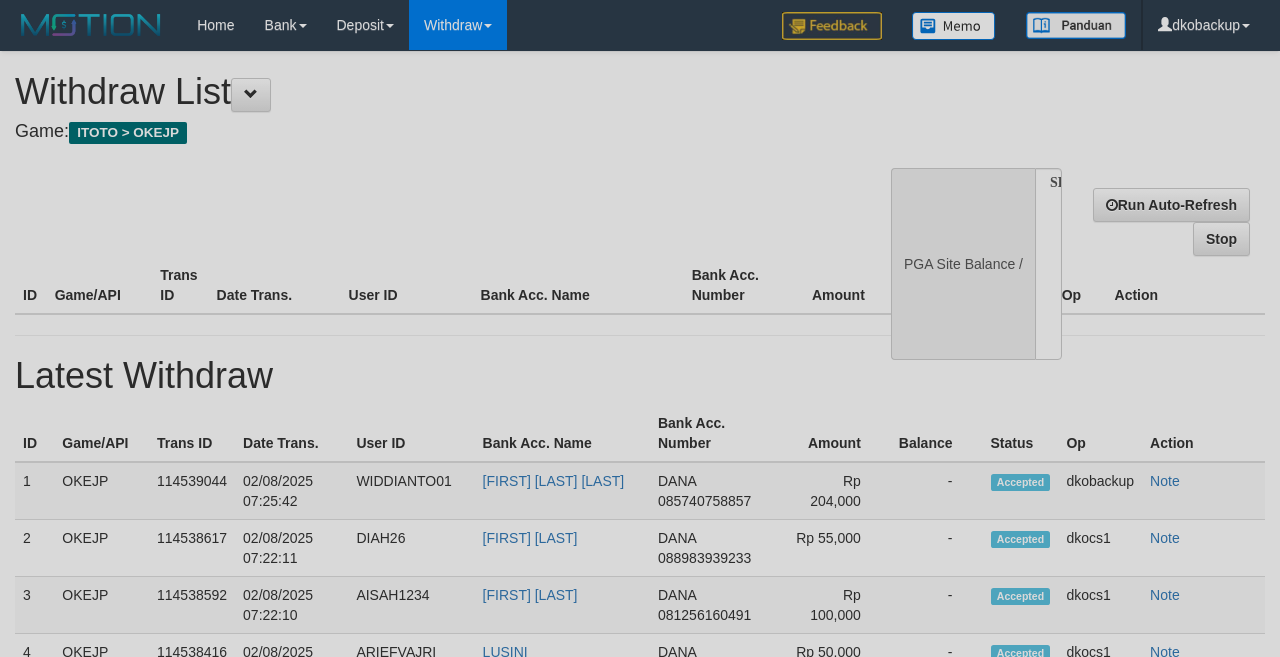scroll, scrollTop: 0, scrollLeft: 0, axis: both 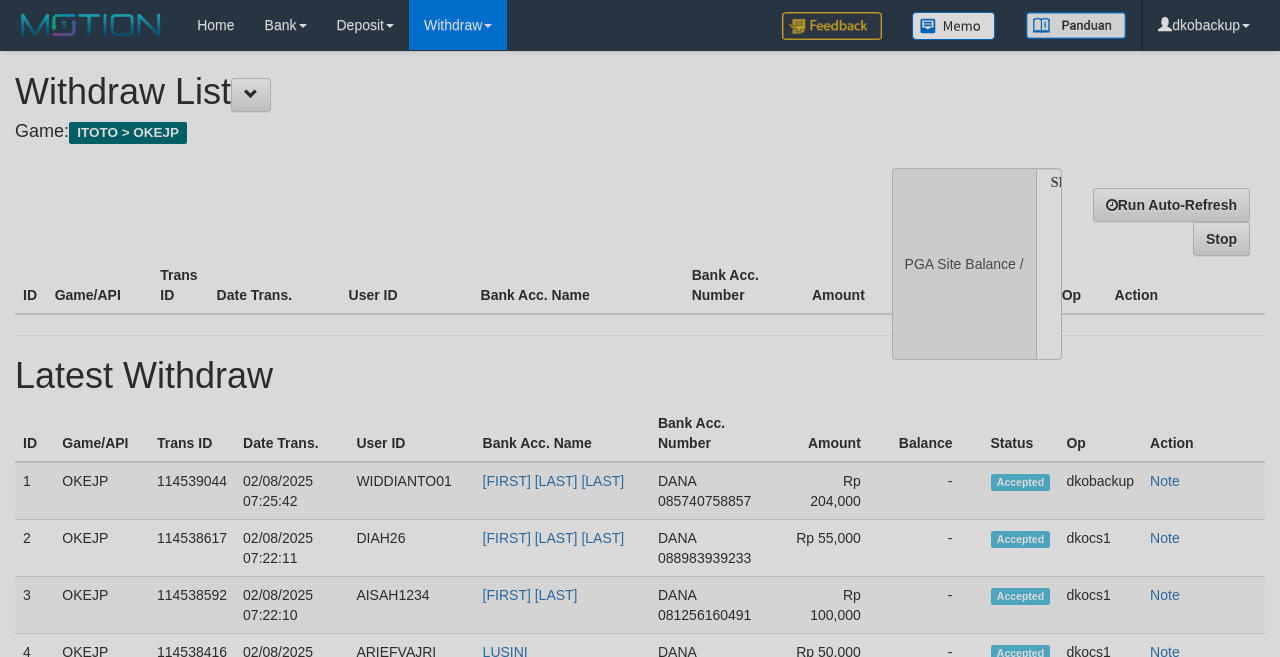 select 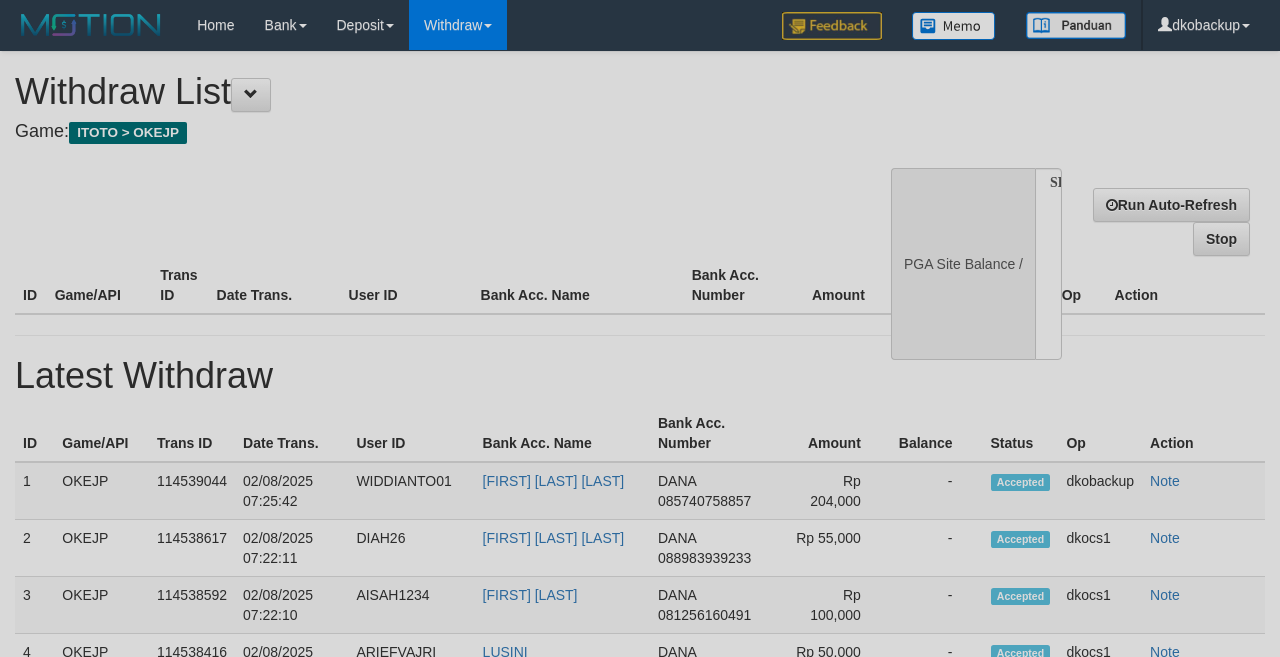 scroll, scrollTop: 0, scrollLeft: 0, axis: both 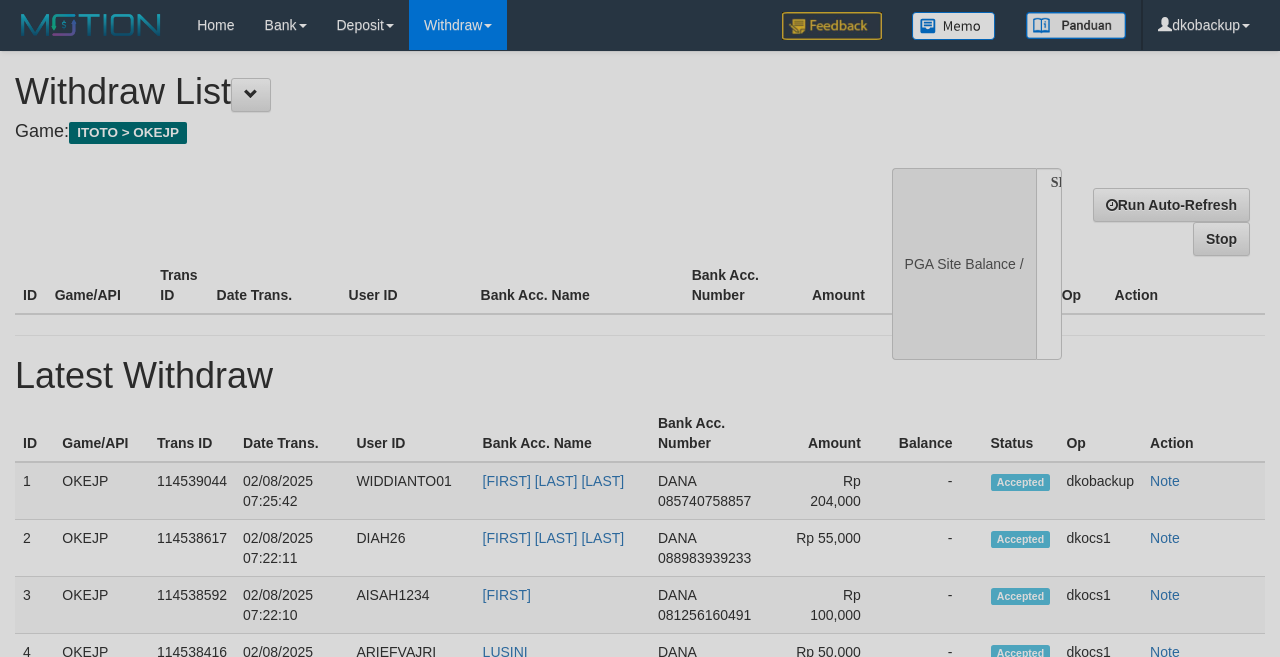 select 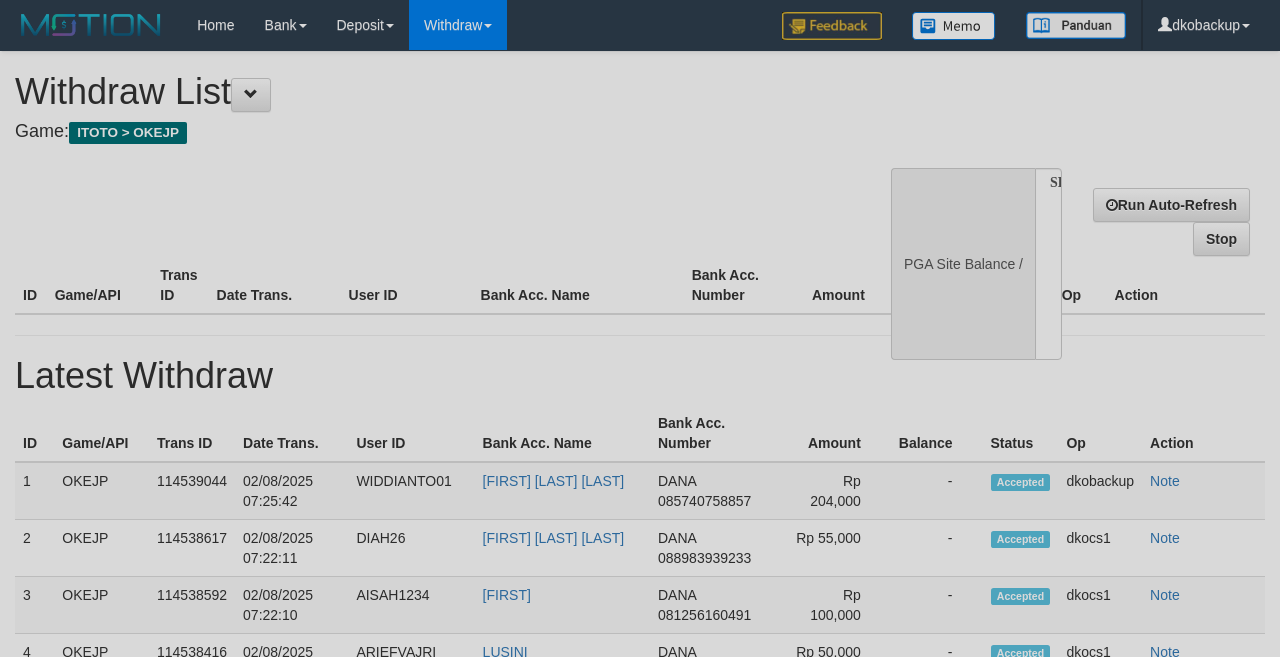 scroll, scrollTop: 0, scrollLeft: 0, axis: both 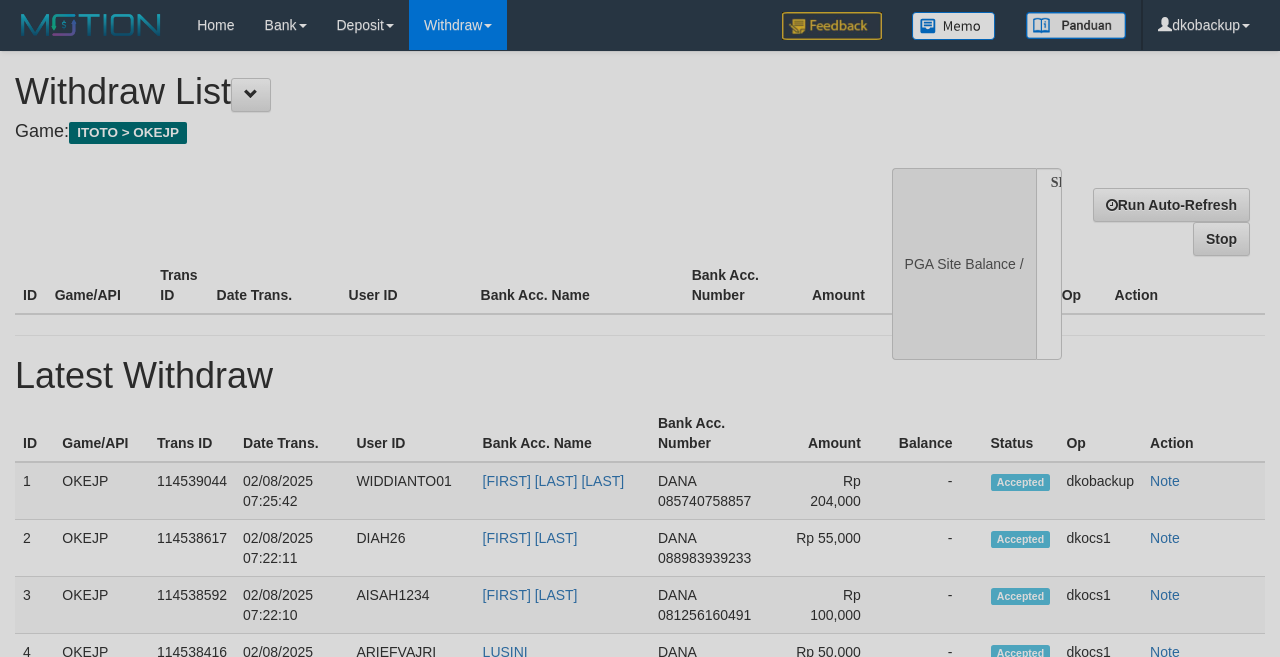 select 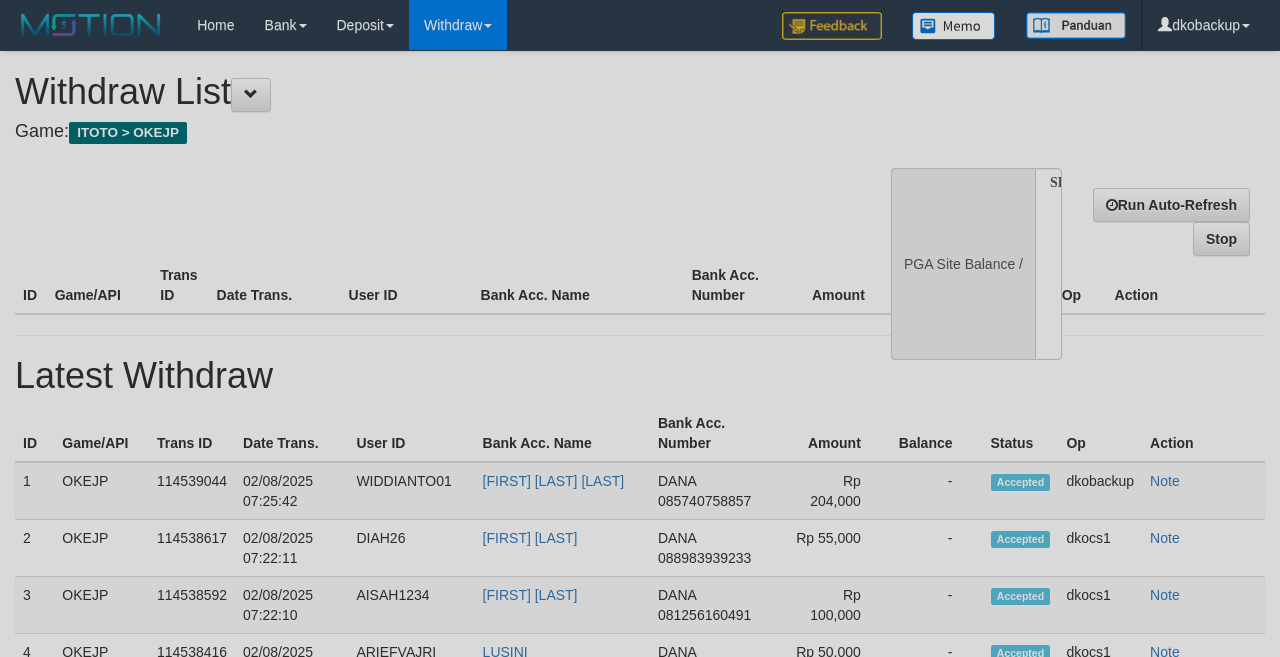 scroll, scrollTop: 0, scrollLeft: 0, axis: both 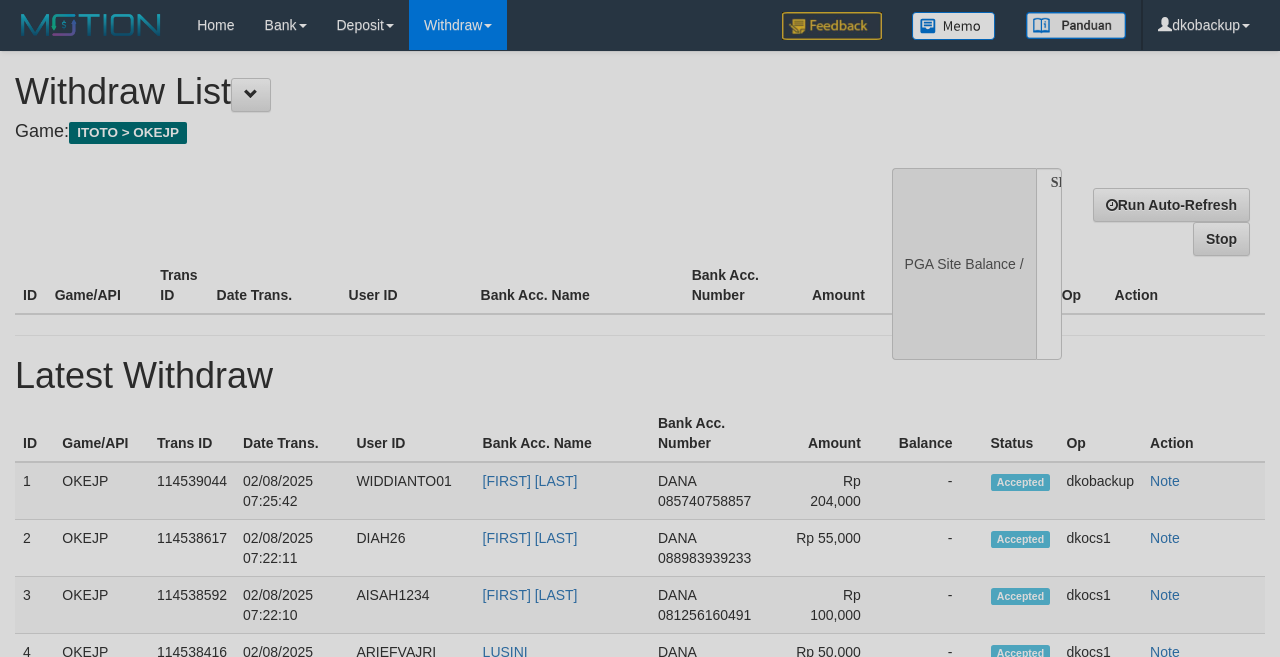 select 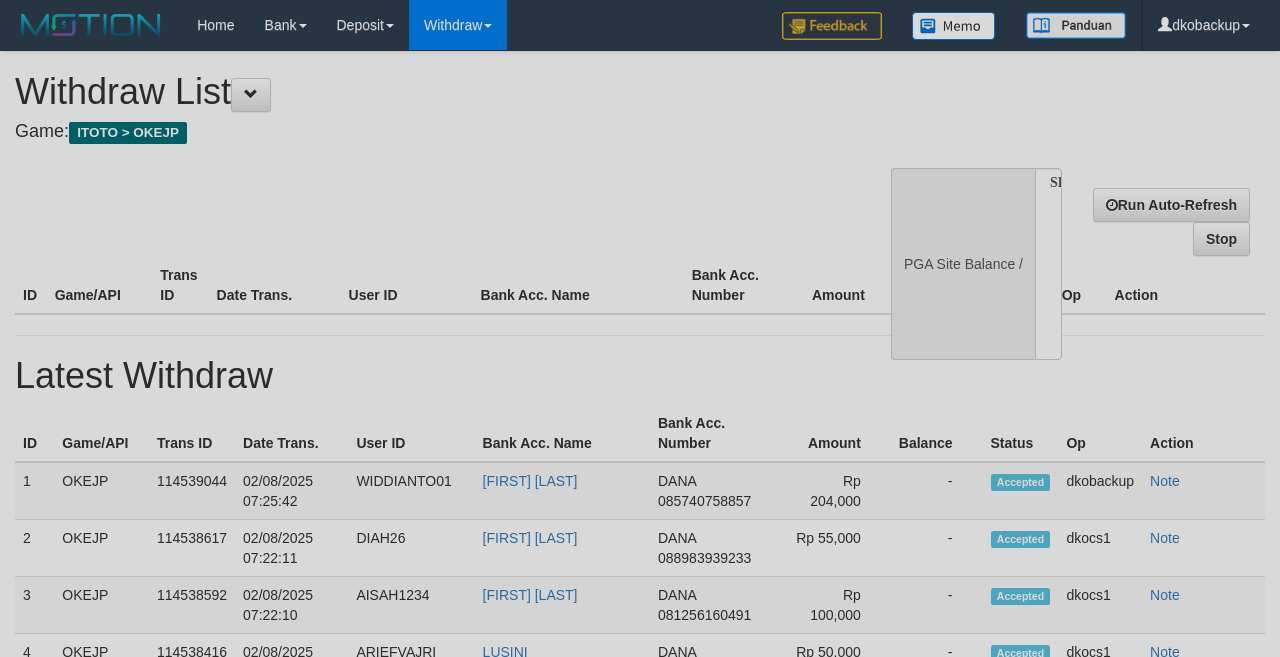 scroll, scrollTop: 0, scrollLeft: 0, axis: both 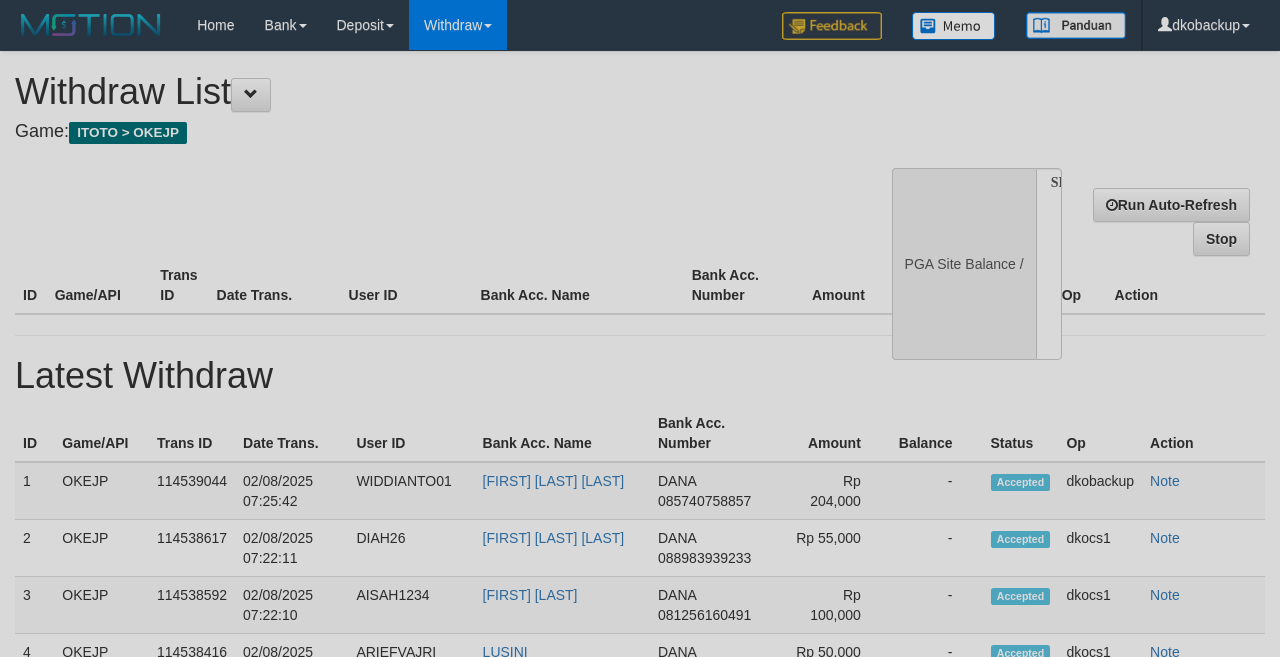 select 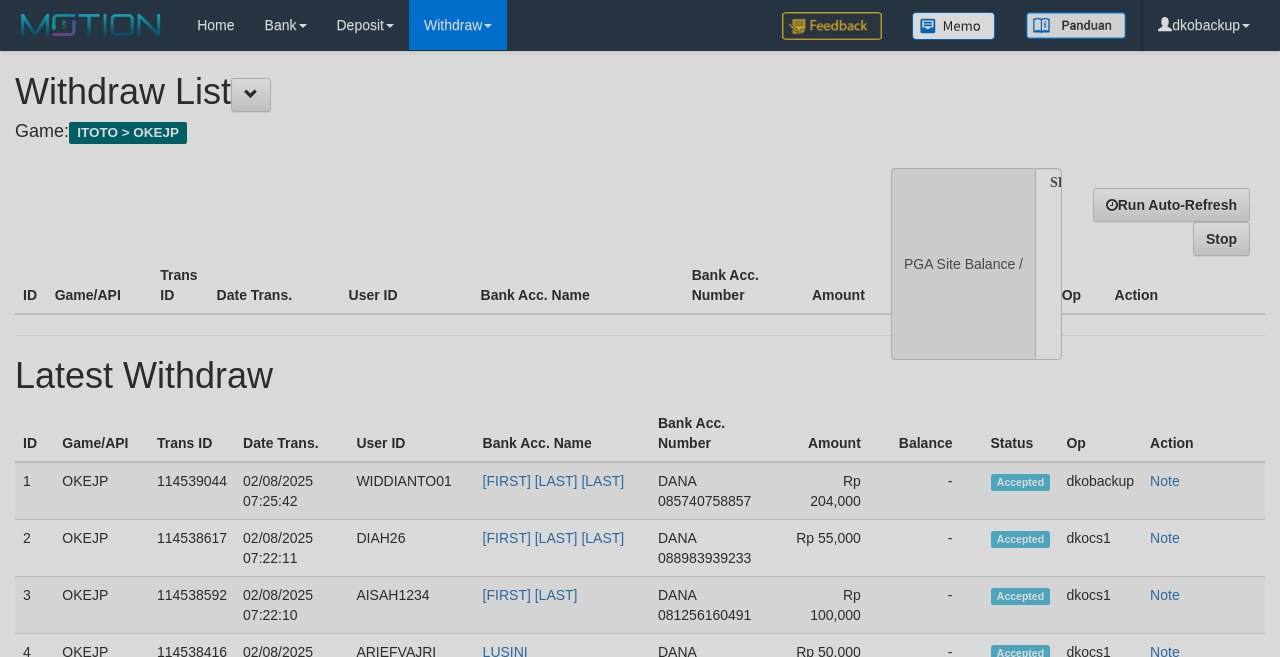 select on "**" 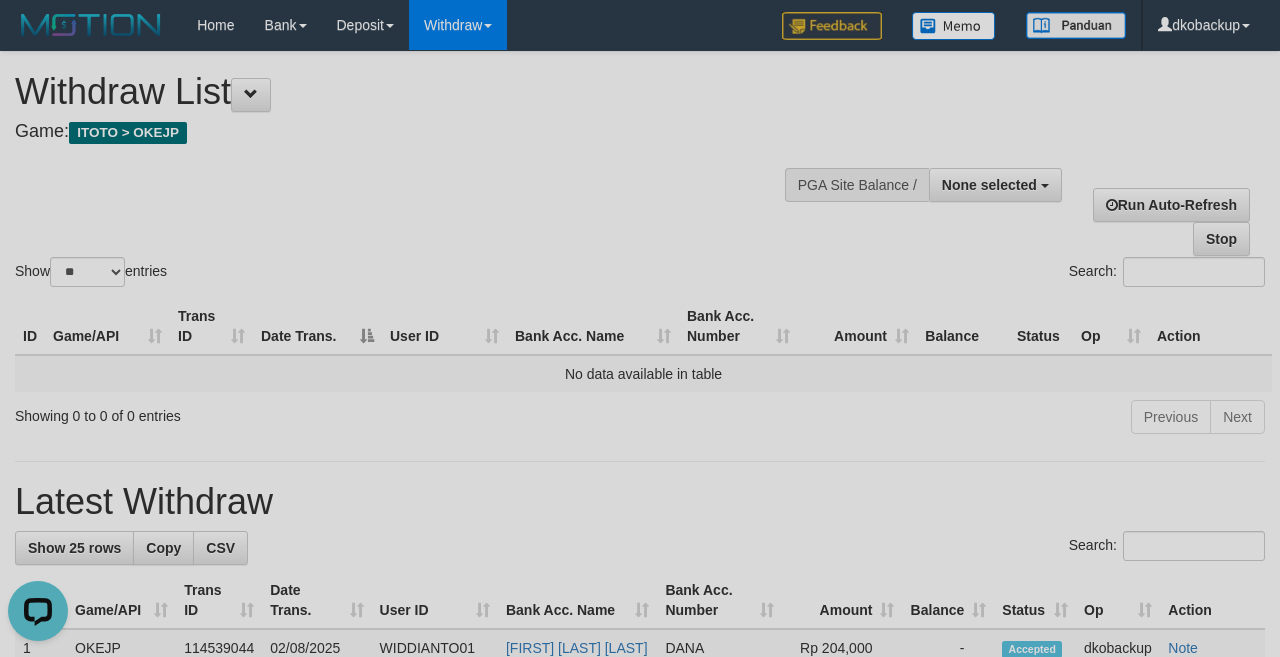 scroll, scrollTop: 0, scrollLeft: 0, axis: both 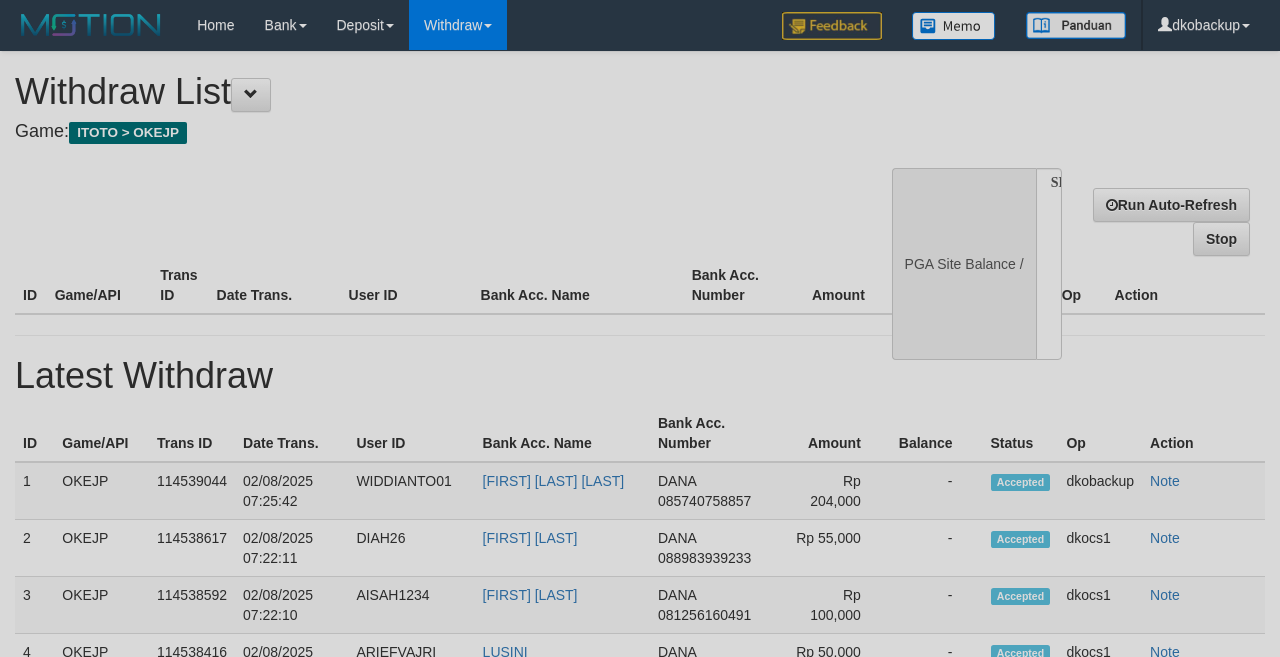 select 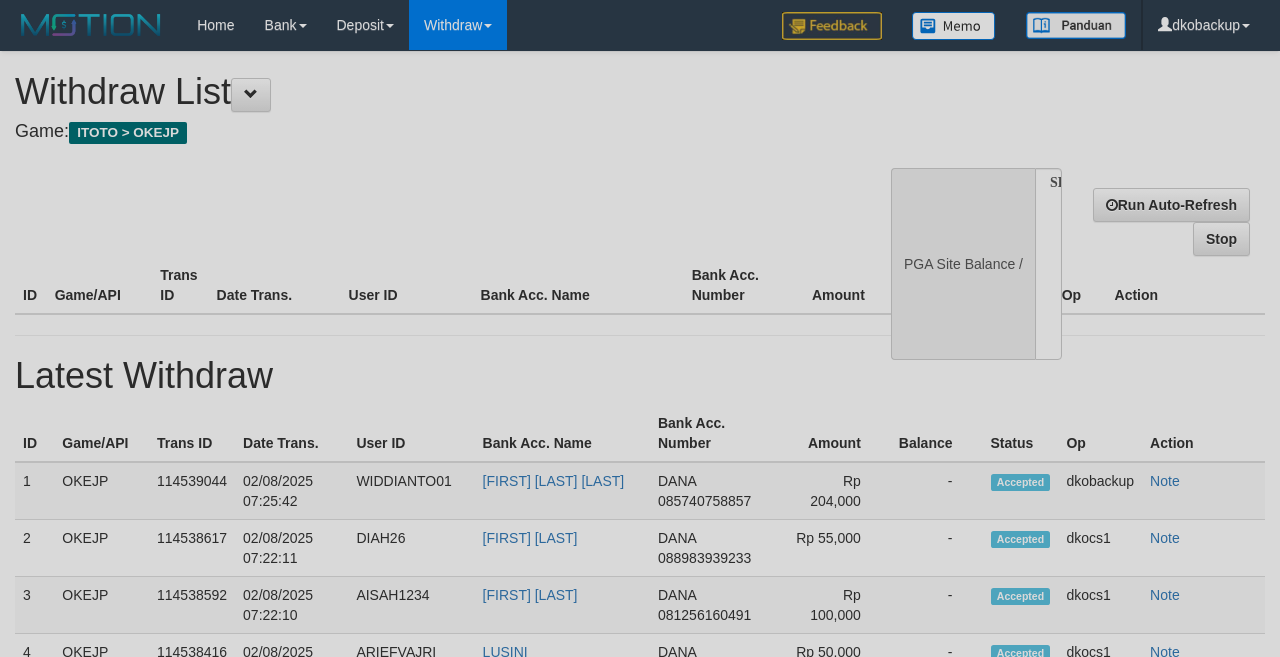 select on "**" 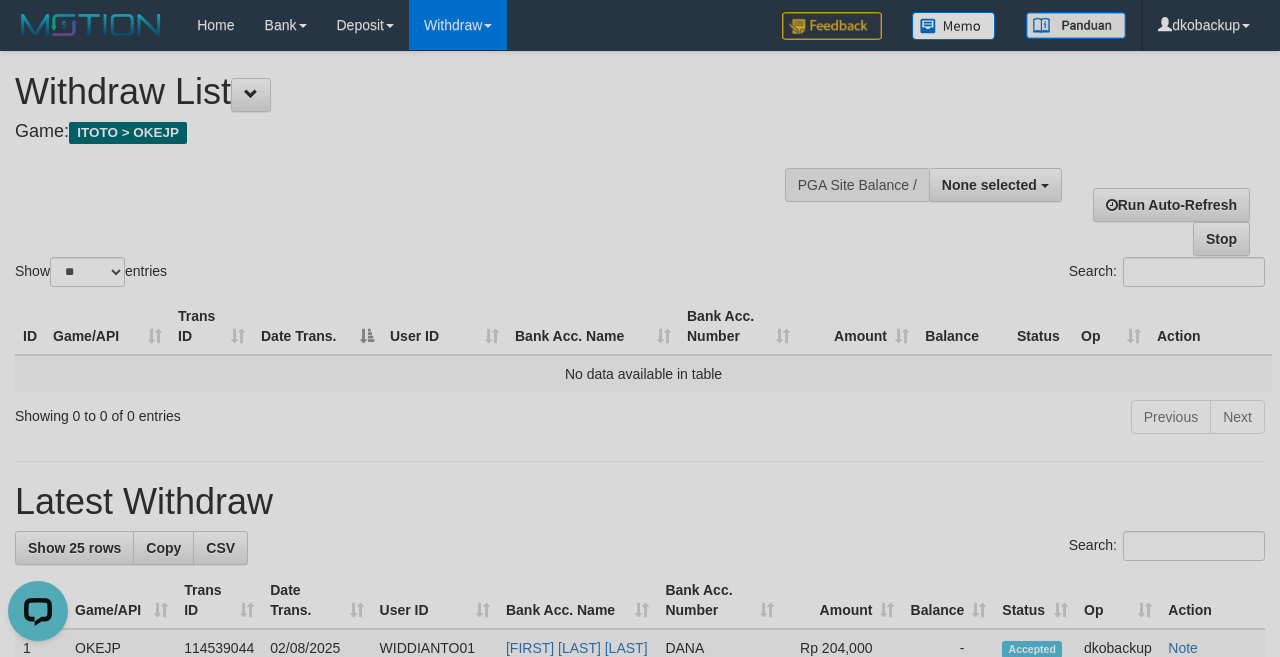 scroll, scrollTop: 0, scrollLeft: 0, axis: both 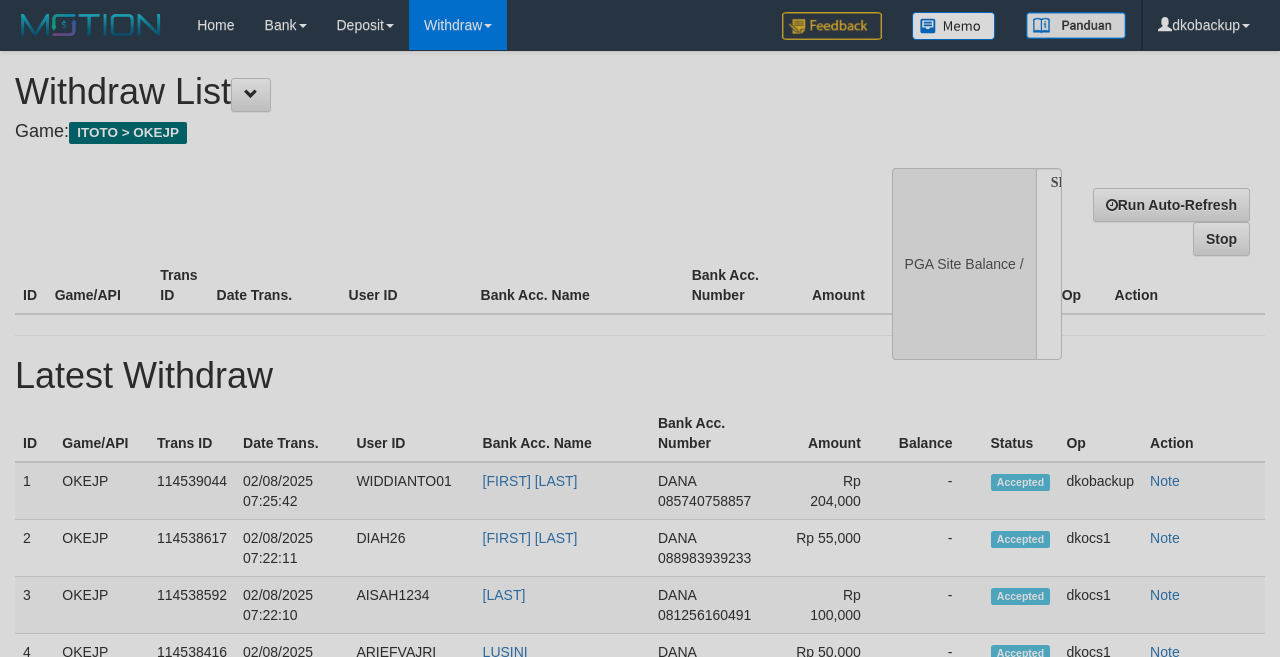 select 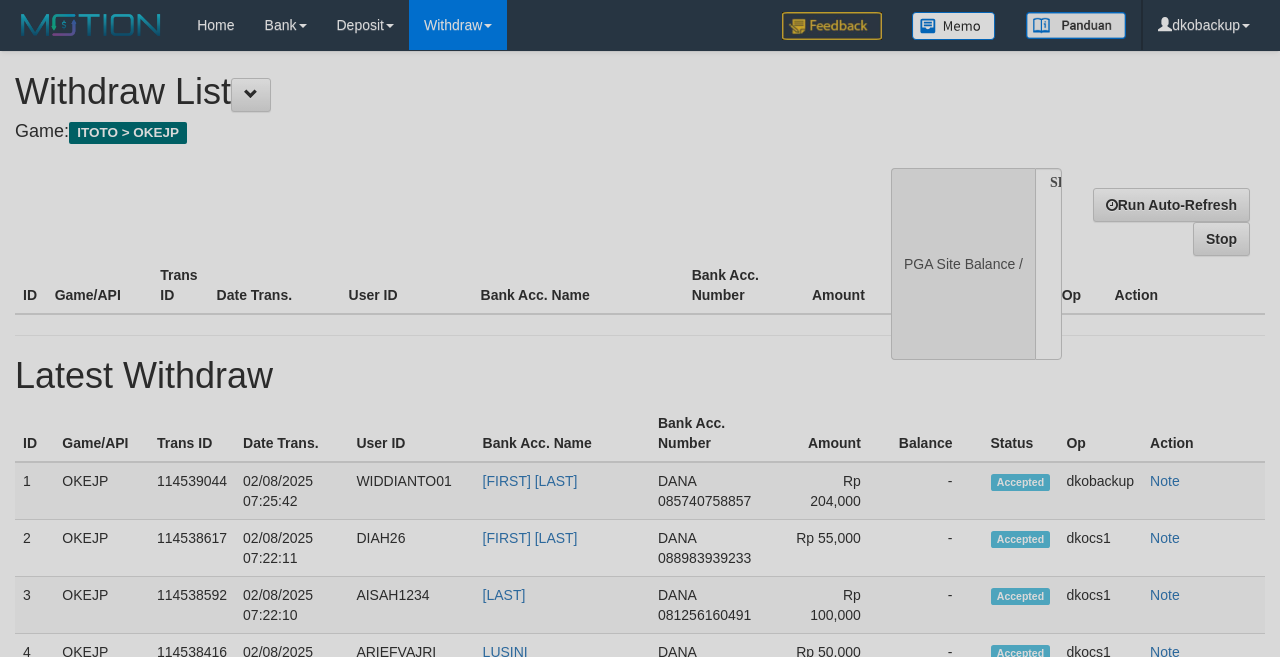 scroll, scrollTop: 0, scrollLeft: 0, axis: both 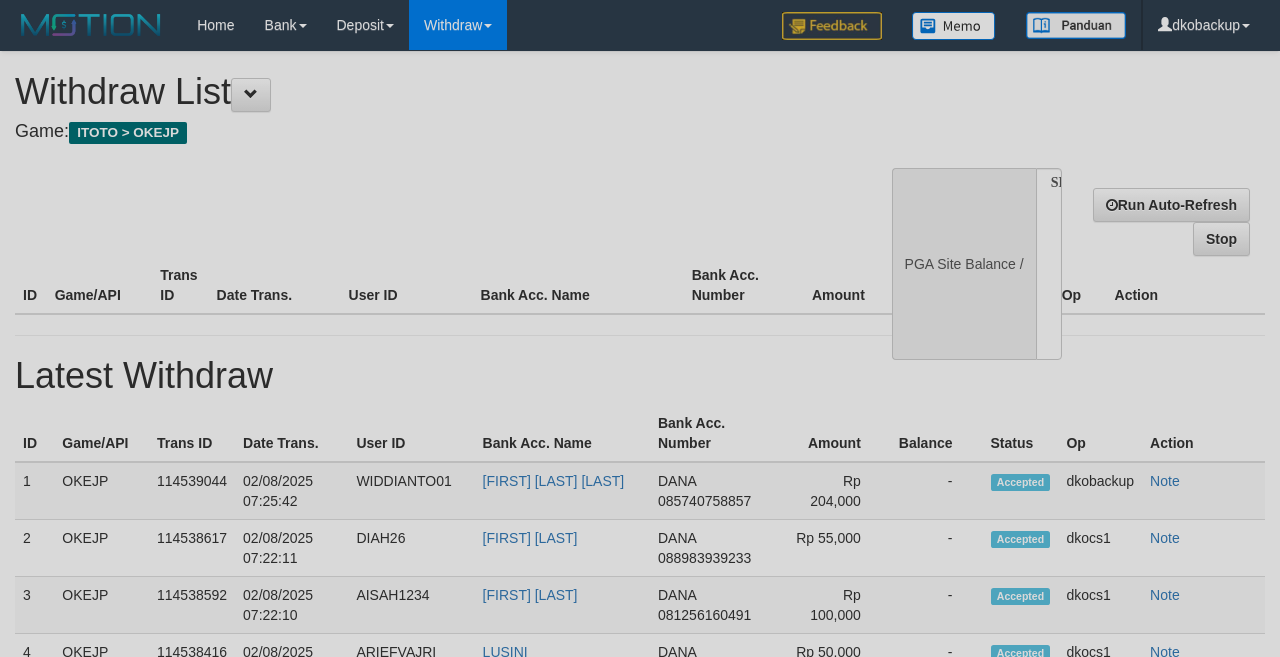 select 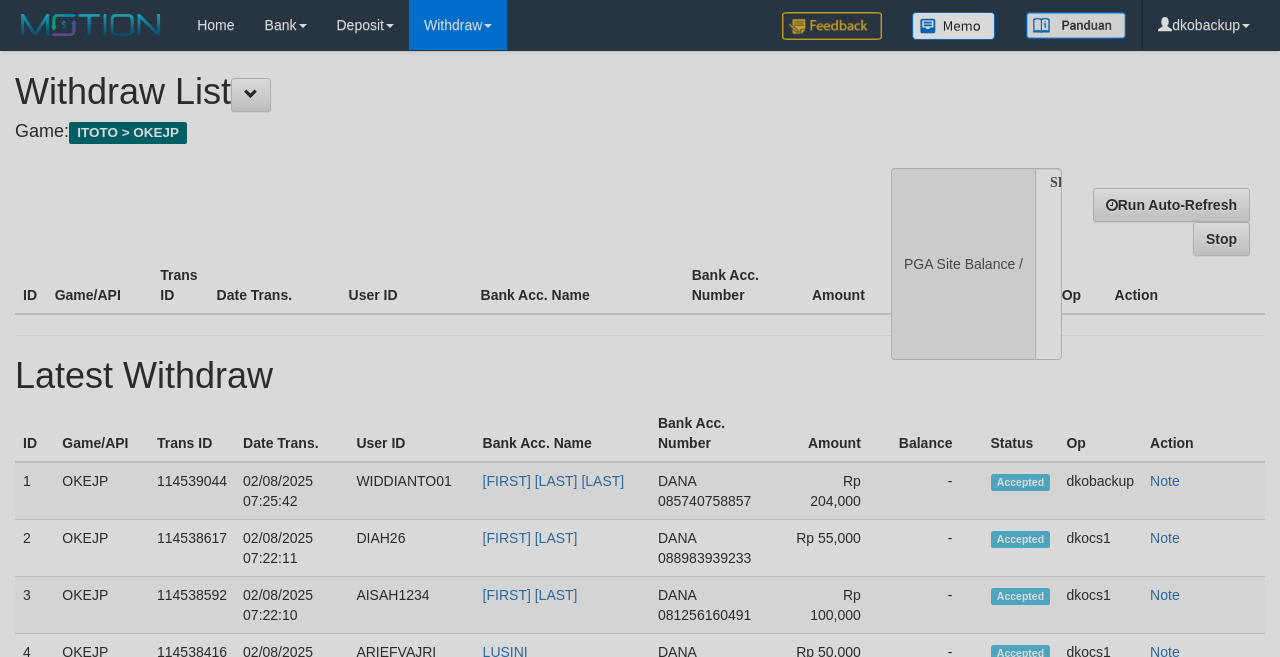 scroll, scrollTop: 0, scrollLeft: 0, axis: both 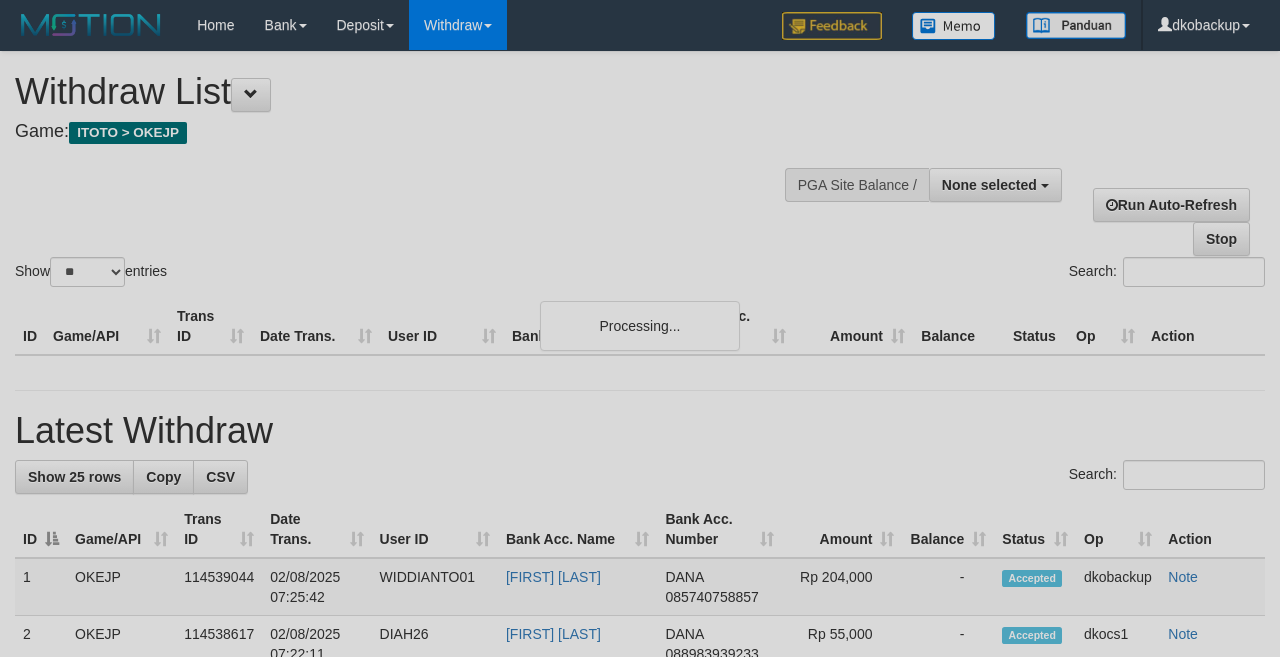 select 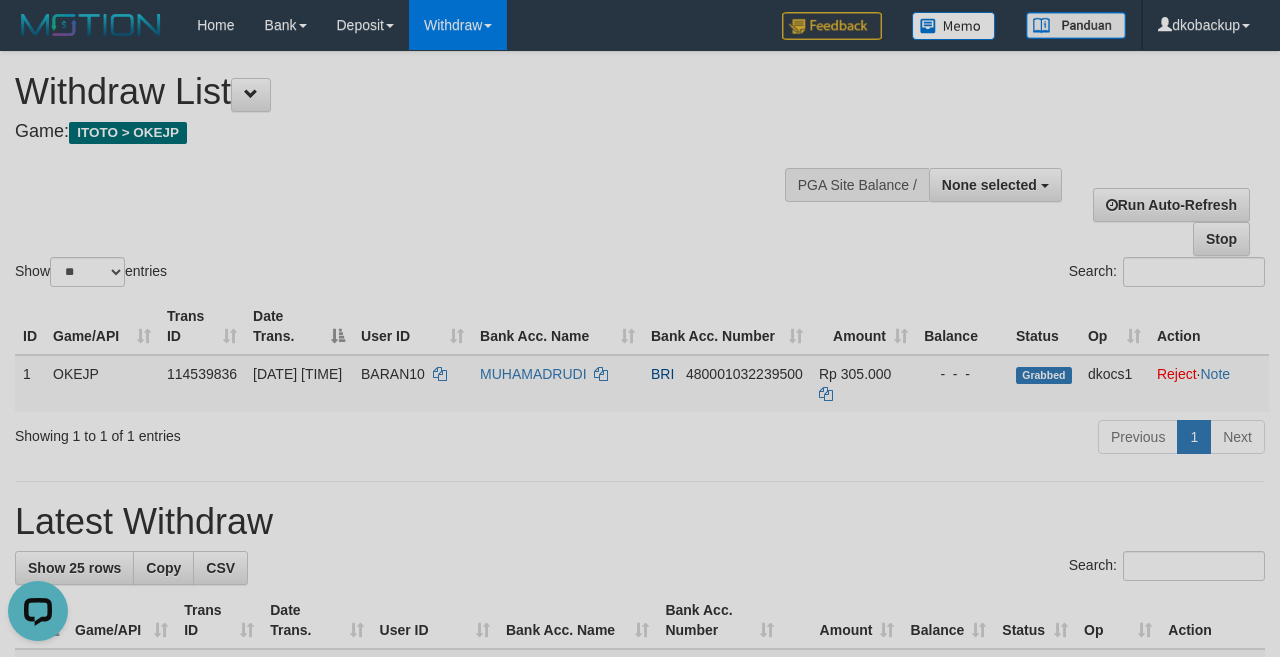 scroll, scrollTop: 0, scrollLeft: 0, axis: both 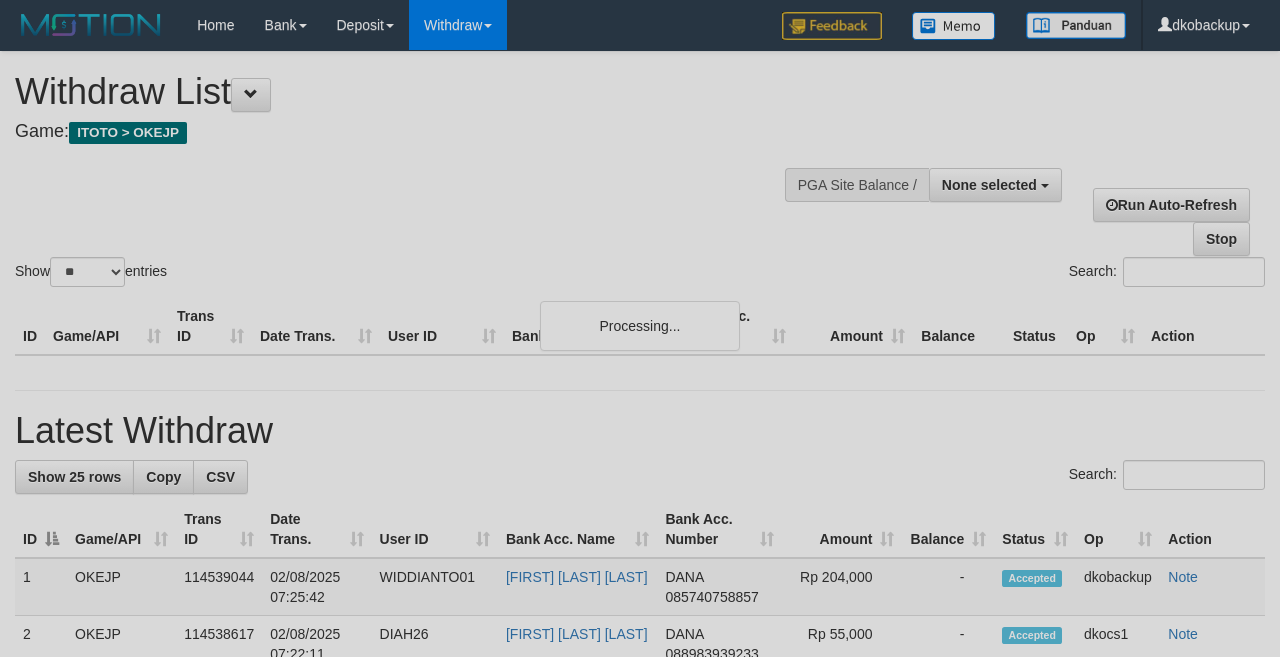 select 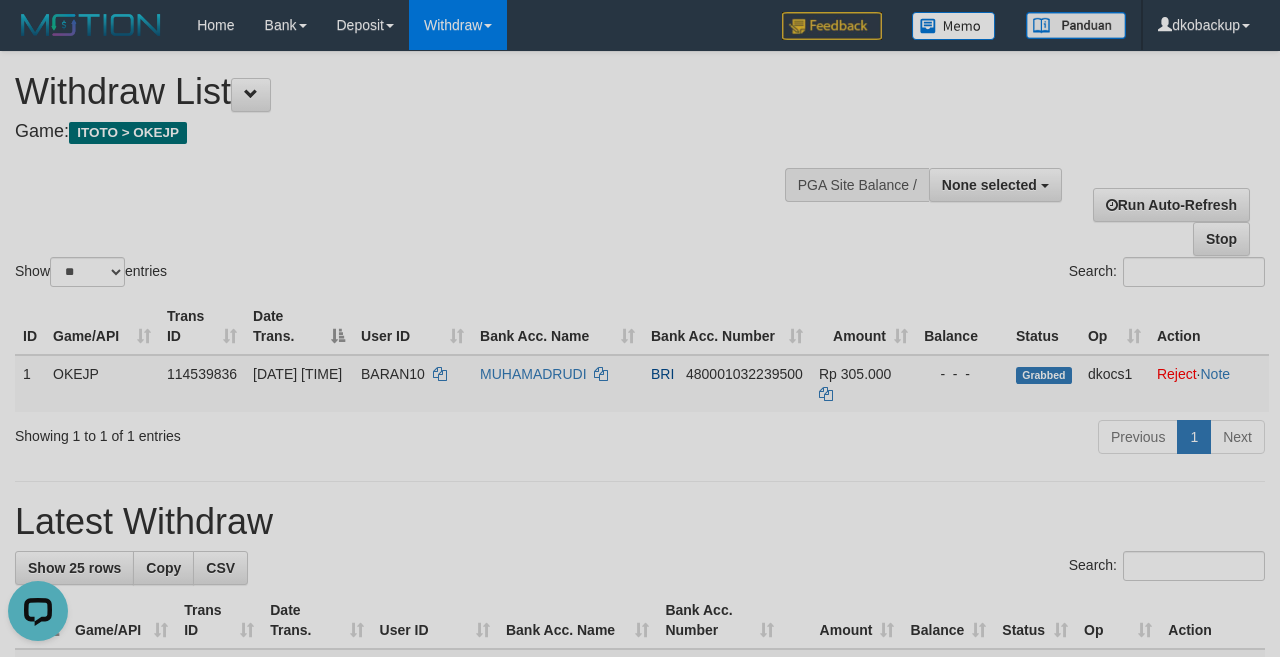 scroll, scrollTop: 0, scrollLeft: 0, axis: both 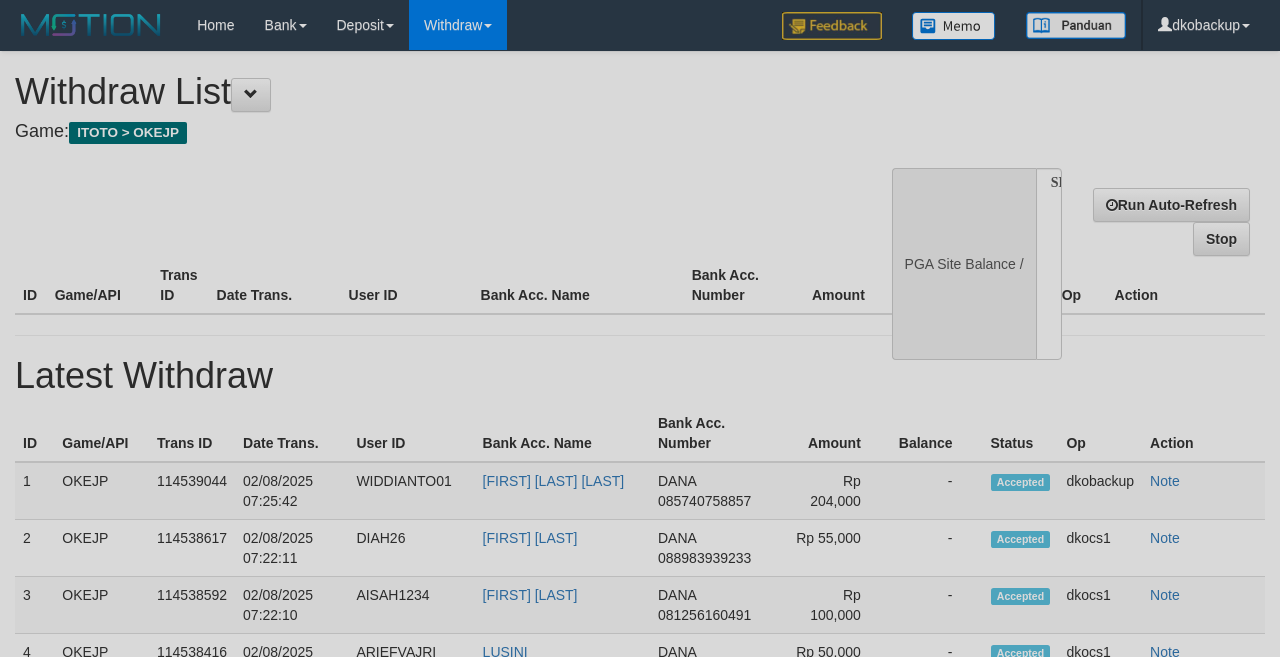 select 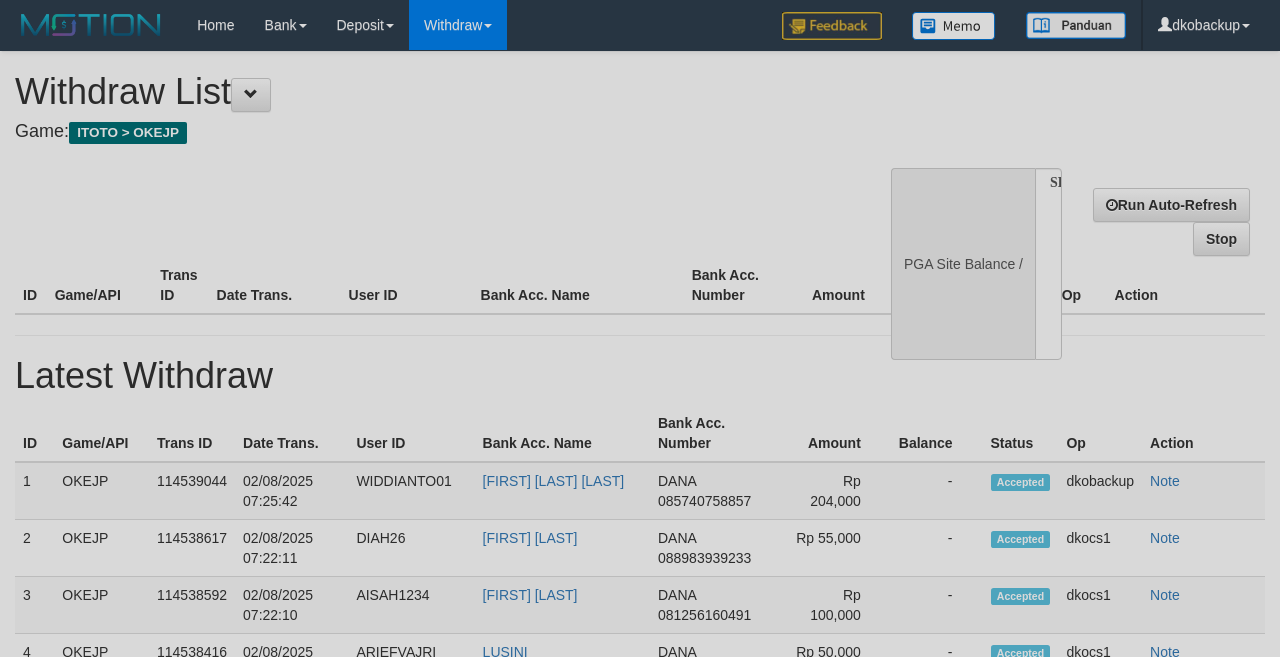 scroll, scrollTop: 0, scrollLeft: 0, axis: both 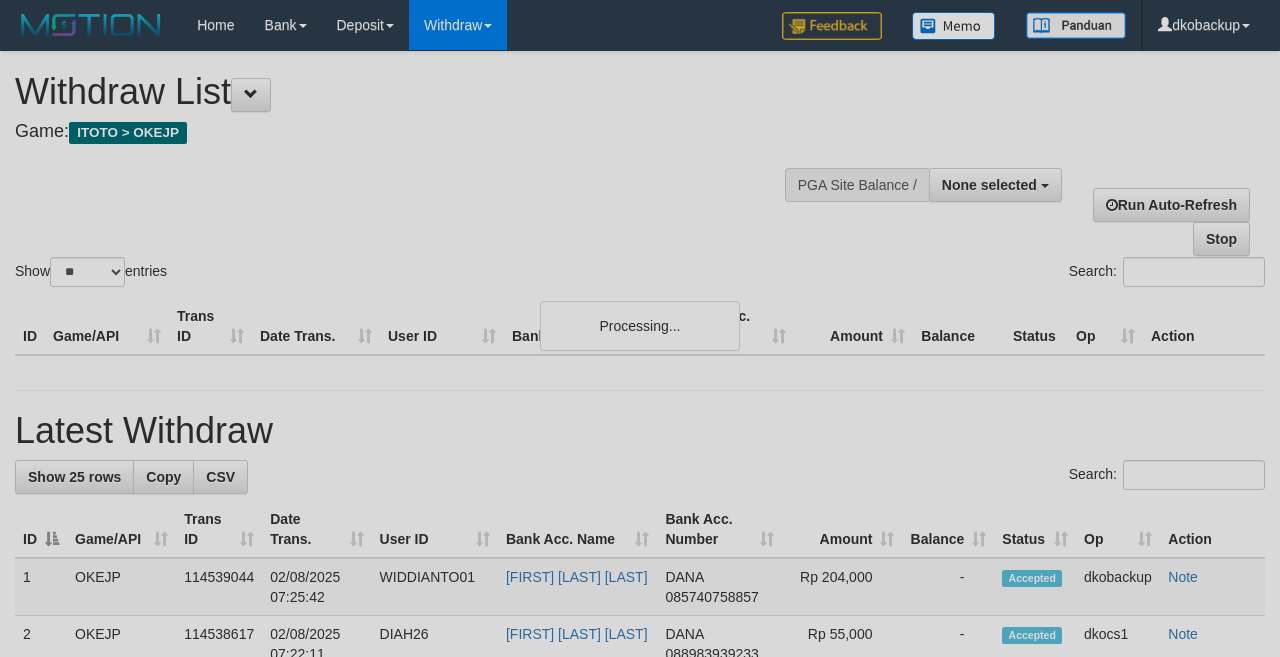 select 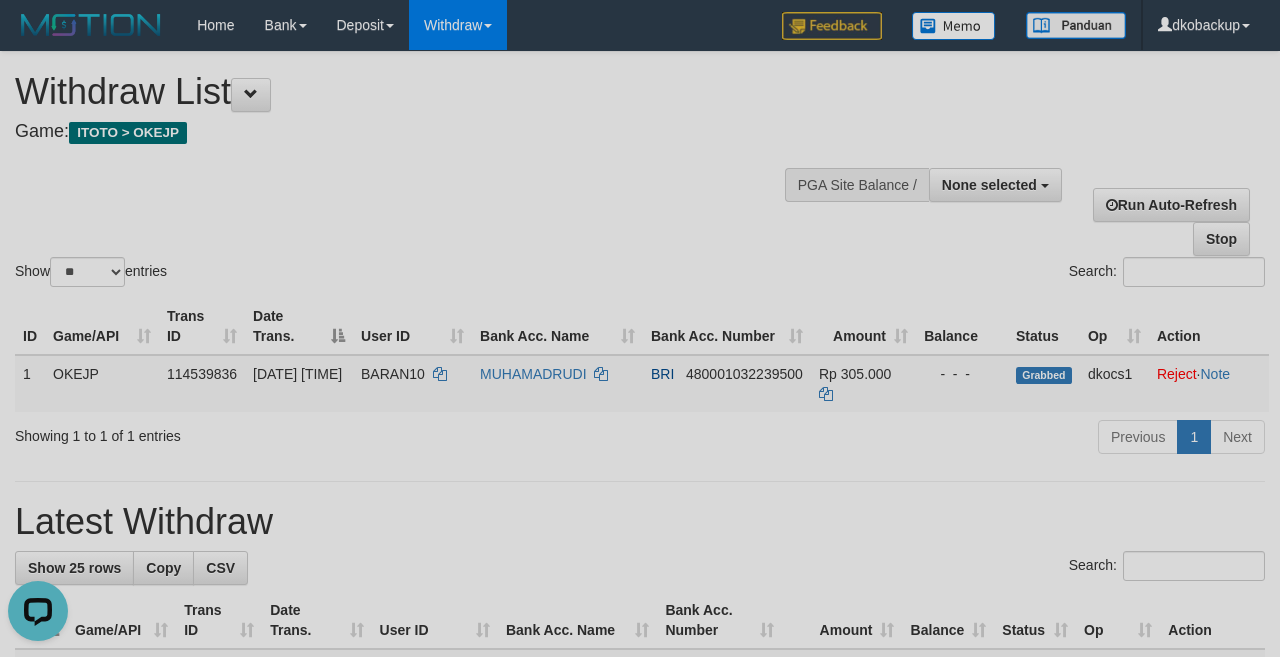 scroll, scrollTop: 0, scrollLeft: 0, axis: both 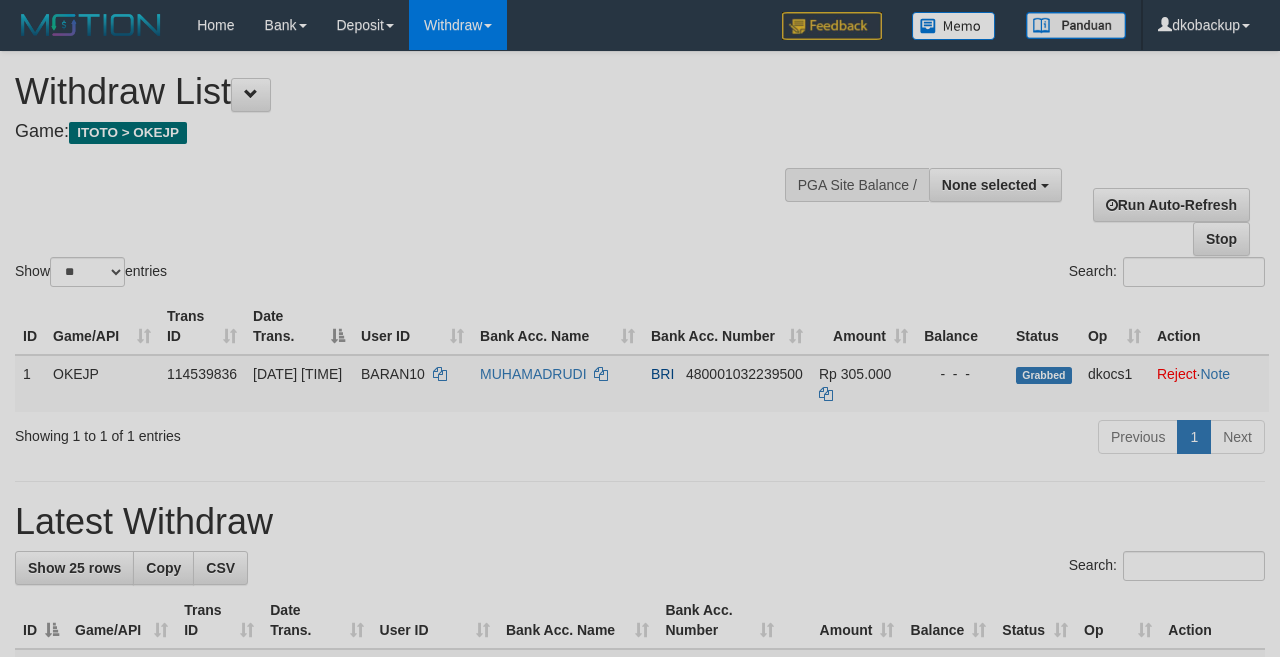 select 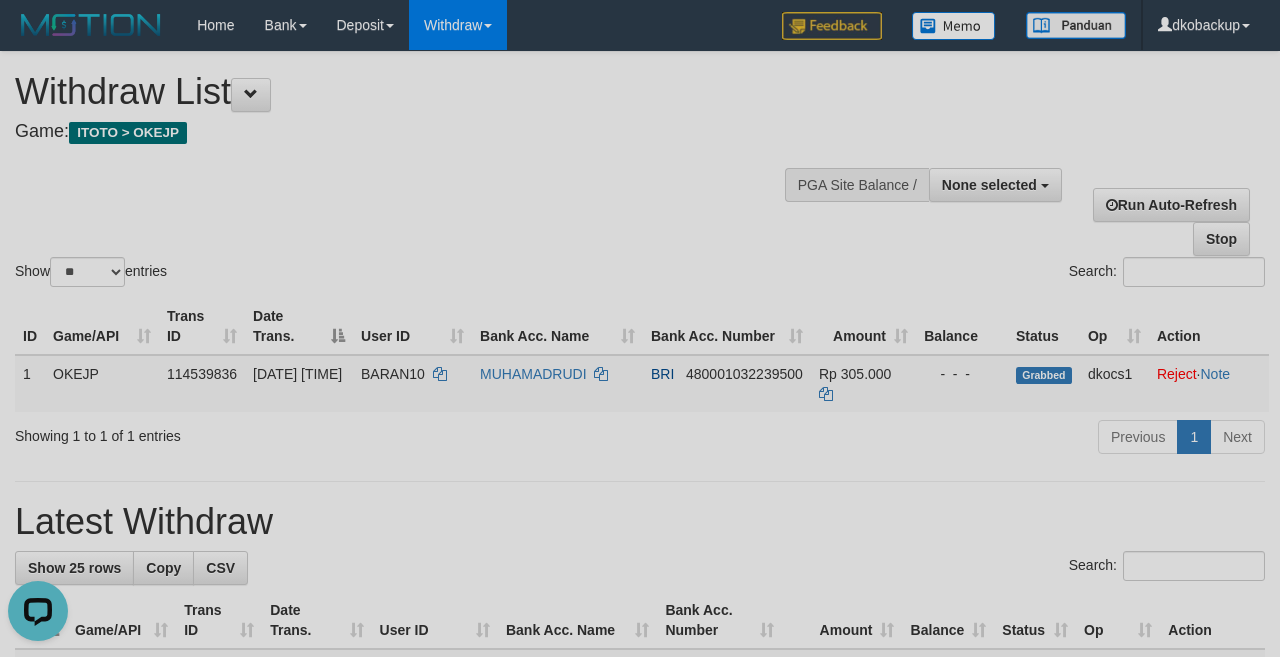 scroll, scrollTop: 0, scrollLeft: 0, axis: both 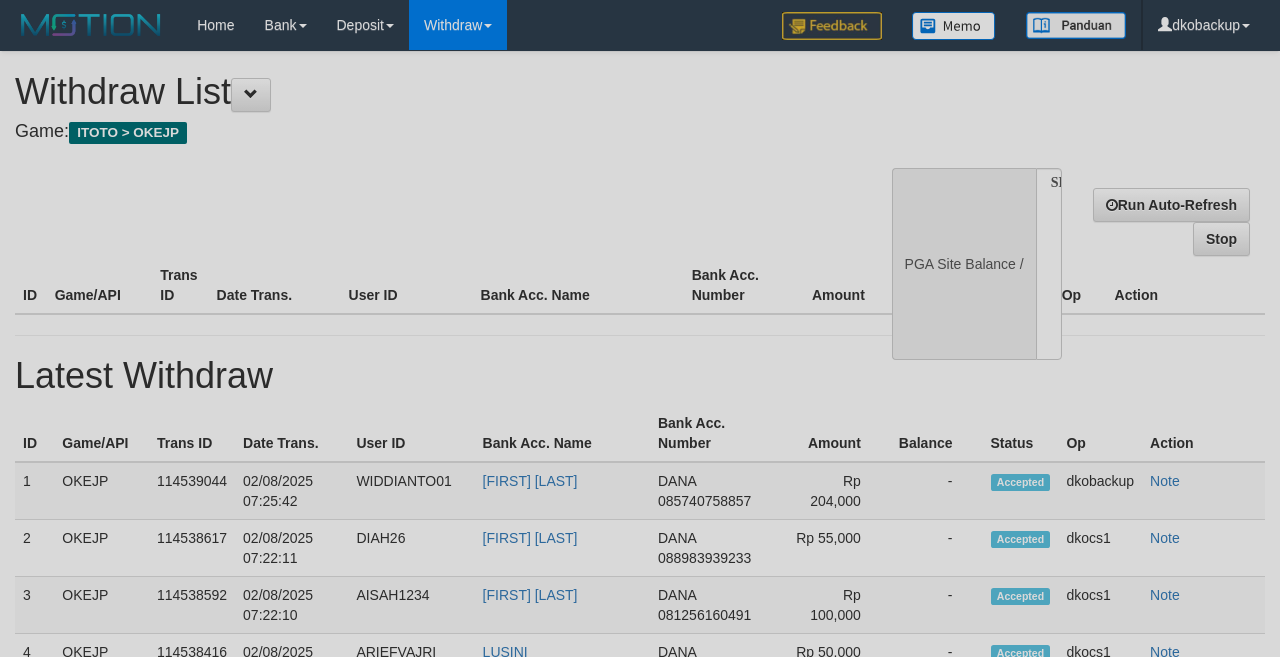 select 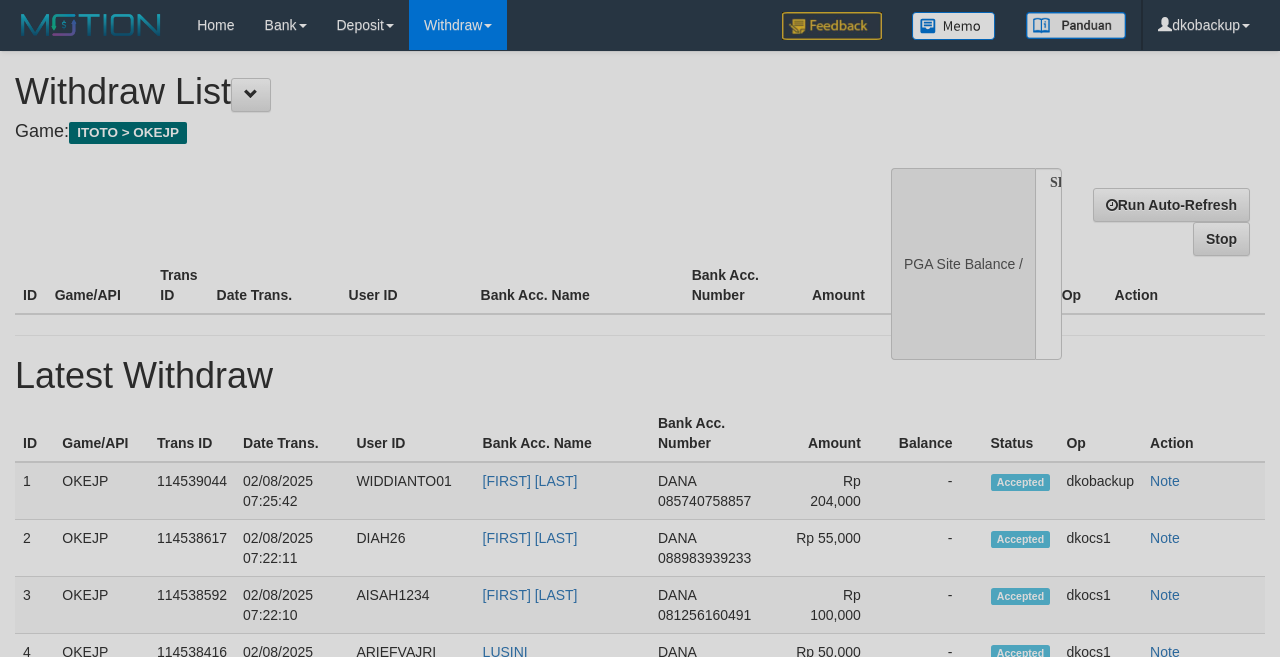 scroll, scrollTop: 0, scrollLeft: 0, axis: both 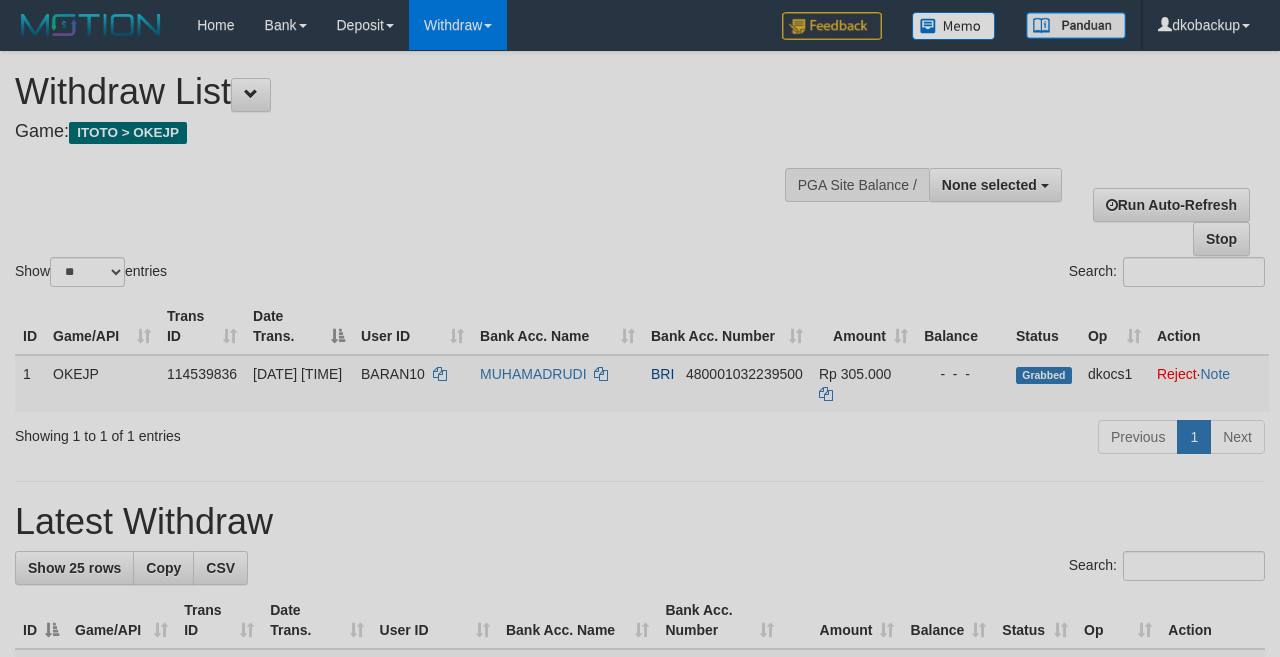 select 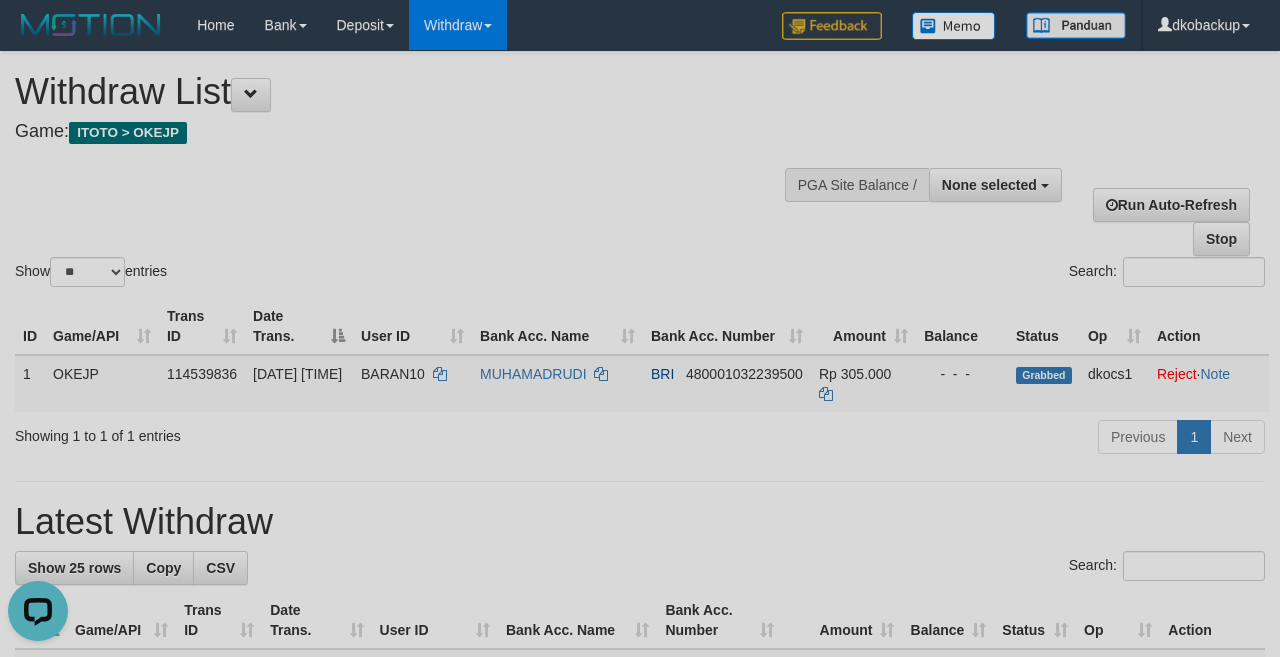 scroll, scrollTop: 0, scrollLeft: 0, axis: both 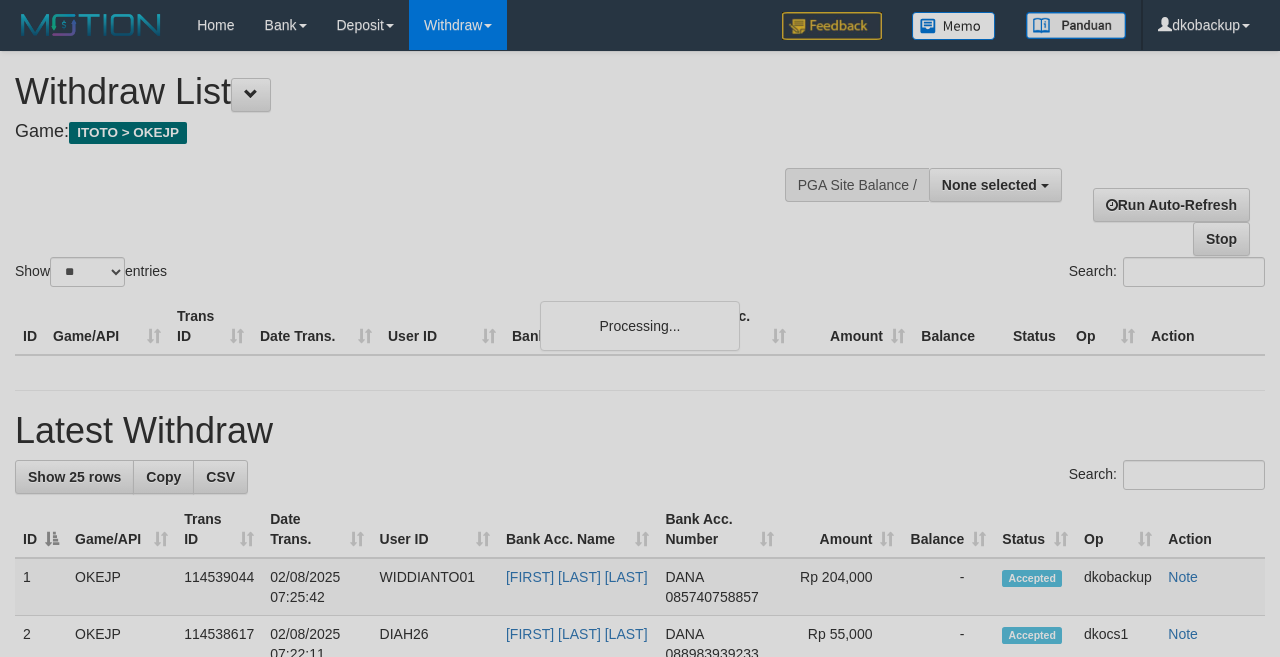select 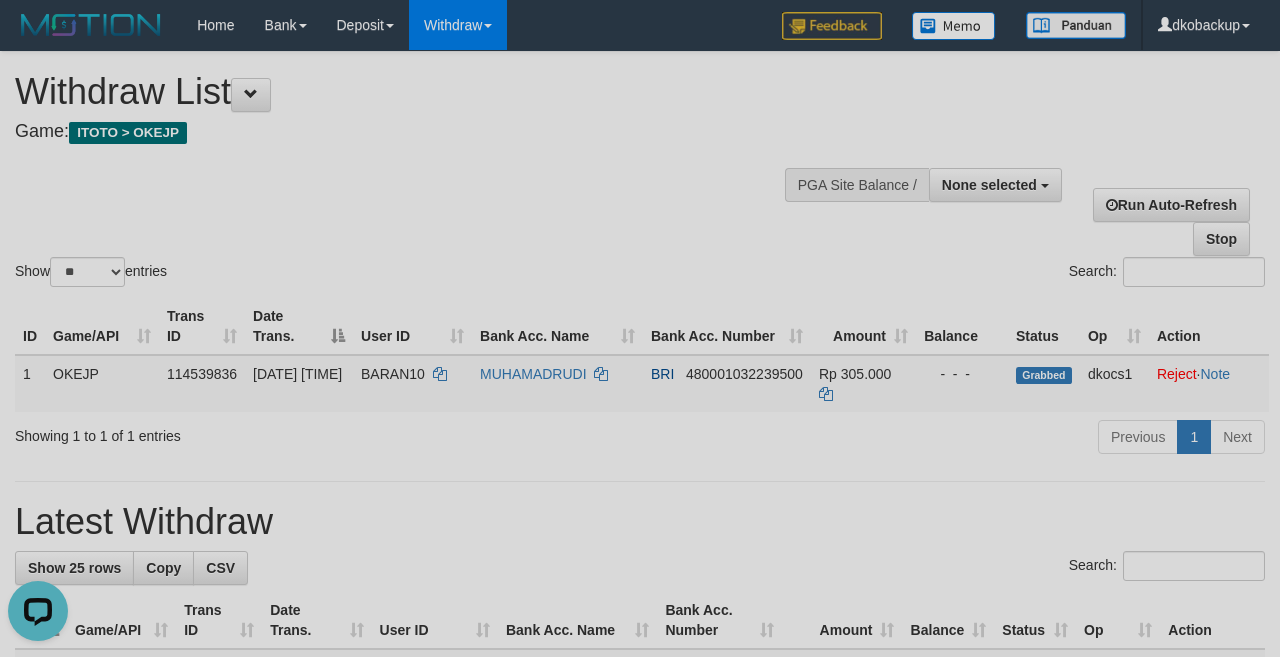 scroll, scrollTop: 0, scrollLeft: 0, axis: both 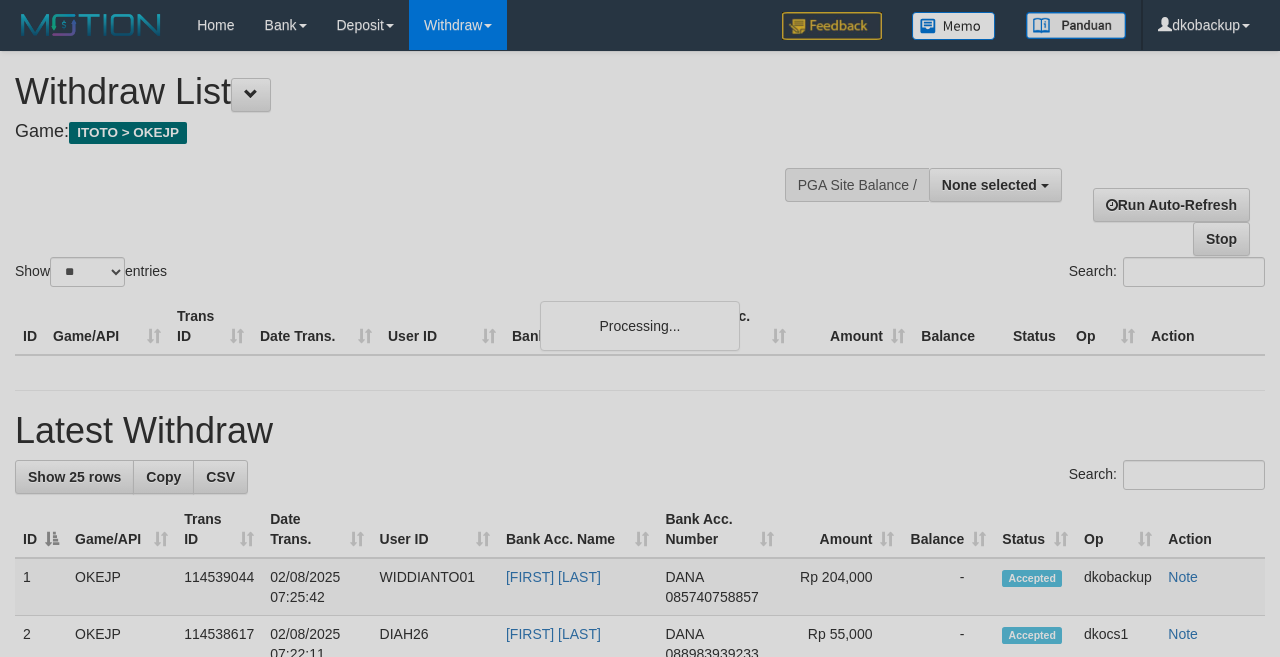 select 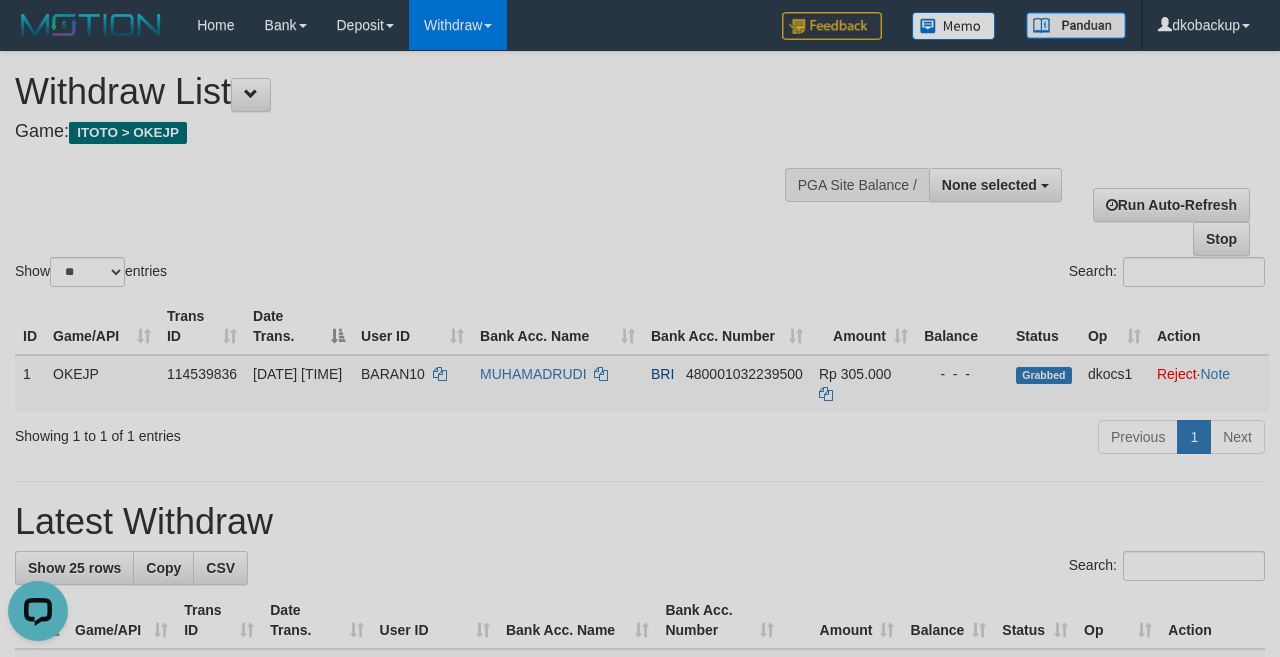scroll, scrollTop: 0, scrollLeft: 0, axis: both 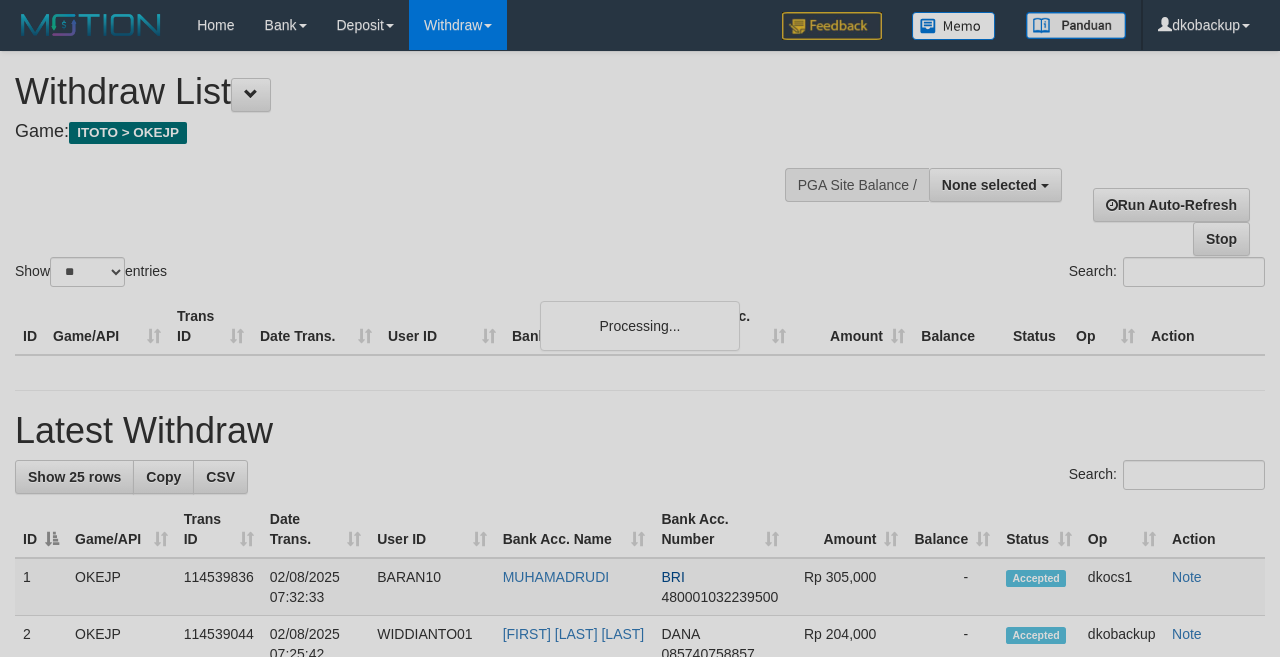 select 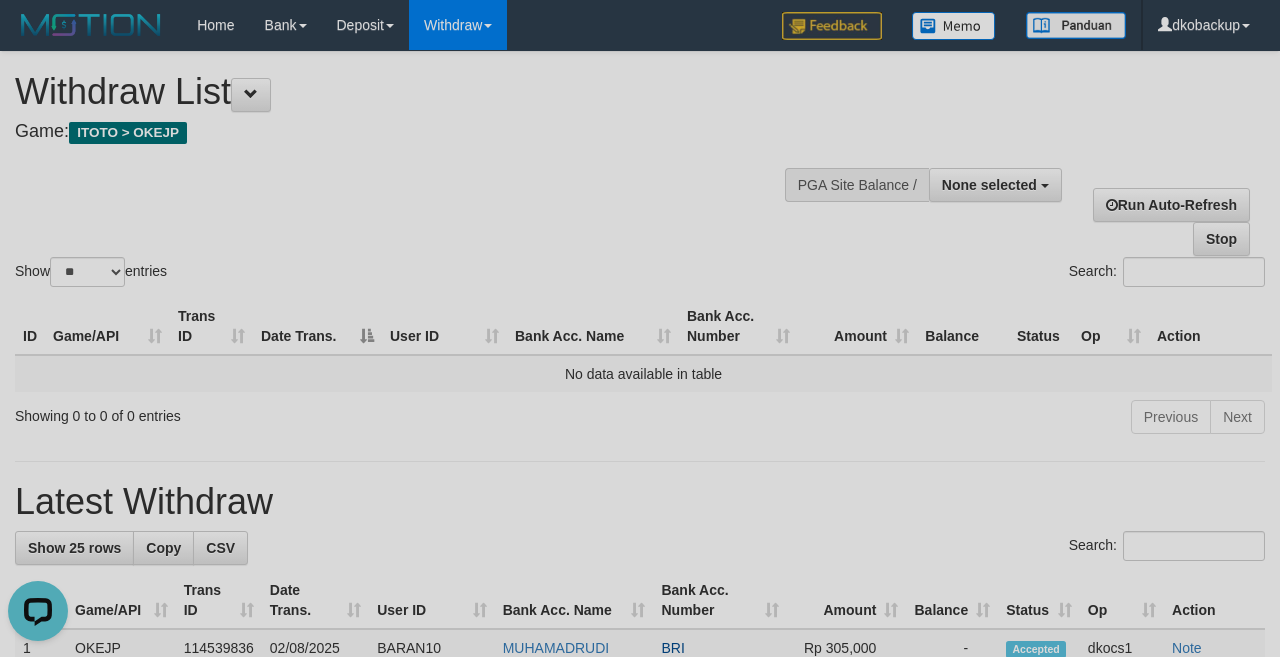 scroll, scrollTop: 0, scrollLeft: 0, axis: both 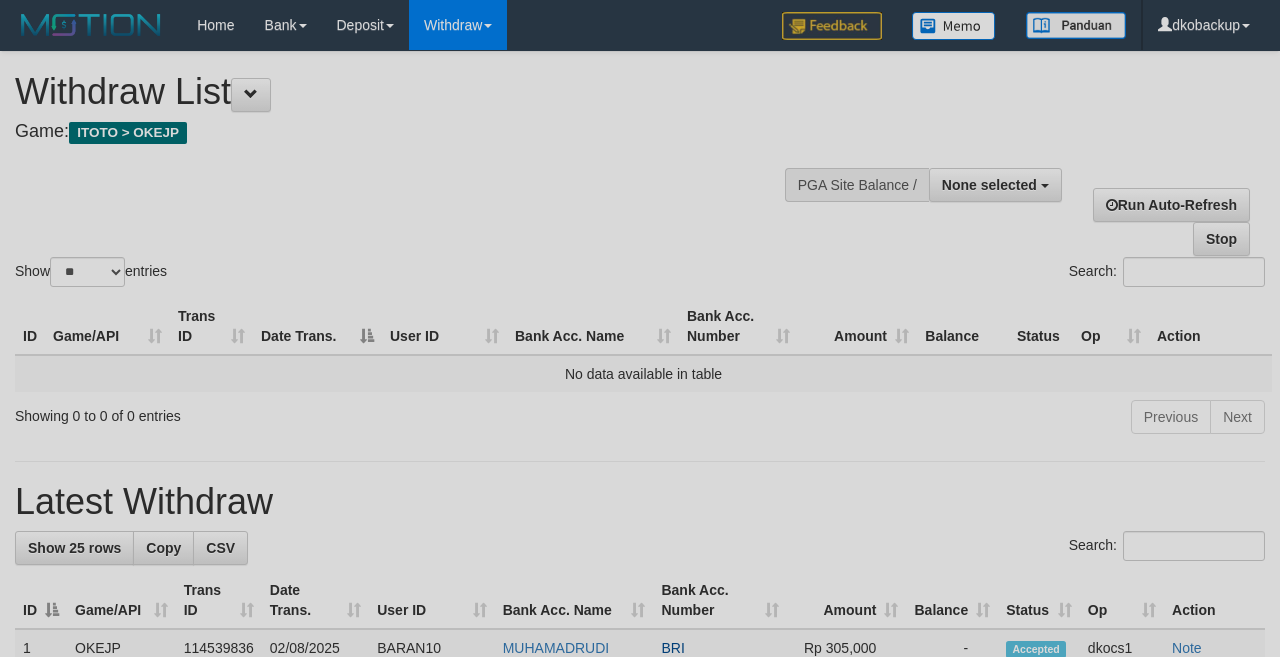 select 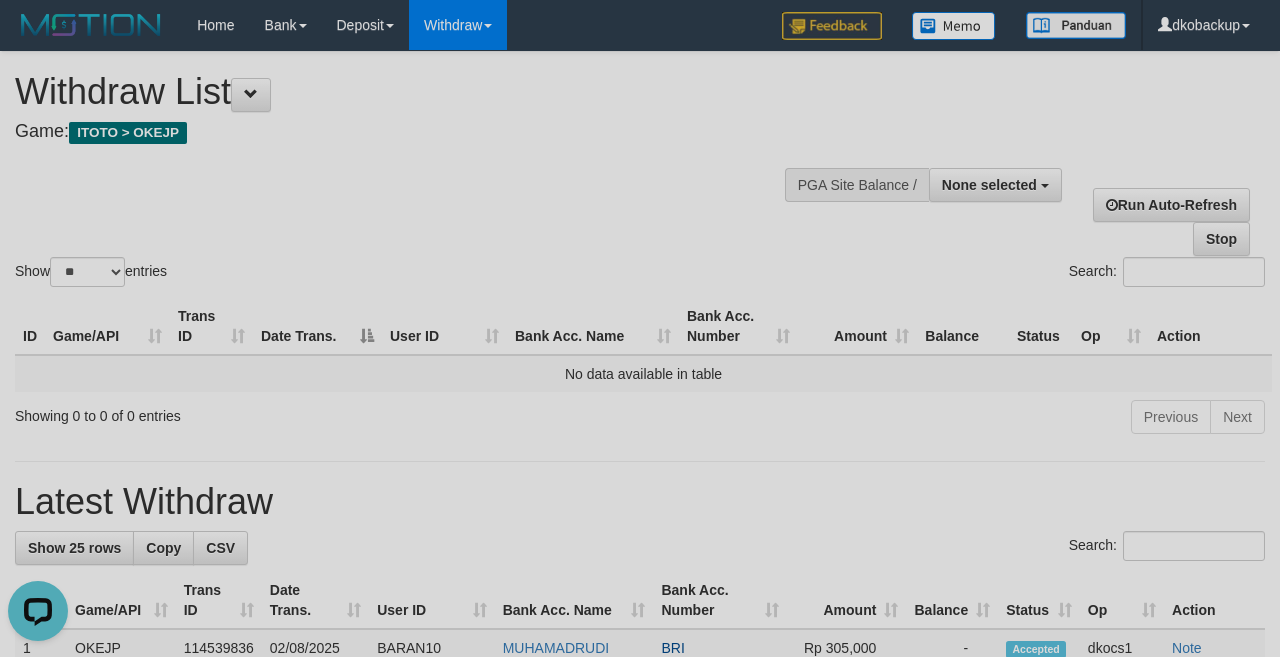 scroll, scrollTop: 0, scrollLeft: 0, axis: both 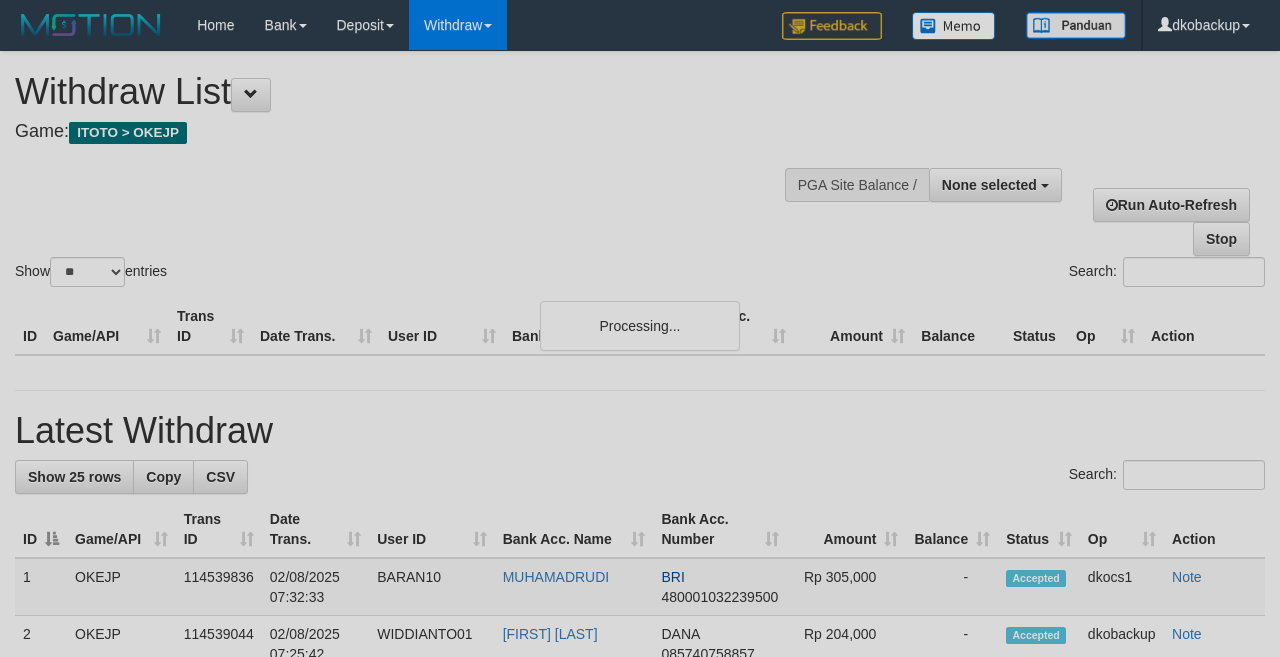 select 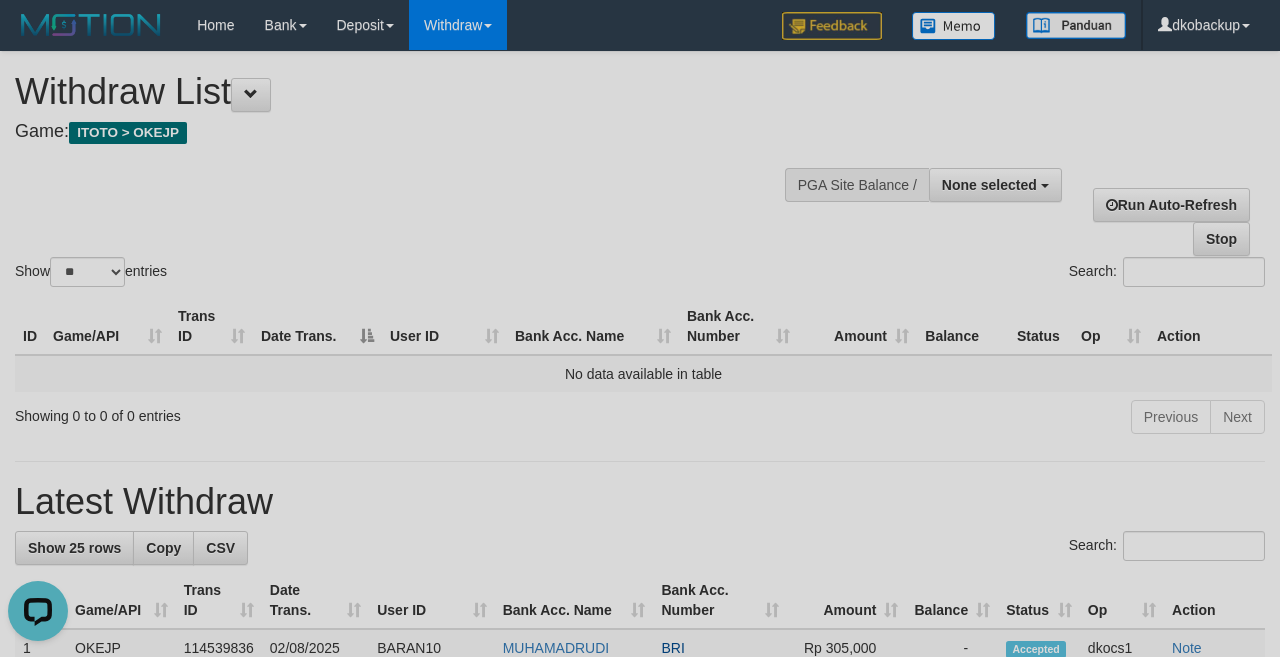 scroll, scrollTop: 0, scrollLeft: 0, axis: both 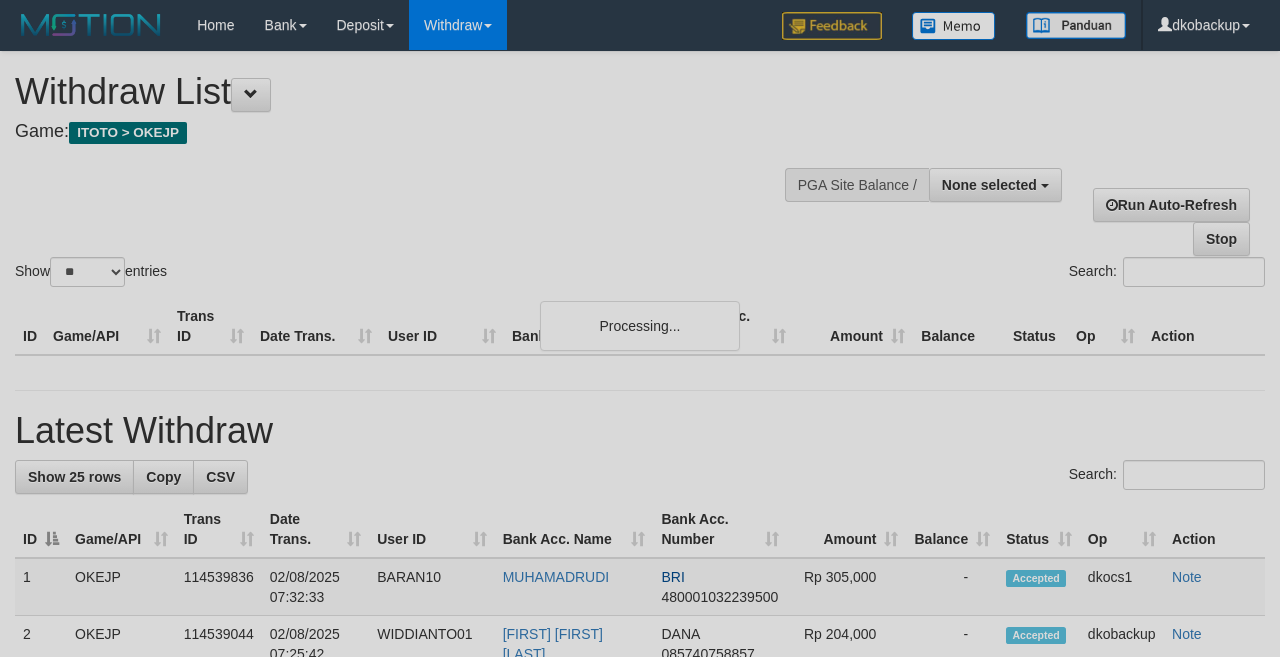 select 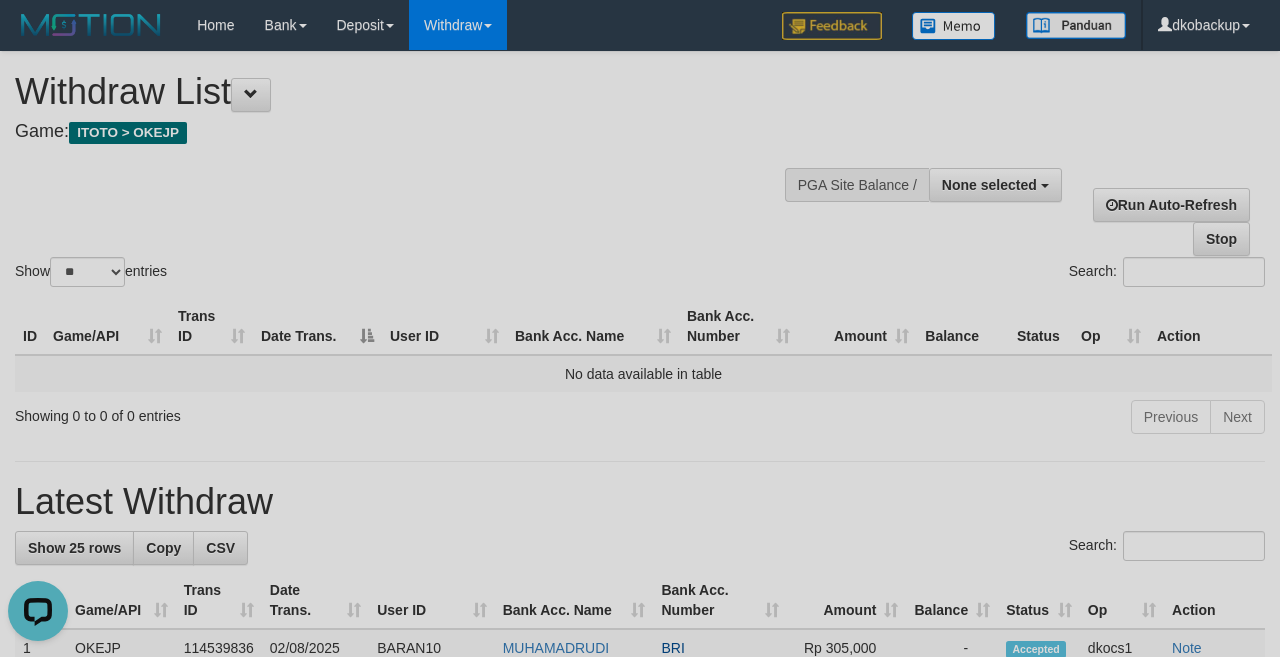 scroll, scrollTop: 0, scrollLeft: 0, axis: both 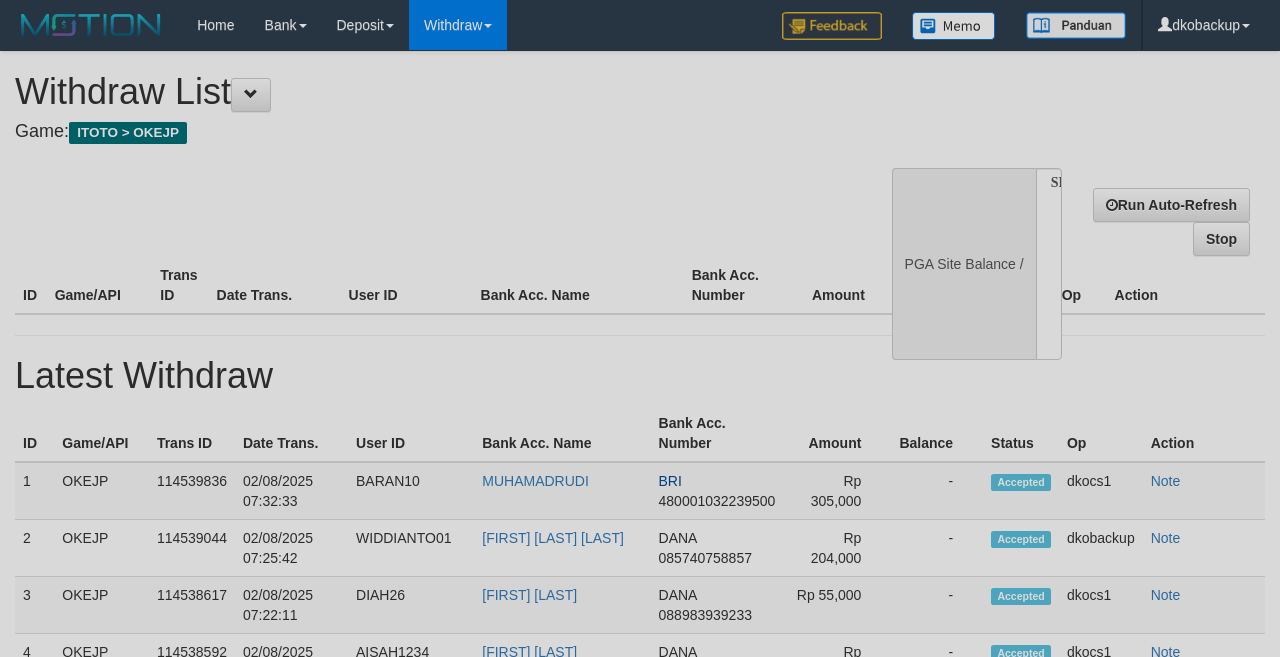 select 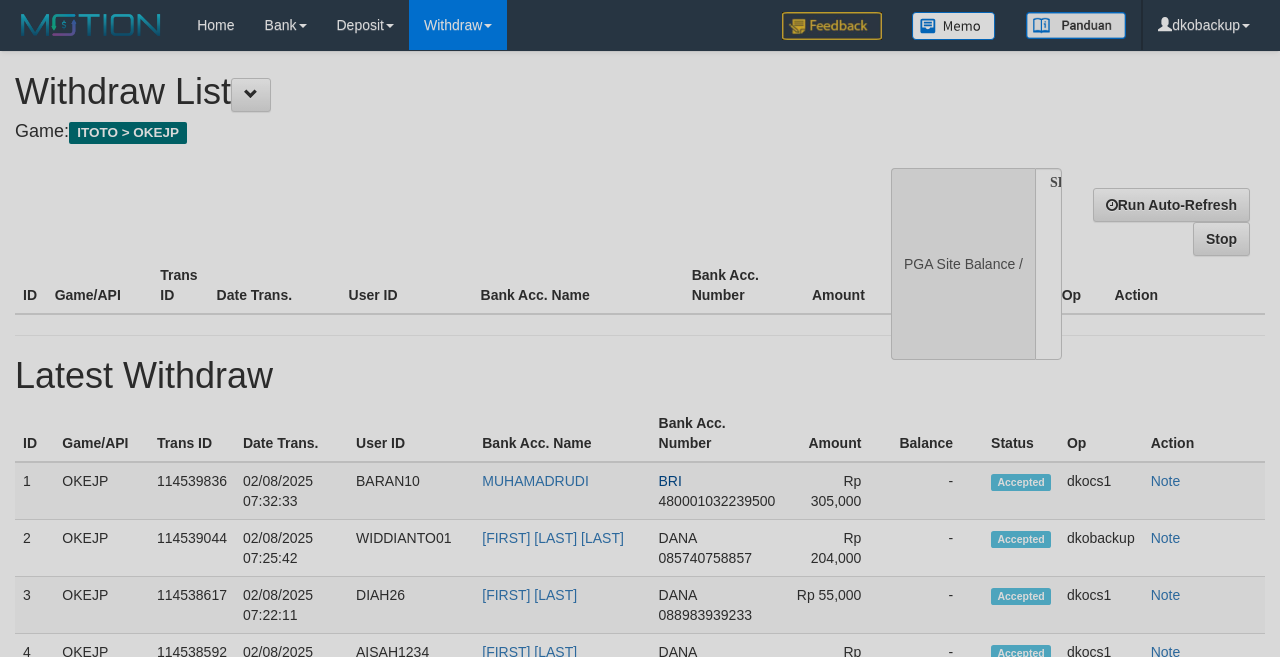scroll, scrollTop: 0, scrollLeft: 0, axis: both 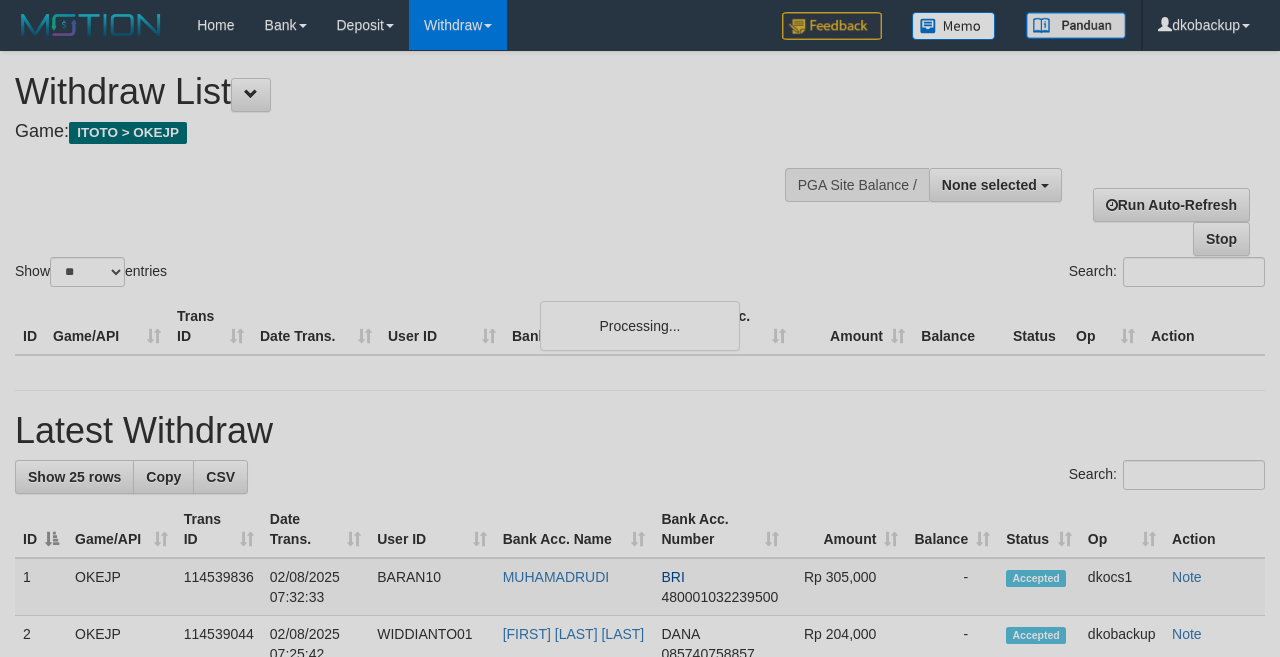 select 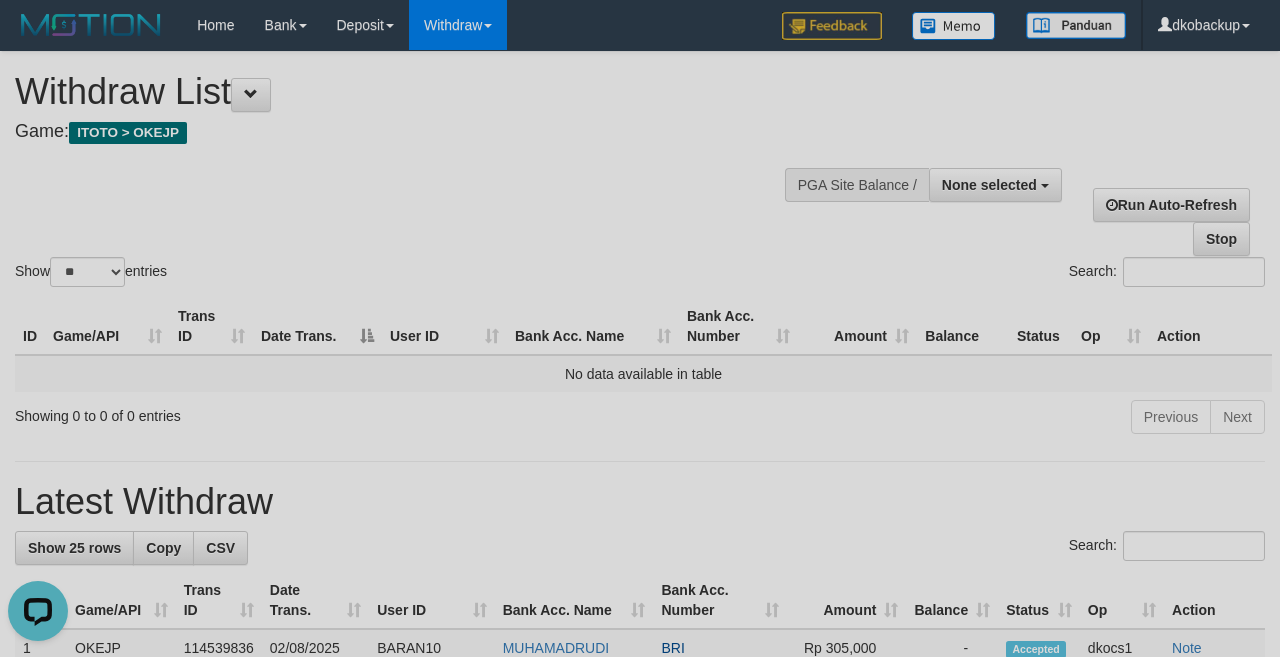 scroll, scrollTop: 0, scrollLeft: 0, axis: both 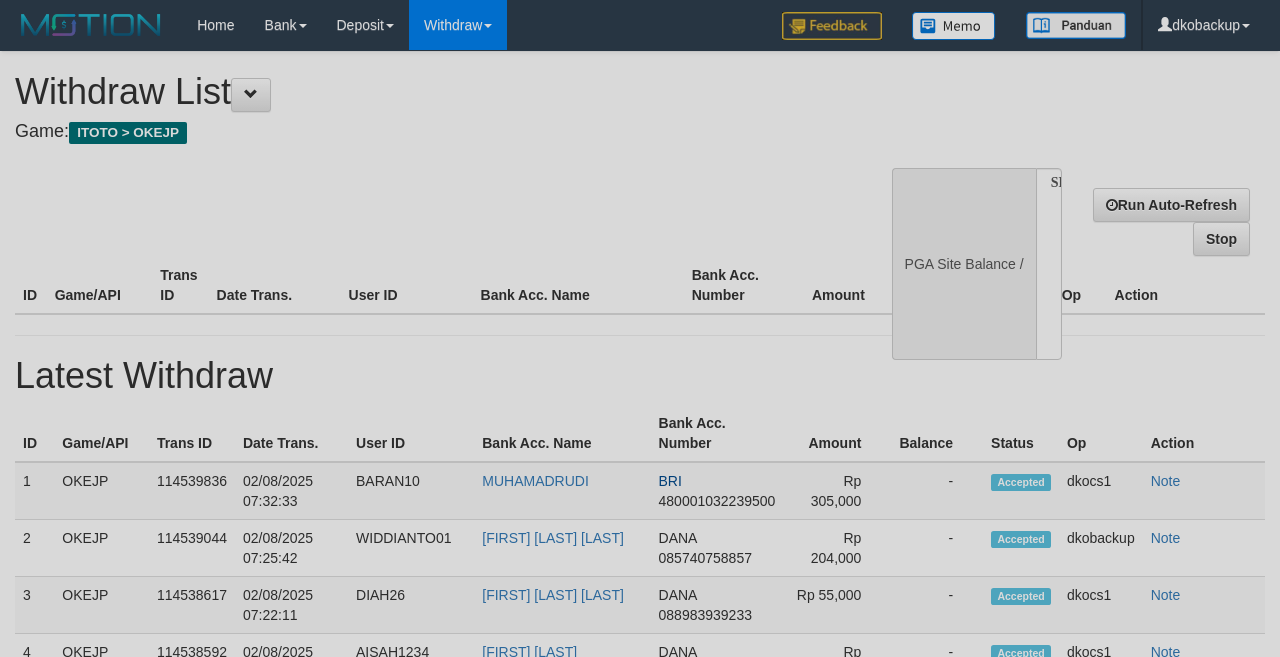 select 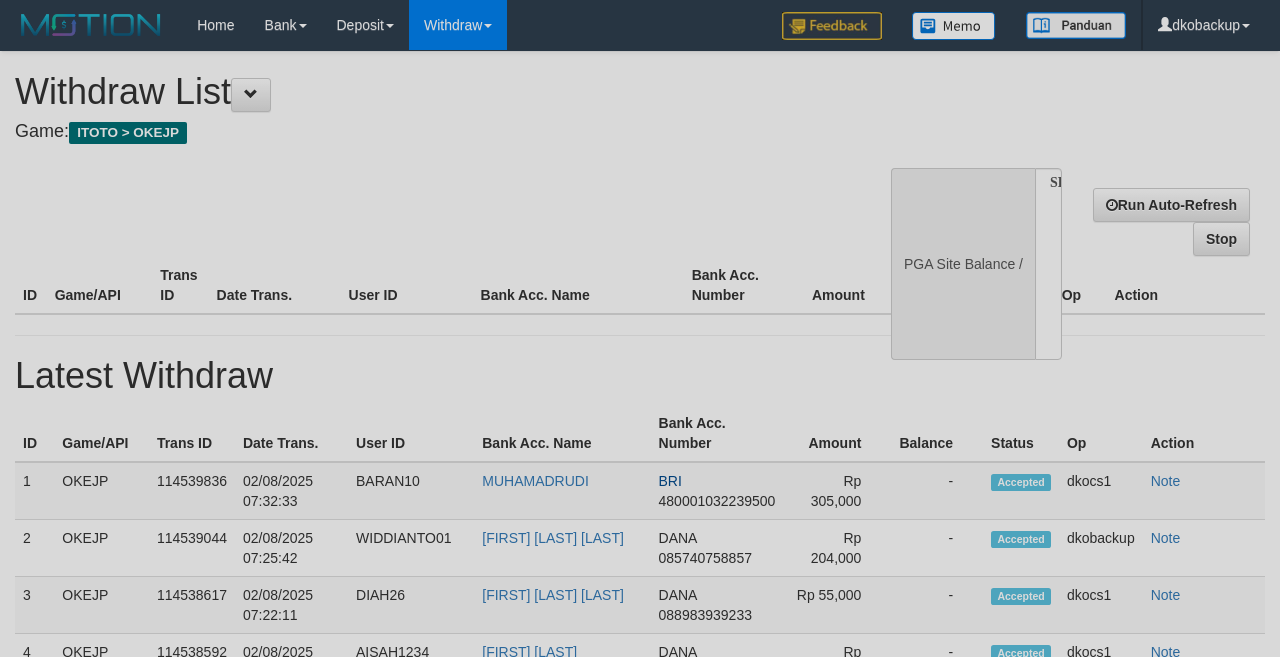 scroll, scrollTop: 0, scrollLeft: 0, axis: both 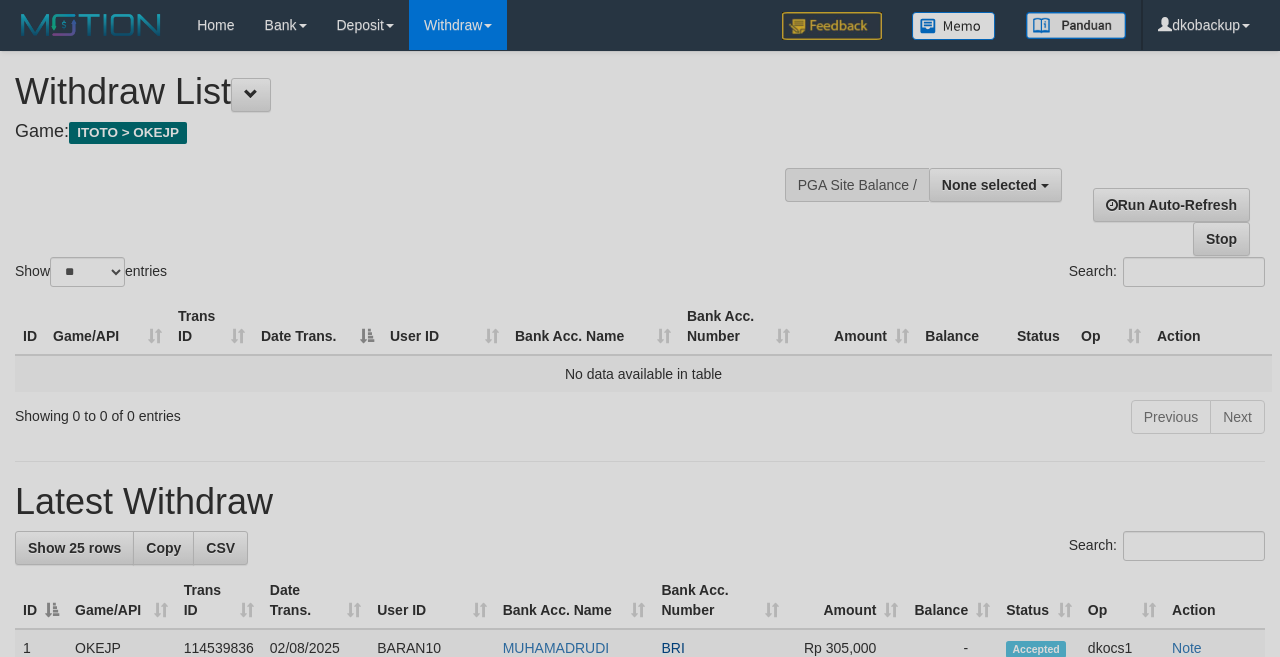 select 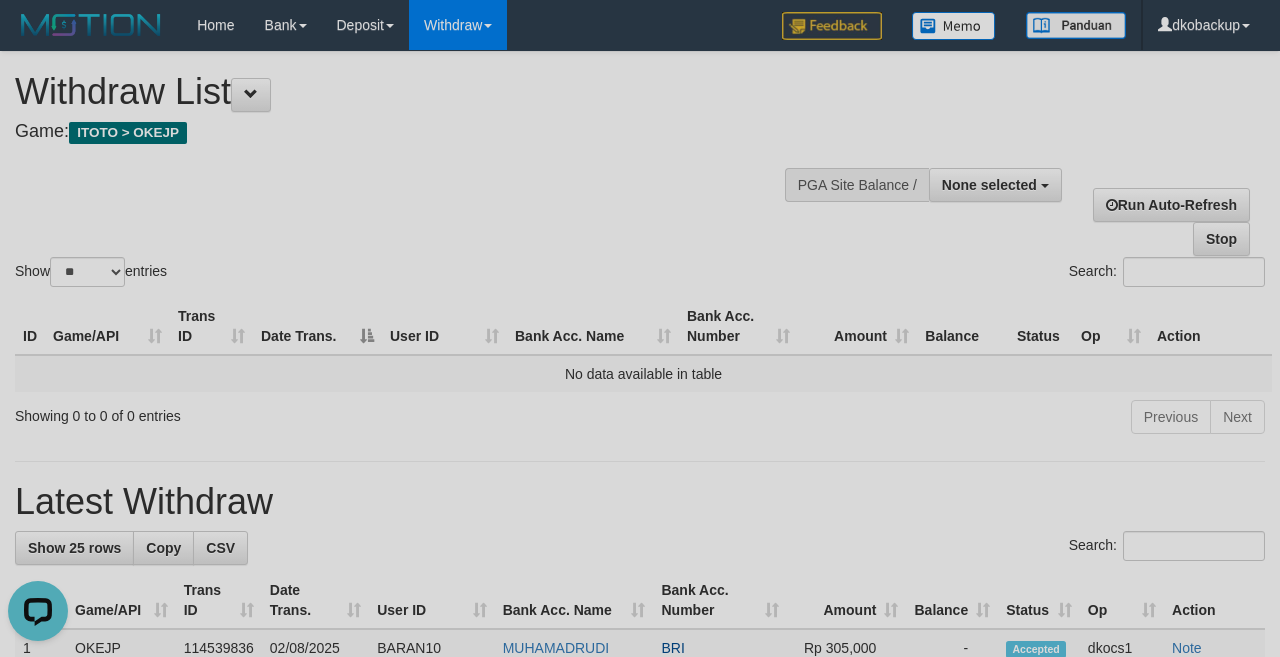 scroll, scrollTop: 0, scrollLeft: 0, axis: both 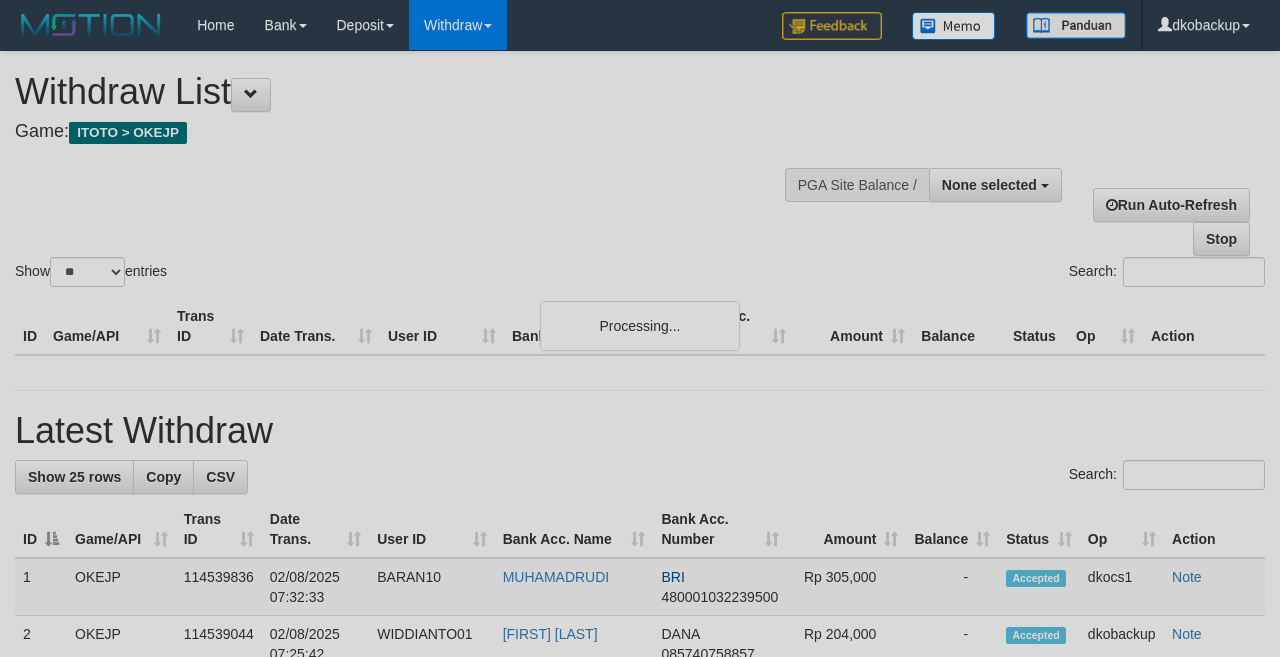 select 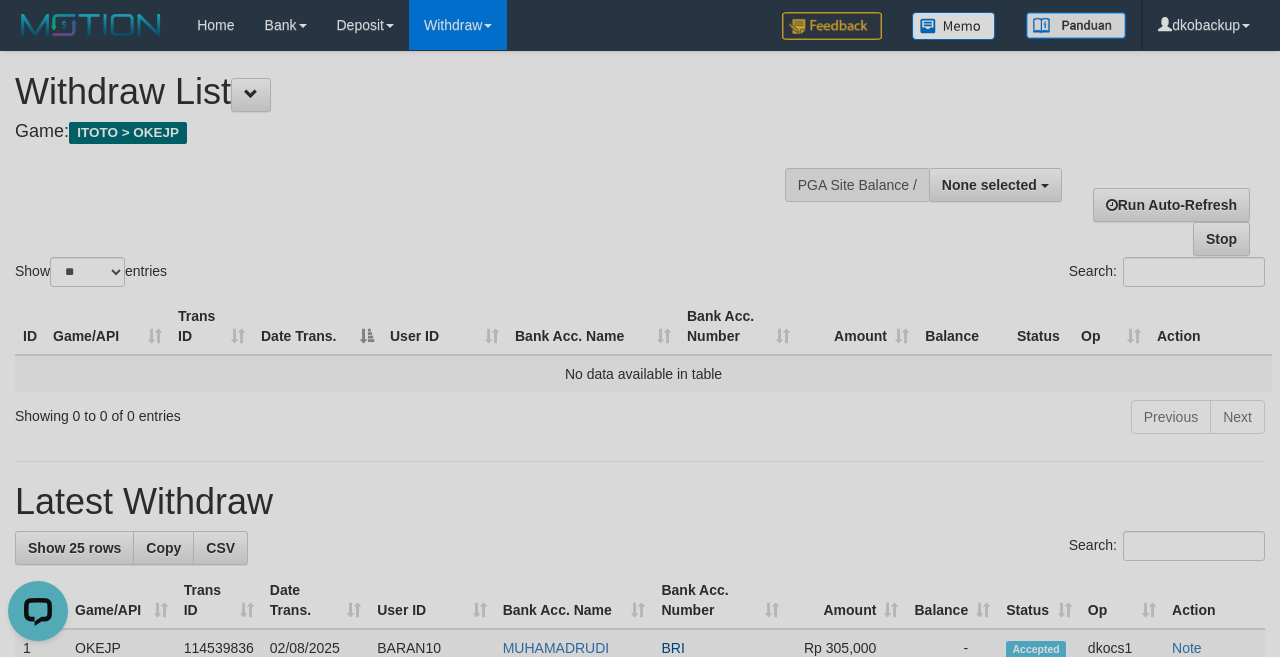 scroll, scrollTop: 0, scrollLeft: 0, axis: both 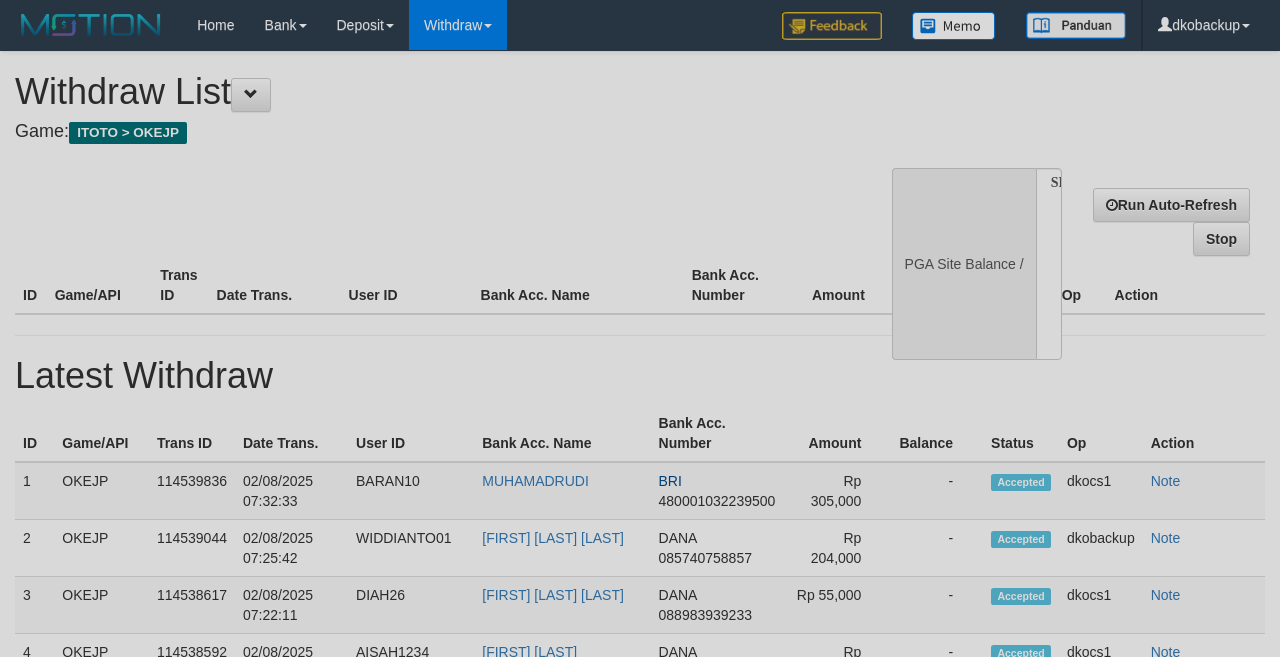 select 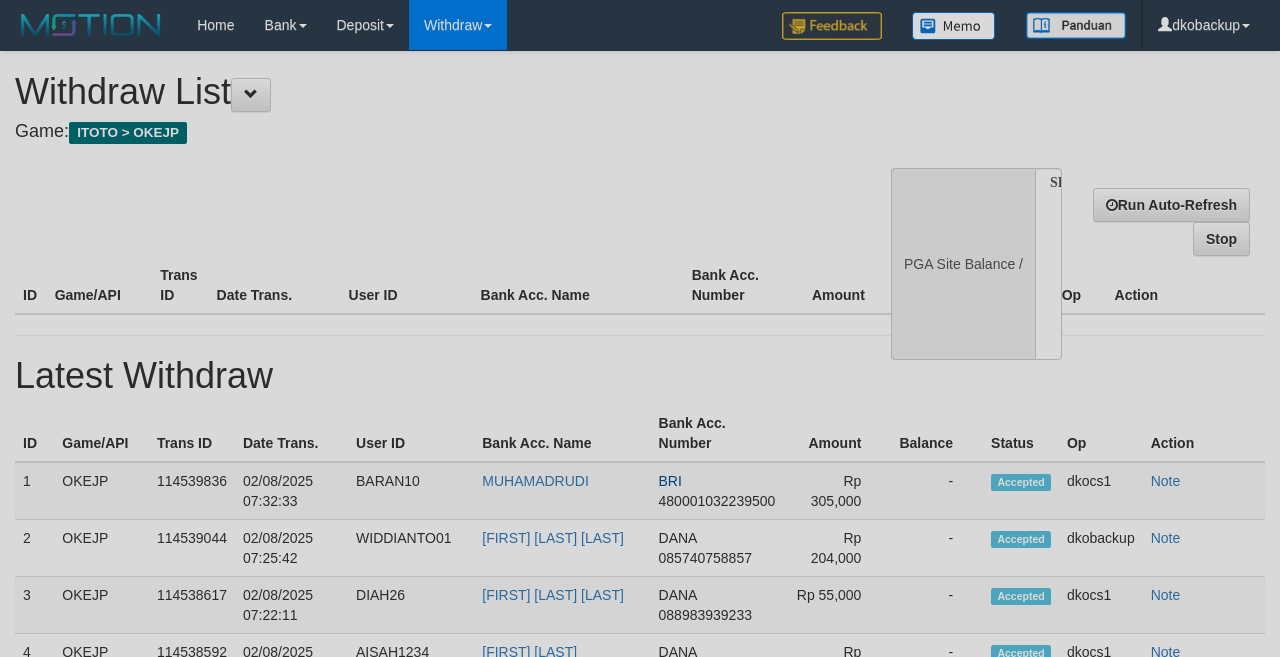 select on "**" 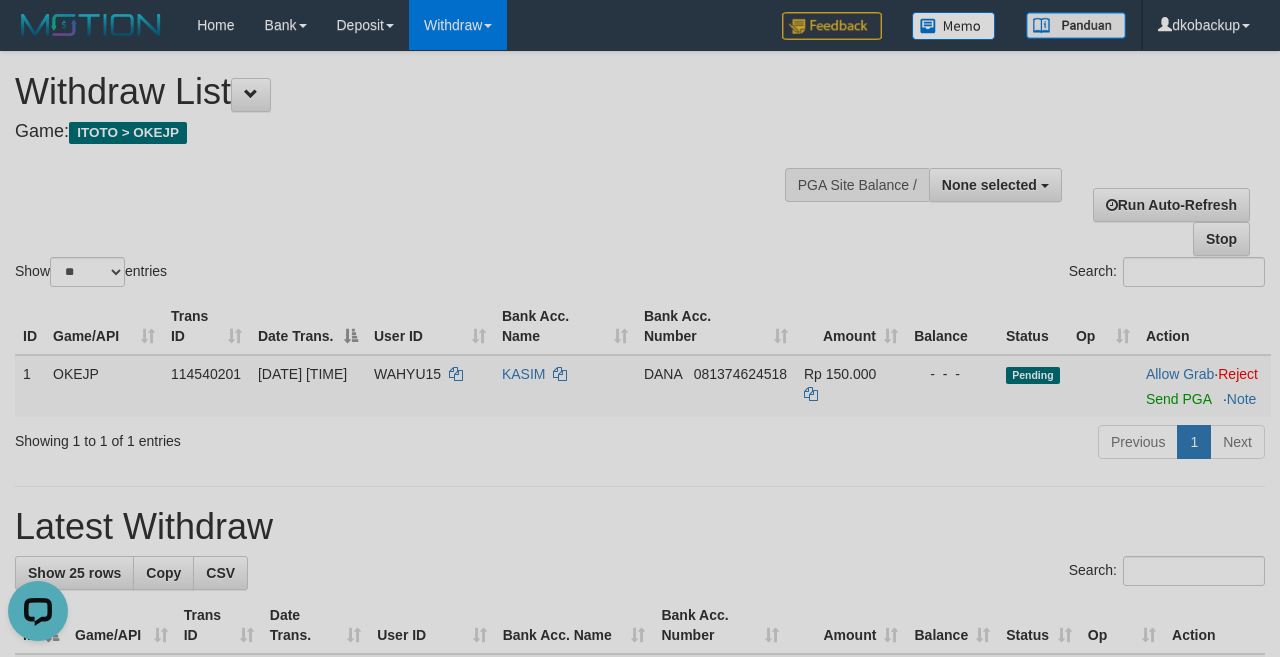 scroll, scrollTop: 0, scrollLeft: 0, axis: both 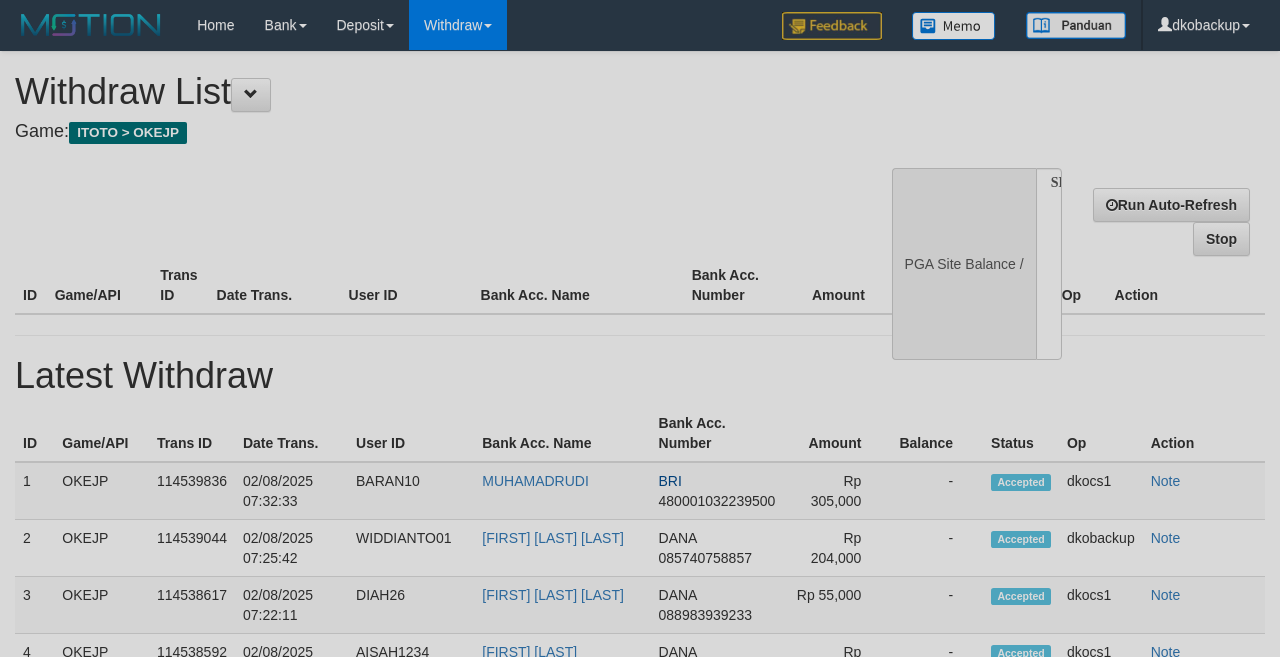 select 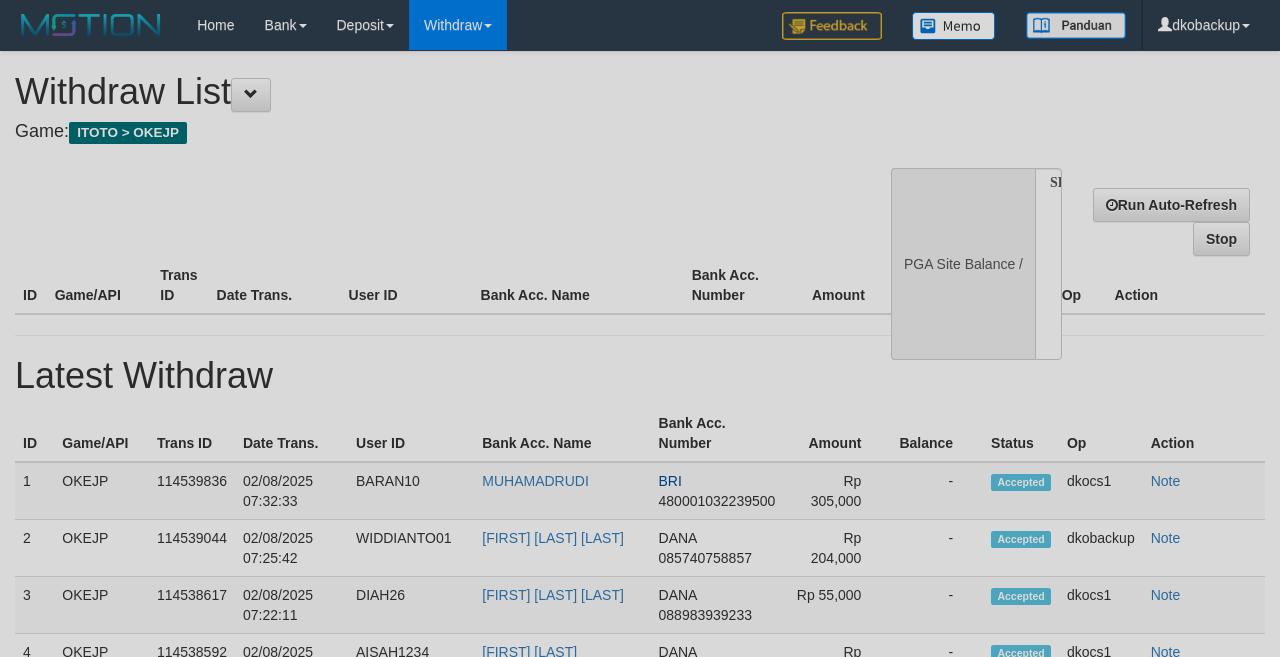scroll, scrollTop: 0, scrollLeft: 0, axis: both 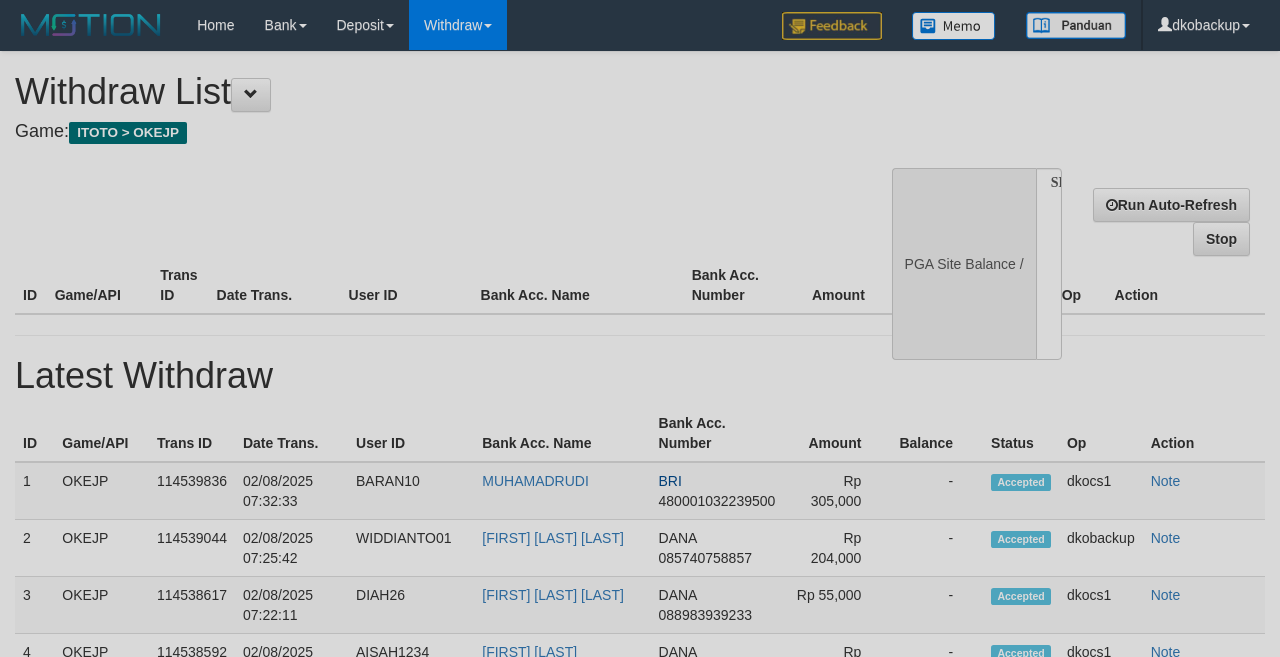 select 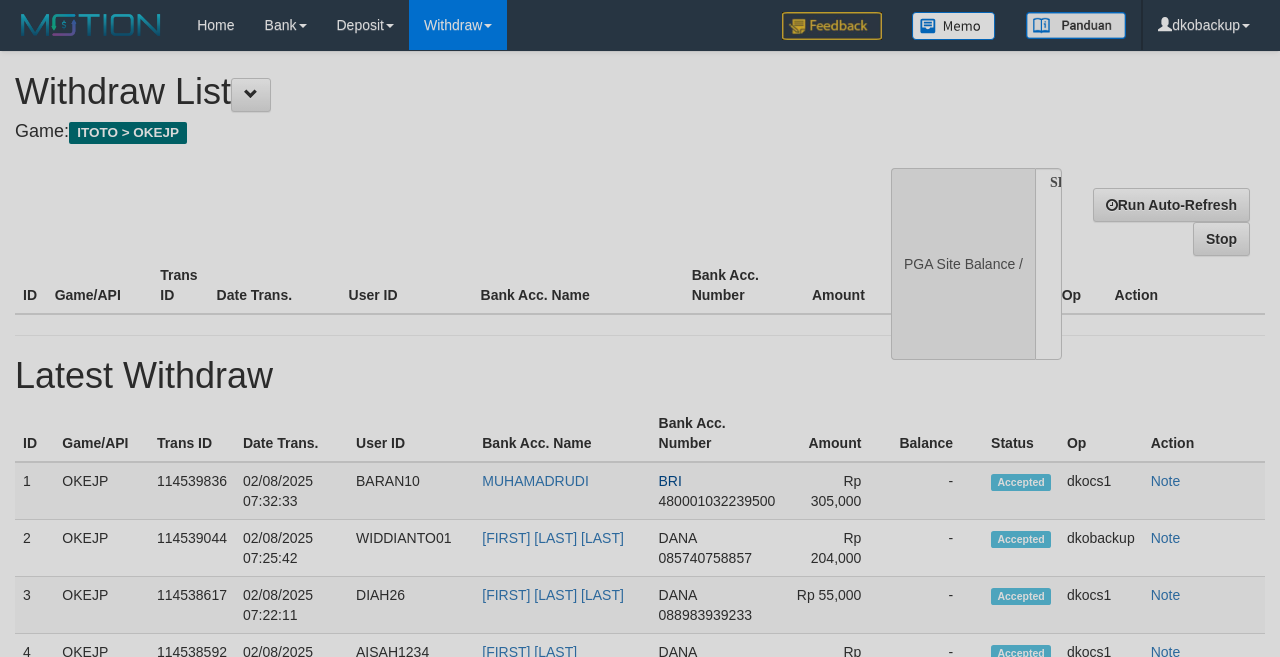 scroll, scrollTop: 0, scrollLeft: 0, axis: both 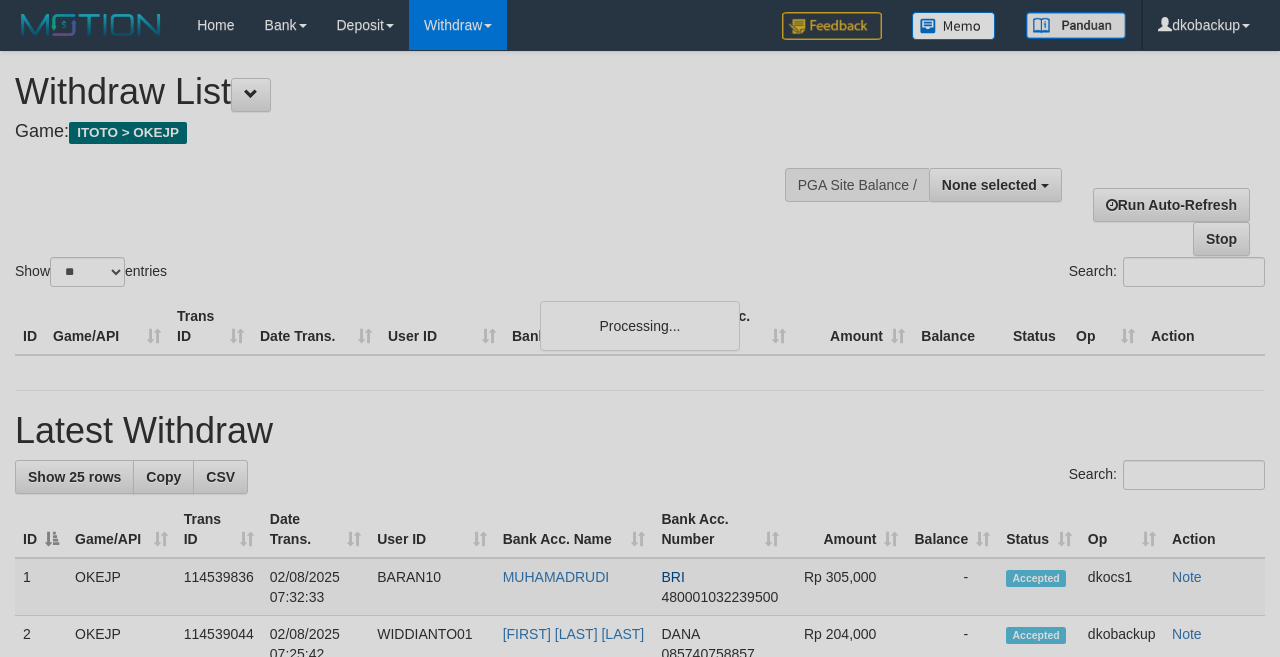 select 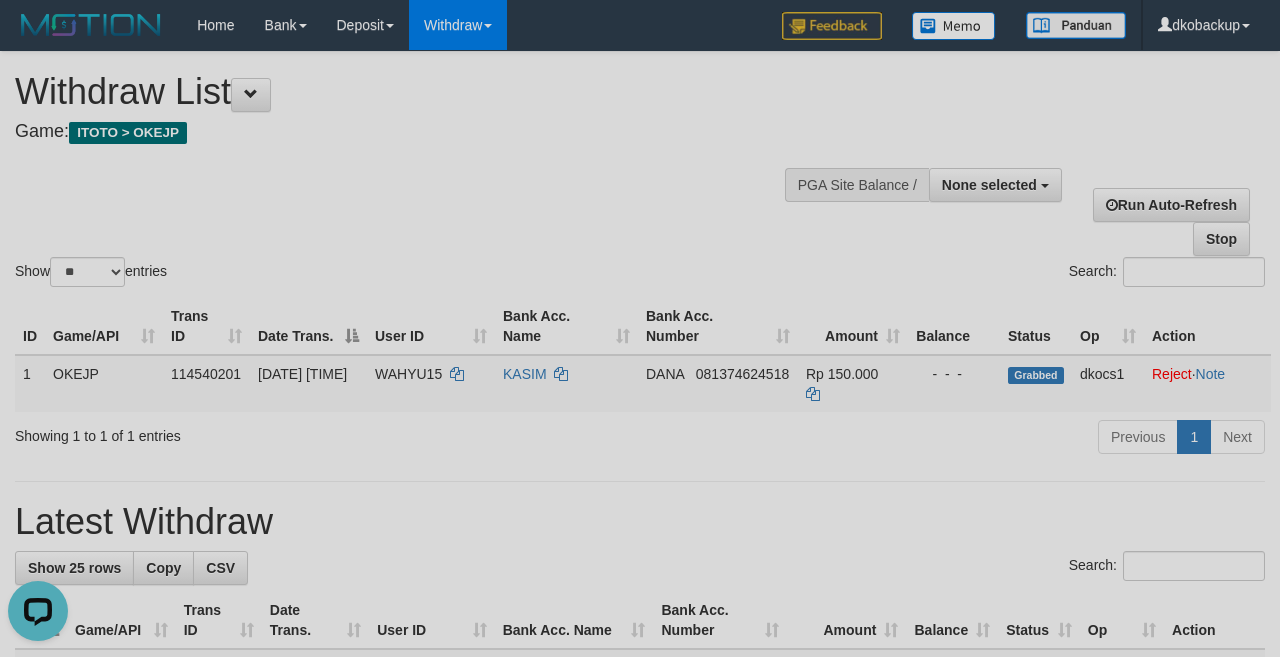 scroll, scrollTop: 0, scrollLeft: 0, axis: both 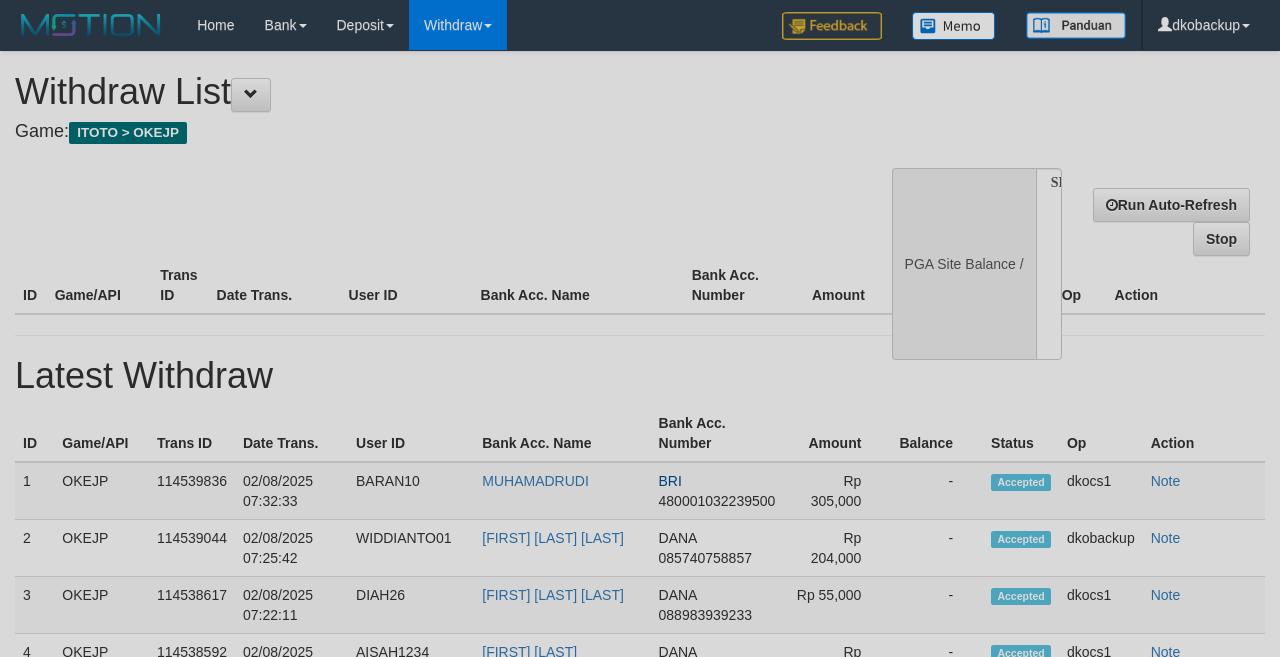 select 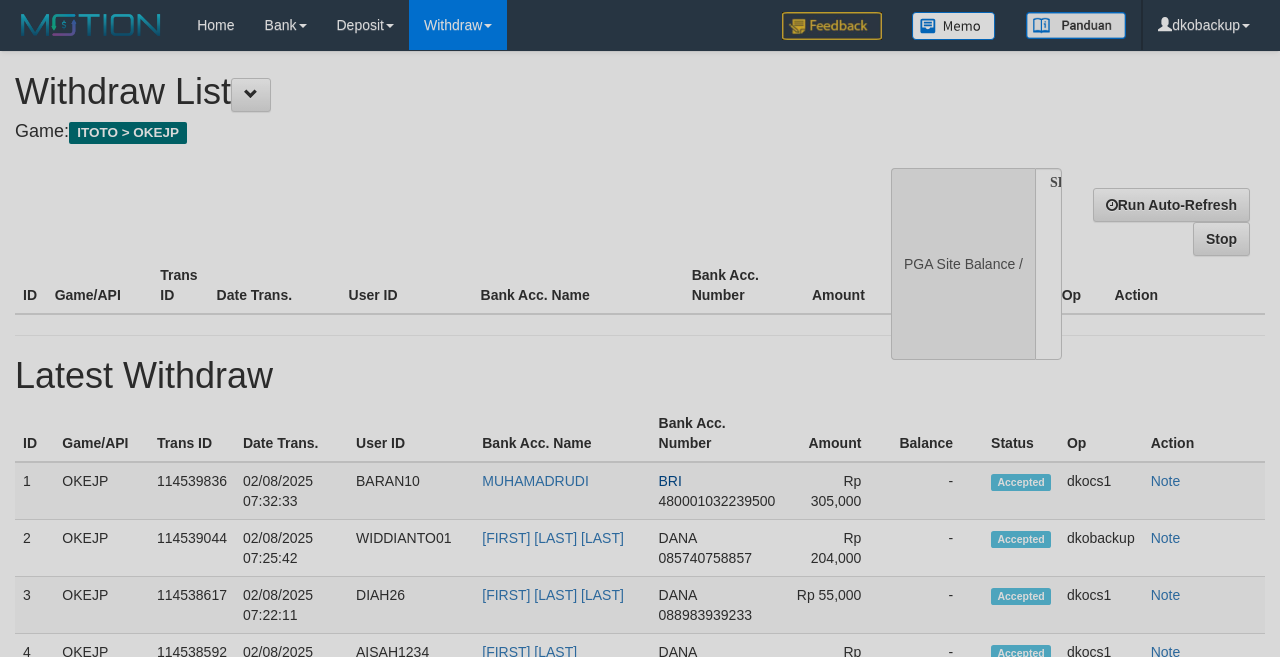 scroll, scrollTop: 0, scrollLeft: 0, axis: both 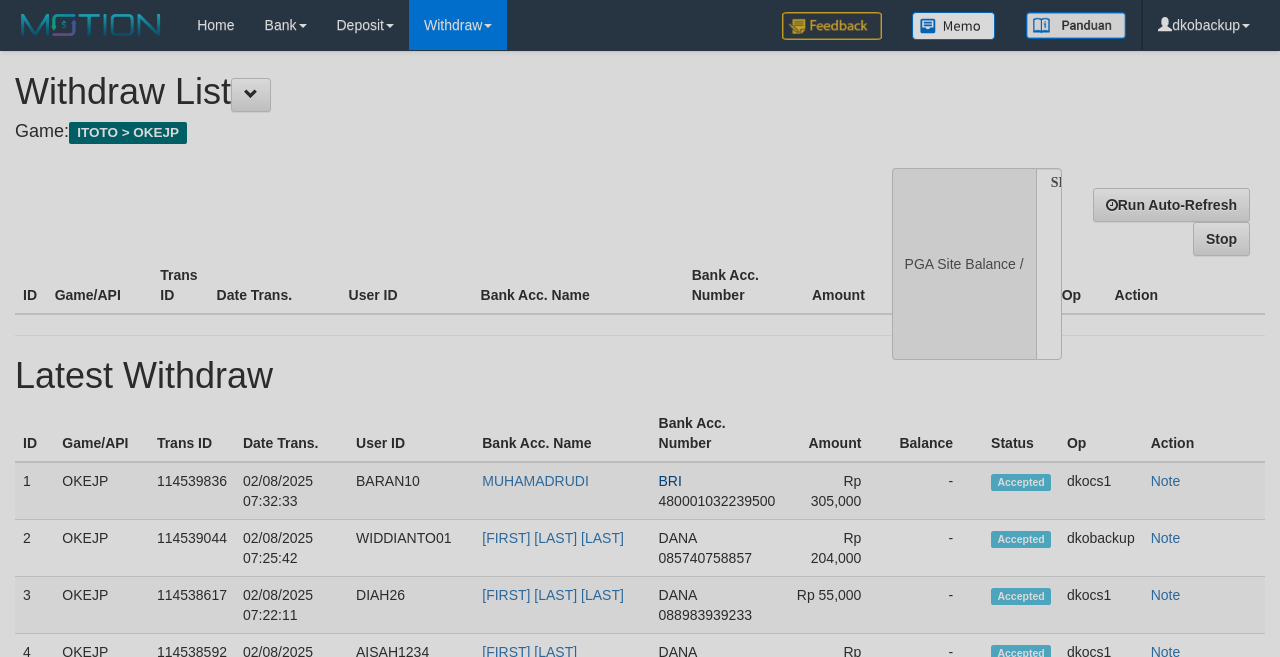 select 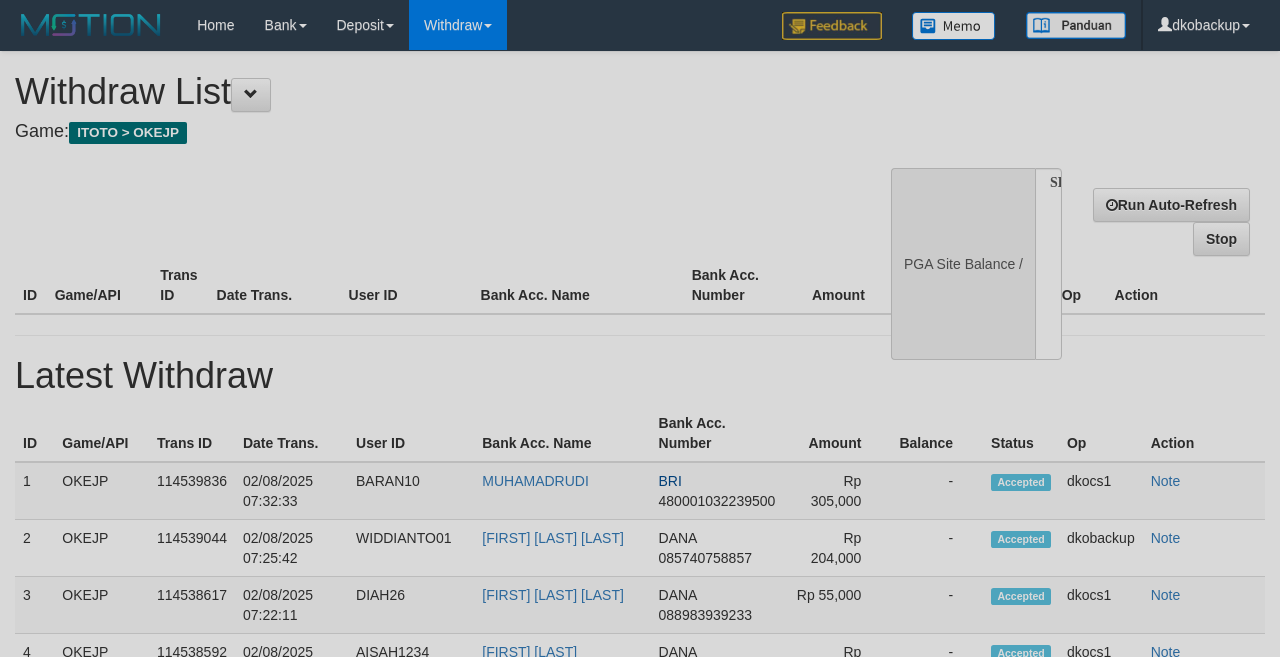 scroll, scrollTop: 0, scrollLeft: 0, axis: both 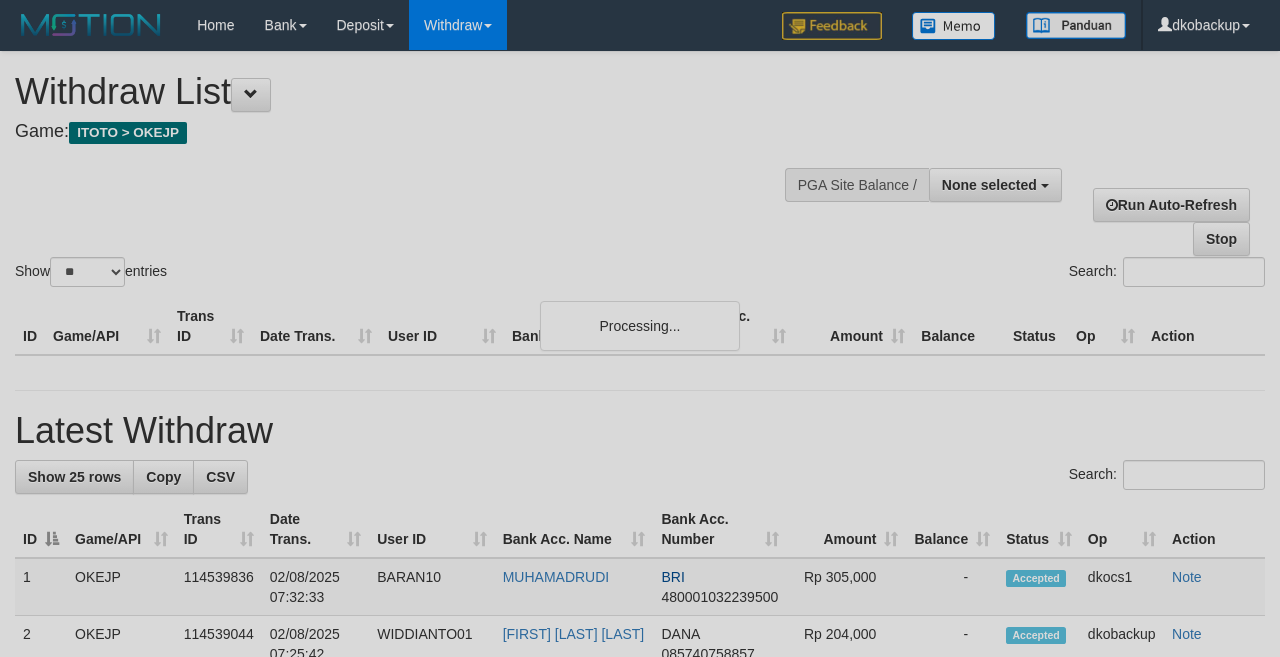 select 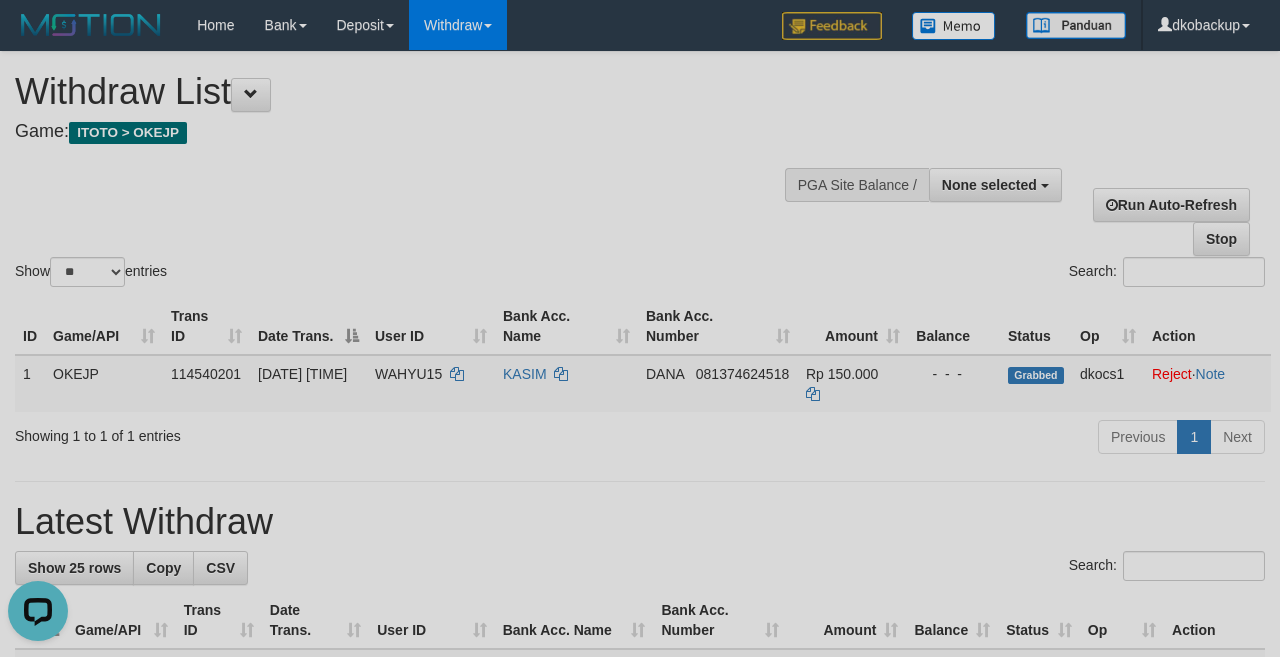 scroll, scrollTop: 0, scrollLeft: 0, axis: both 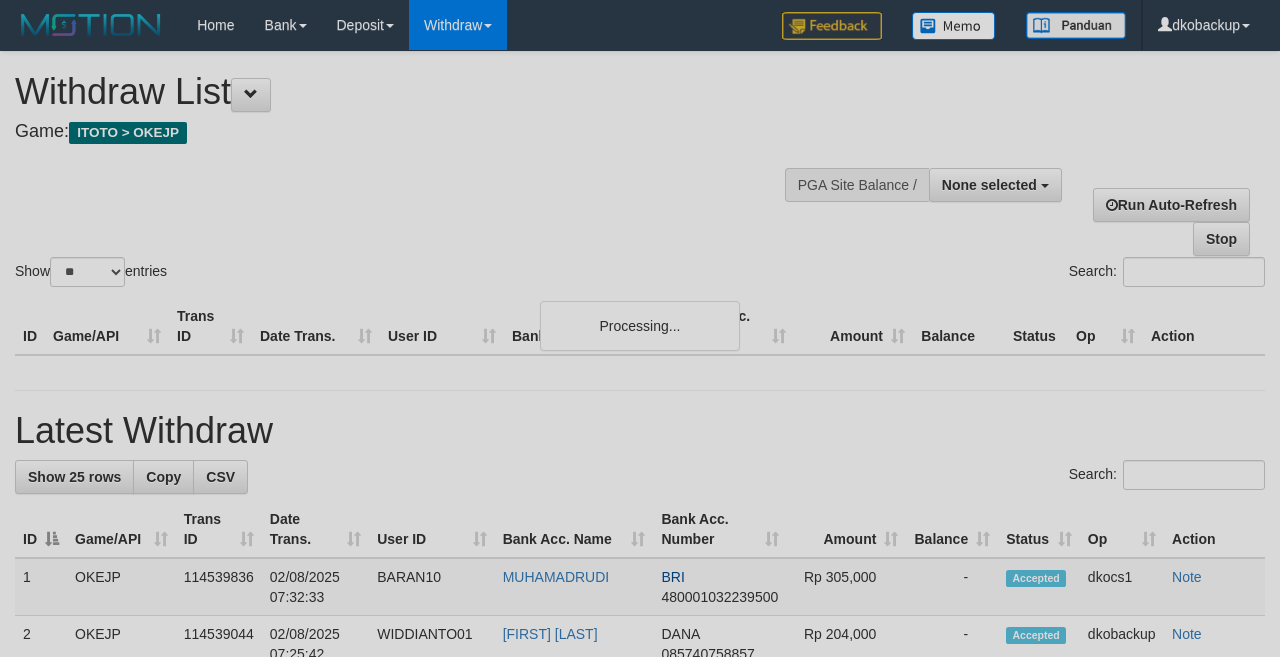 select 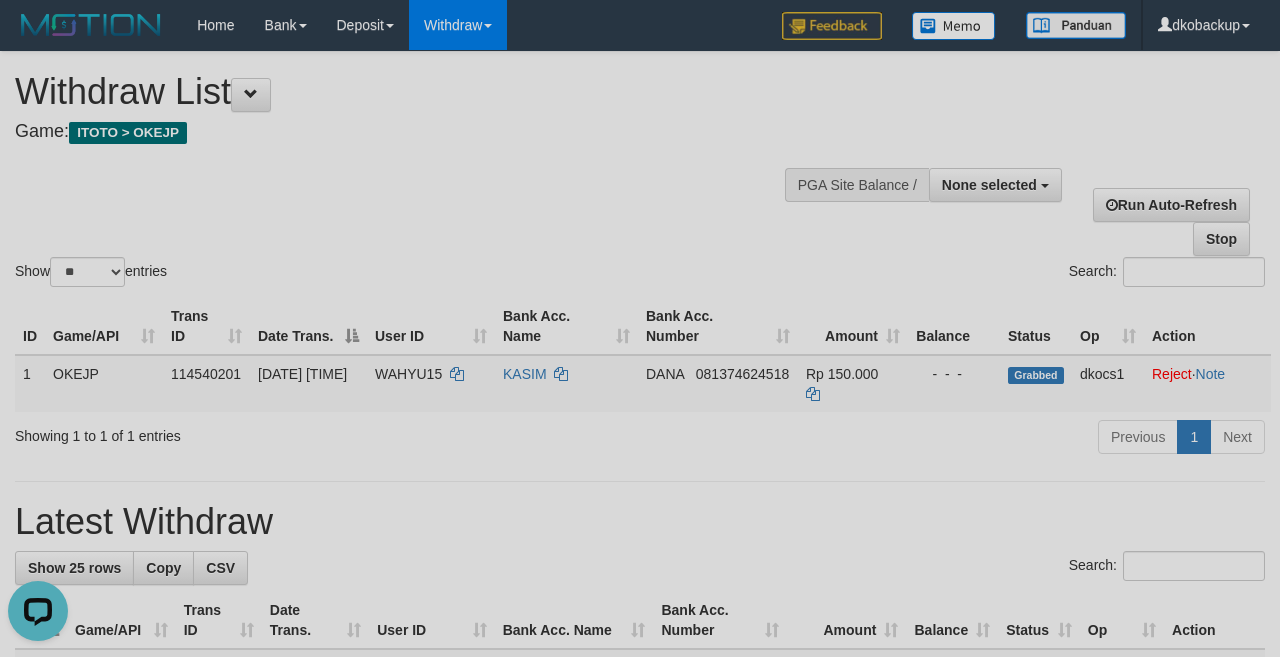 scroll, scrollTop: 0, scrollLeft: 0, axis: both 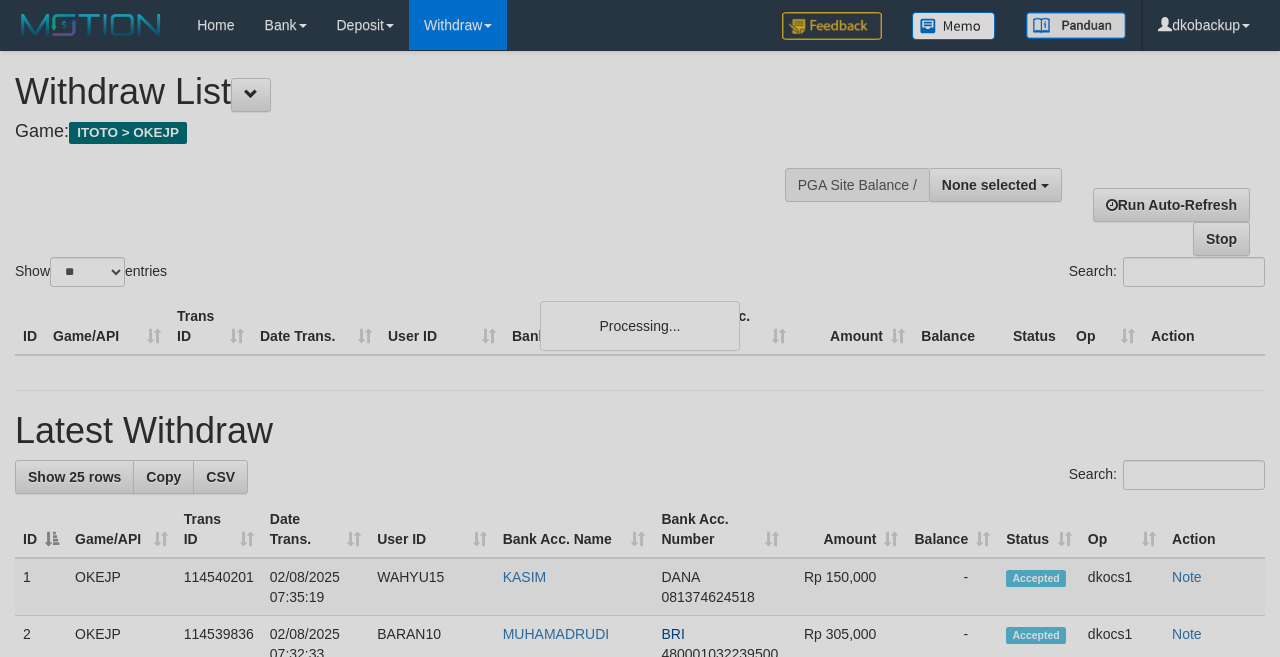 select 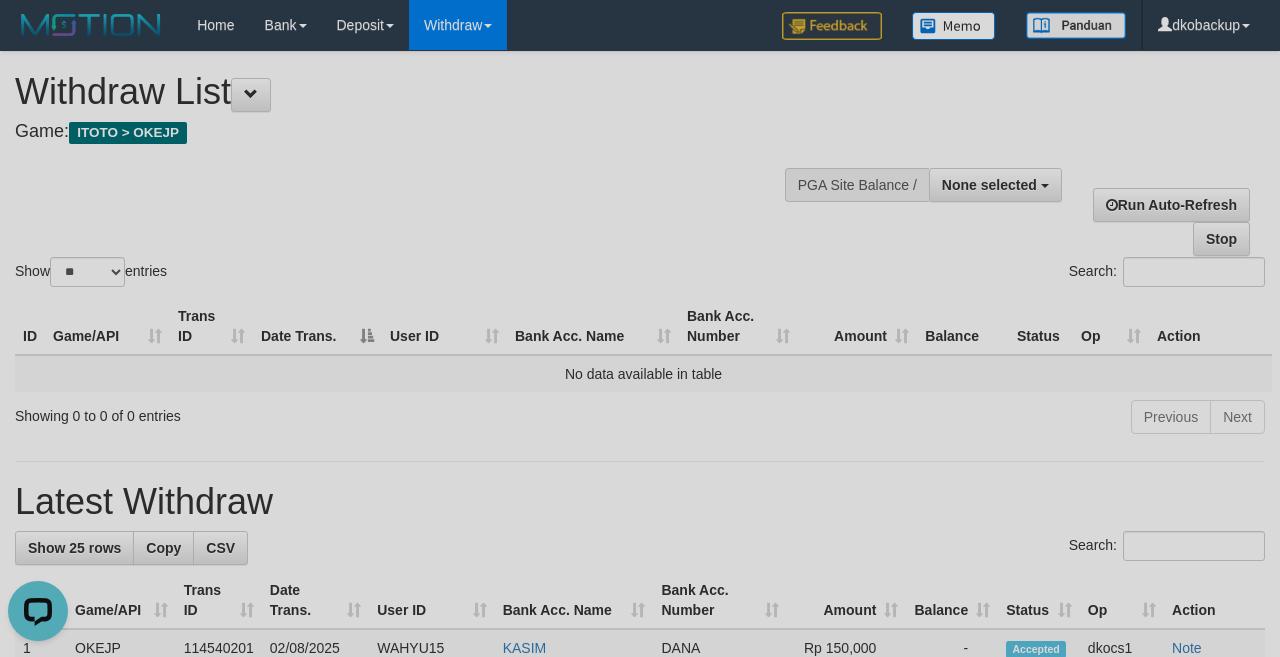scroll, scrollTop: 0, scrollLeft: 0, axis: both 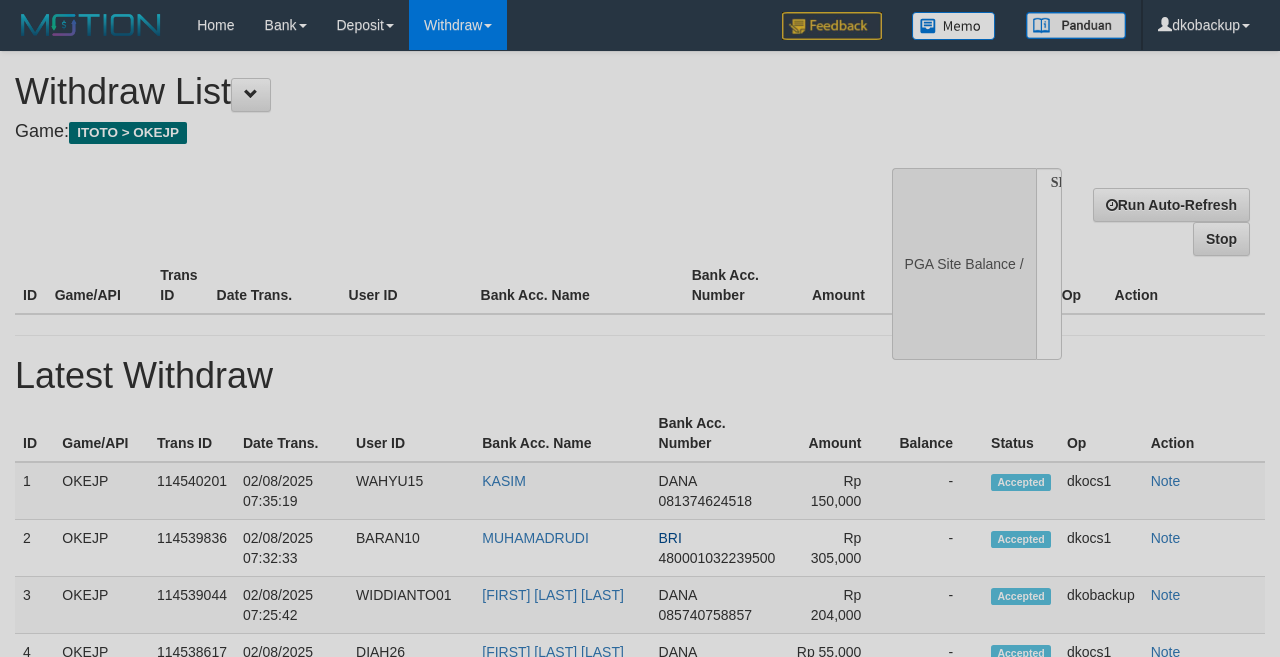select 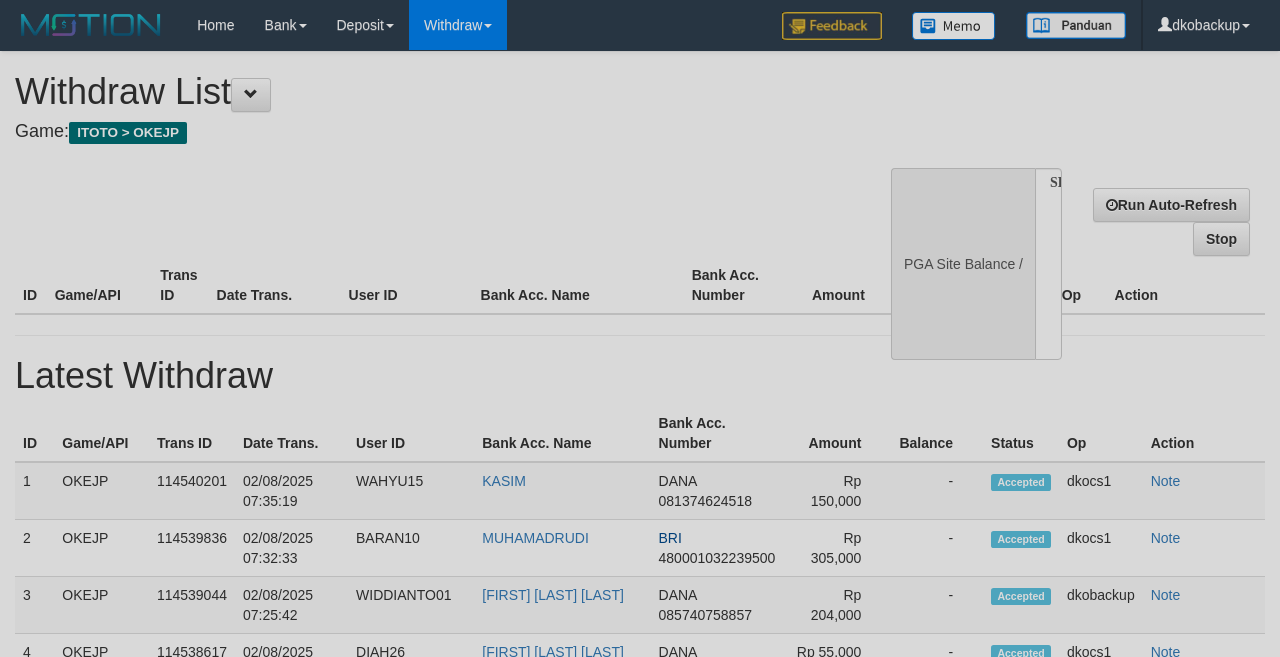 scroll, scrollTop: 0, scrollLeft: 0, axis: both 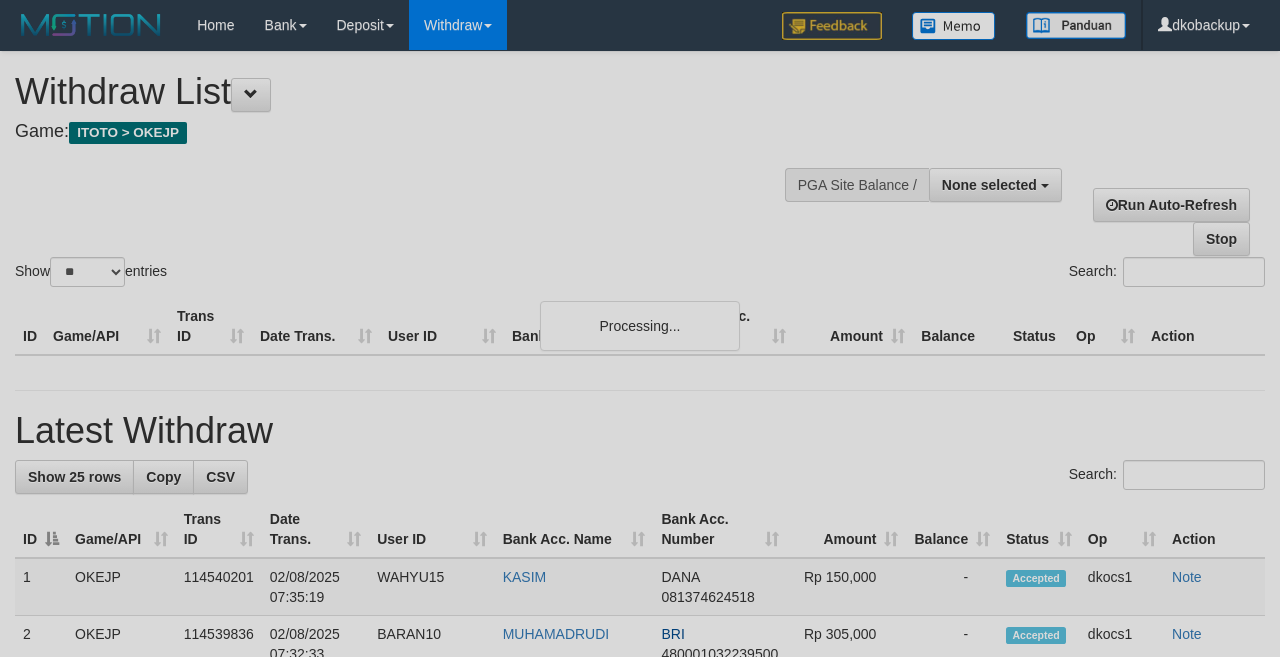 select 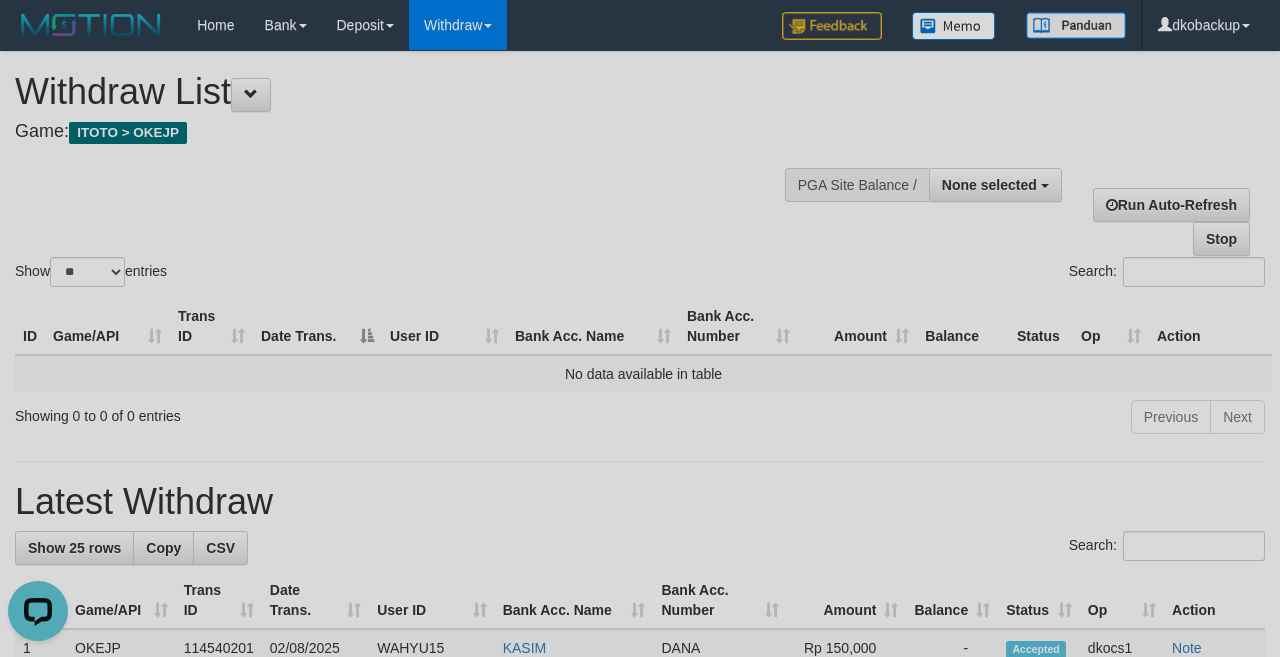 scroll, scrollTop: 0, scrollLeft: 0, axis: both 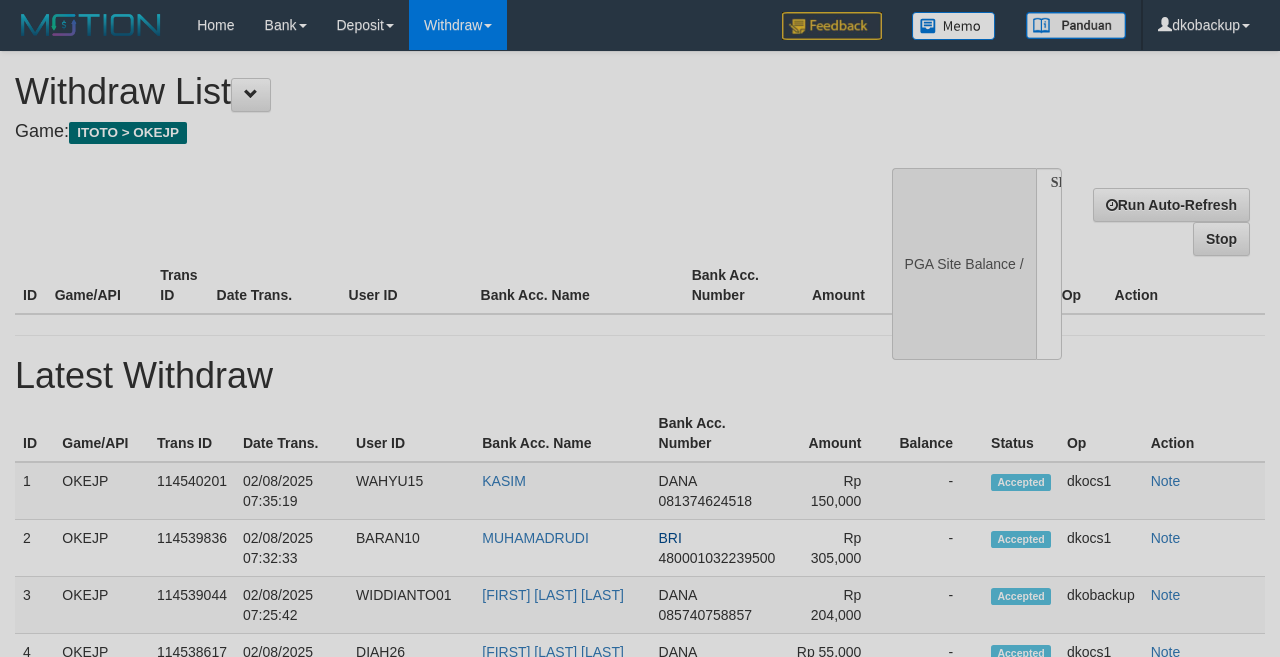 select 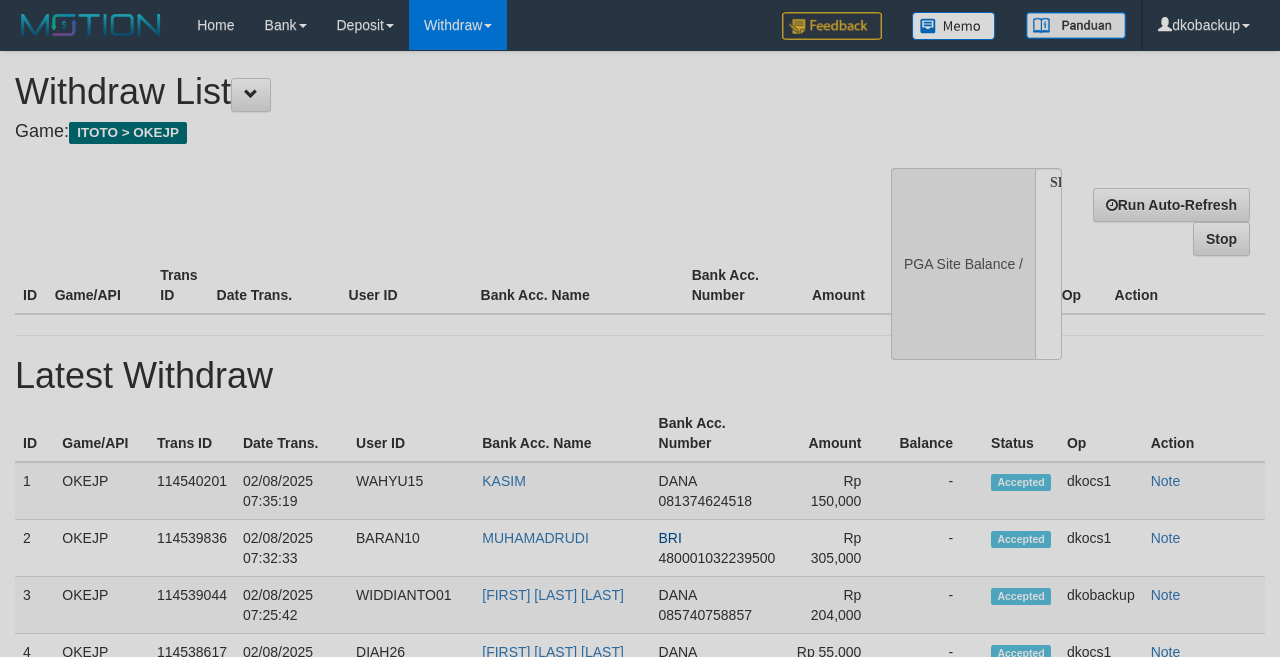 scroll, scrollTop: 0, scrollLeft: 0, axis: both 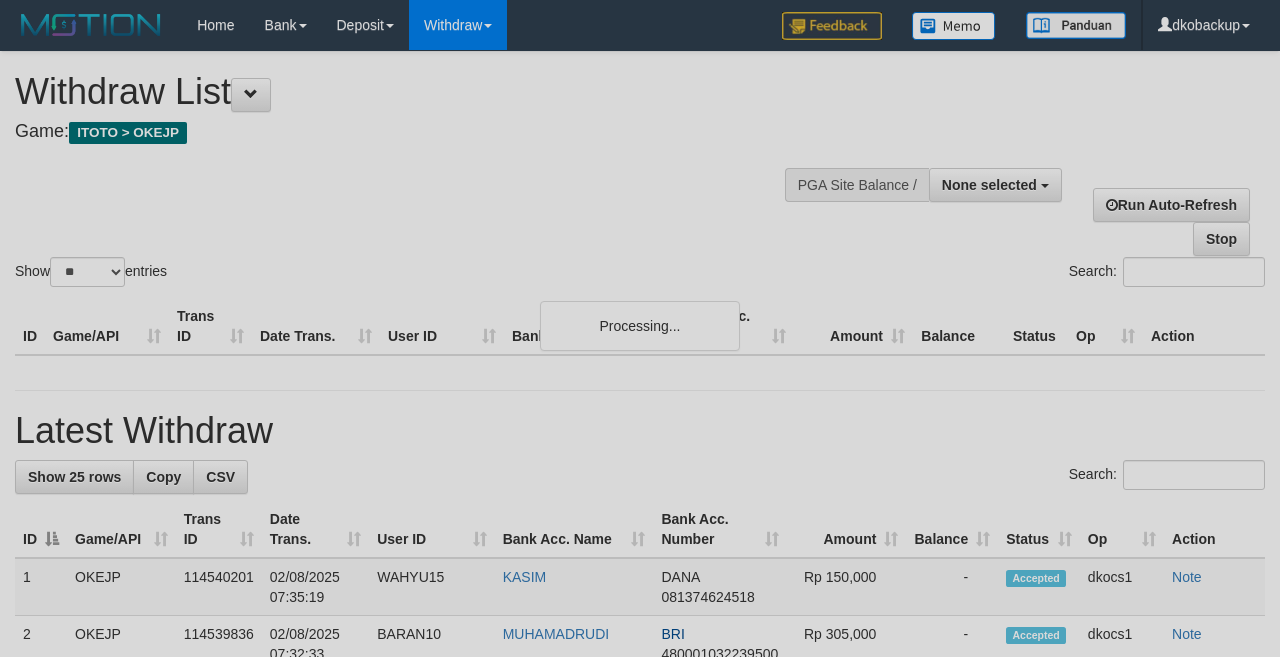 select 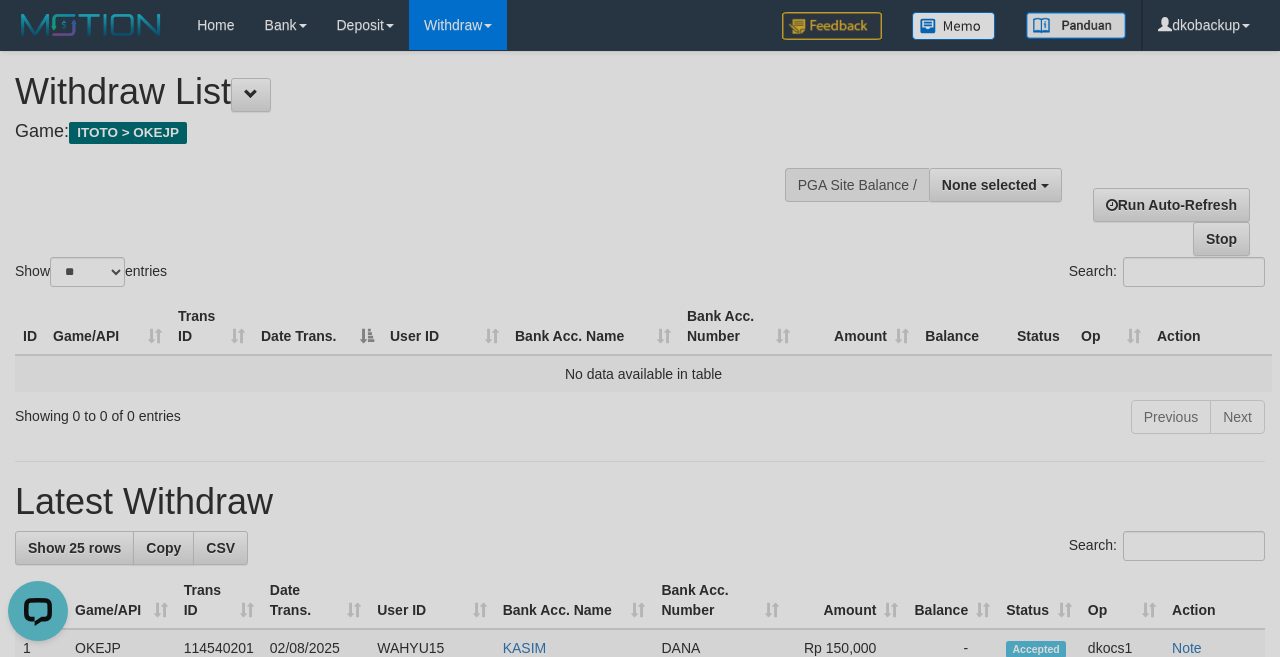 scroll, scrollTop: 0, scrollLeft: 0, axis: both 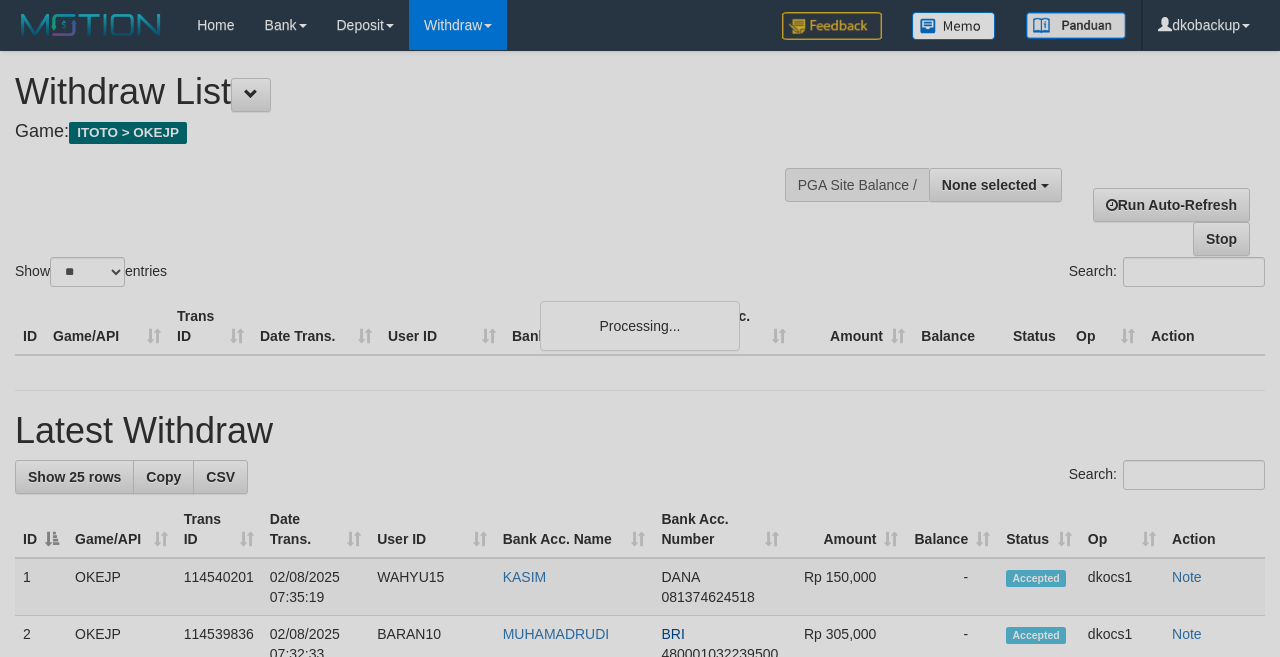 select 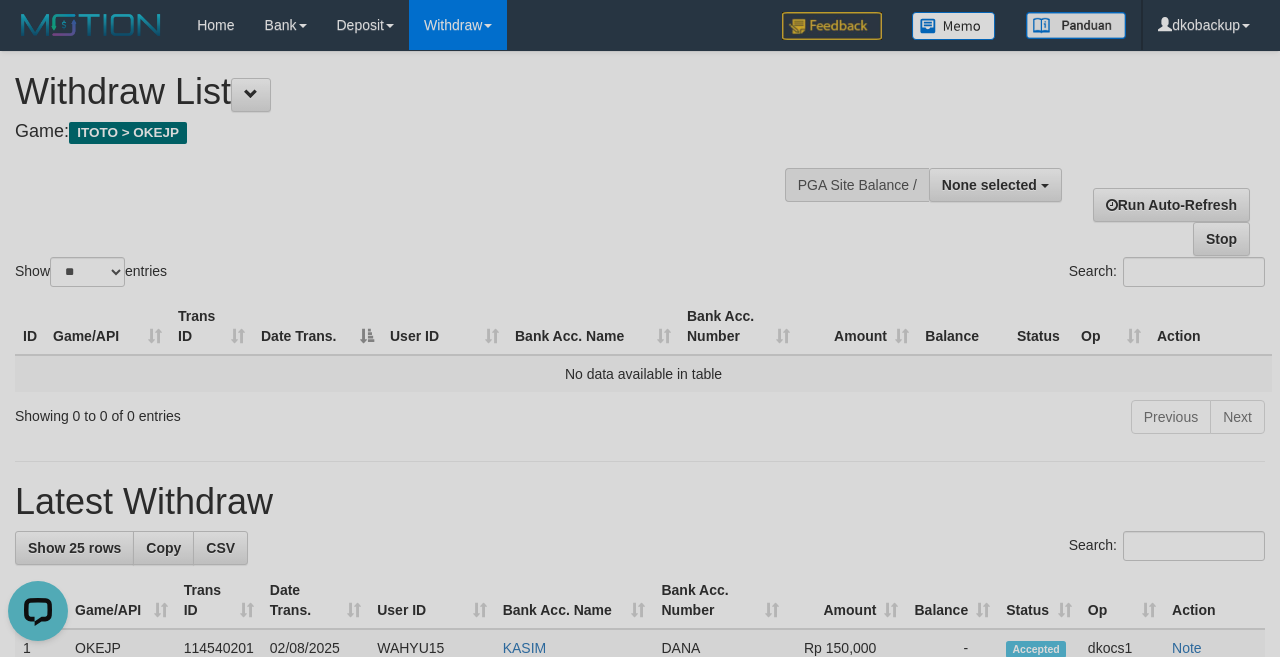 scroll, scrollTop: 0, scrollLeft: 0, axis: both 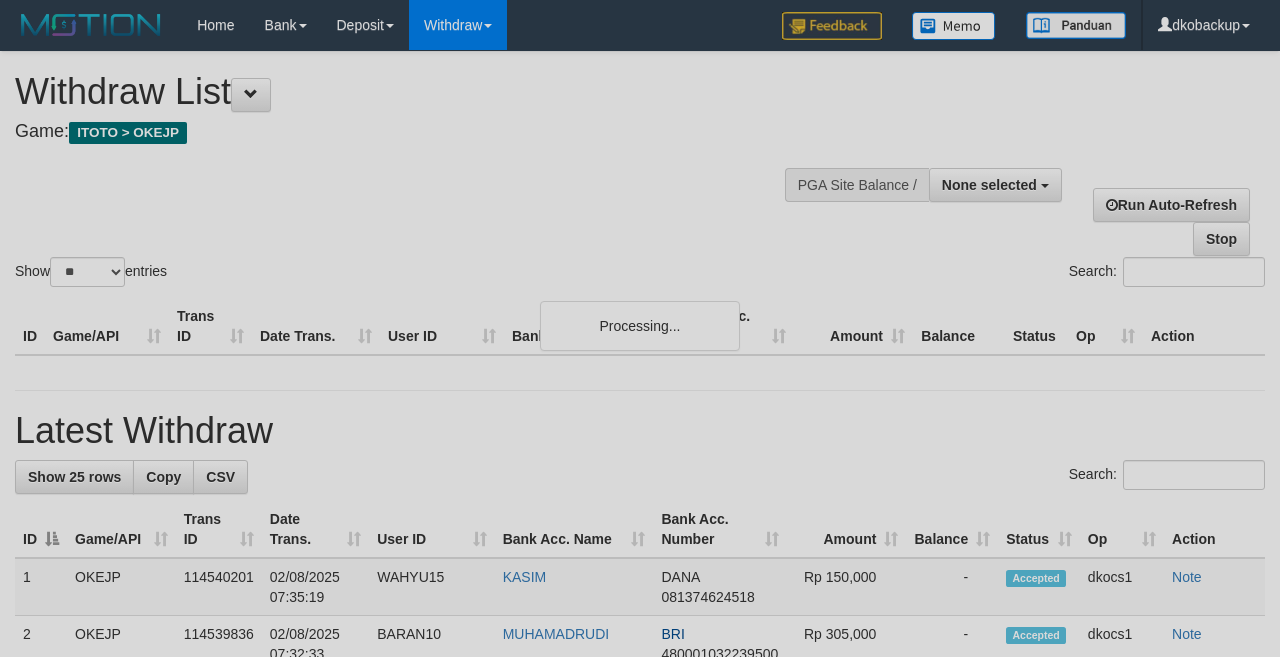 select 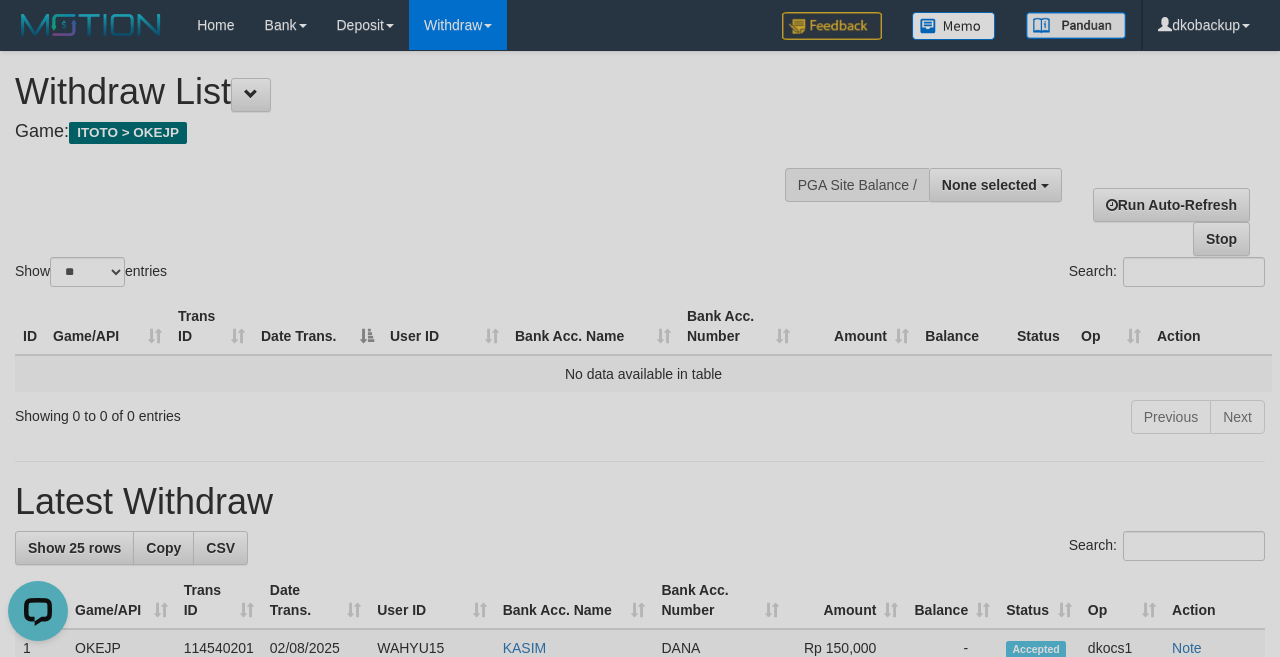 scroll, scrollTop: 0, scrollLeft: 0, axis: both 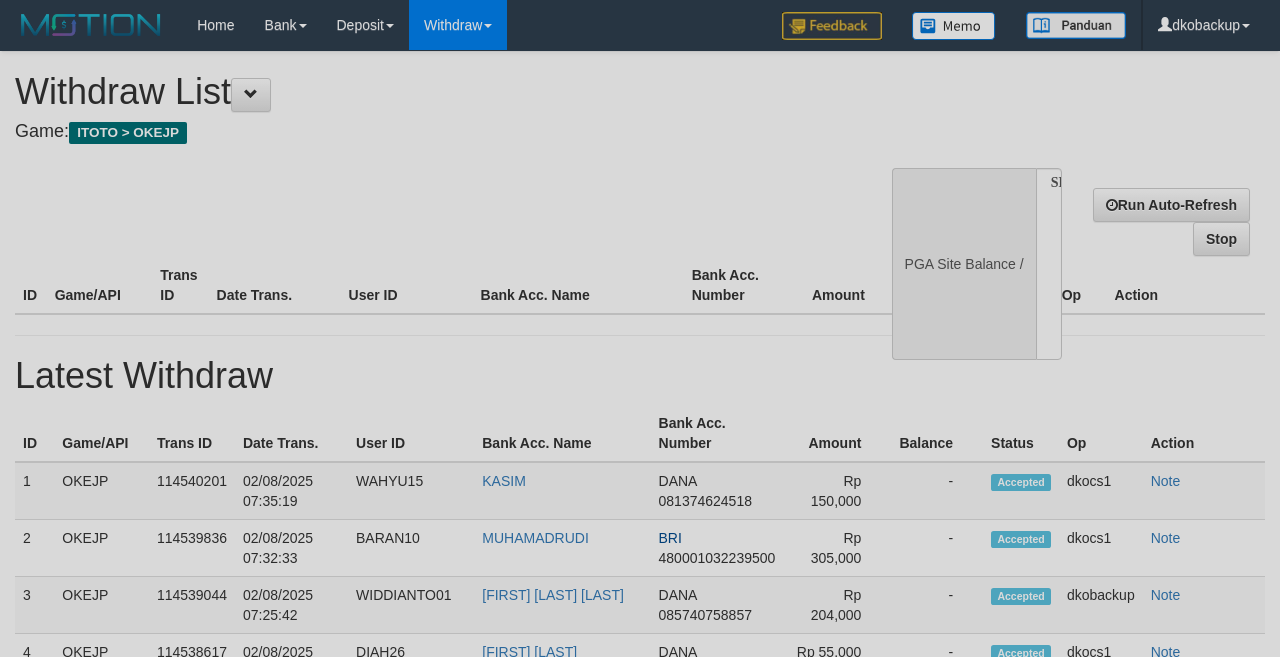 select 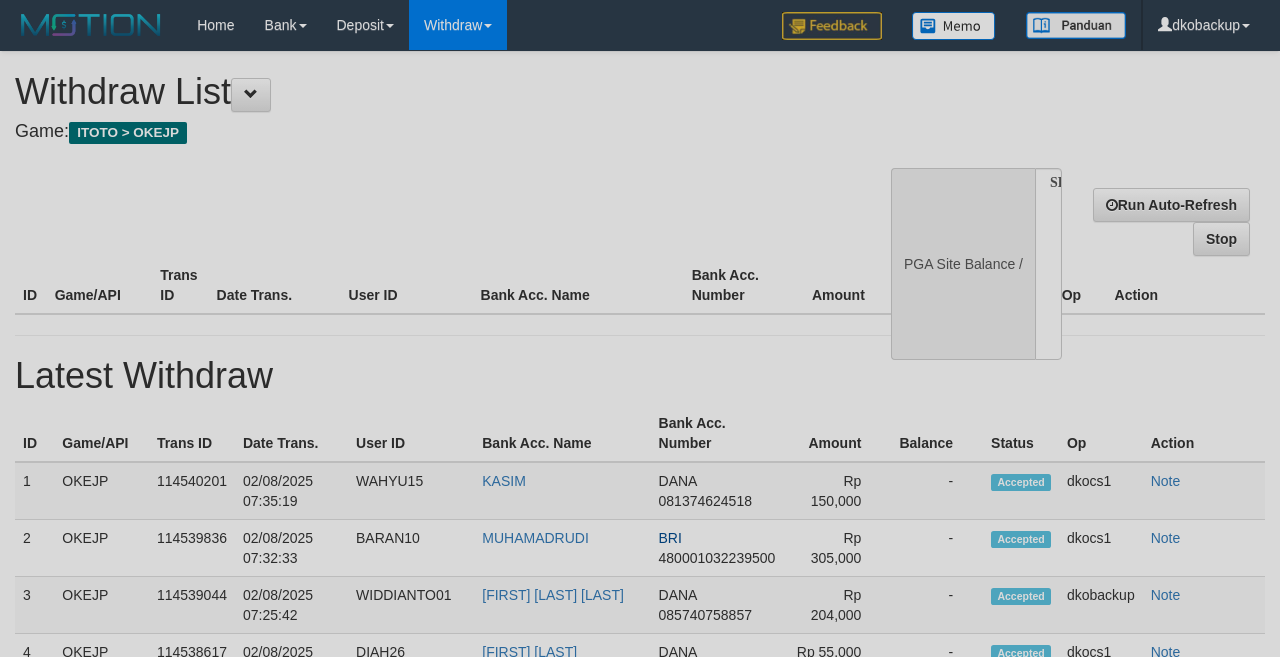 scroll, scrollTop: 0, scrollLeft: 0, axis: both 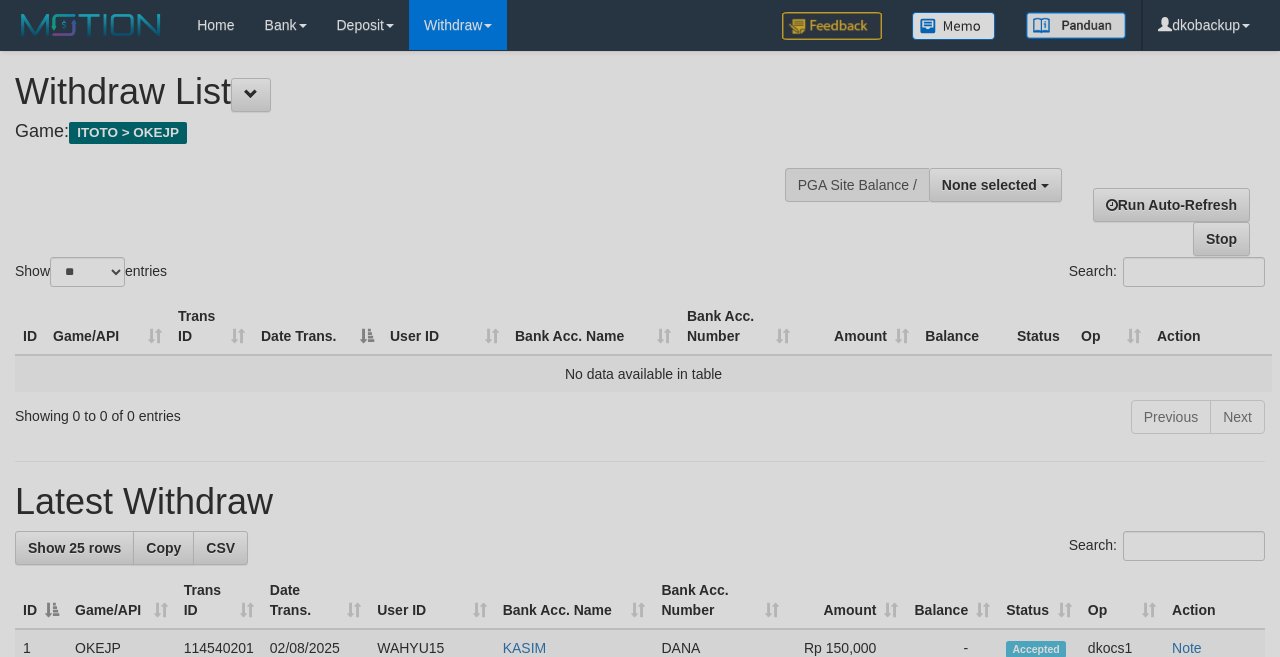 select 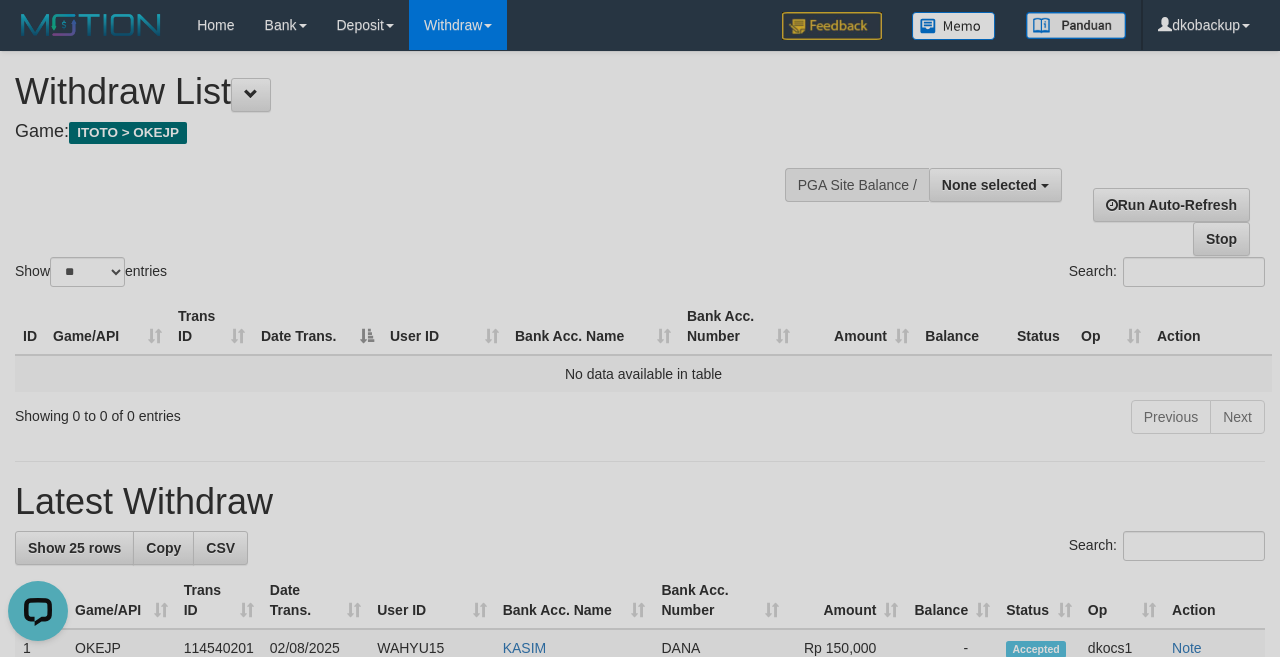 scroll, scrollTop: 0, scrollLeft: 0, axis: both 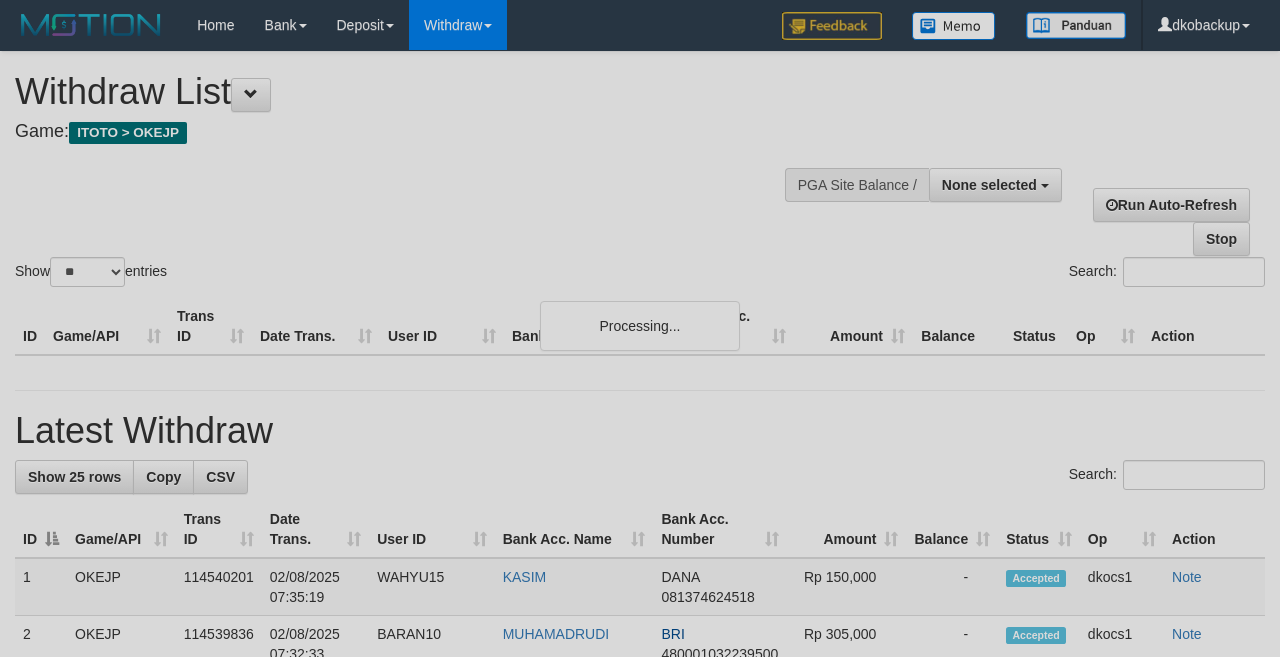 select 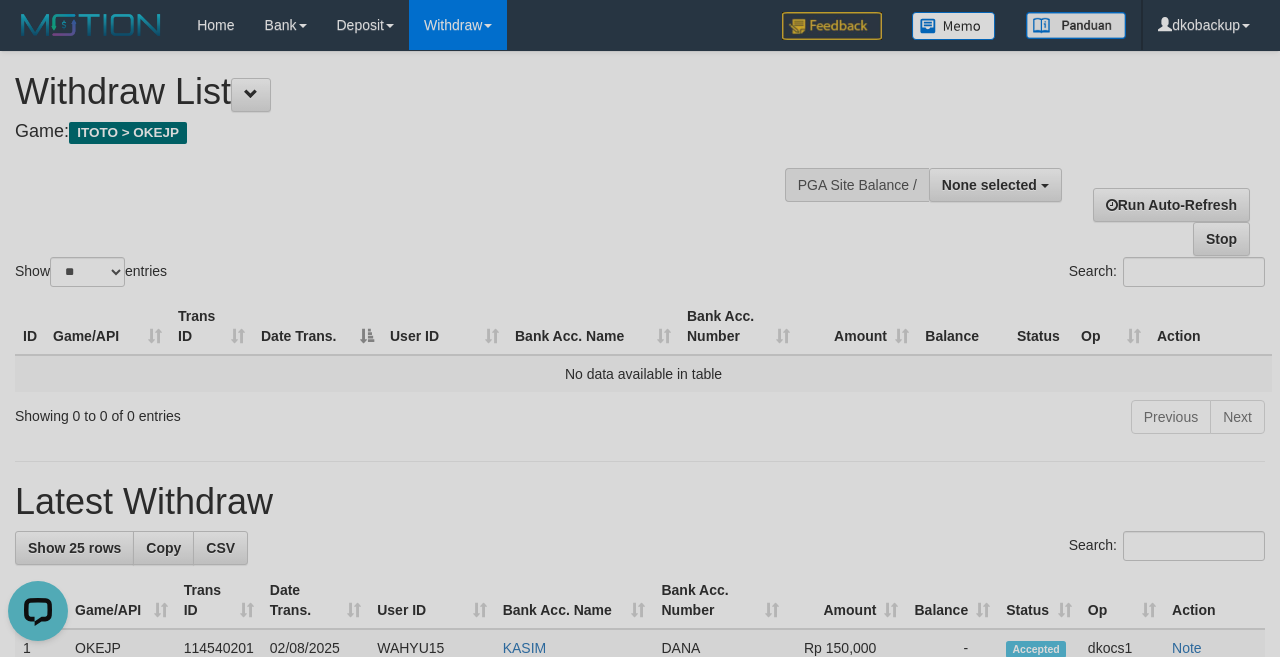 scroll, scrollTop: 0, scrollLeft: 0, axis: both 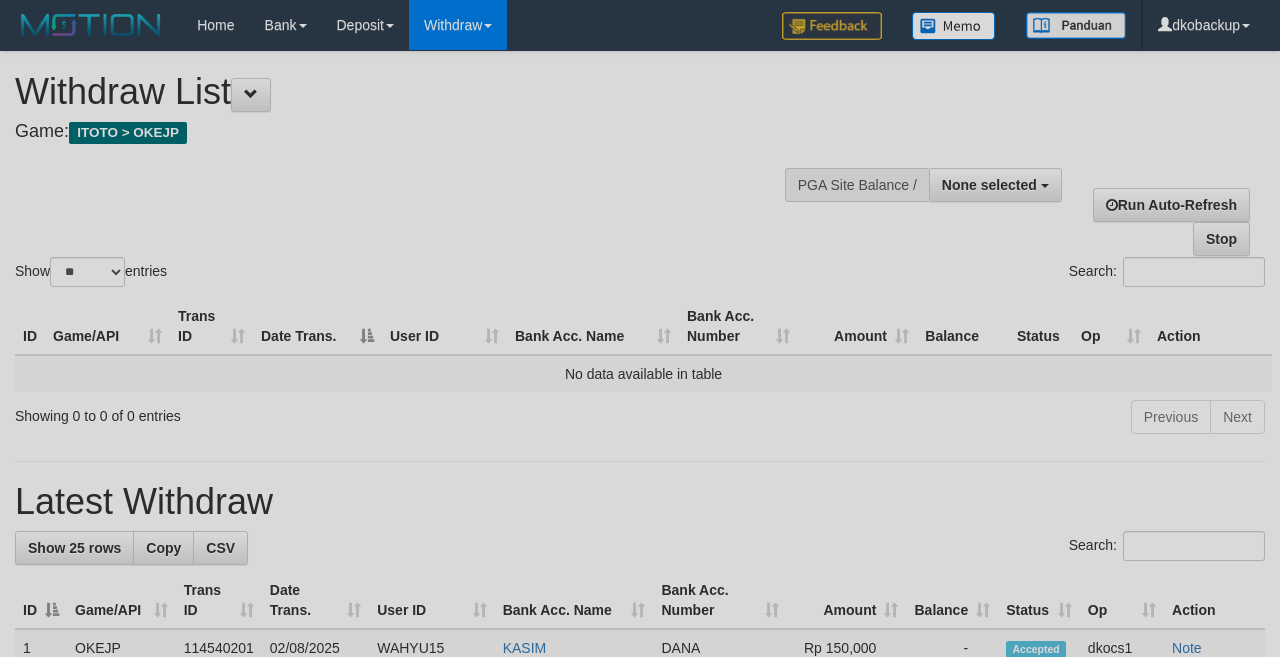 select 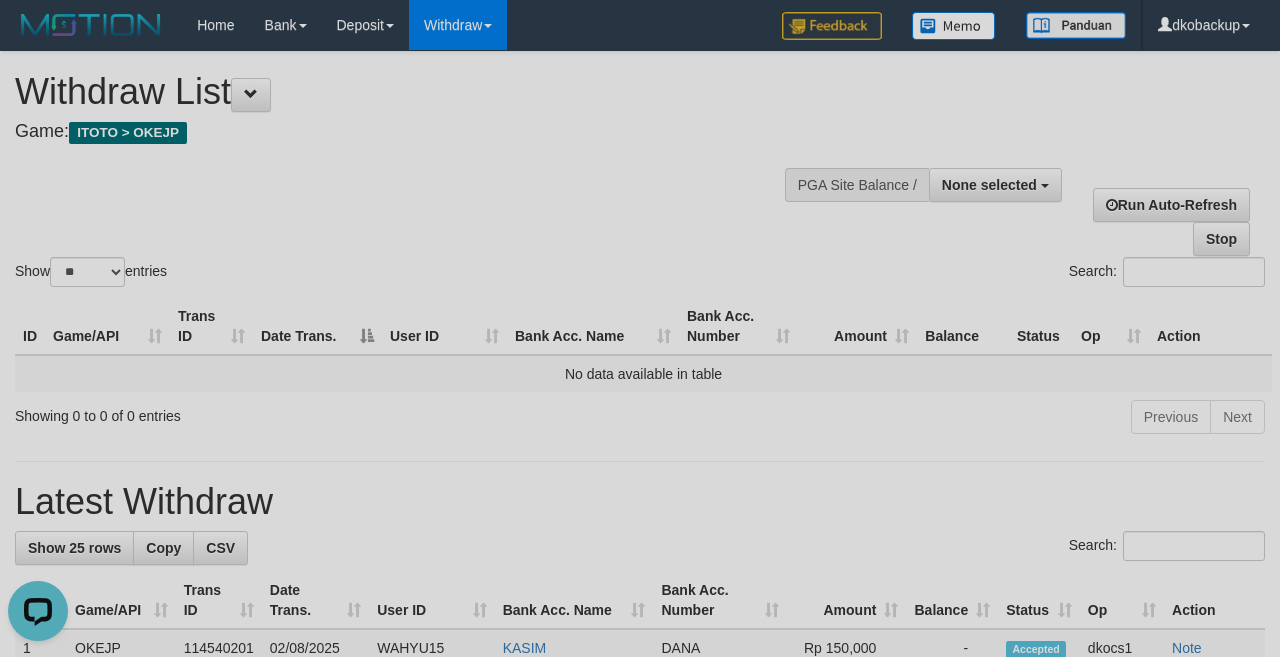 scroll, scrollTop: 0, scrollLeft: 0, axis: both 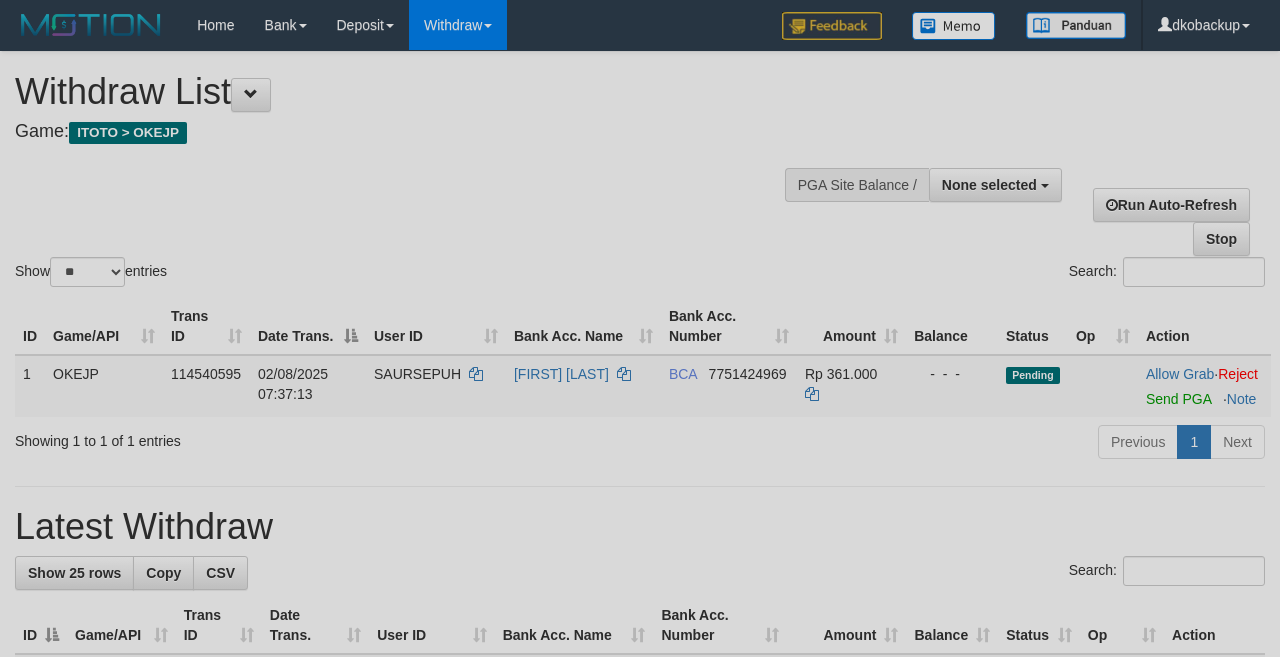 select 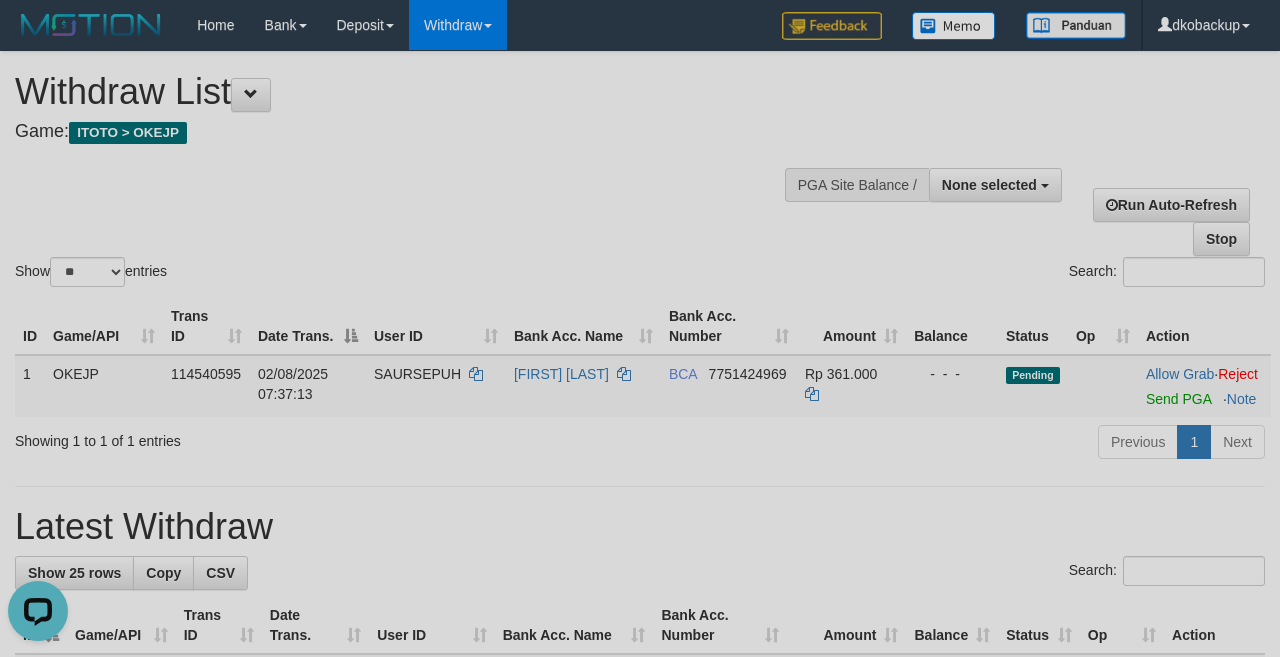 scroll, scrollTop: 0, scrollLeft: 0, axis: both 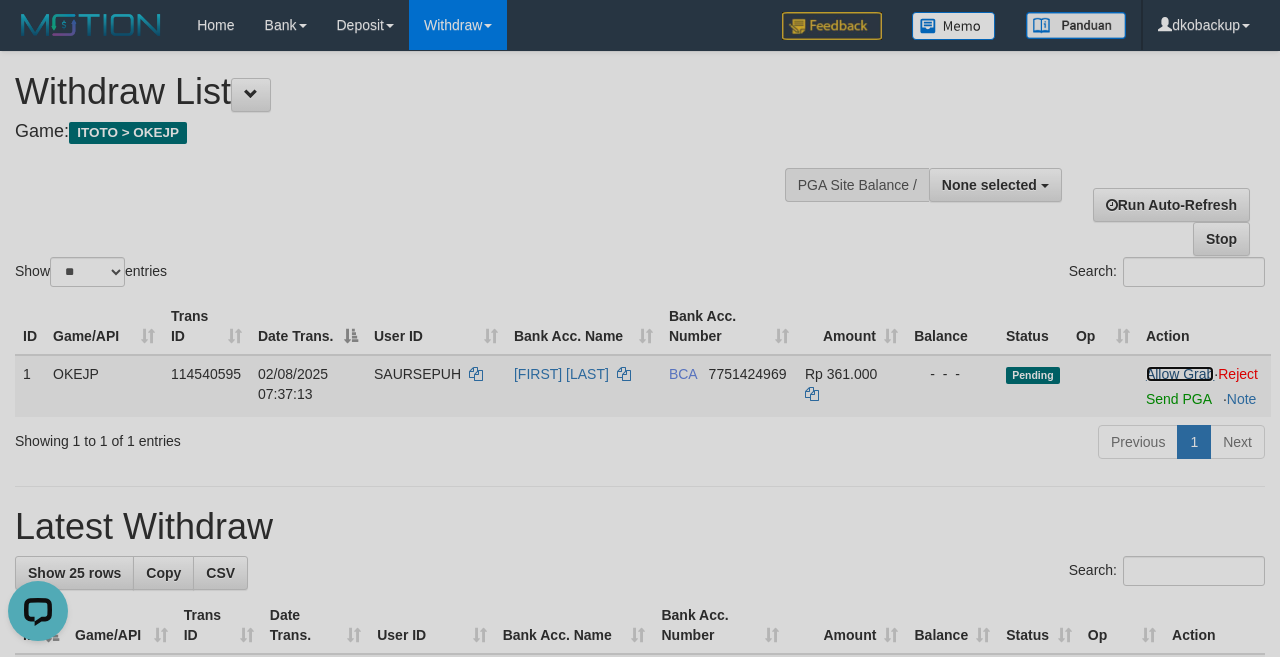 click on "Allow Grab" at bounding box center [1180, 374] 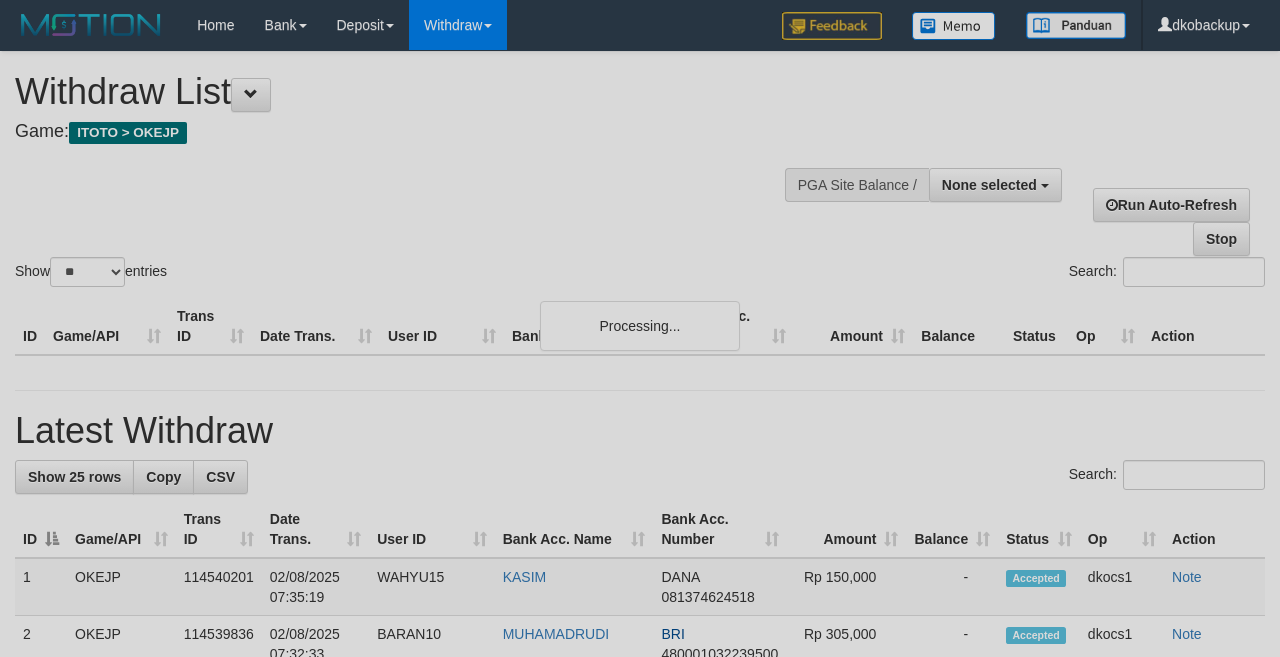 select 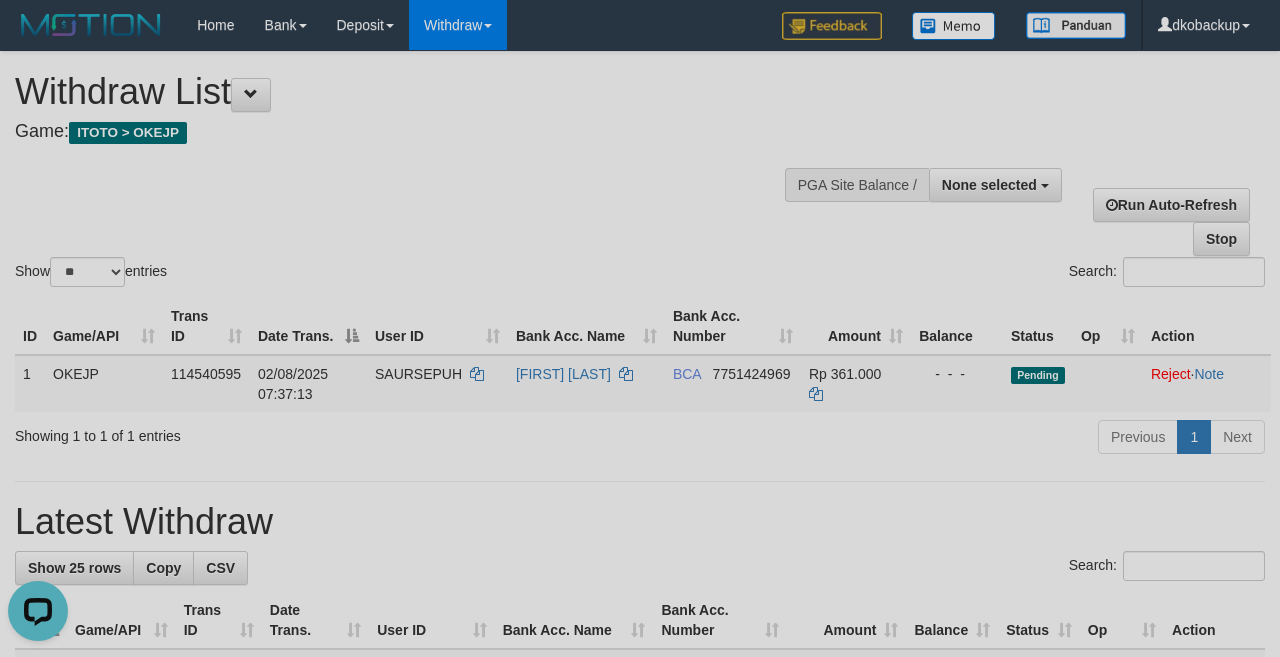 scroll, scrollTop: 0, scrollLeft: 0, axis: both 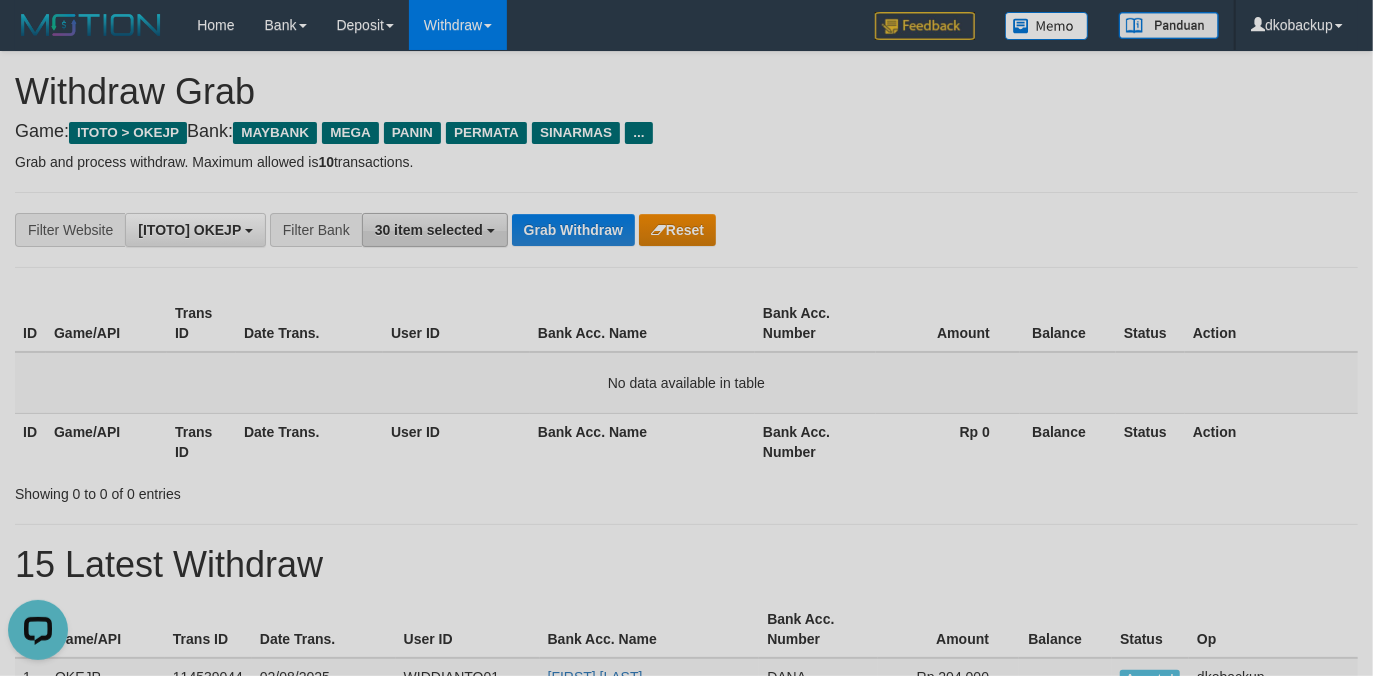 click on "30 item selected" at bounding box center [429, 230] 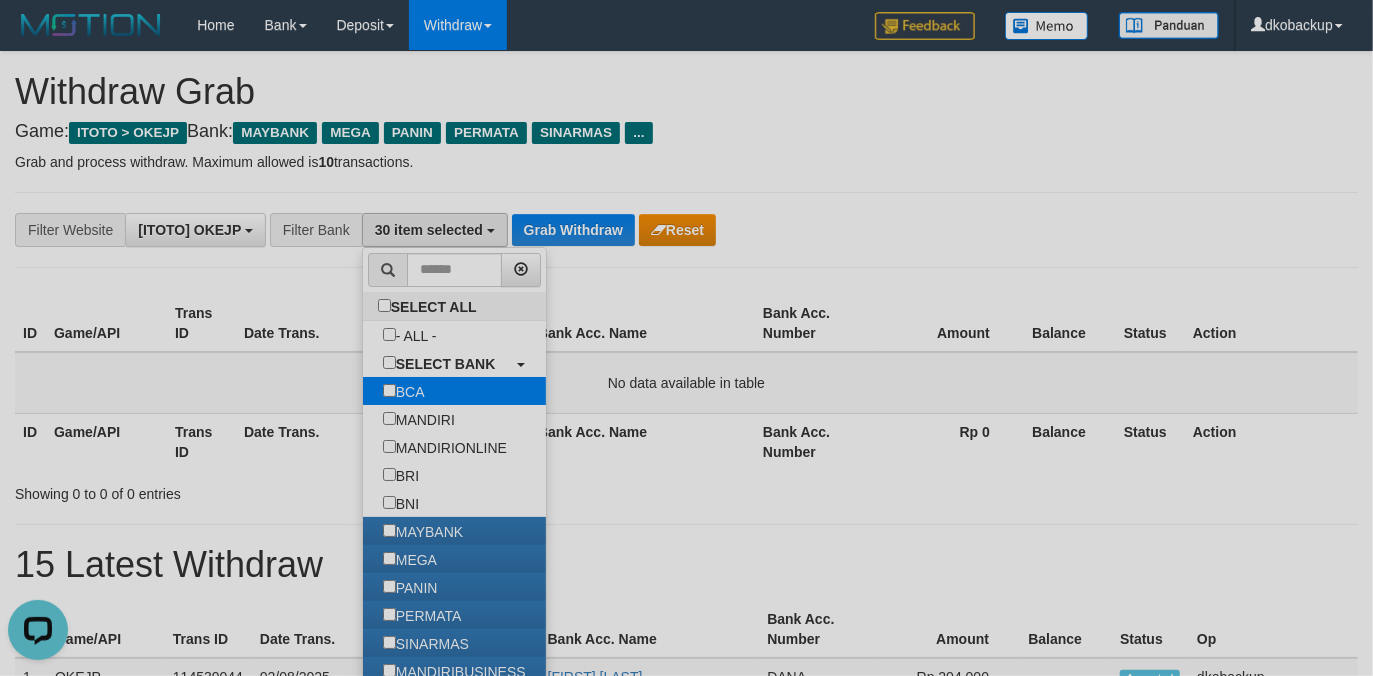 select on "***" 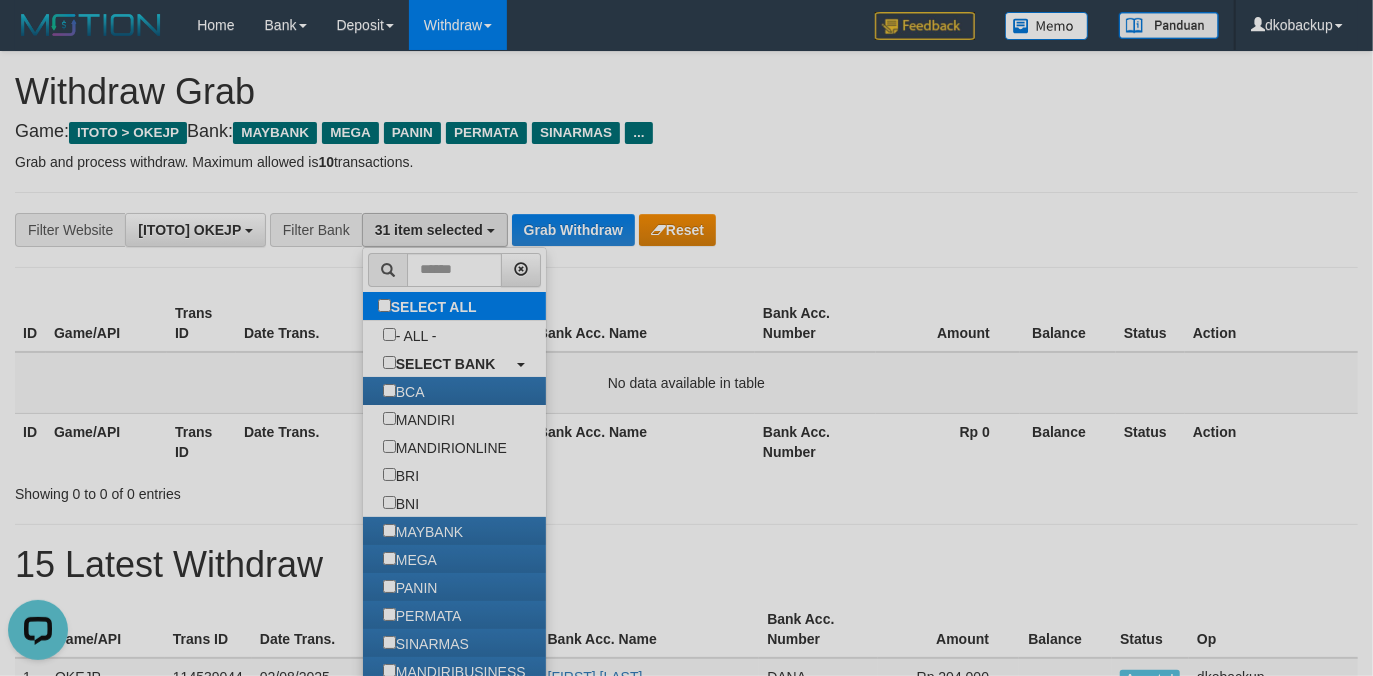 scroll, scrollTop: 120, scrollLeft: 0, axis: vertical 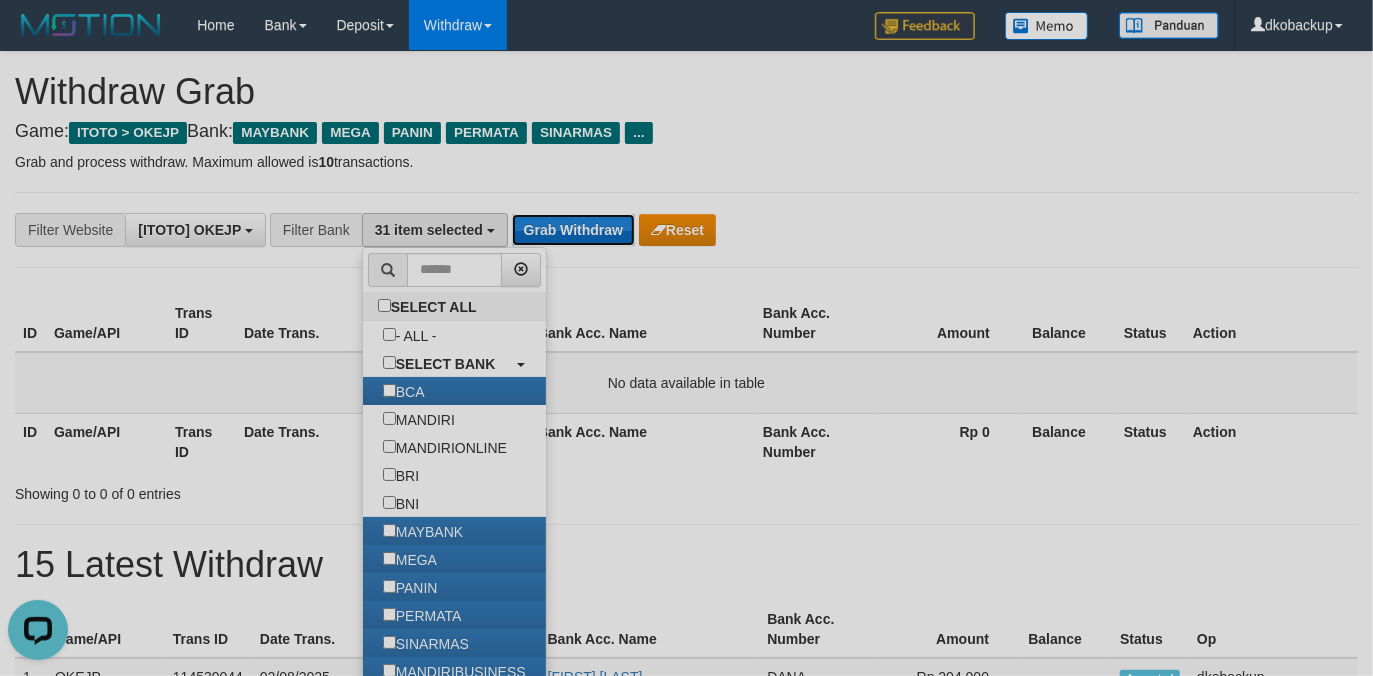 click on "Grab Withdraw" at bounding box center (573, 230) 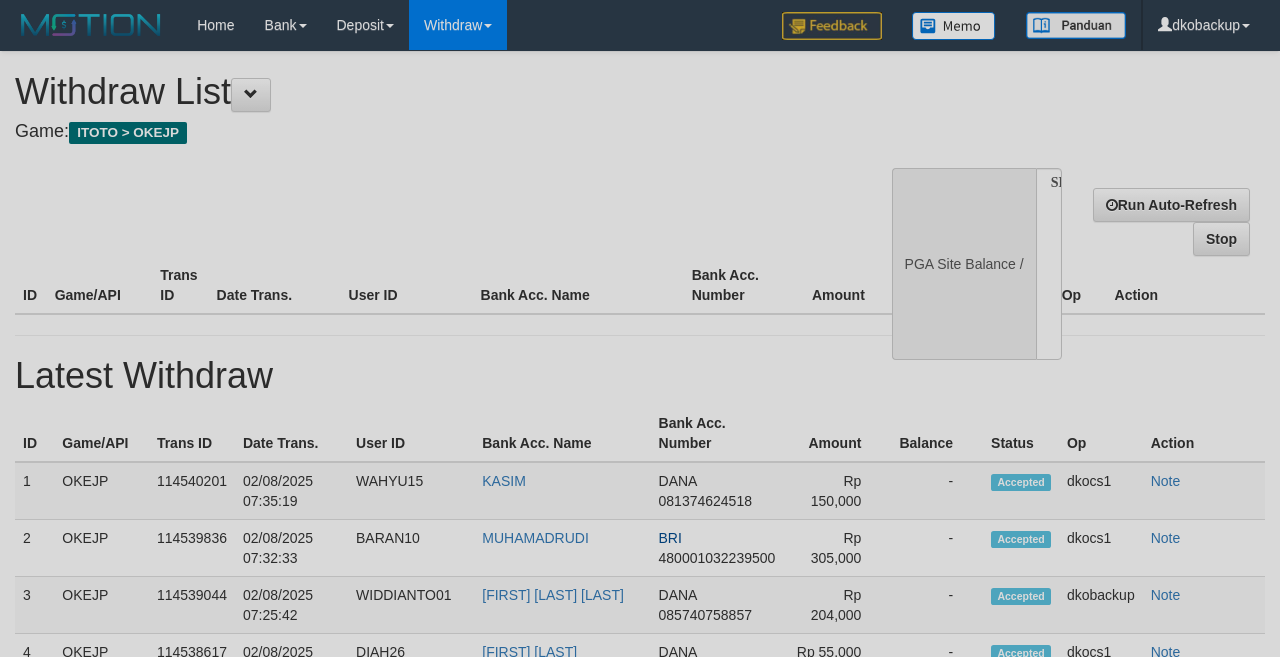 select 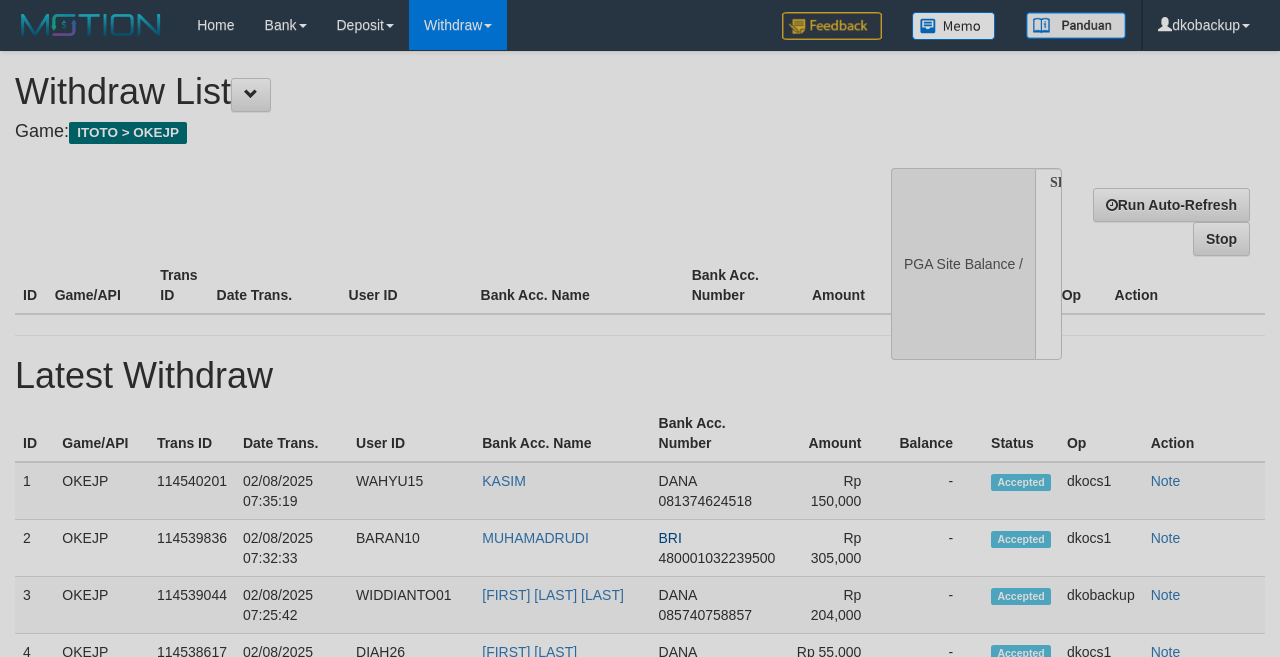 scroll, scrollTop: 0, scrollLeft: 0, axis: both 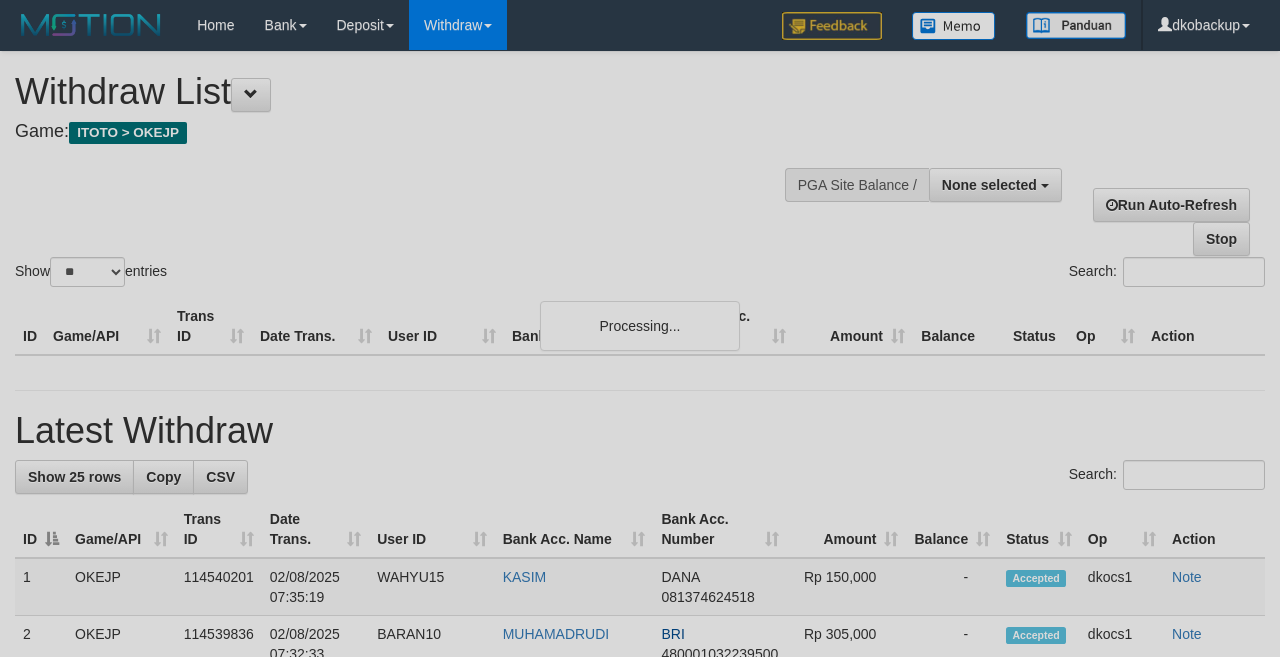 select 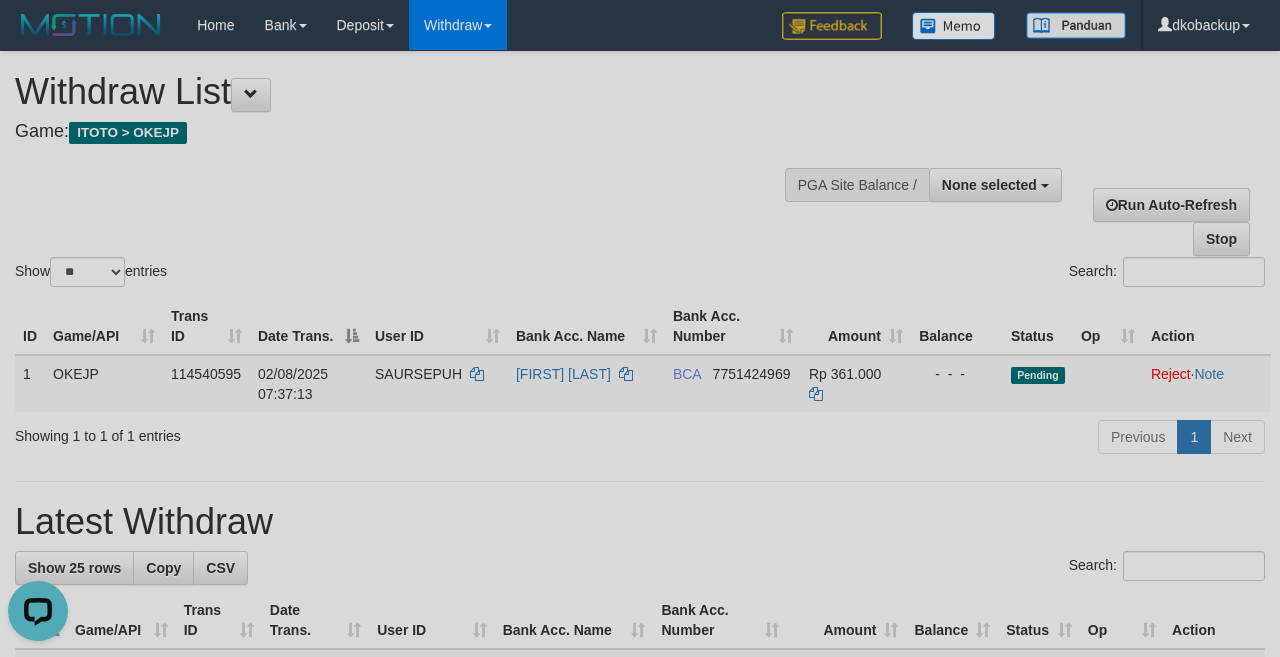 scroll, scrollTop: 0, scrollLeft: 0, axis: both 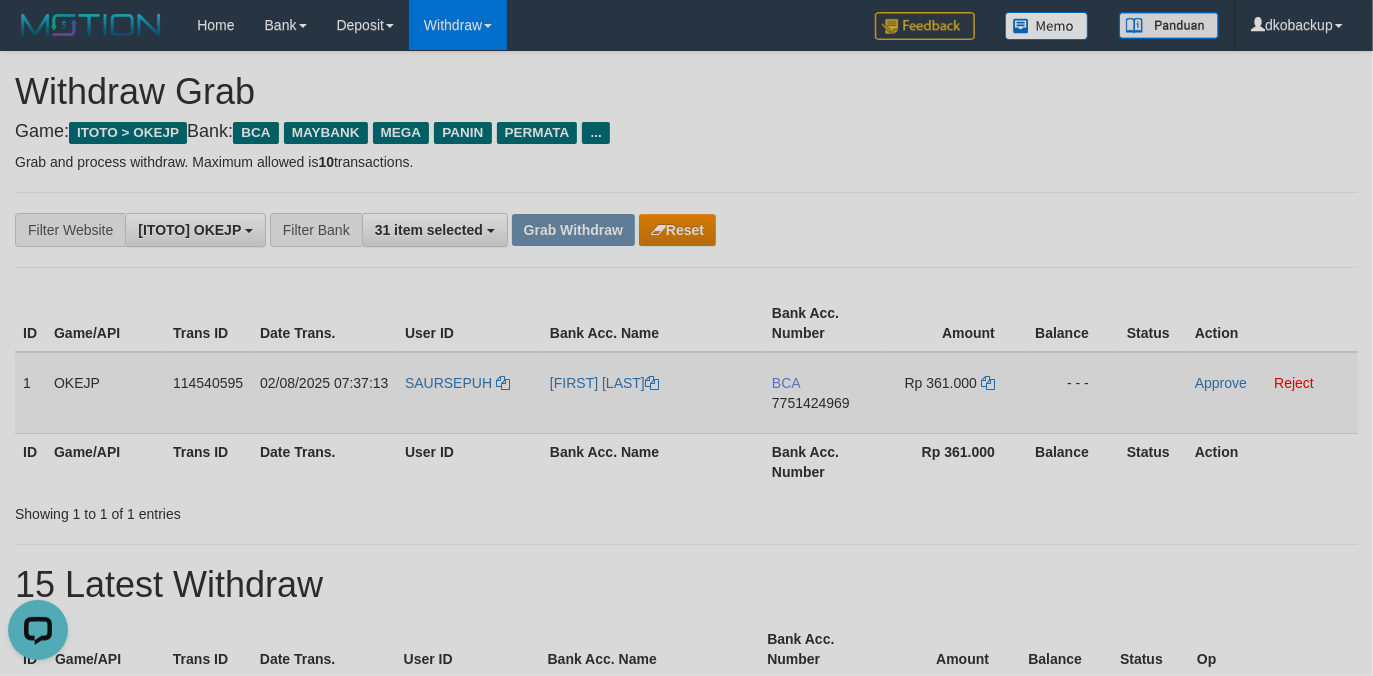 click on "SAURSEPUH" at bounding box center (469, 393) 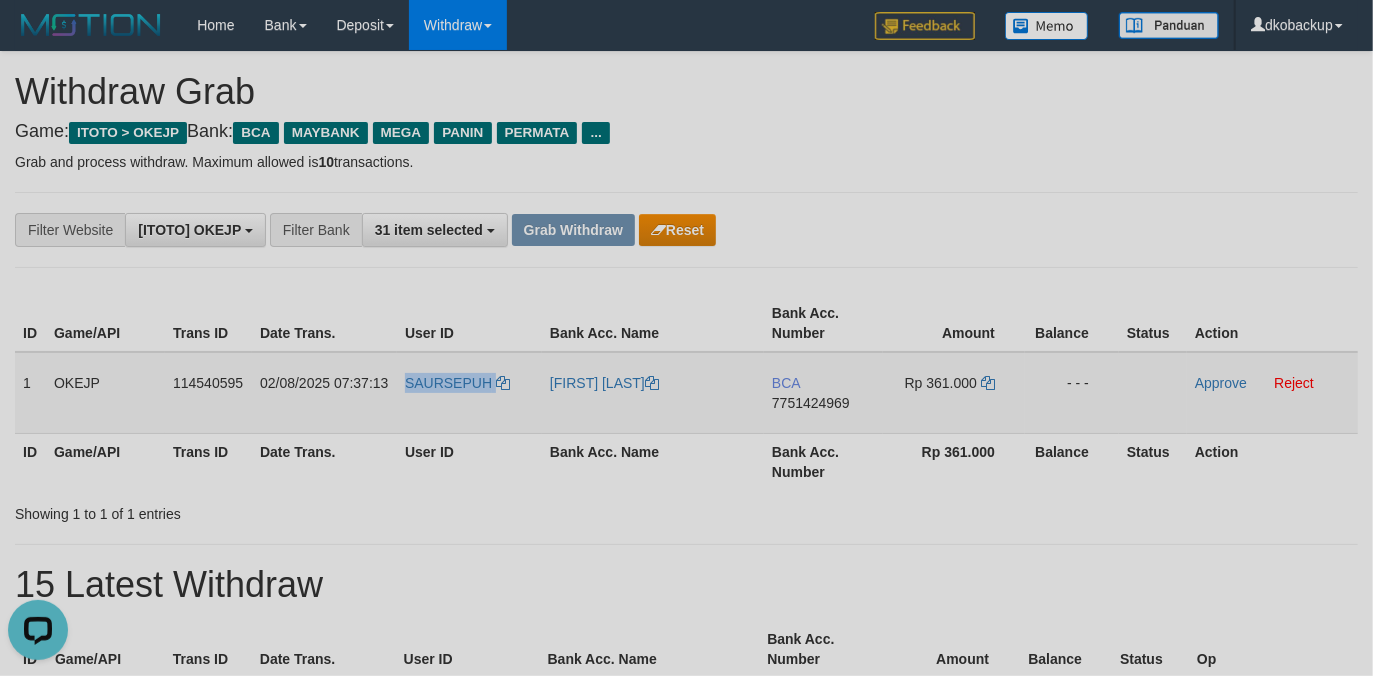 click on "SAURSEPUH" at bounding box center (469, 393) 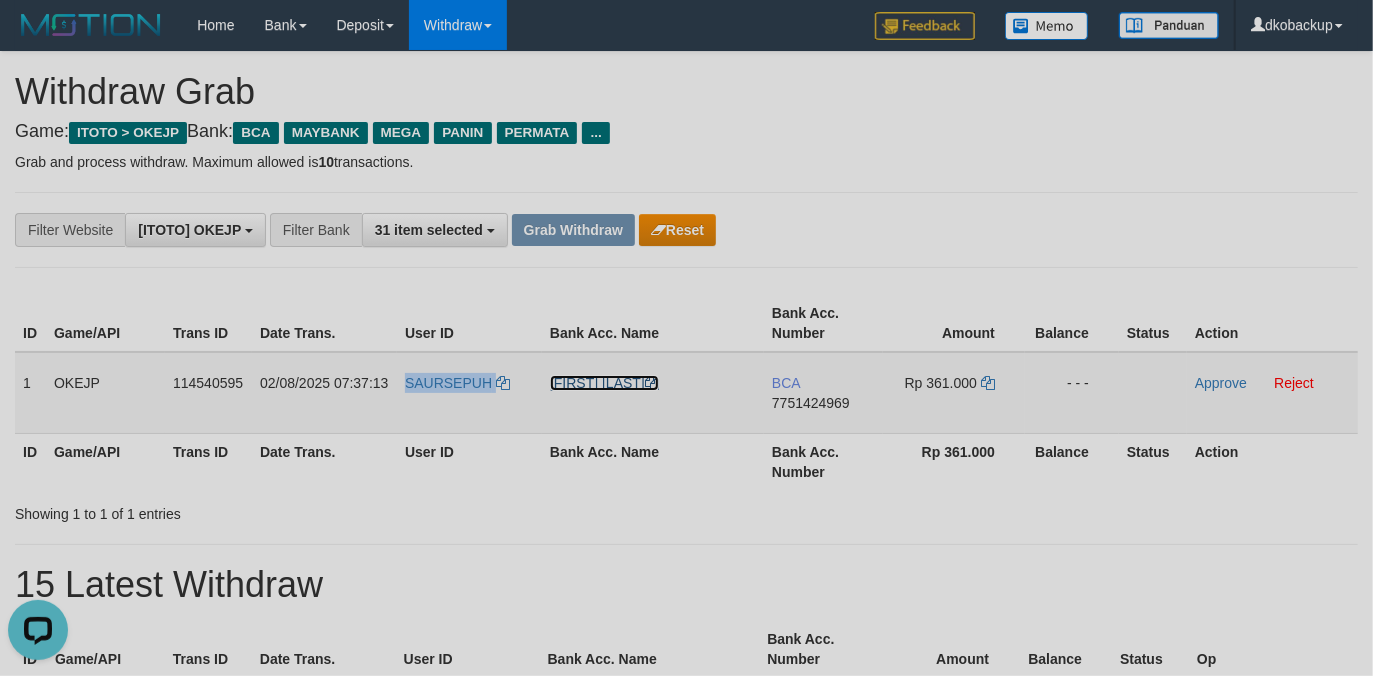 click on "[FIRST] [LAST]" at bounding box center (604, 383) 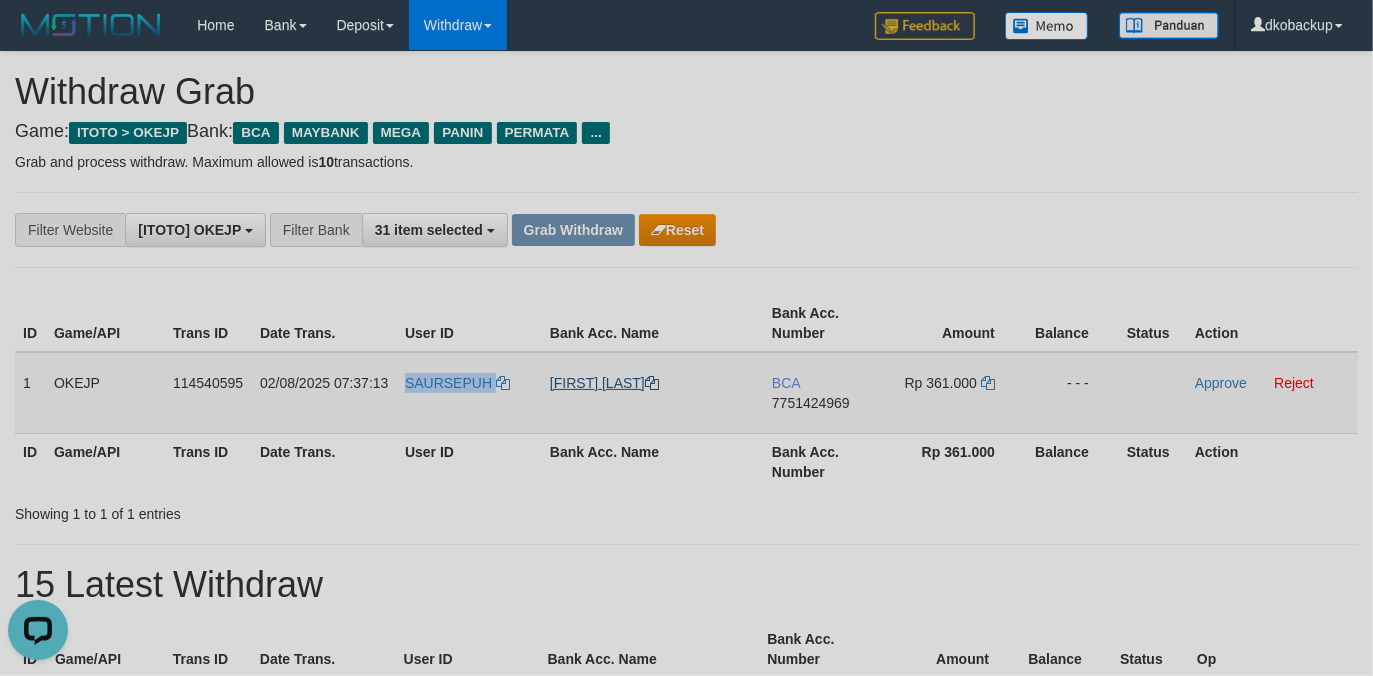 copy on "SAURSEPUH" 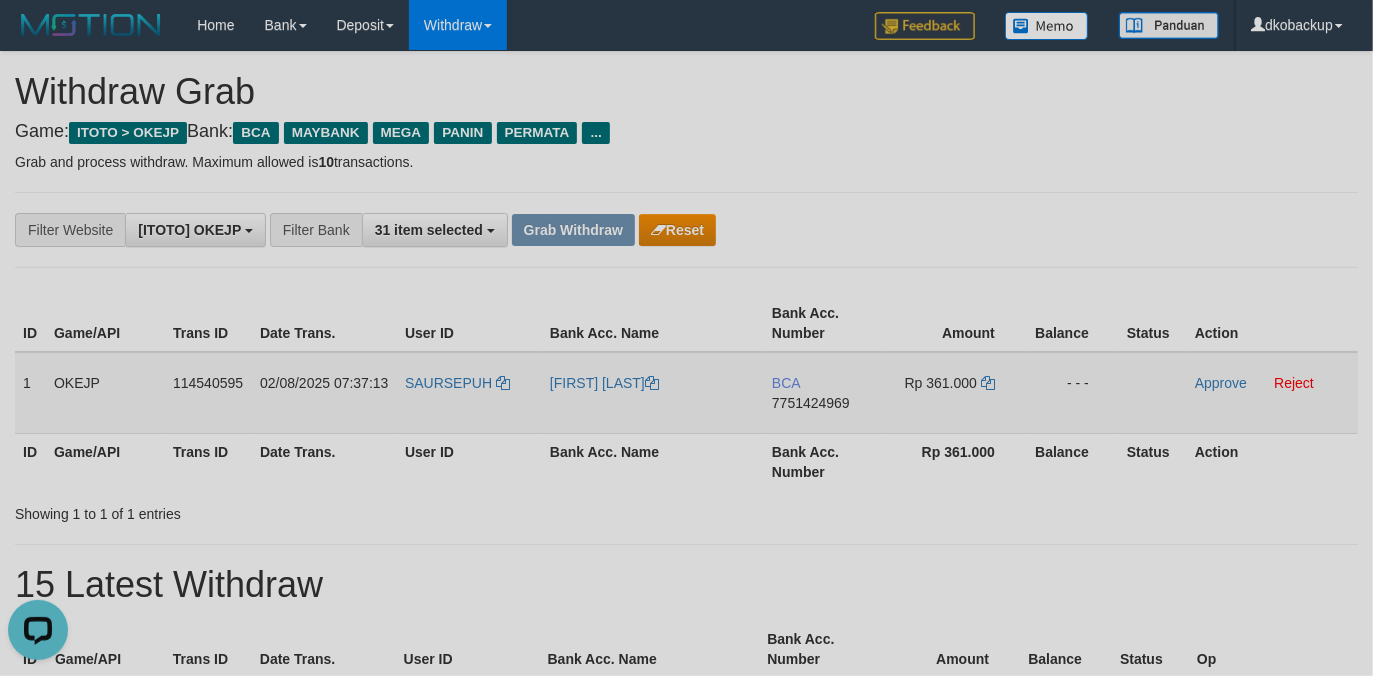 click on "7751424969" at bounding box center (811, 403) 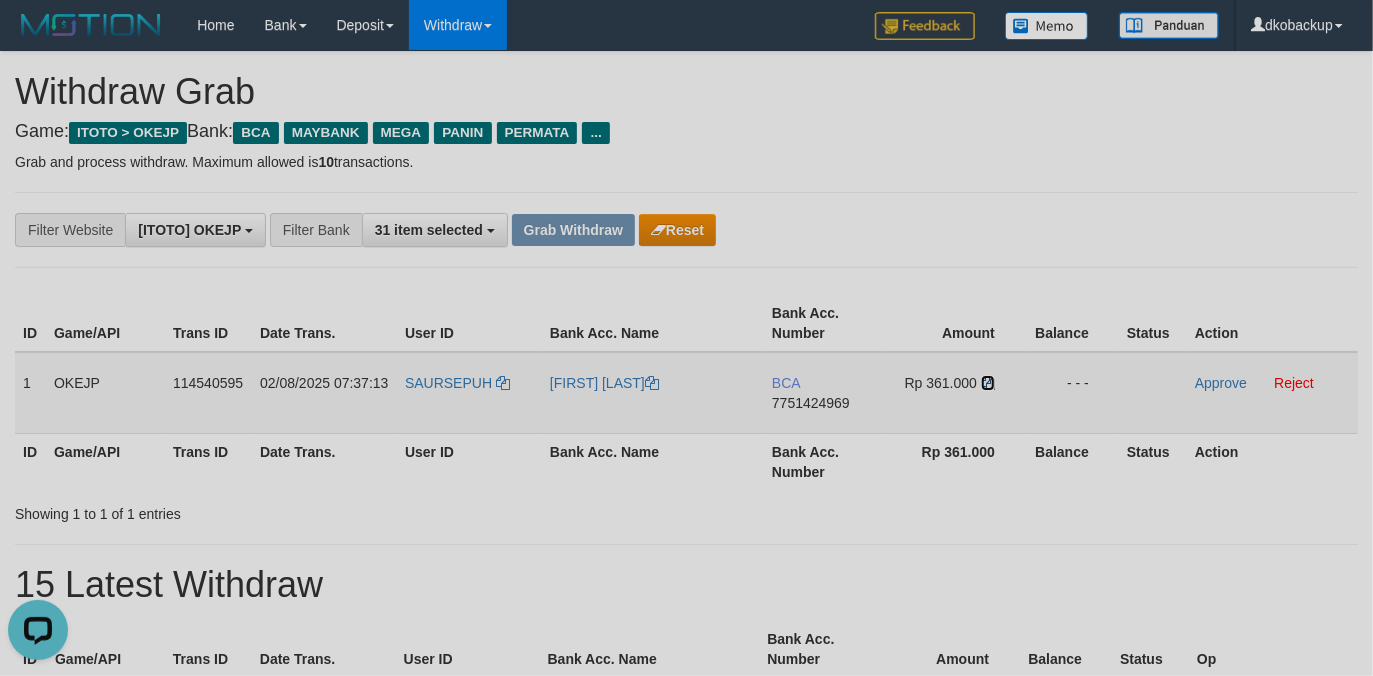 click at bounding box center (988, 383) 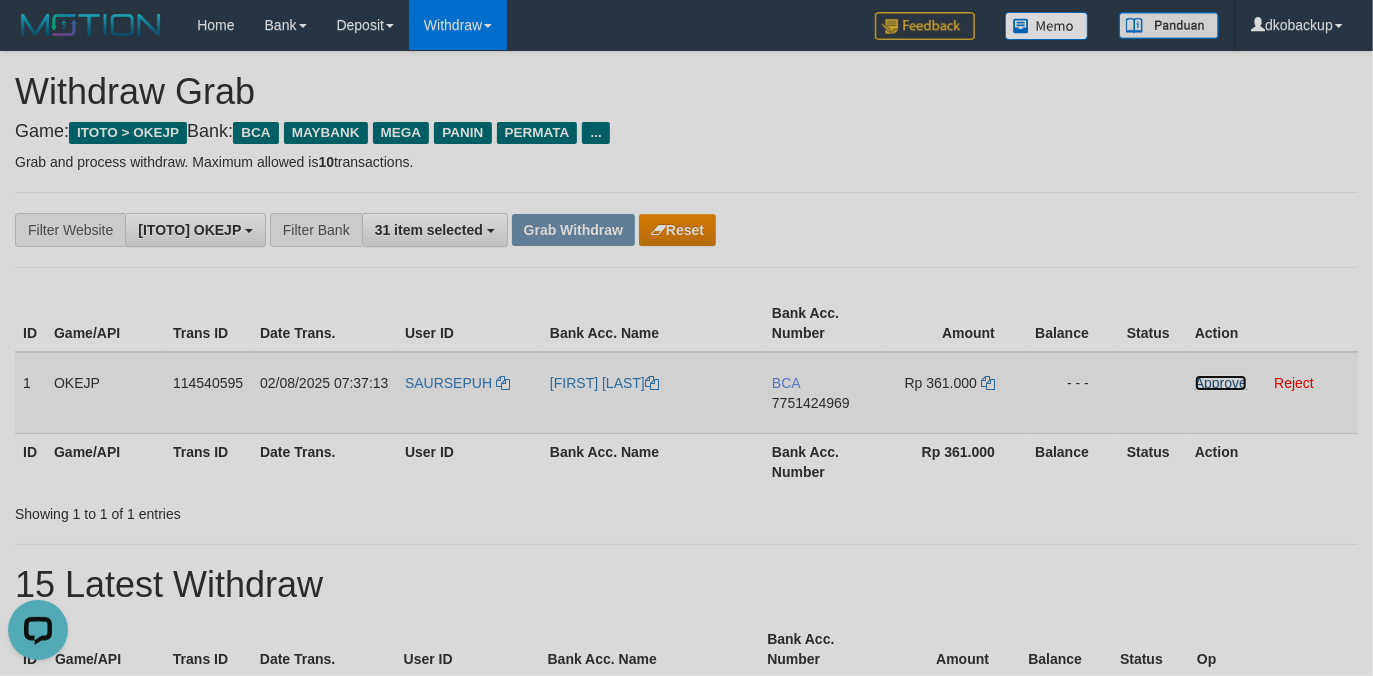 click on "Approve" at bounding box center (1221, 383) 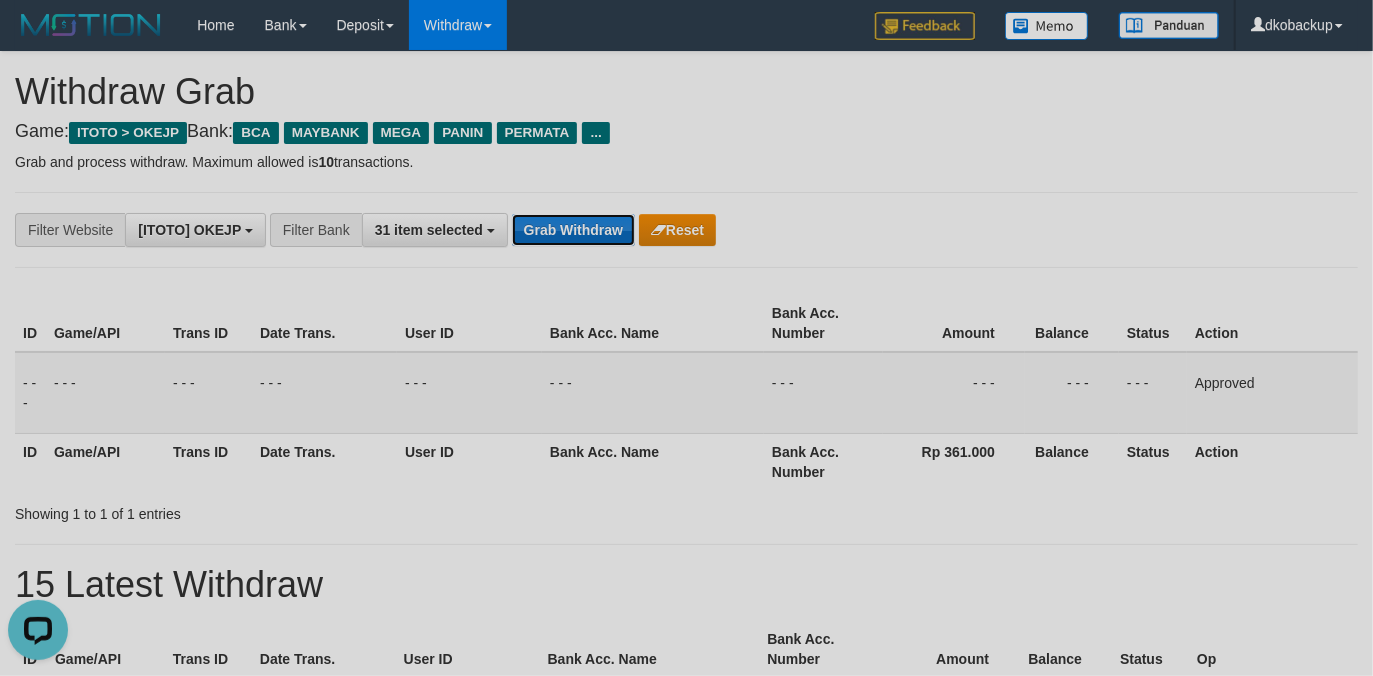 drag, startPoint x: 570, startPoint y: 228, endPoint x: 529, endPoint y: 228, distance: 41 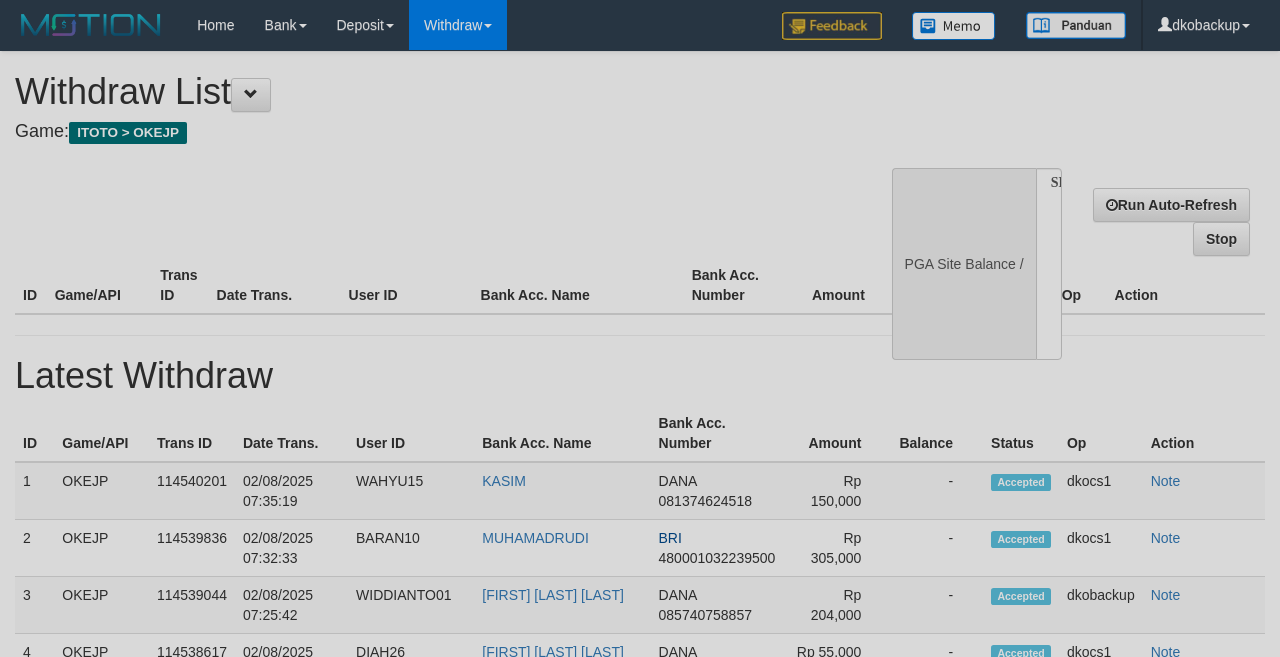 select 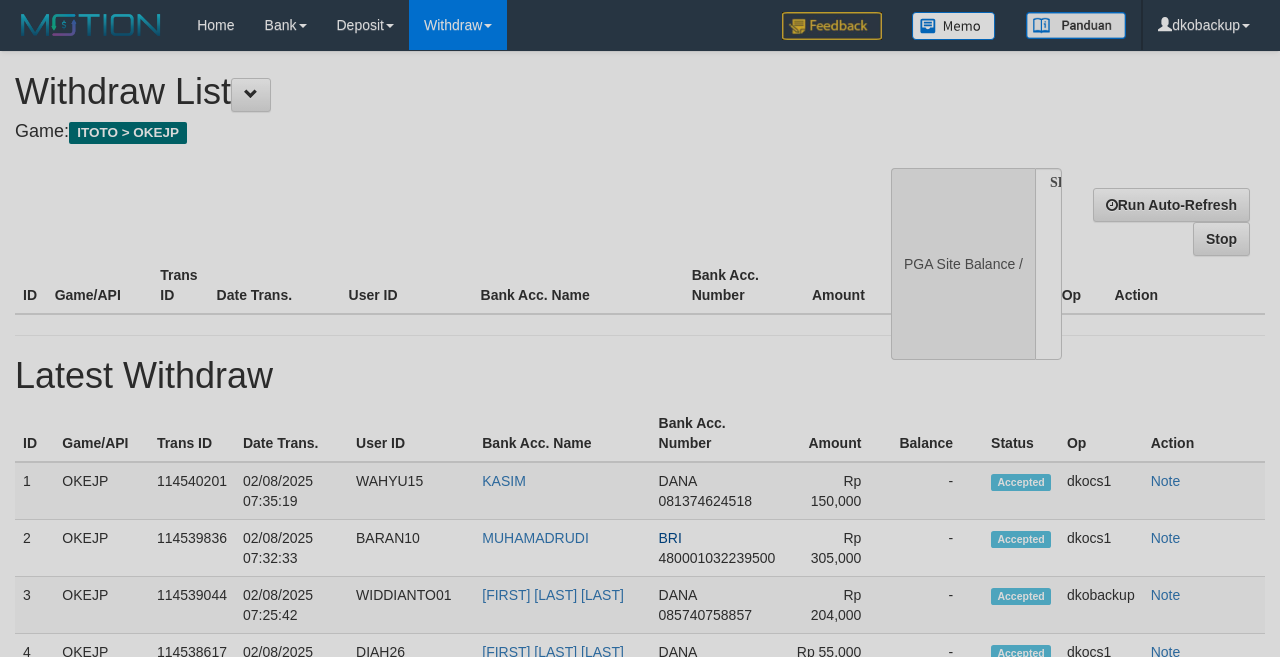scroll, scrollTop: 0, scrollLeft: 0, axis: both 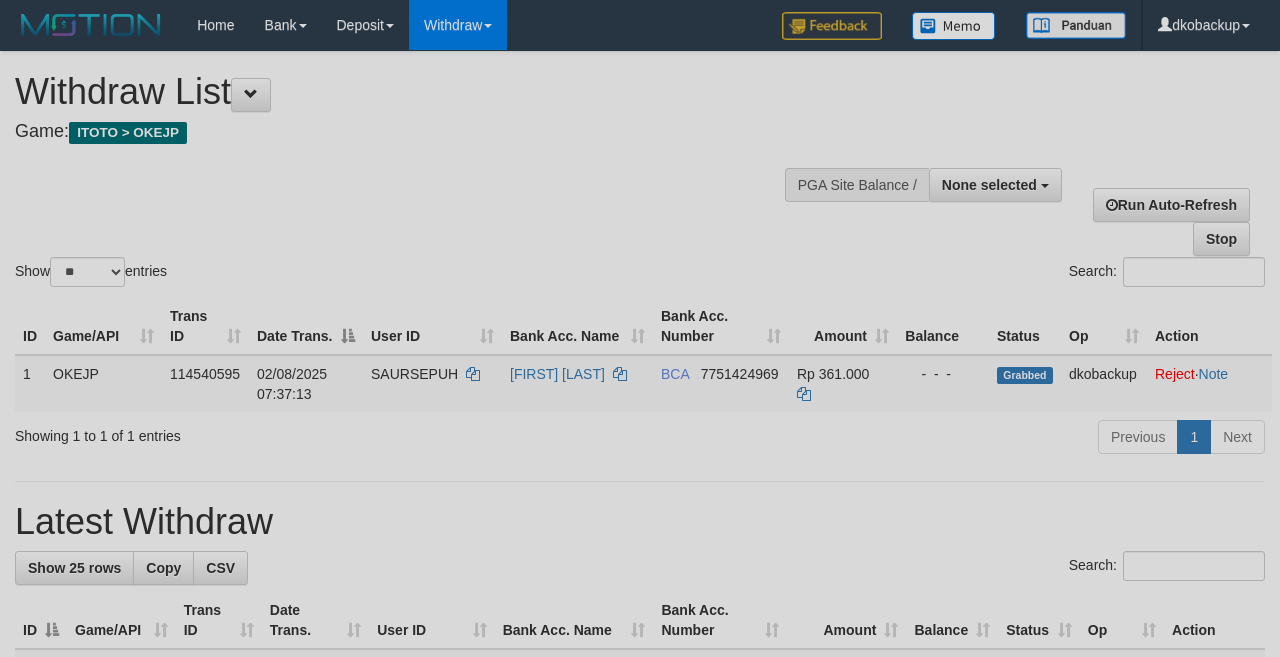 select 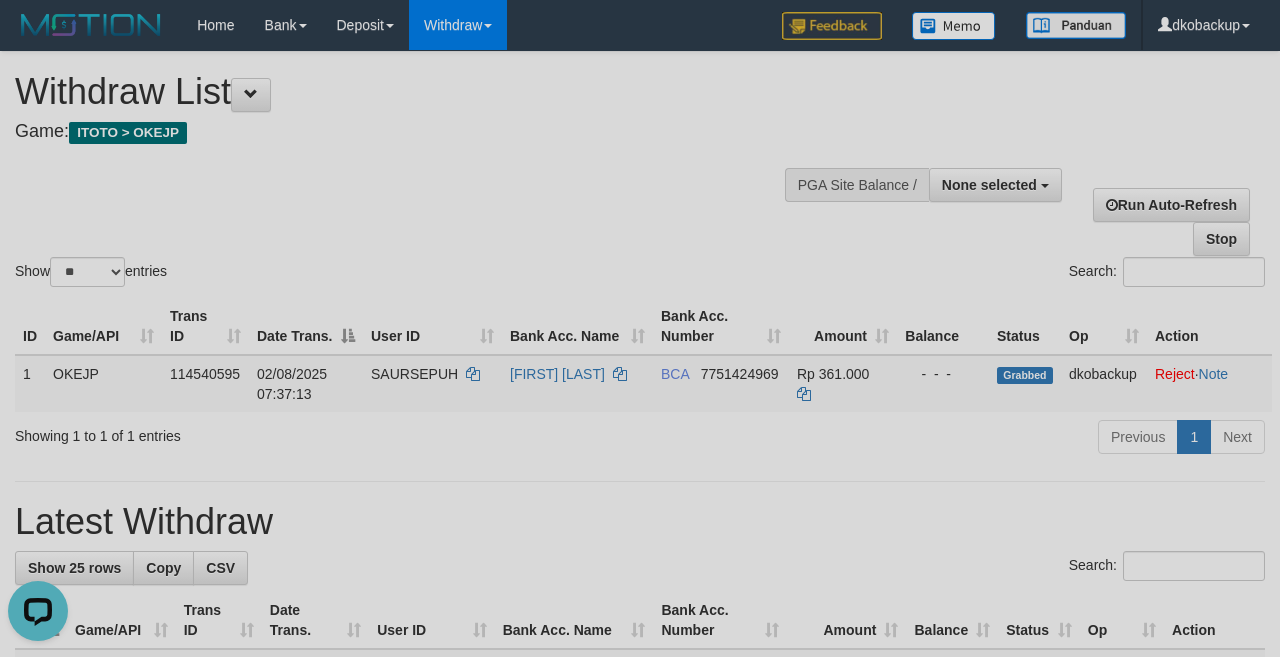 scroll, scrollTop: 0, scrollLeft: 0, axis: both 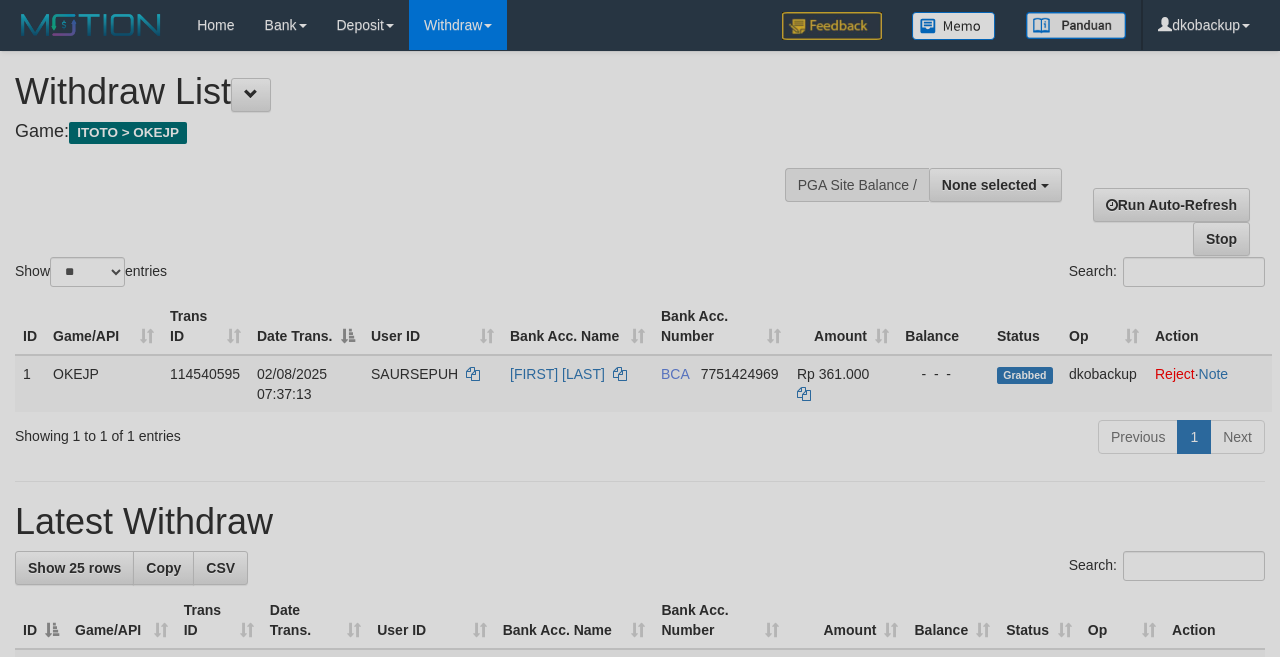 select 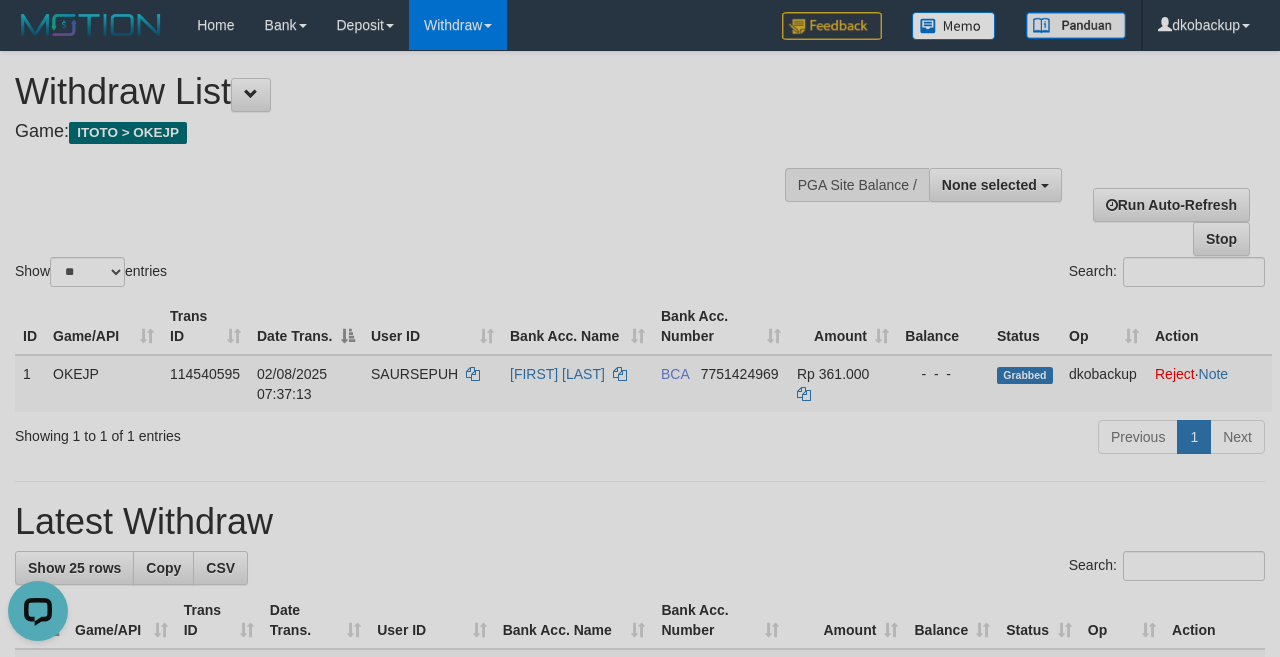 scroll, scrollTop: 0, scrollLeft: 0, axis: both 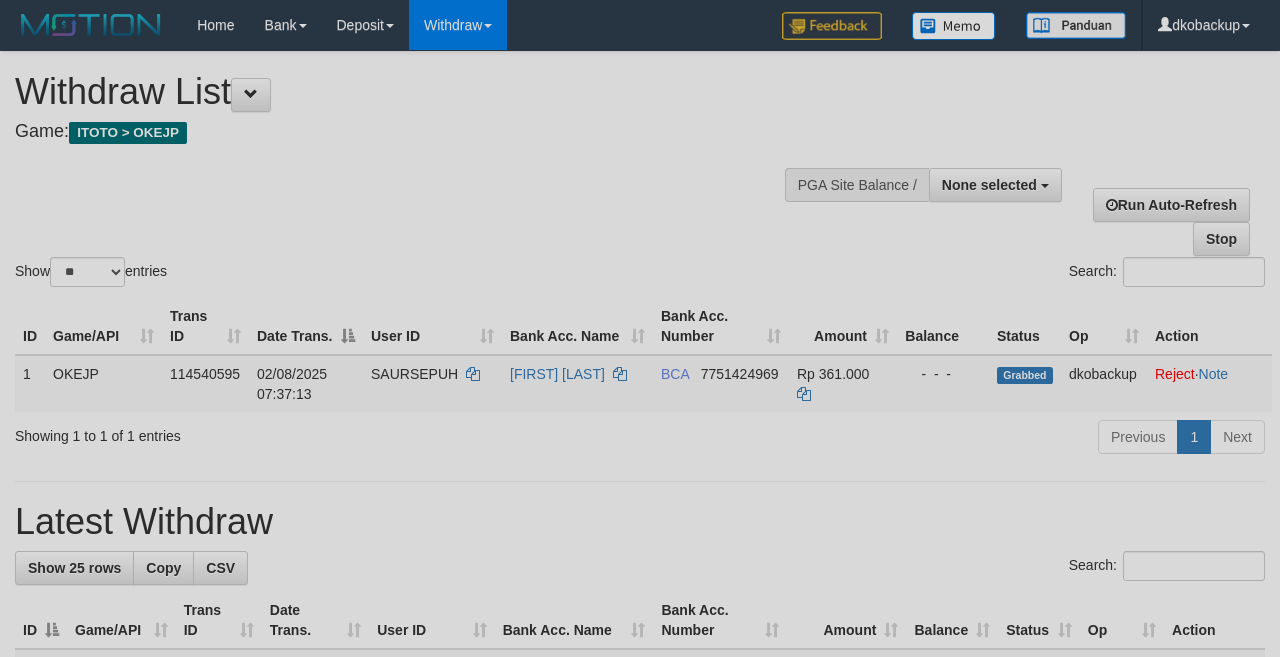 select 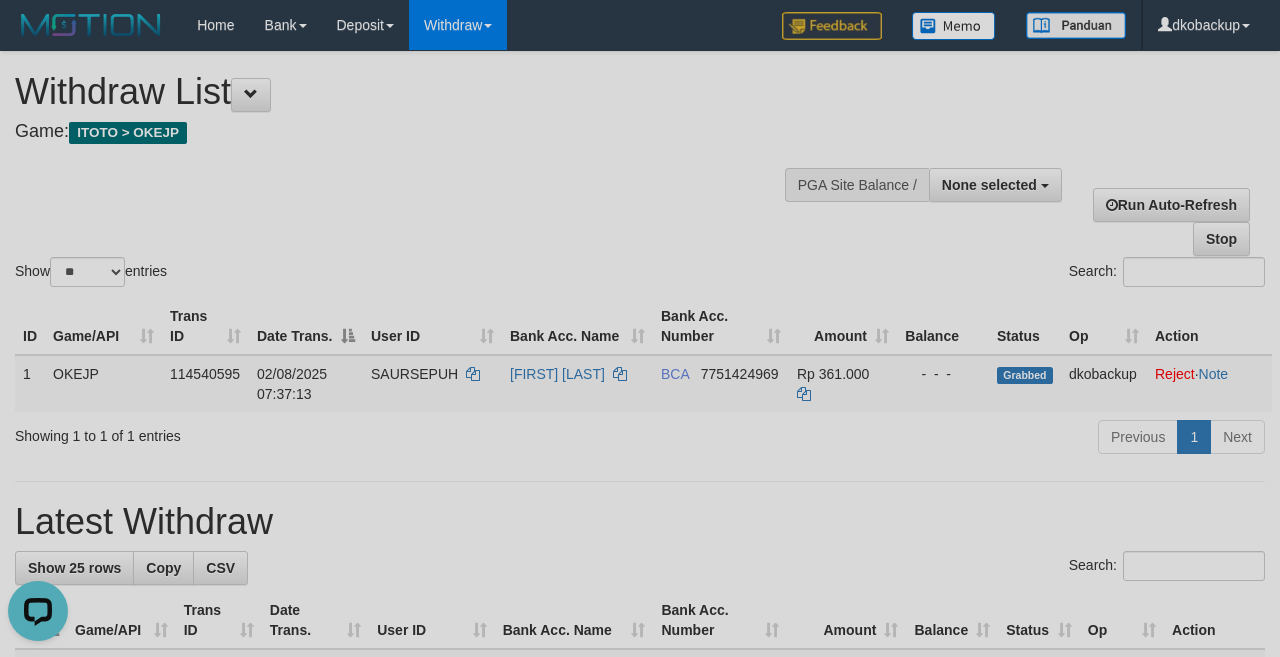 scroll, scrollTop: 0, scrollLeft: 0, axis: both 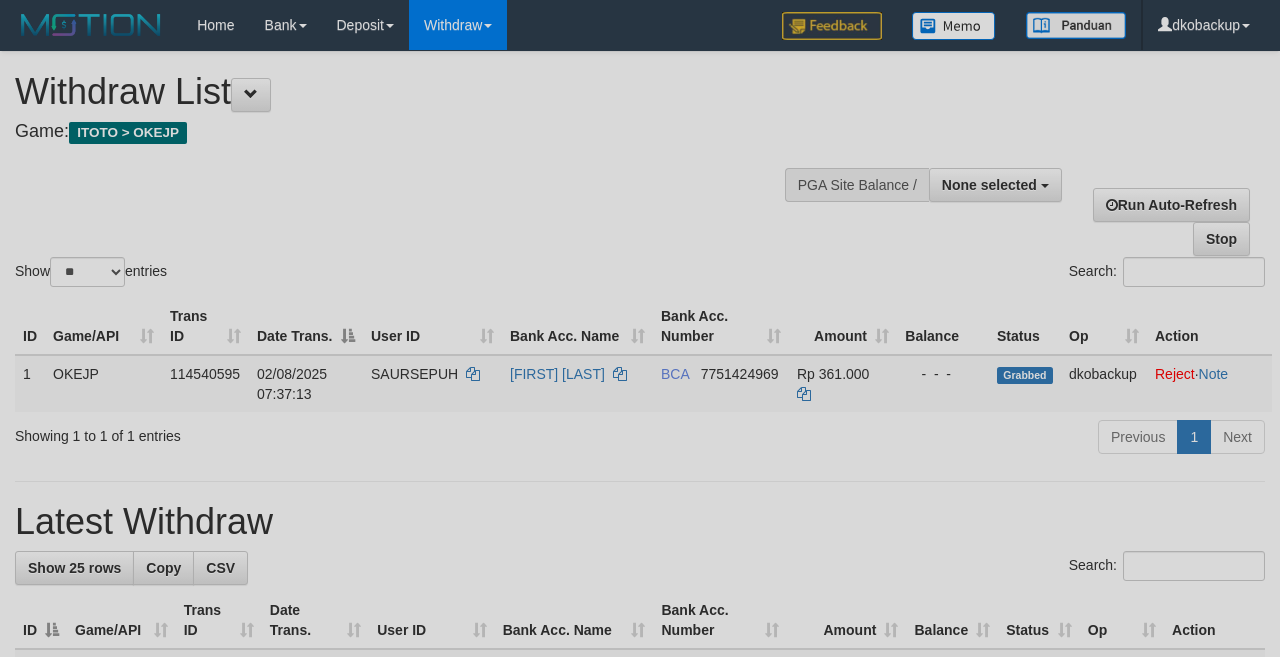 select 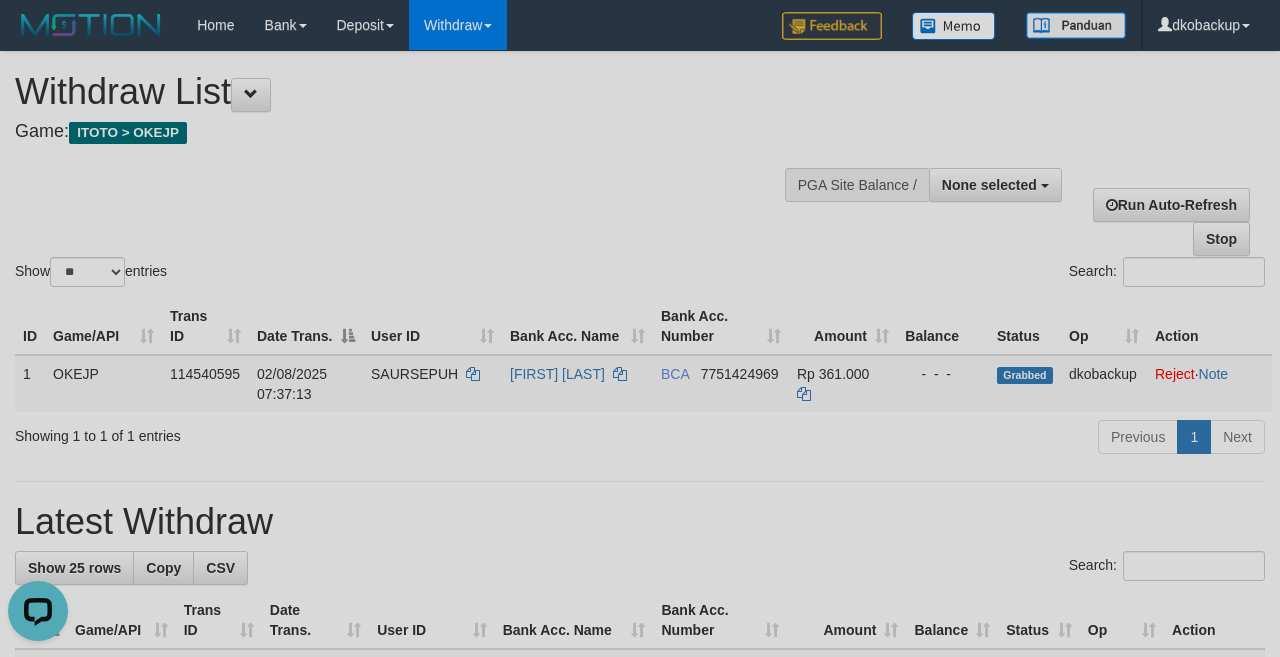 scroll, scrollTop: 0, scrollLeft: 0, axis: both 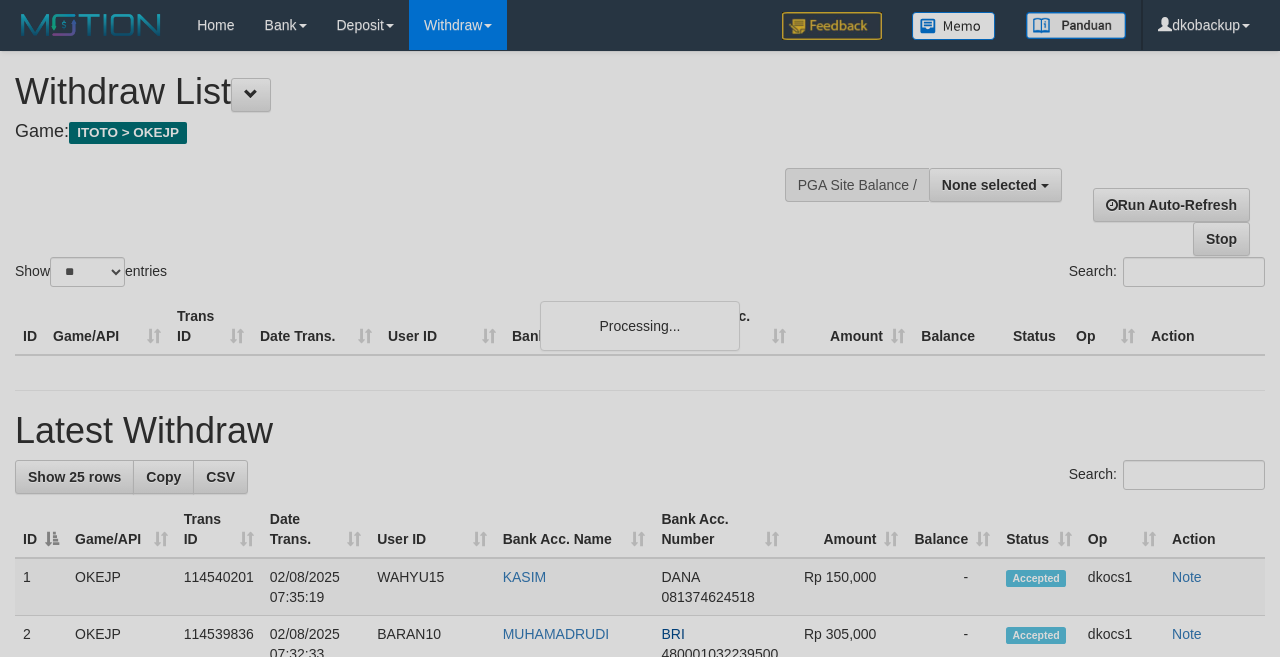select 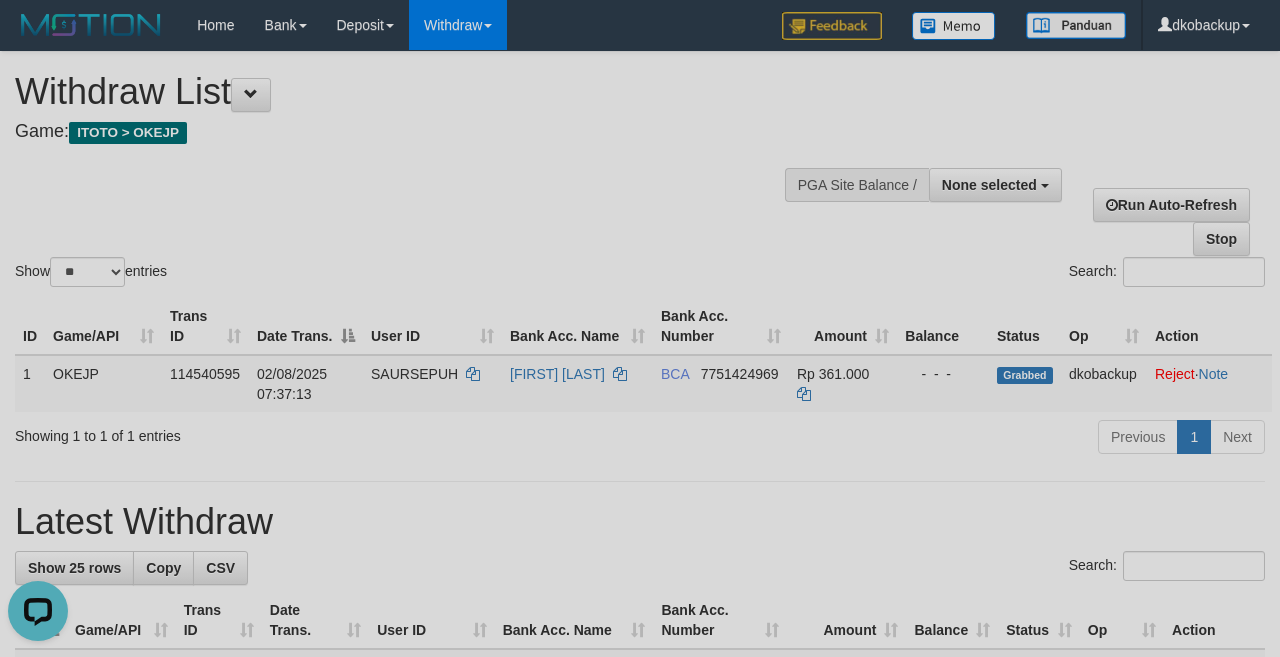 scroll, scrollTop: 0, scrollLeft: 0, axis: both 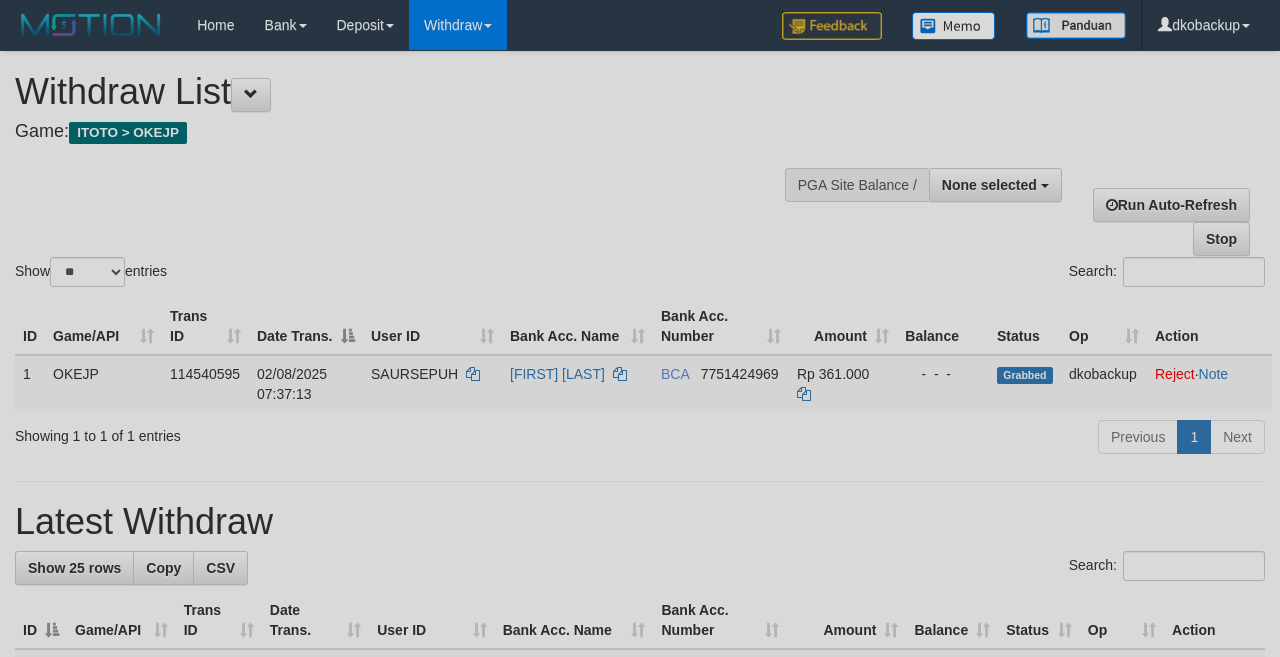 select 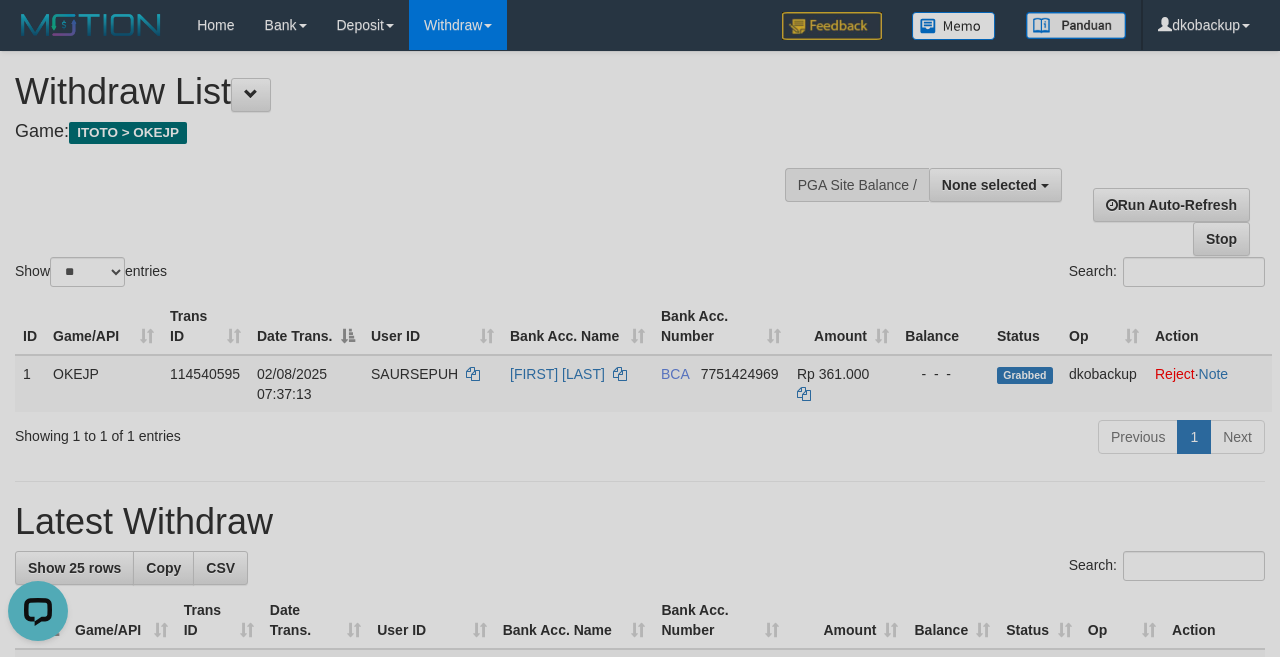 scroll, scrollTop: 0, scrollLeft: 0, axis: both 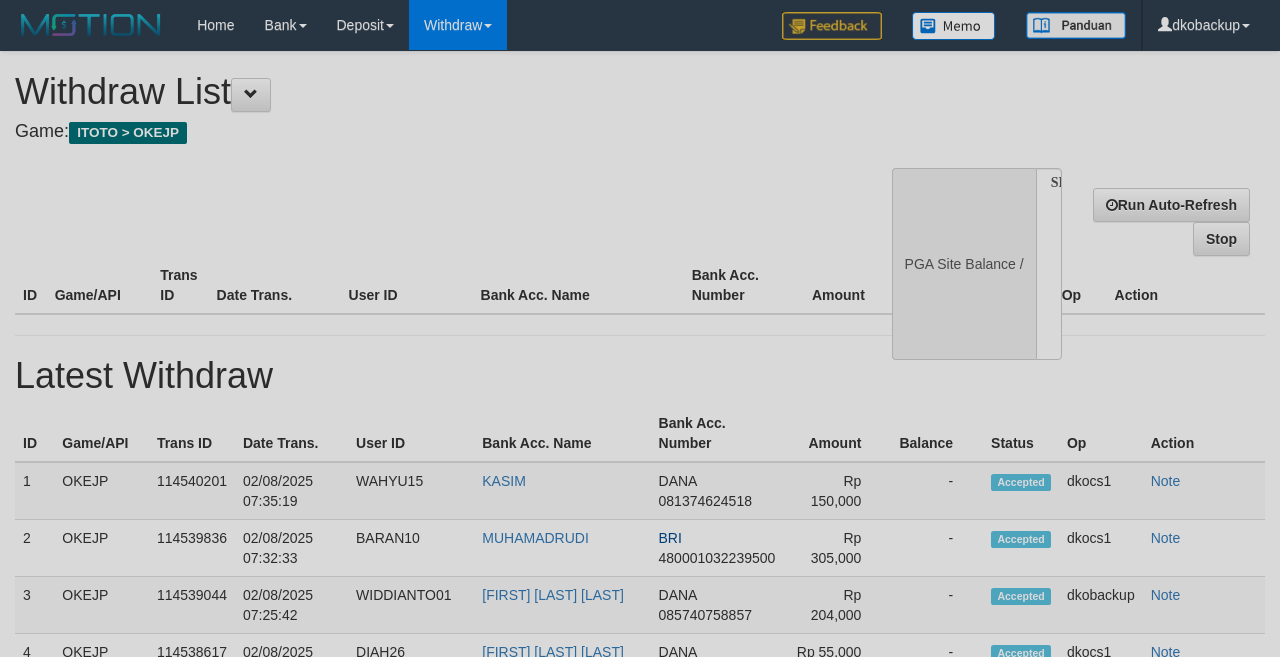 select 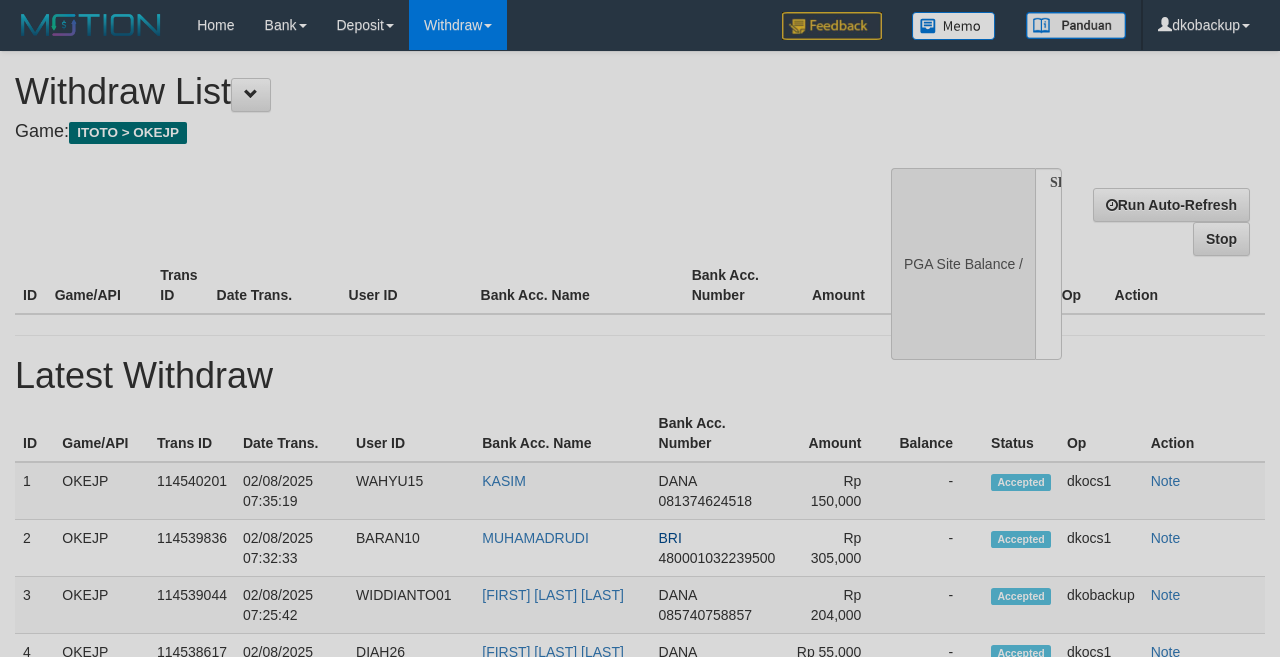 scroll, scrollTop: 0, scrollLeft: 0, axis: both 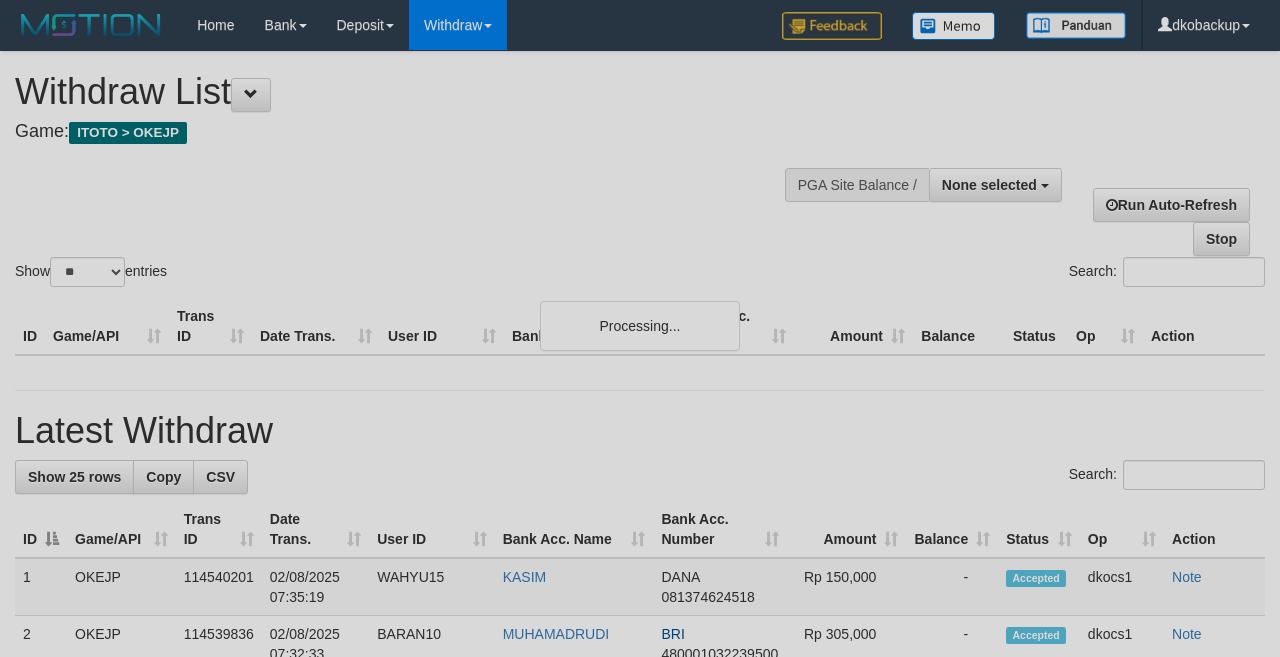 select 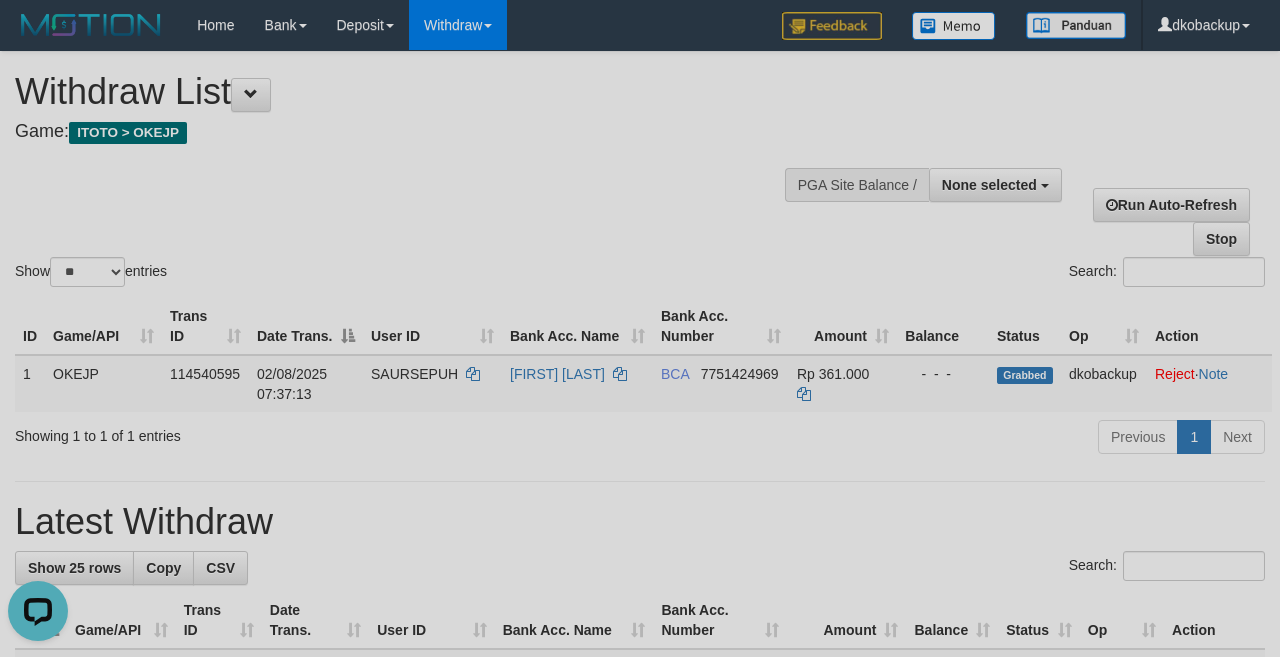 scroll, scrollTop: 0, scrollLeft: 0, axis: both 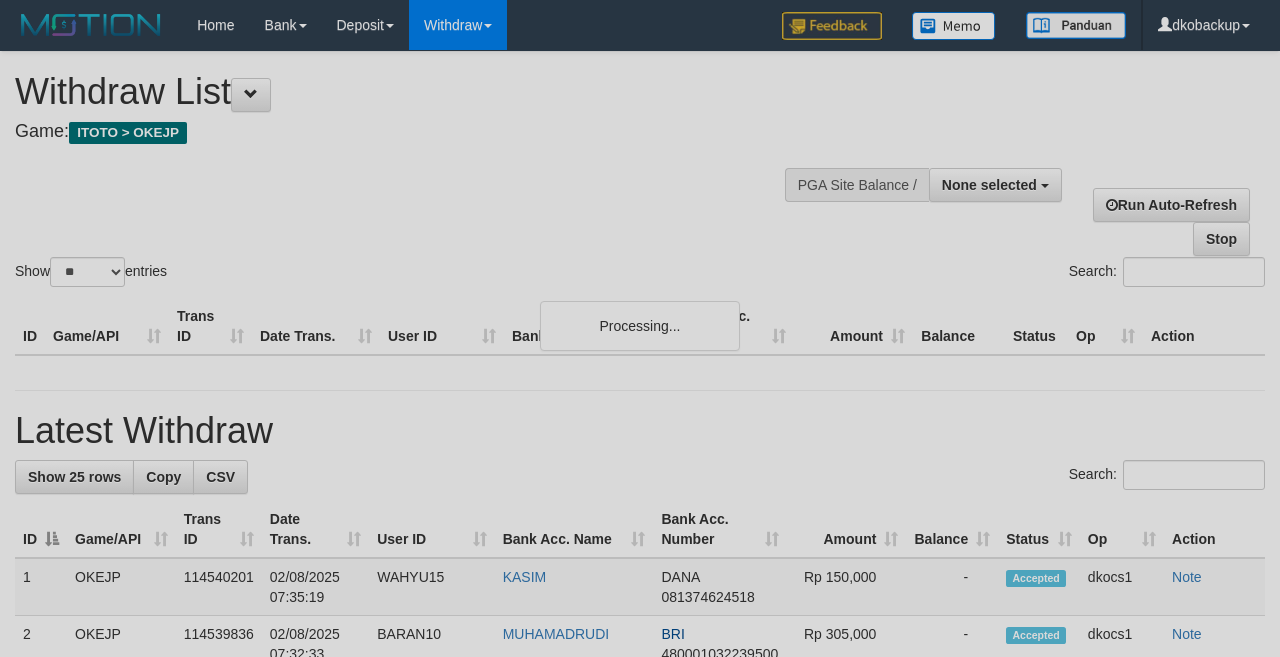 select 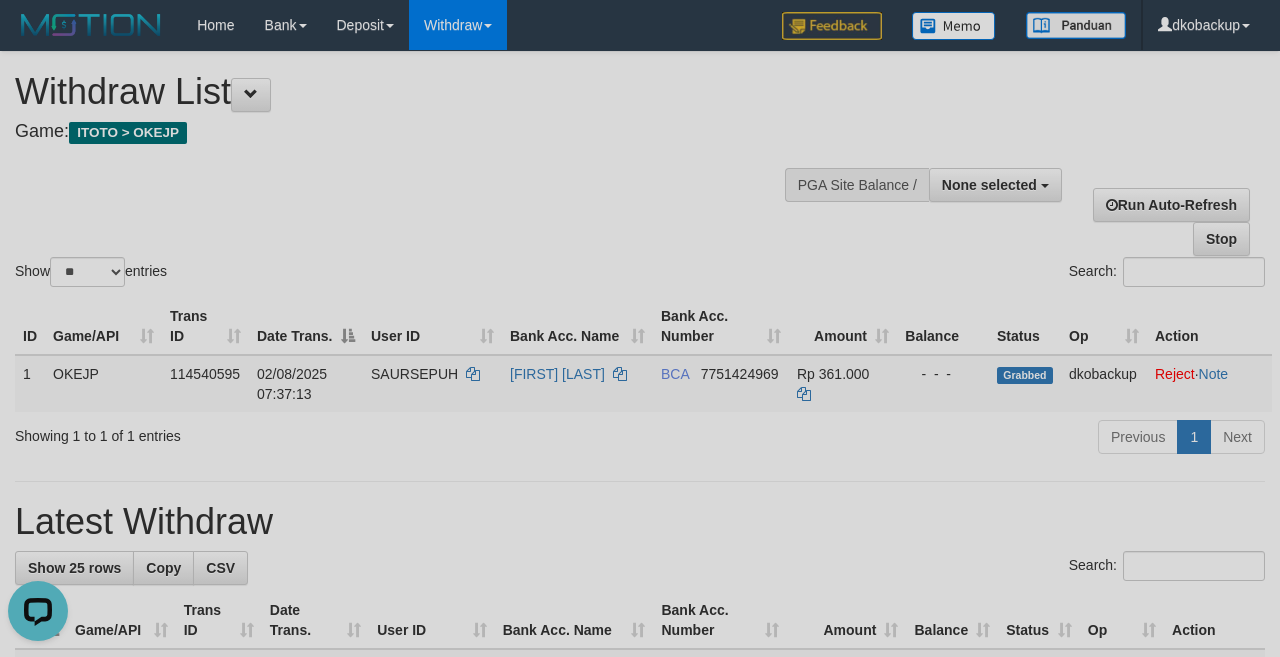 scroll, scrollTop: 0, scrollLeft: 0, axis: both 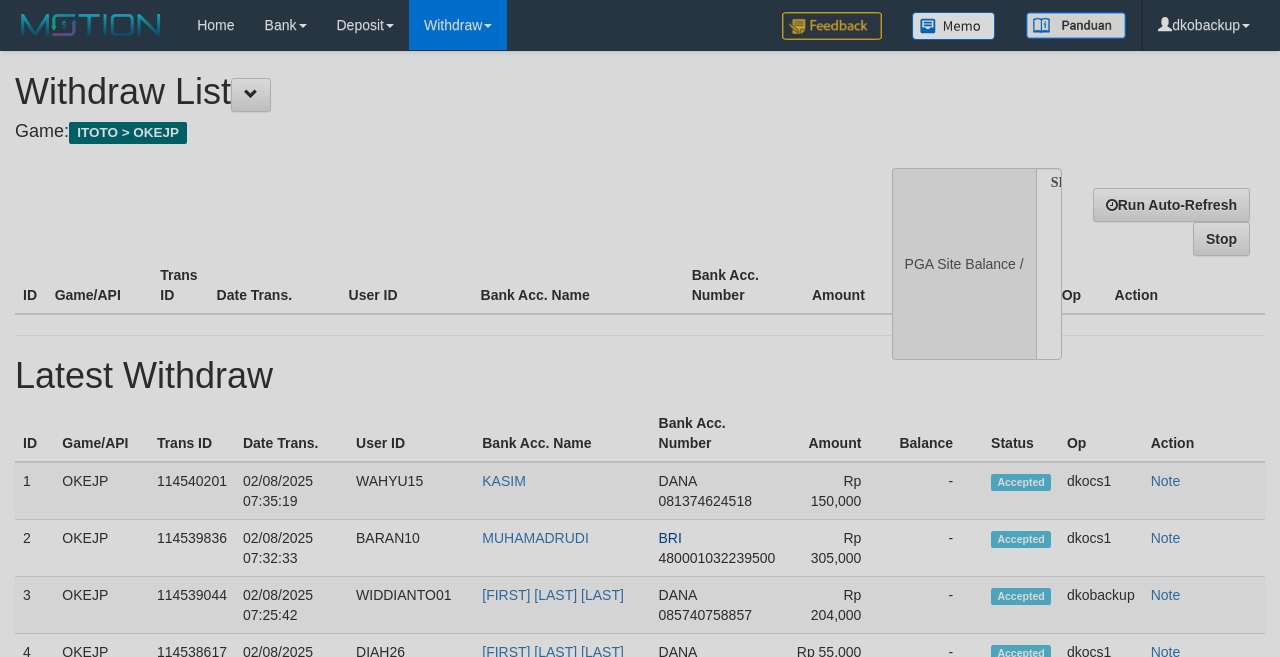 select 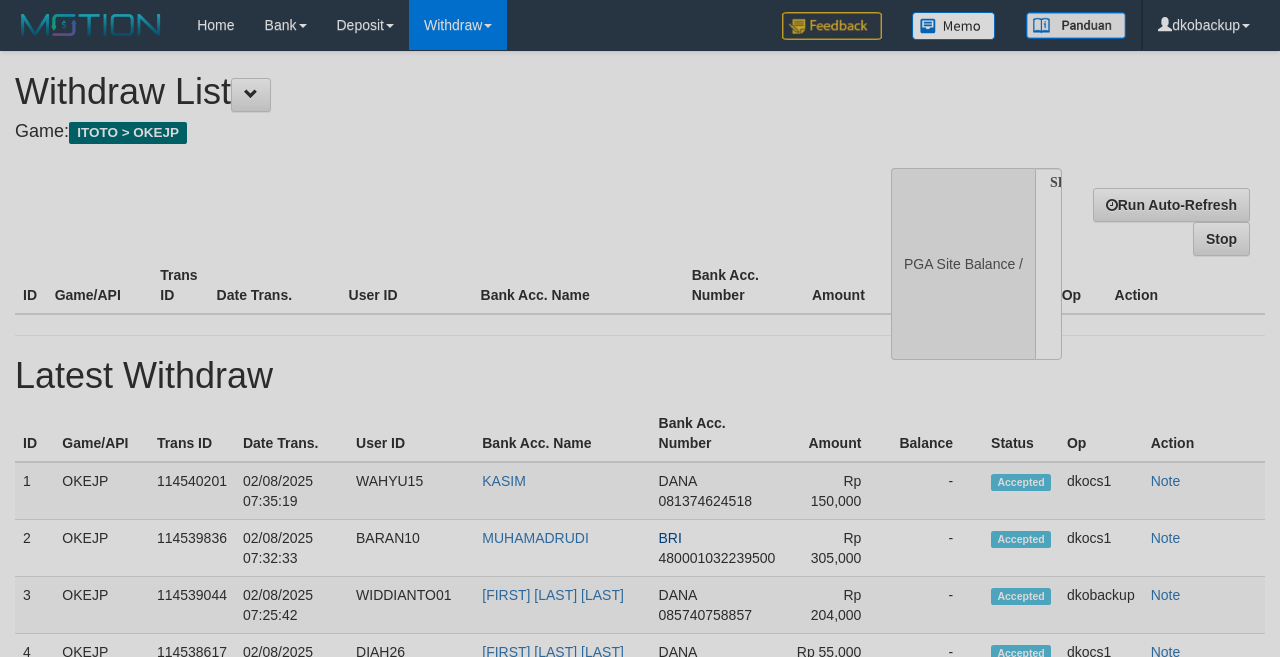 select on "**" 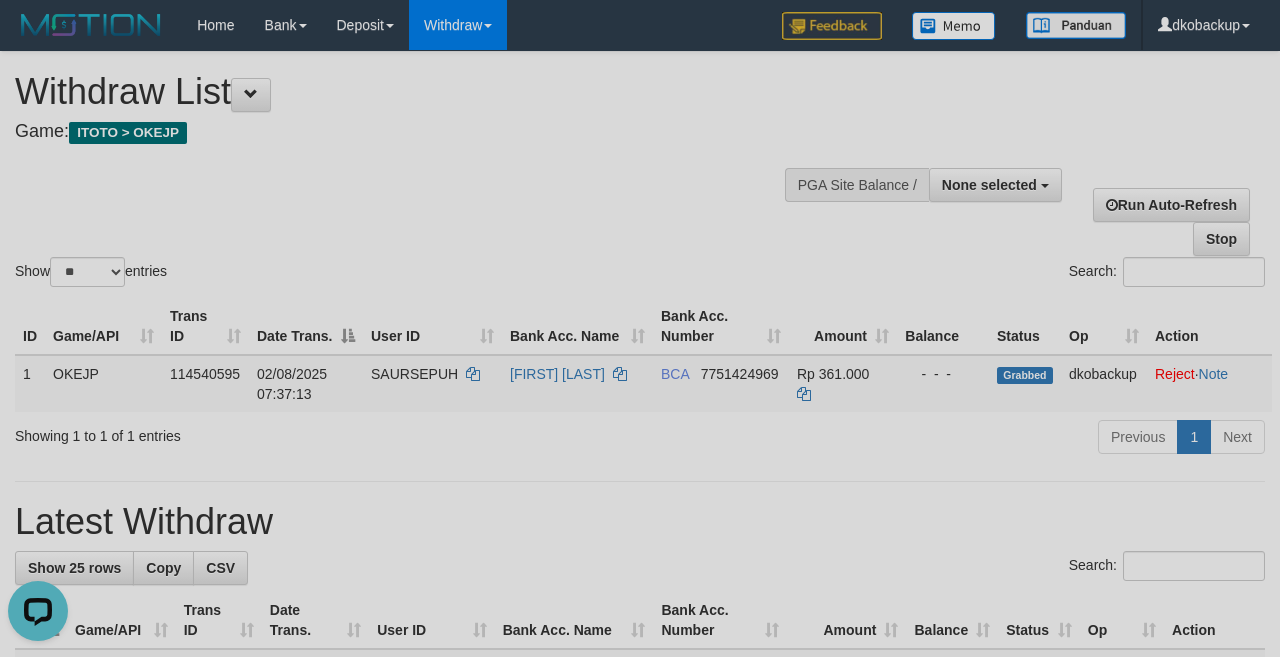 scroll, scrollTop: 0, scrollLeft: 0, axis: both 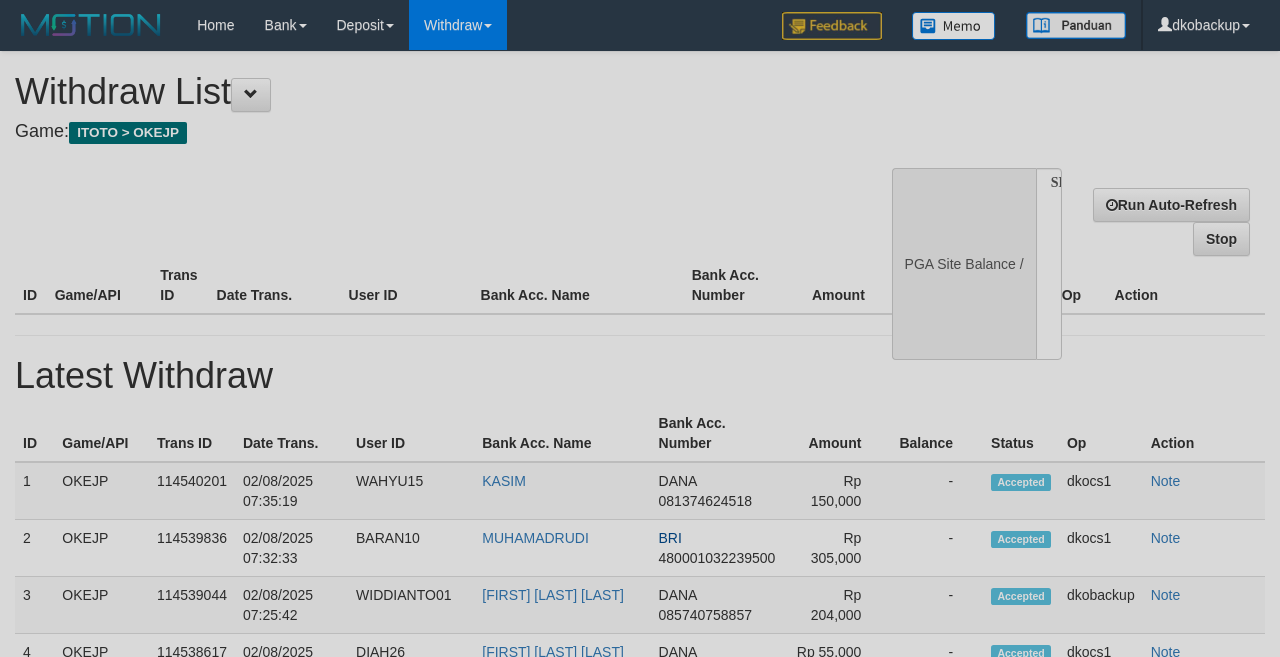 select 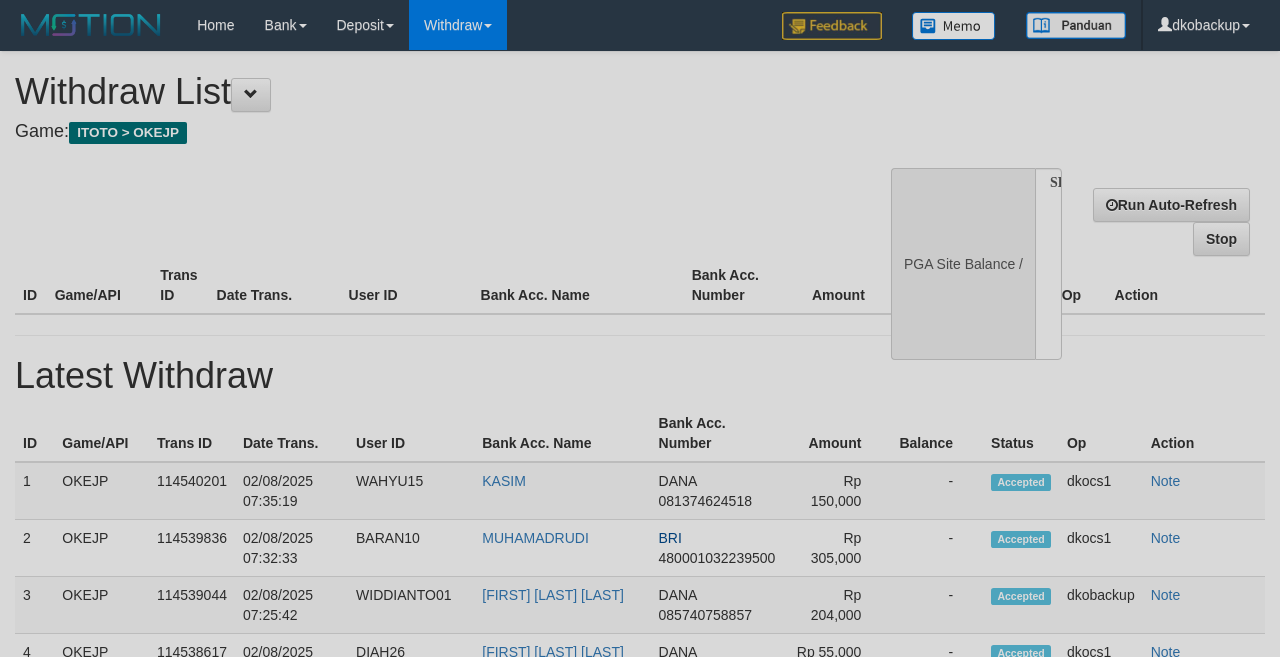 scroll, scrollTop: 0, scrollLeft: 0, axis: both 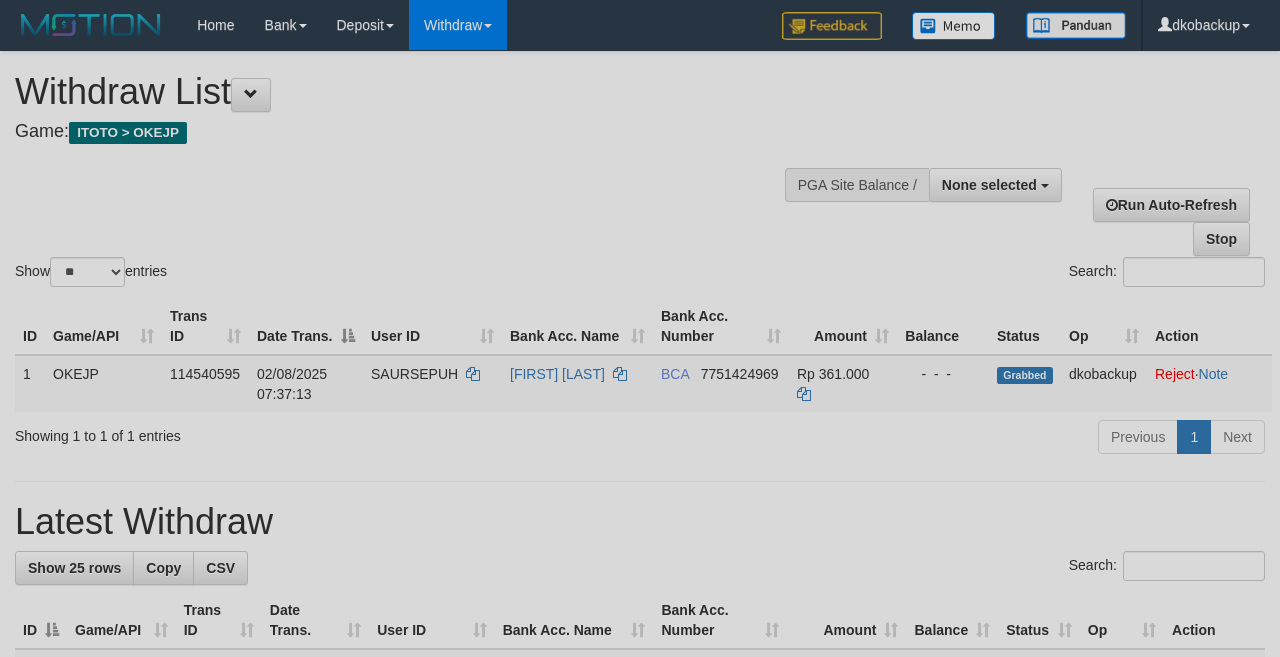 select 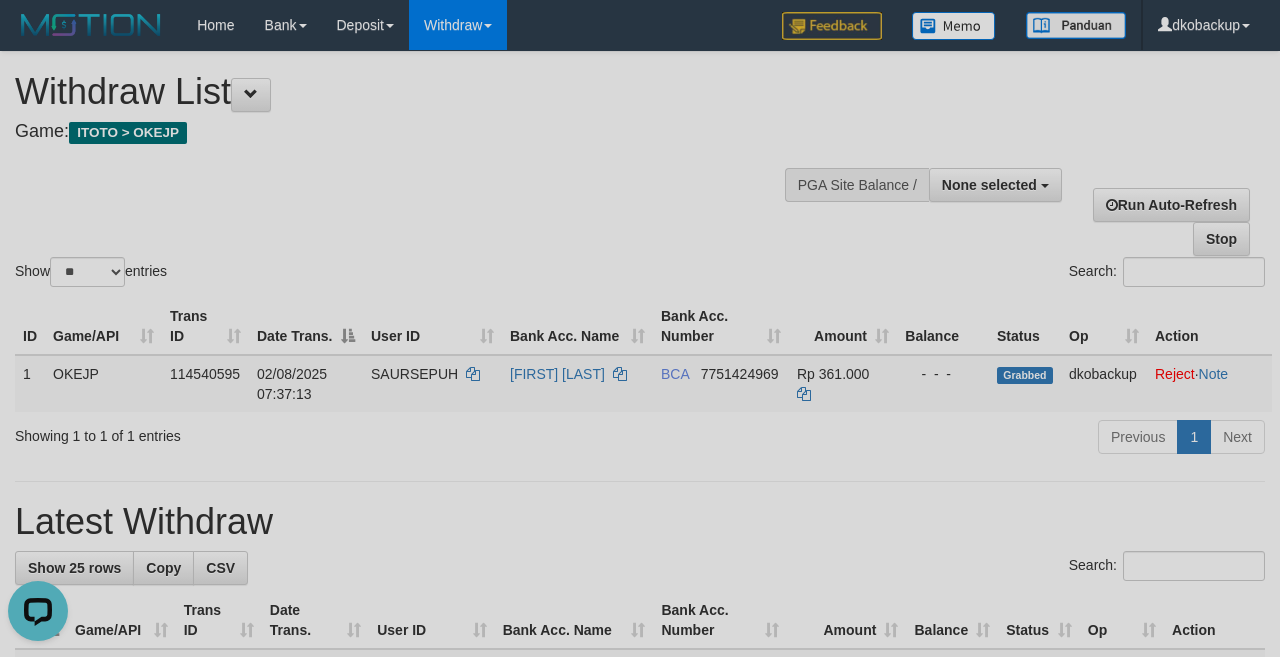 scroll, scrollTop: 0, scrollLeft: 0, axis: both 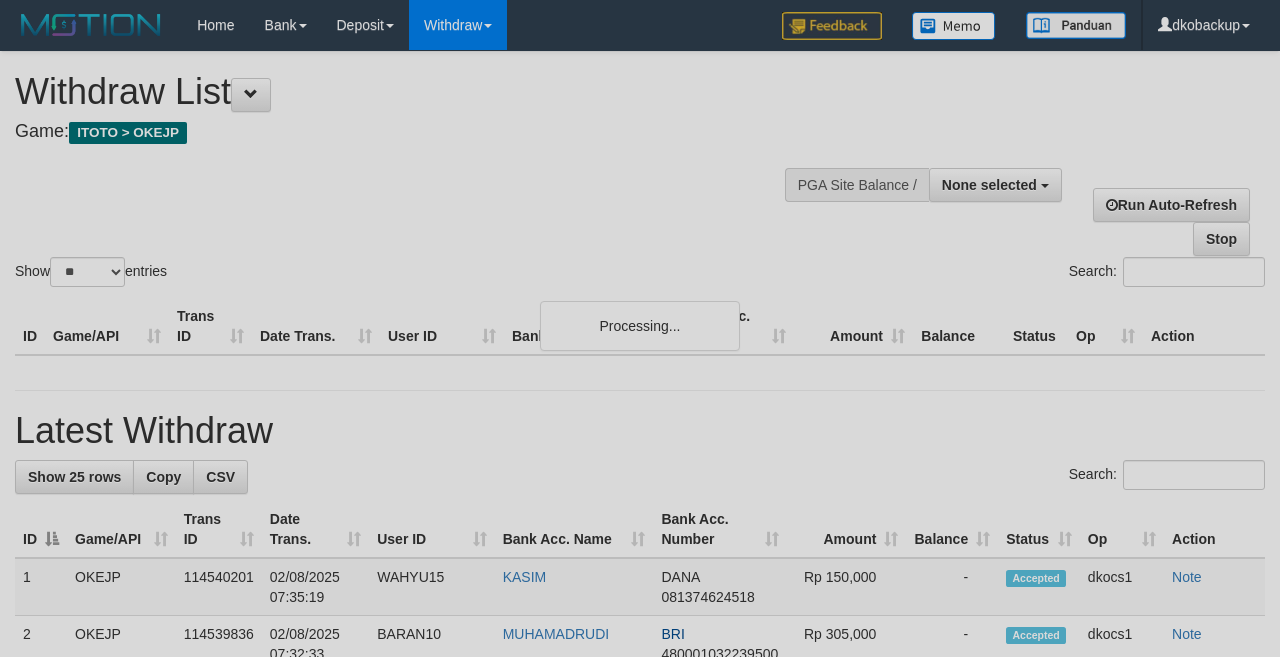 select 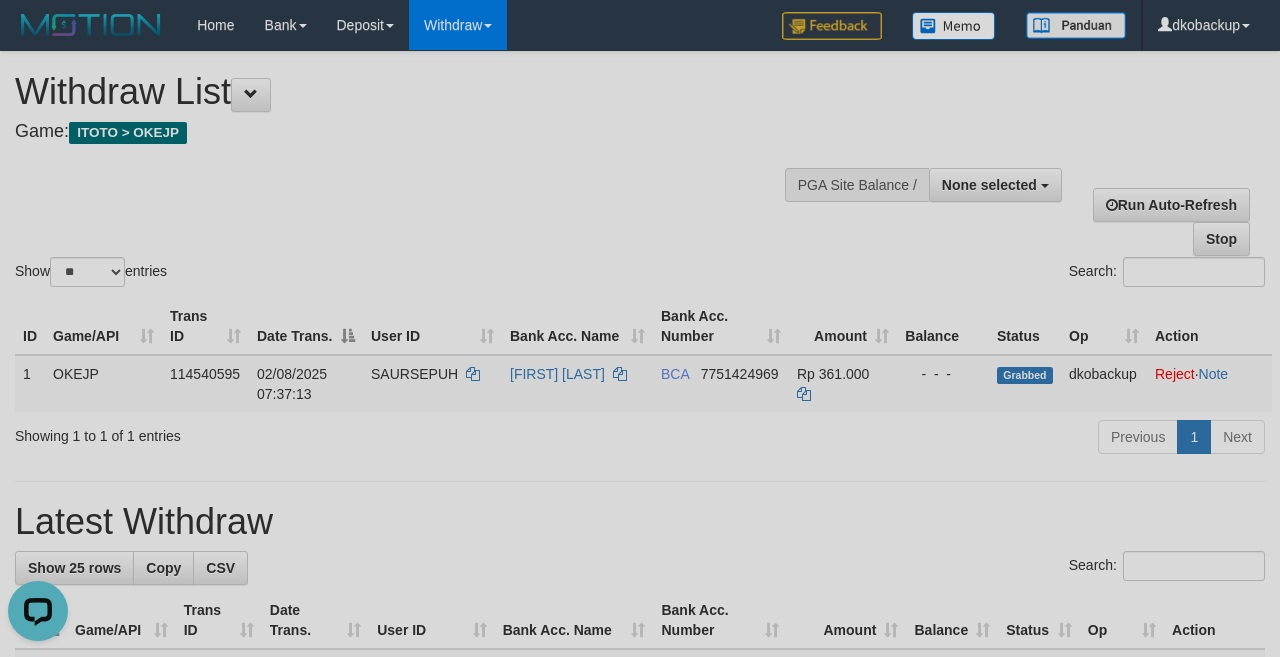 scroll, scrollTop: 0, scrollLeft: 0, axis: both 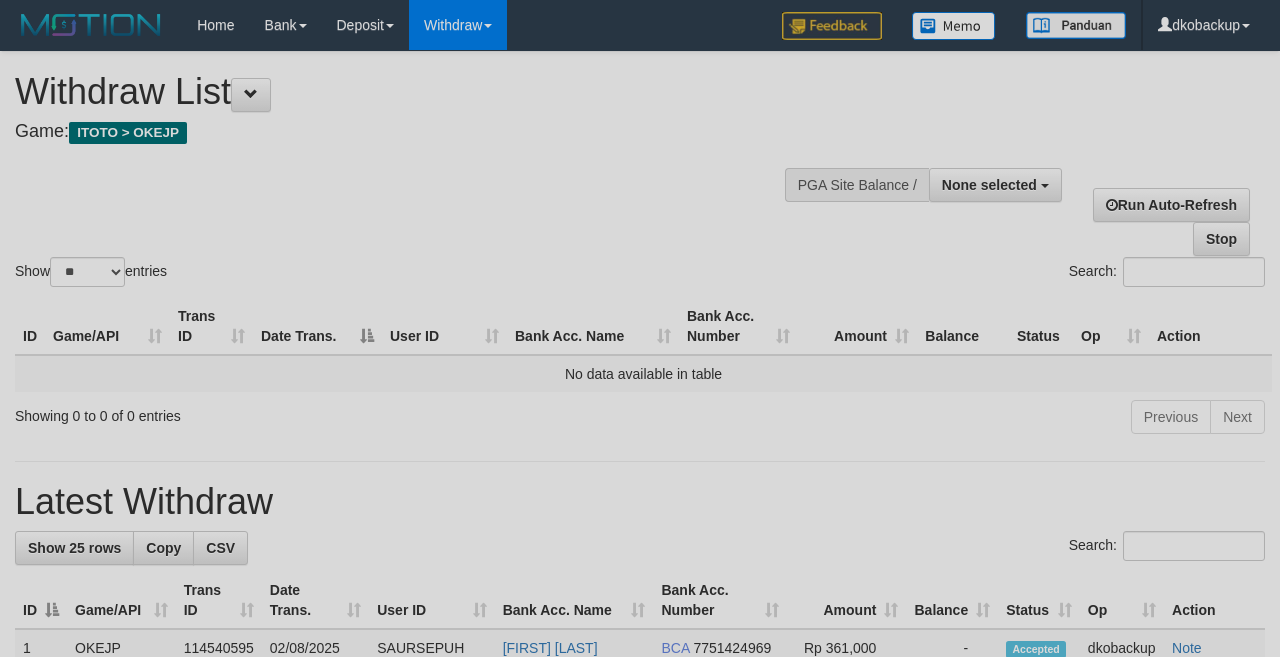 select 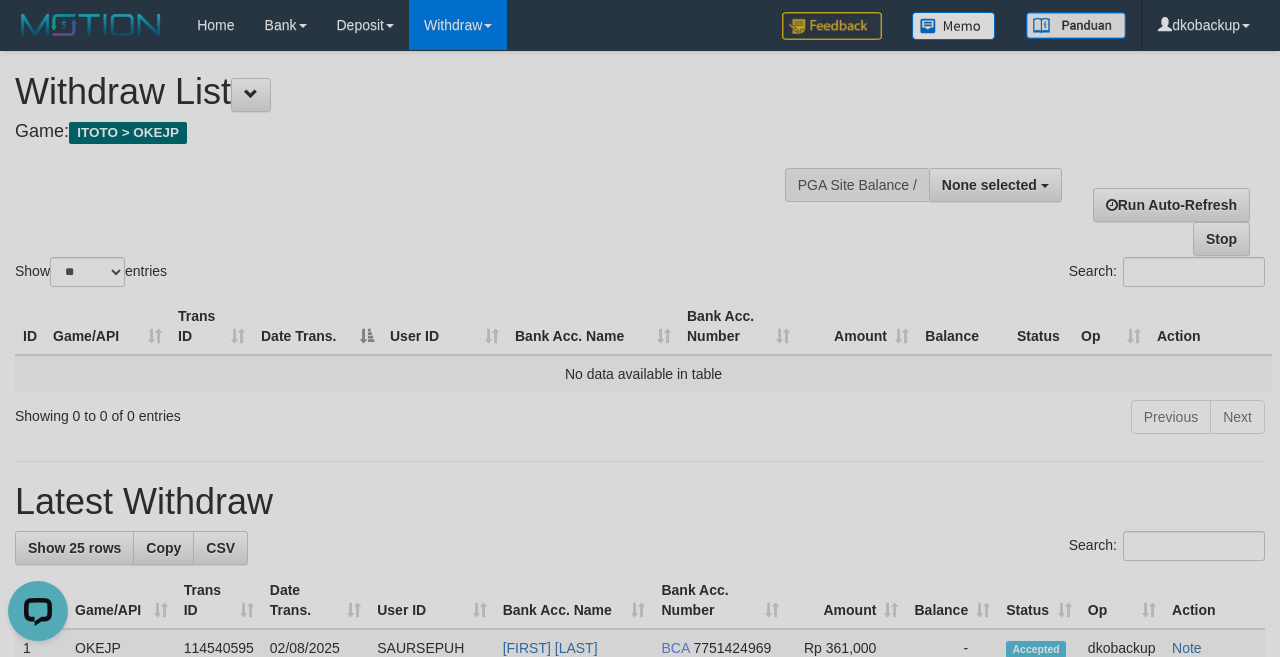 scroll, scrollTop: 0, scrollLeft: 0, axis: both 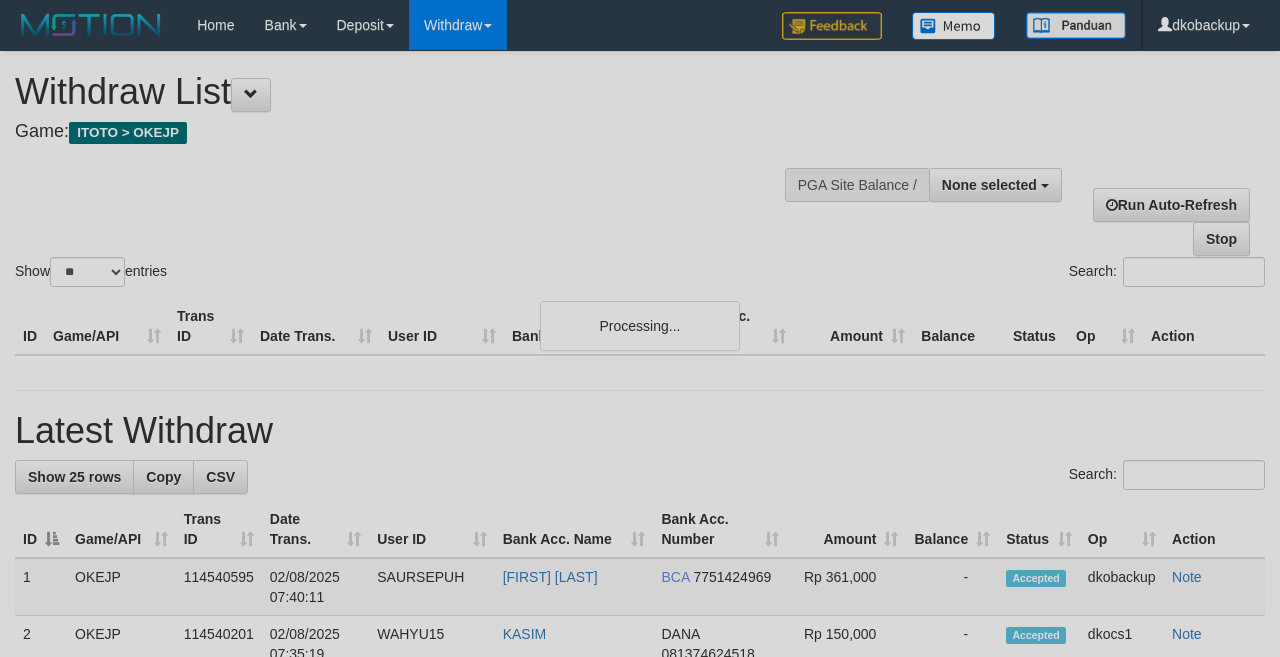 select 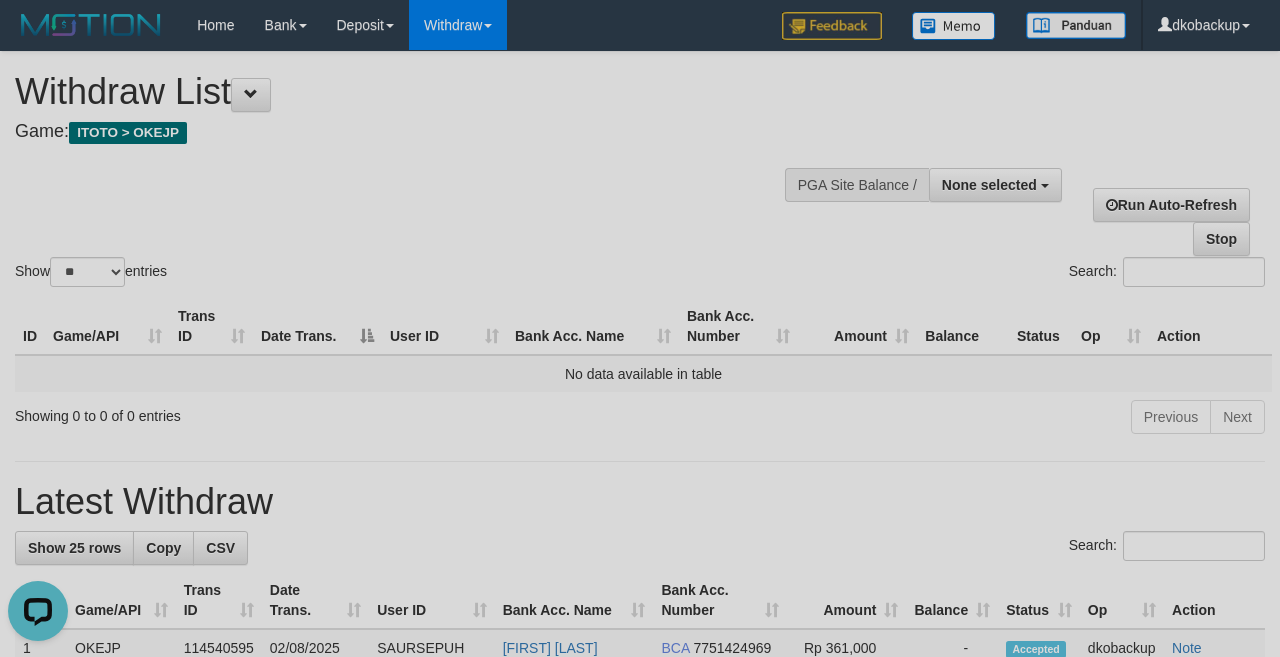 scroll, scrollTop: 0, scrollLeft: 0, axis: both 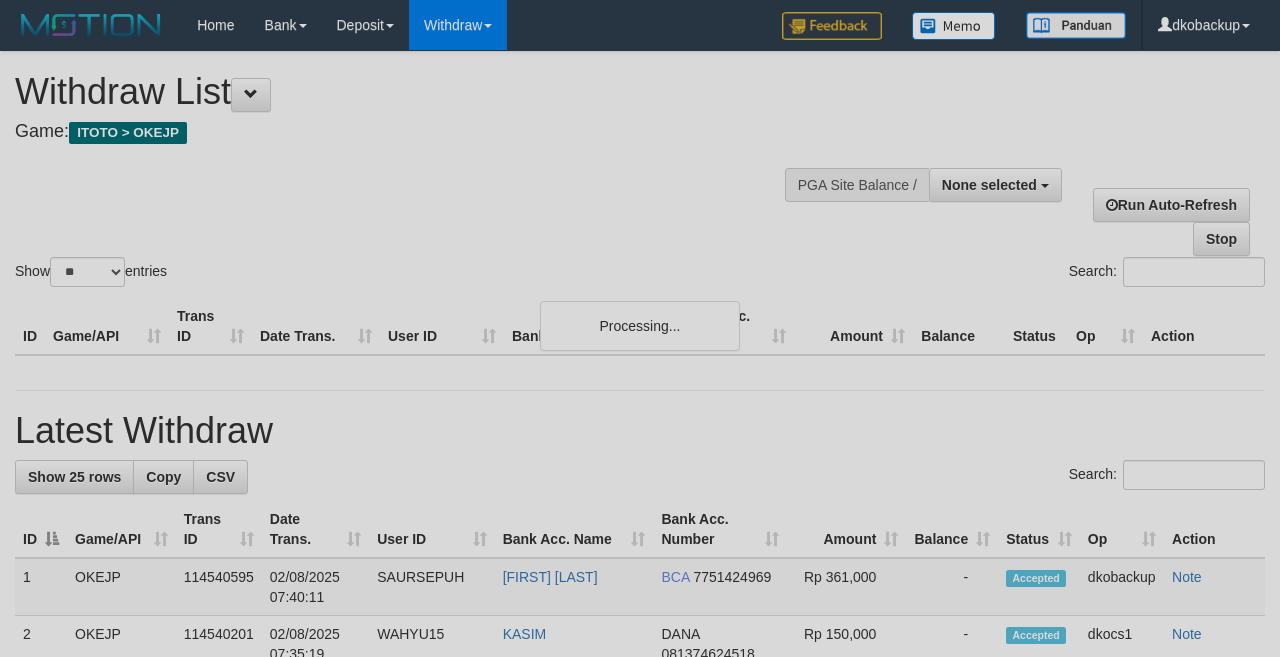 select 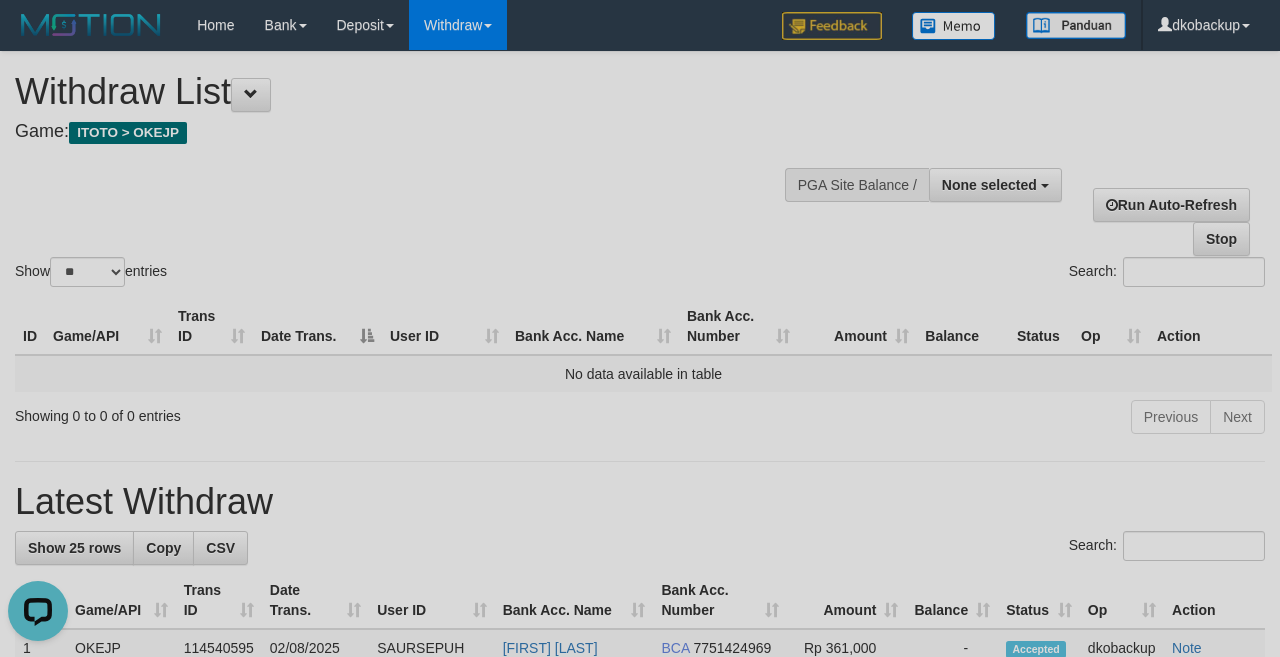 scroll, scrollTop: 0, scrollLeft: 0, axis: both 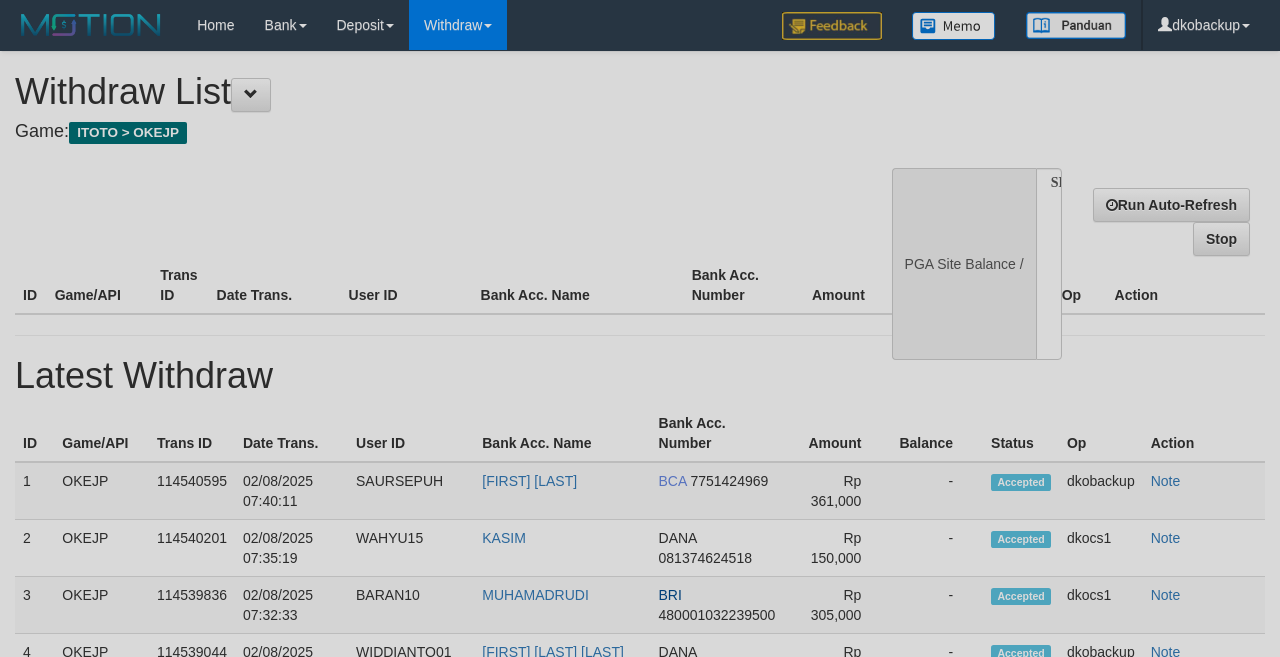 select 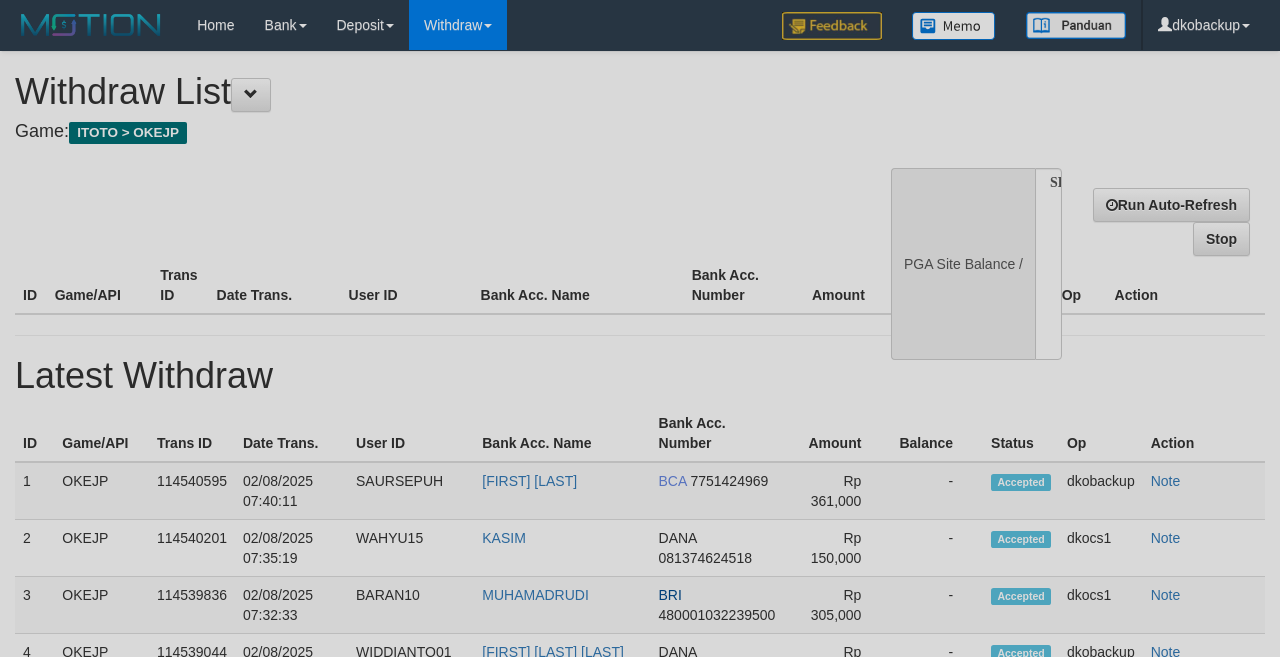 scroll, scrollTop: 0, scrollLeft: 0, axis: both 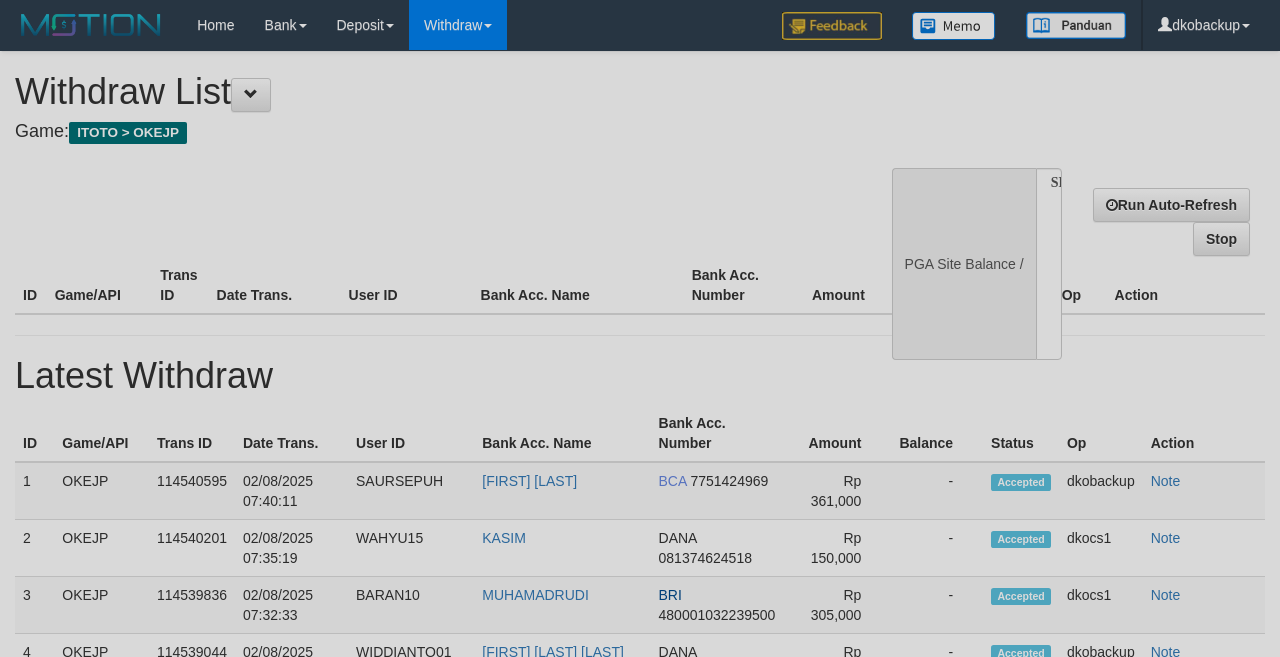 select 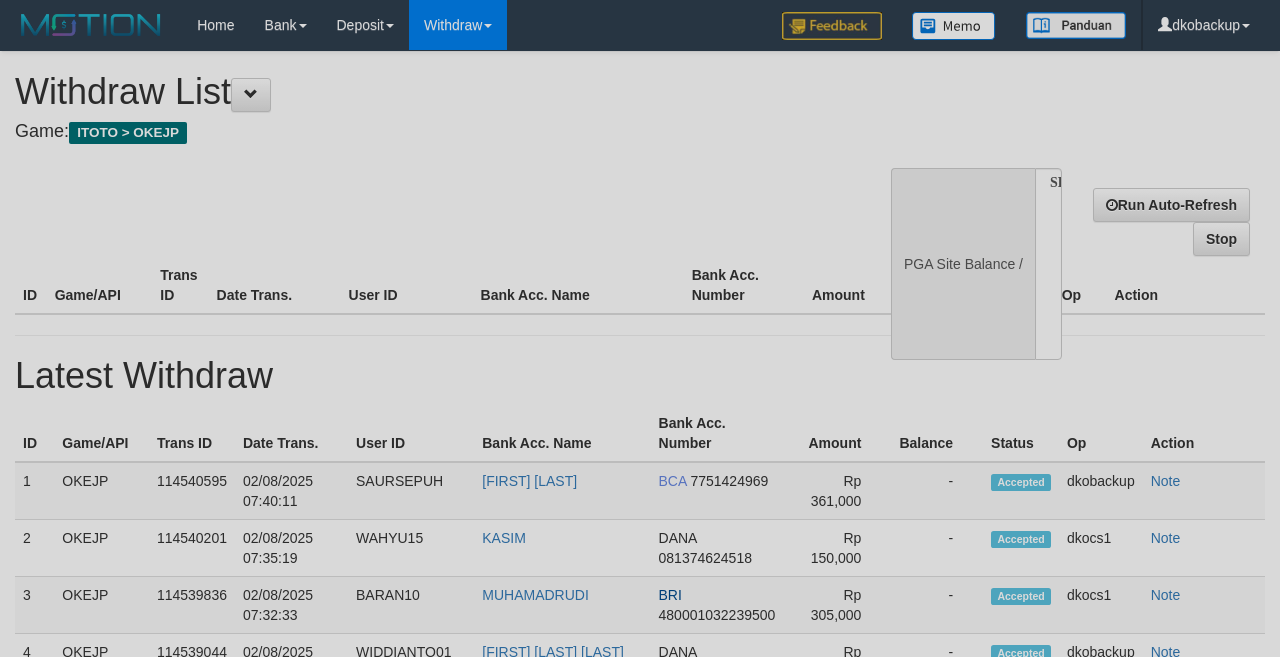 scroll, scrollTop: 0, scrollLeft: 0, axis: both 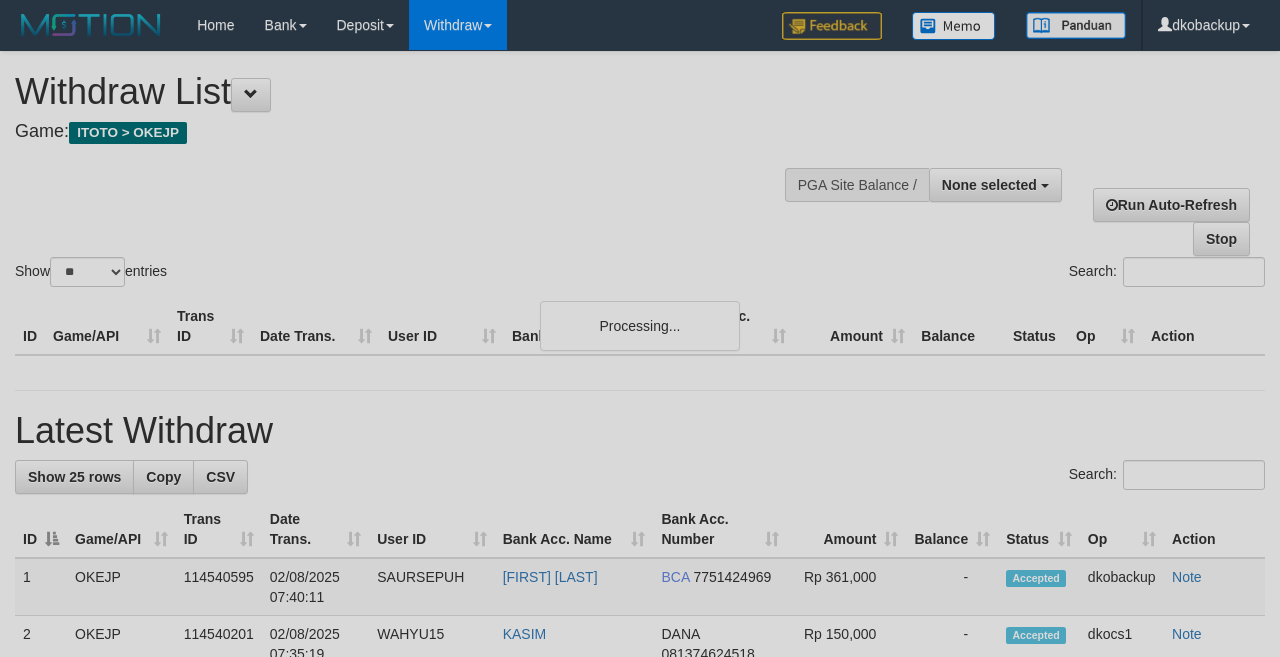 select 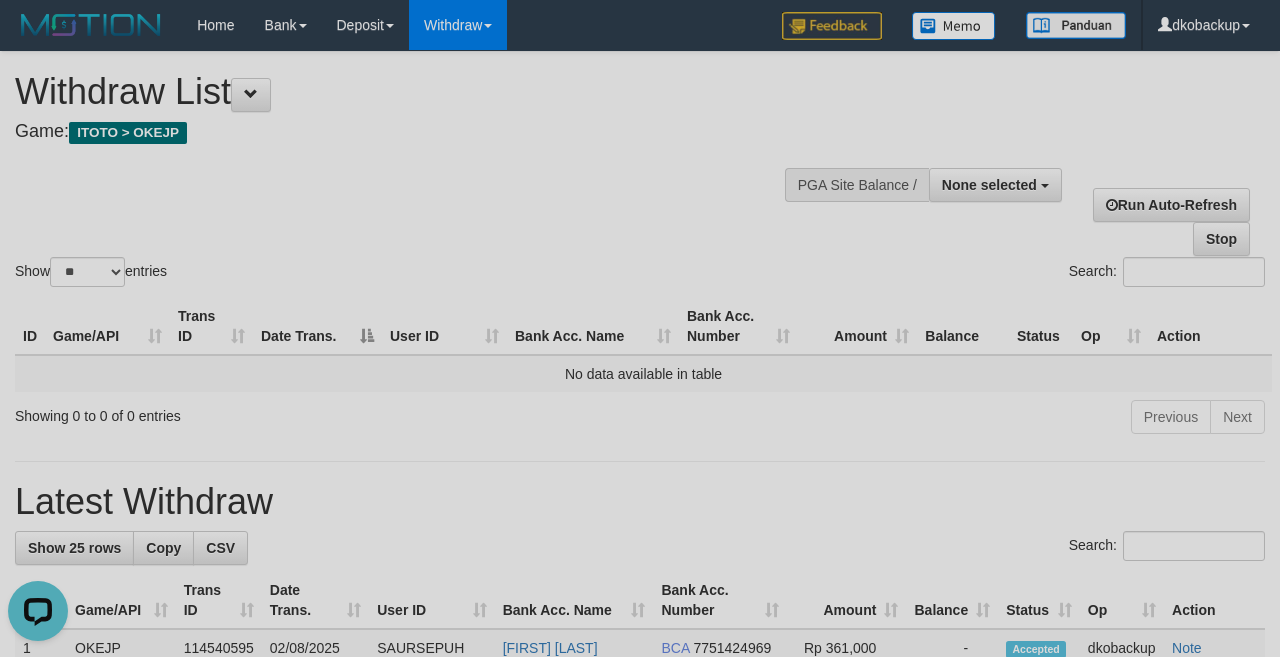 scroll, scrollTop: 0, scrollLeft: 0, axis: both 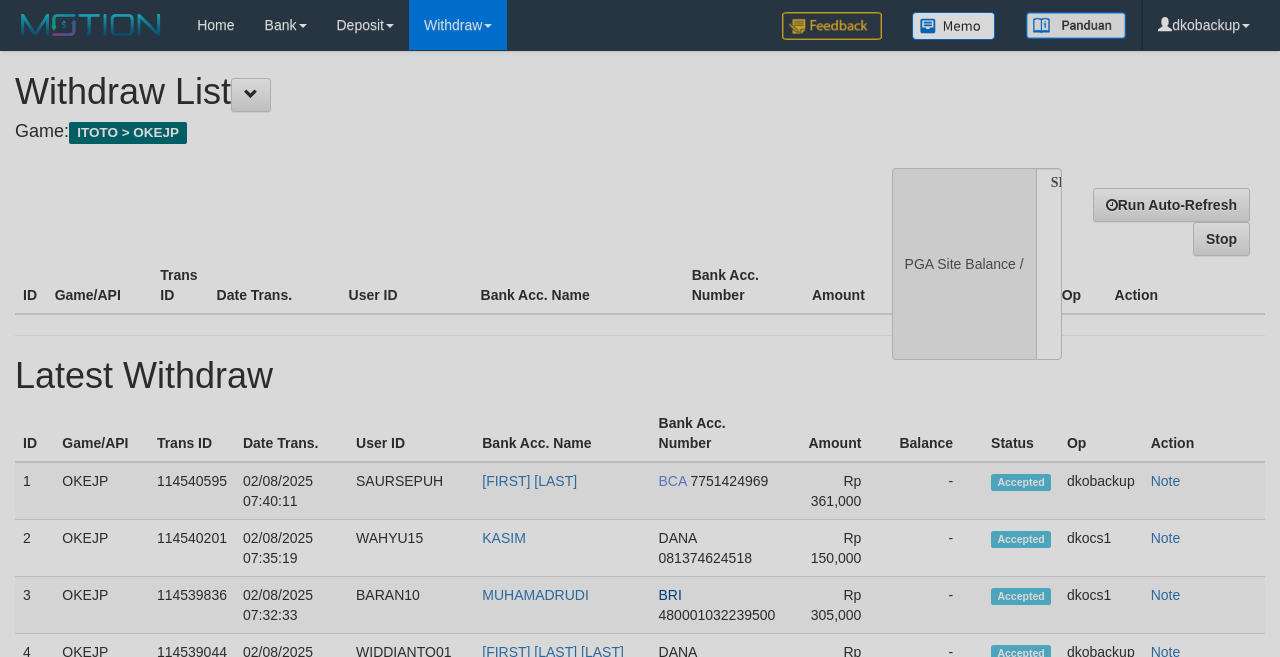 select 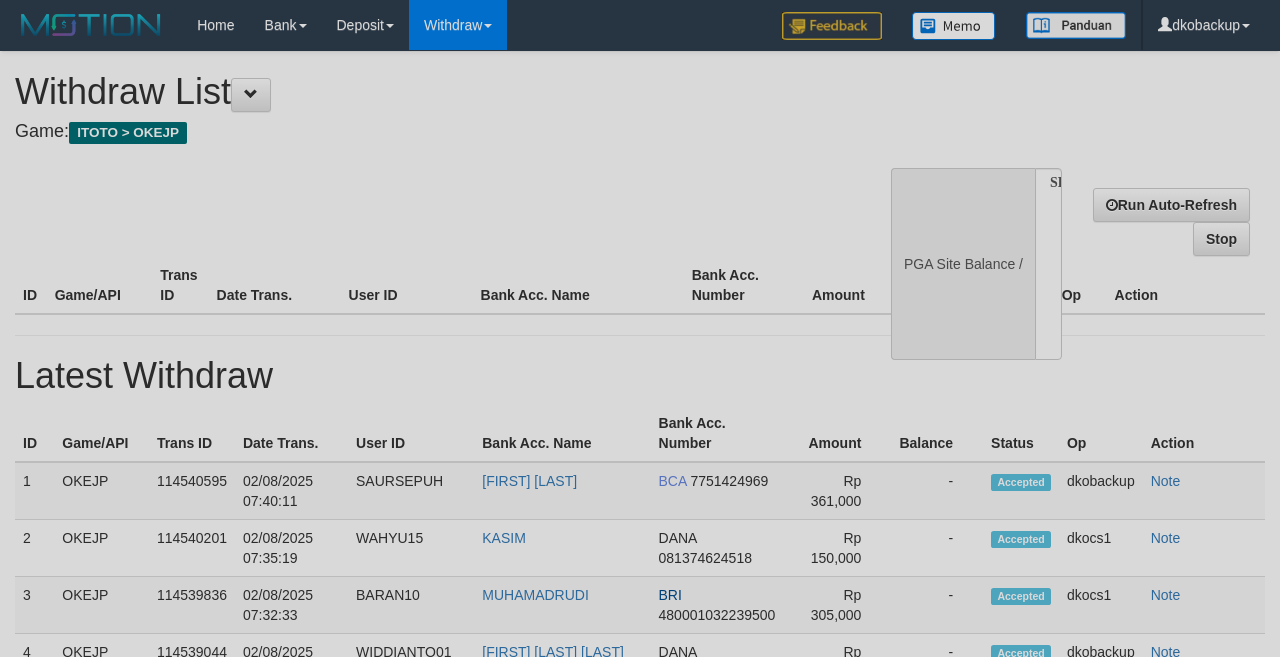 scroll, scrollTop: 0, scrollLeft: 0, axis: both 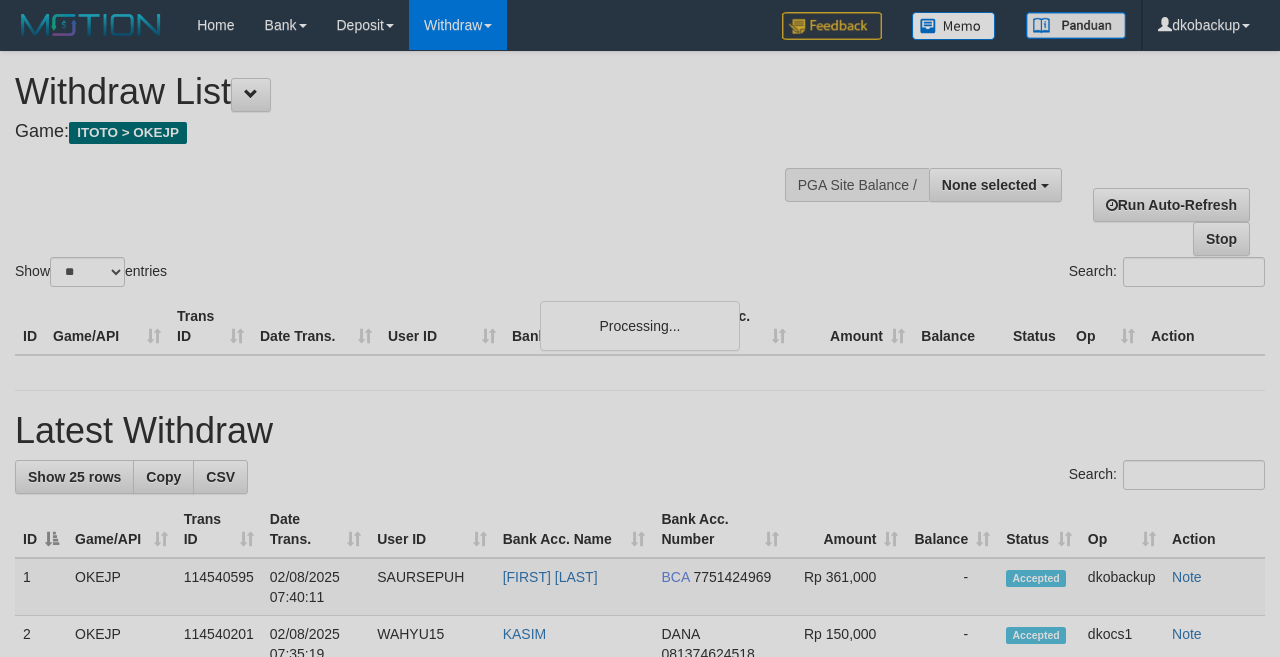 select 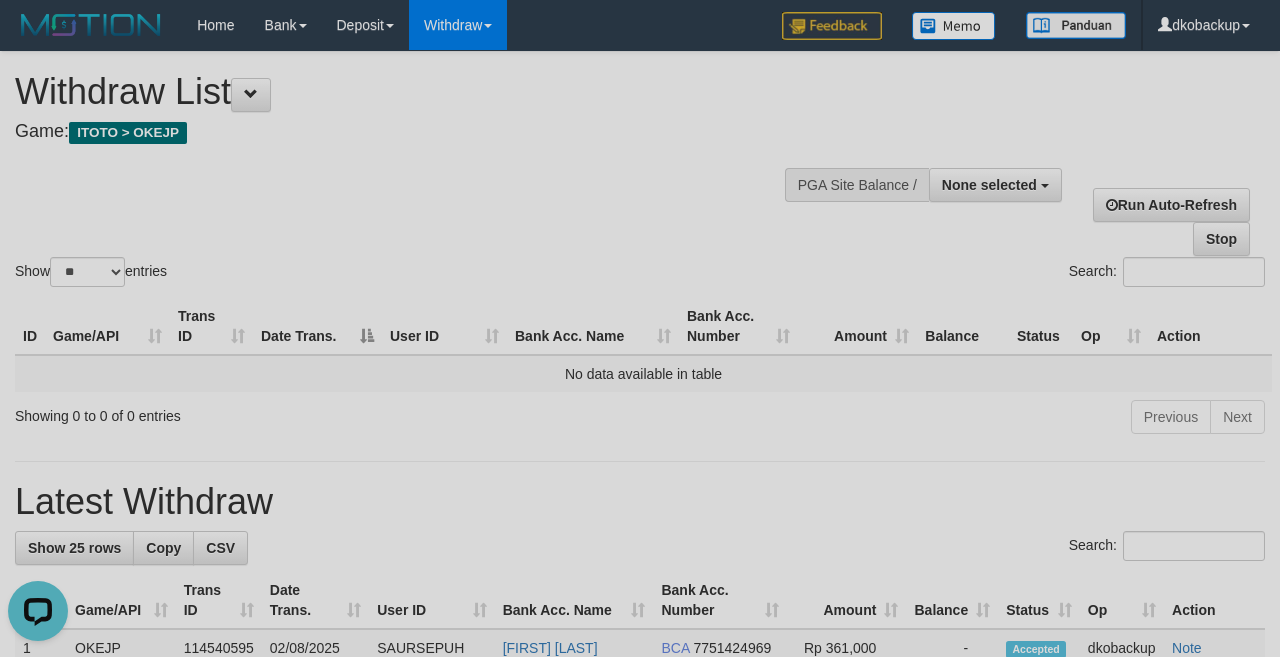 scroll, scrollTop: 0, scrollLeft: 0, axis: both 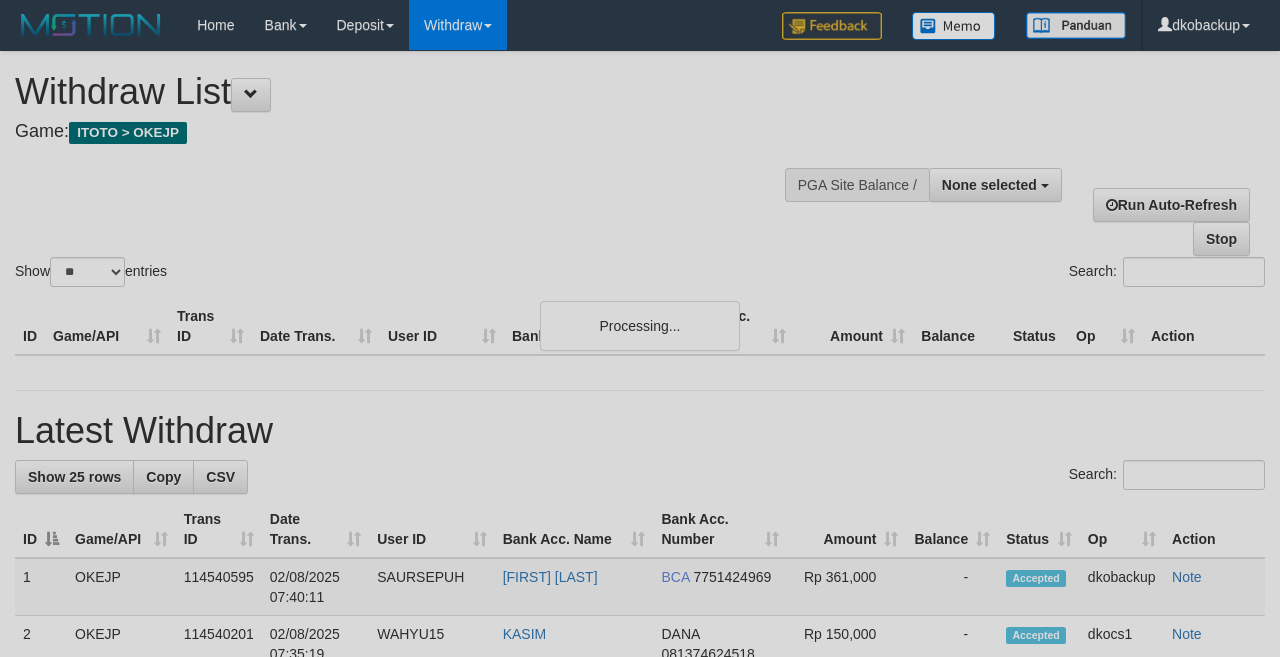 select 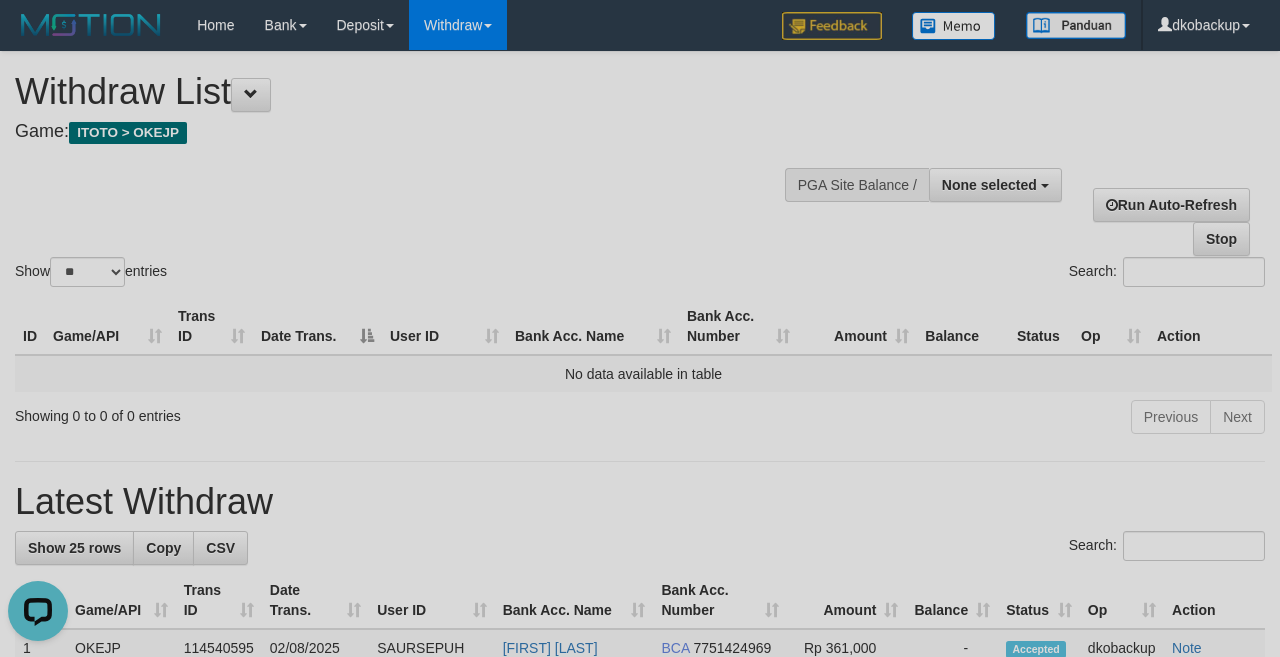 scroll, scrollTop: 0, scrollLeft: 0, axis: both 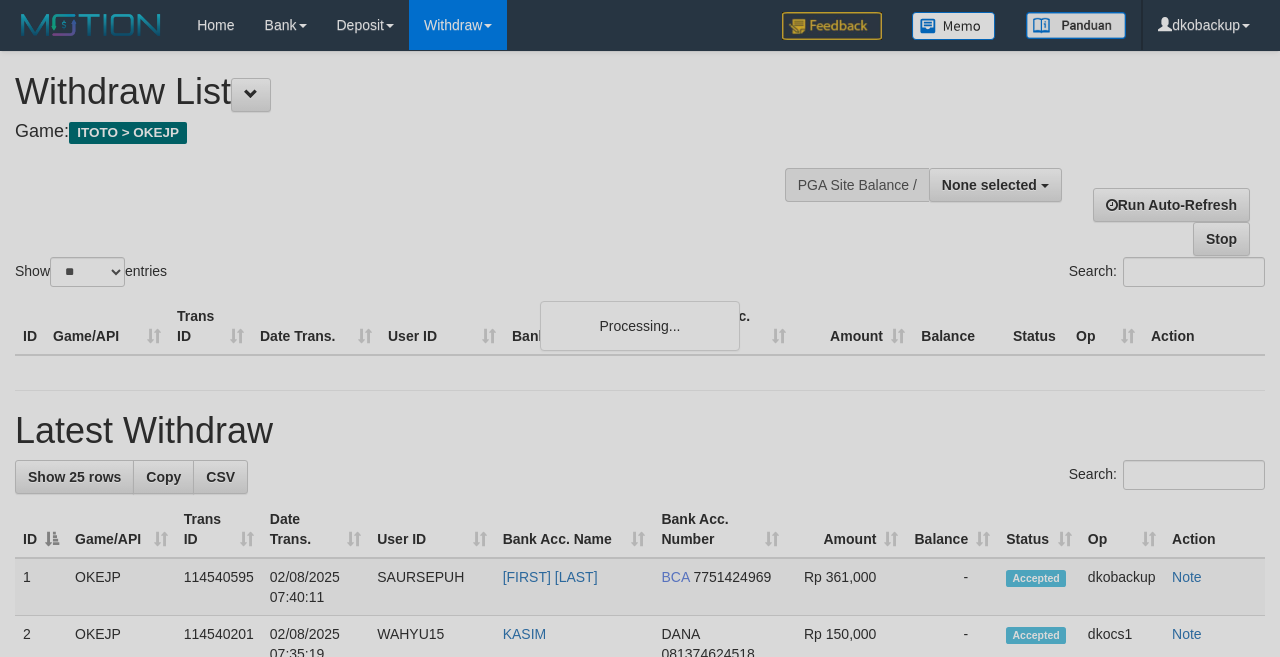 select 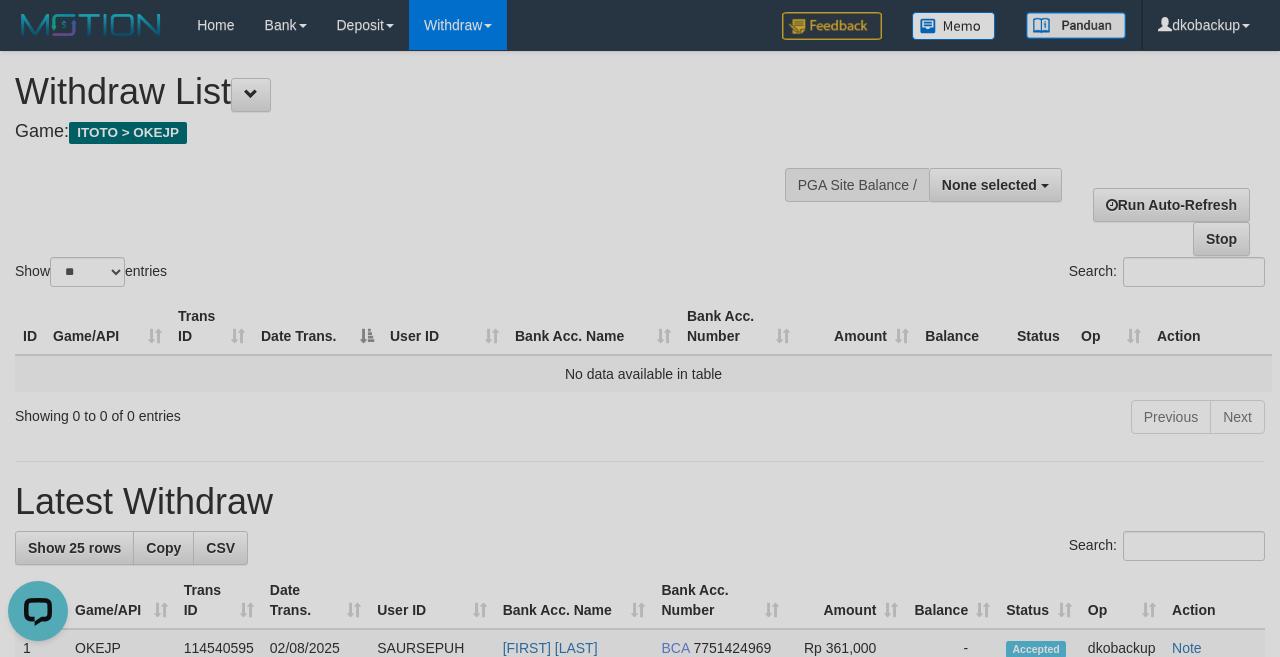 scroll, scrollTop: 0, scrollLeft: 0, axis: both 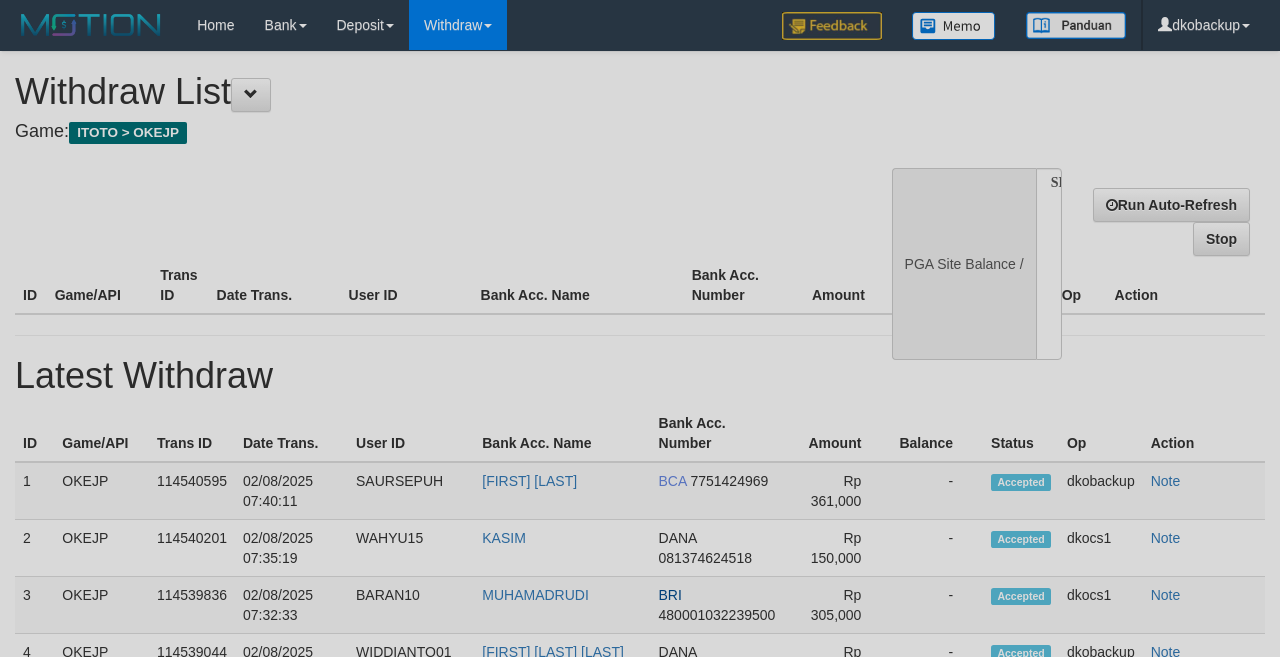 select 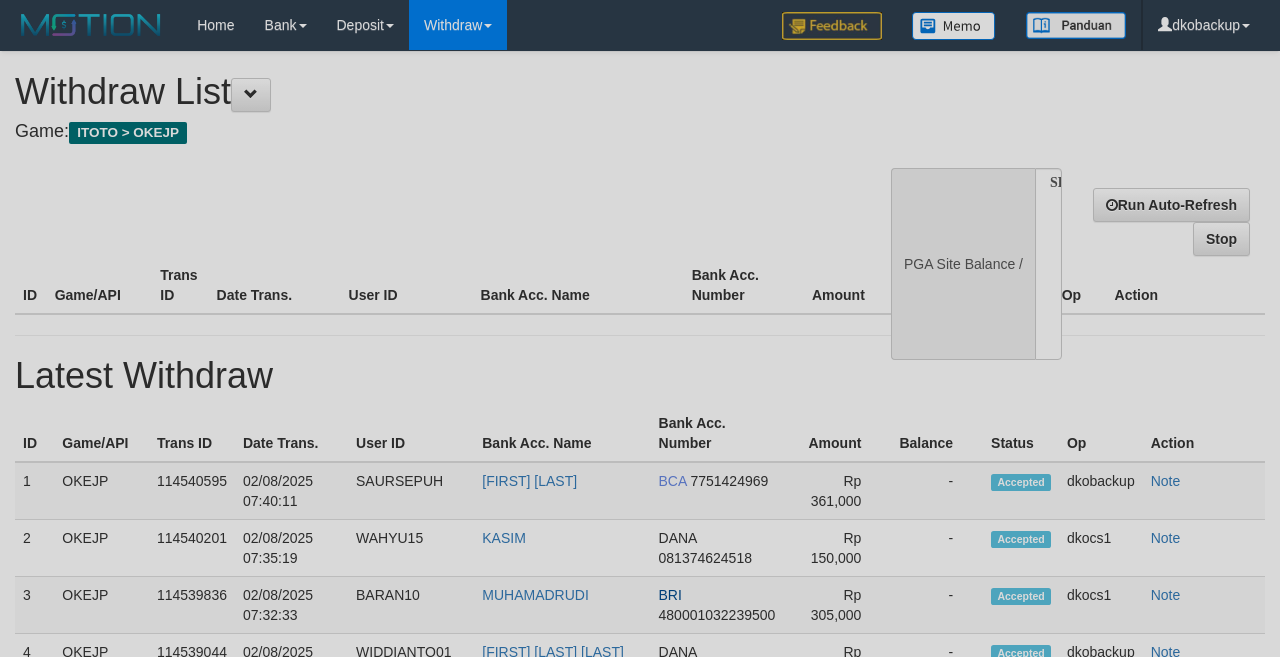 scroll, scrollTop: 0, scrollLeft: 0, axis: both 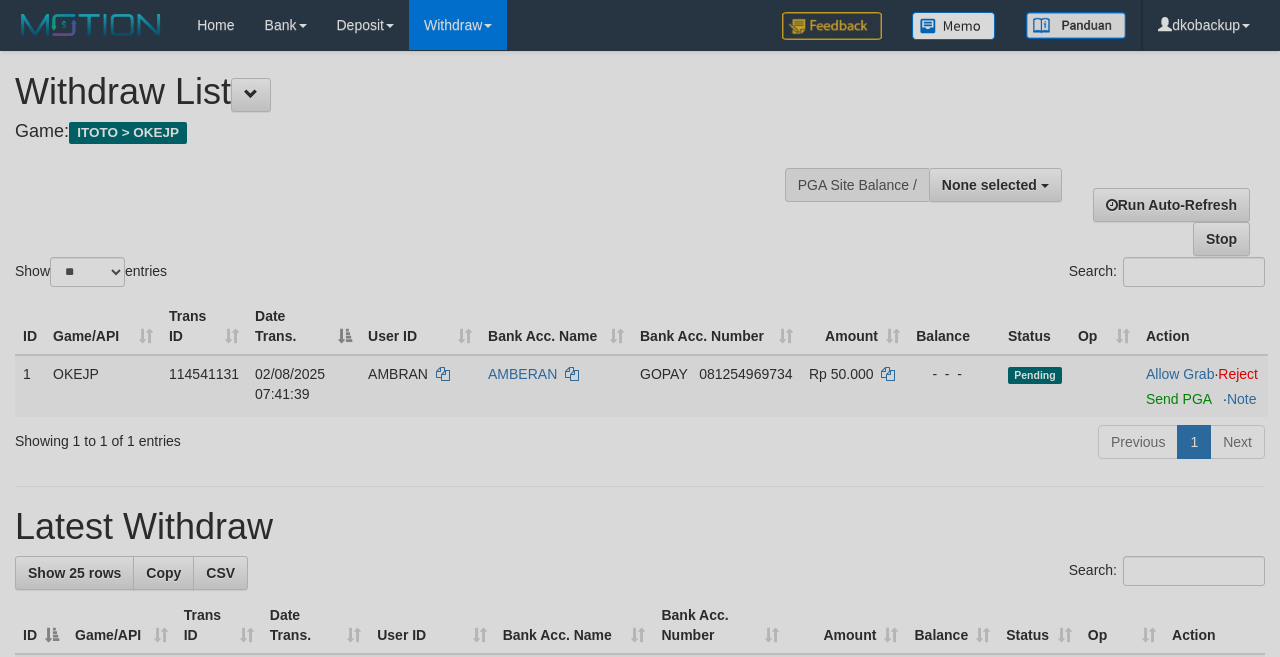 select 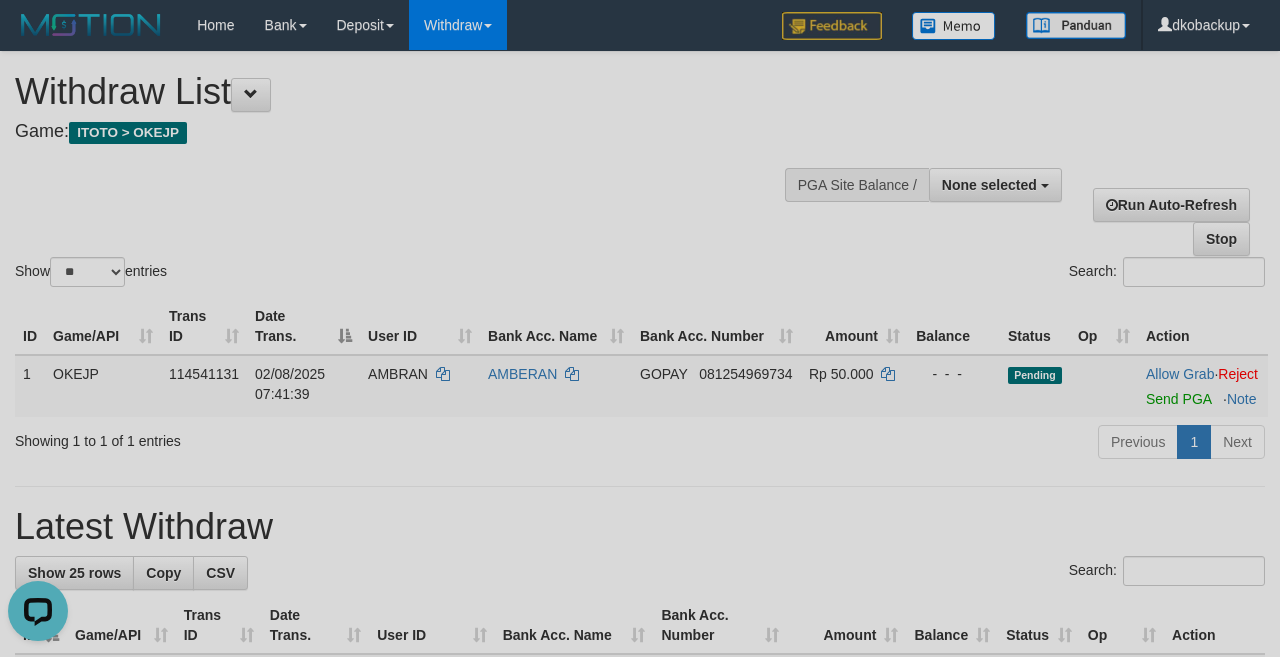 scroll, scrollTop: 0, scrollLeft: 0, axis: both 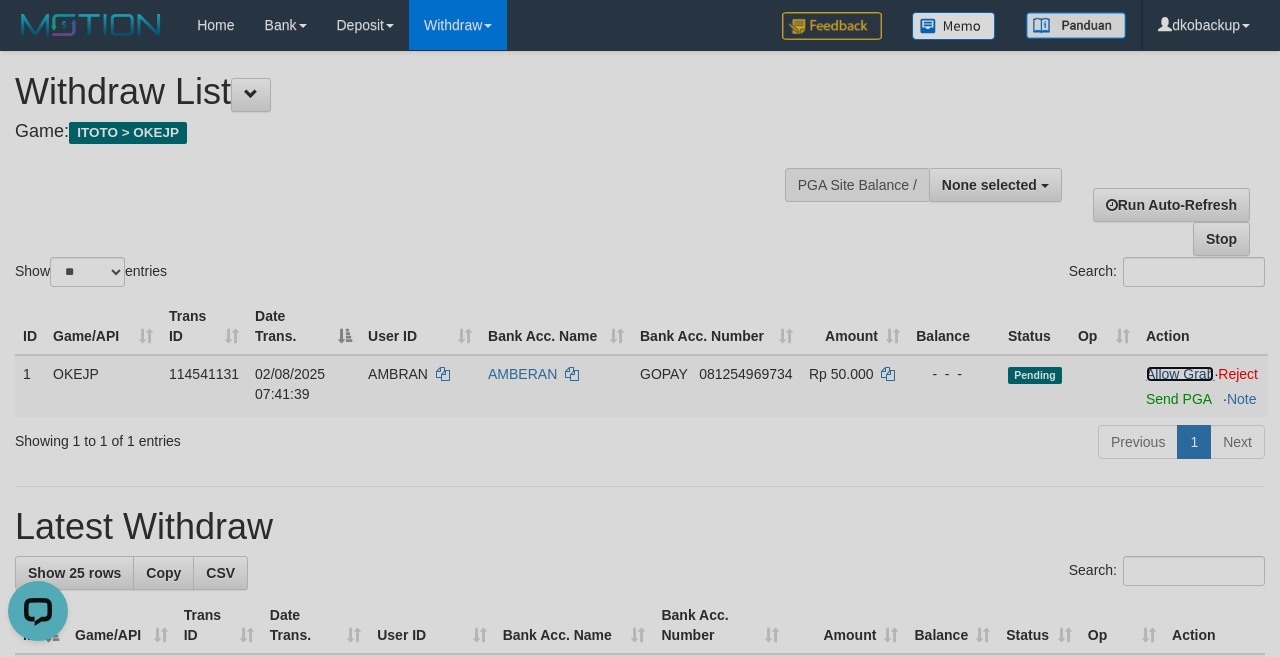 drag, startPoint x: 1160, startPoint y: 400, endPoint x: 781, endPoint y: 129, distance: 465.9206 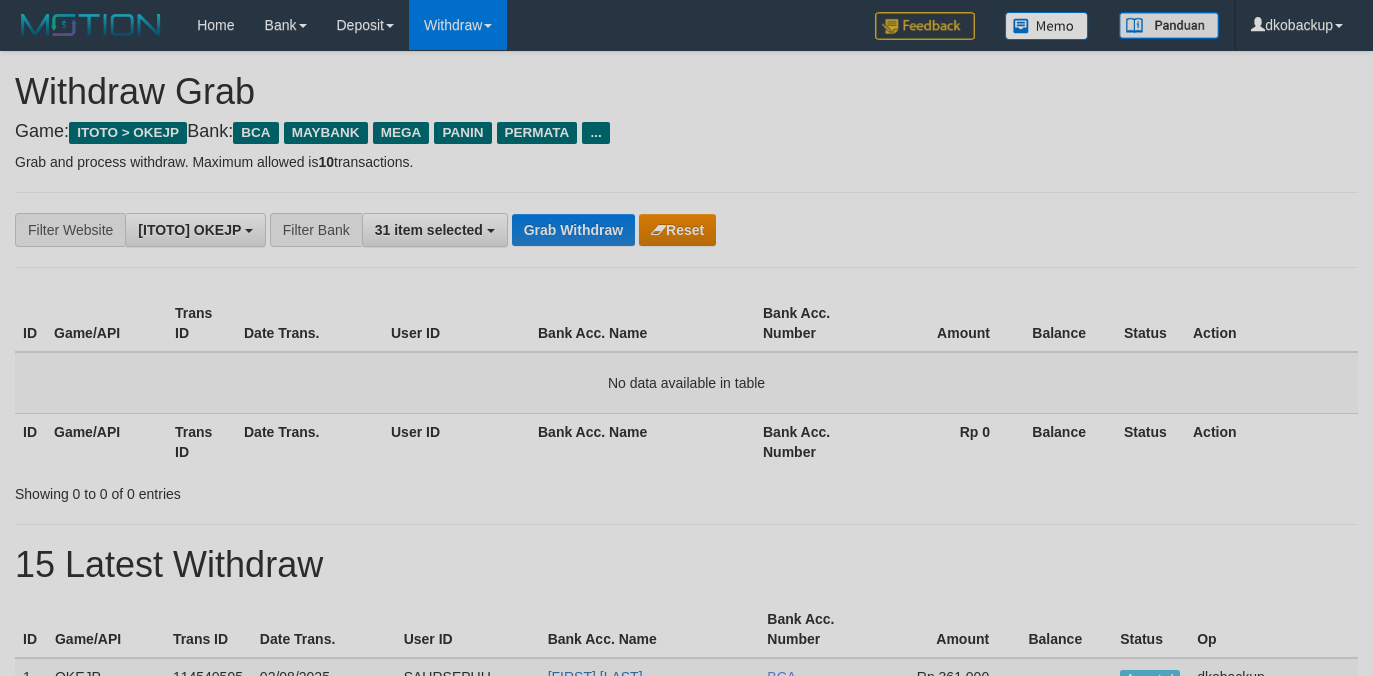 scroll, scrollTop: 0, scrollLeft: 0, axis: both 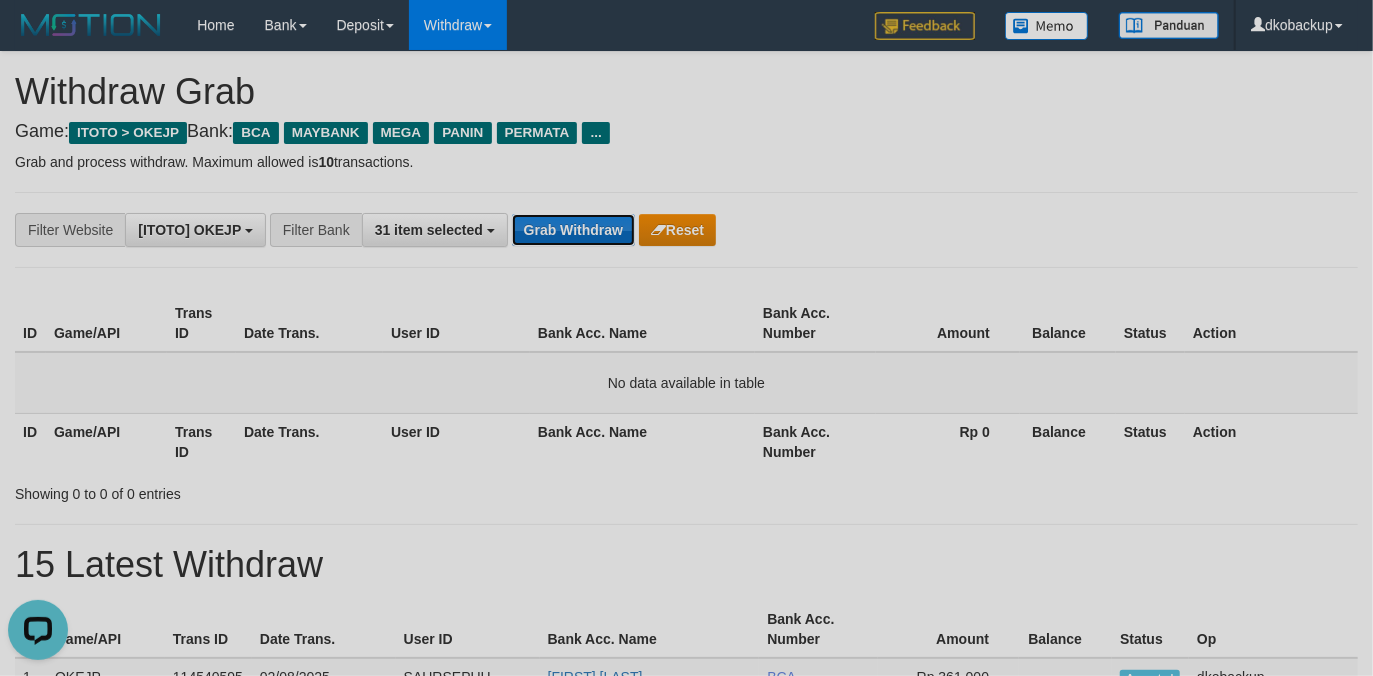click on "Grab Withdraw" at bounding box center (573, 230) 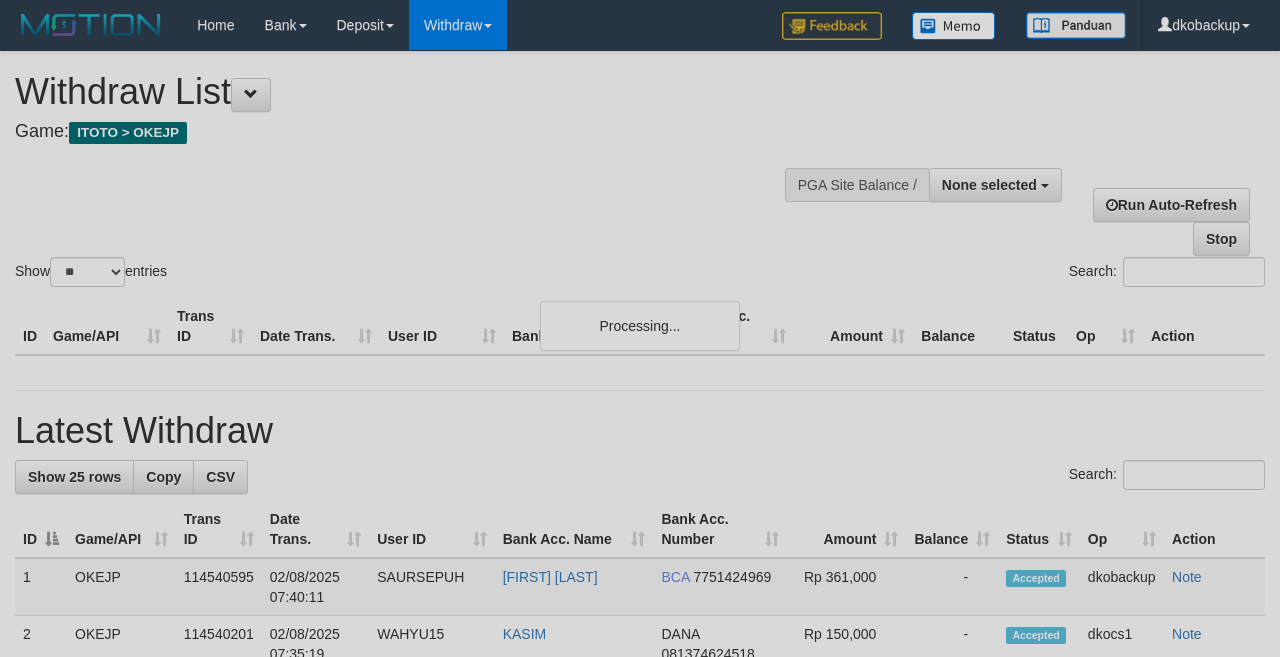 select 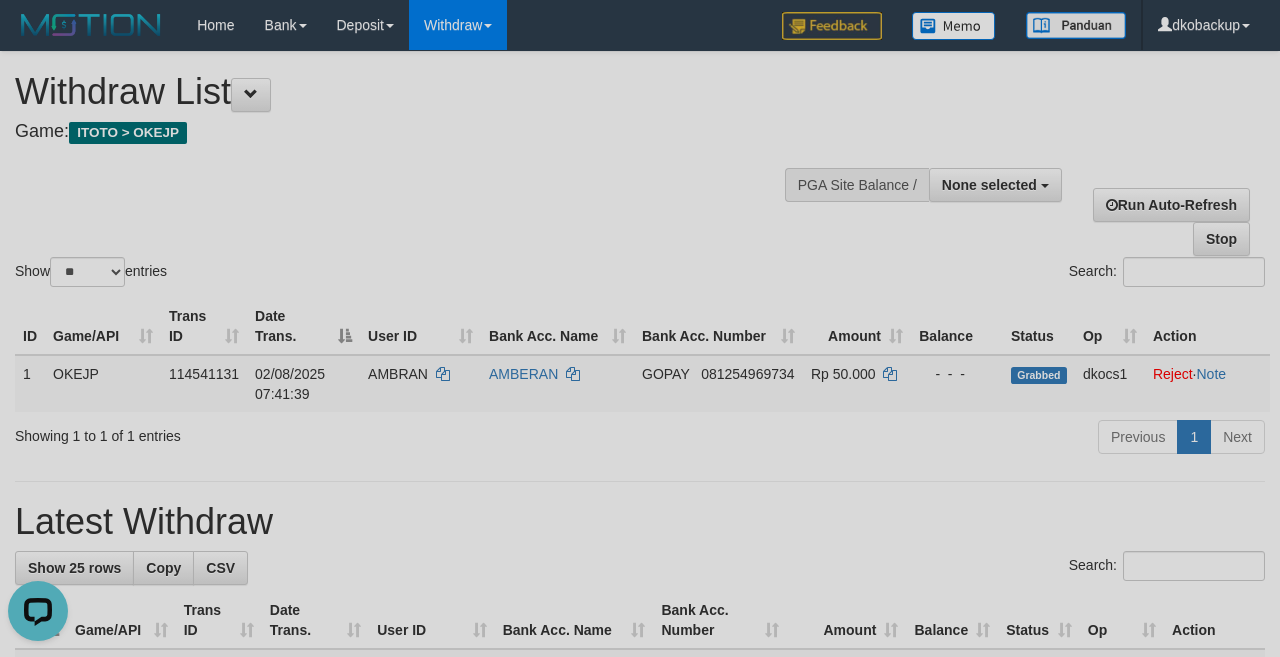 scroll, scrollTop: 0, scrollLeft: 0, axis: both 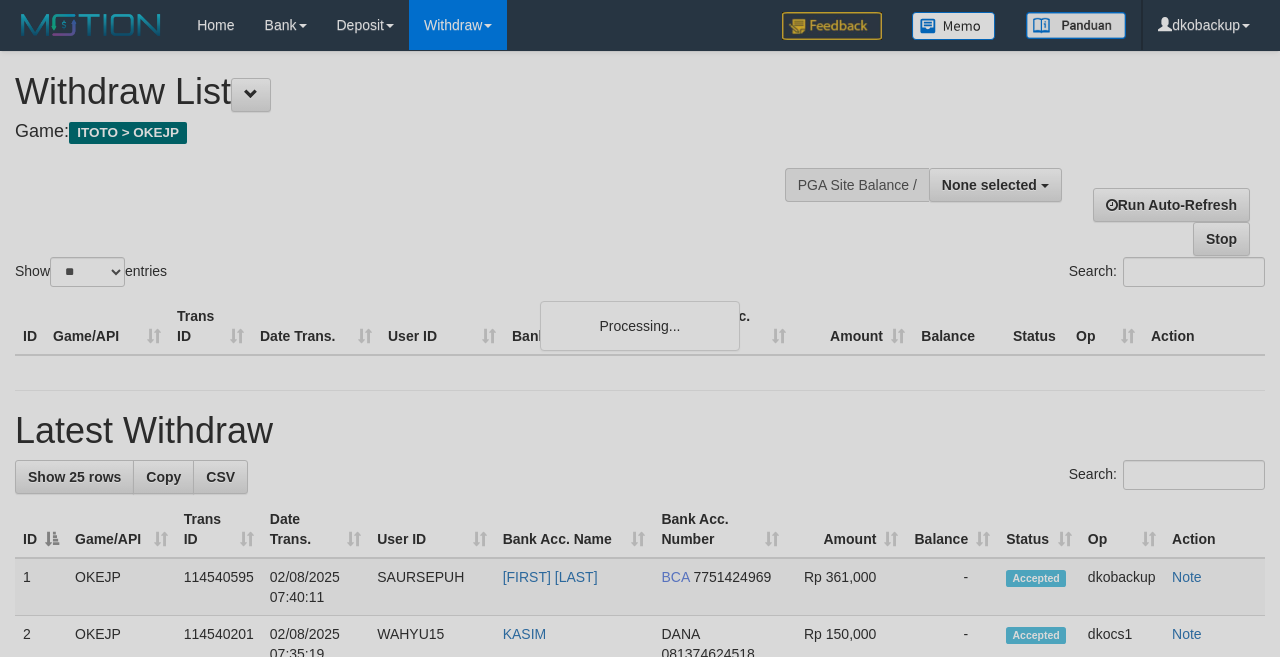 select 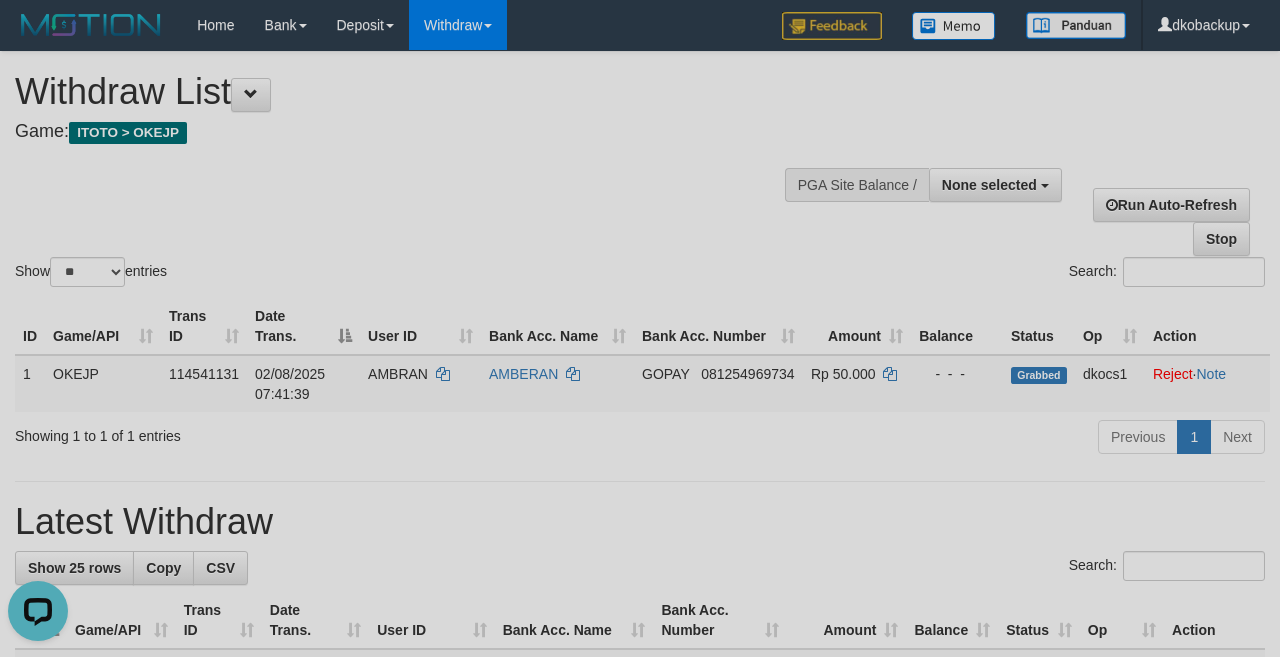 scroll, scrollTop: 0, scrollLeft: 0, axis: both 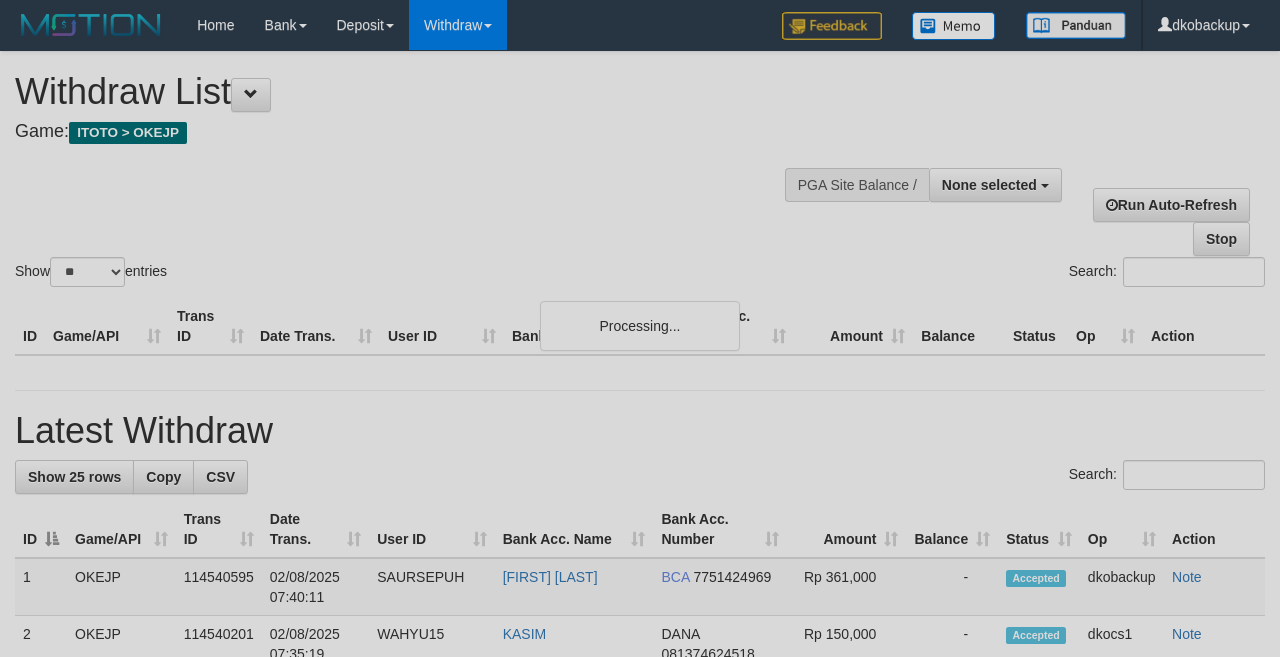 select 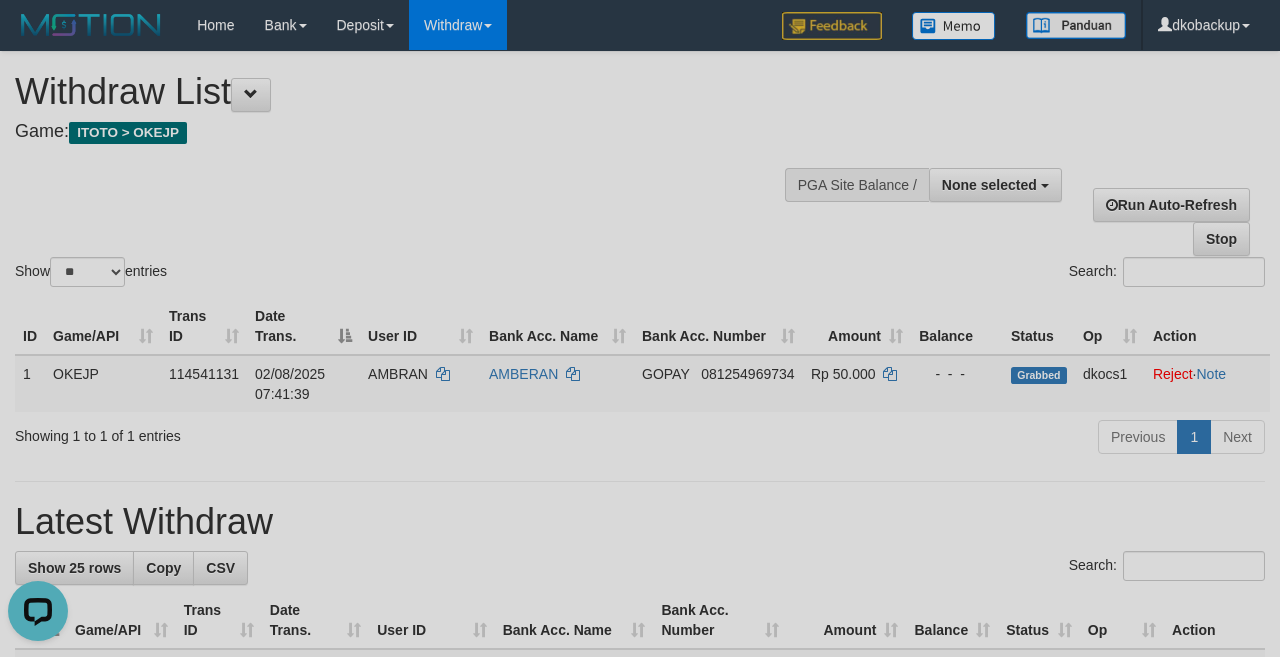 scroll, scrollTop: 0, scrollLeft: 0, axis: both 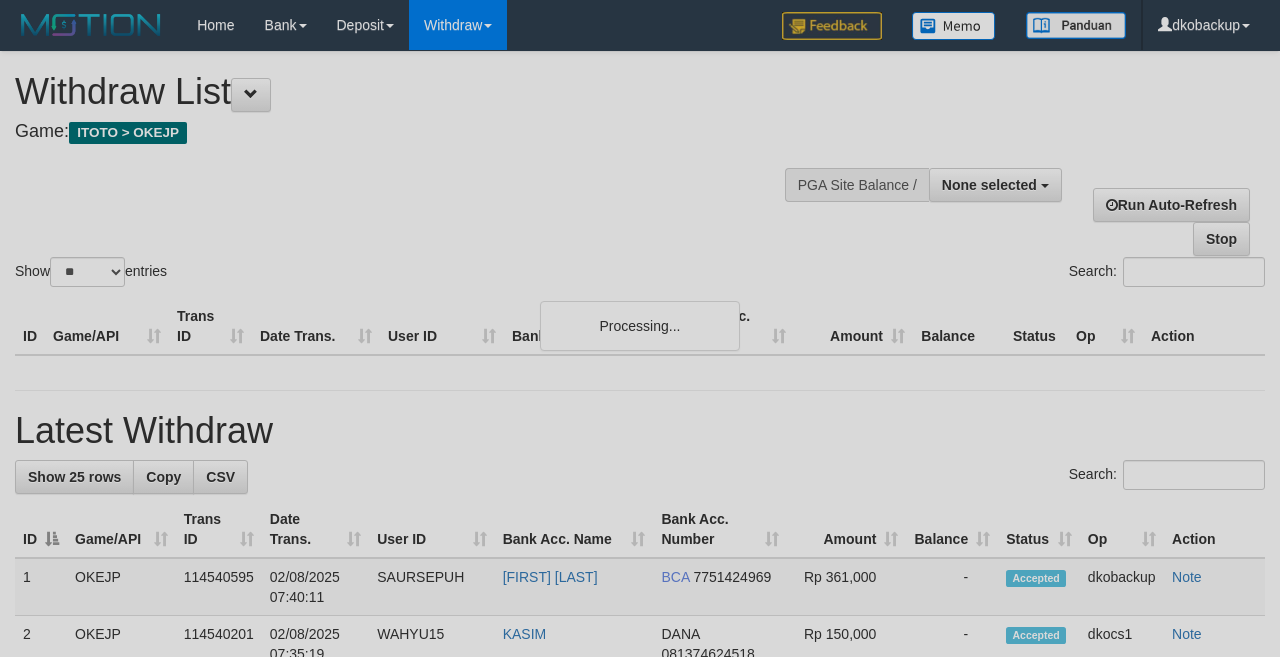 select 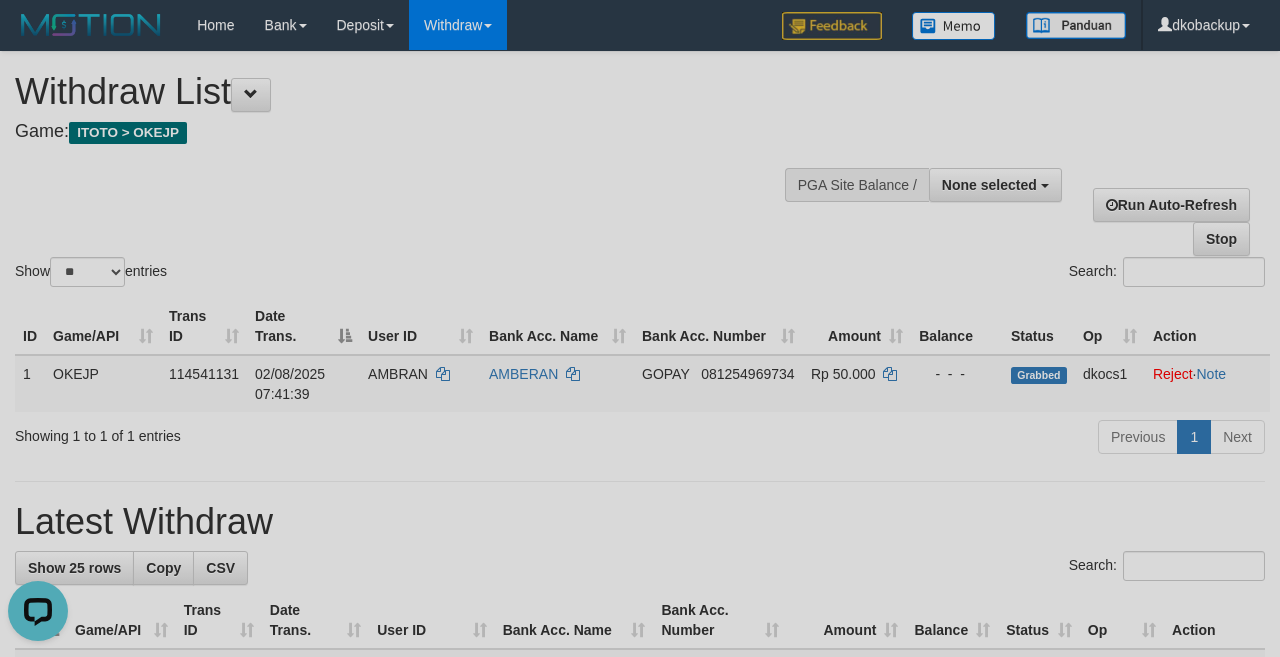 scroll, scrollTop: 0, scrollLeft: 0, axis: both 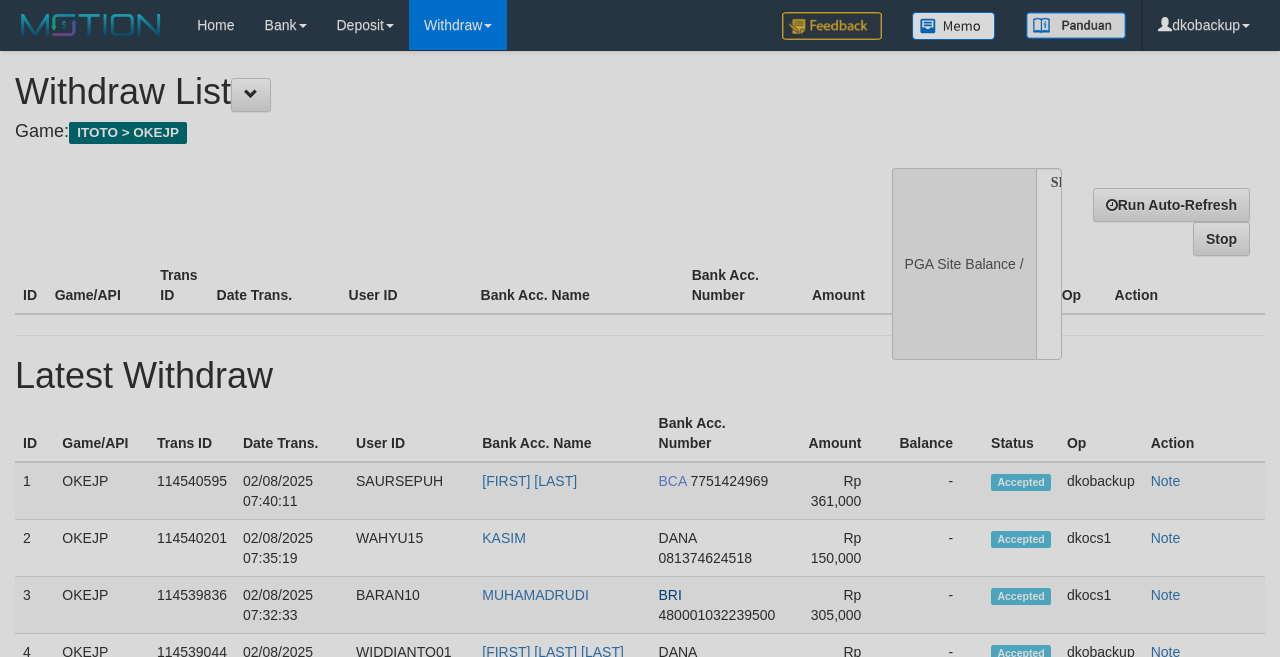 select 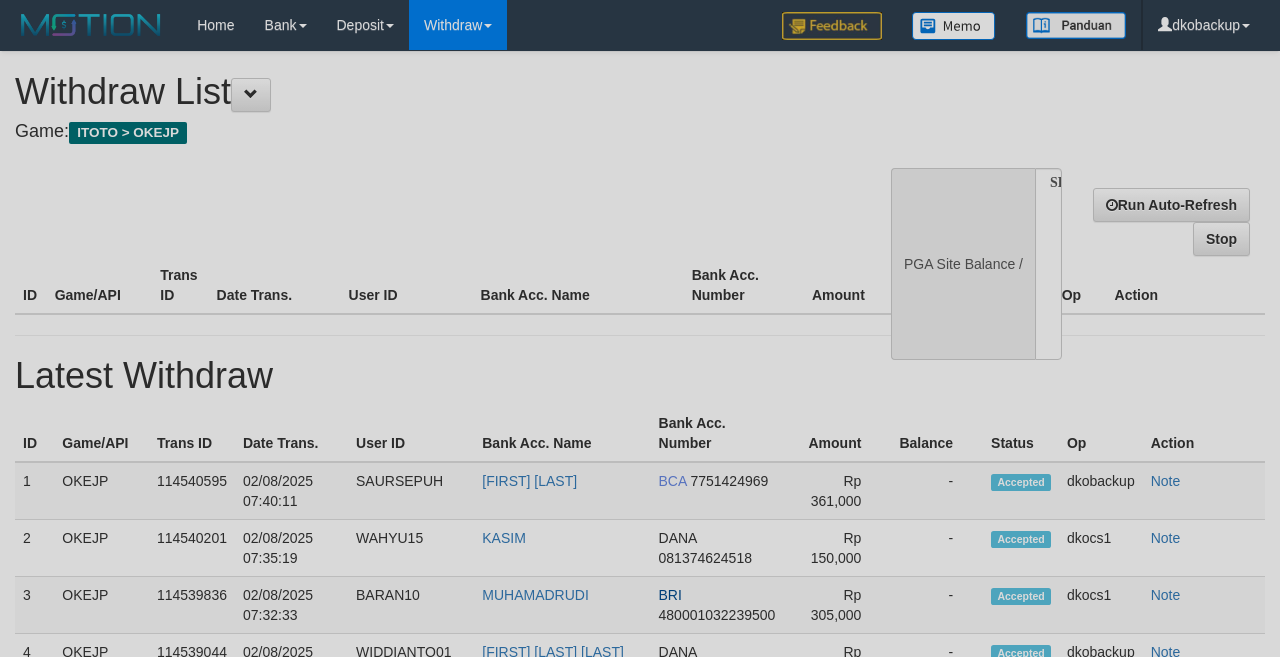 scroll, scrollTop: 0, scrollLeft: 0, axis: both 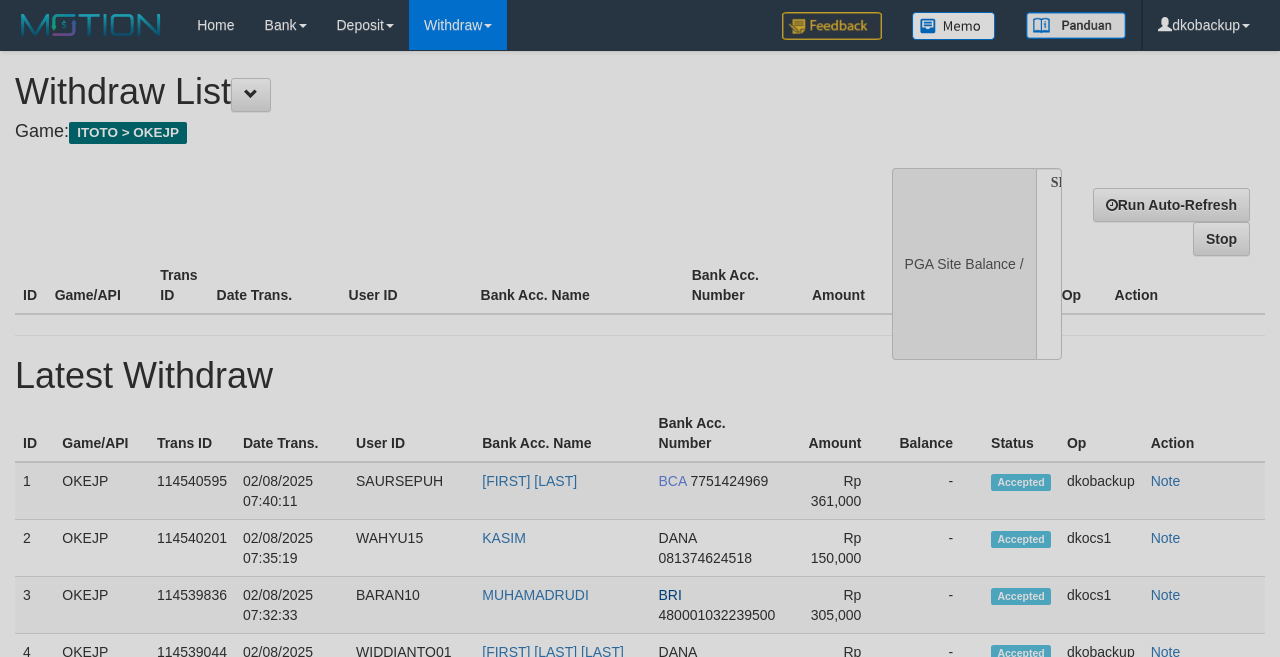 select 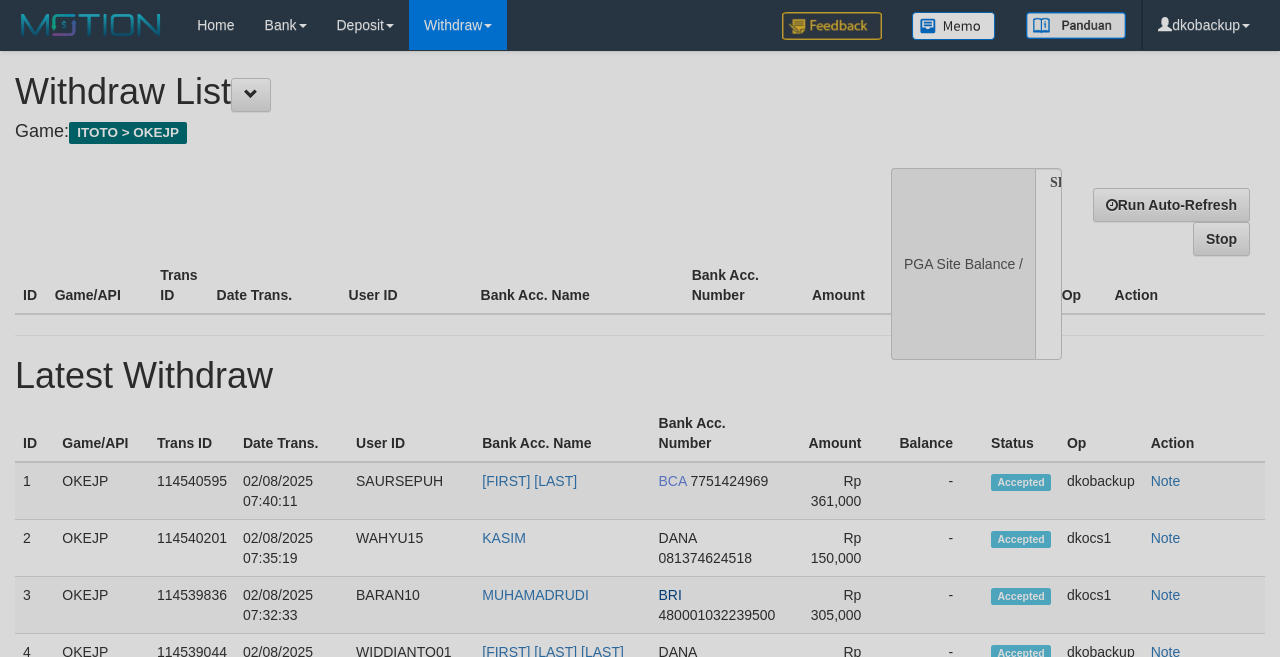 scroll, scrollTop: 0, scrollLeft: 0, axis: both 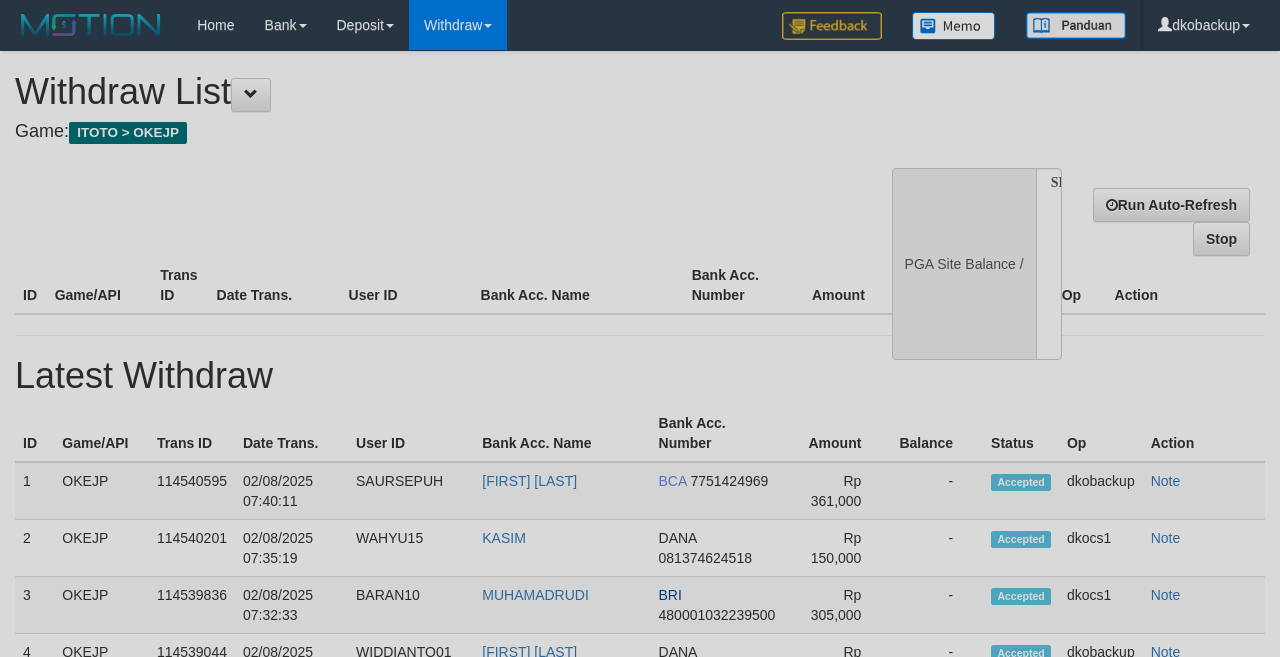 select 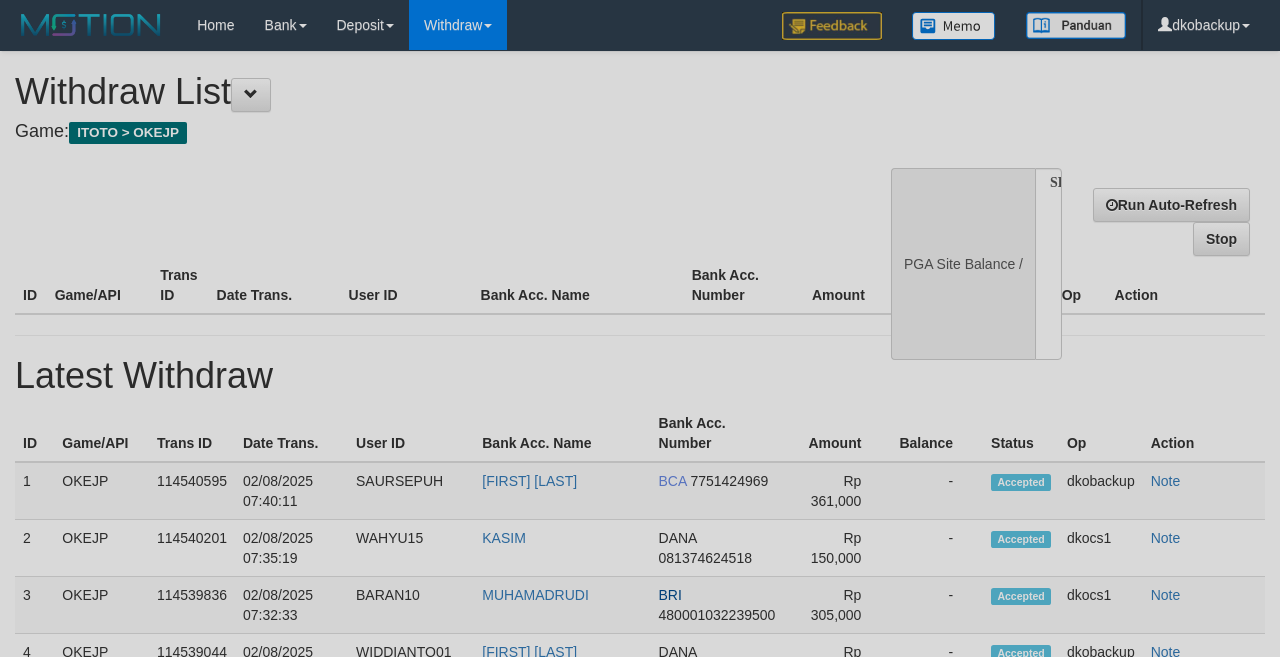 scroll, scrollTop: 0, scrollLeft: 0, axis: both 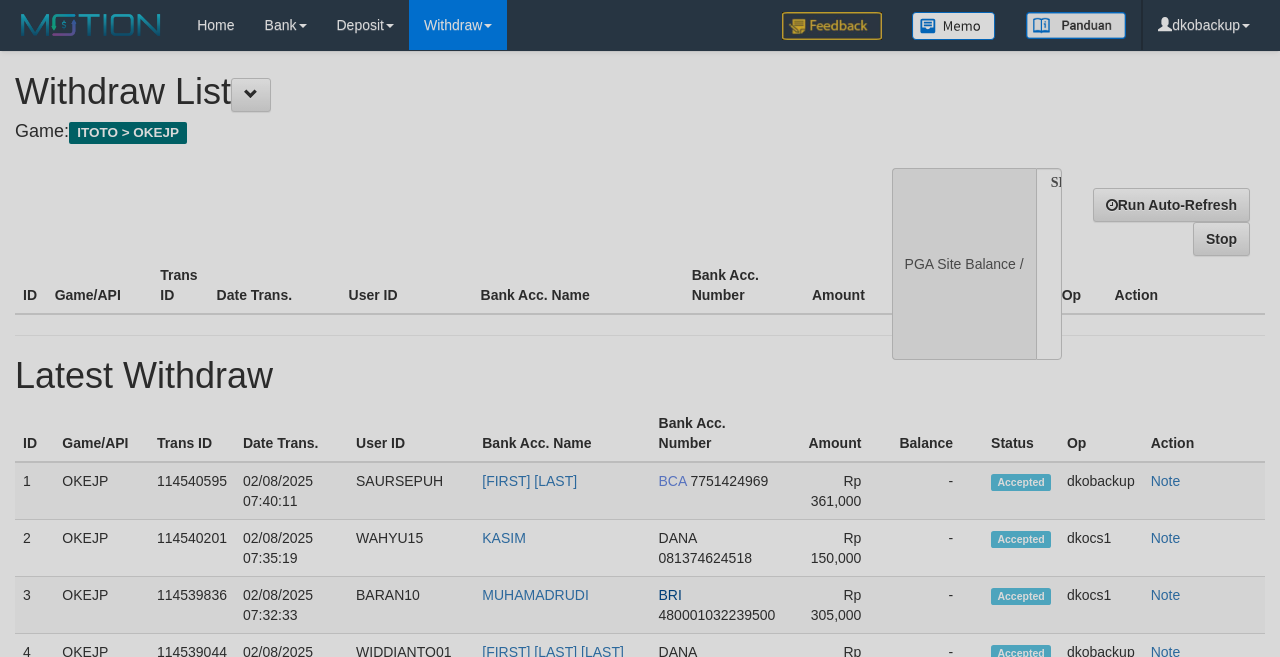 select 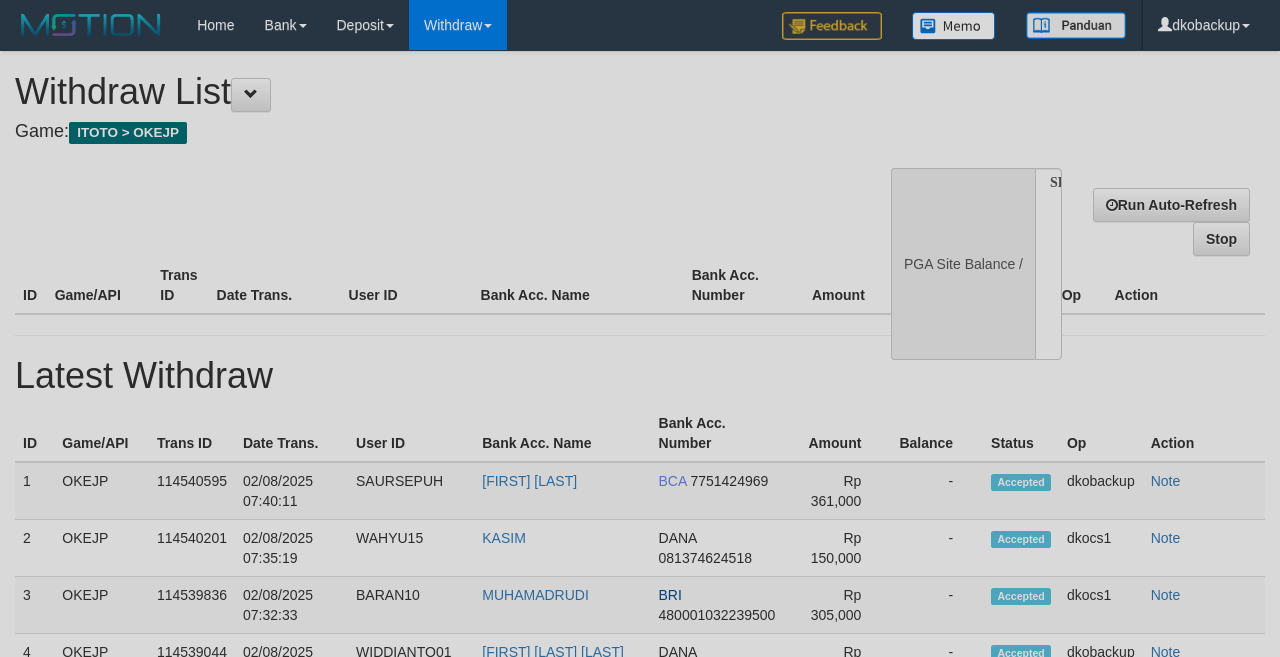 scroll, scrollTop: 0, scrollLeft: 0, axis: both 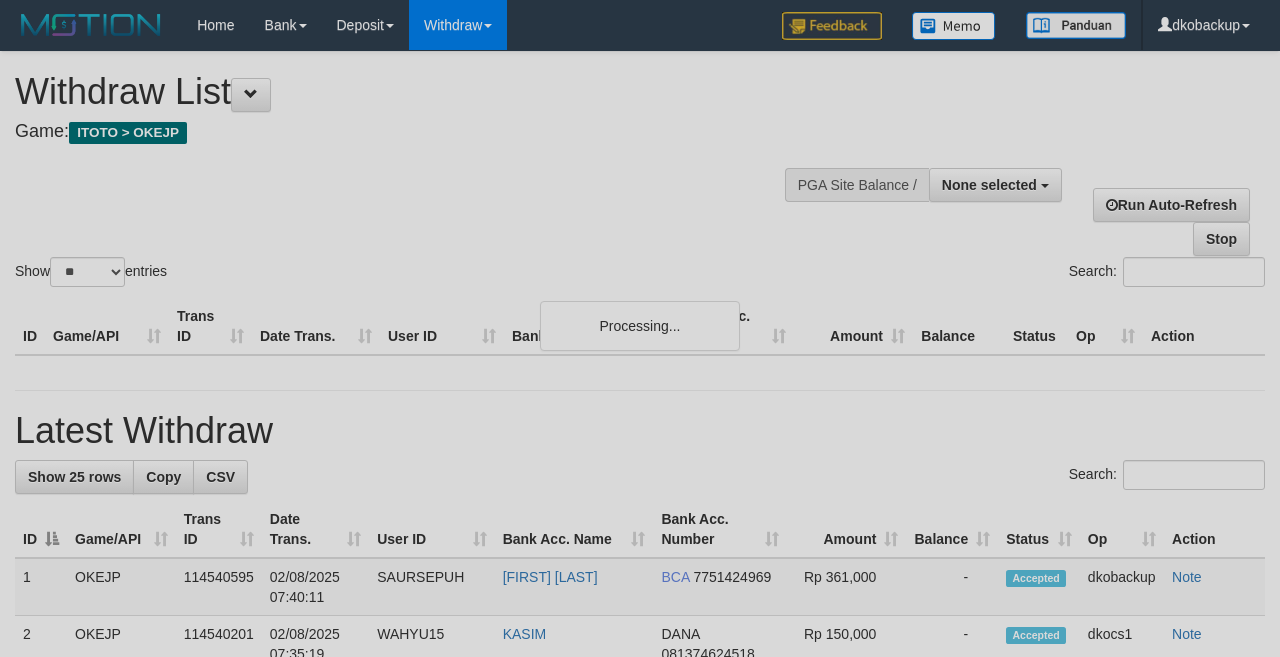 select 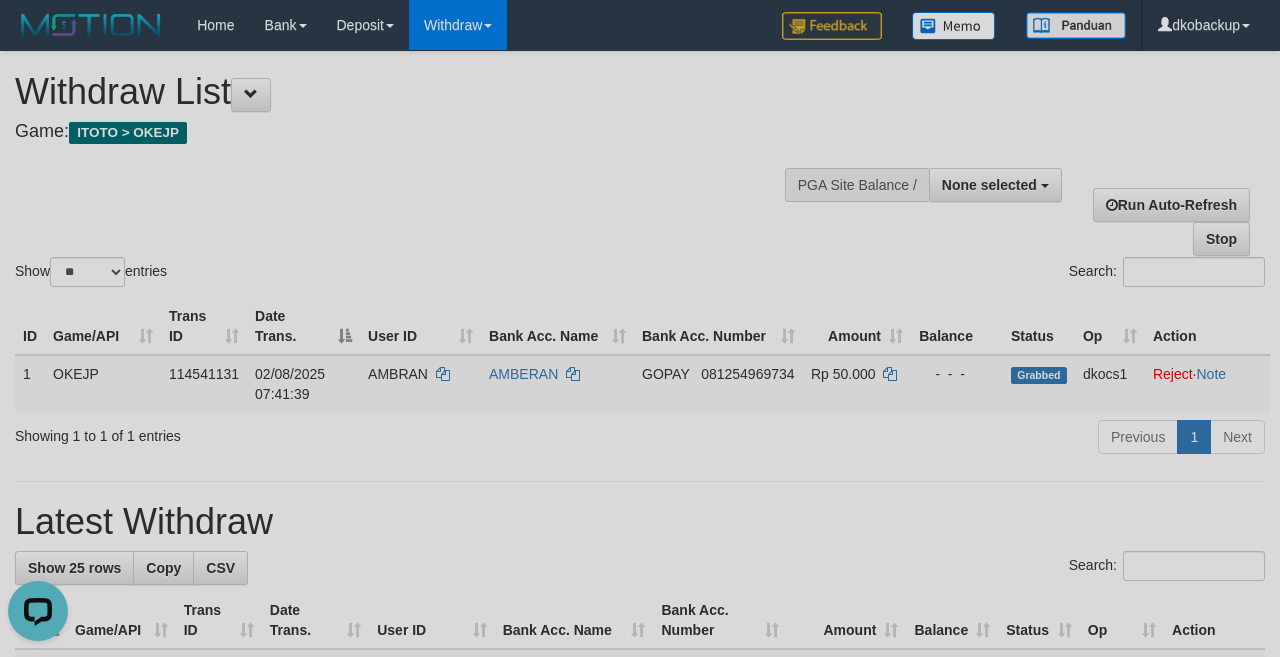 scroll, scrollTop: 0, scrollLeft: 0, axis: both 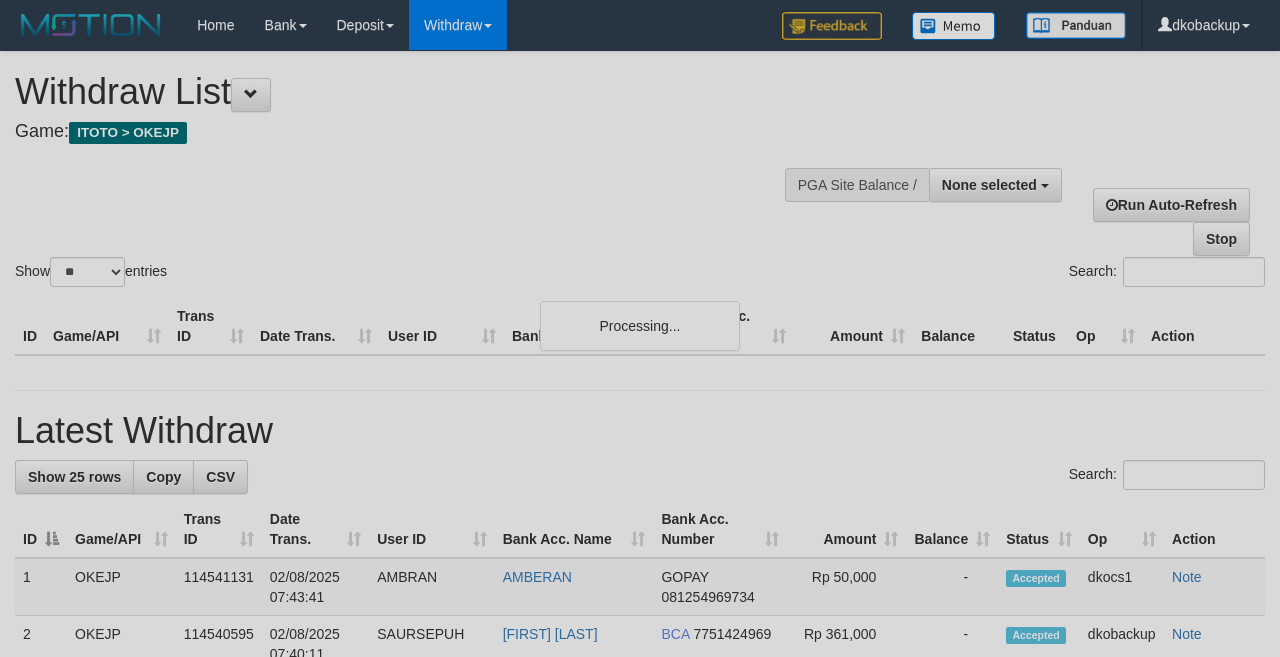 select 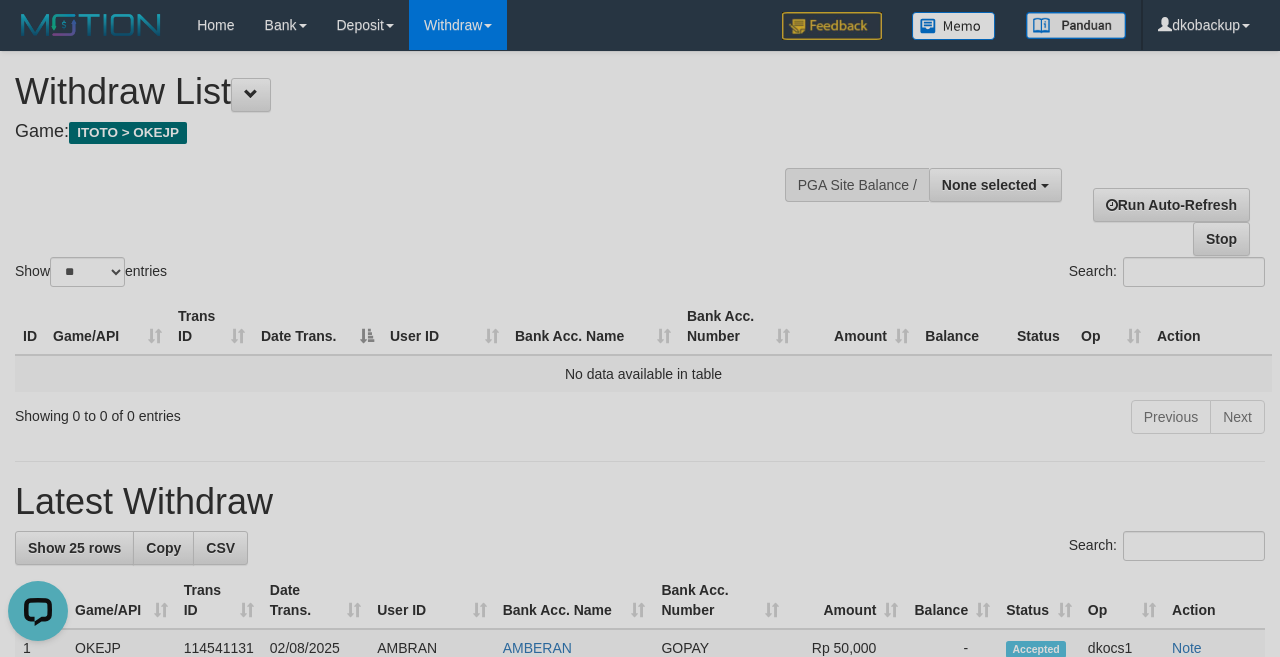 scroll, scrollTop: 0, scrollLeft: 0, axis: both 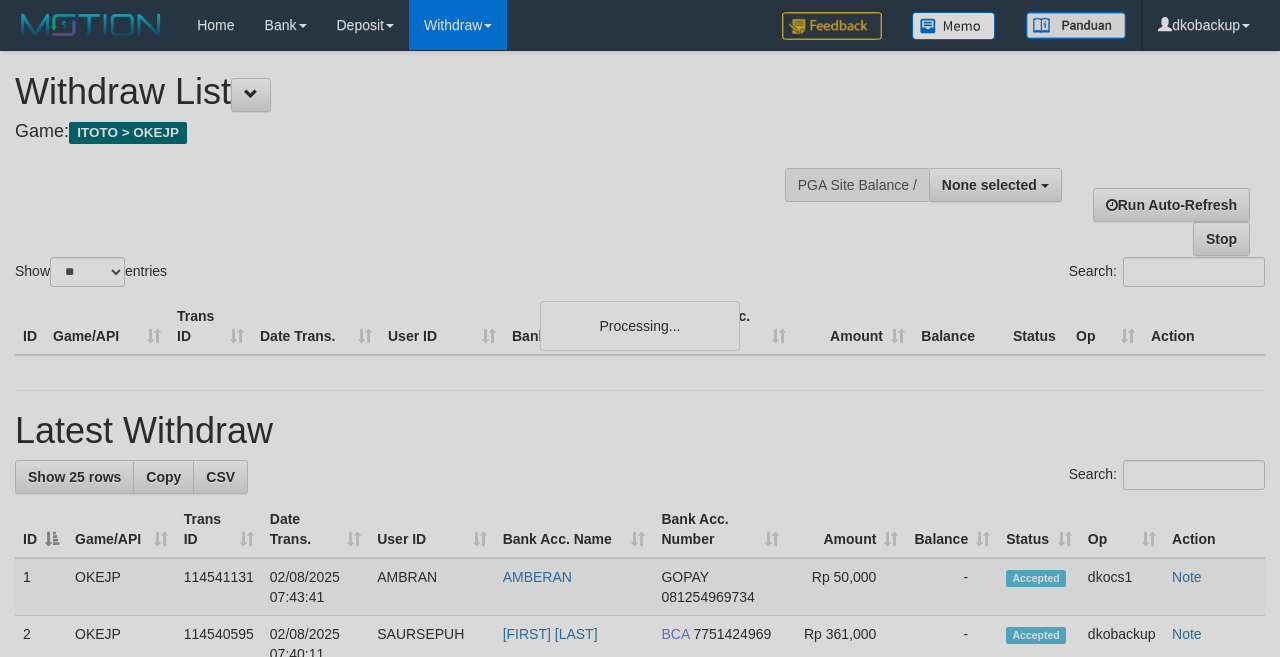 select 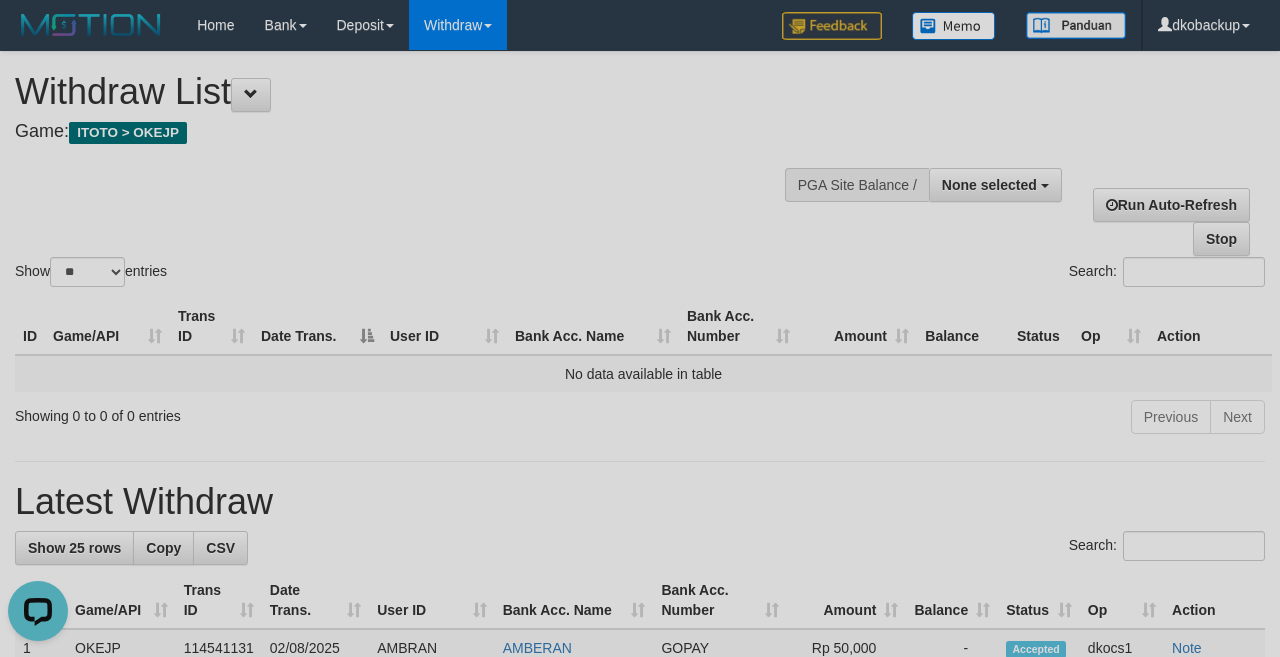 scroll, scrollTop: 0, scrollLeft: 0, axis: both 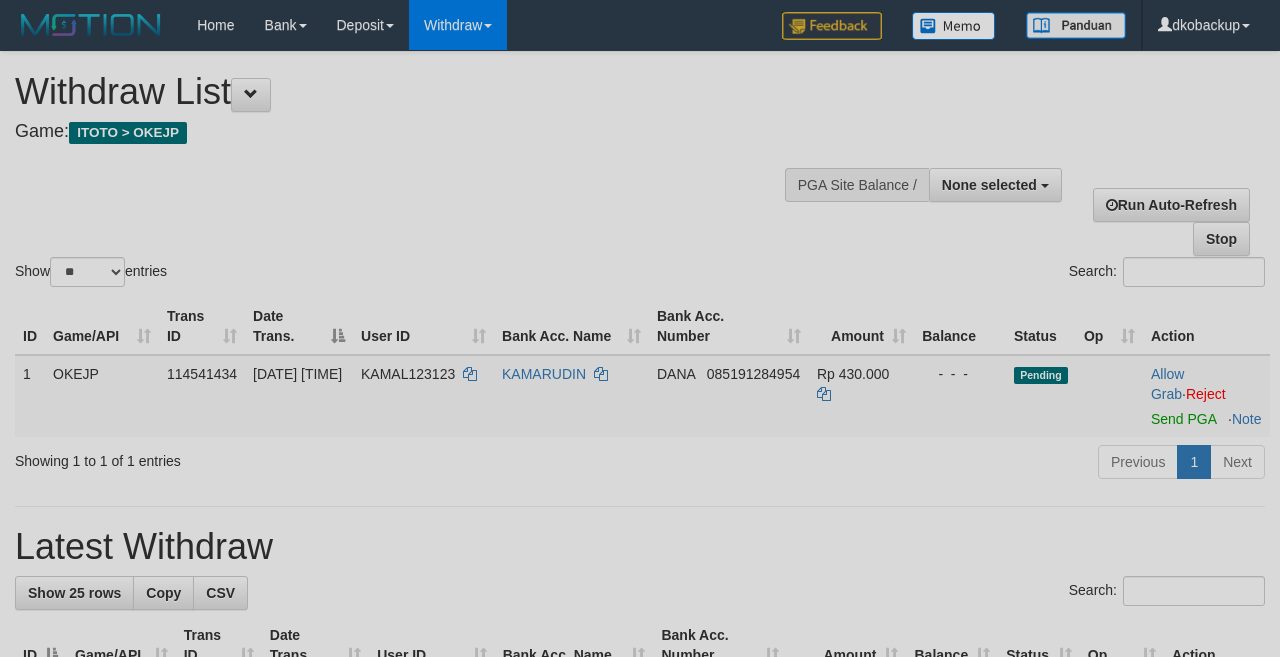 select 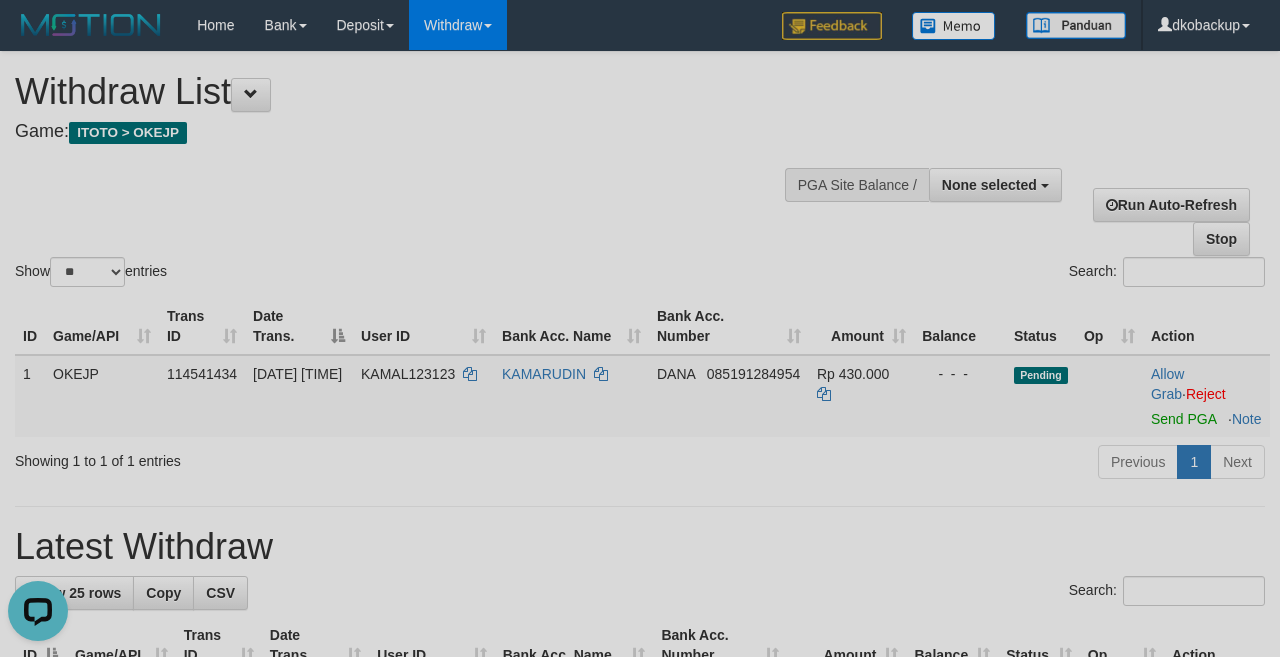 scroll, scrollTop: 0, scrollLeft: 0, axis: both 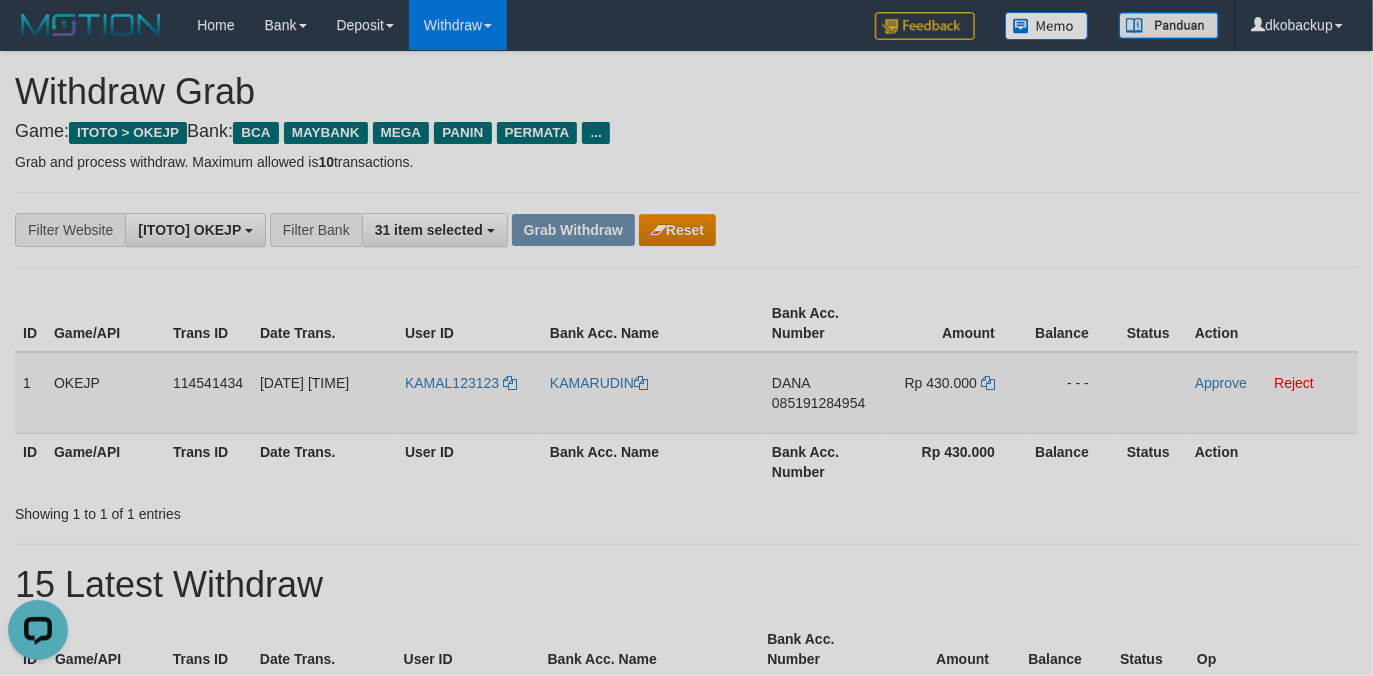 click on "KAMAL123123" at bounding box center (469, 393) 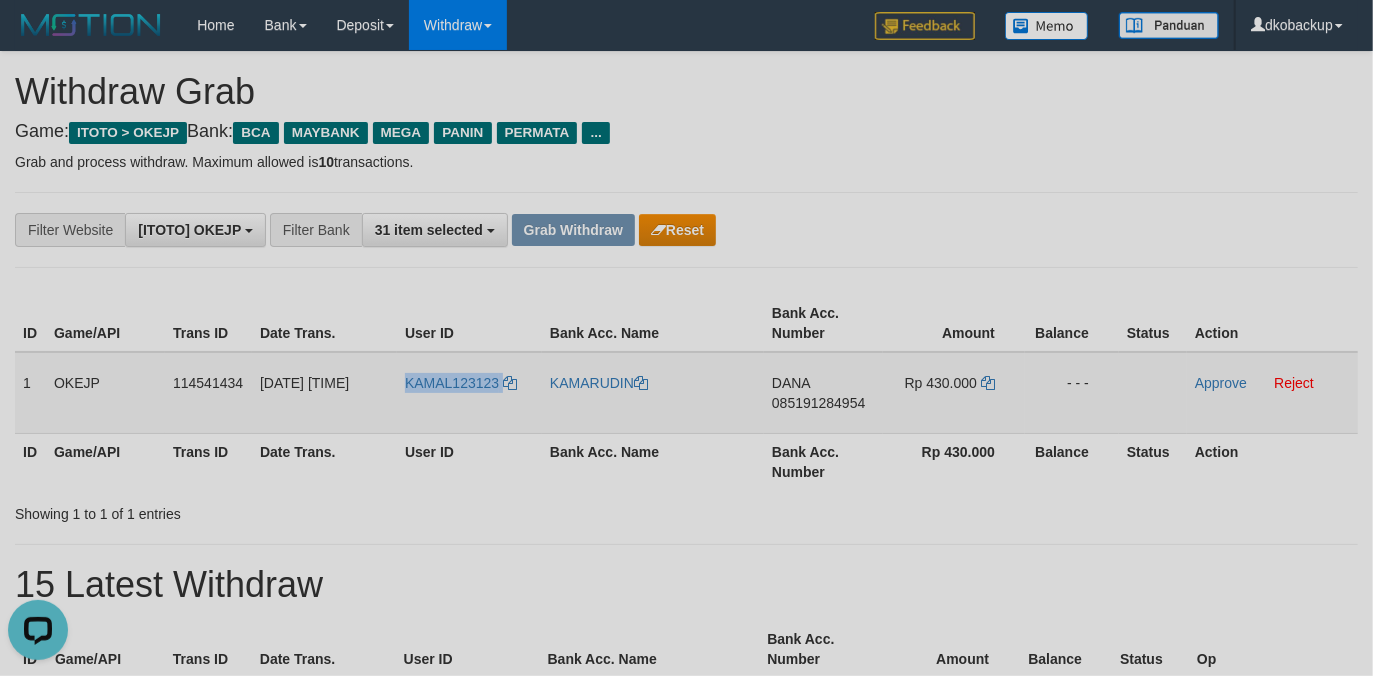 click on "KAMAL123123" at bounding box center (469, 393) 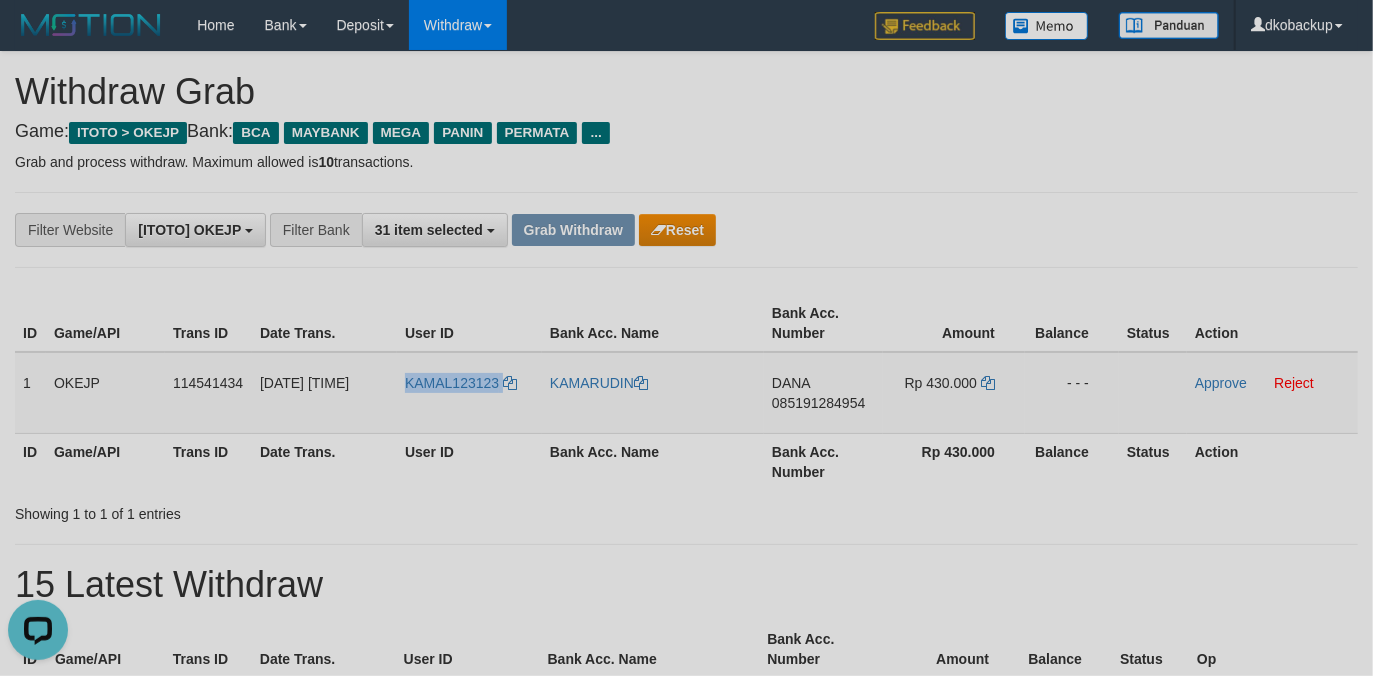 copy on "KAMAL123123" 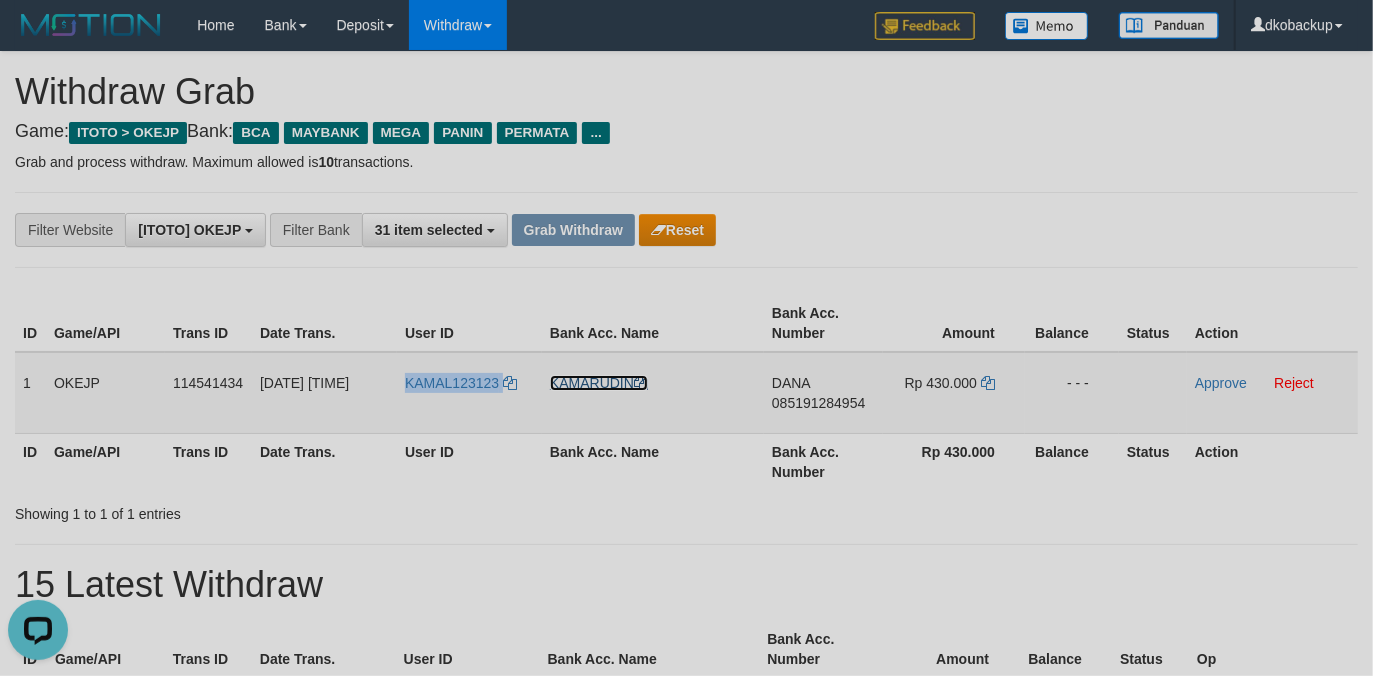 drag, startPoint x: 578, startPoint y: 377, endPoint x: 722, endPoint y: 377, distance: 144 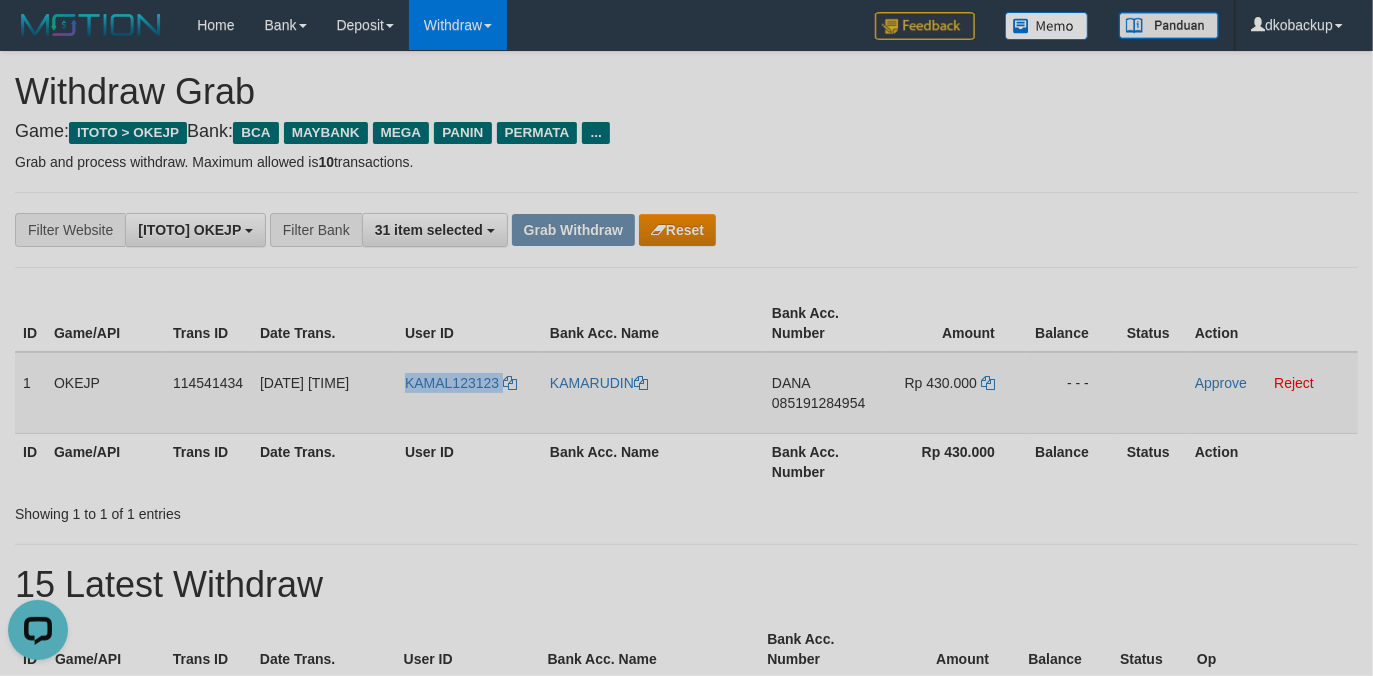 copy on "KAMAL123123" 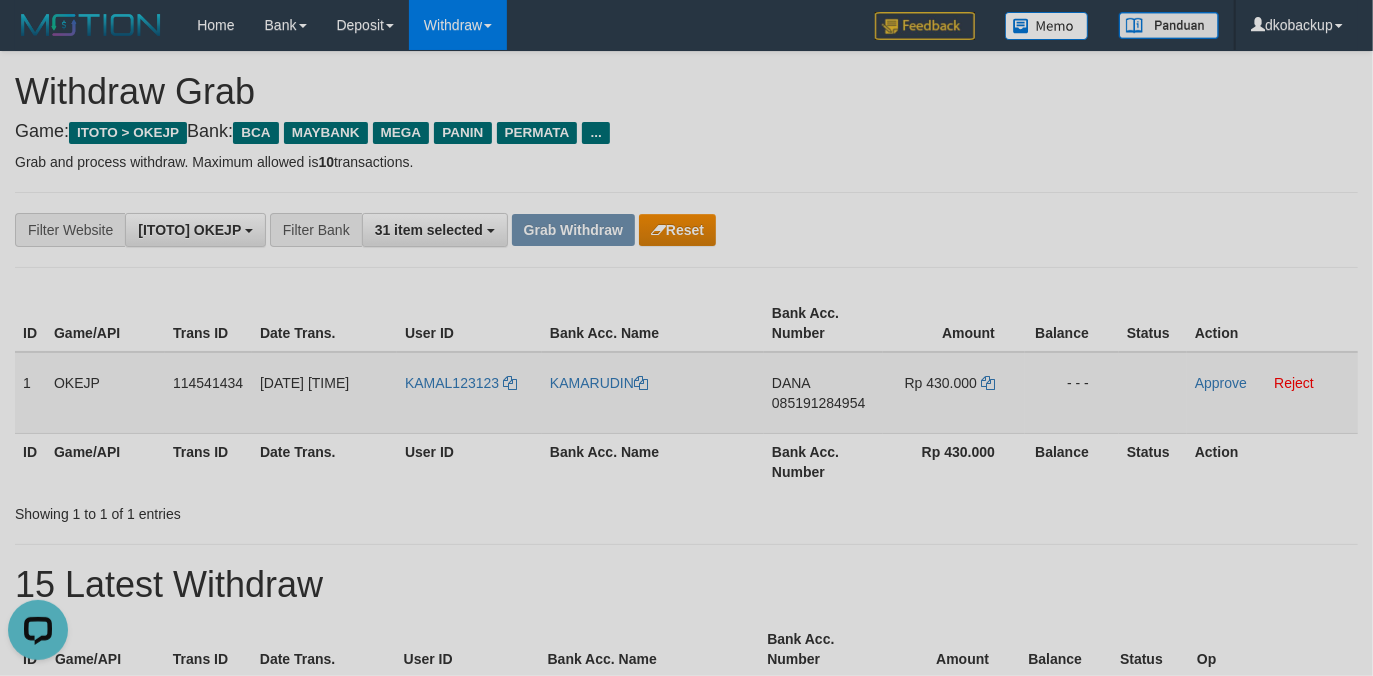 click on "085191284954" at bounding box center (818, 403) 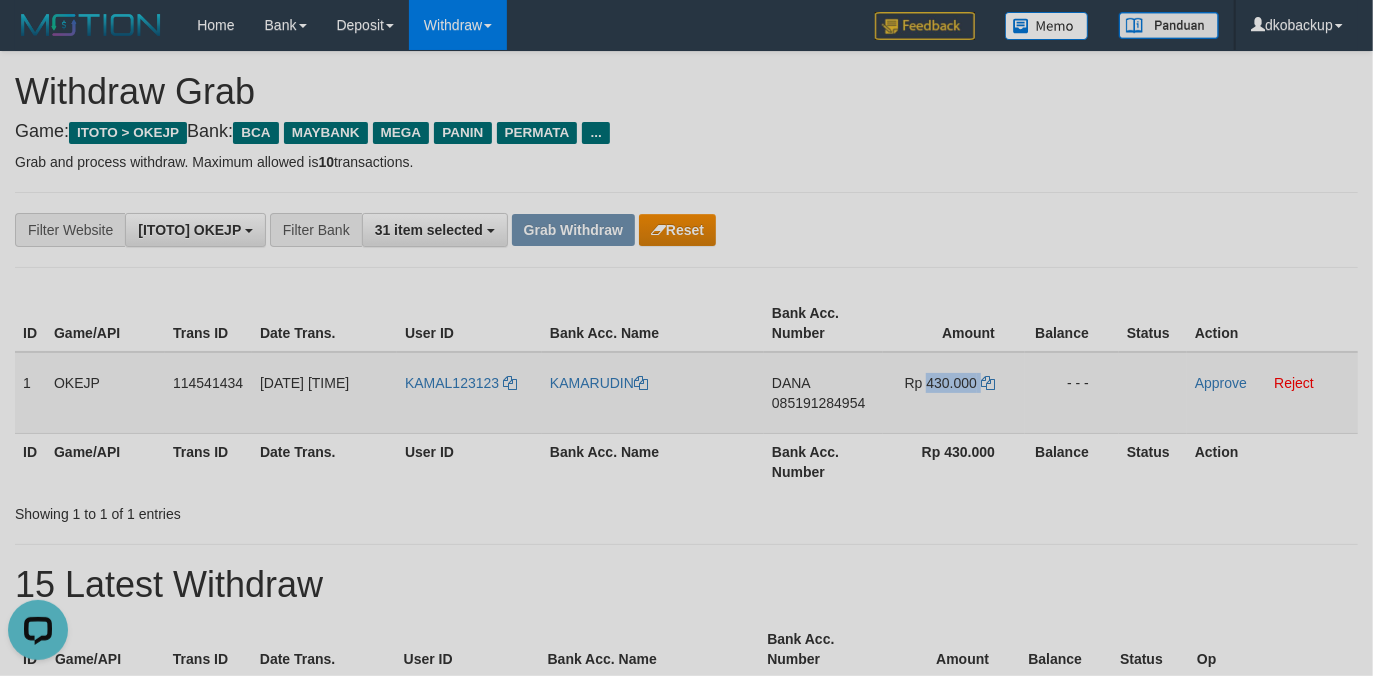 click on "Rp 430.000" at bounding box center (941, 383) 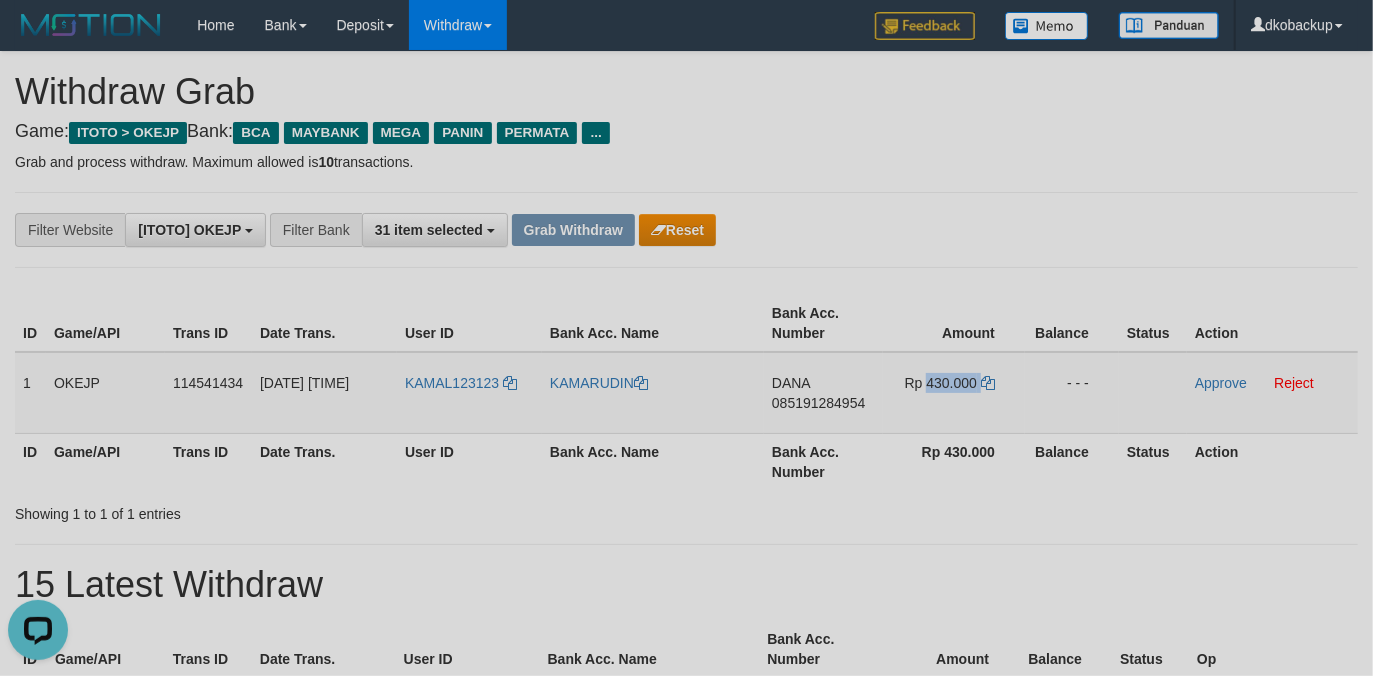 copy on "430.000" 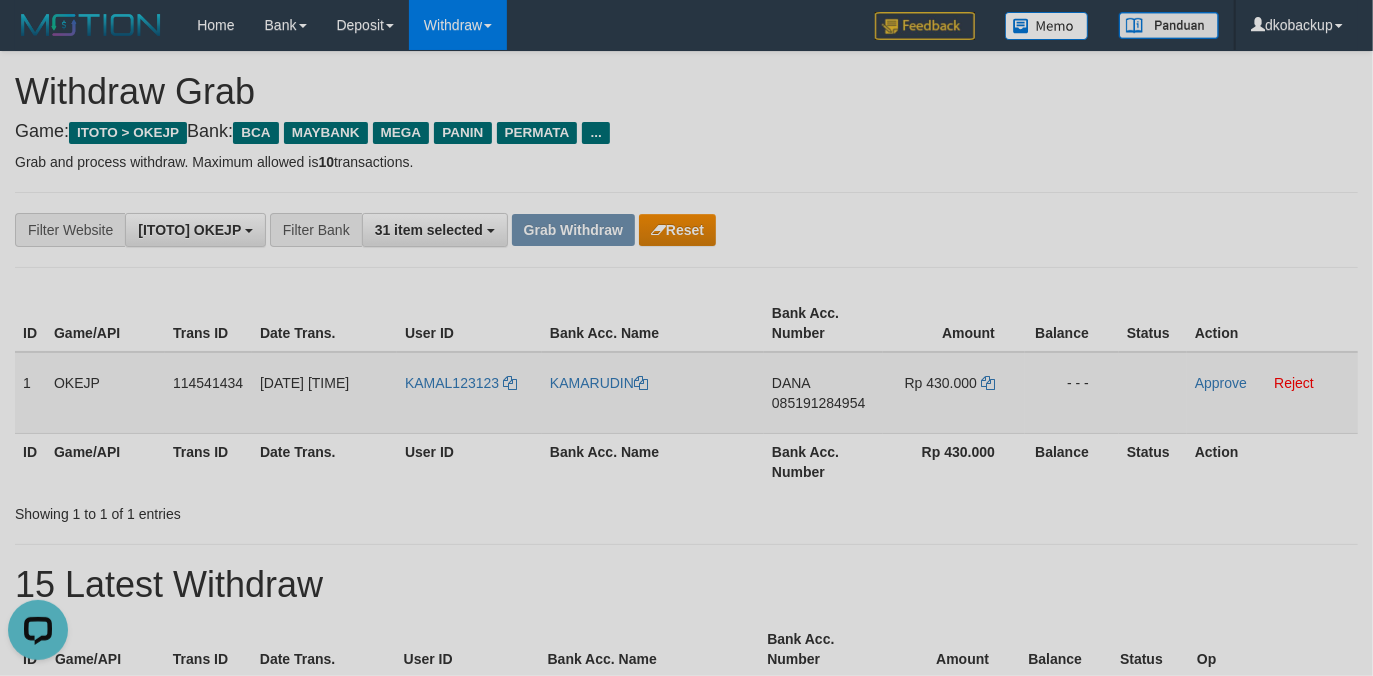 click on "Approve
Reject" at bounding box center [1272, 393] 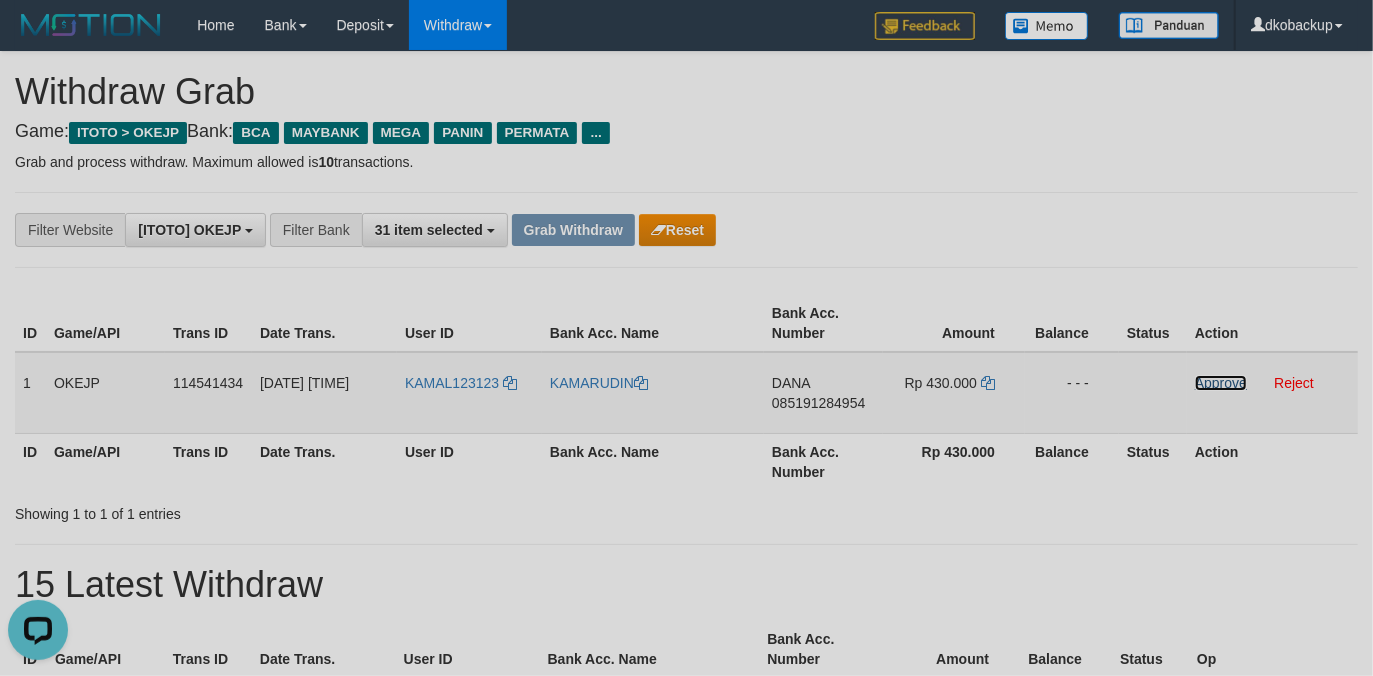 click on "Approve" at bounding box center (1221, 383) 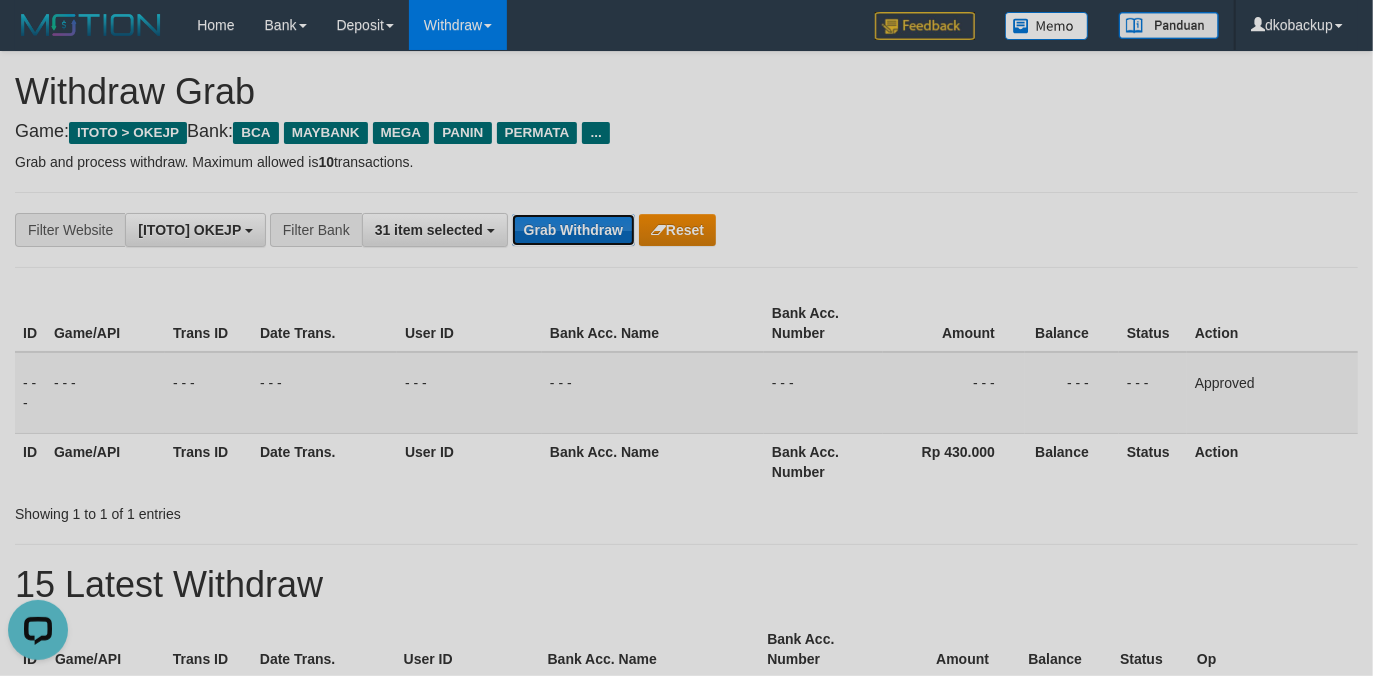 click on "Grab Withdraw" at bounding box center [573, 230] 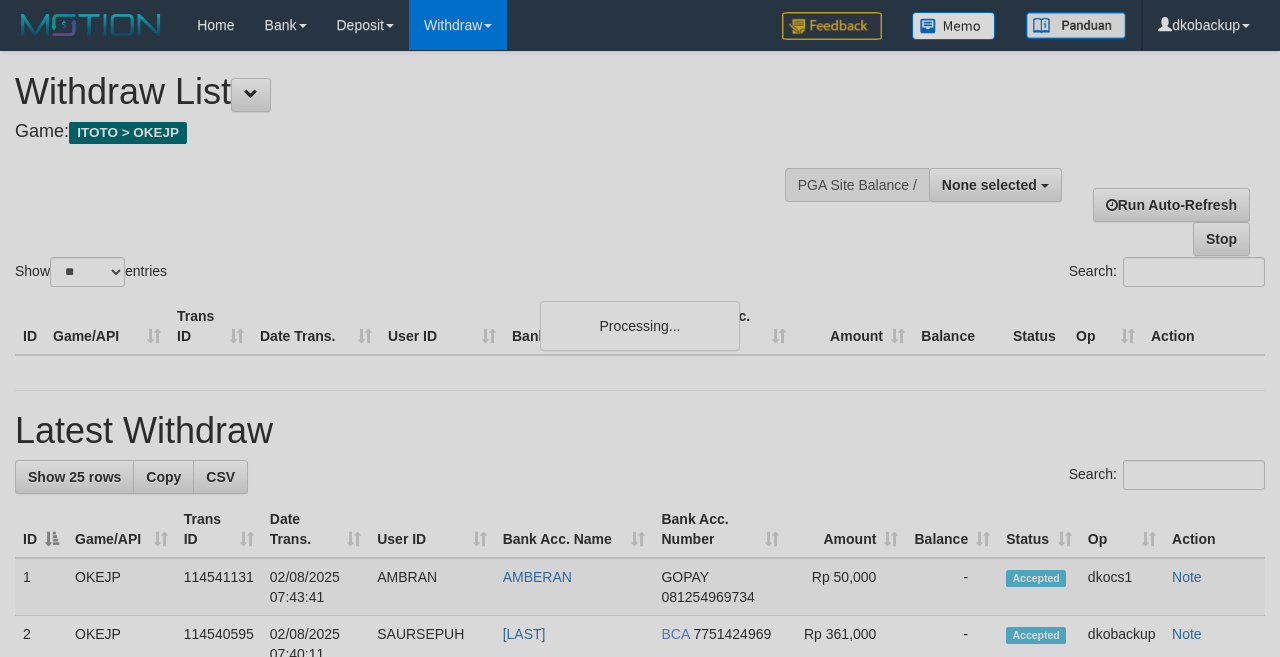 select 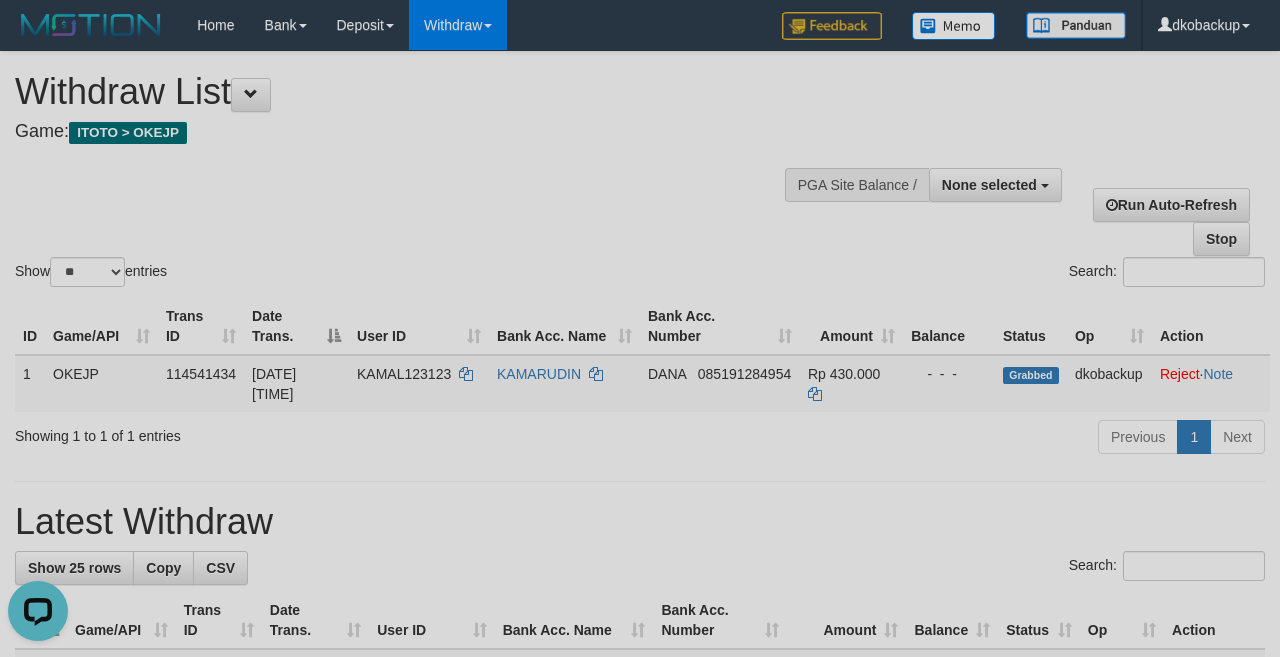 scroll, scrollTop: 0, scrollLeft: 0, axis: both 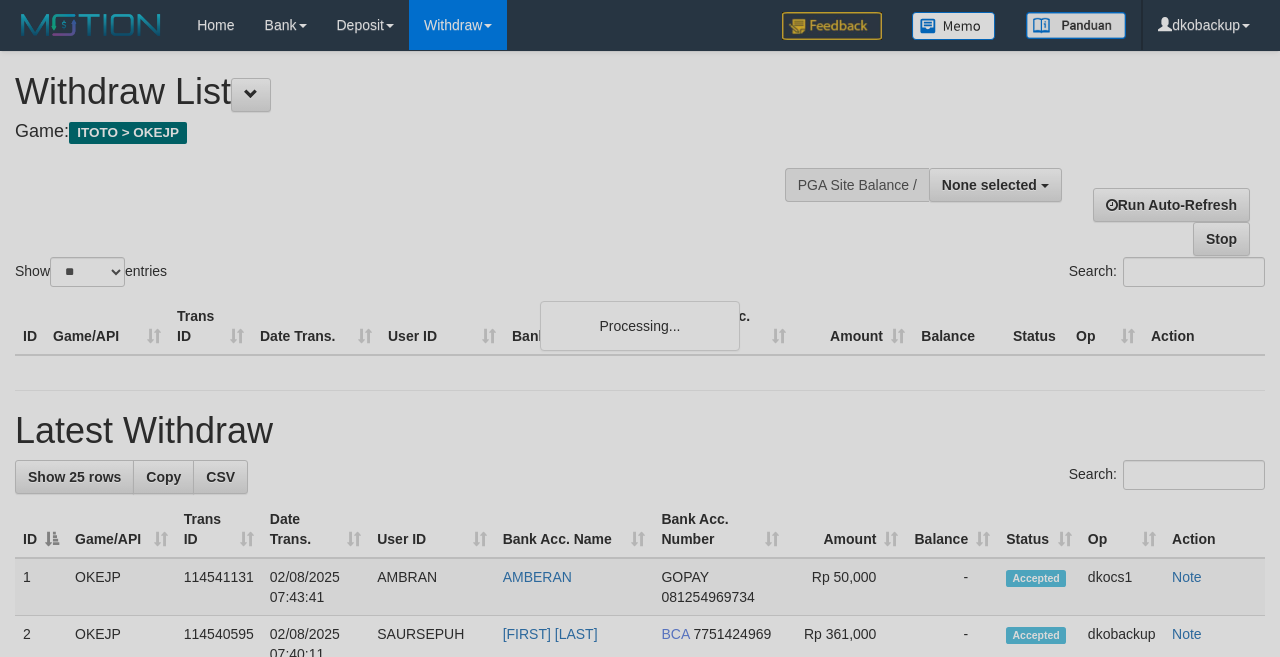 select 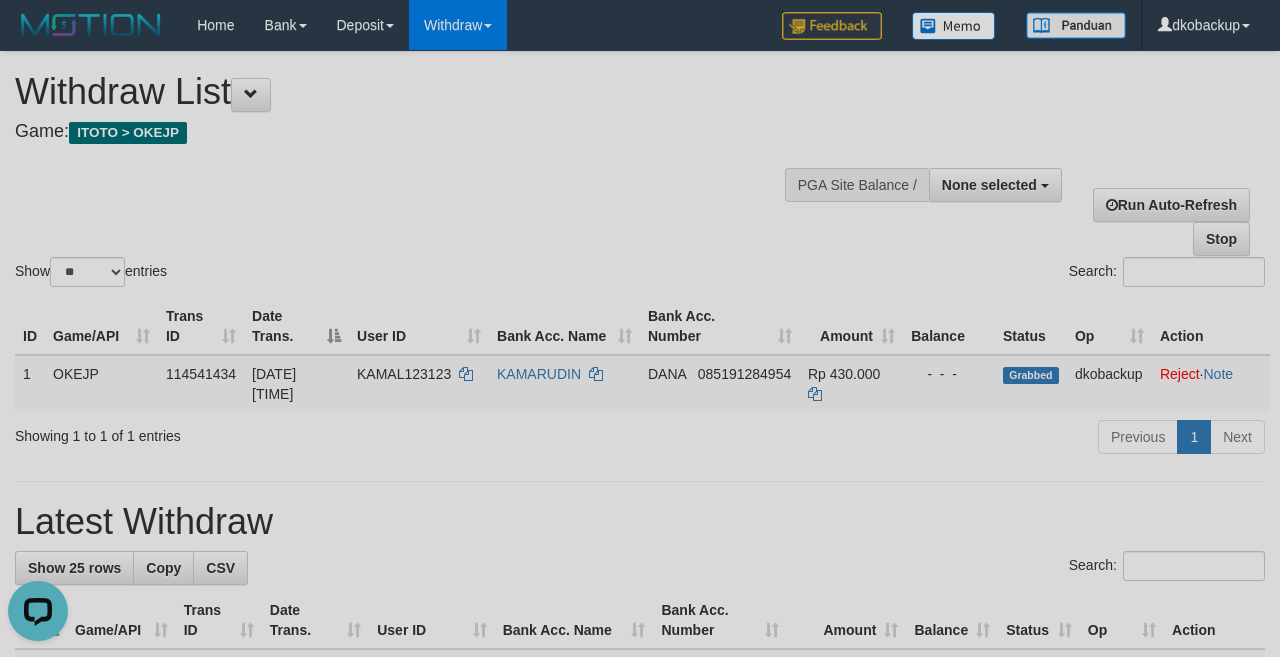 scroll, scrollTop: 0, scrollLeft: 0, axis: both 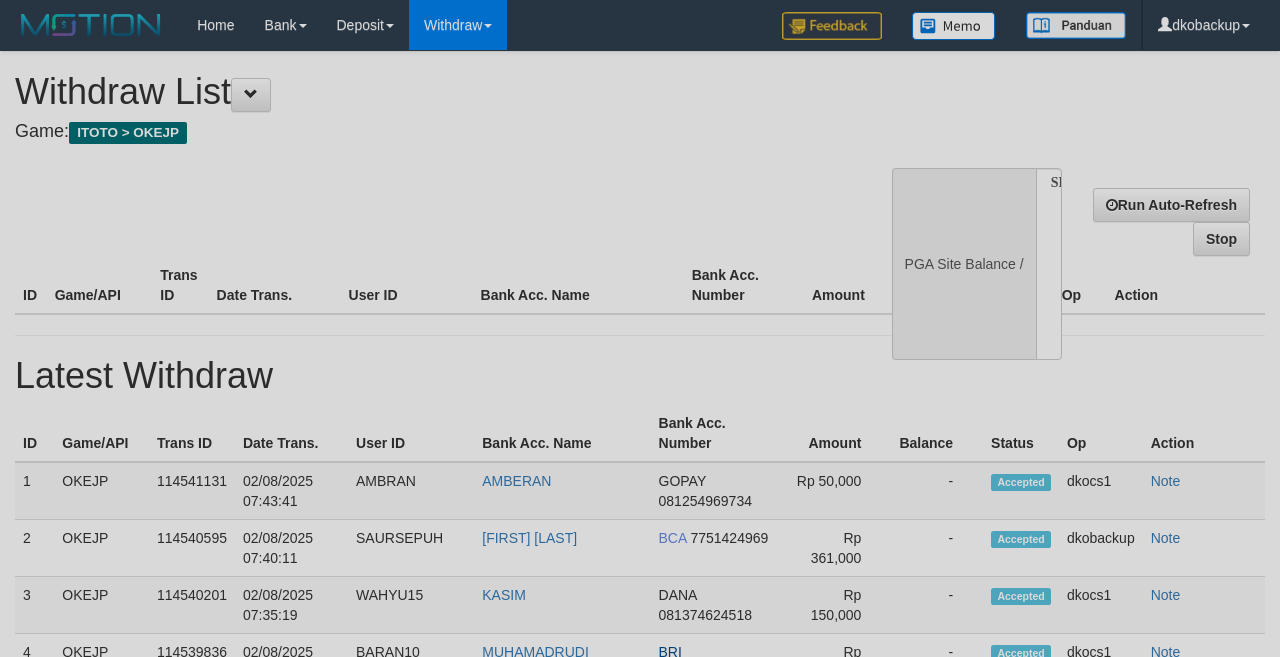 select 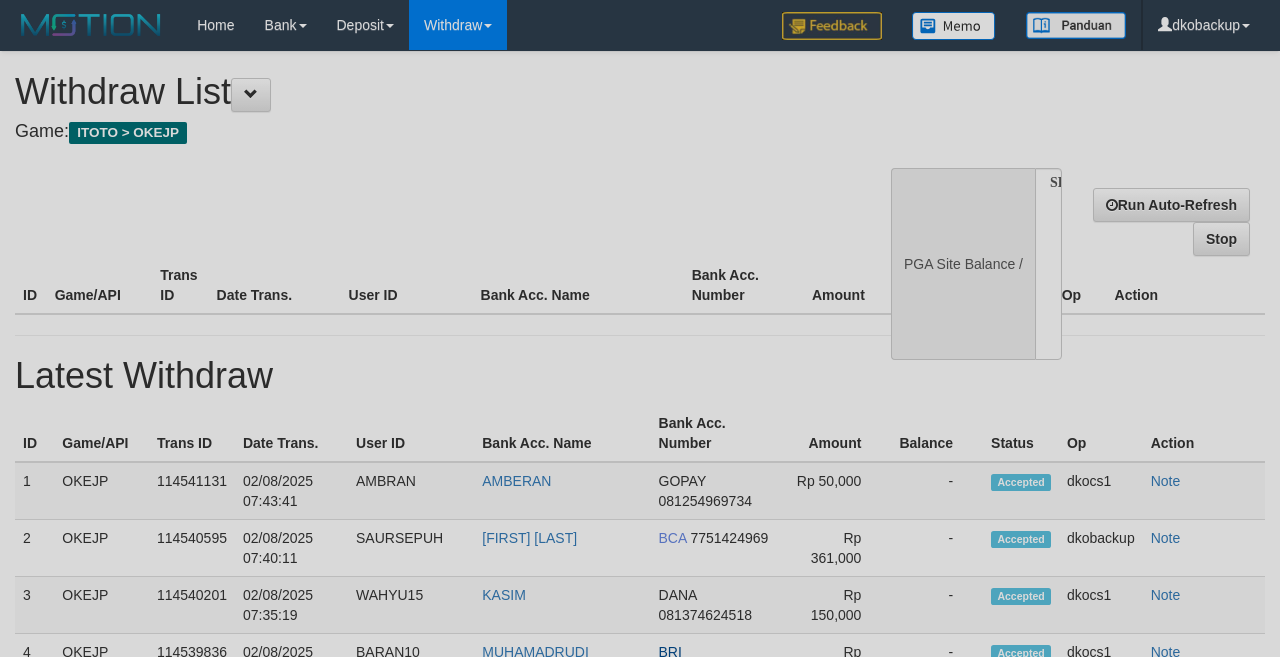 scroll, scrollTop: 0, scrollLeft: 0, axis: both 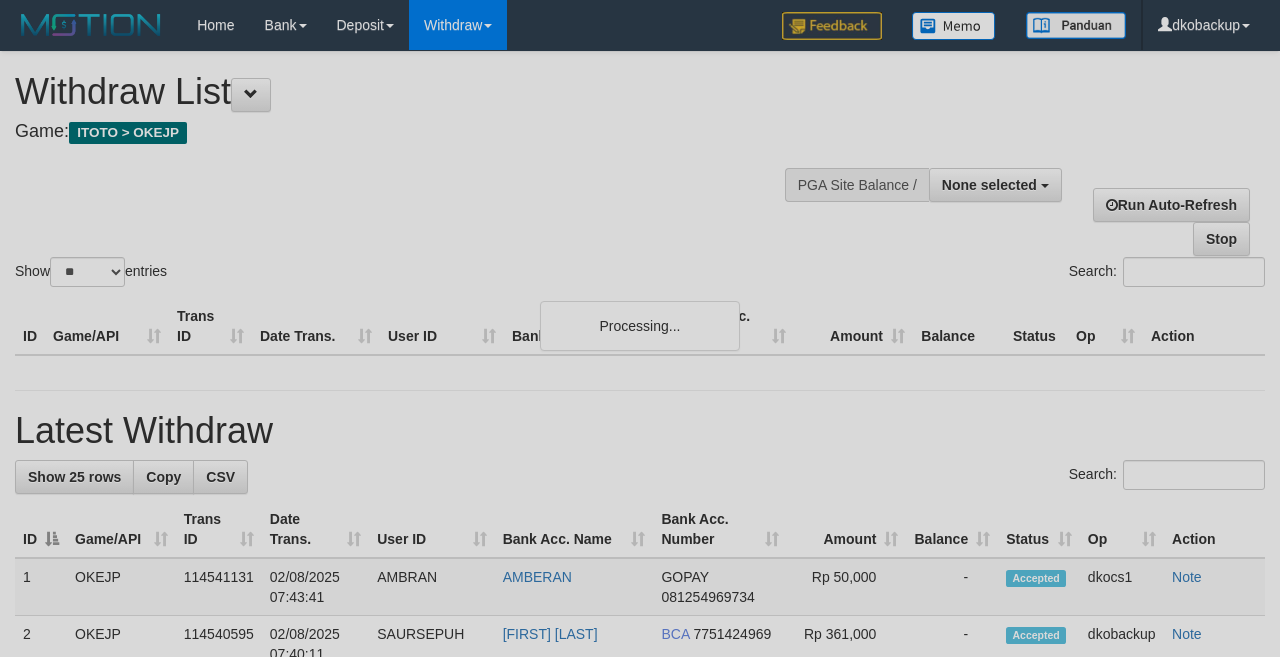 select 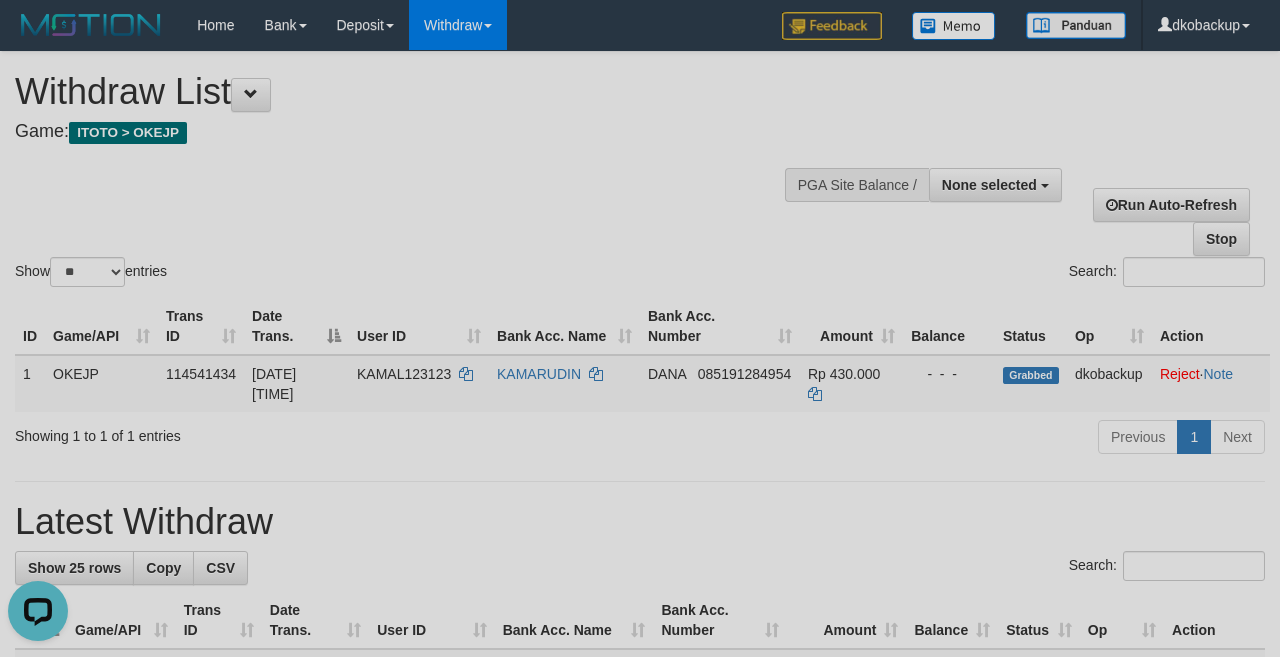 scroll, scrollTop: 0, scrollLeft: 0, axis: both 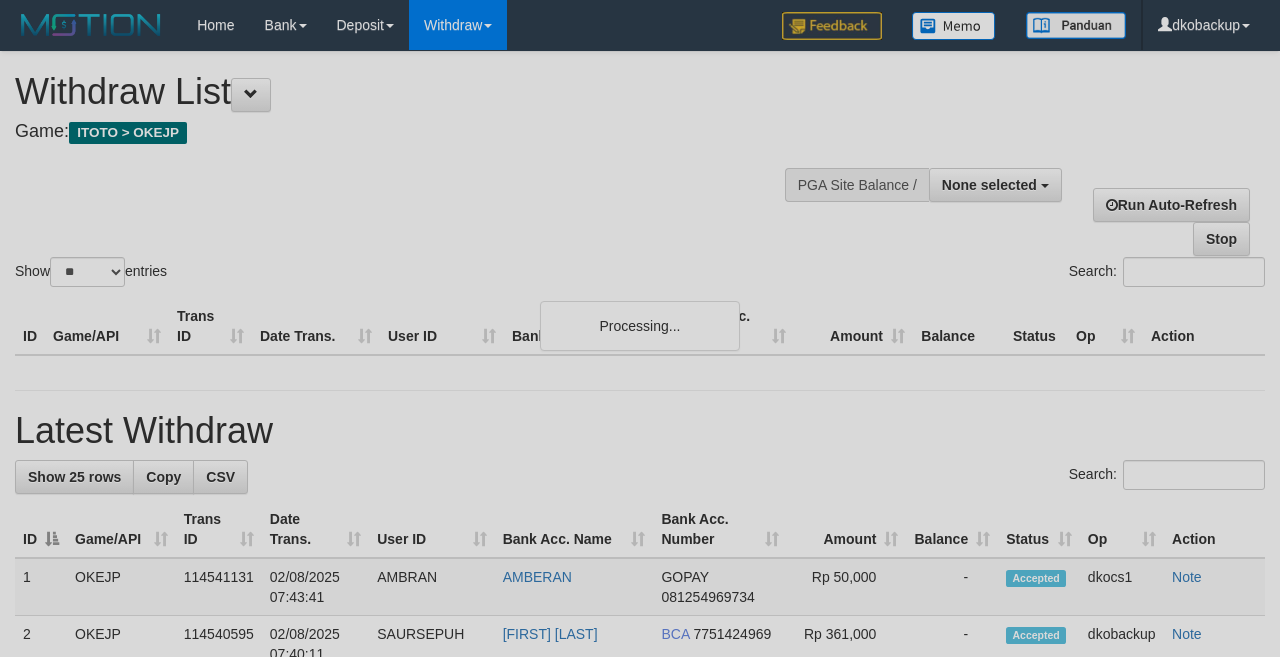 select 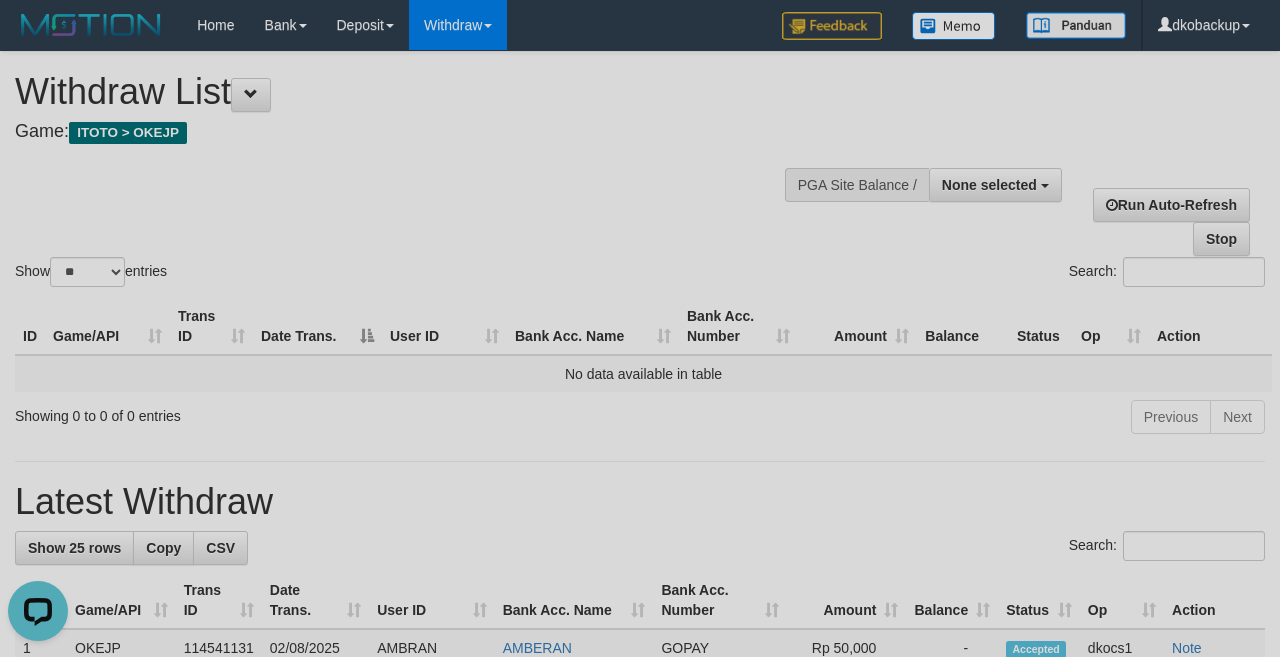 scroll, scrollTop: 0, scrollLeft: 0, axis: both 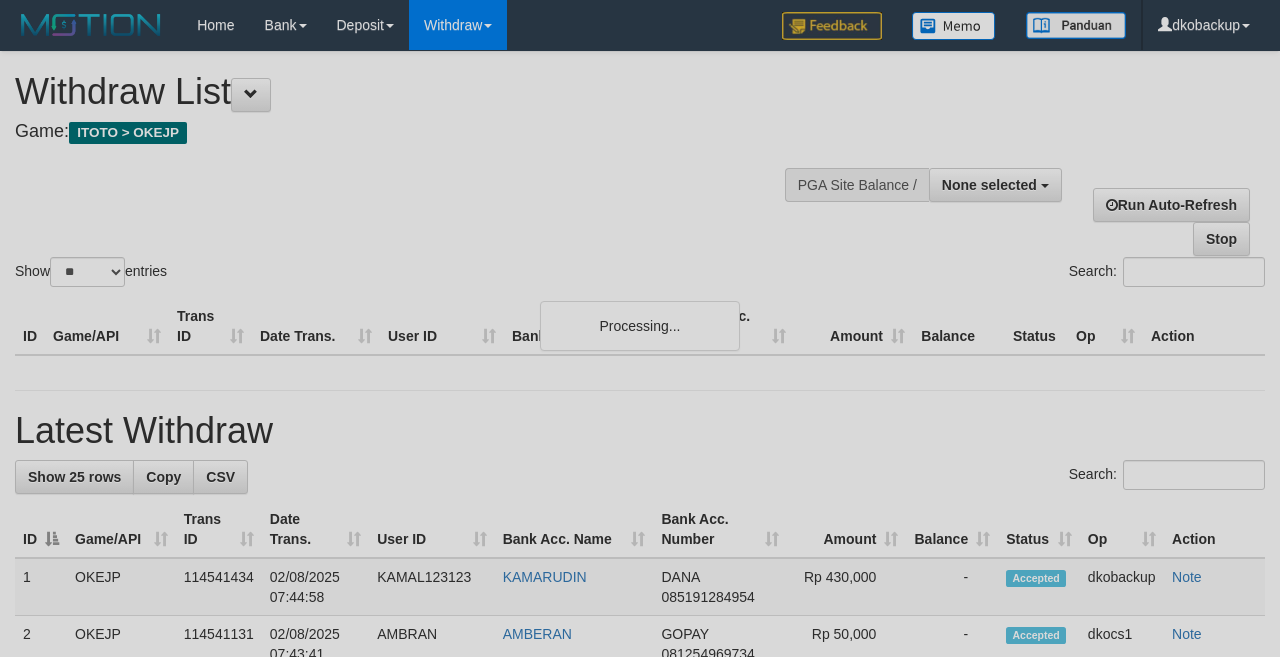 select 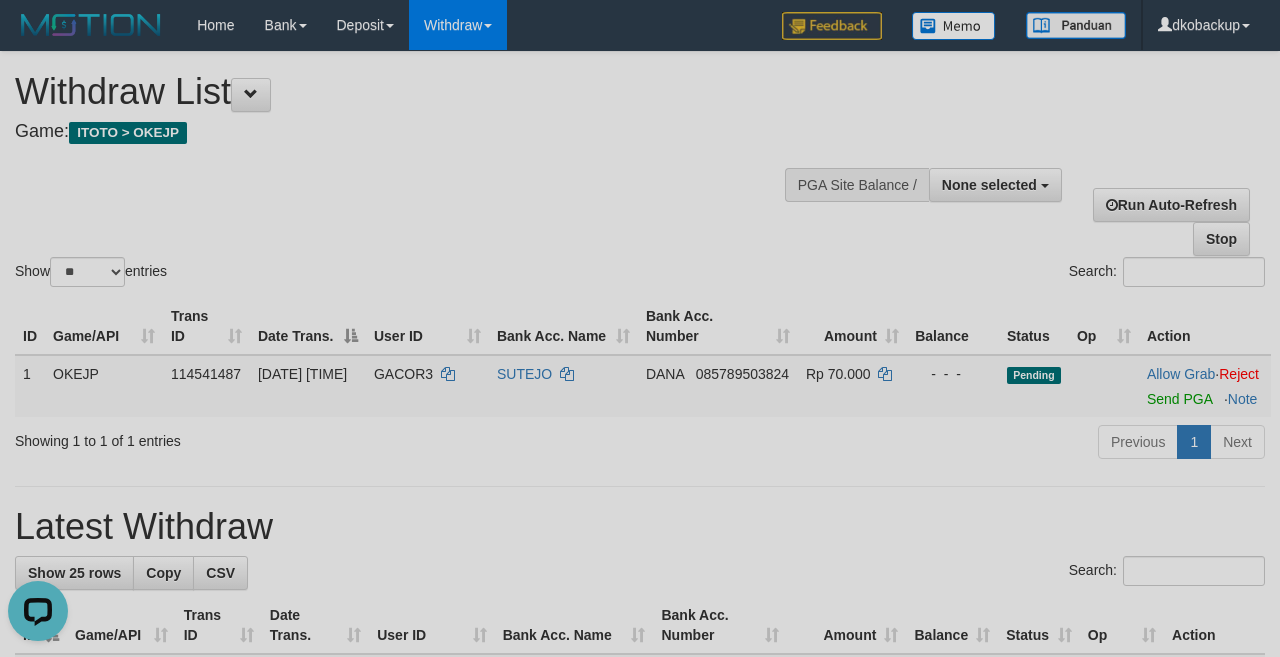 scroll, scrollTop: 0, scrollLeft: 0, axis: both 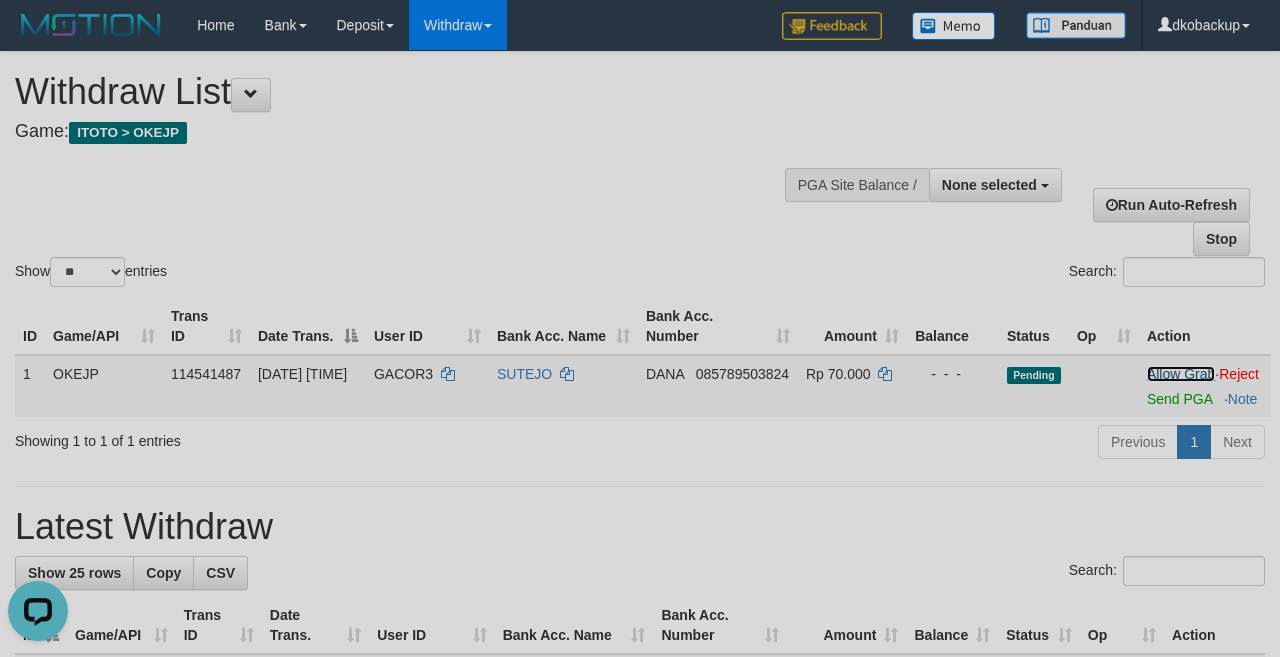click on "Allow Grab" at bounding box center (1181, 374) 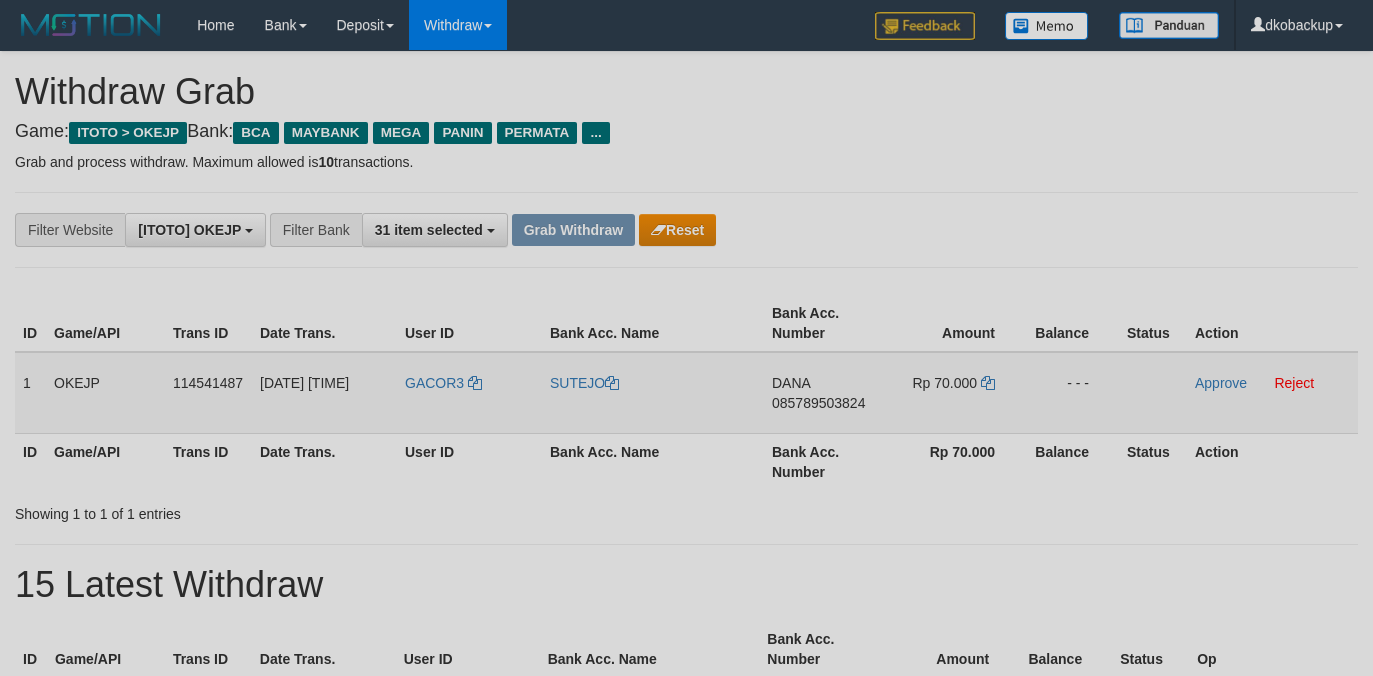 scroll, scrollTop: 0, scrollLeft: 0, axis: both 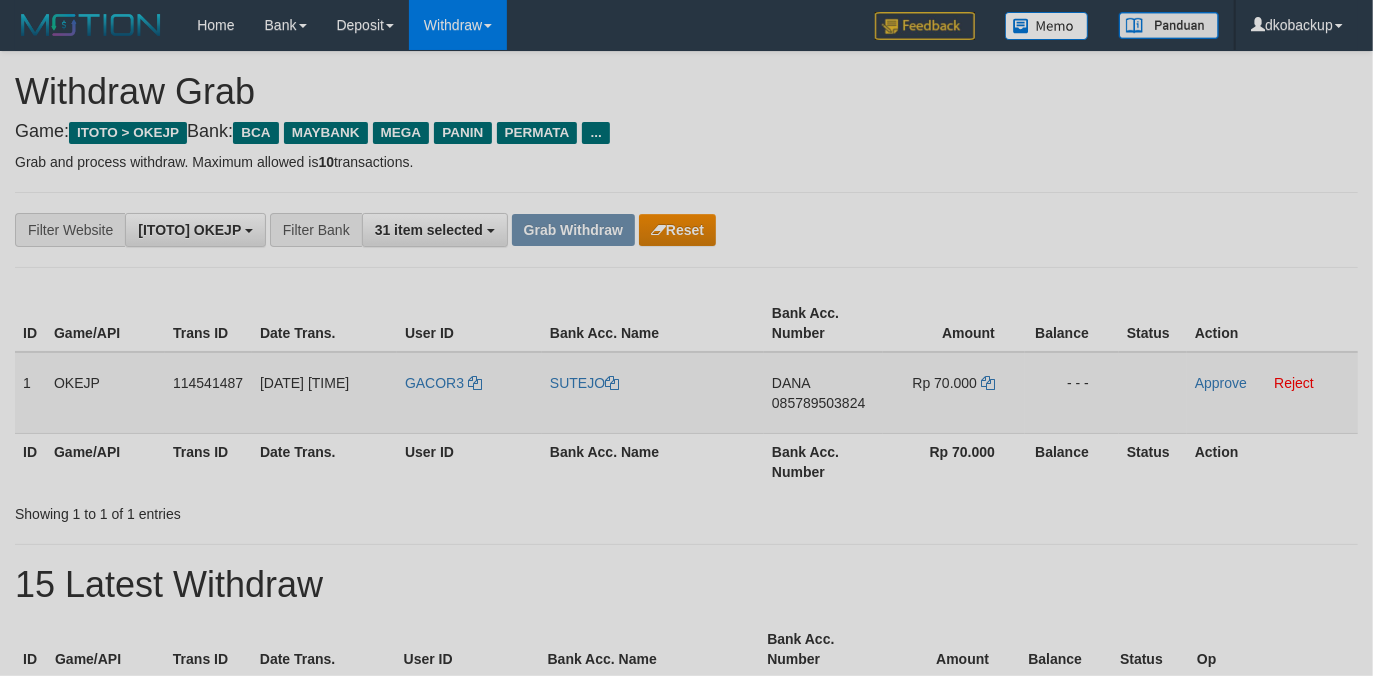 click on "GACOR3" at bounding box center [469, 393] 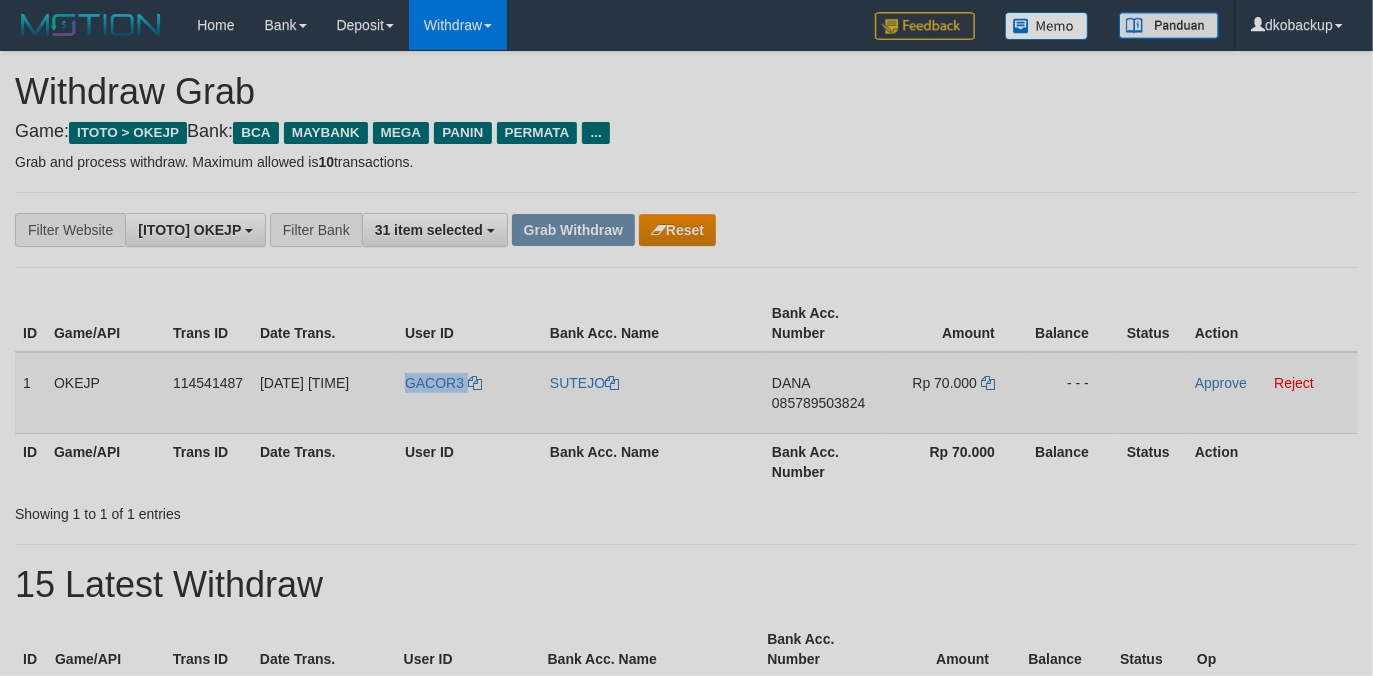 click on "GACOR3" at bounding box center [469, 393] 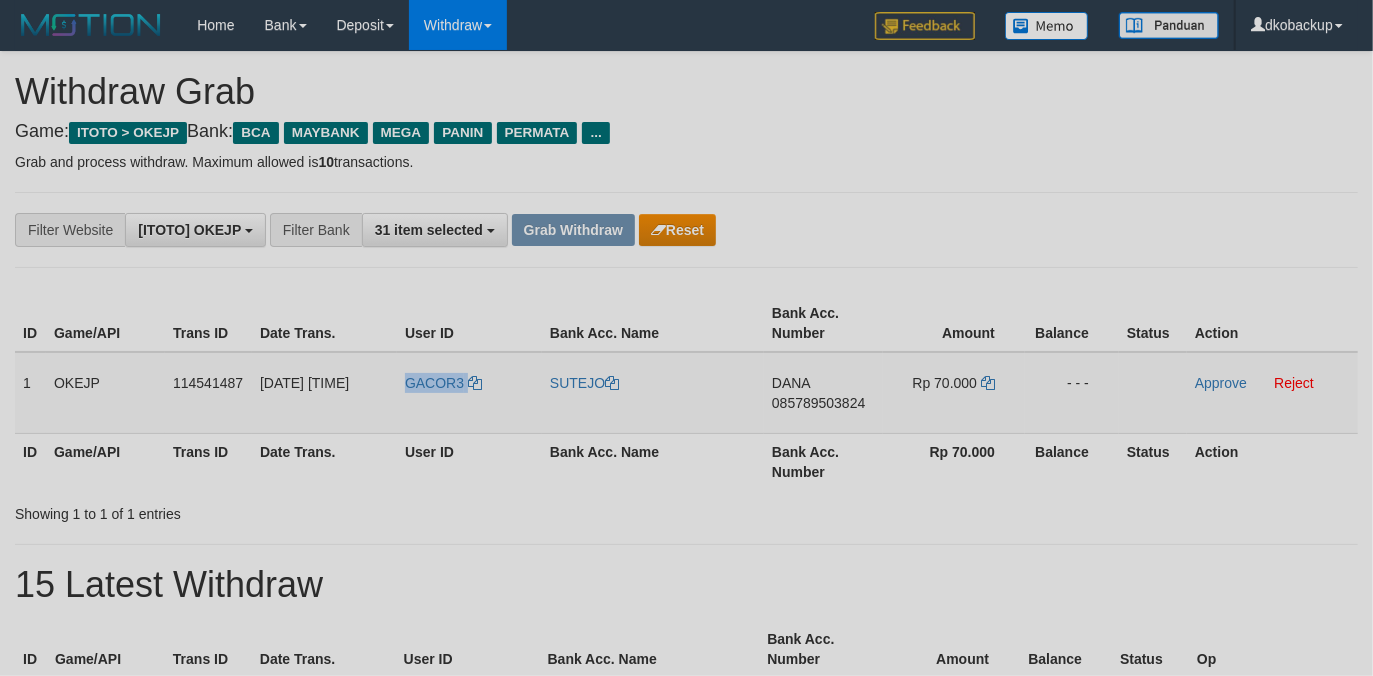 copy on "GACOR3" 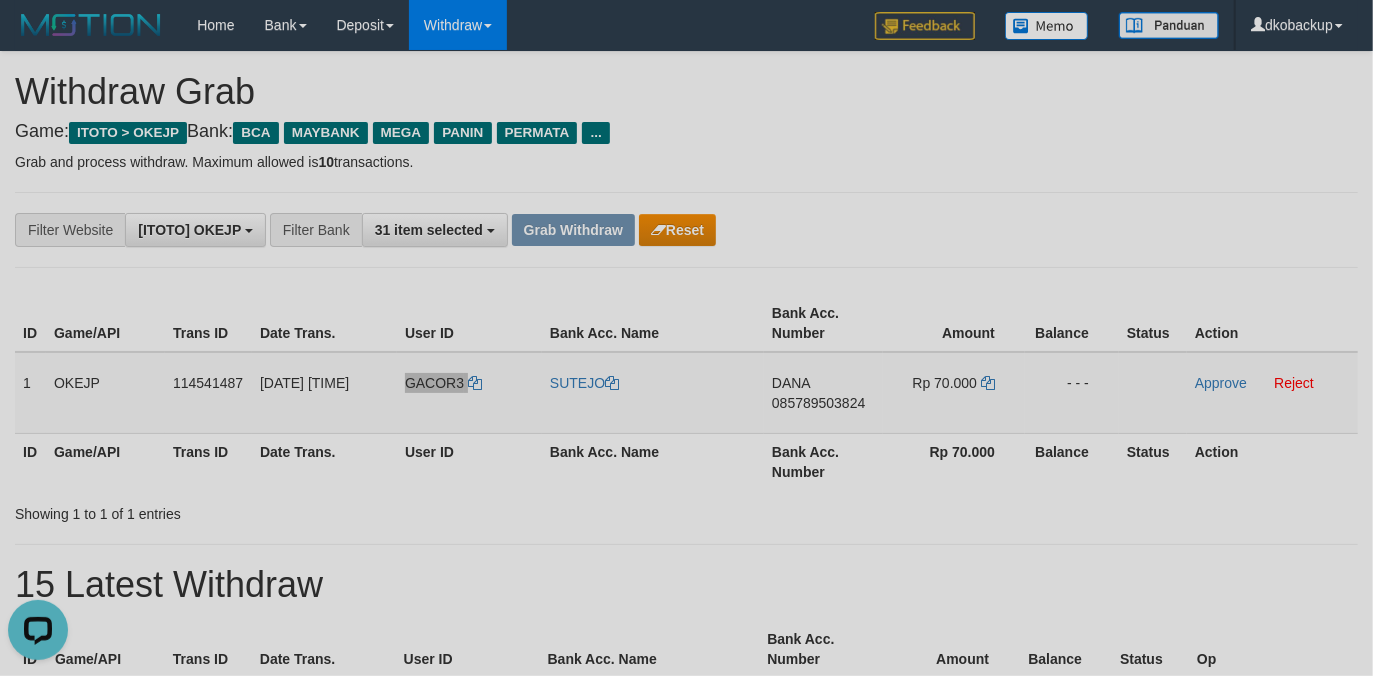 scroll, scrollTop: 0, scrollLeft: 0, axis: both 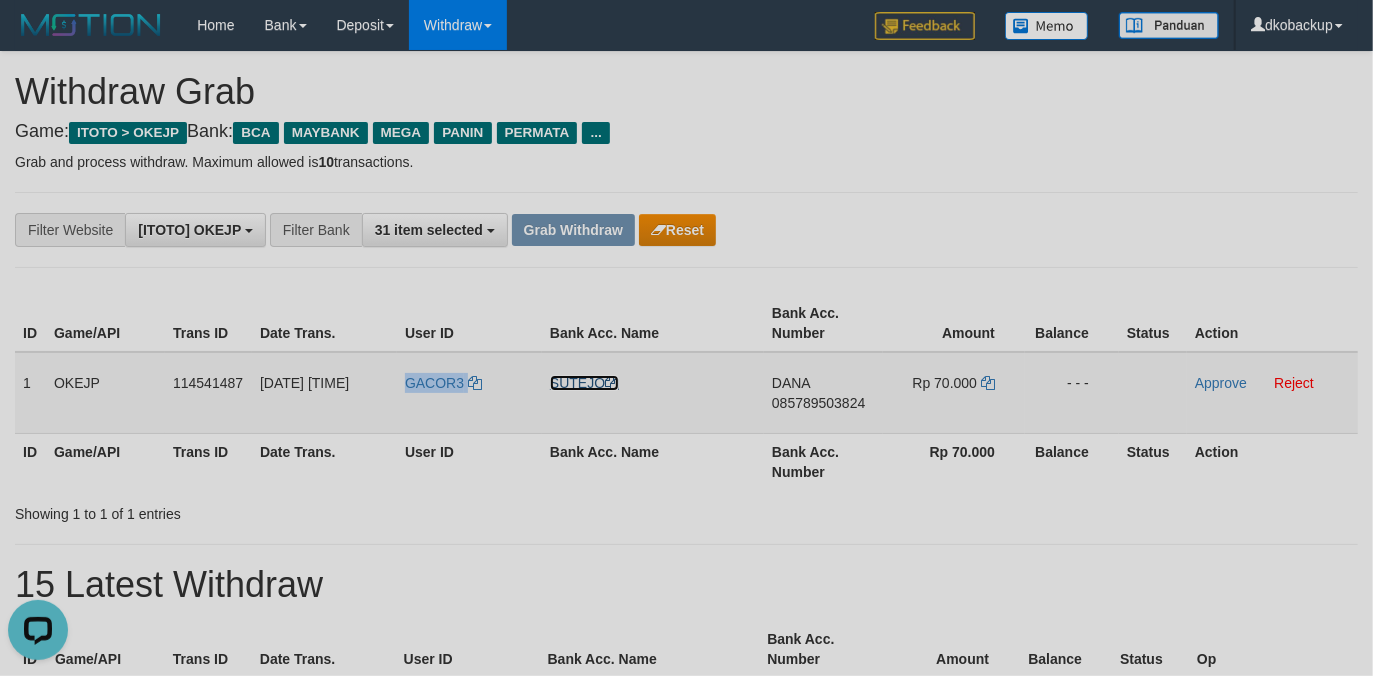 click on "SUTEJO" at bounding box center (584, 383) 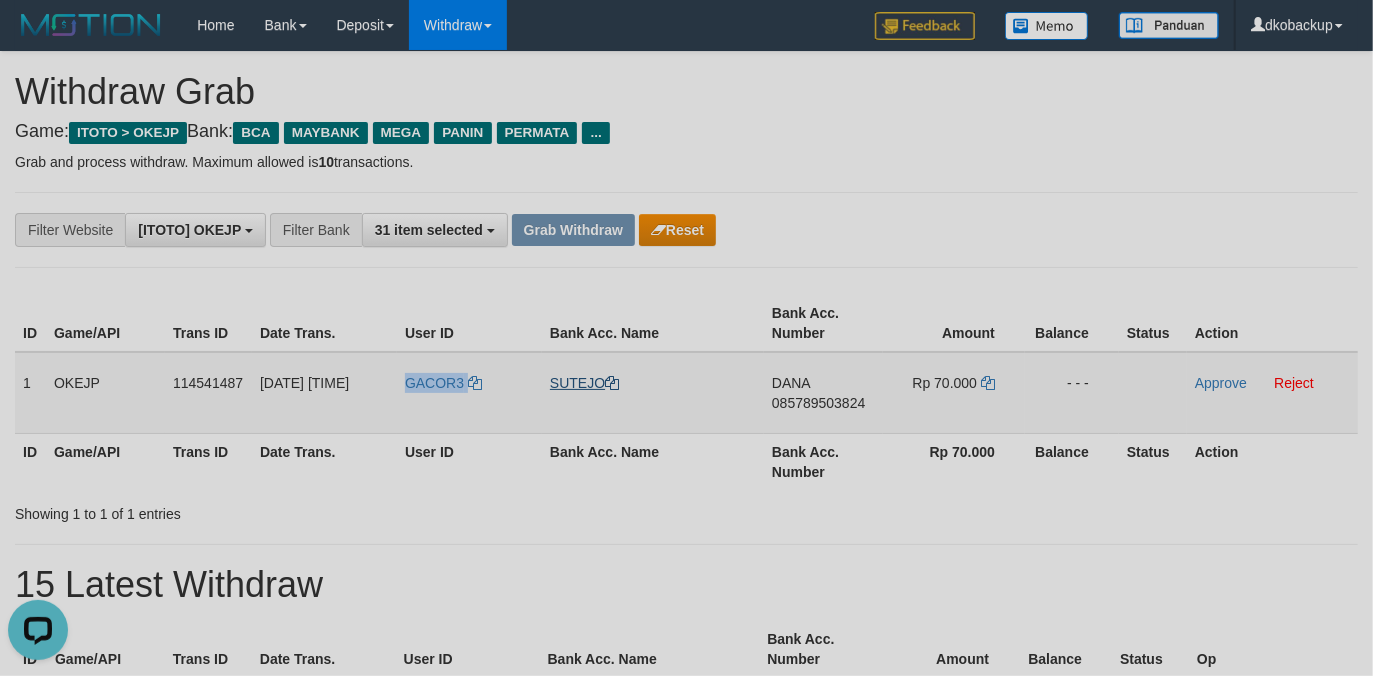 copy on "GACOR3" 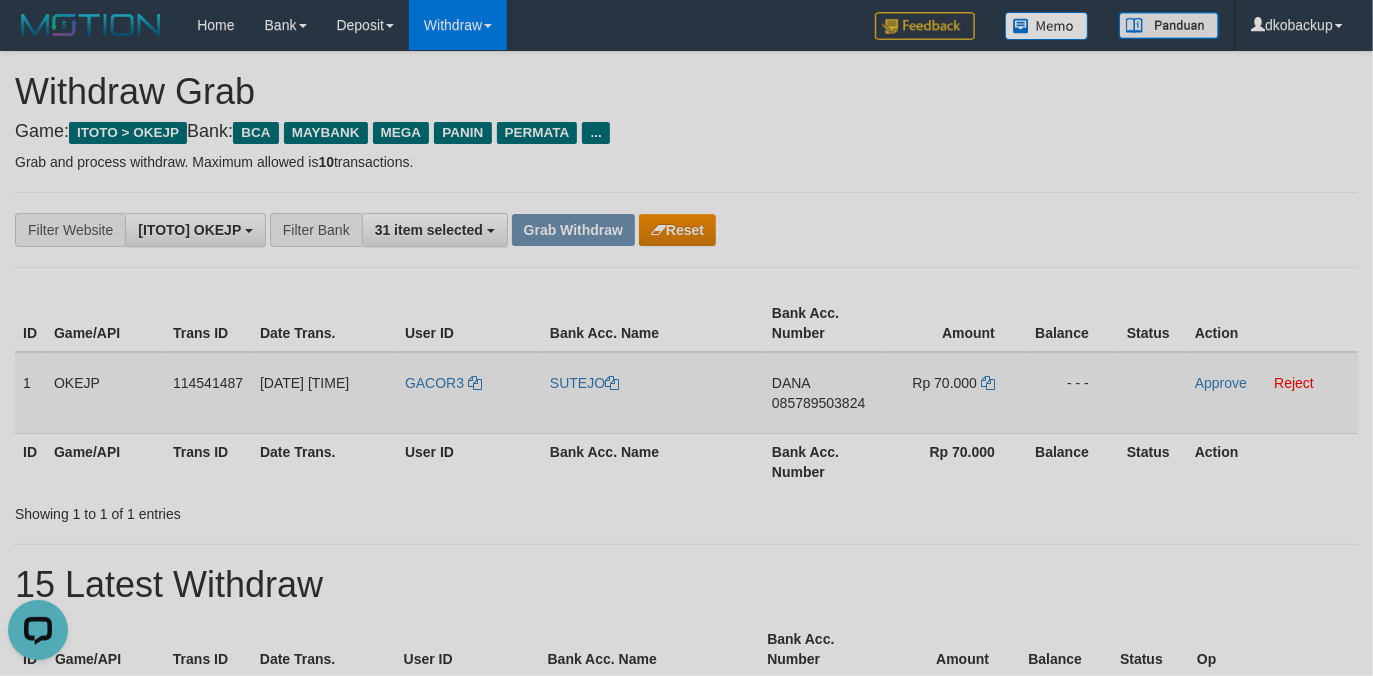 drag, startPoint x: 820, startPoint y: 398, endPoint x: 808, endPoint y: 413, distance: 19.209373 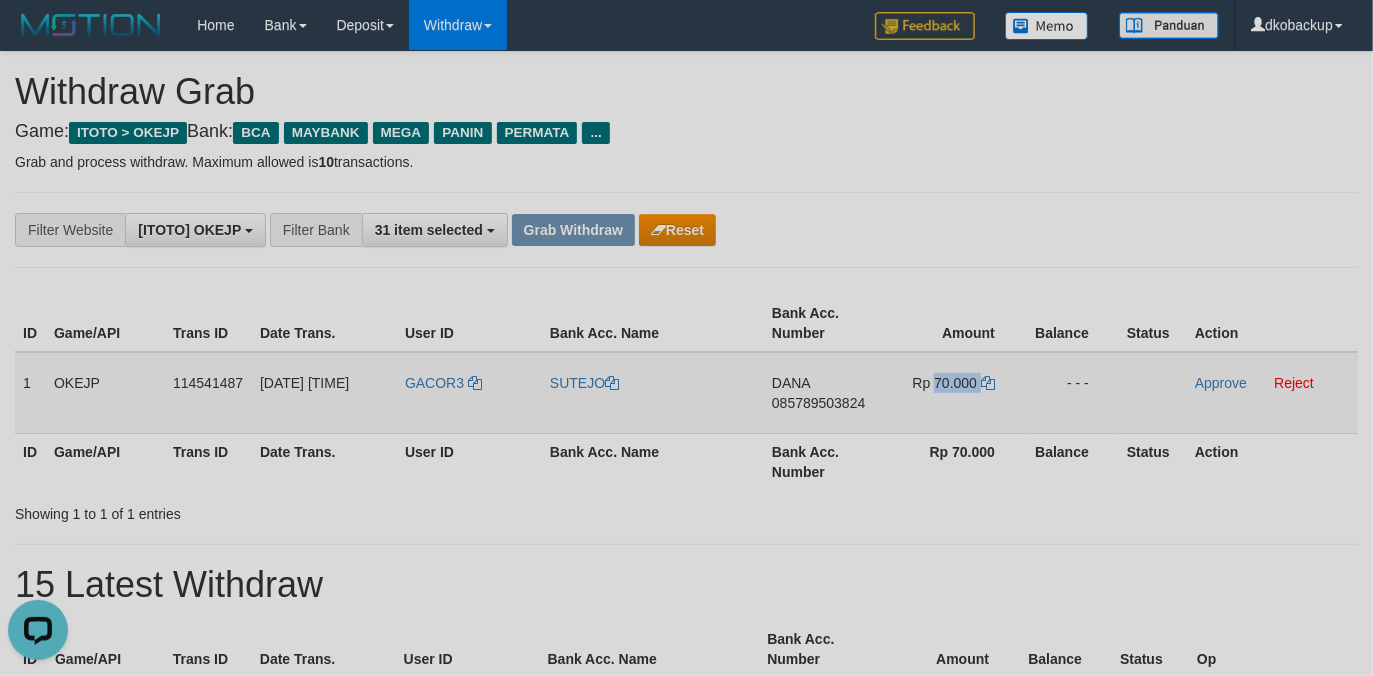 click on "Rp 70.000" at bounding box center (945, 383) 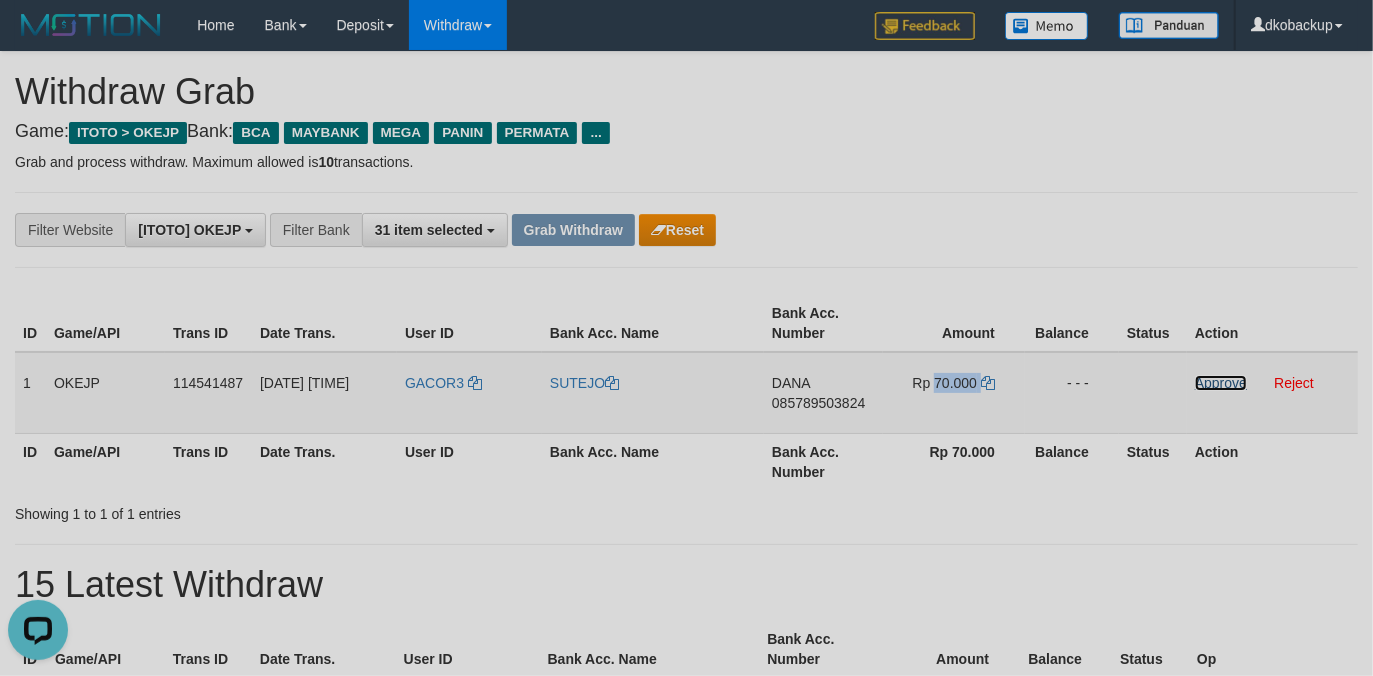 click on "Approve" at bounding box center (1221, 383) 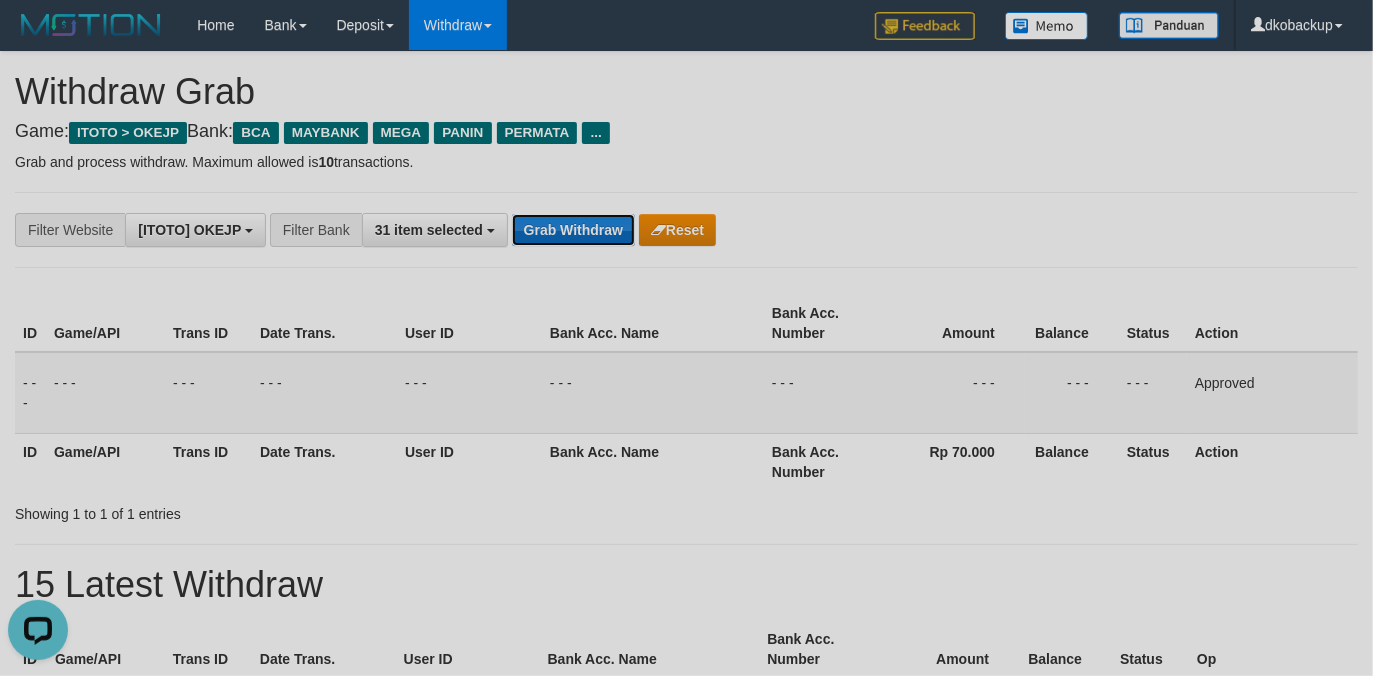 click on "Grab Withdraw" at bounding box center [573, 230] 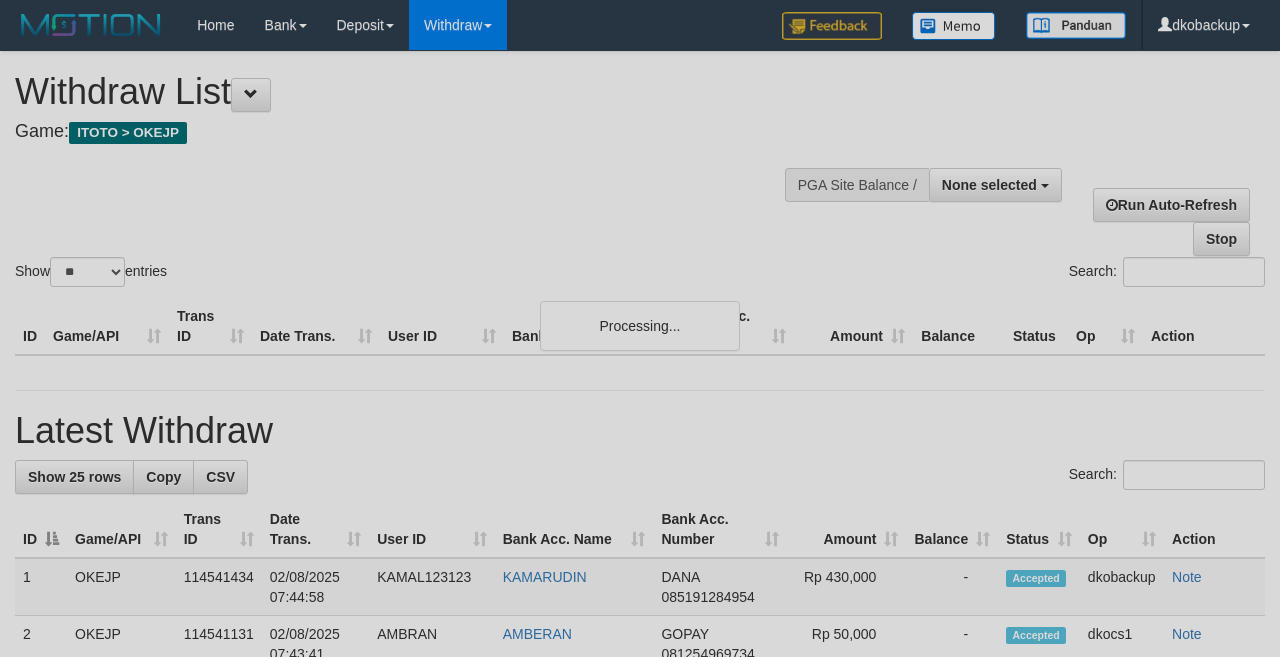 select 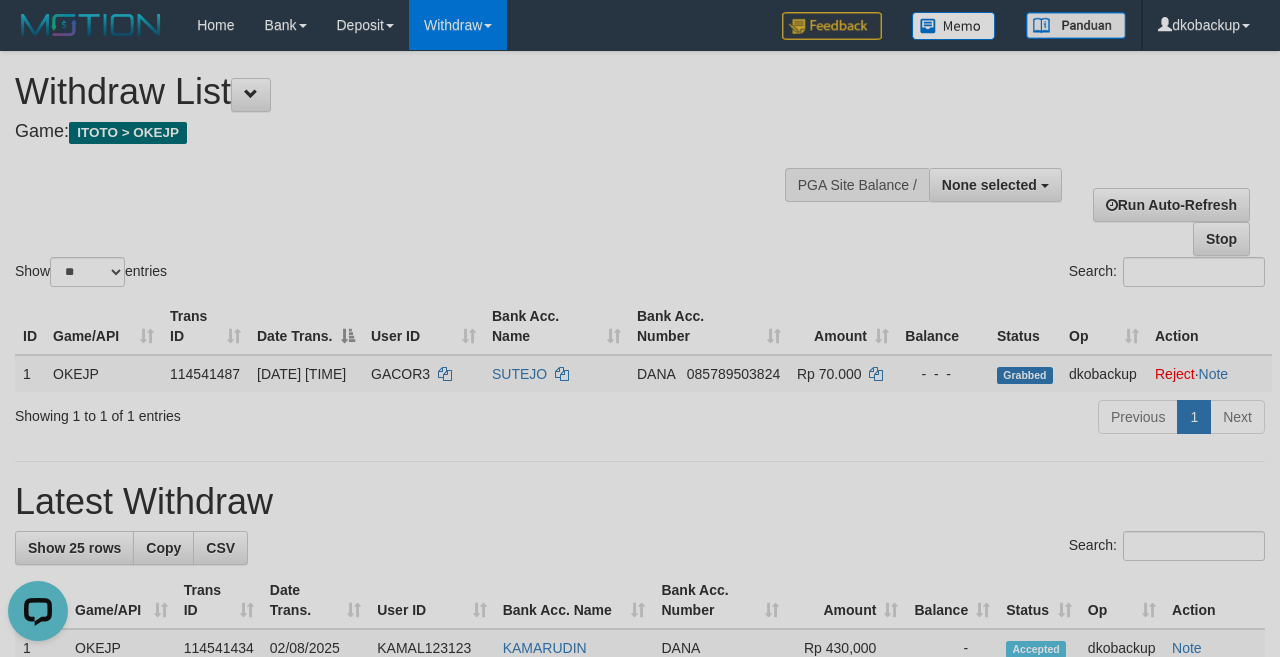 scroll, scrollTop: 0, scrollLeft: 0, axis: both 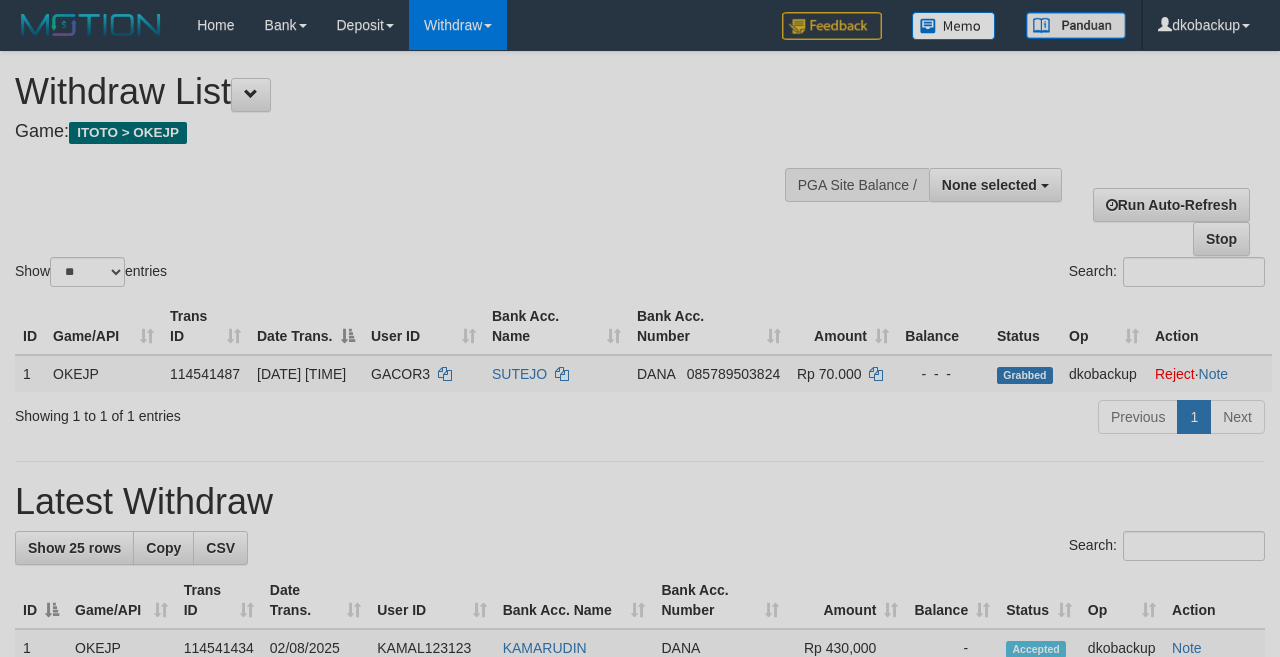 select 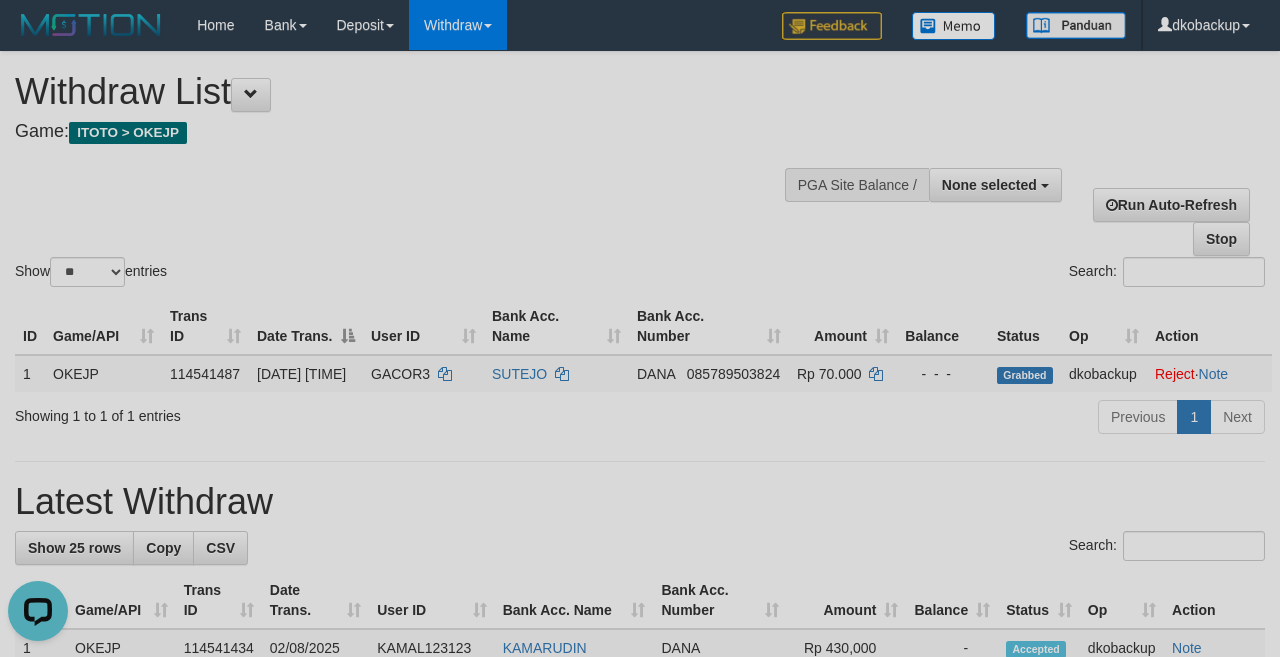 scroll, scrollTop: 0, scrollLeft: 0, axis: both 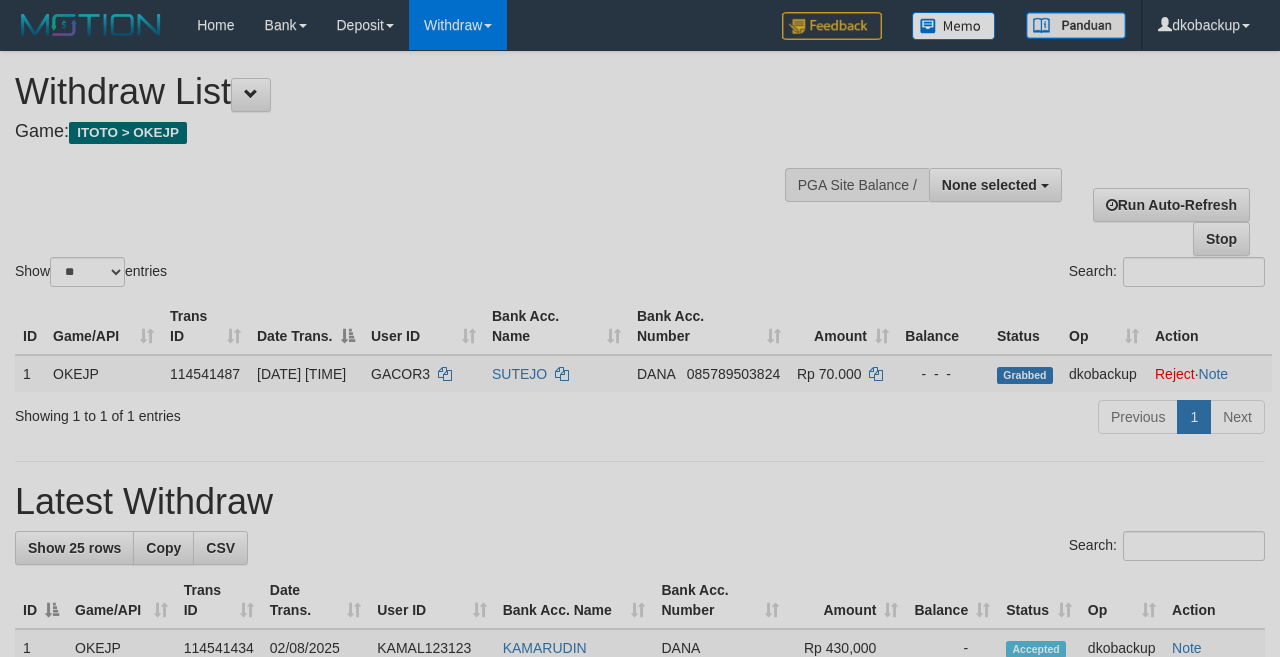 select 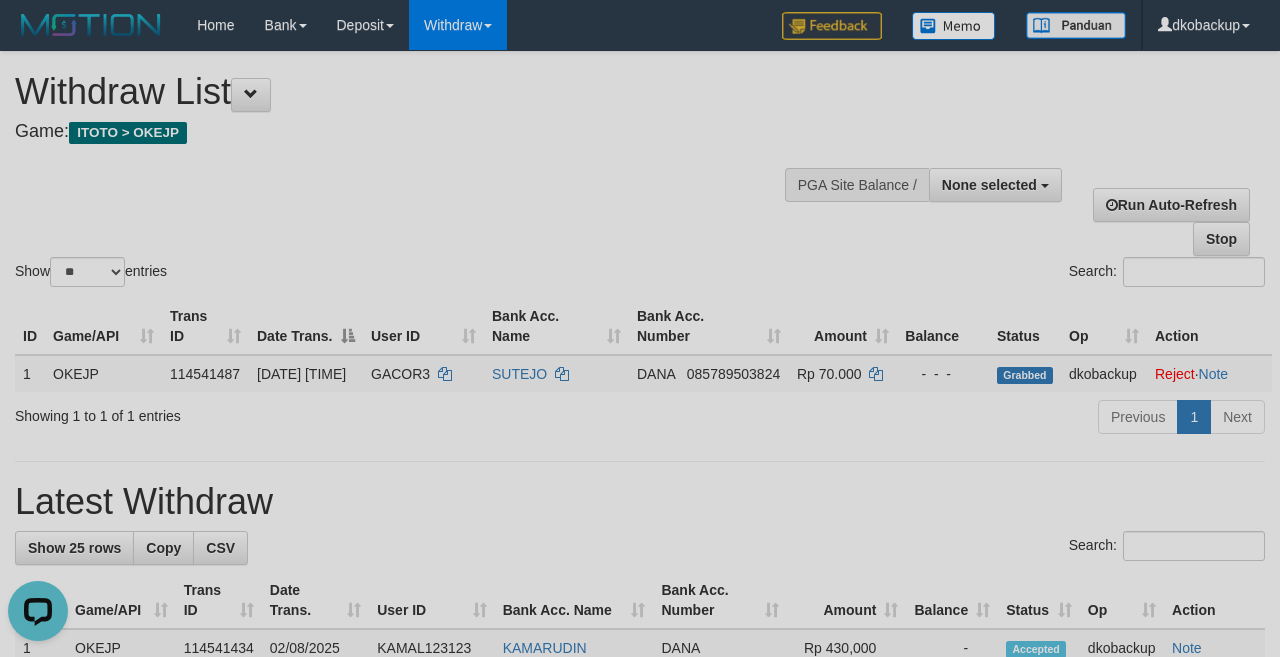 scroll, scrollTop: 0, scrollLeft: 0, axis: both 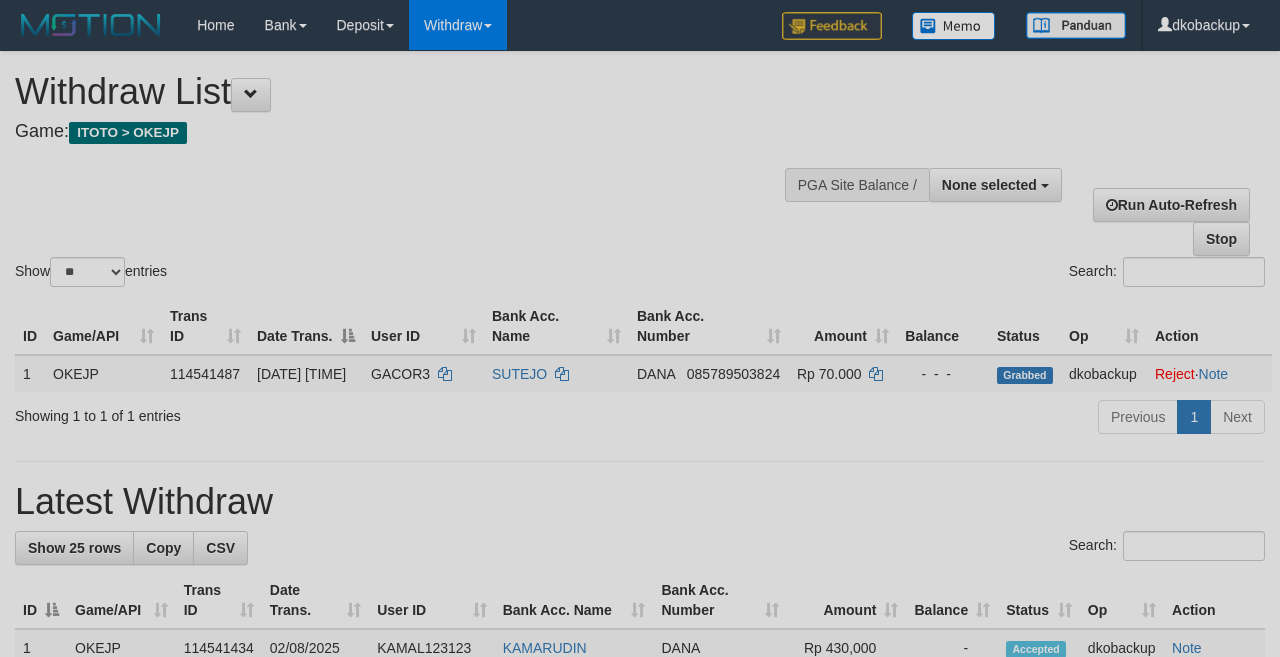 select 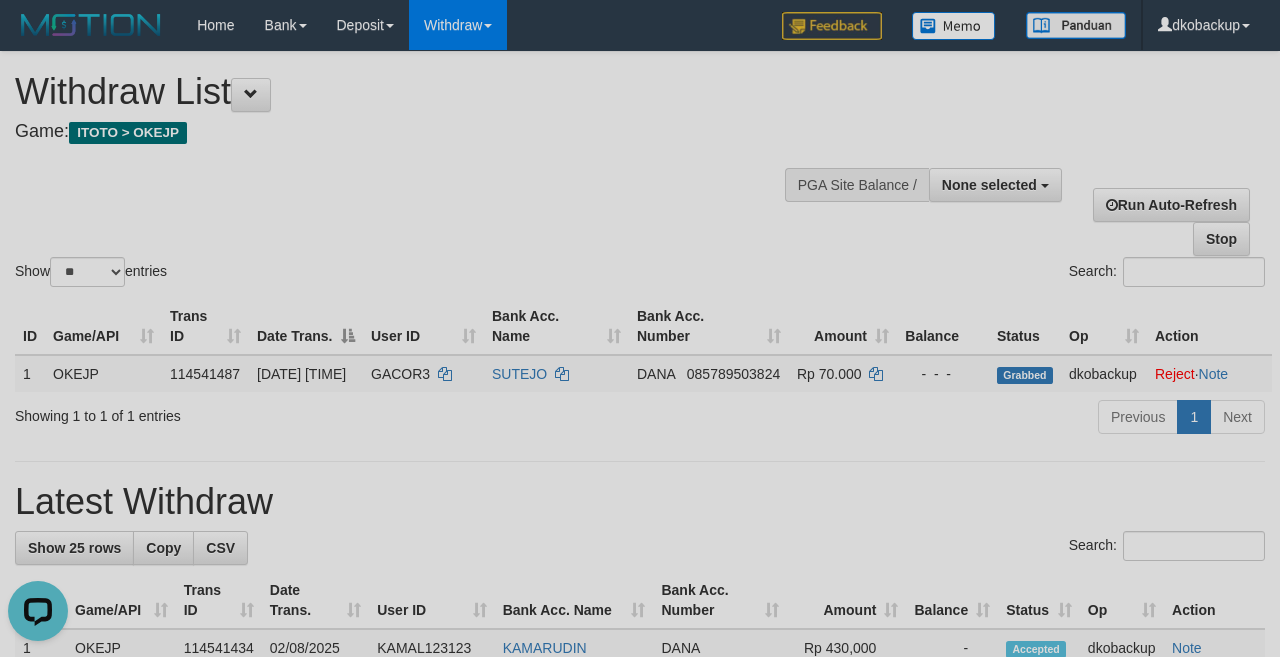 scroll, scrollTop: 0, scrollLeft: 0, axis: both 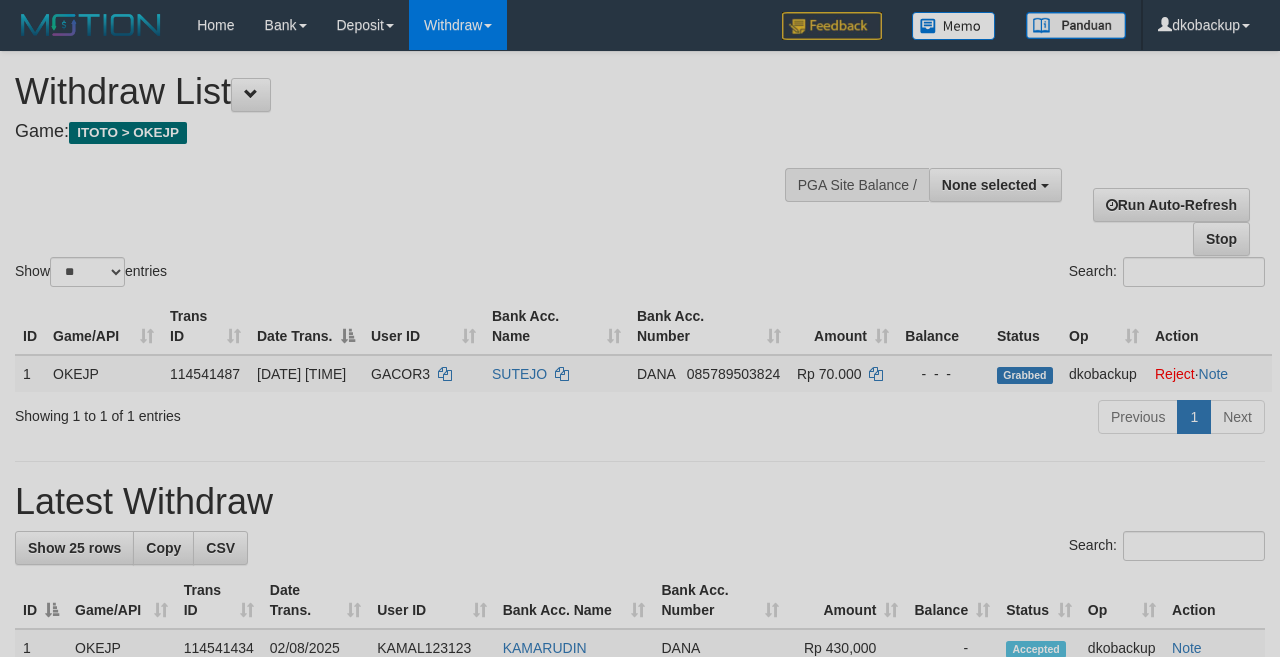 select 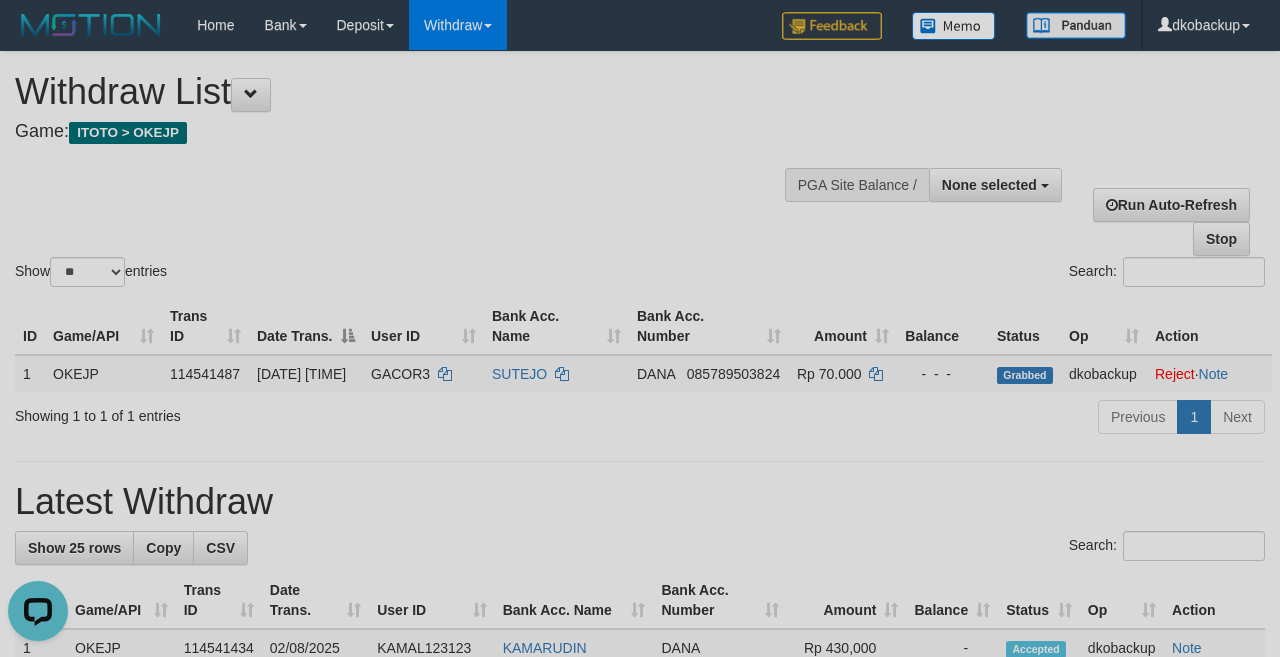 scroll, scrollTop: 0, scrollLeft: 0, axis: both 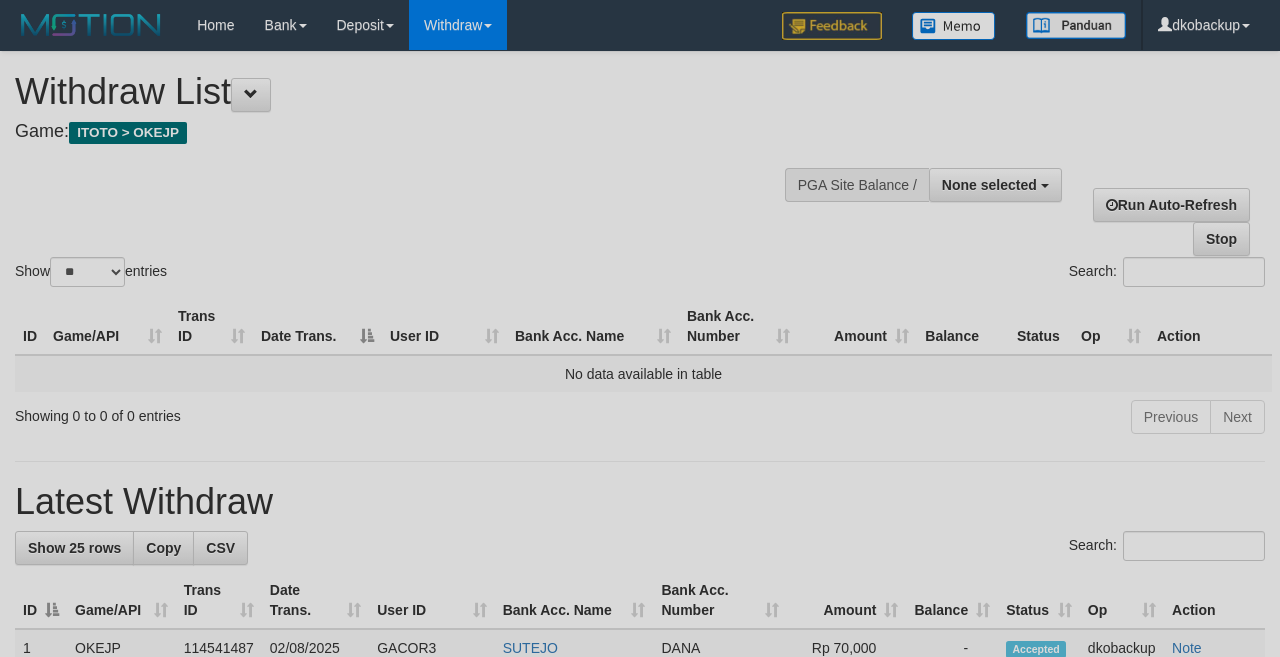 select 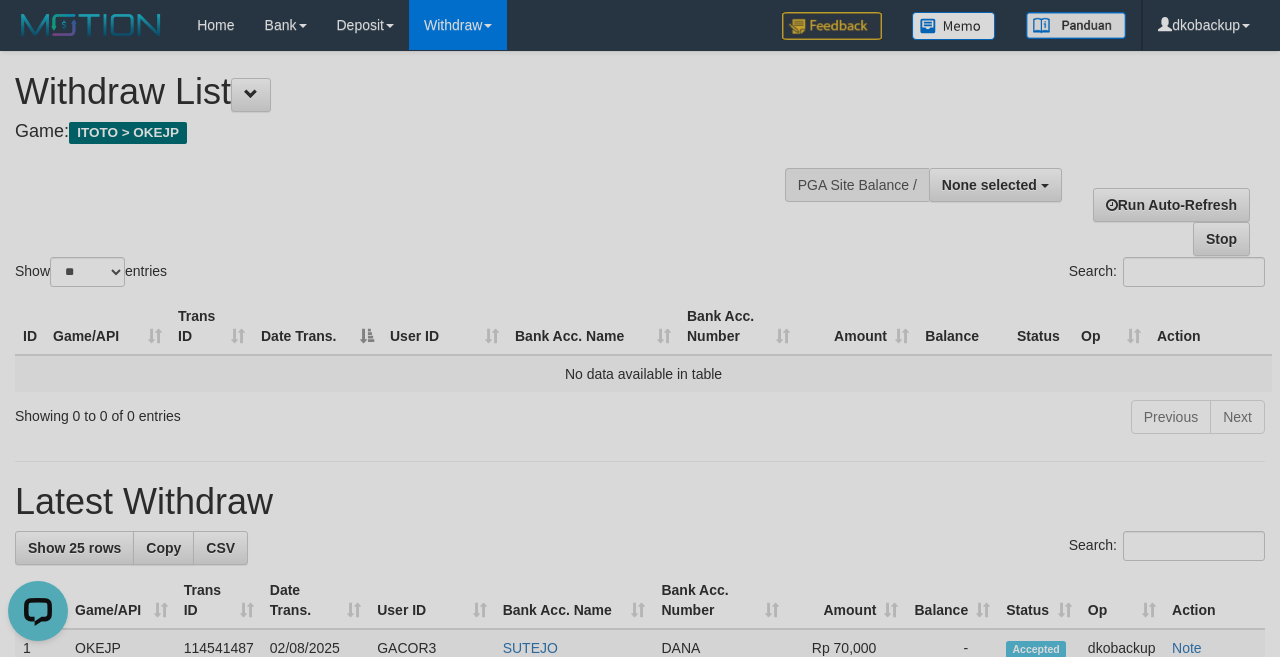 scroll, scrollTop: 0, scrollLeft: 0, axis: both 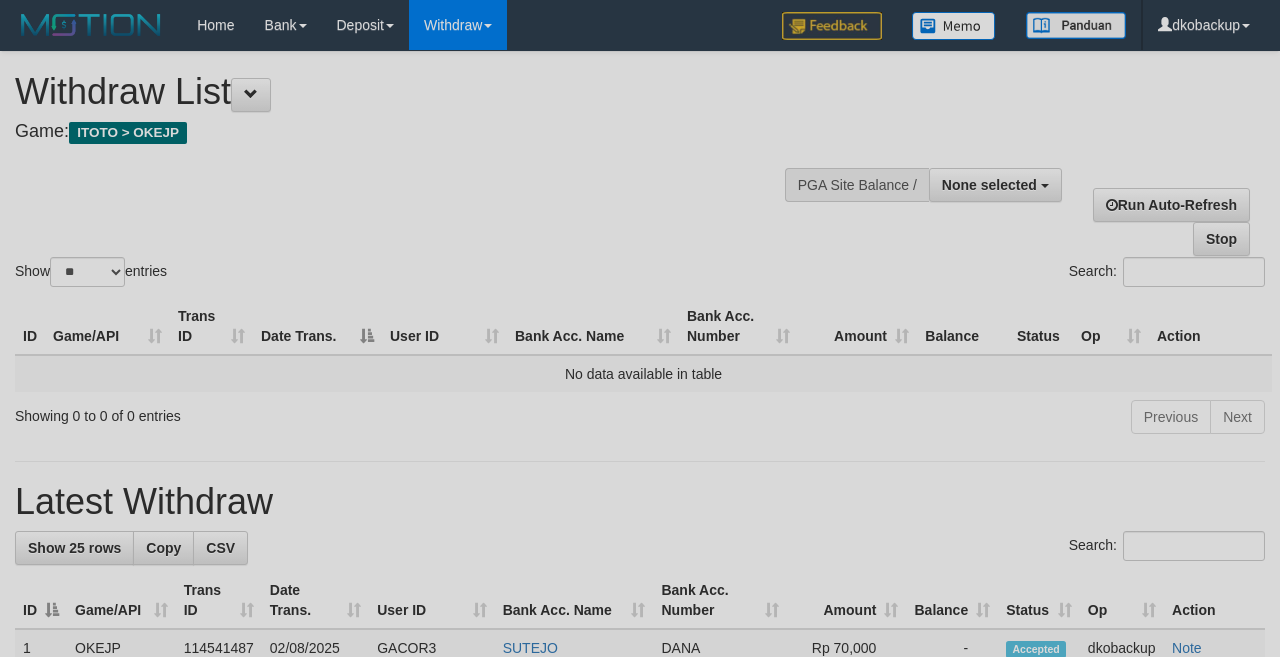 select 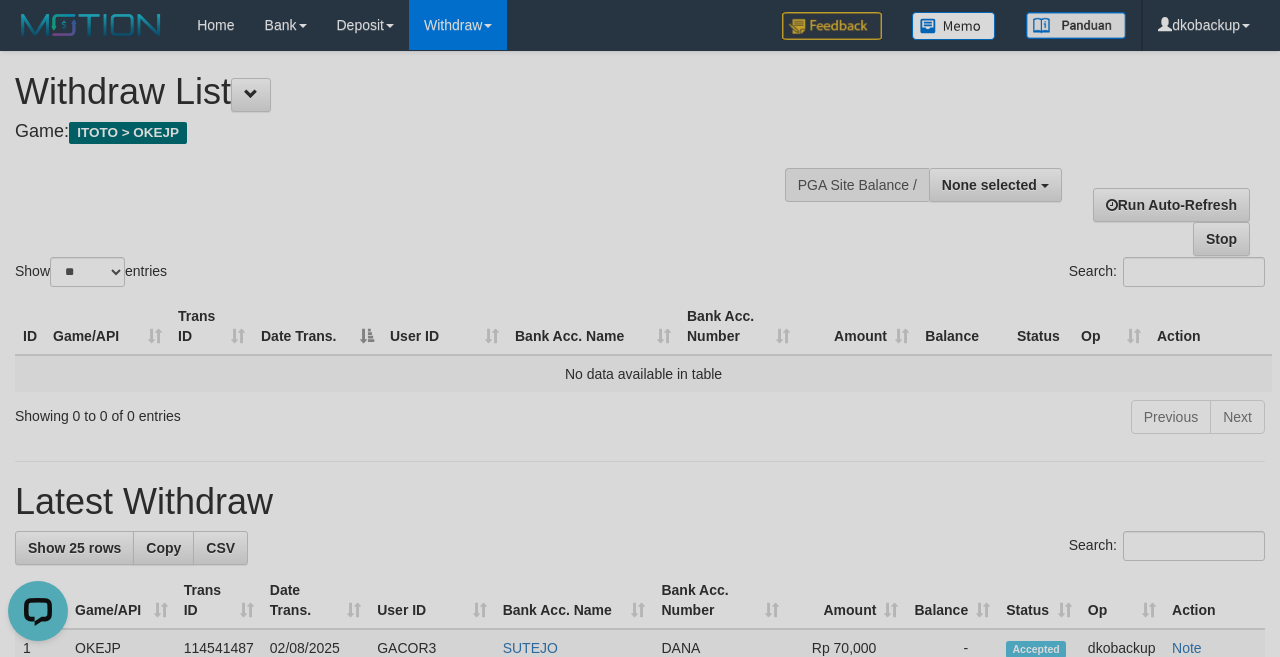 scroll, scrollTop: 0, scrollLeft: 0, axis: both 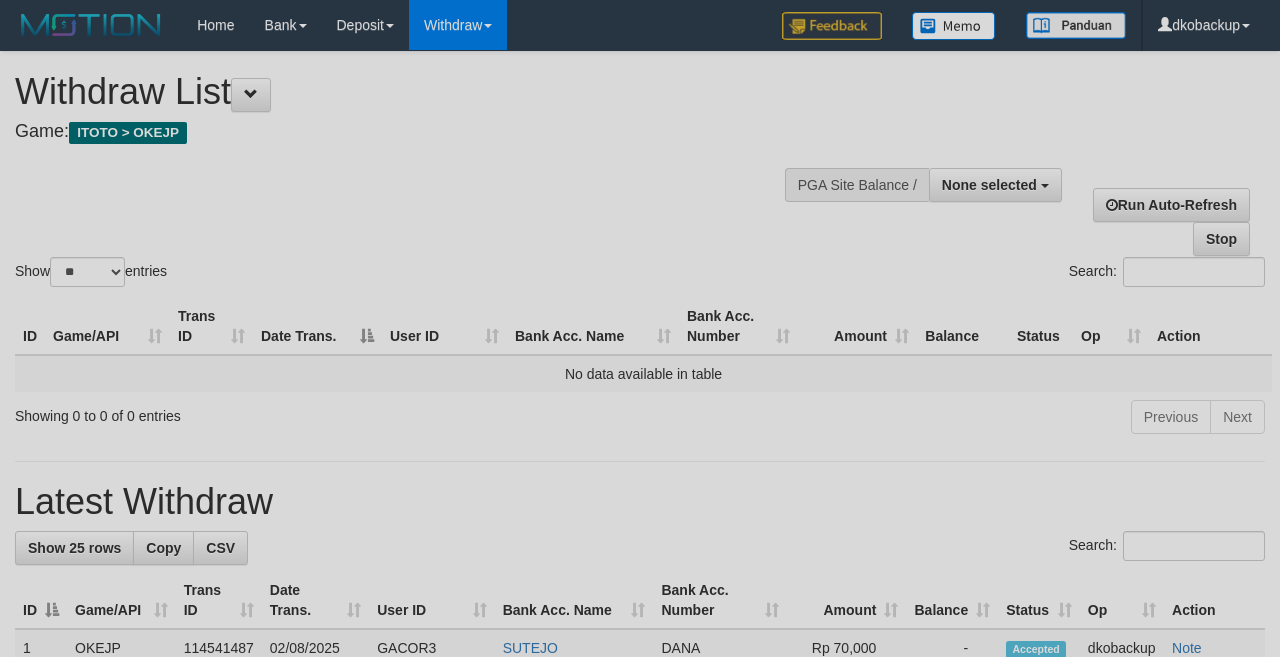 select 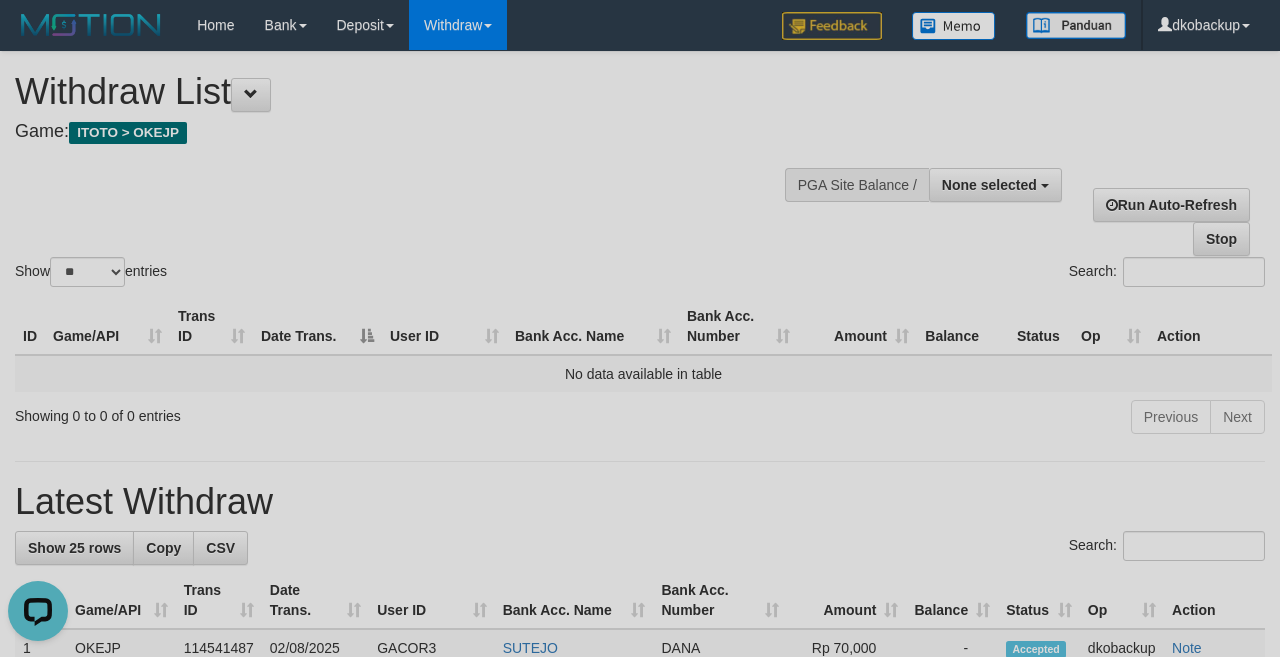 scroll, scrollTop: 0, scrollLeft: 0, axis: both 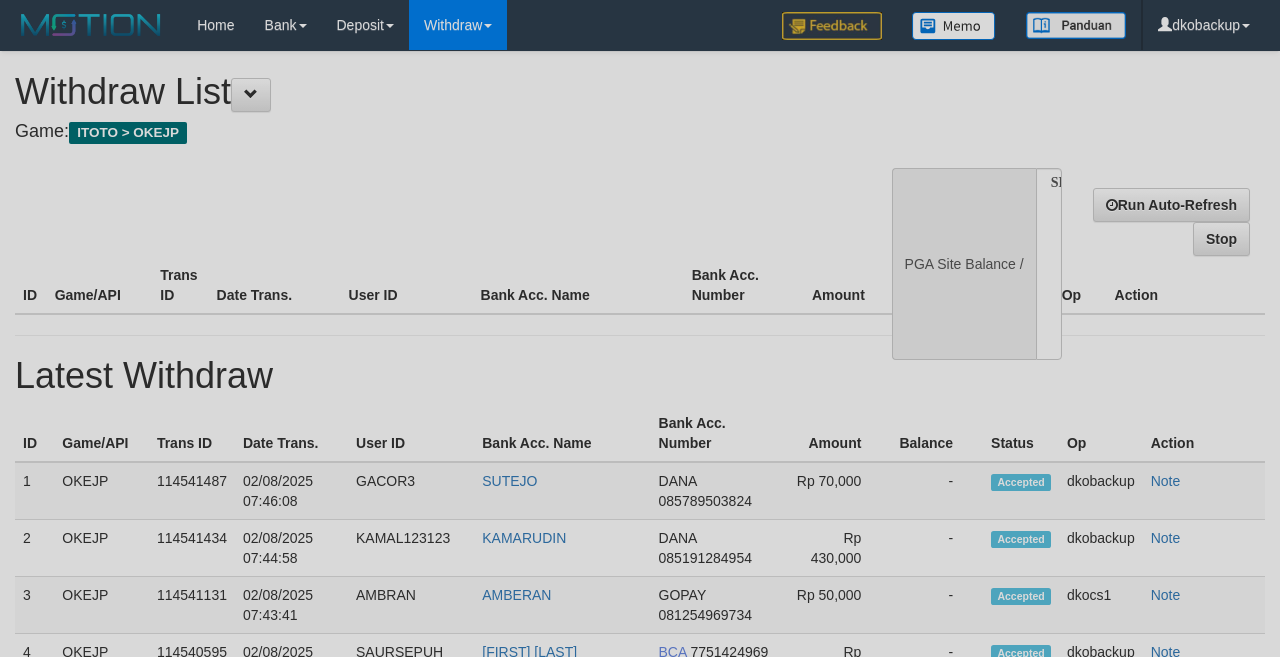 select 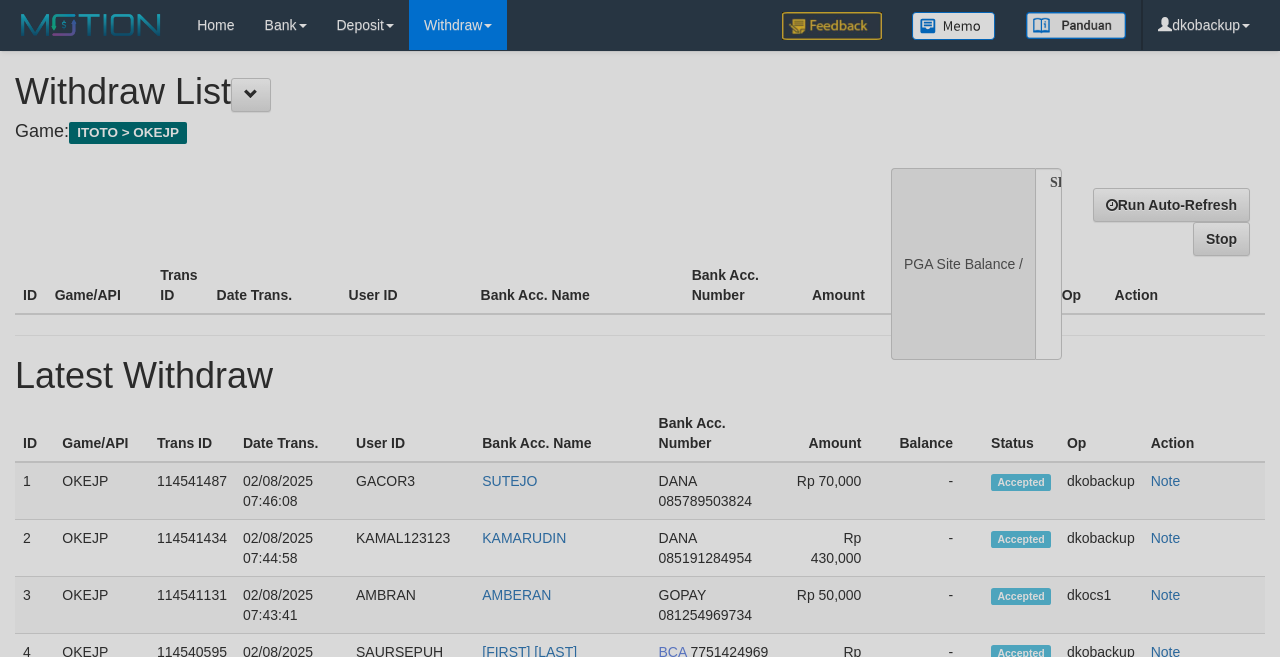 scroll, scrollTop: 0, scrollLeft: 0, axis: both 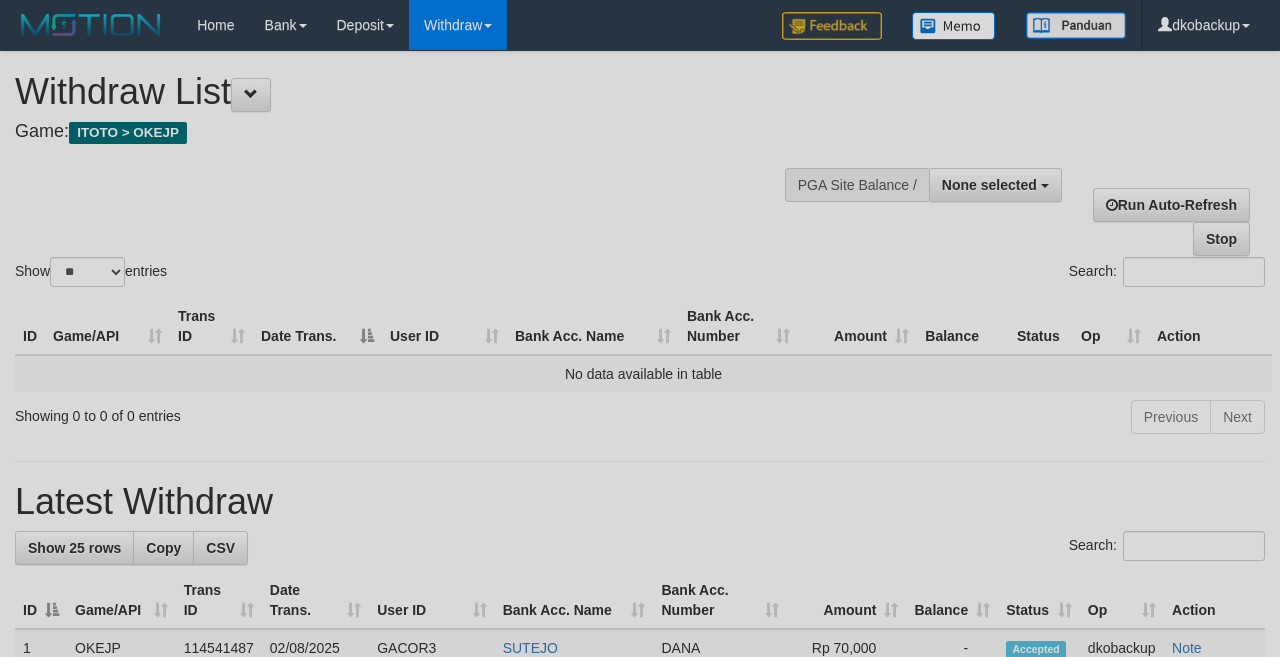 select 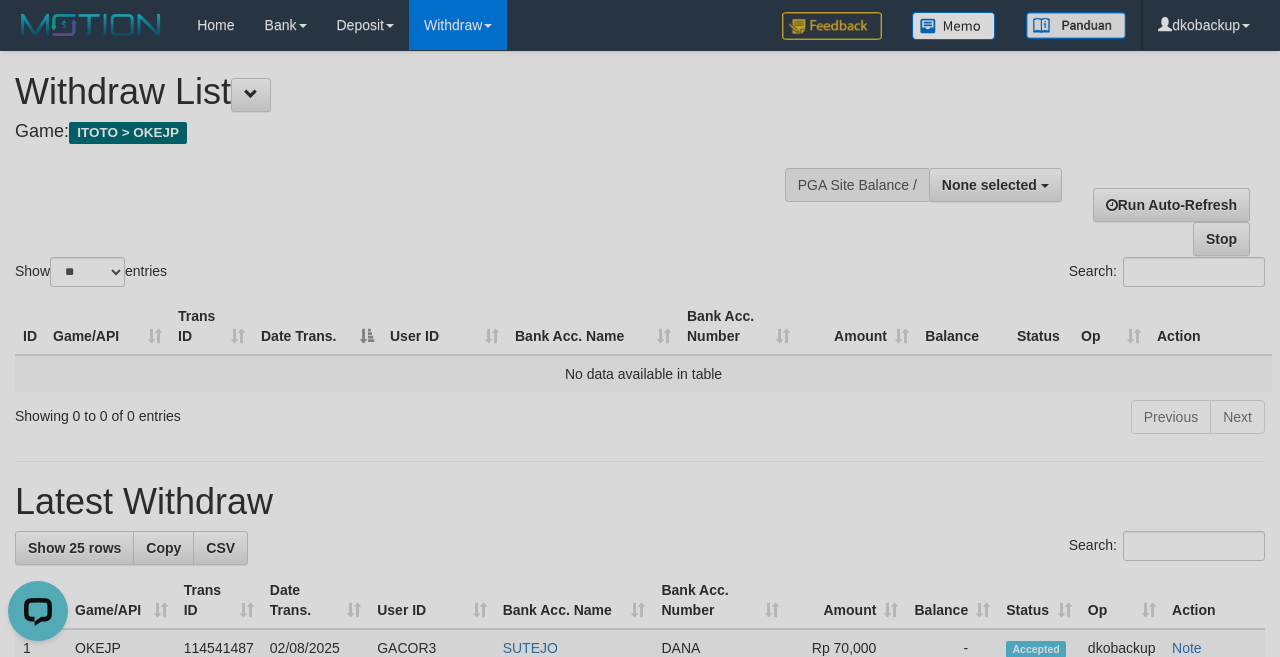 scroll, scrollTop: 0, scrollLeft: 0, axis: both 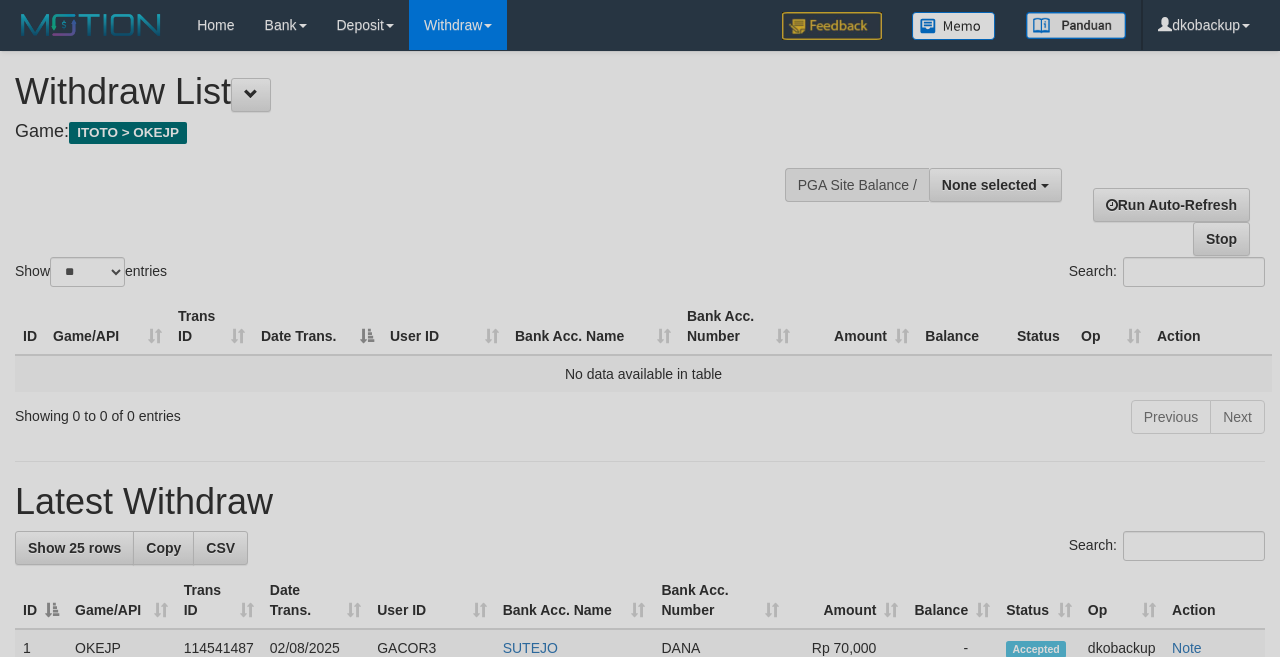 select 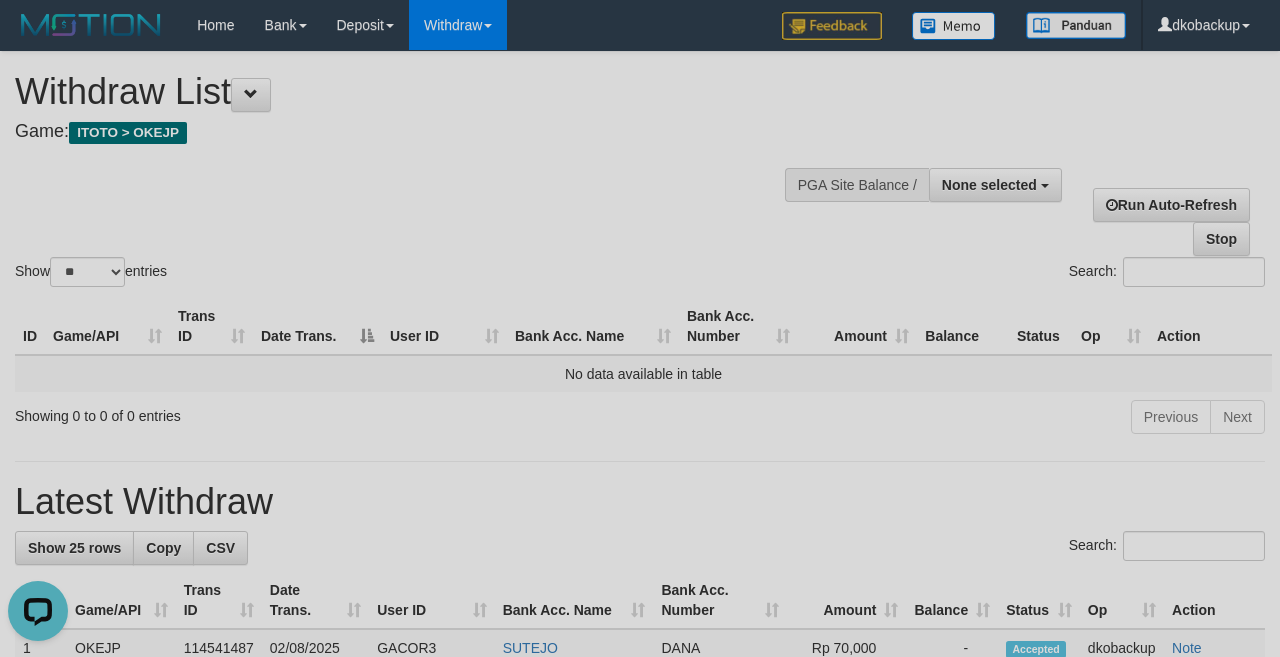 scroll, scrollTop: 0, scrollLeft: 0, axis: both 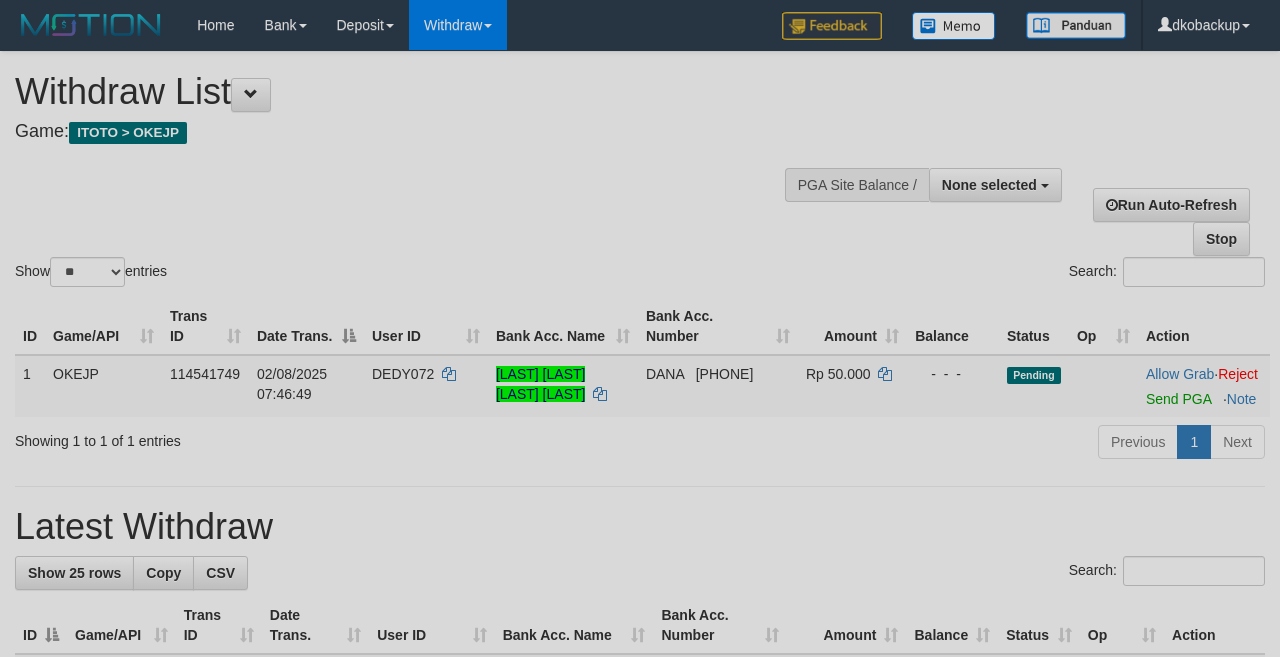 select 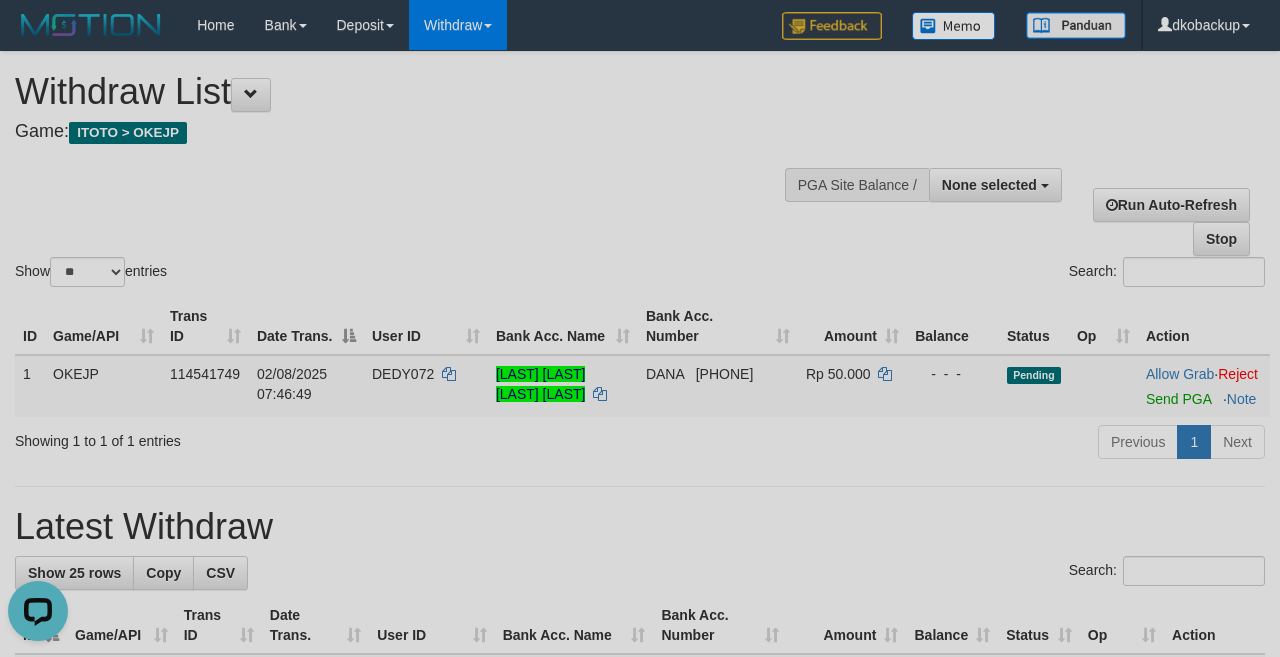 scroll, scrollTop: 0, scrollLeft: 0, axis: both 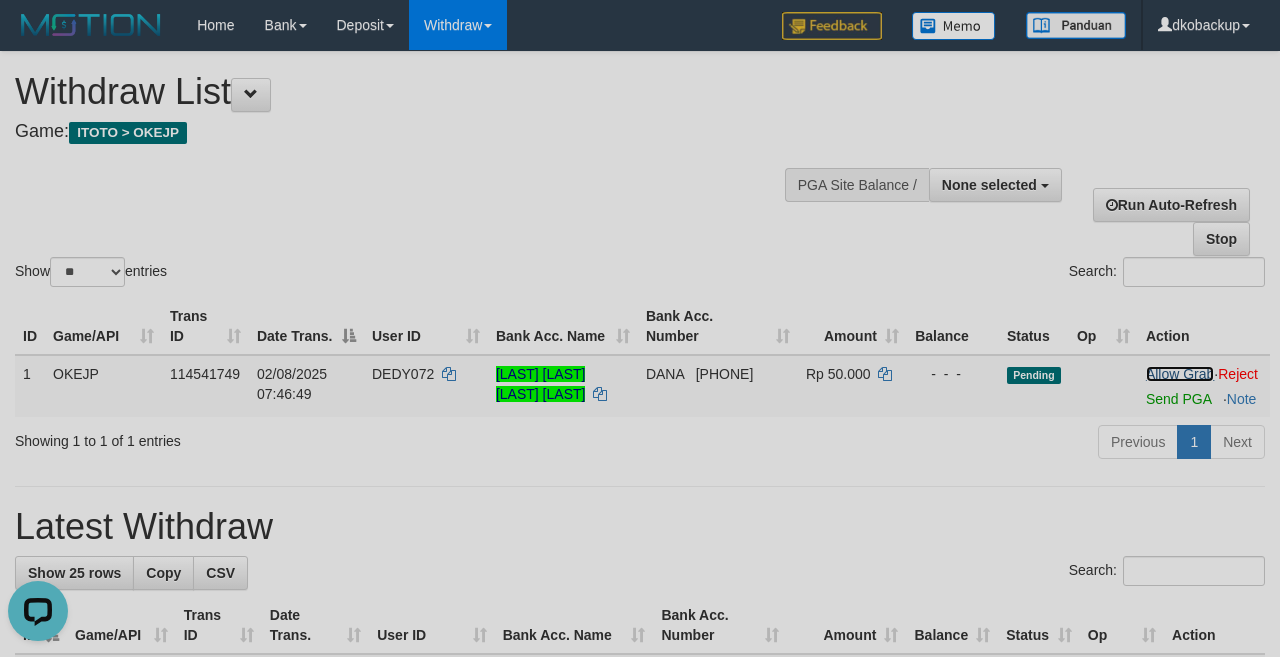 drag, startPoint x: 1158, startPoint y: 393, endPoint x: 762, endPoint y: 148, distance: 465.6619 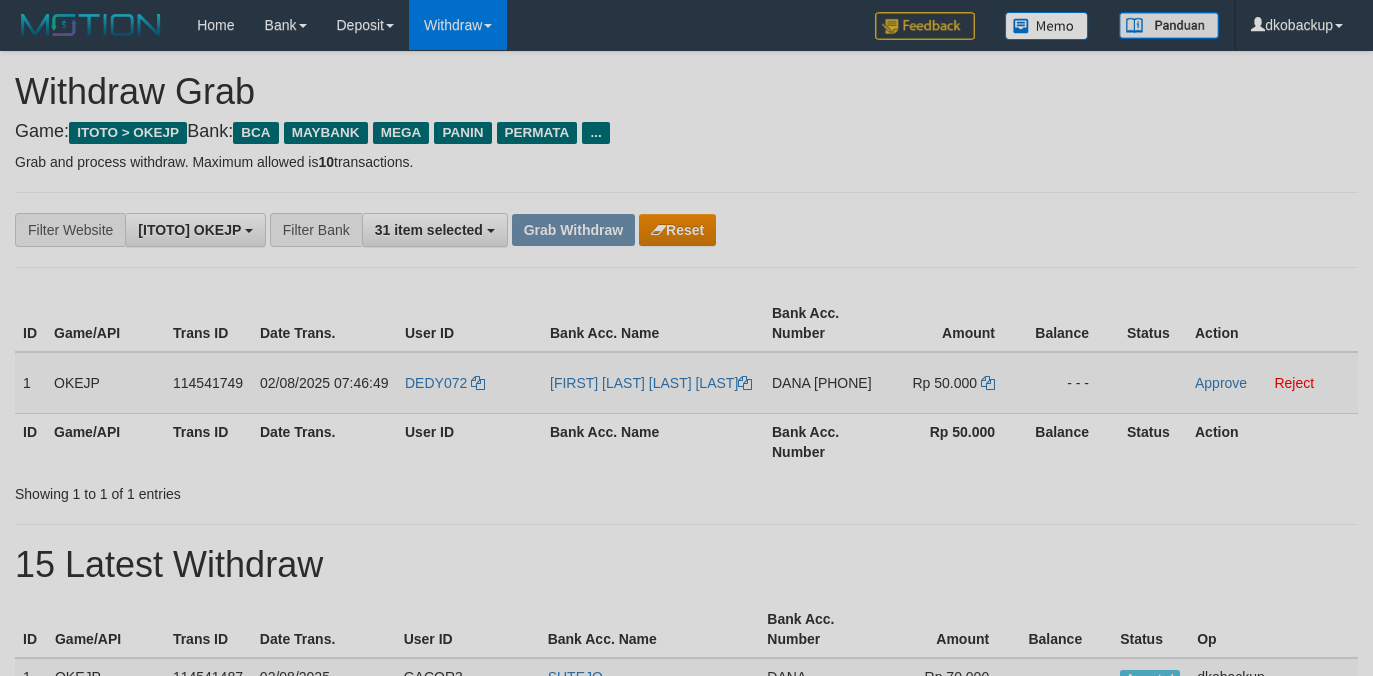 scroll, scrollTop: 0, scrollLeft: 0, axis: both 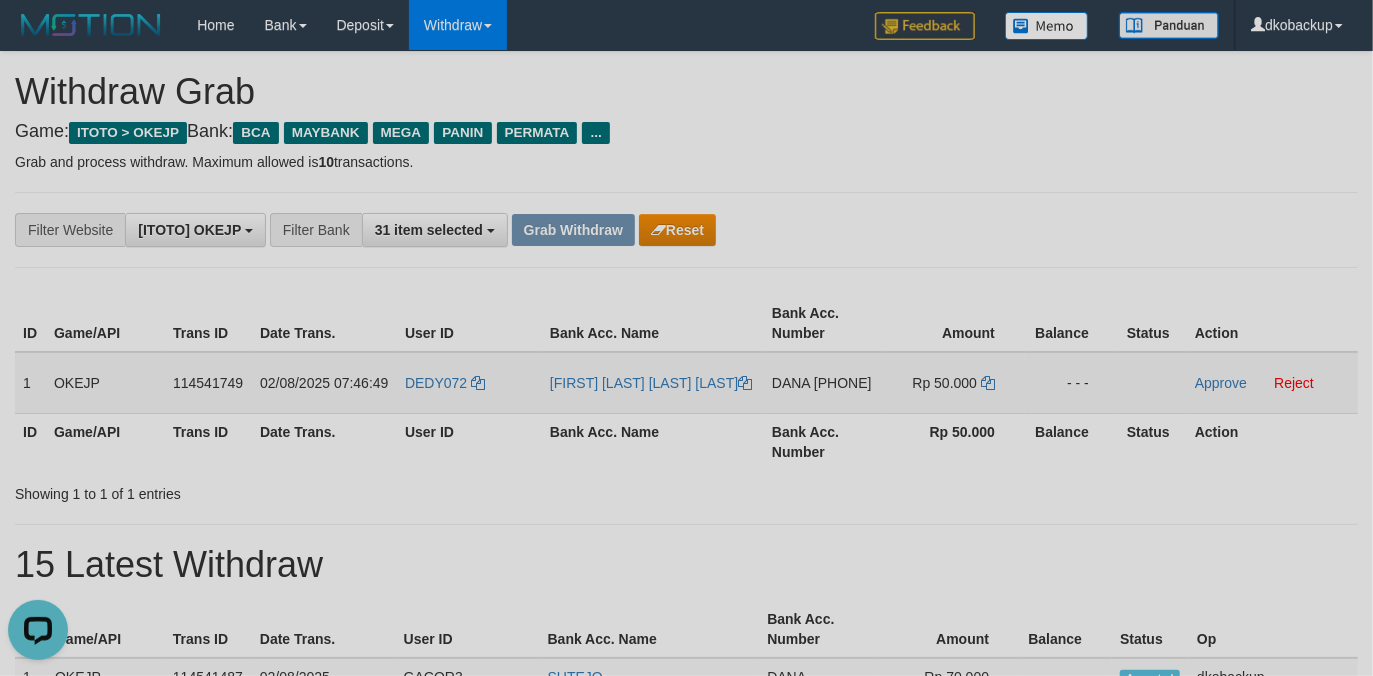 click on "DEDY072" at bounding box center [469, 383] 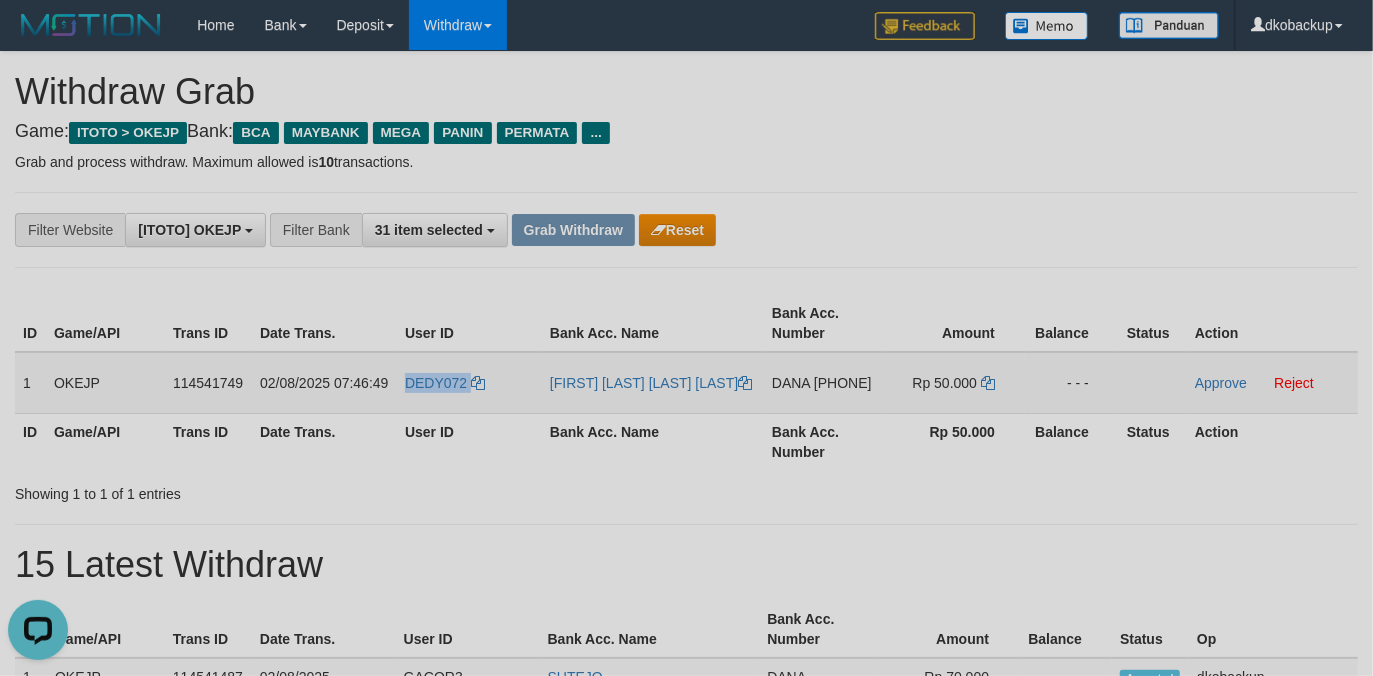 click on "DEDY072" at bounding box center (469, 383) 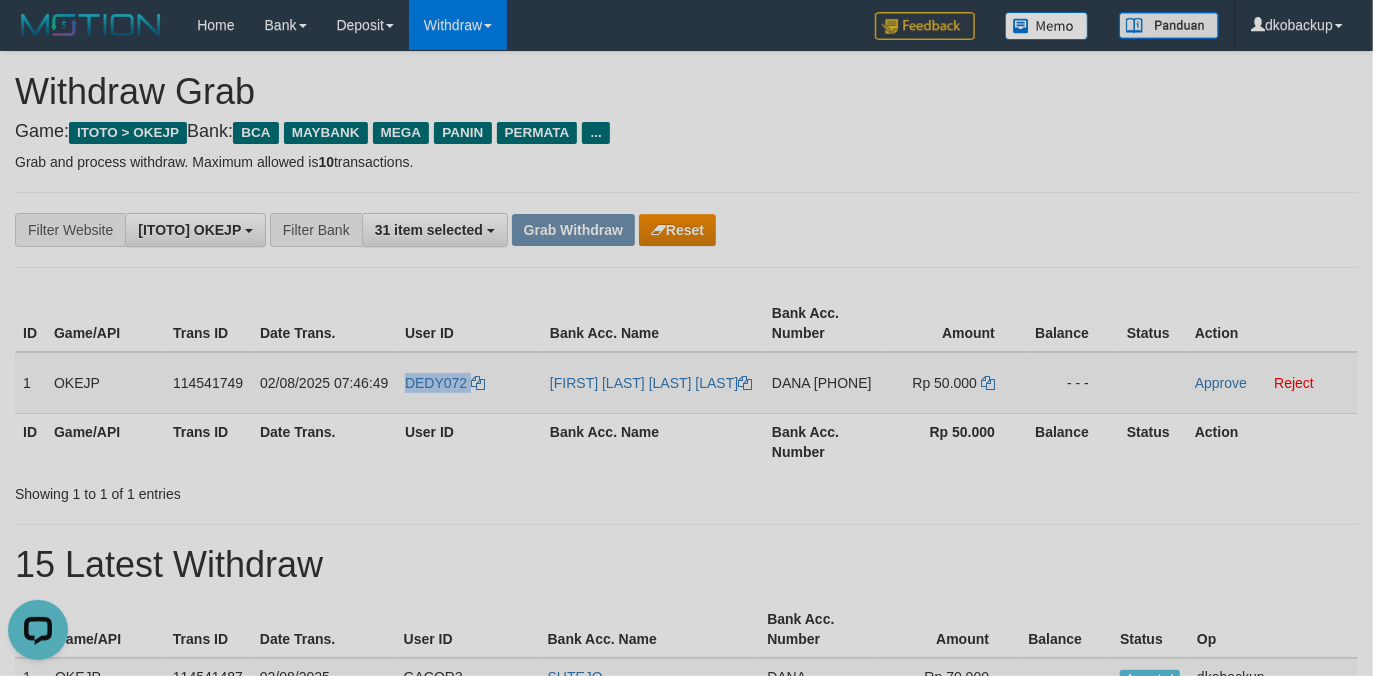 copy on "DEDY072" 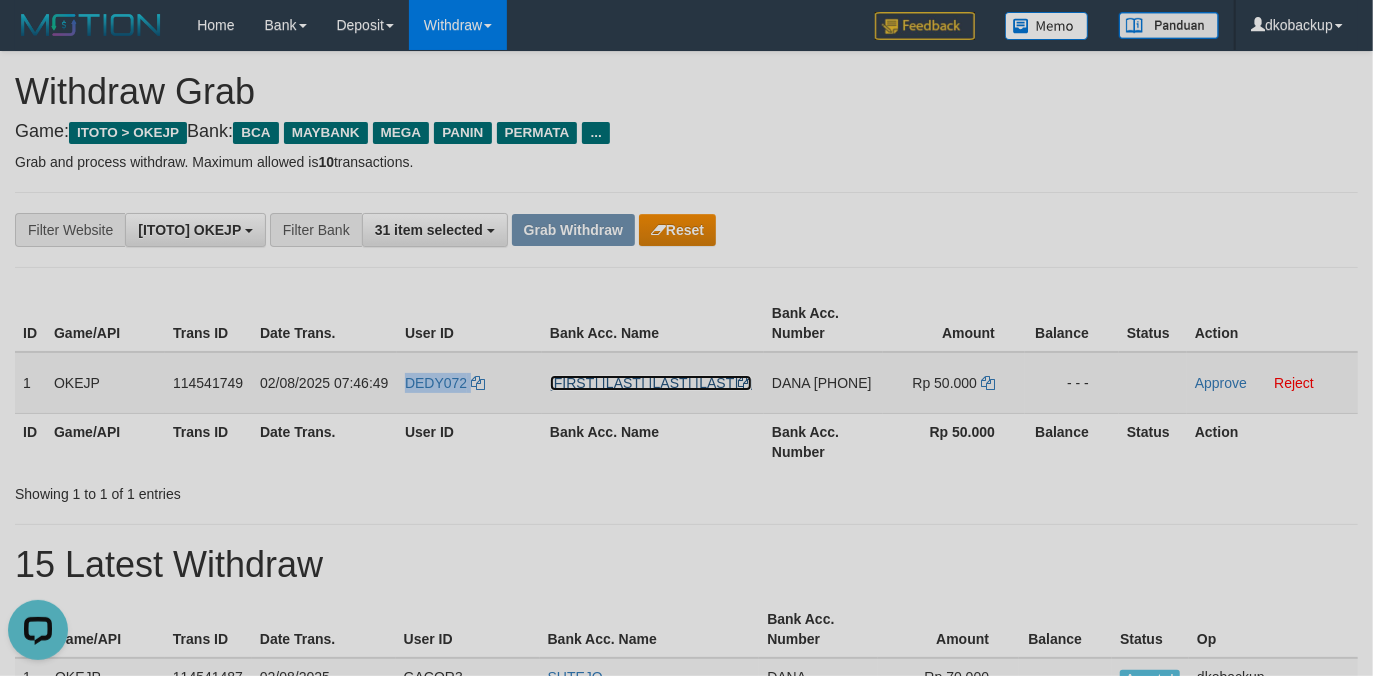 drag, startPoint x: 576, startPoint y: 396, endPoint x: 588, endPoint y: 394, distance: 12.165525 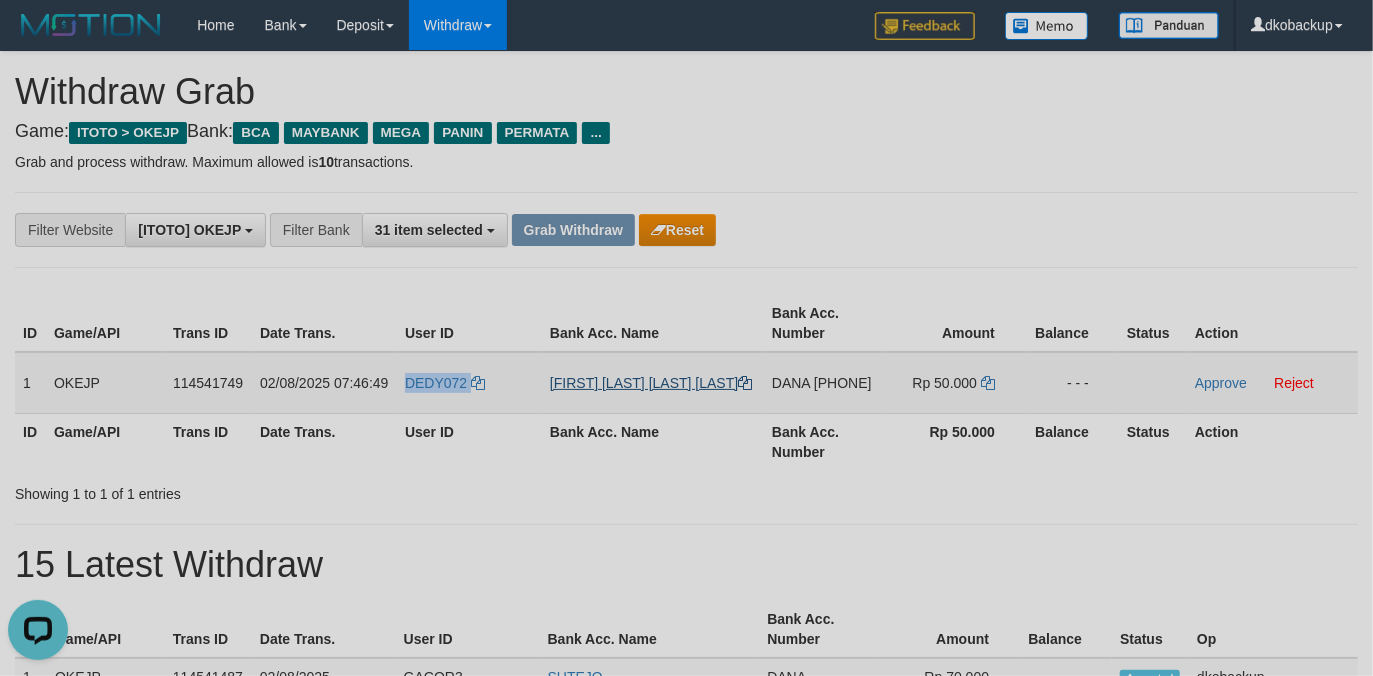 copy on "DEDY072" 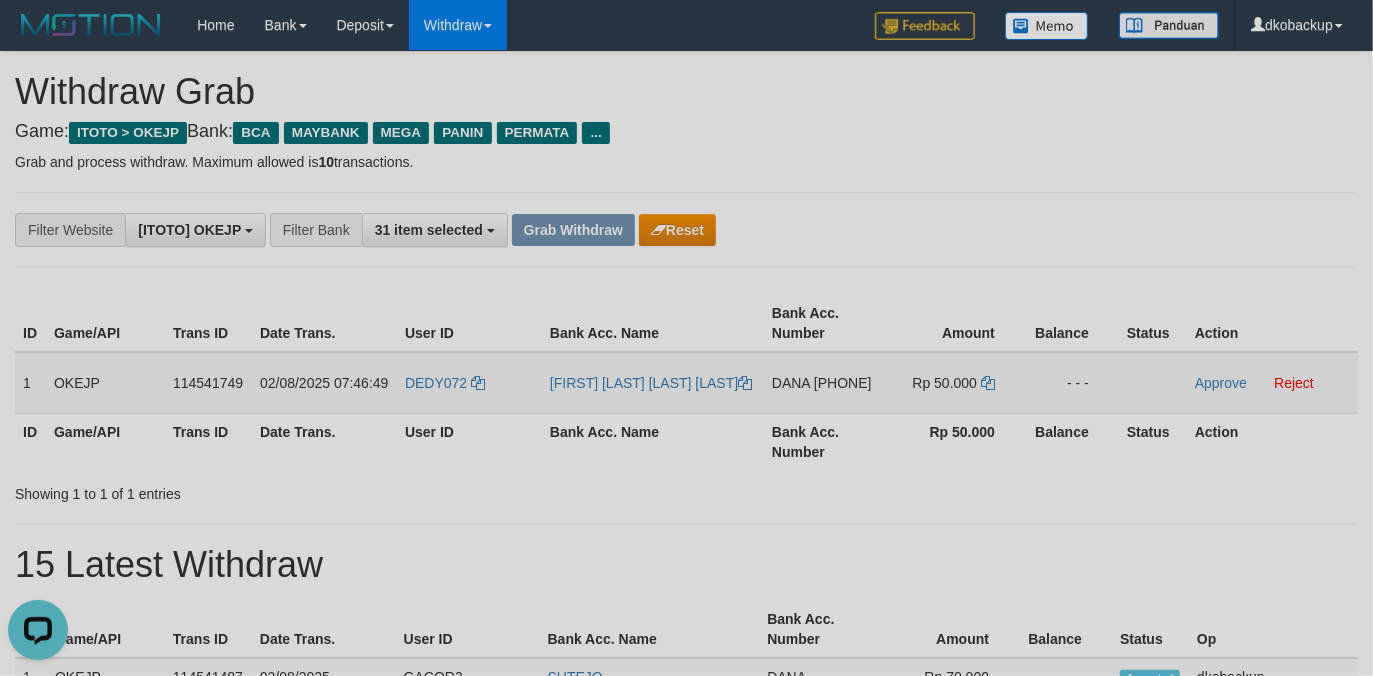 drag, startPoint x: 825, startPoint y: 400, endPoint x: 214, endPoint y: 324, distance: 615.70856 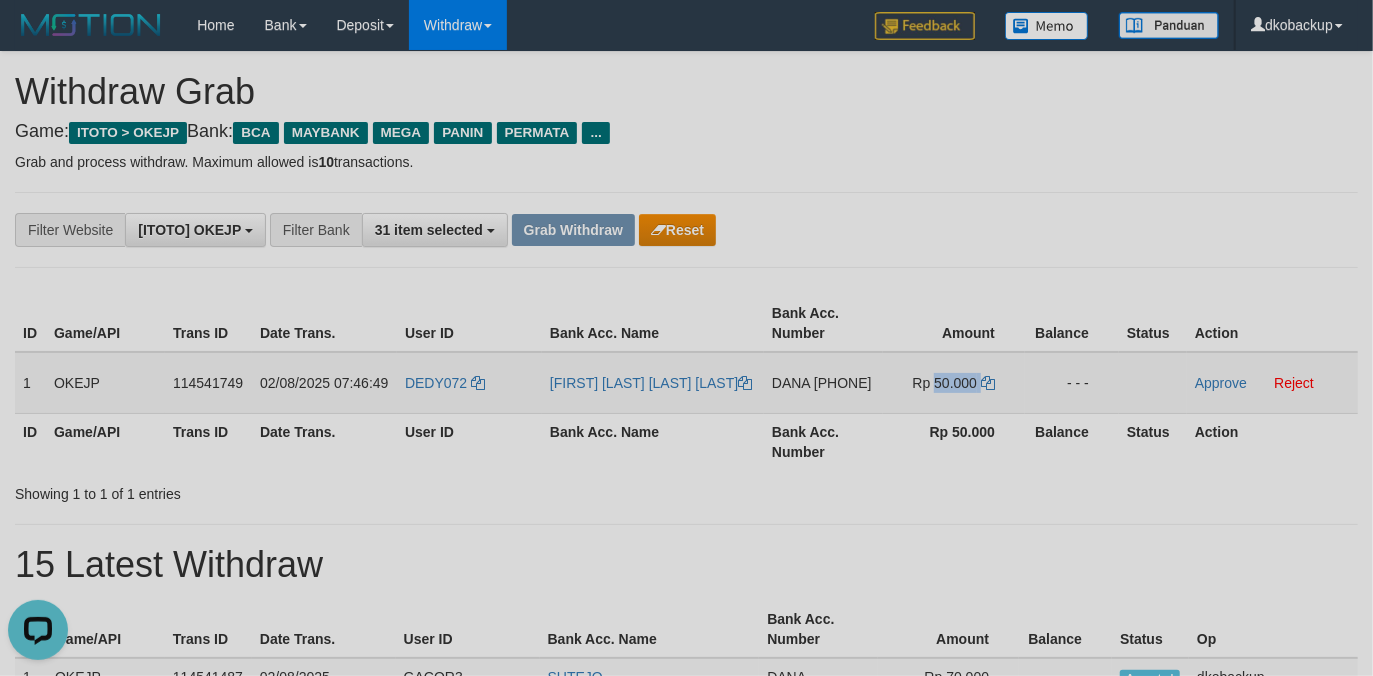 click on "Rp 50.000" at bounding box center [954, 383] 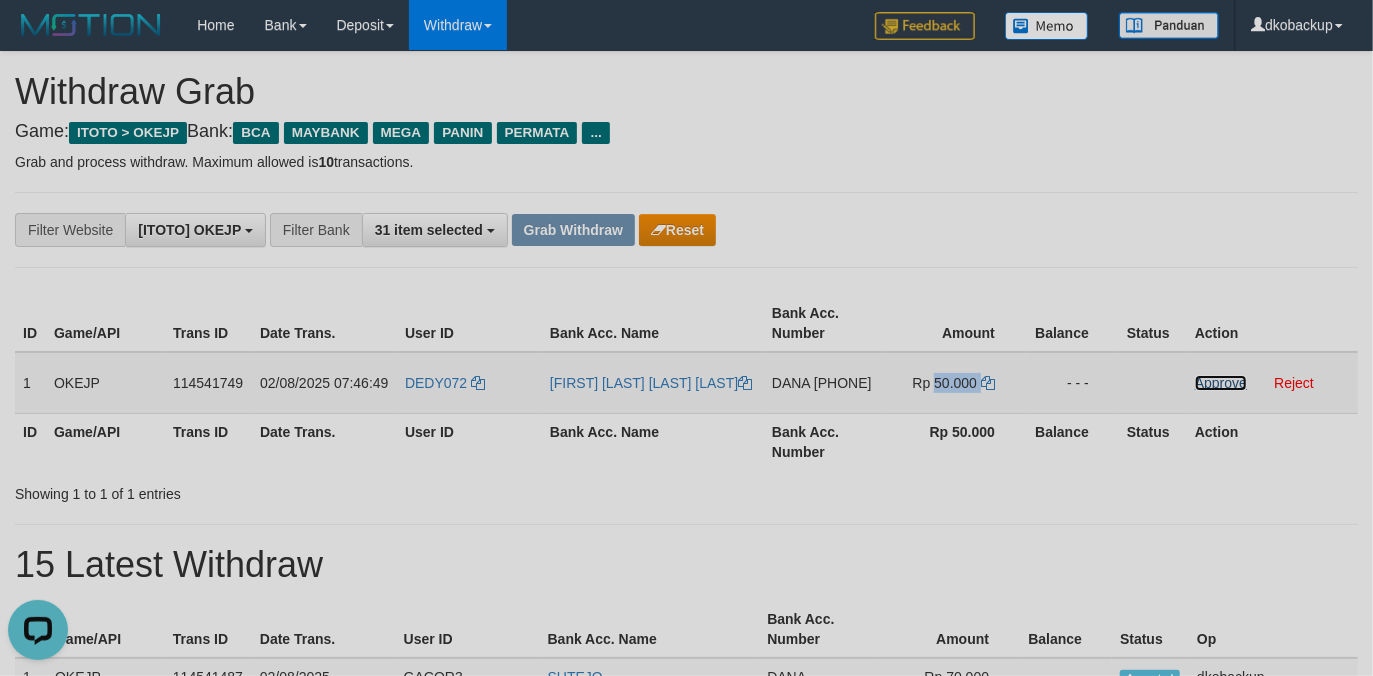 click on "Approve" at bounding box center [1221, 383] 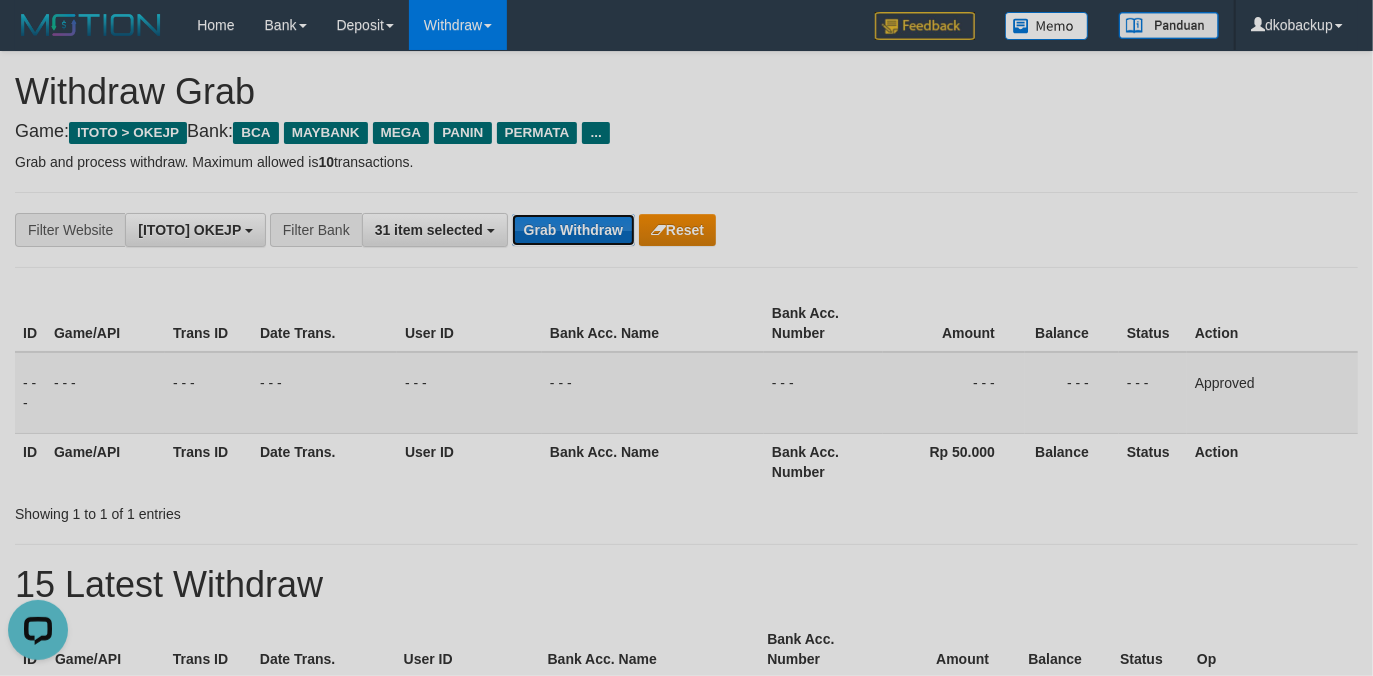 click on "Grab Withdraw" at bounding box center (573, 230) 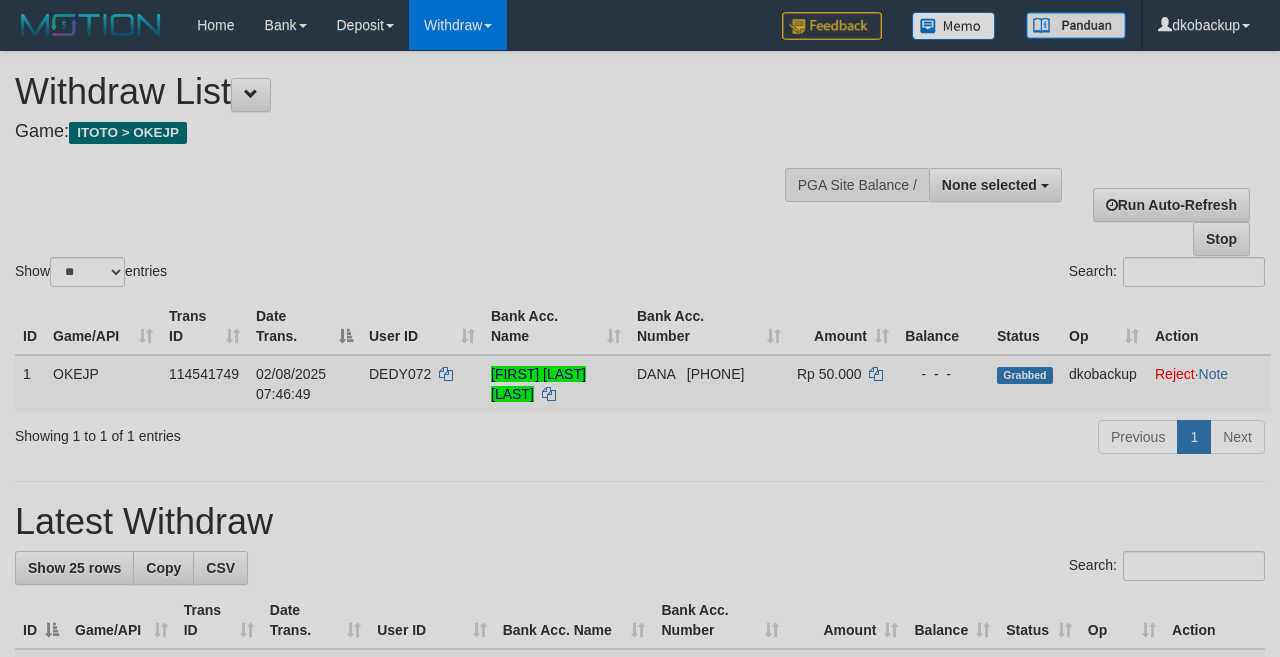 select 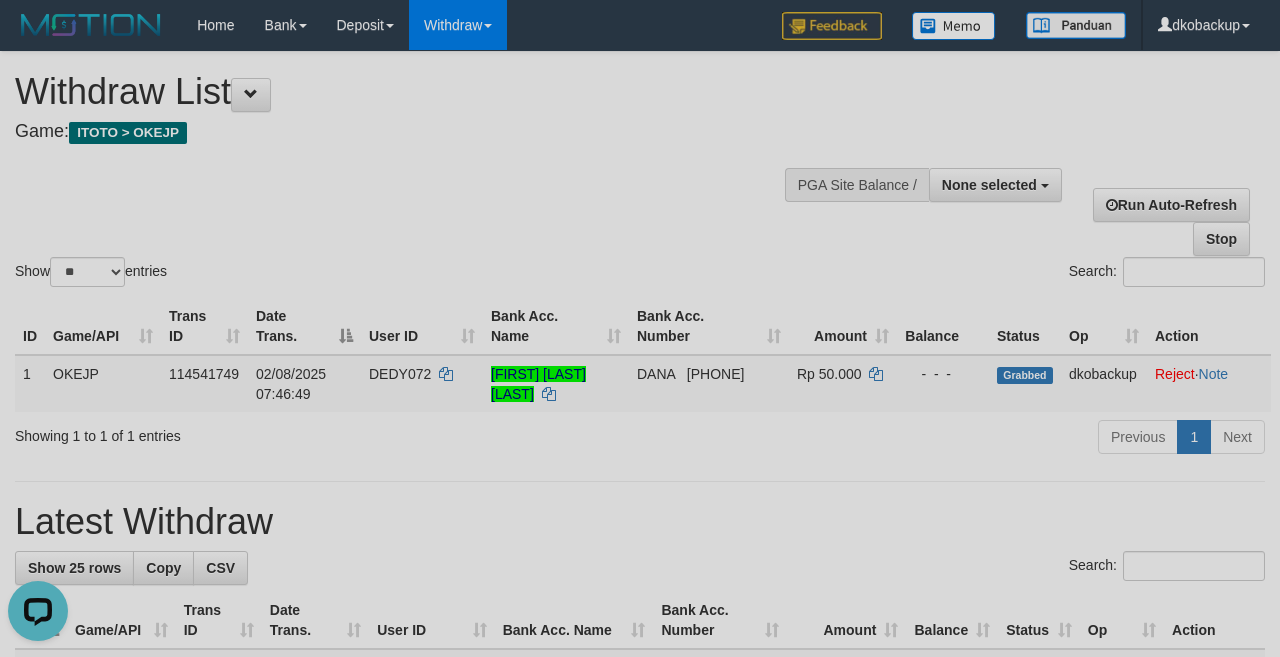 scroll, scrollTop: 0, scrollLeft: 0, axis: both 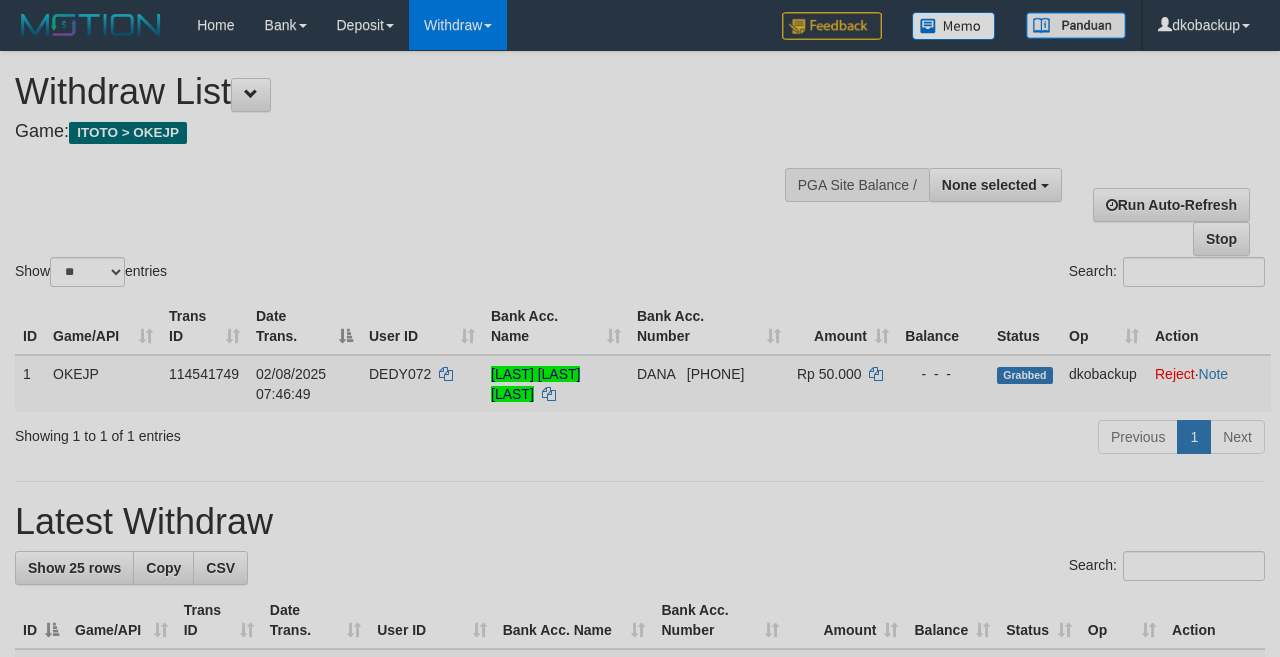 select 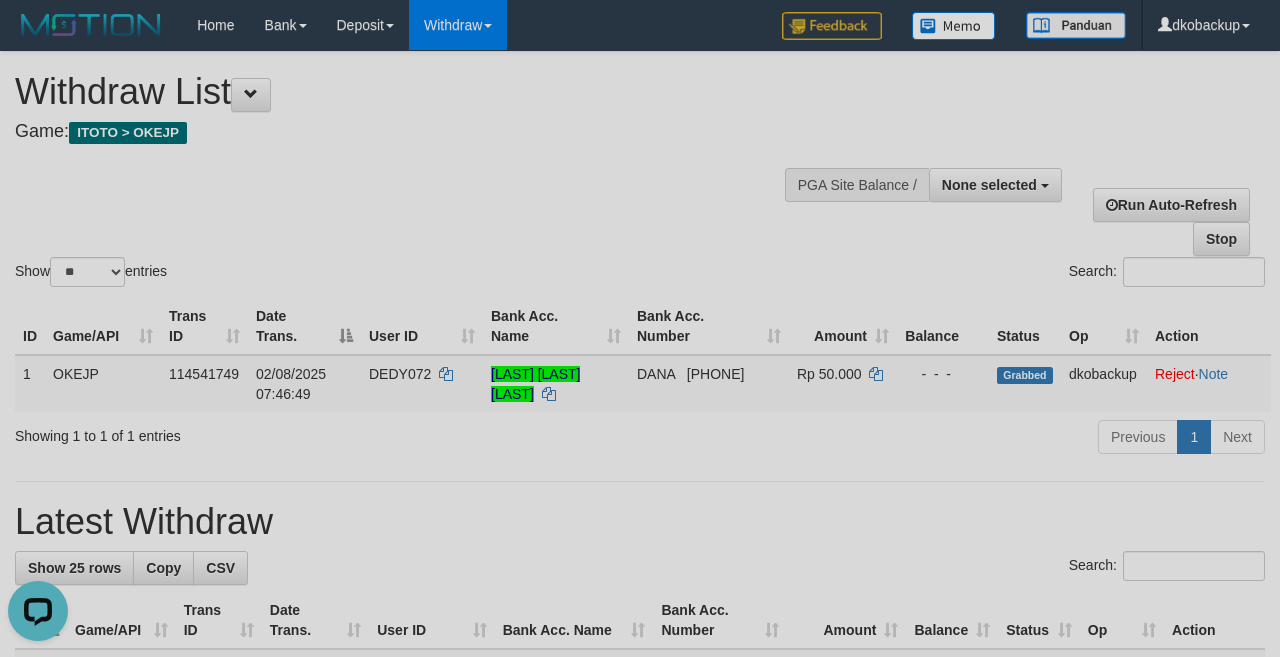 scroll, scrollTop: 0, scrollLeft: 0, axis: both 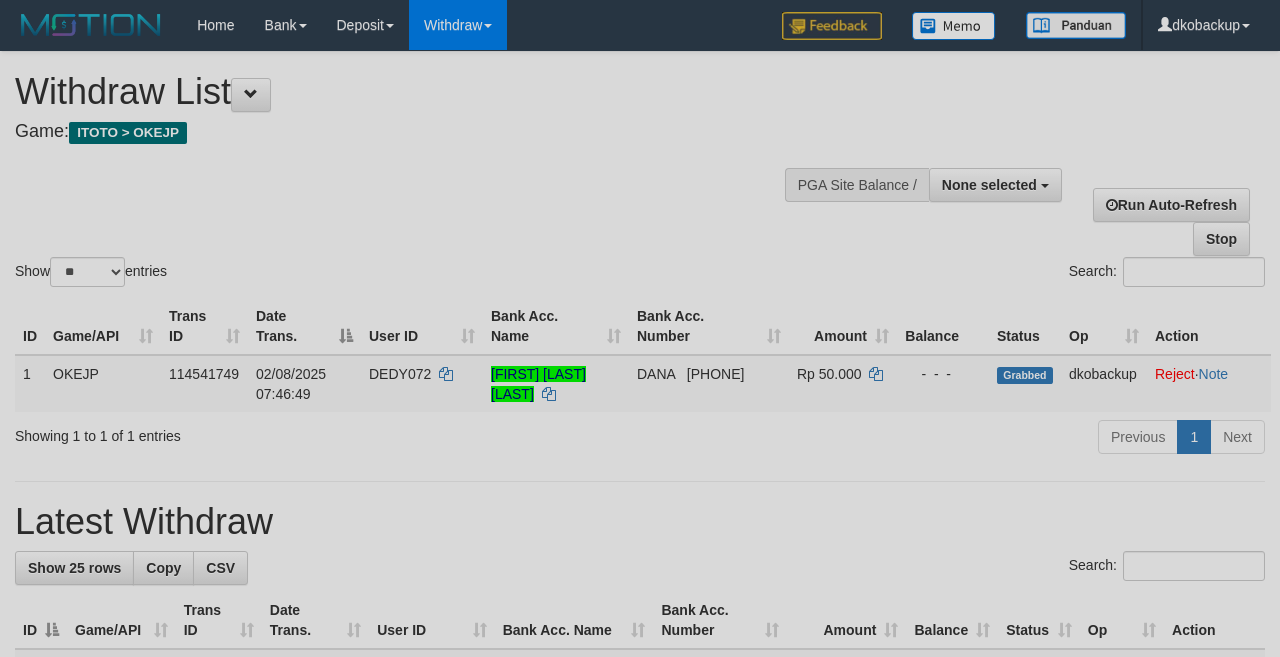 select 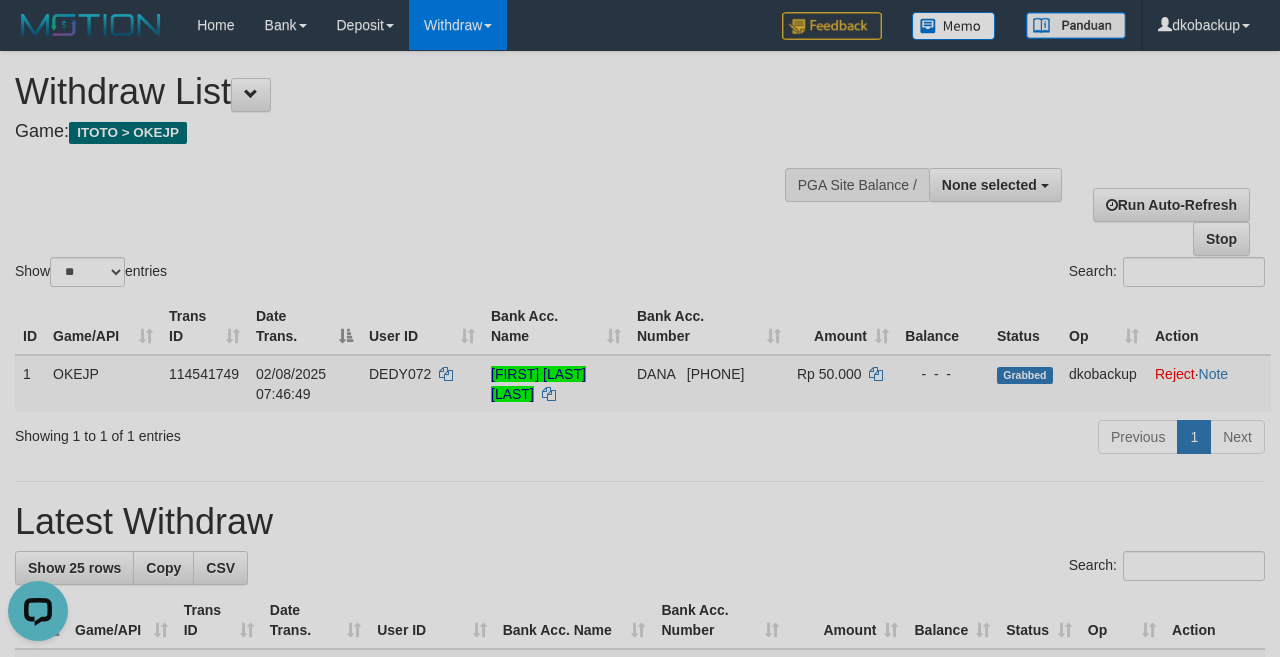 scroll, scrollTop: 0, scrollLeft: 0, axis: both 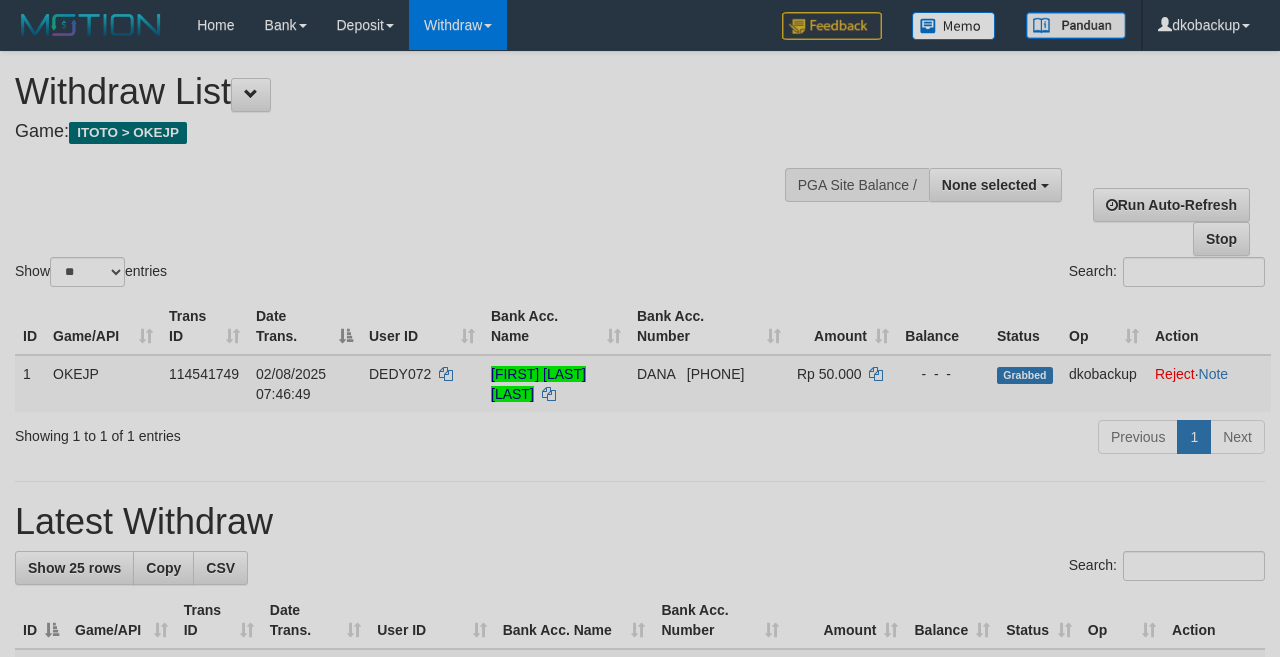 select 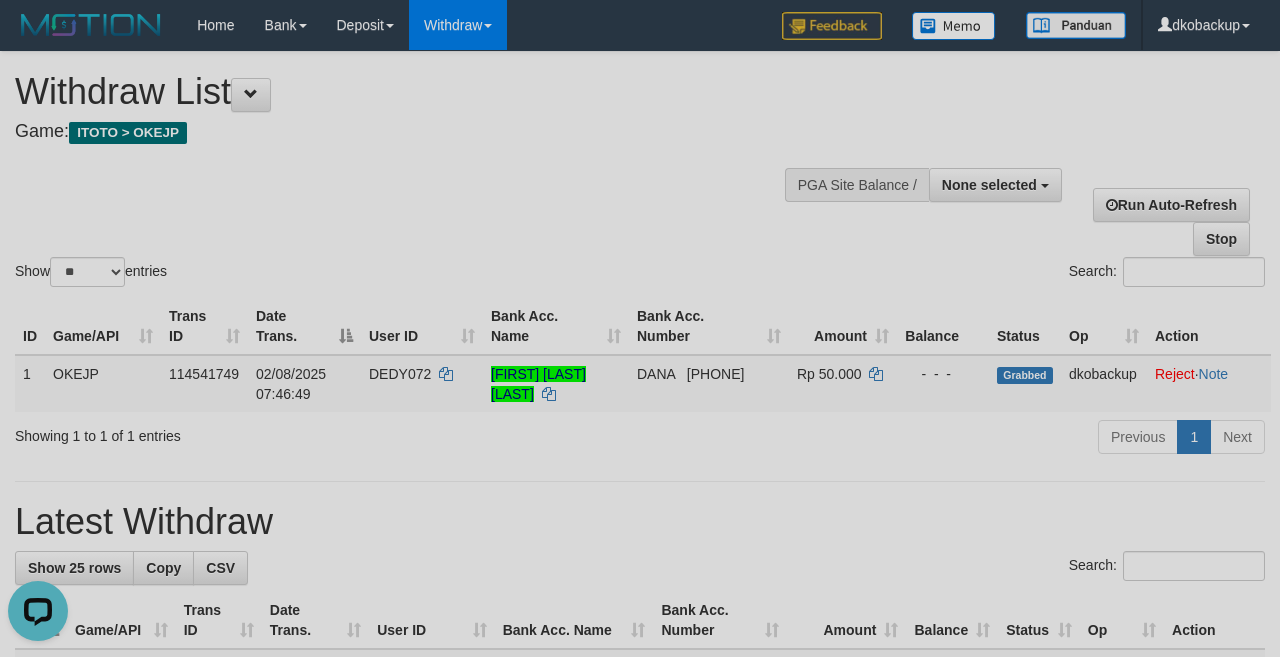 scroll, scrollTop: 0, scrollLeft: 0, axis: both 